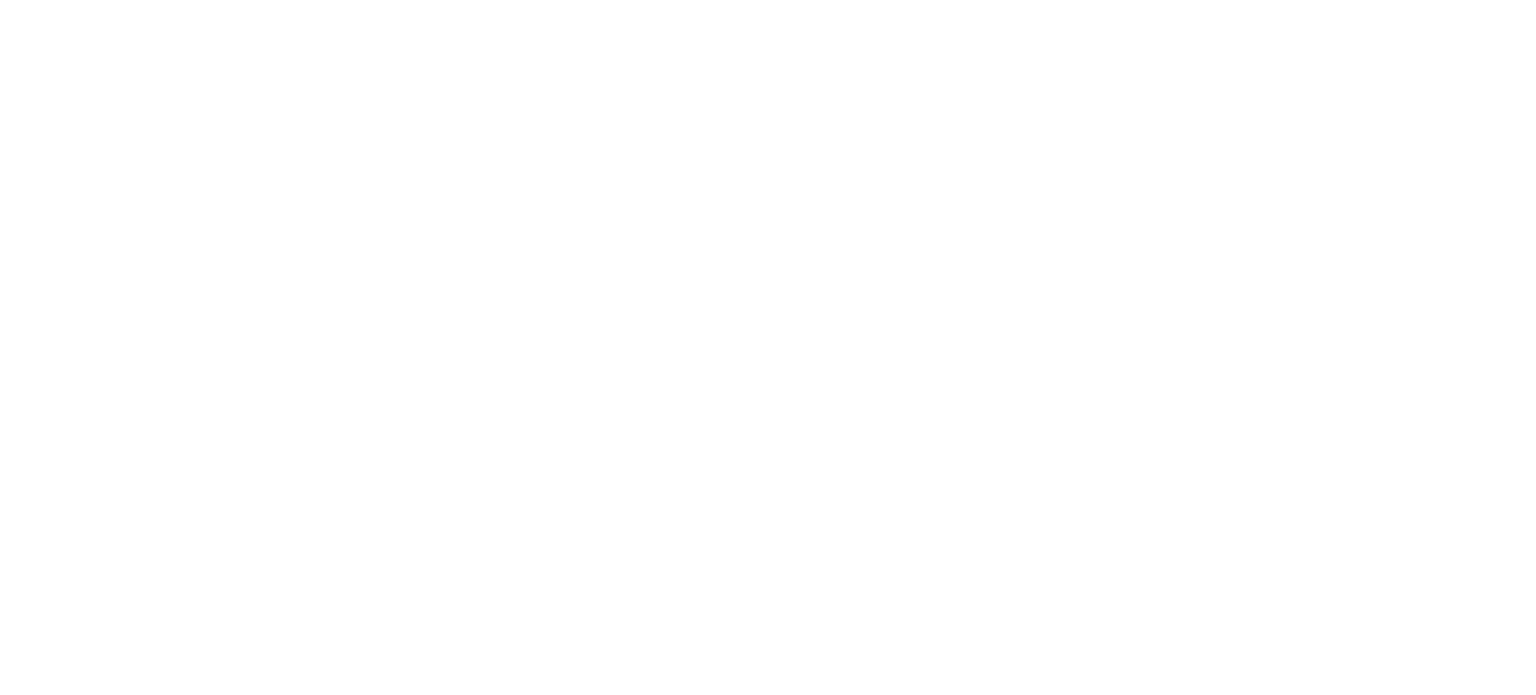 scroll, scrollTop: 0, scrollLeft: 0, axis: both 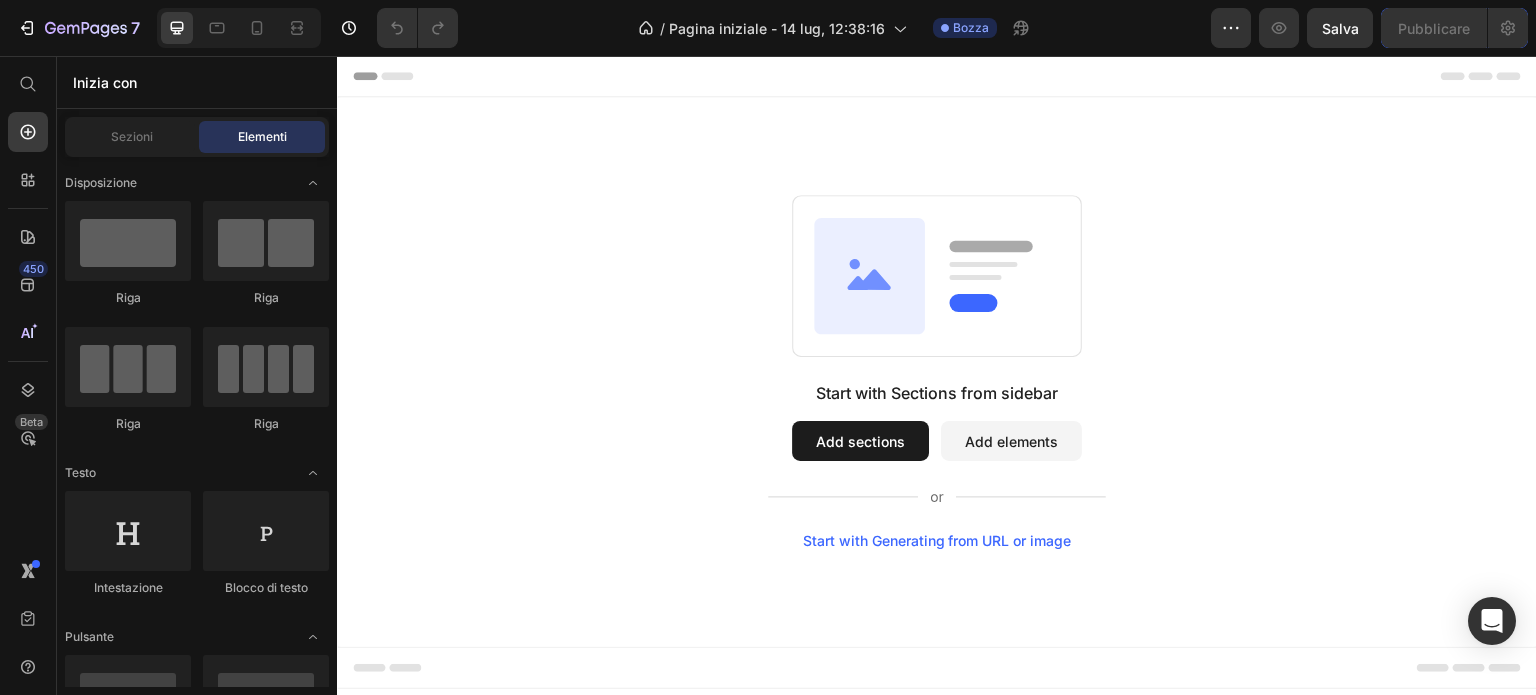 click on "Add sections" at bounding box center (860, 441) 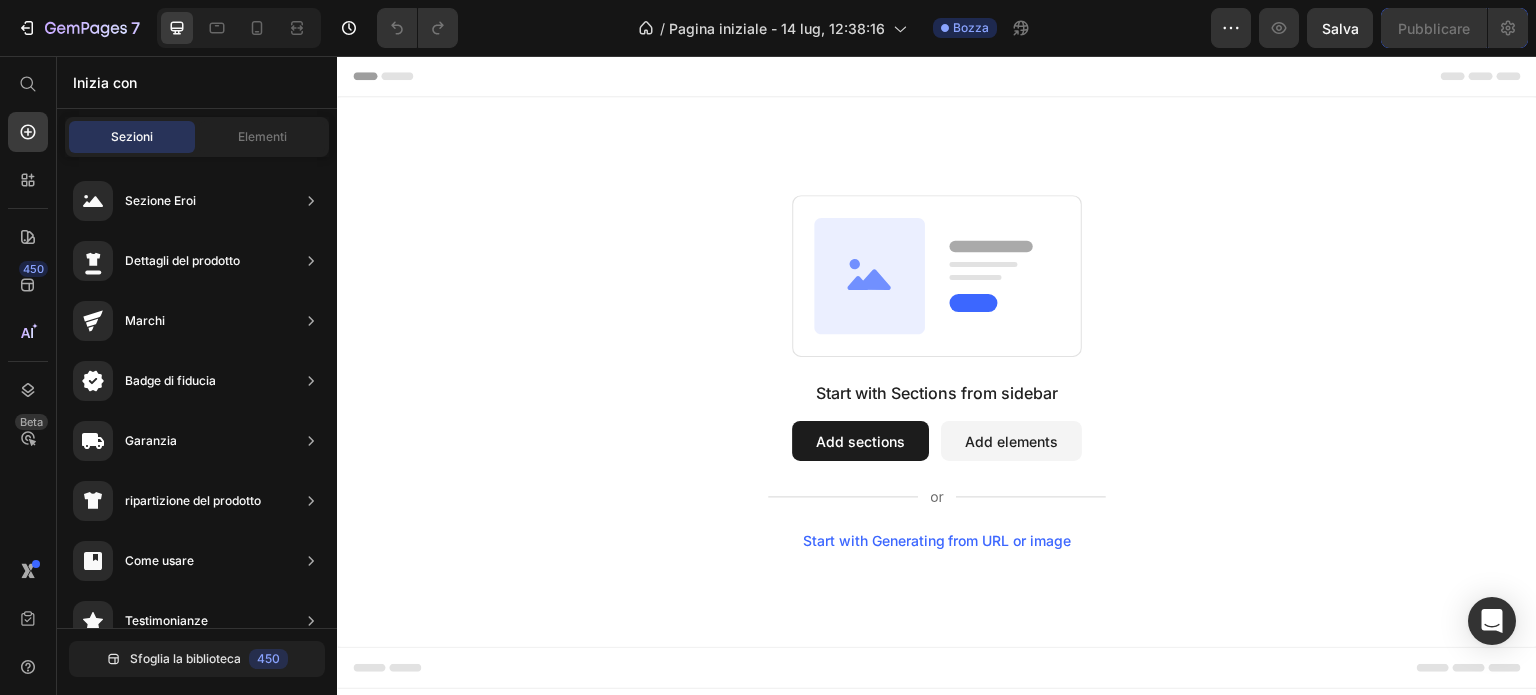 click on "Add elements" at bounding box center (1011, 441) 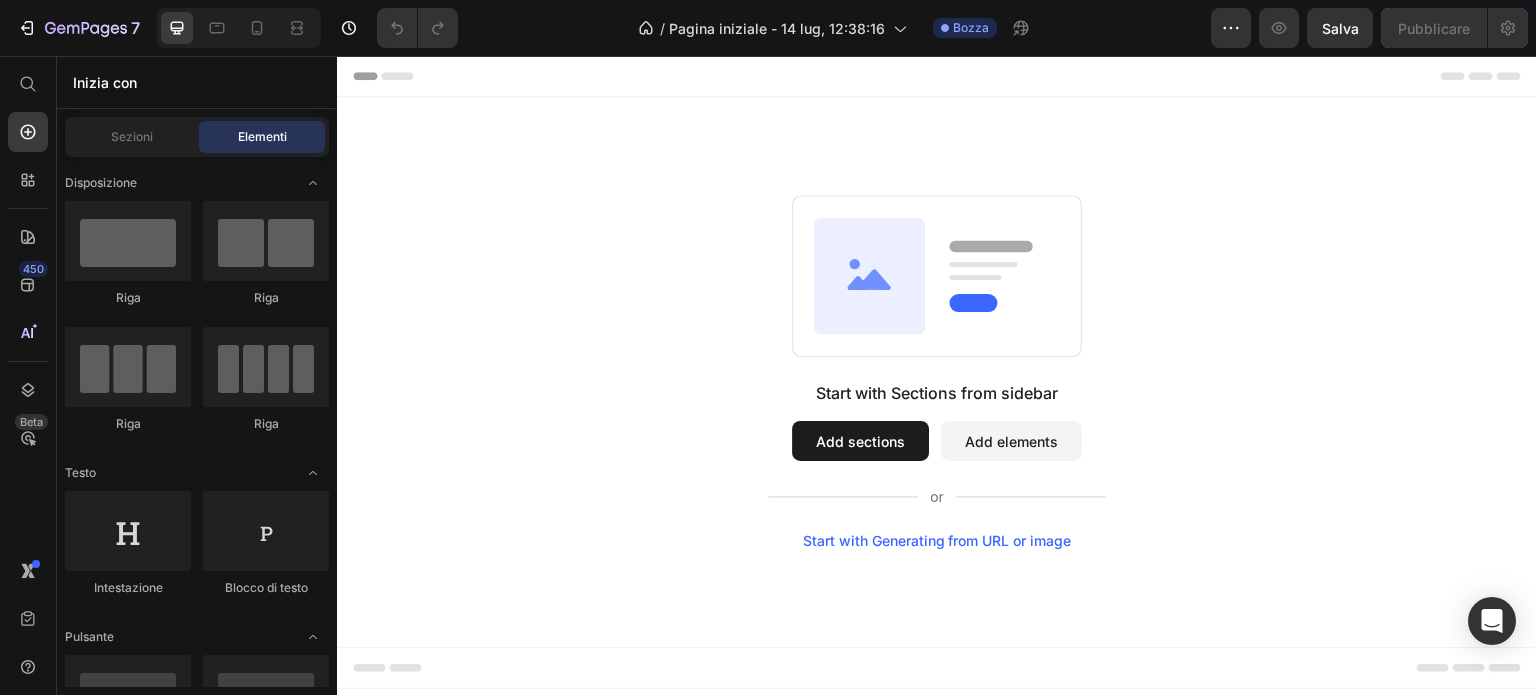click on "Start with Generating from URL or image" at bounding box center (937, 541) 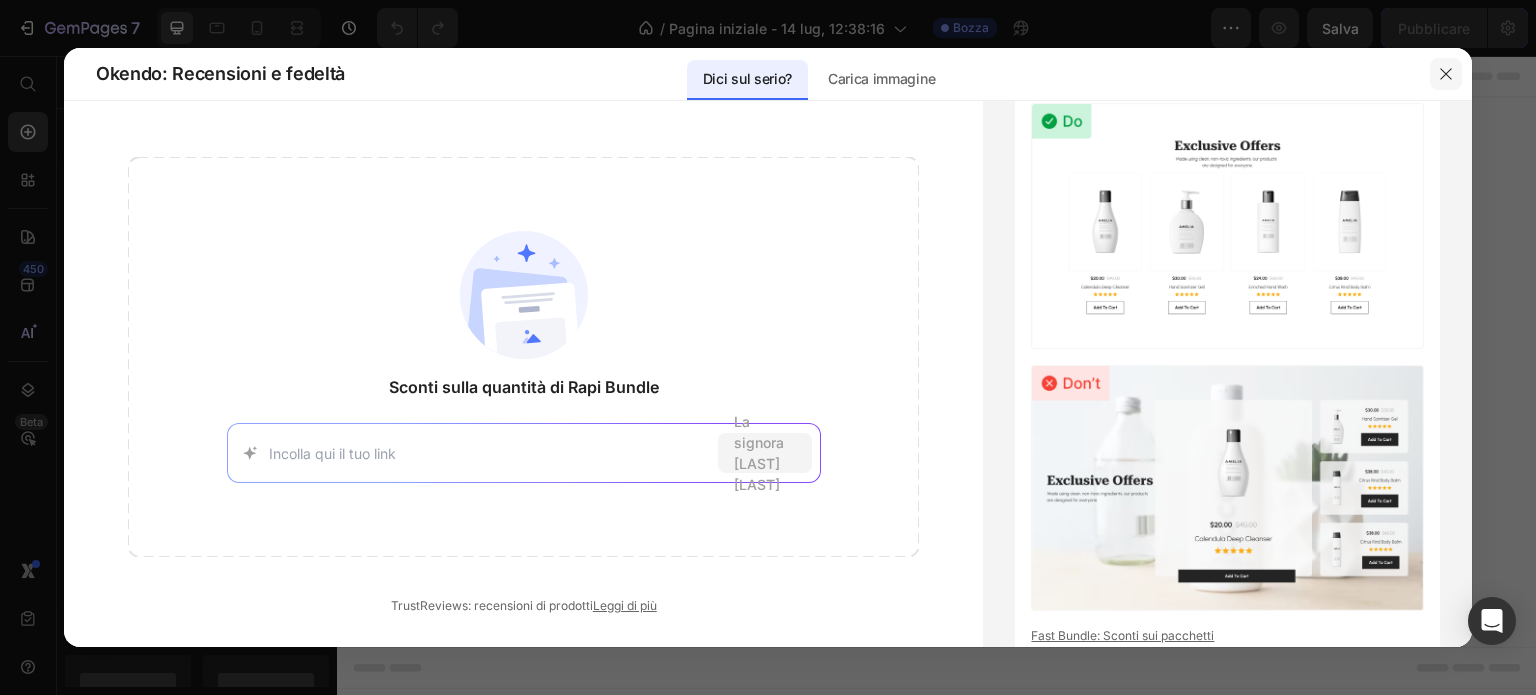 click 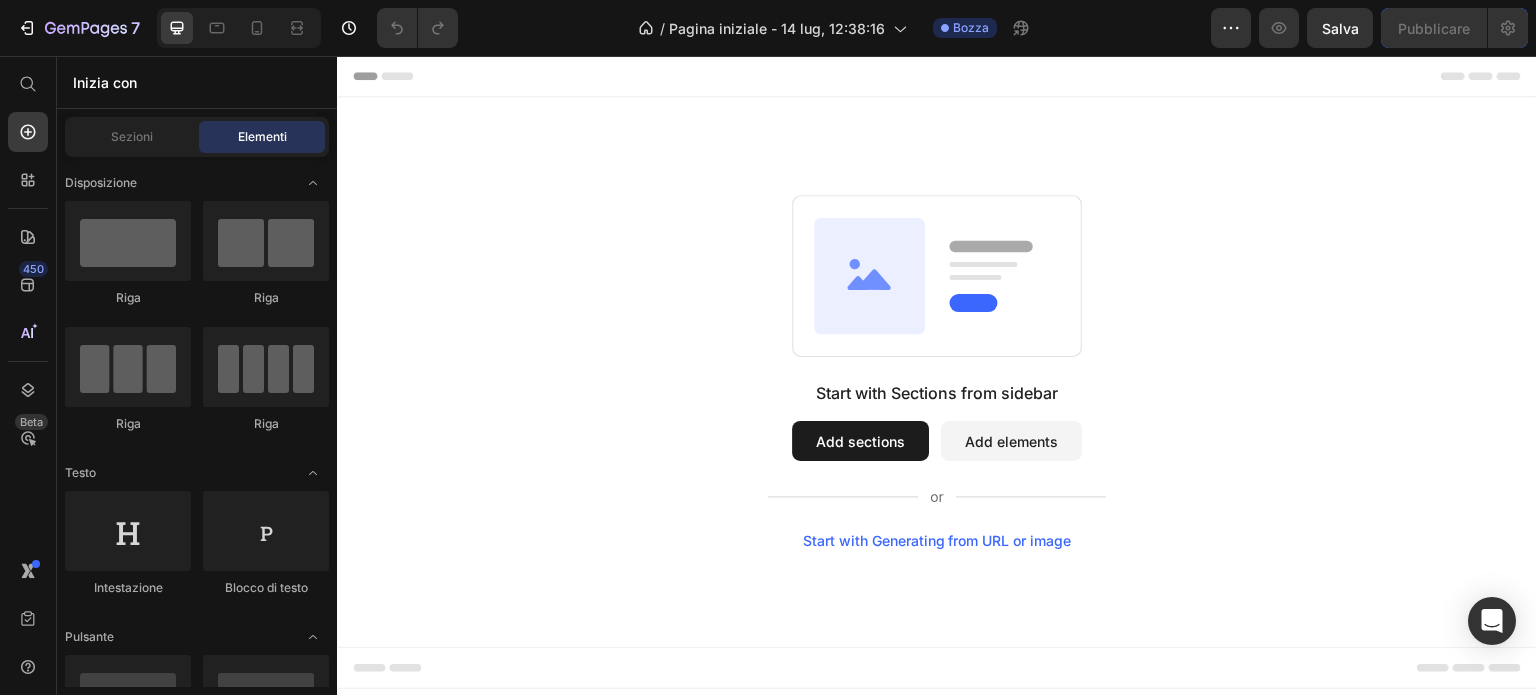 click on "Add sections" at bounding box center (860, 441) 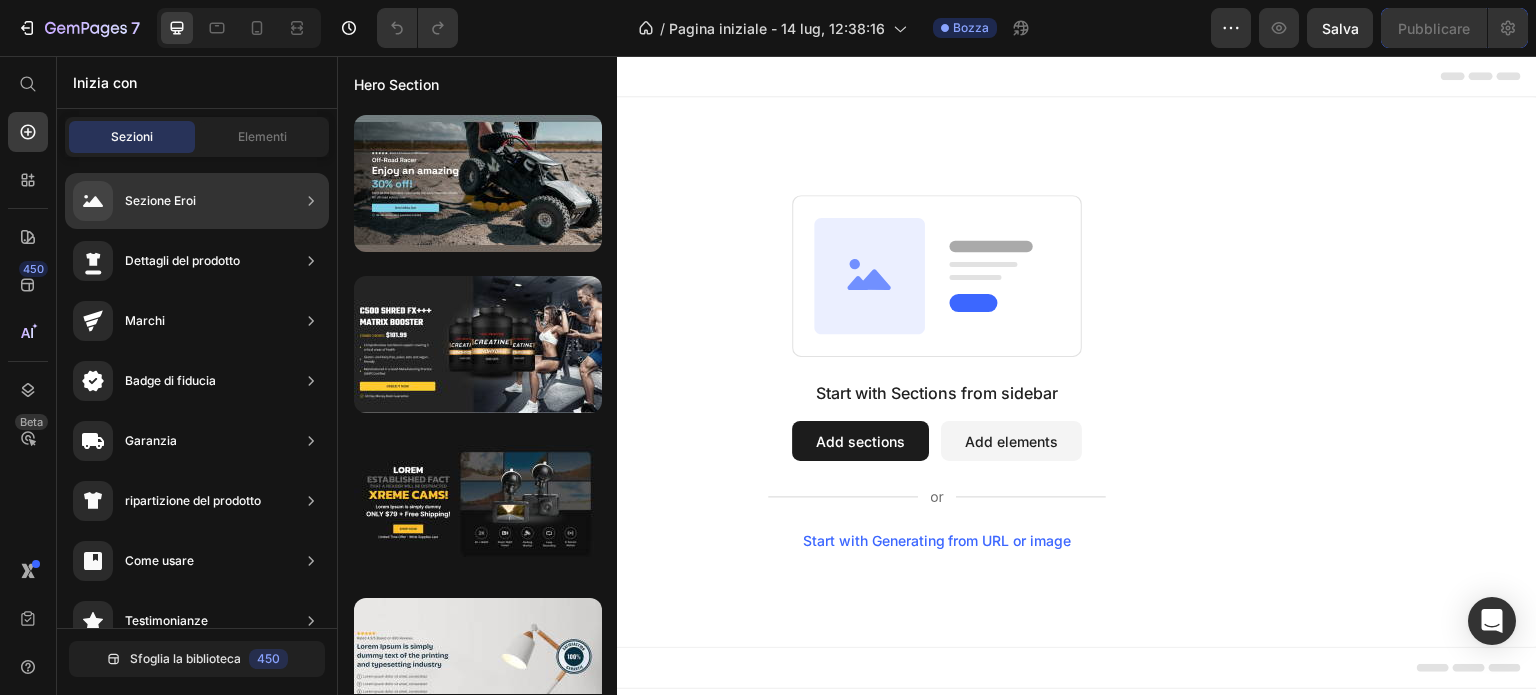 click on "Sezione Eroi" at bounding box center [160, 200] 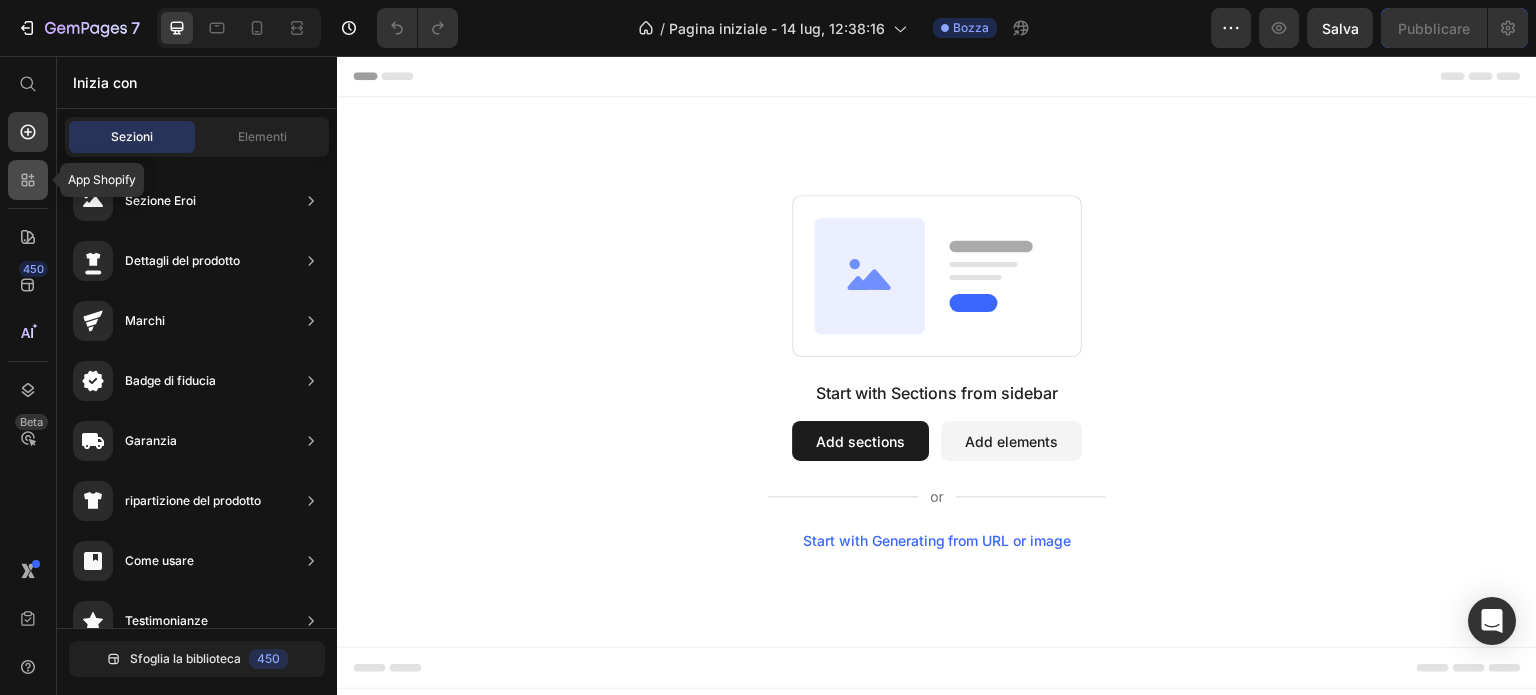 click 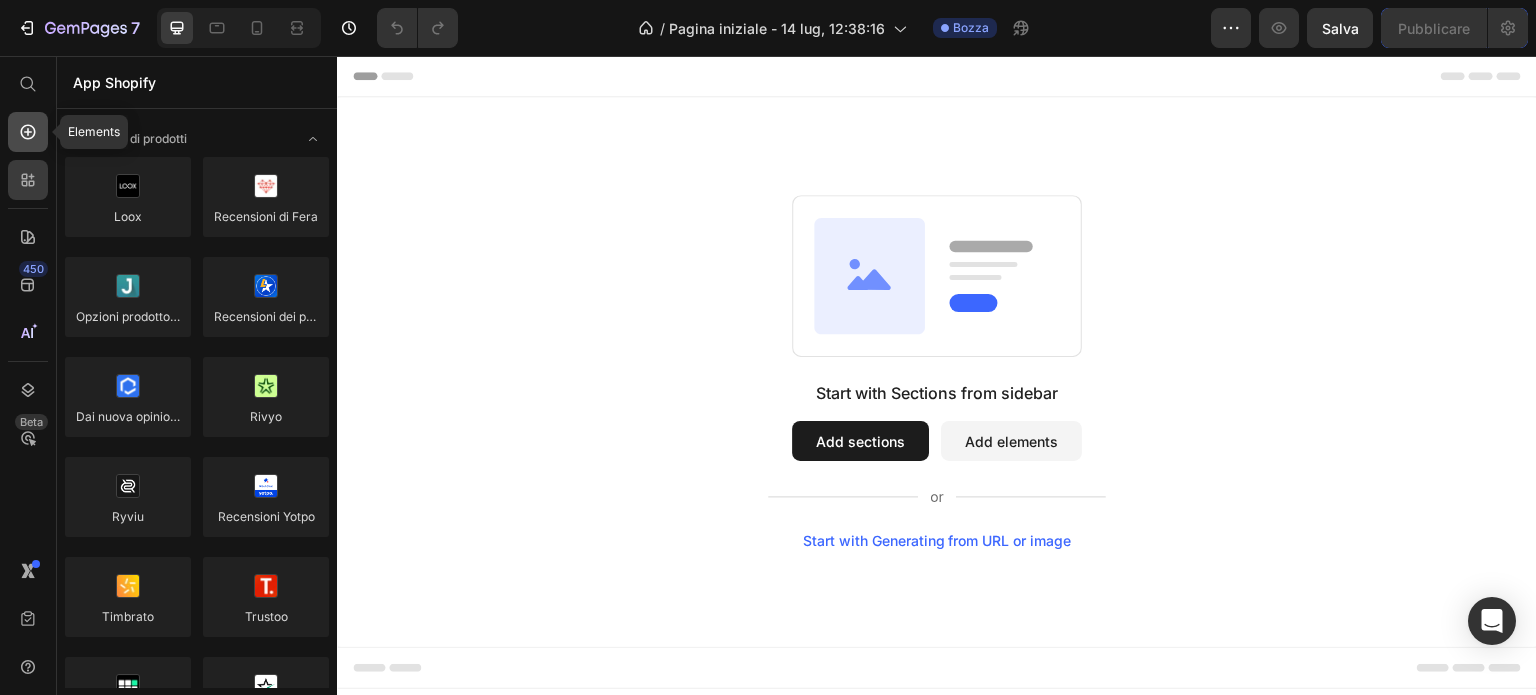 click 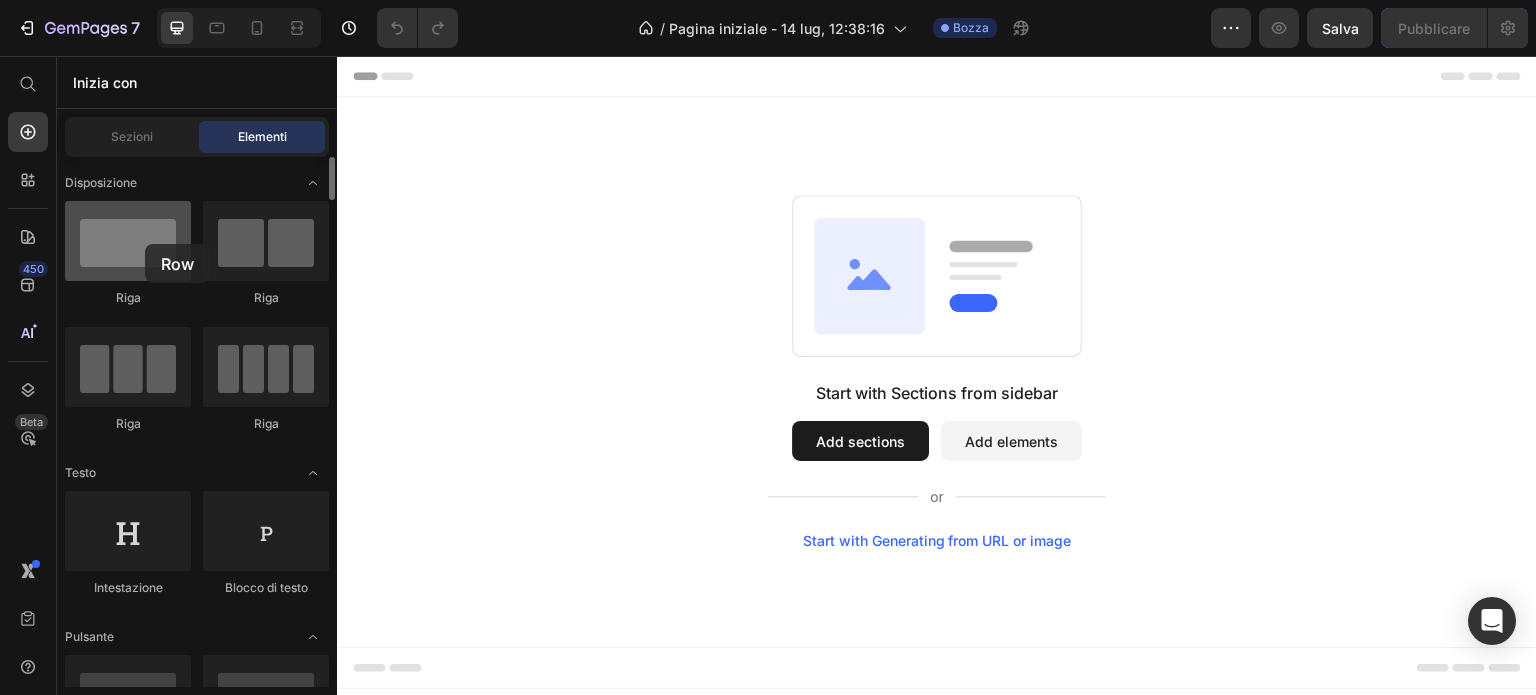 click at bounding box center [128, 241] 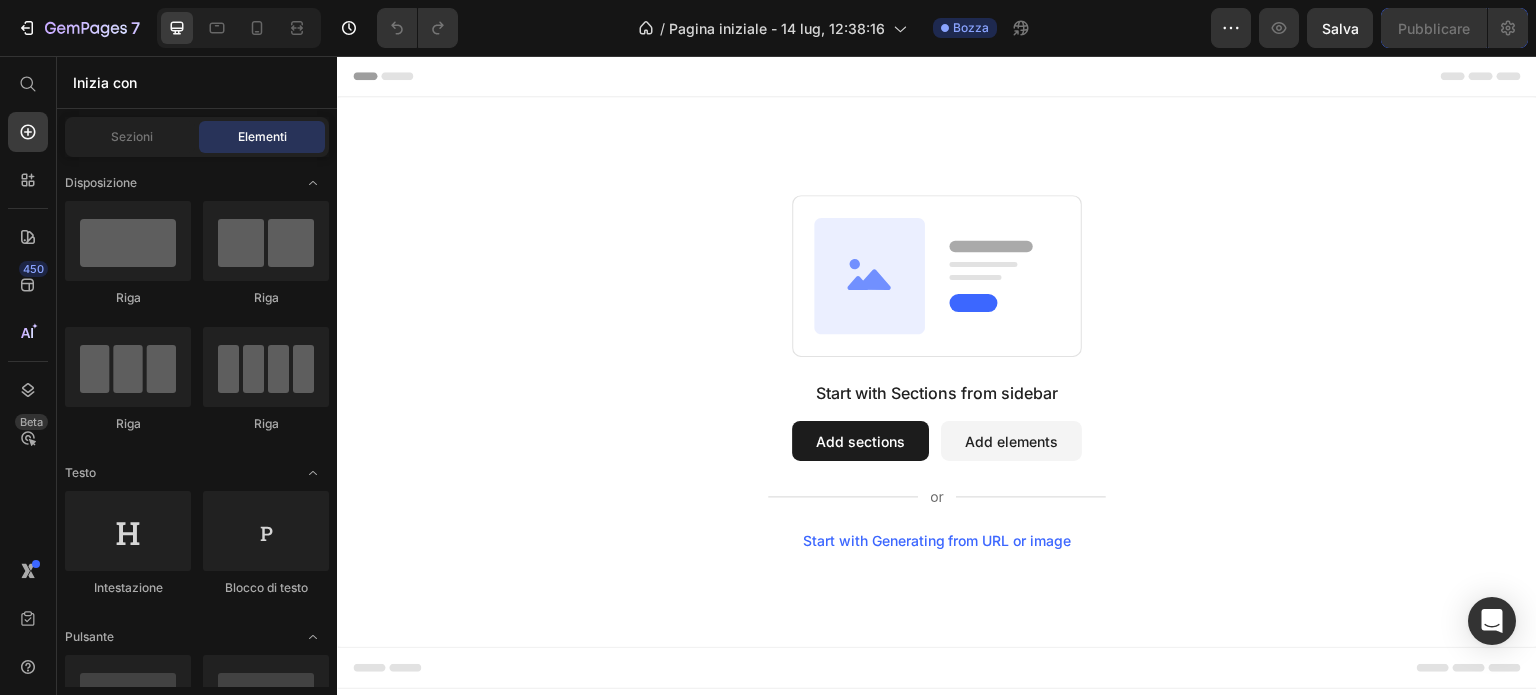 click on "Add elements" at bounding box center [1011, 441] 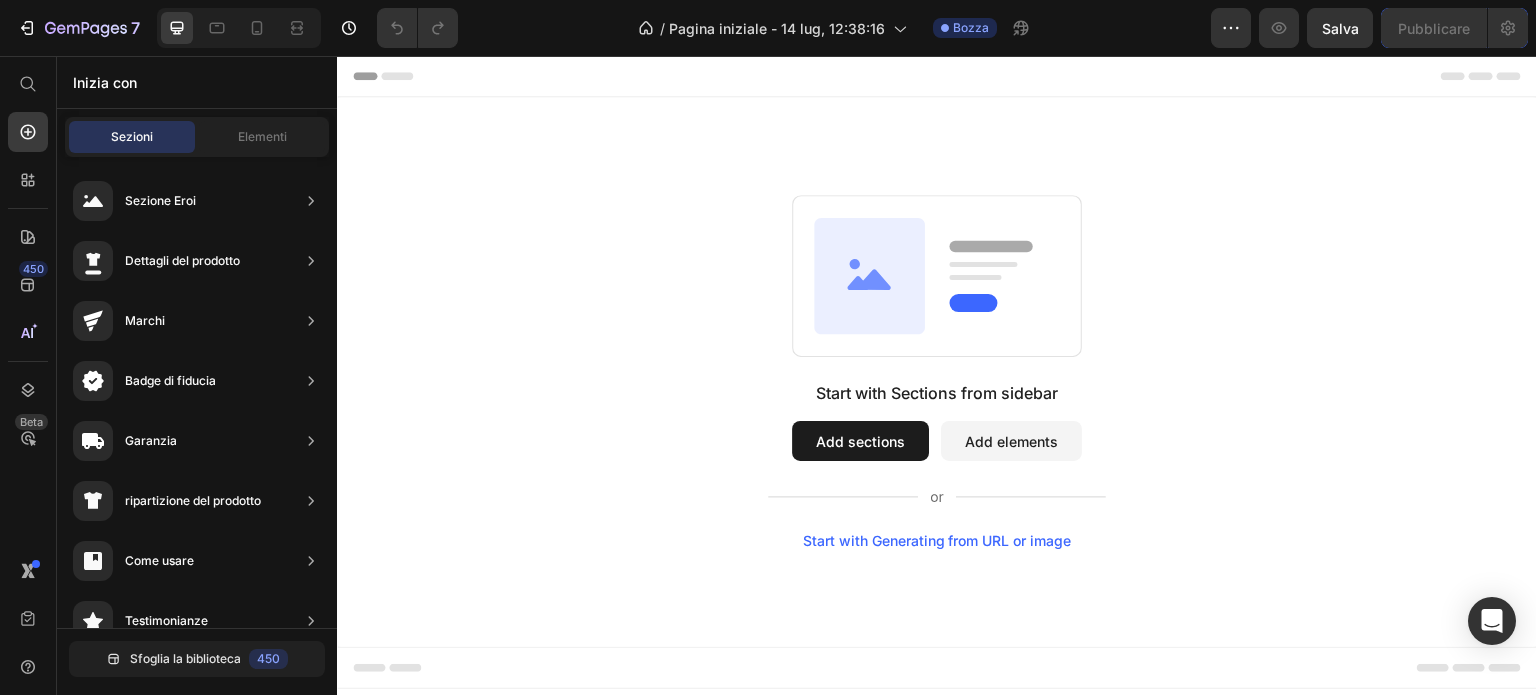 click on "Add elements" at bounding box center [1011, 441] 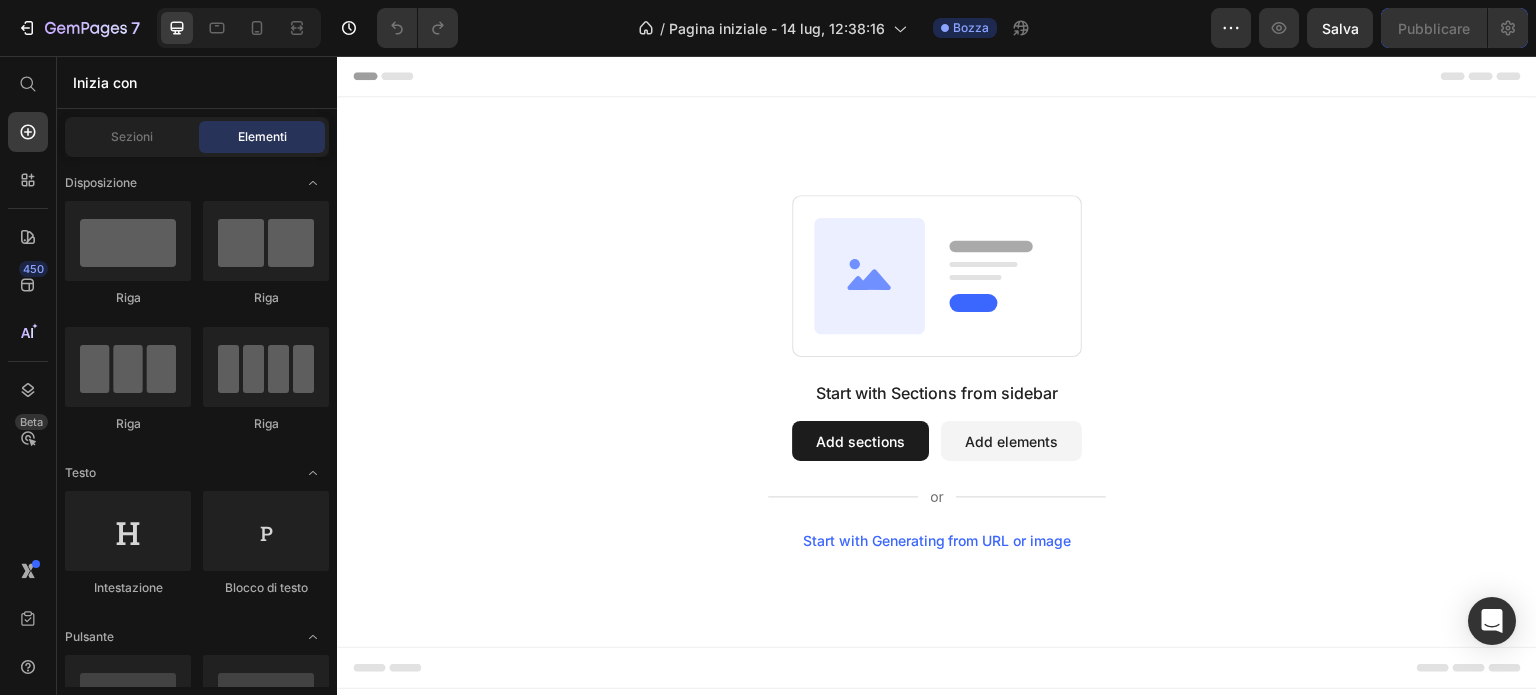 click on "Add sections" at bounding box center [860, 441] 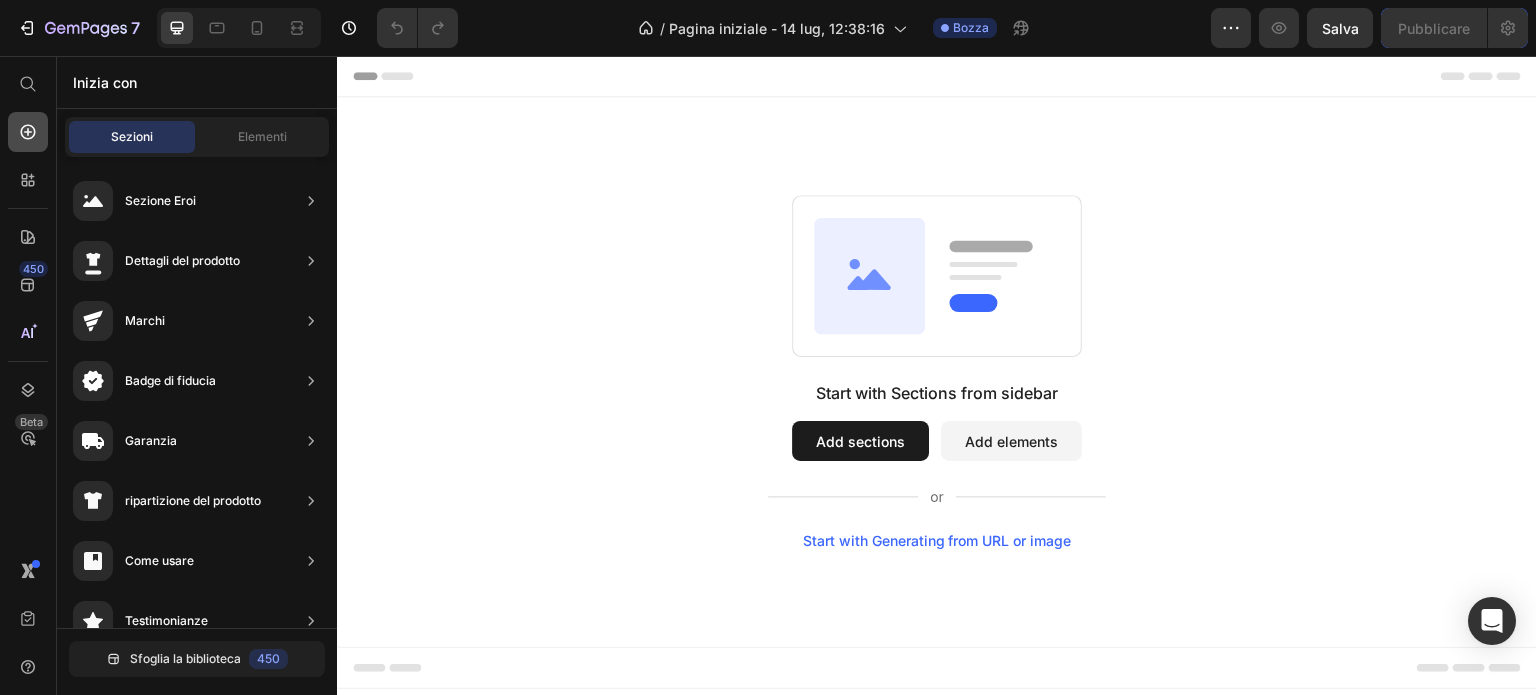 click 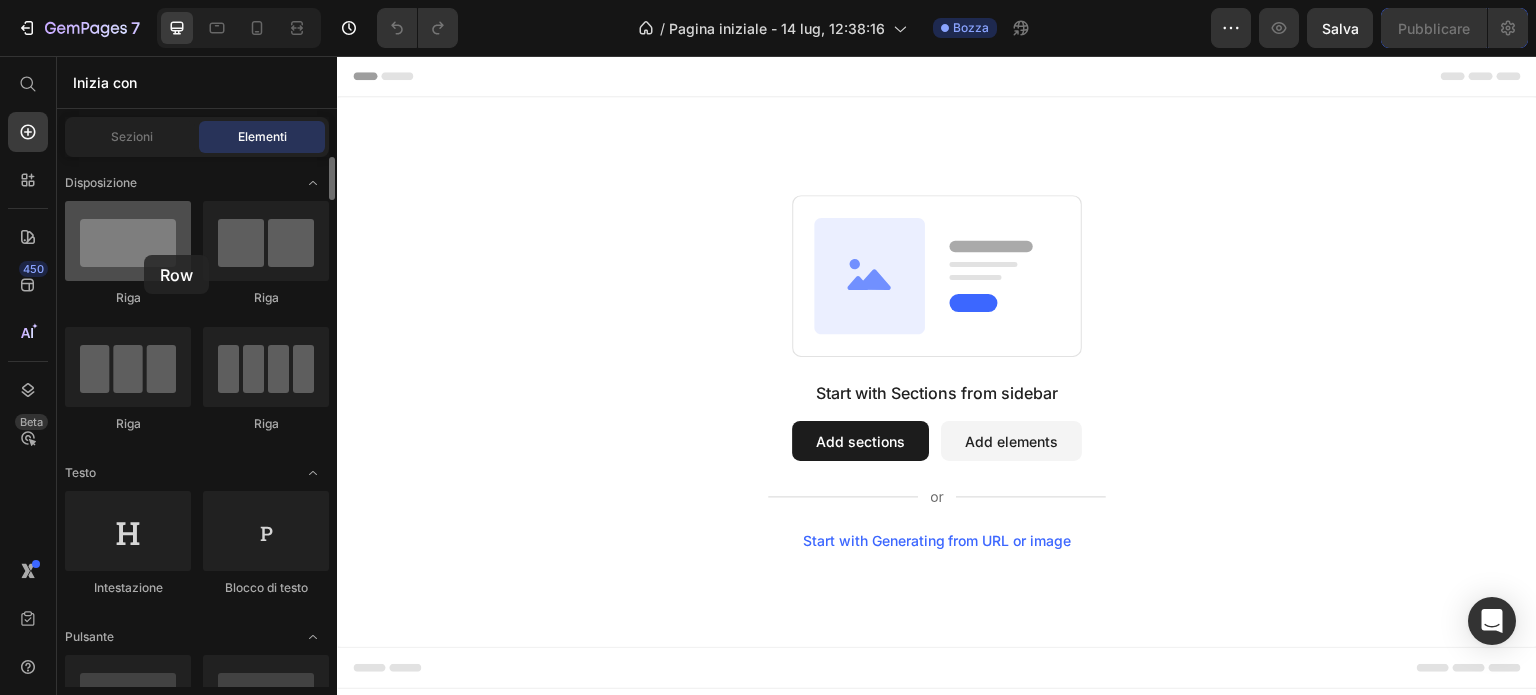 click at bounding box center [128, 241] 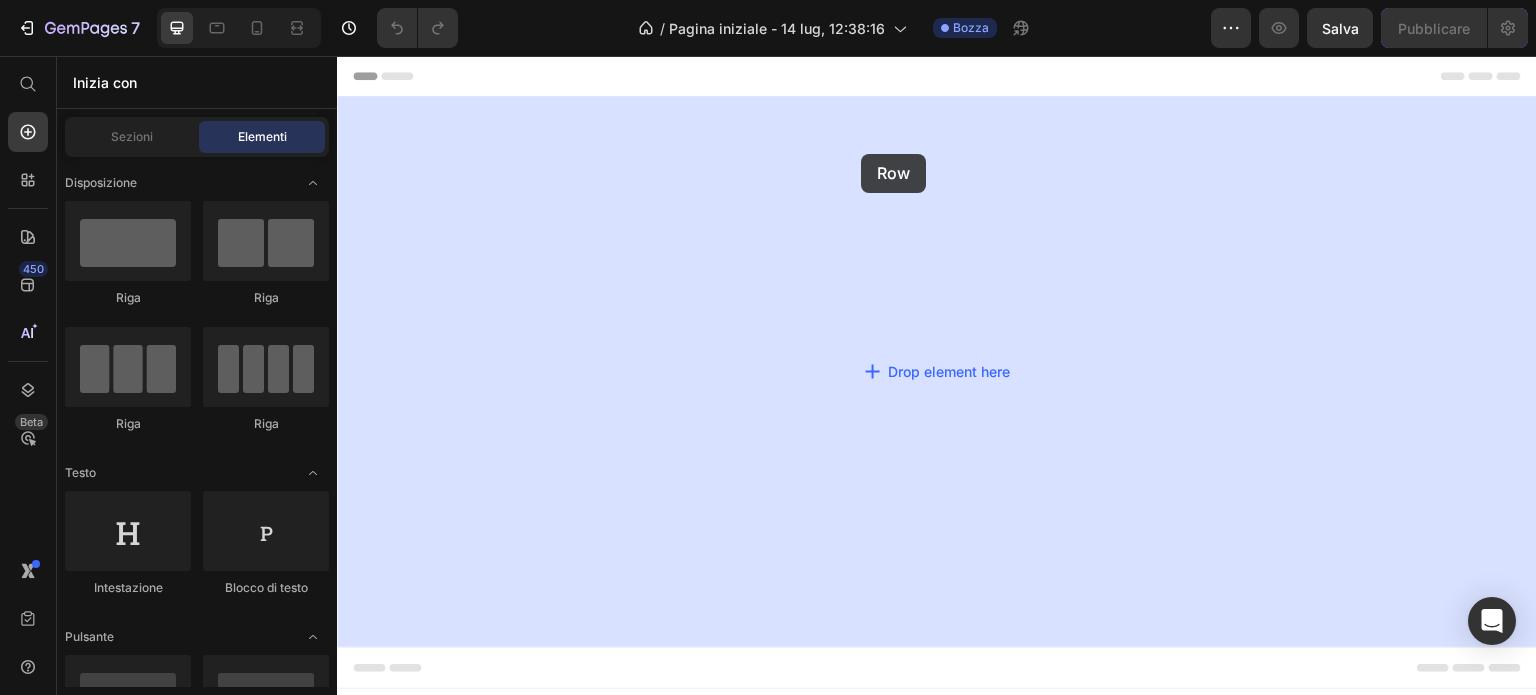 drag, startPoint x: 485, startPoint y: 309, endPoint x: 901, endPoint y: 159, distance: 442.21713 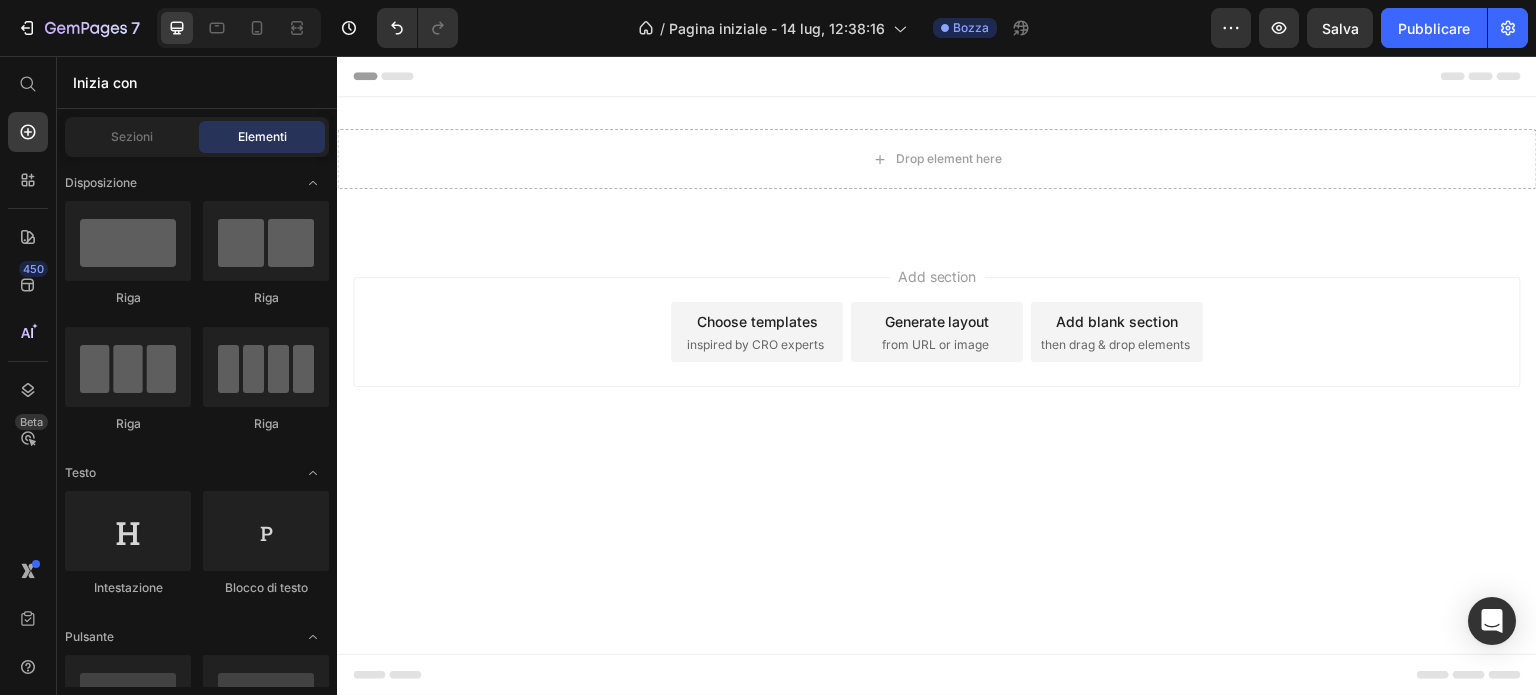 drag, startPoint x: 954, startPoint y: 273, endPoint x: 953, endPoint y: 332, distance: 59.008472 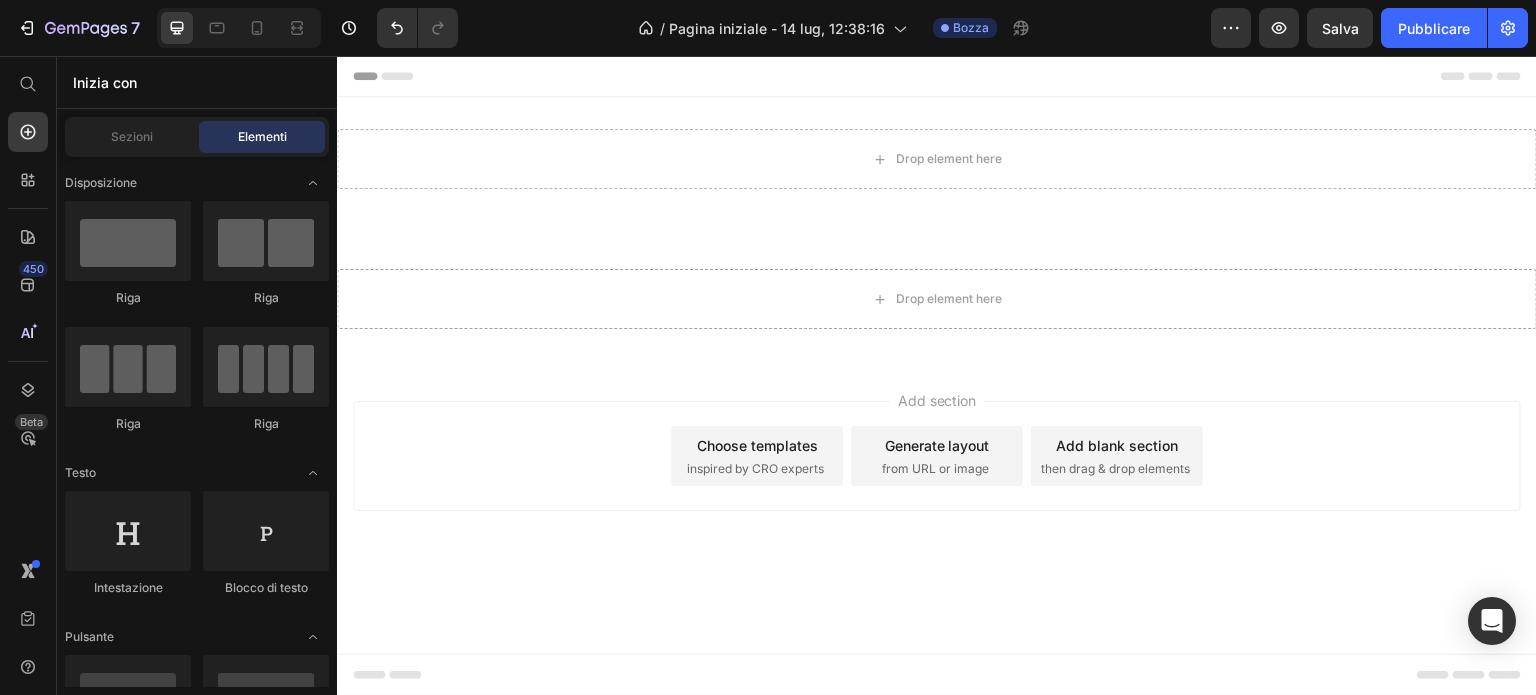 click on "Choose templates" at bounding box center (757, 445) 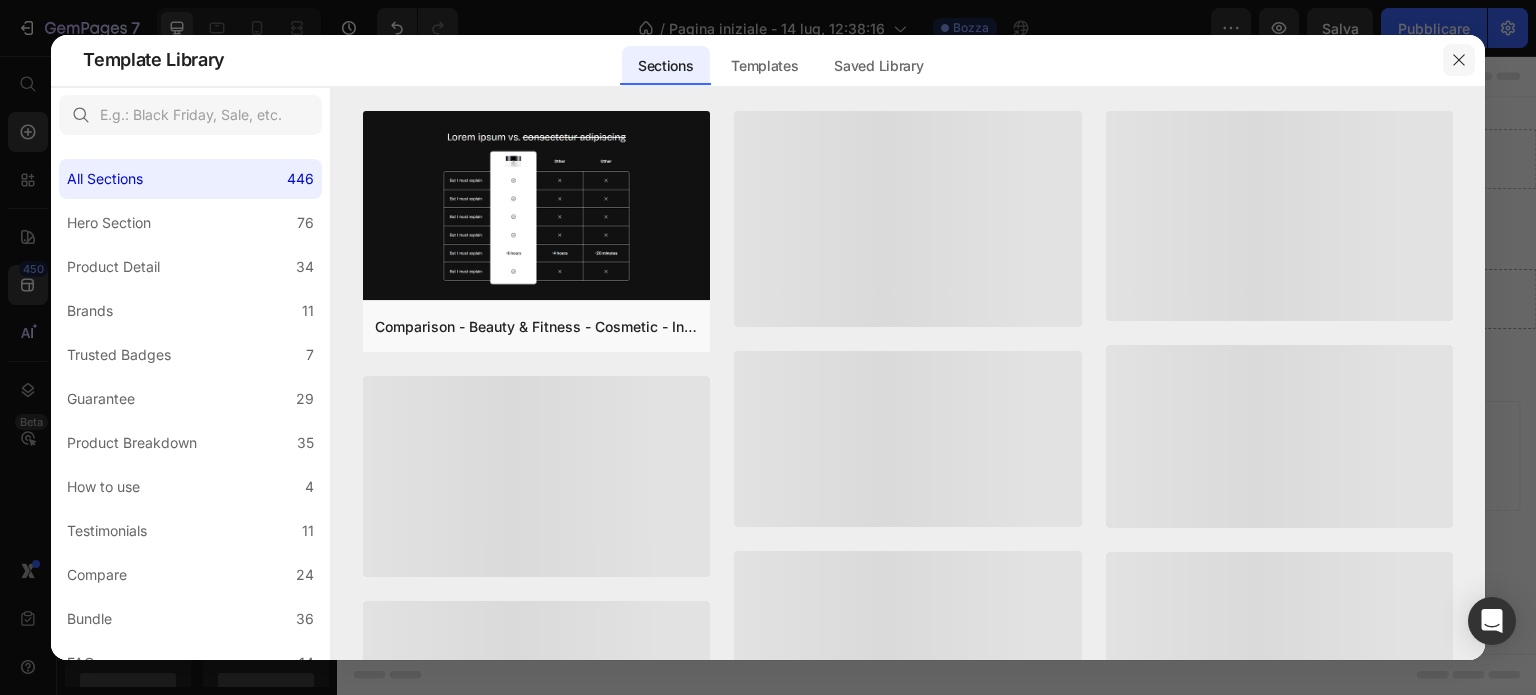 click at bounding box center (1459, 60) 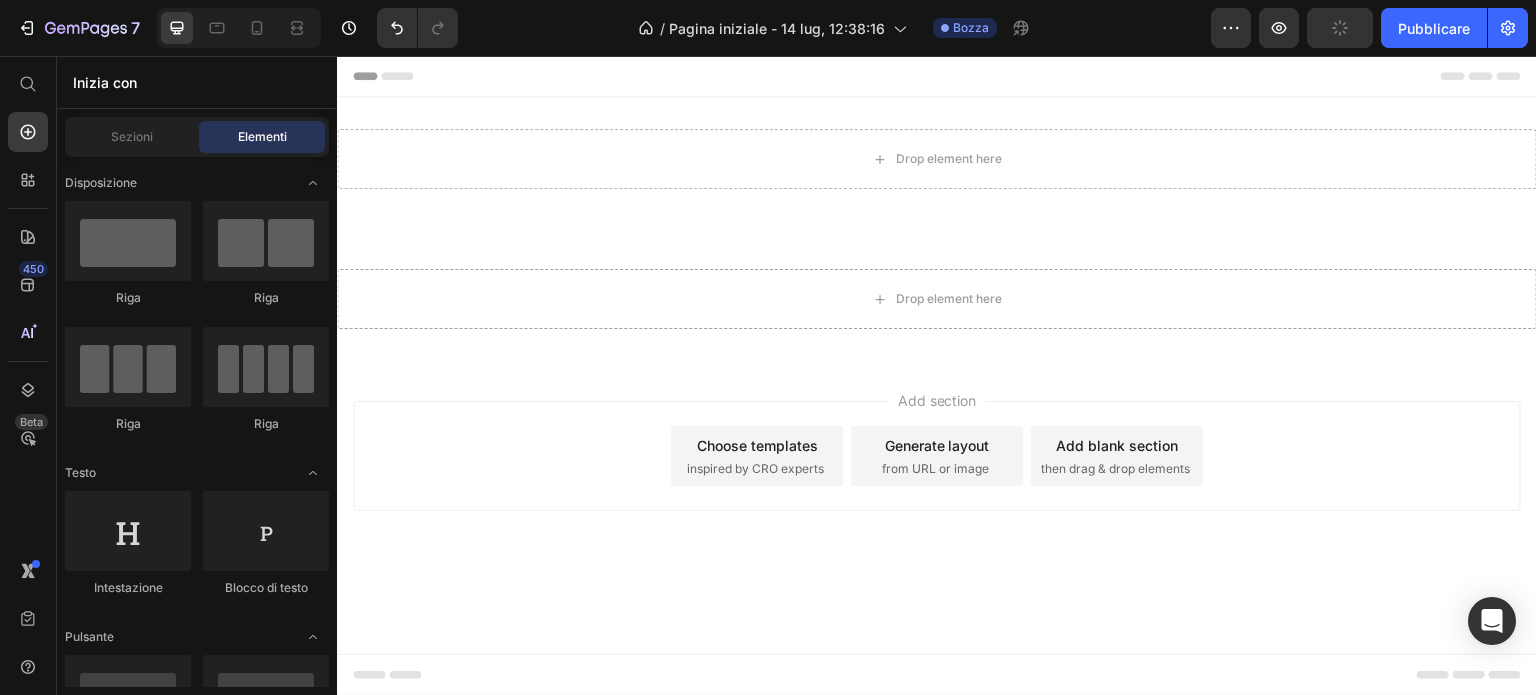 click on "Generate layout" at bounding box center [937, 445] 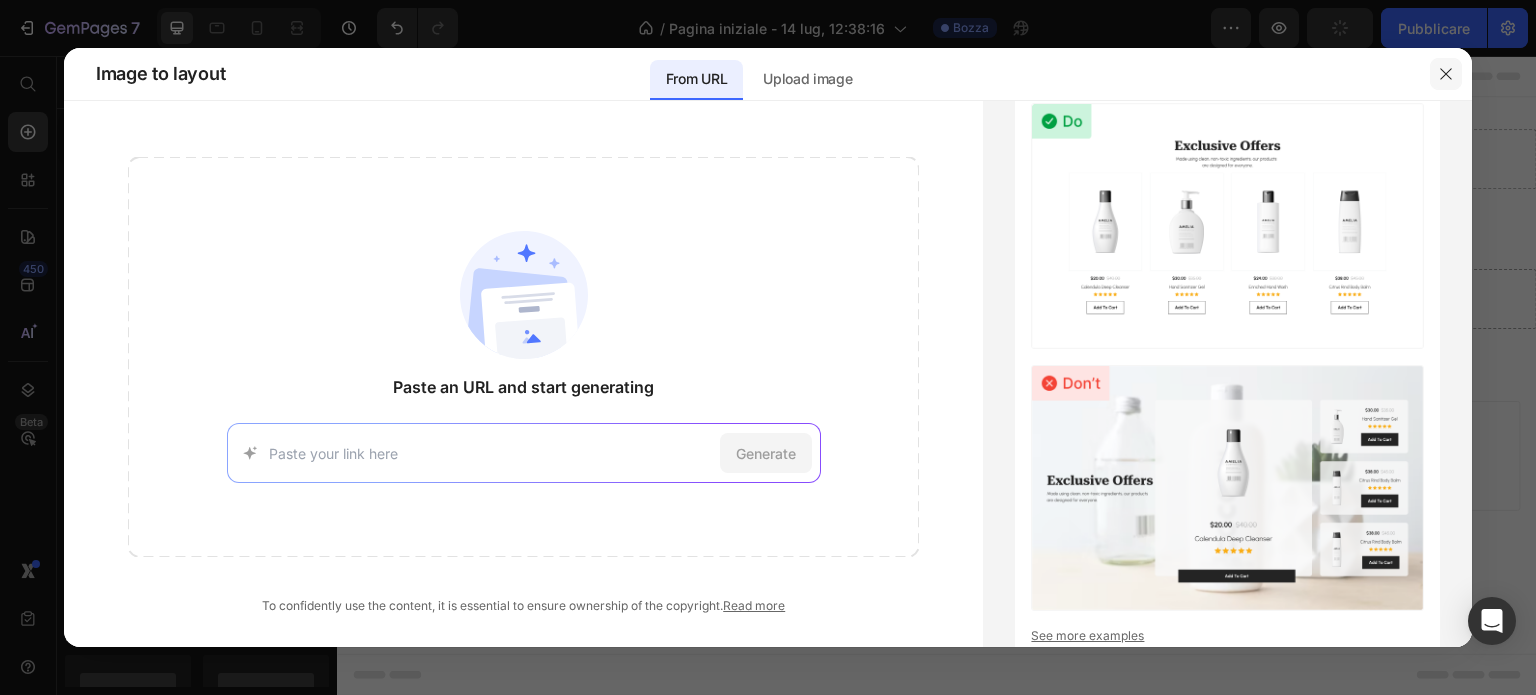 click 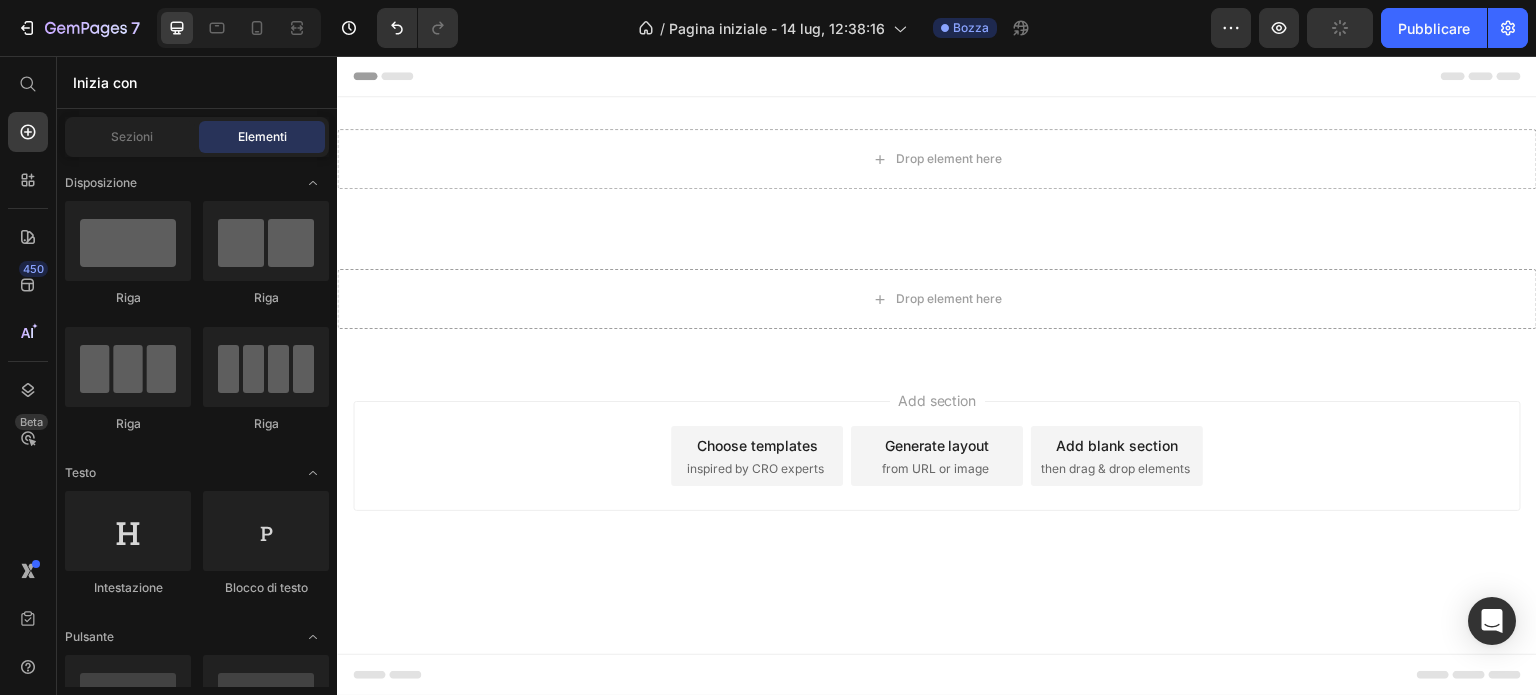 click on "then drag & drop elements" at bounding box center (1115, 469) 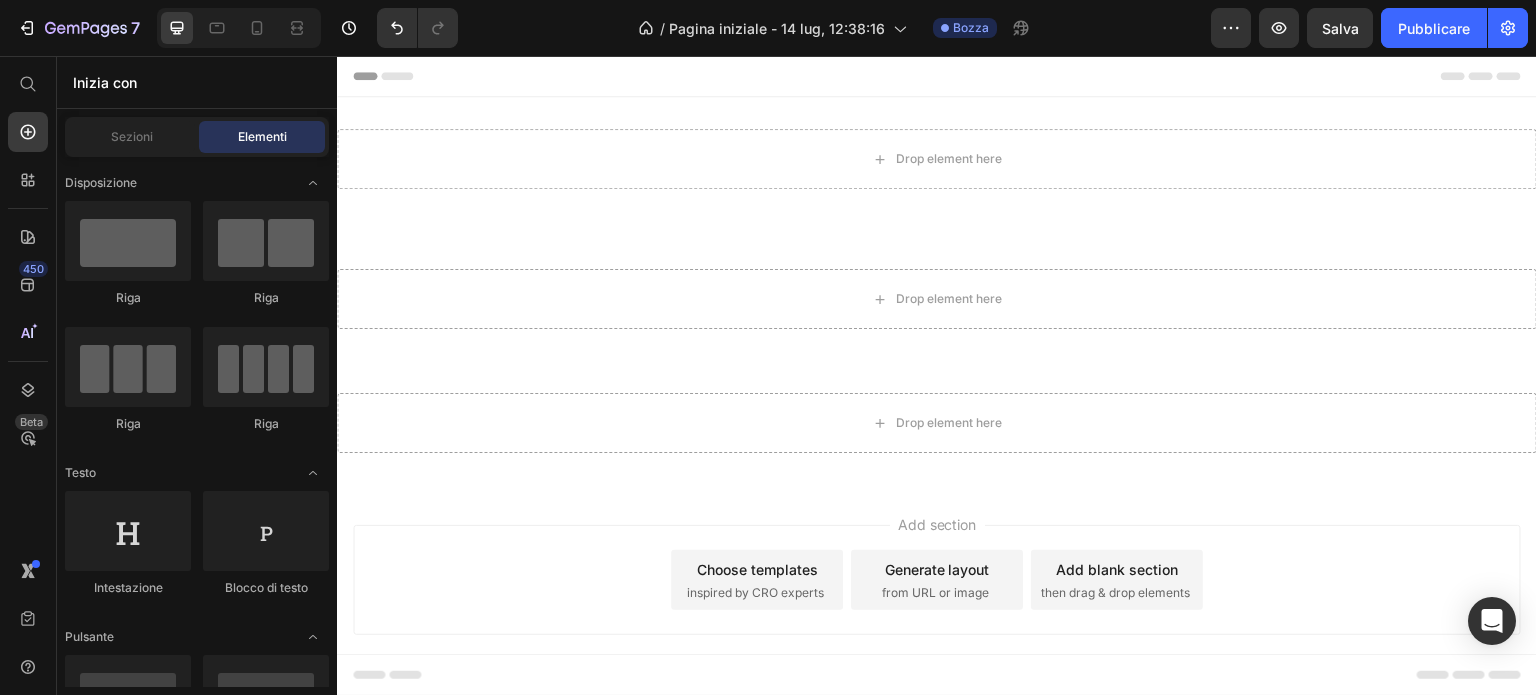 scroll, scrollTop: 35, scrollLeft: 0, axis: vertical 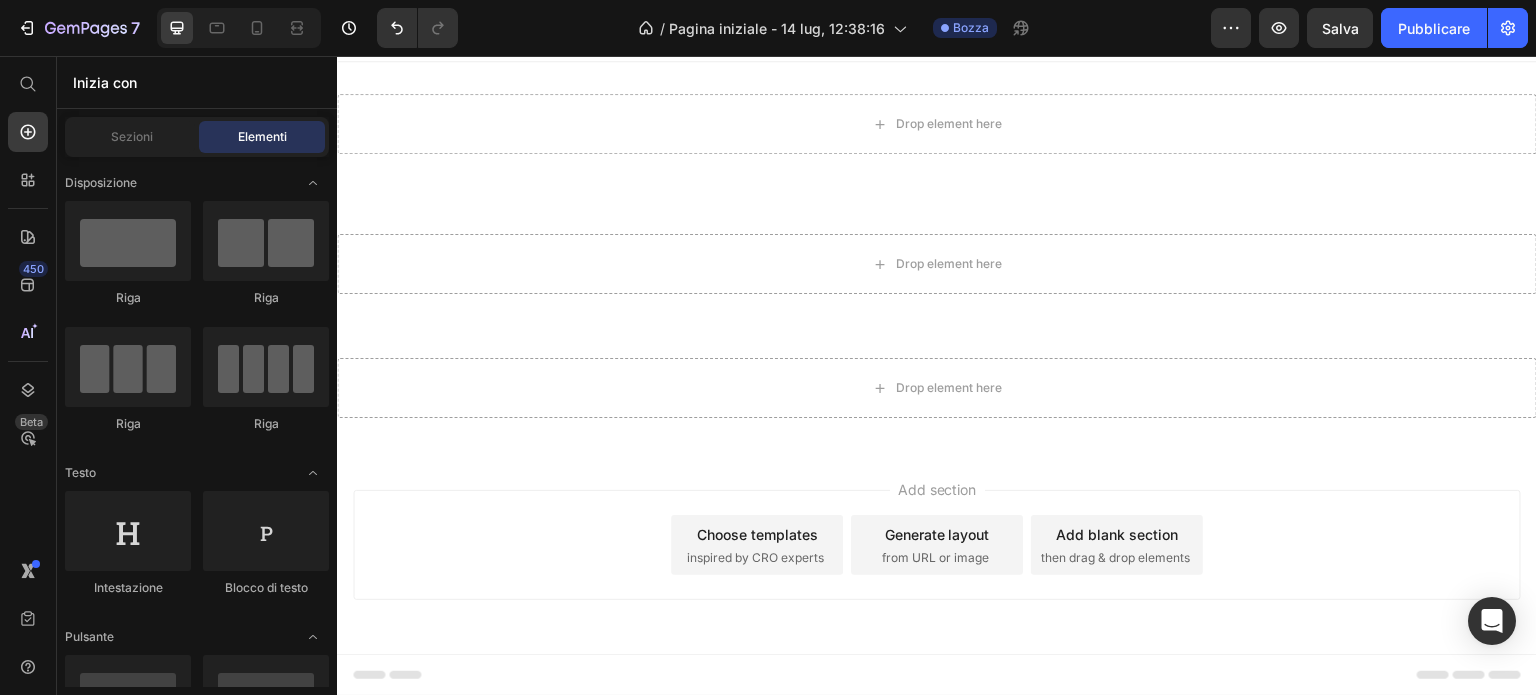 drag, startPoint x: 1263, startPoint y: 544, endPoint x: 1155, endPoint y: 560, distance: 109.17875 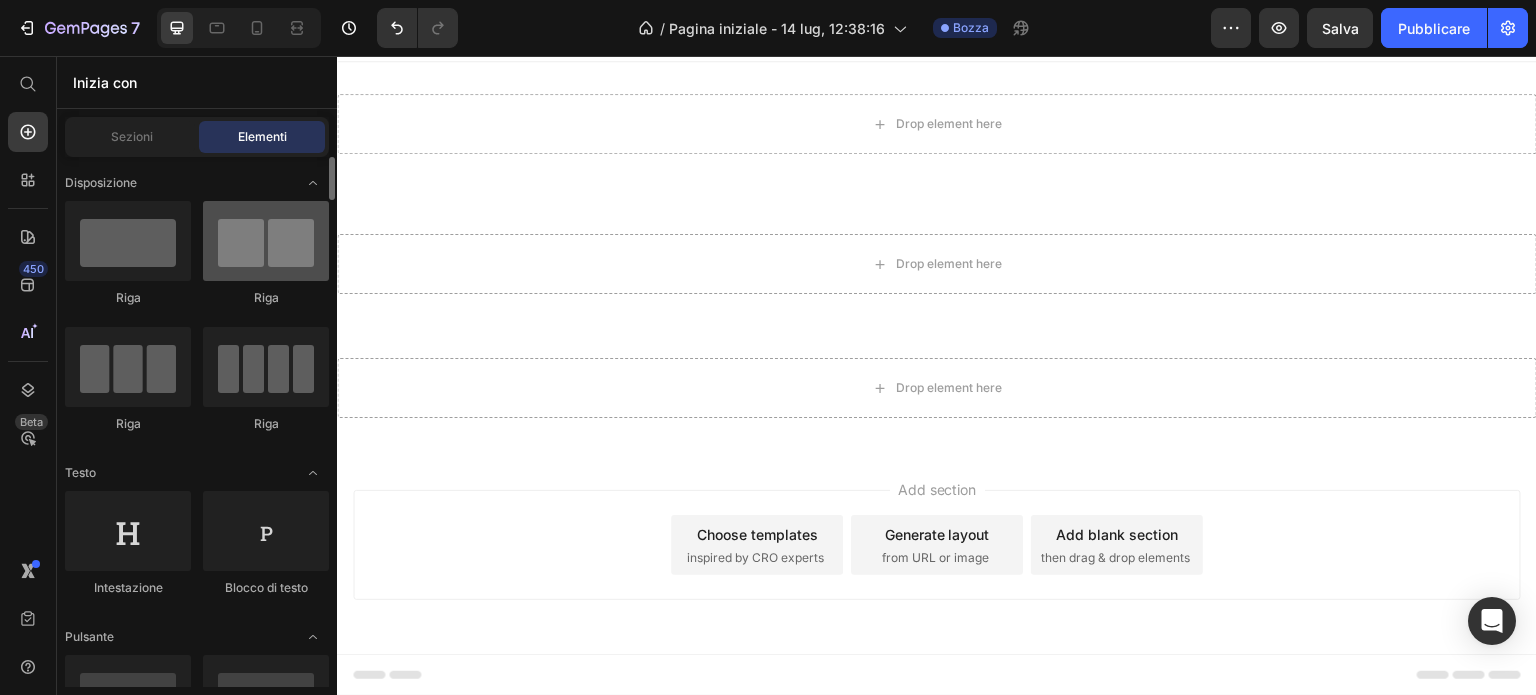 click at bounding box center [266, 241] 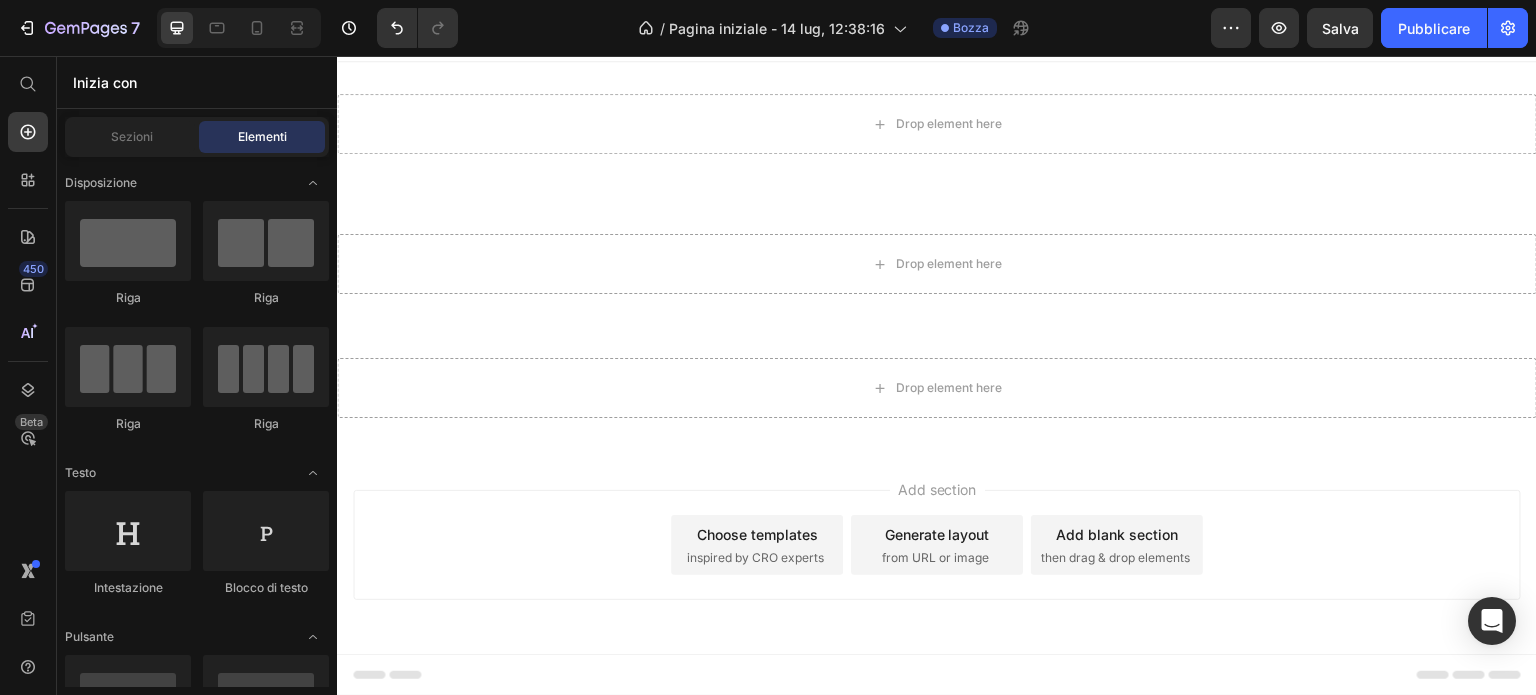 click on "then drag & drop elements" at bounding box center [1115, 558] 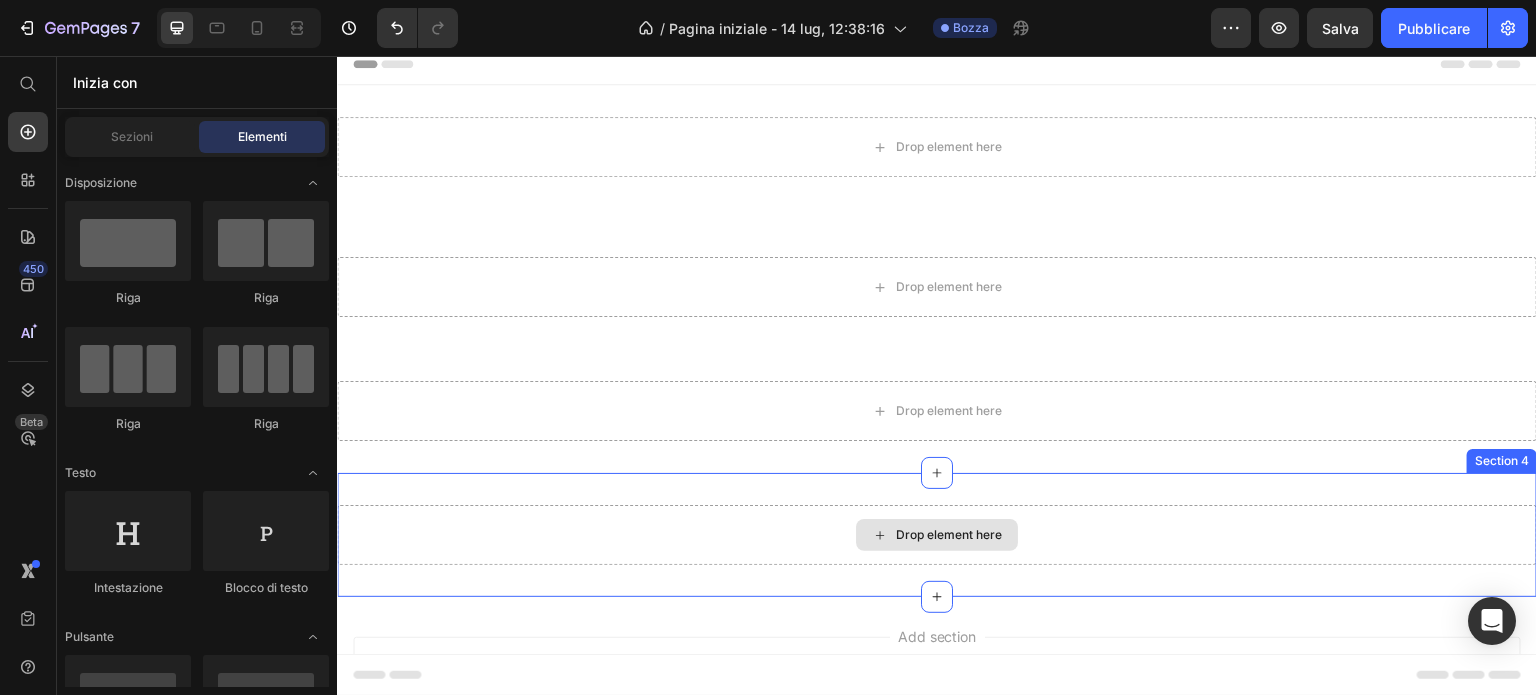scroll, scrollTop: 0, scrollLeft: 0, axis: both 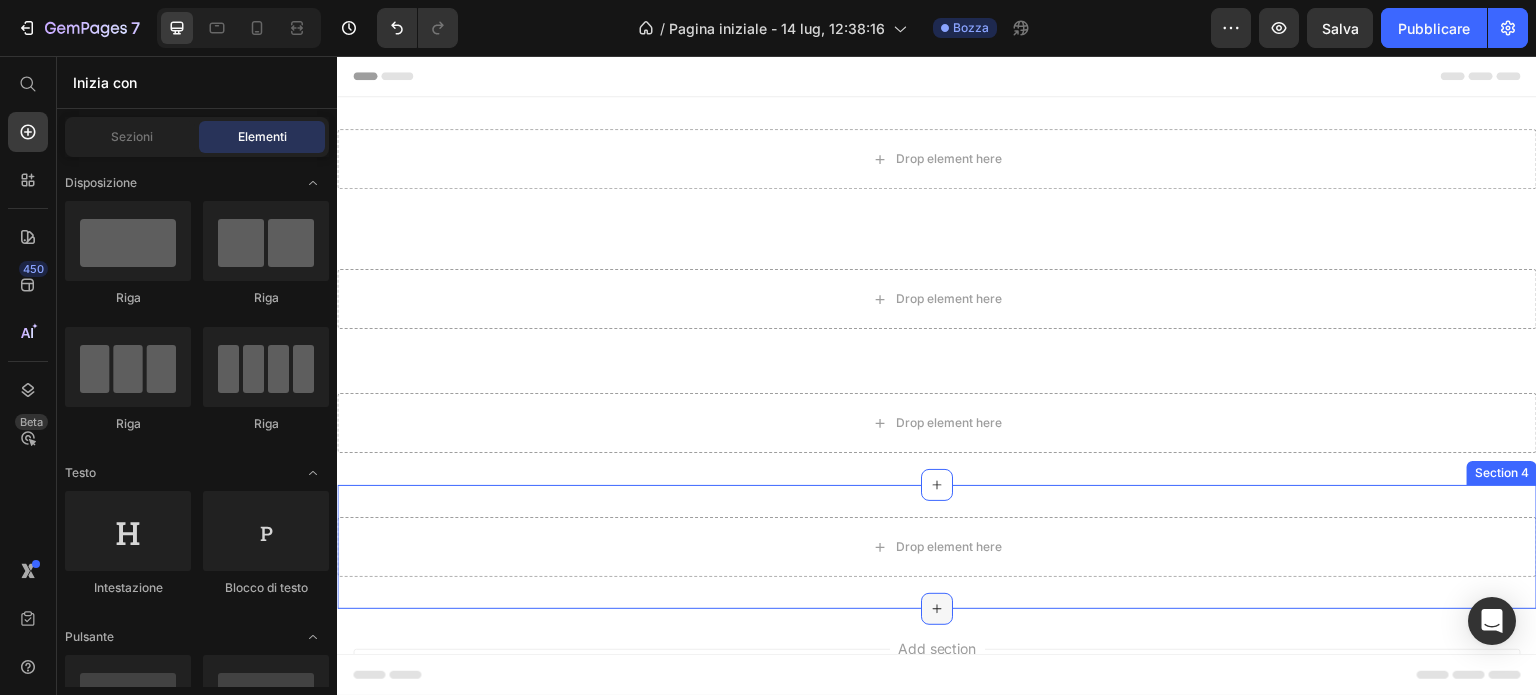 click 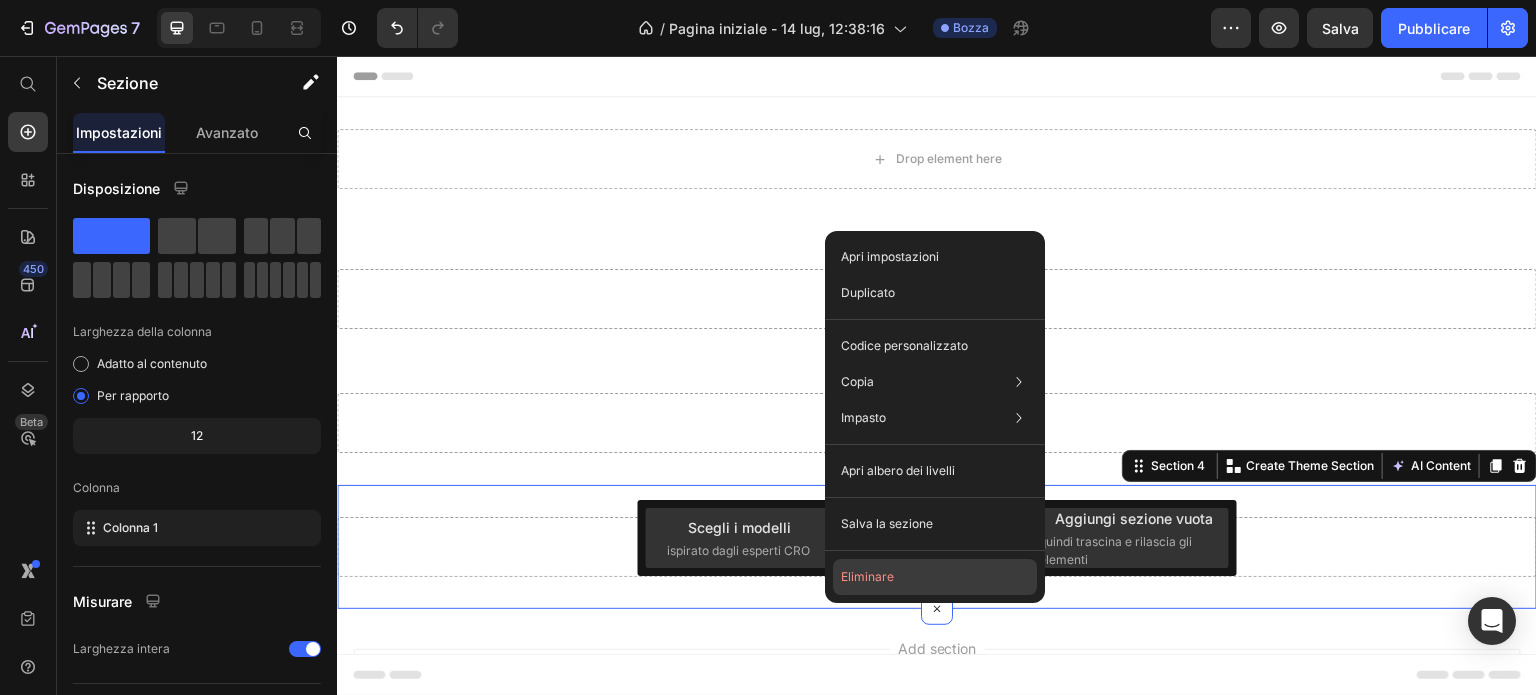 click on "Eliminare" 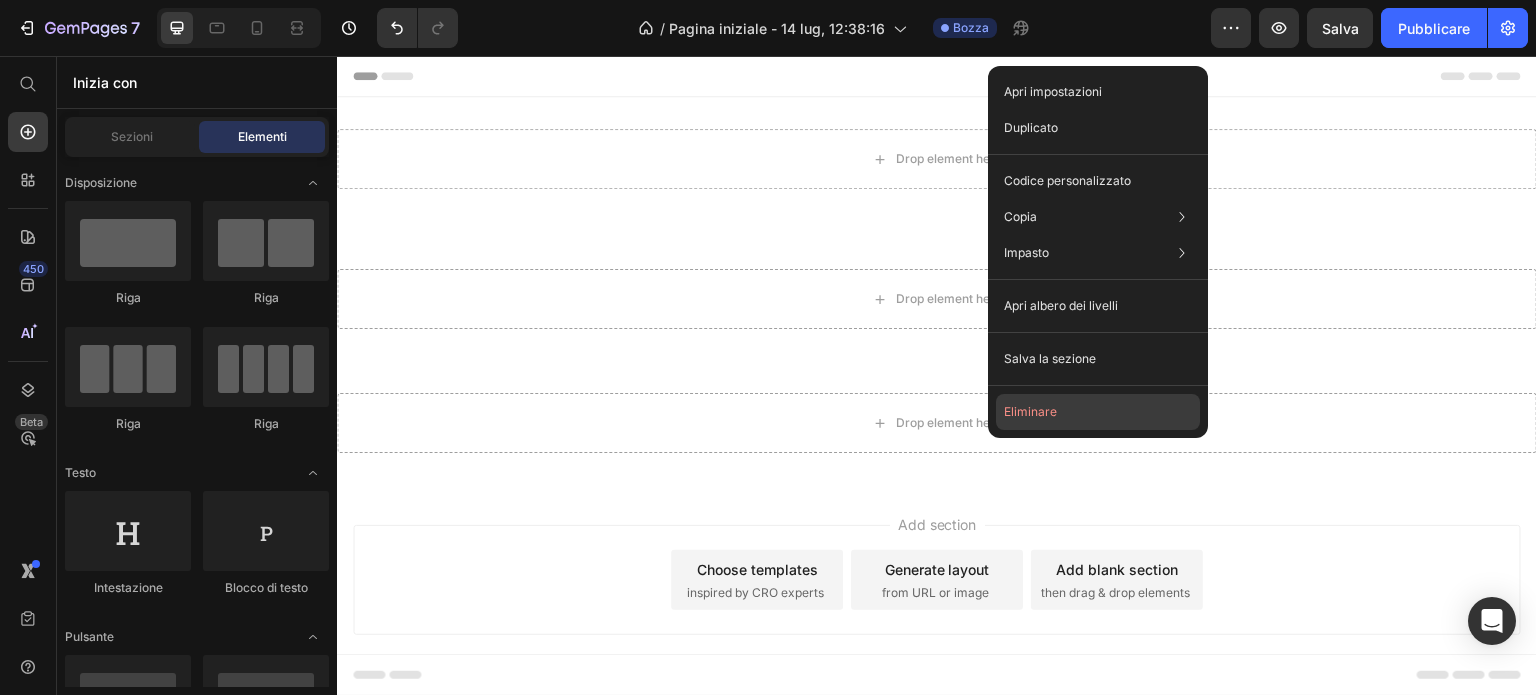 click on "Eliminare" 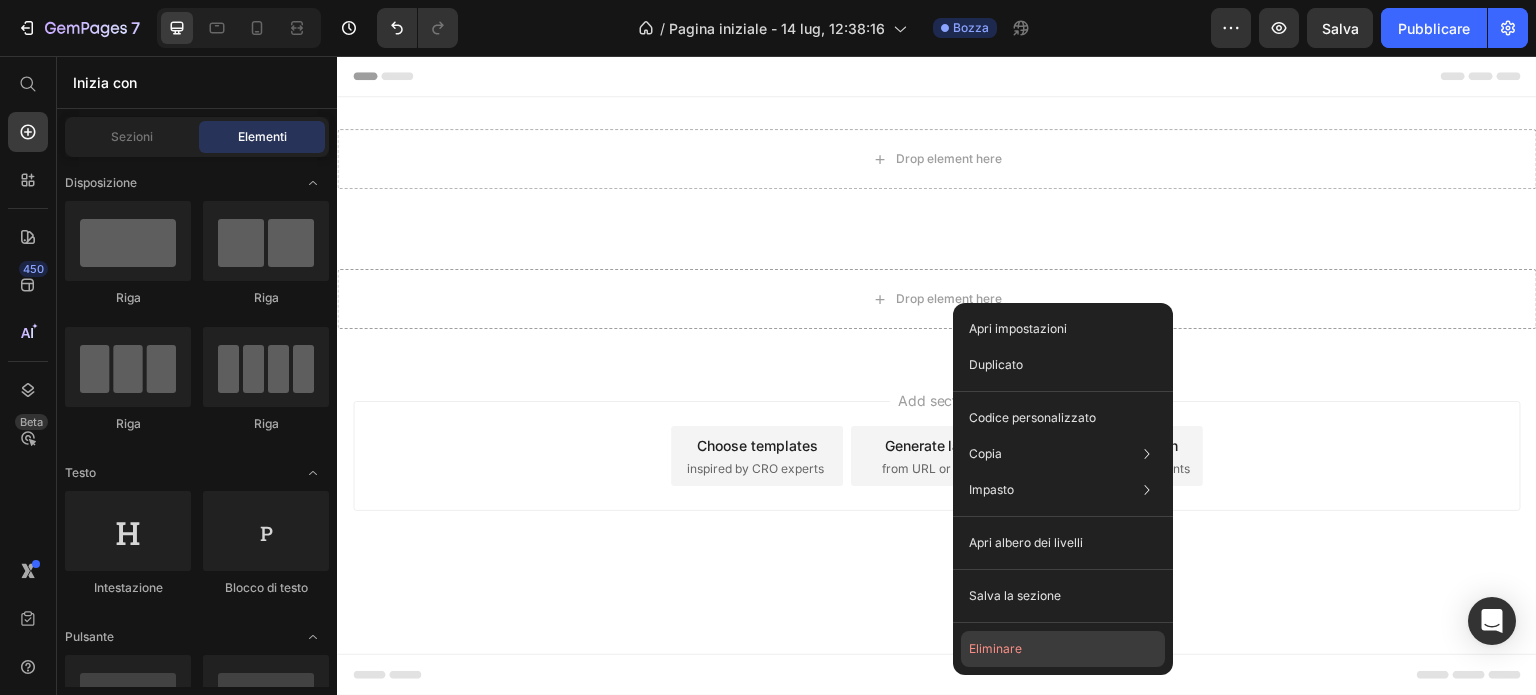 click on "Eliminare" 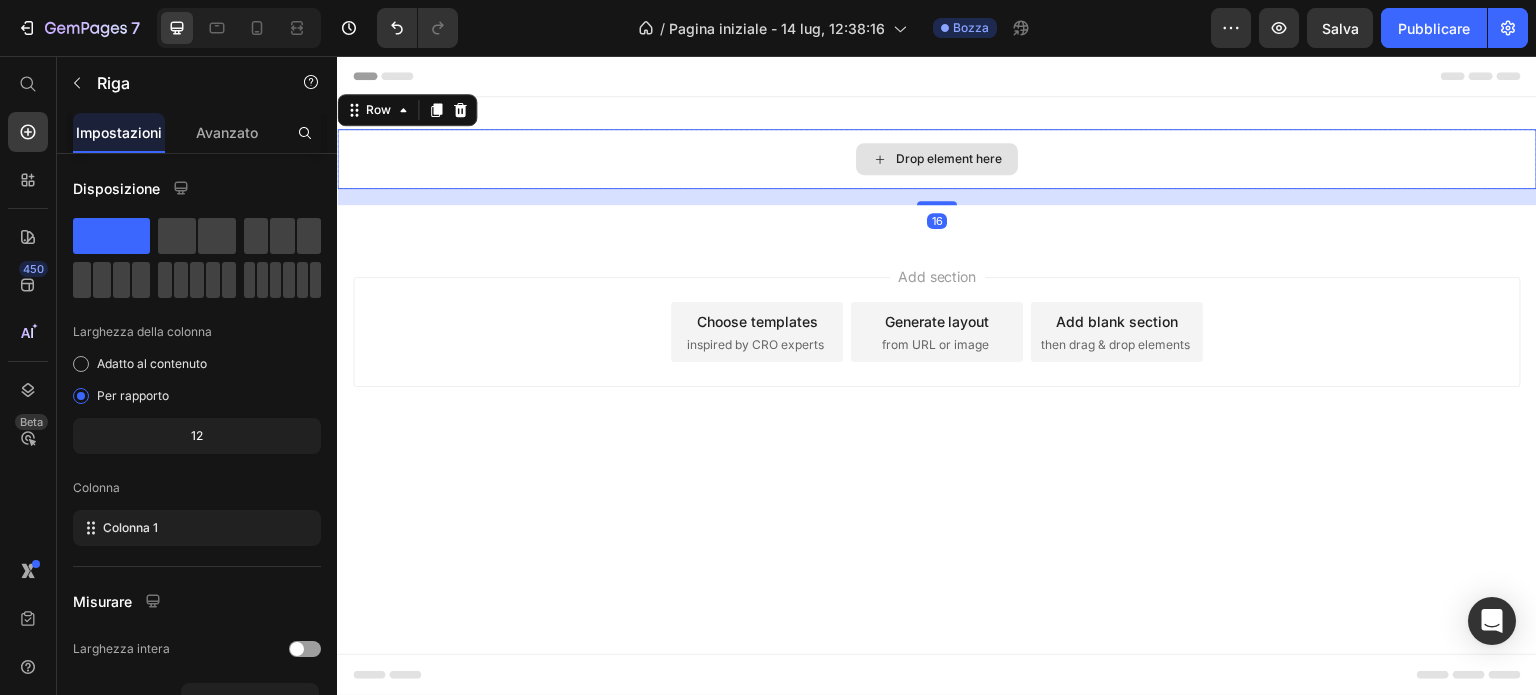 click on "Drop element here" at bounding box center (937, 159) 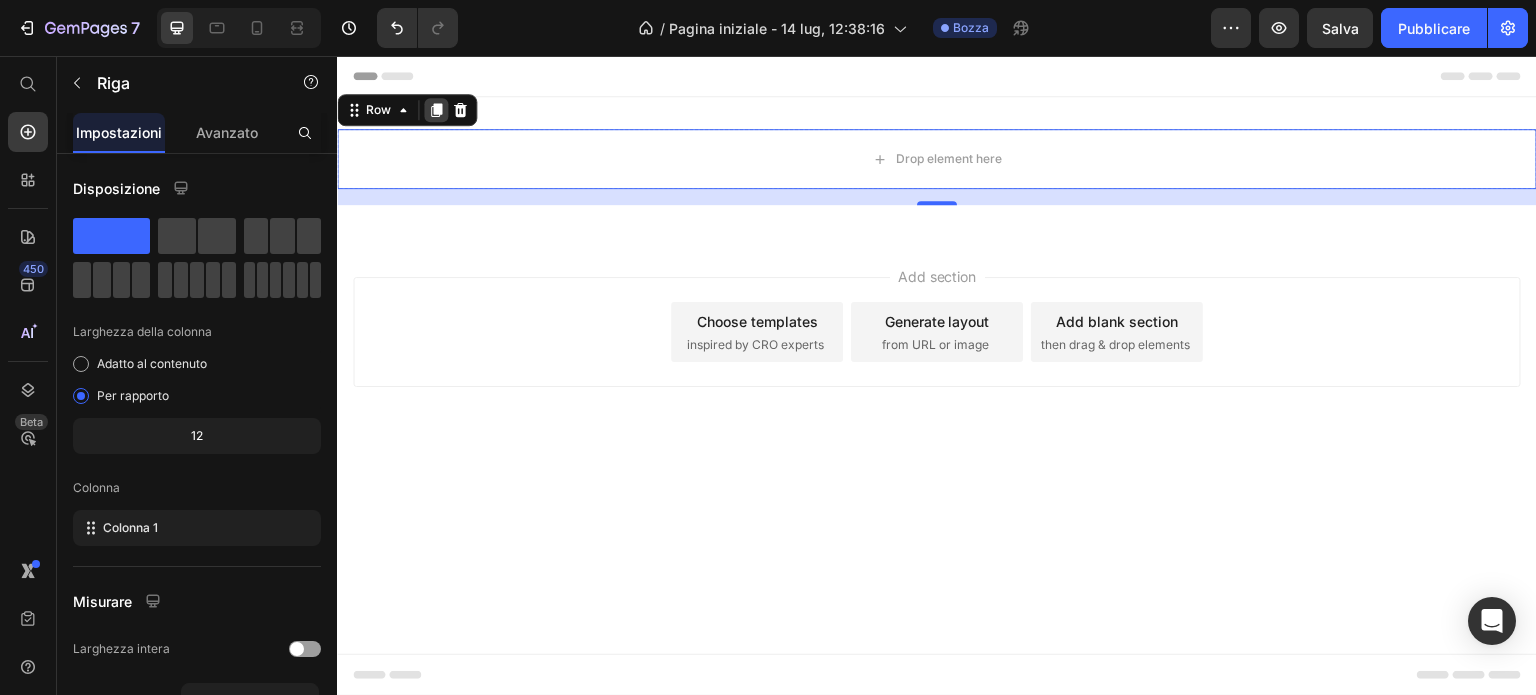 click 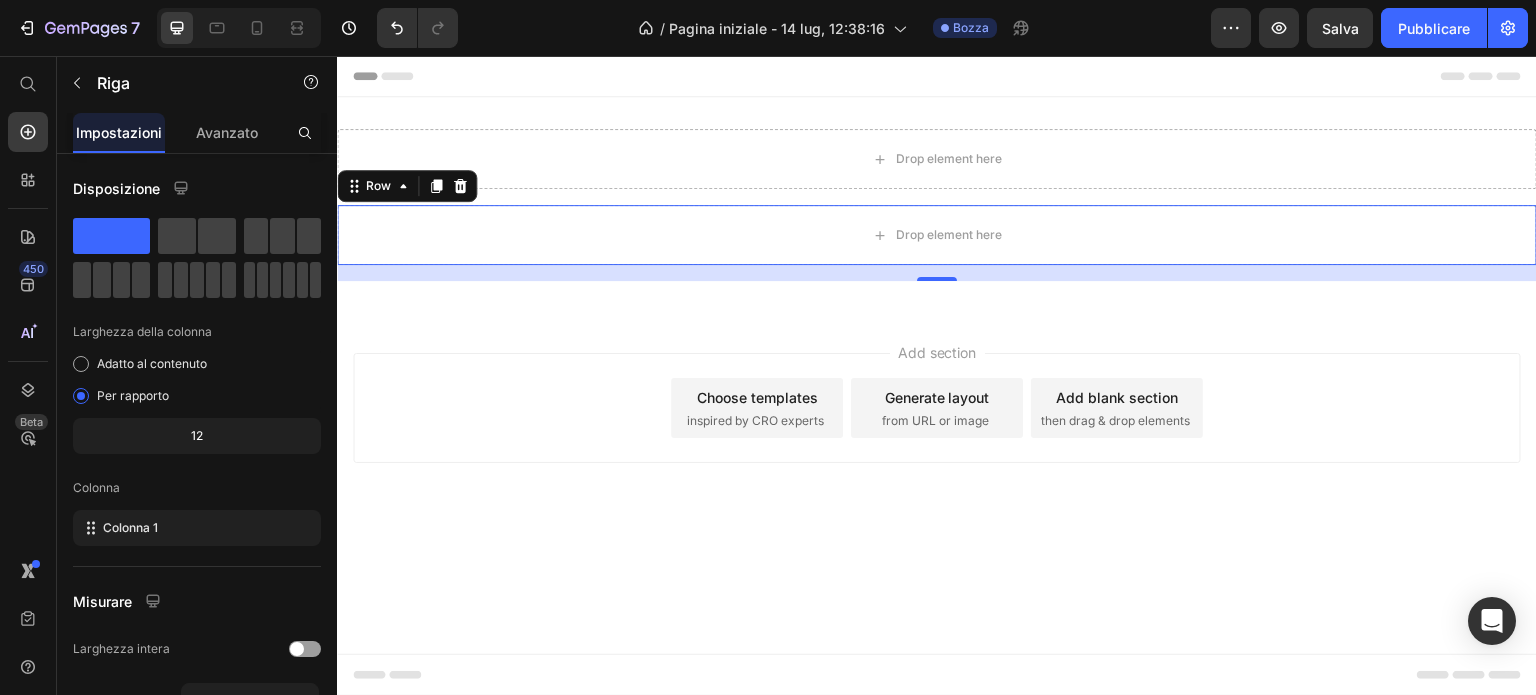click on "16" at bounding box center [937, 273] 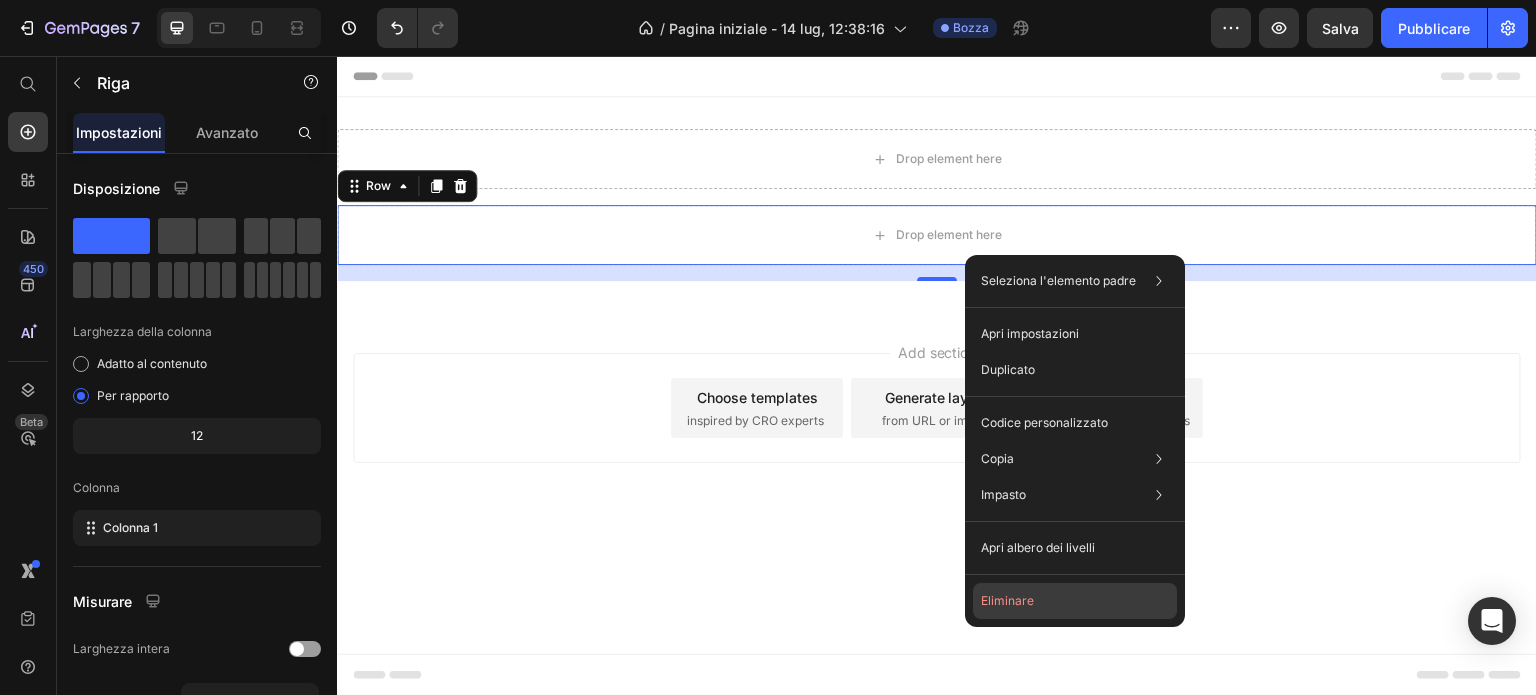 click on "Eliminare" at bounding box center [1007, 600] 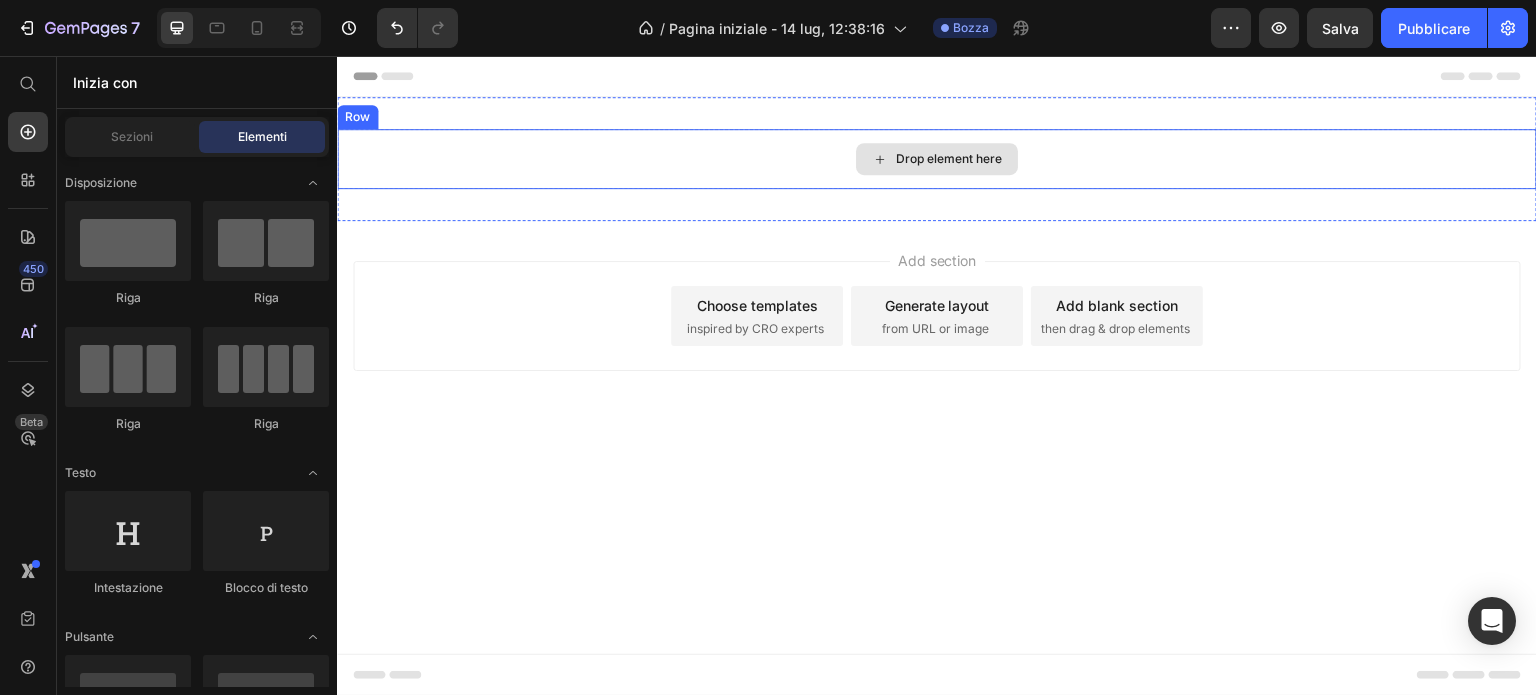 click on "Drop element here" at bounding box center [937, 159] 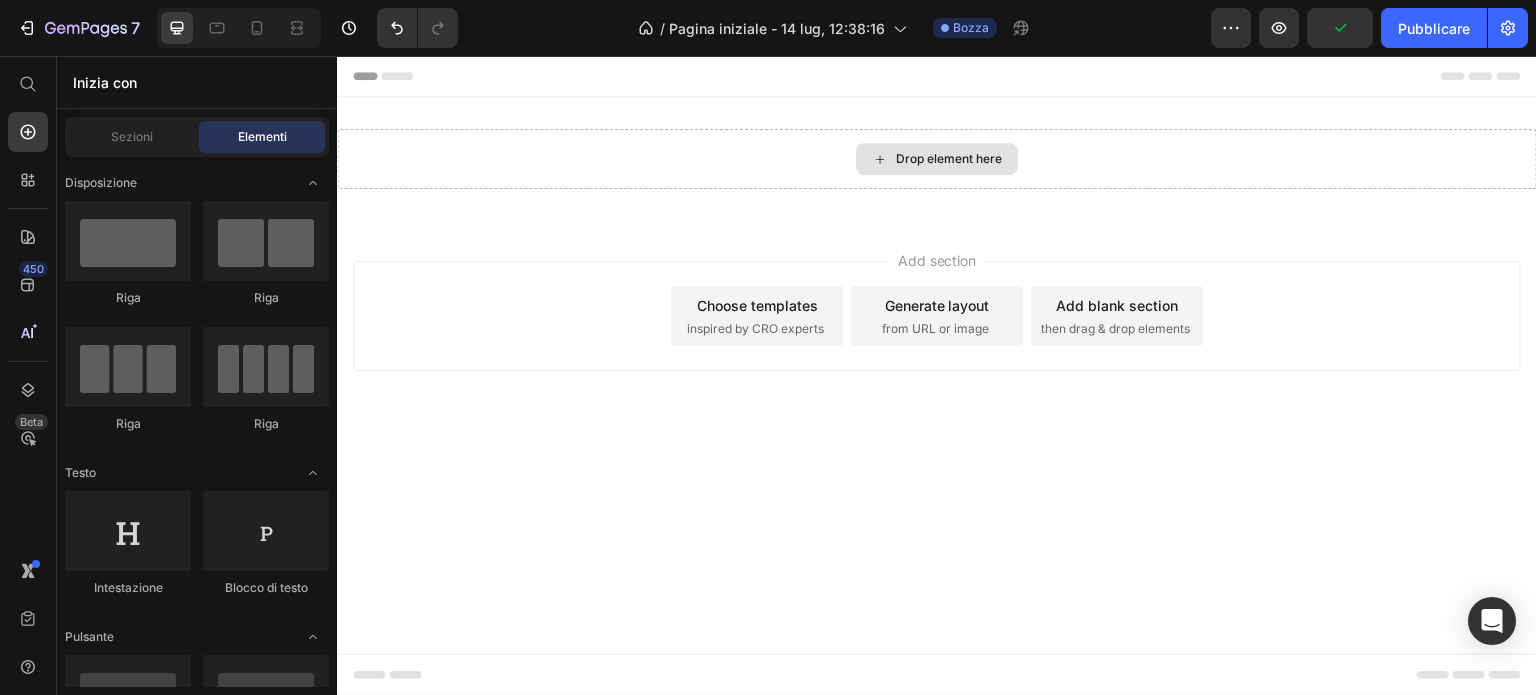 click on "Drop element here" at bounding box center (949, 159) 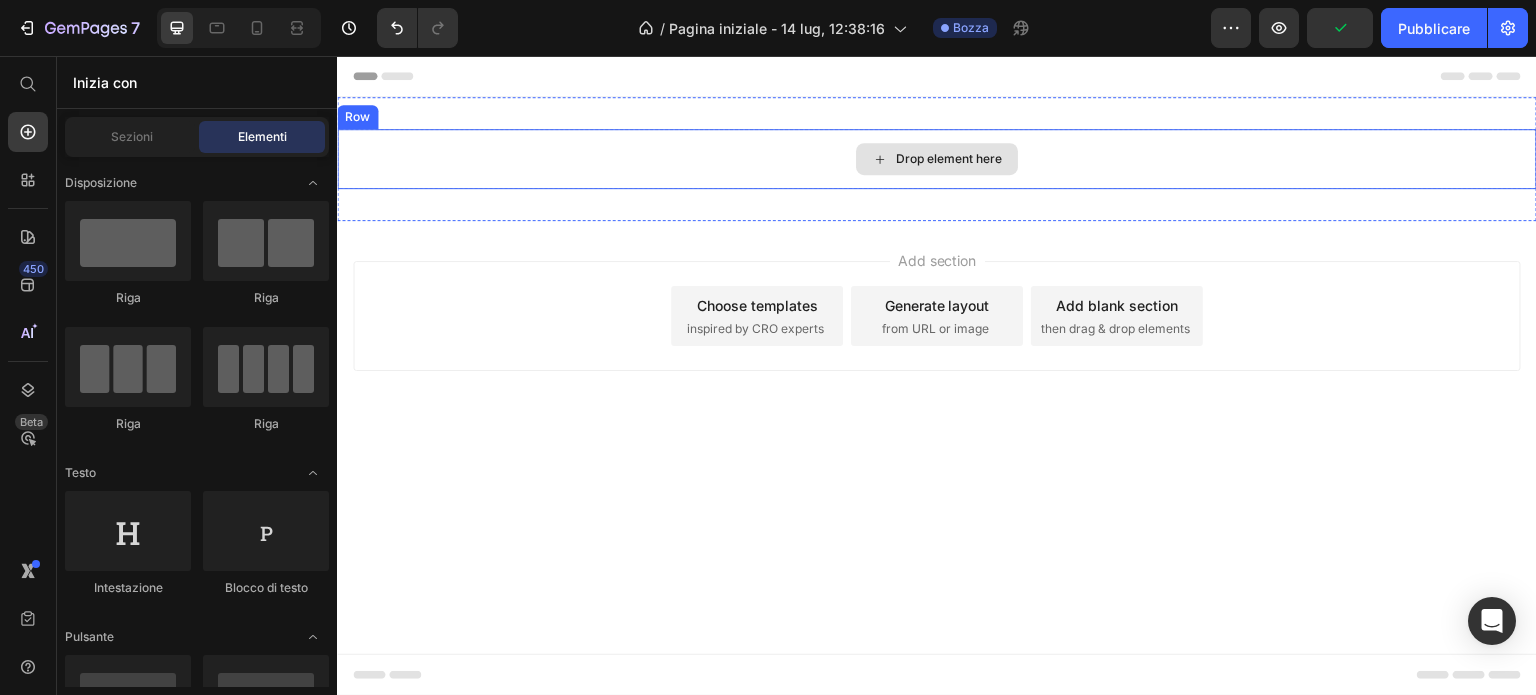 click 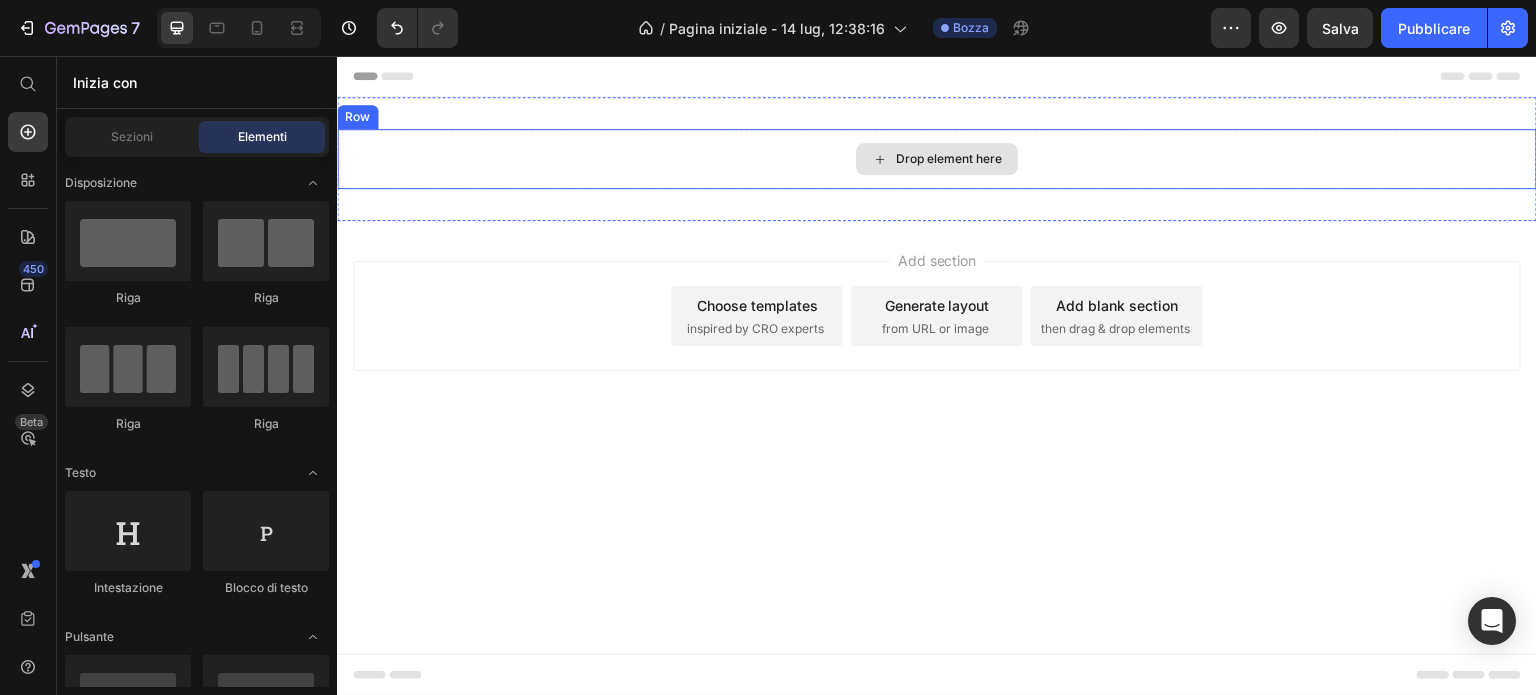 click on "Drop element here" at bounding box center [949, 159] 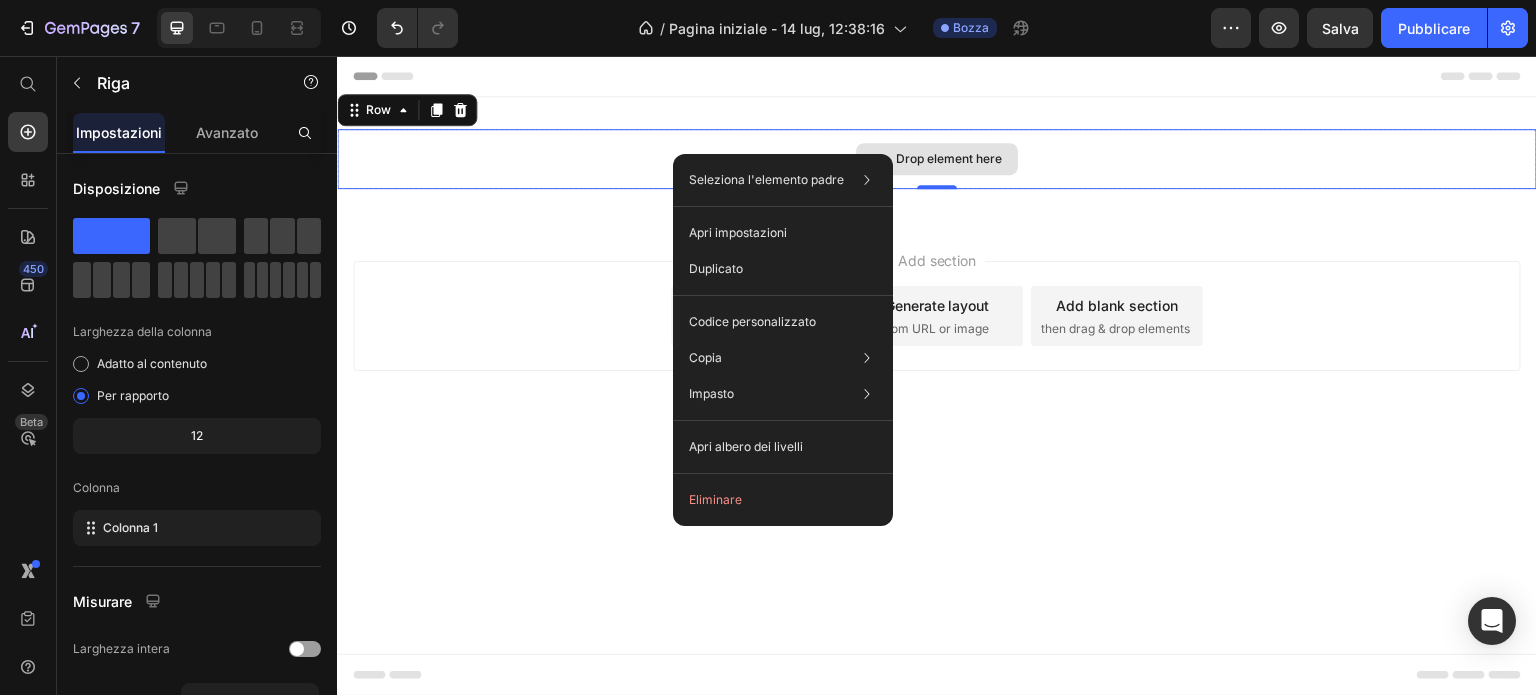 click on "Drop element here" at bounding box center (937, 159) 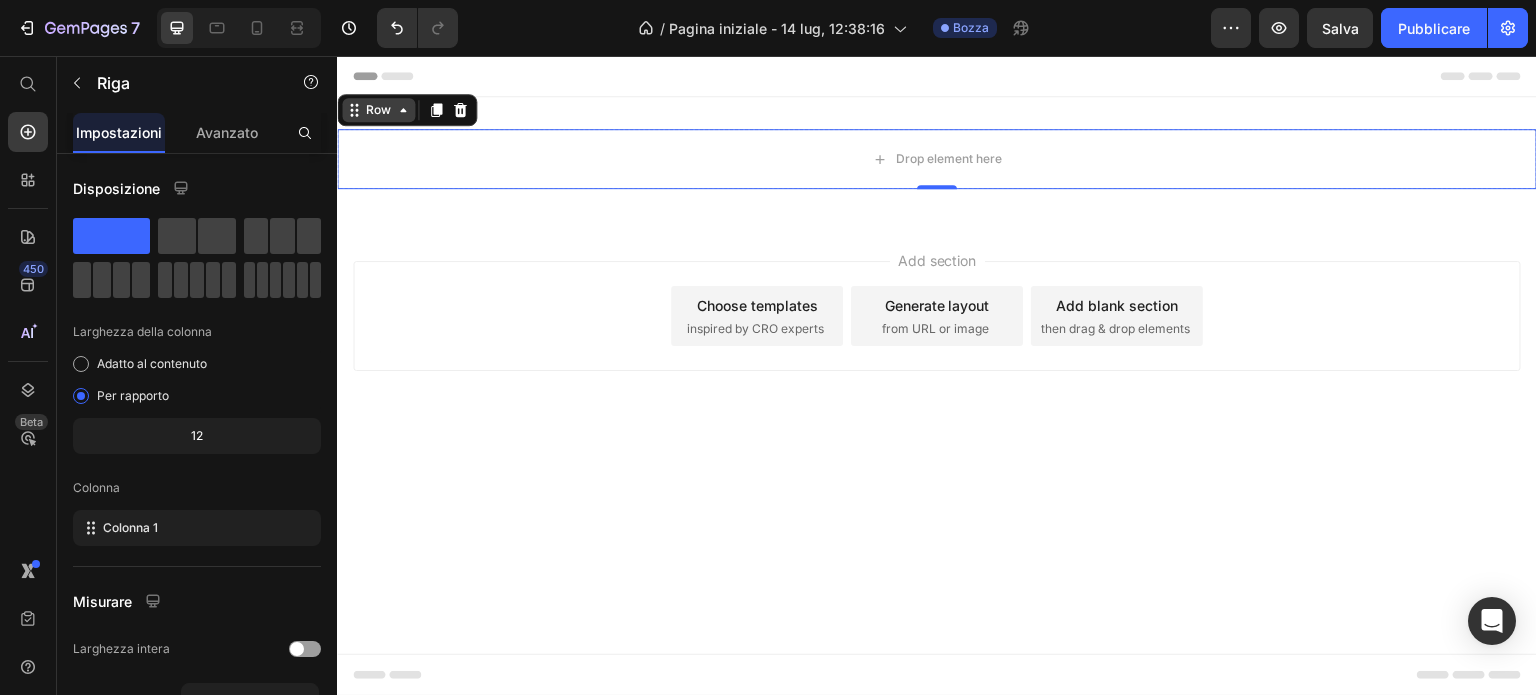 click on "Row" at bounding box center (378, 110) 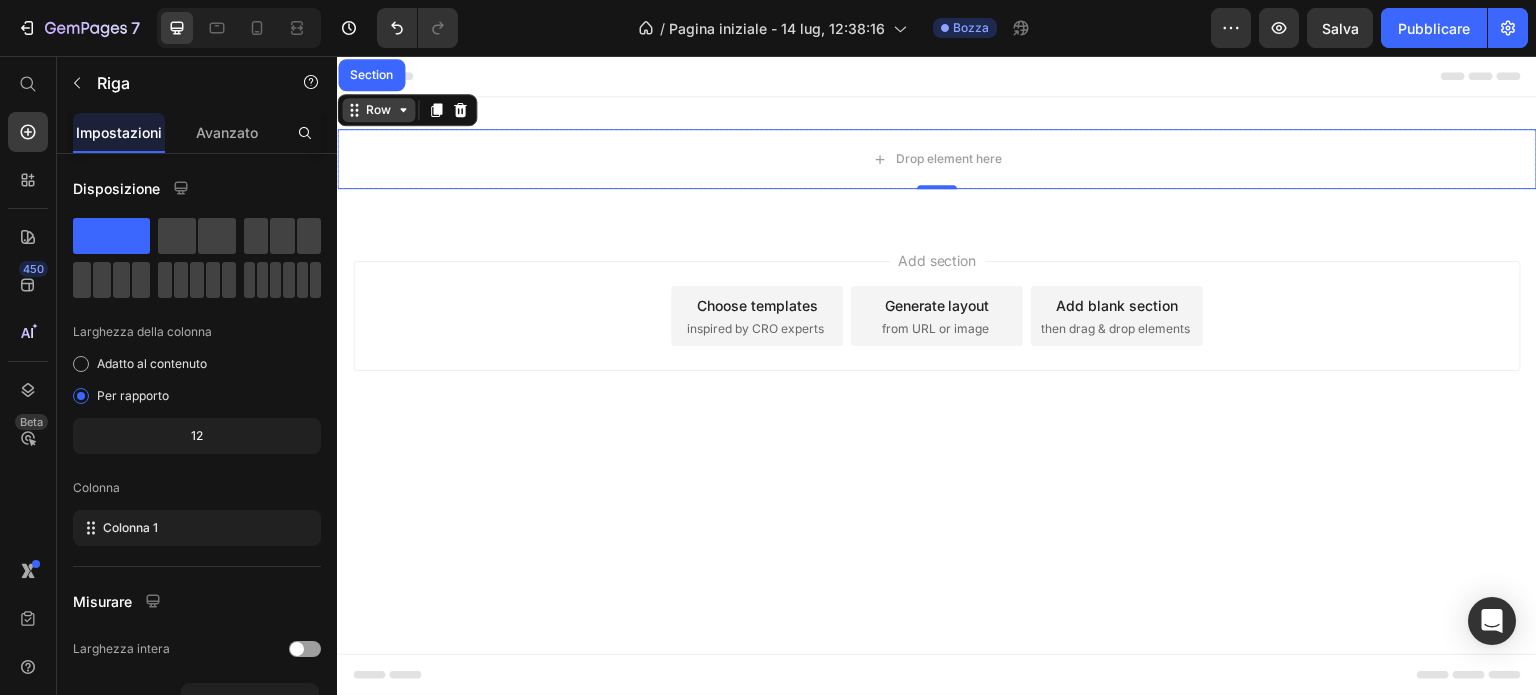 click on "Row" at bounding box center [378, 110] 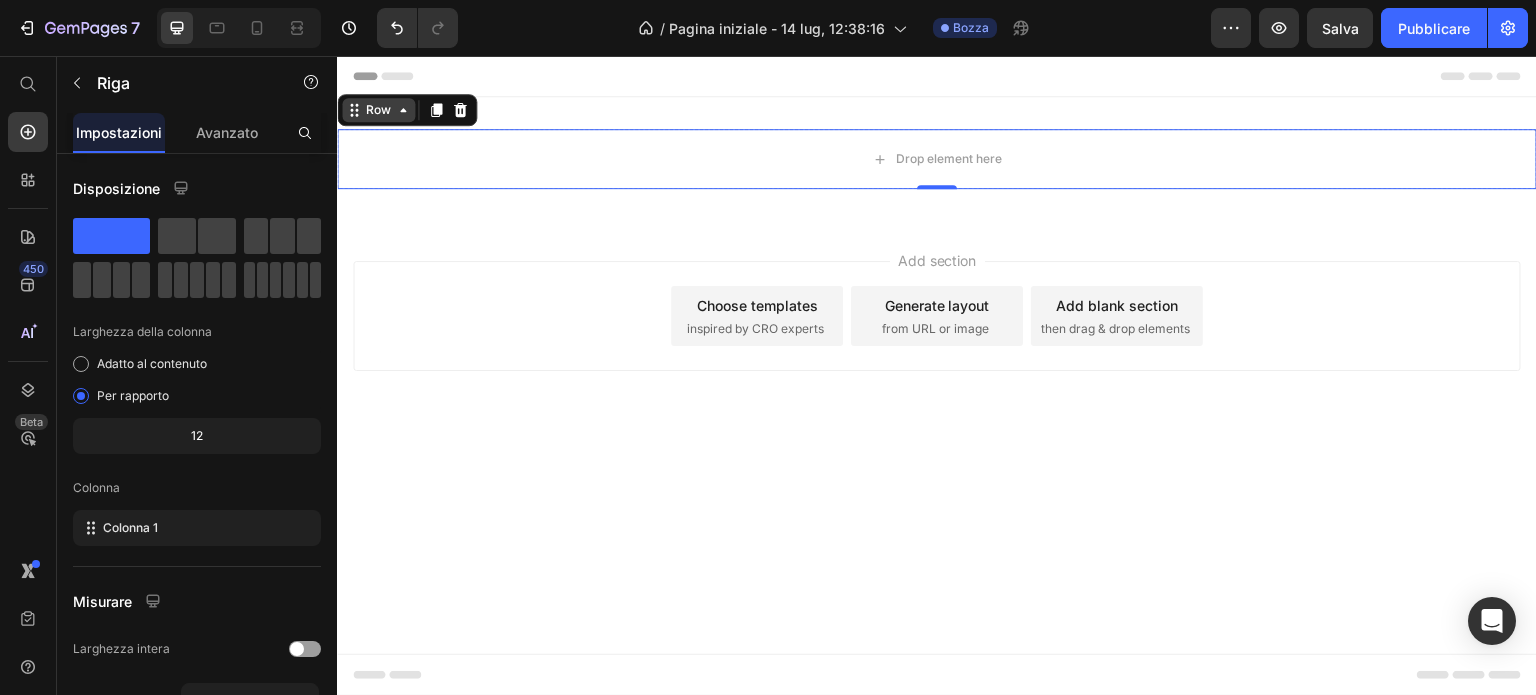 click on "Row" at bounding box center [378, 110] 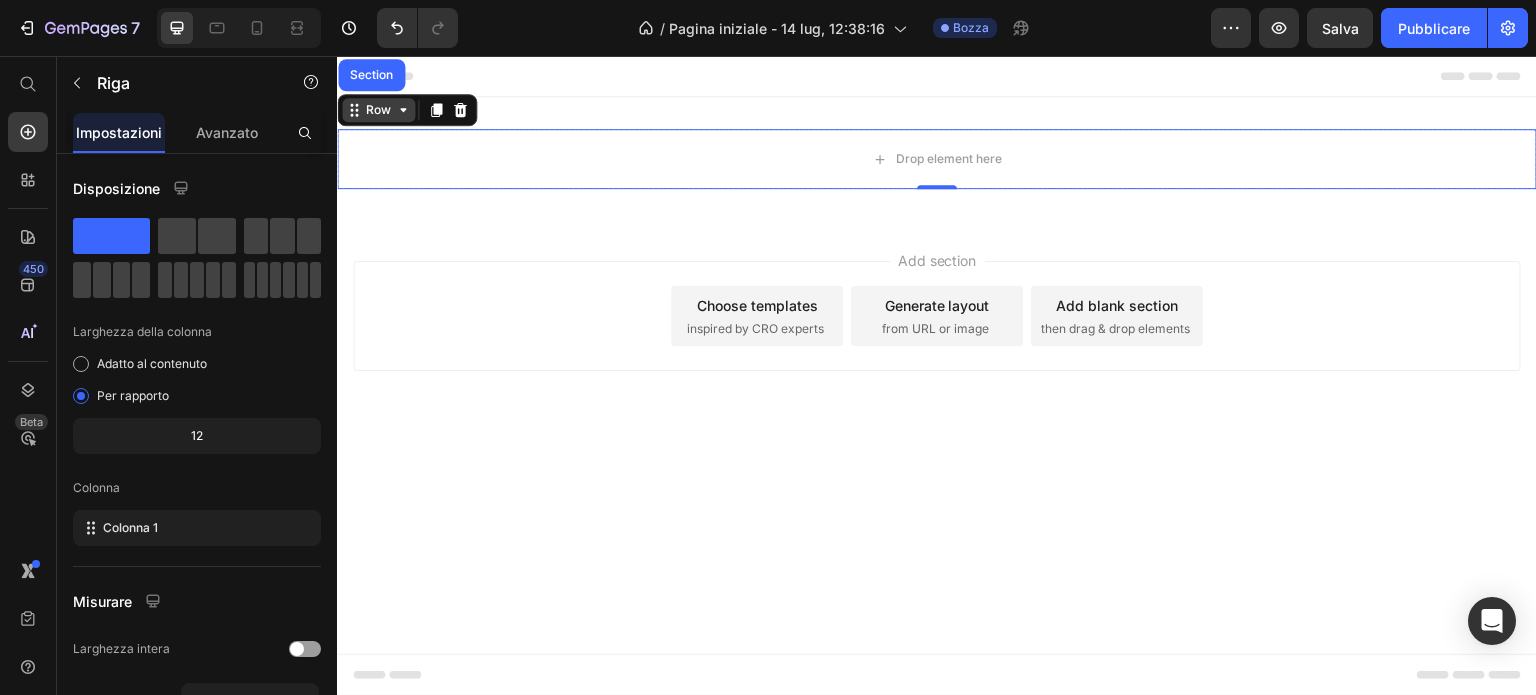 click on "Row" at bounding box center (378, 110) 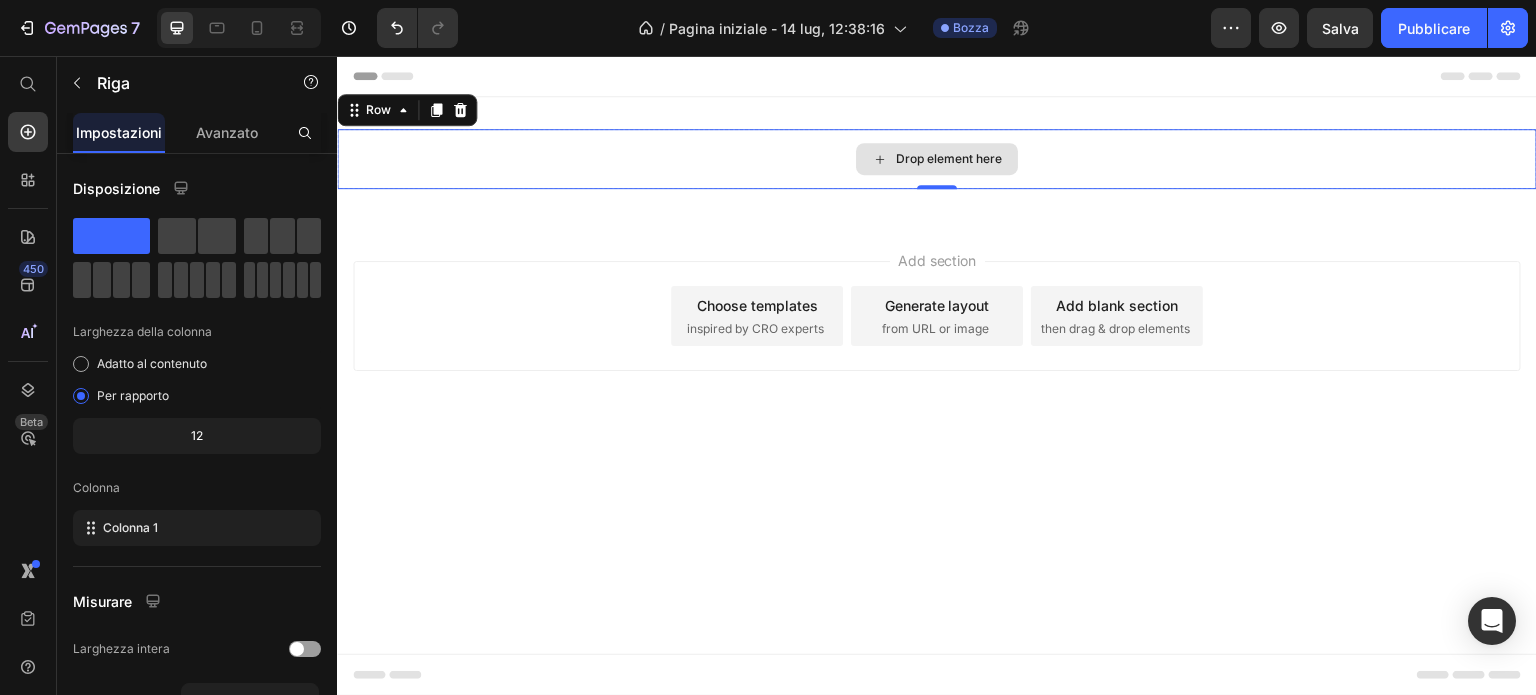 click 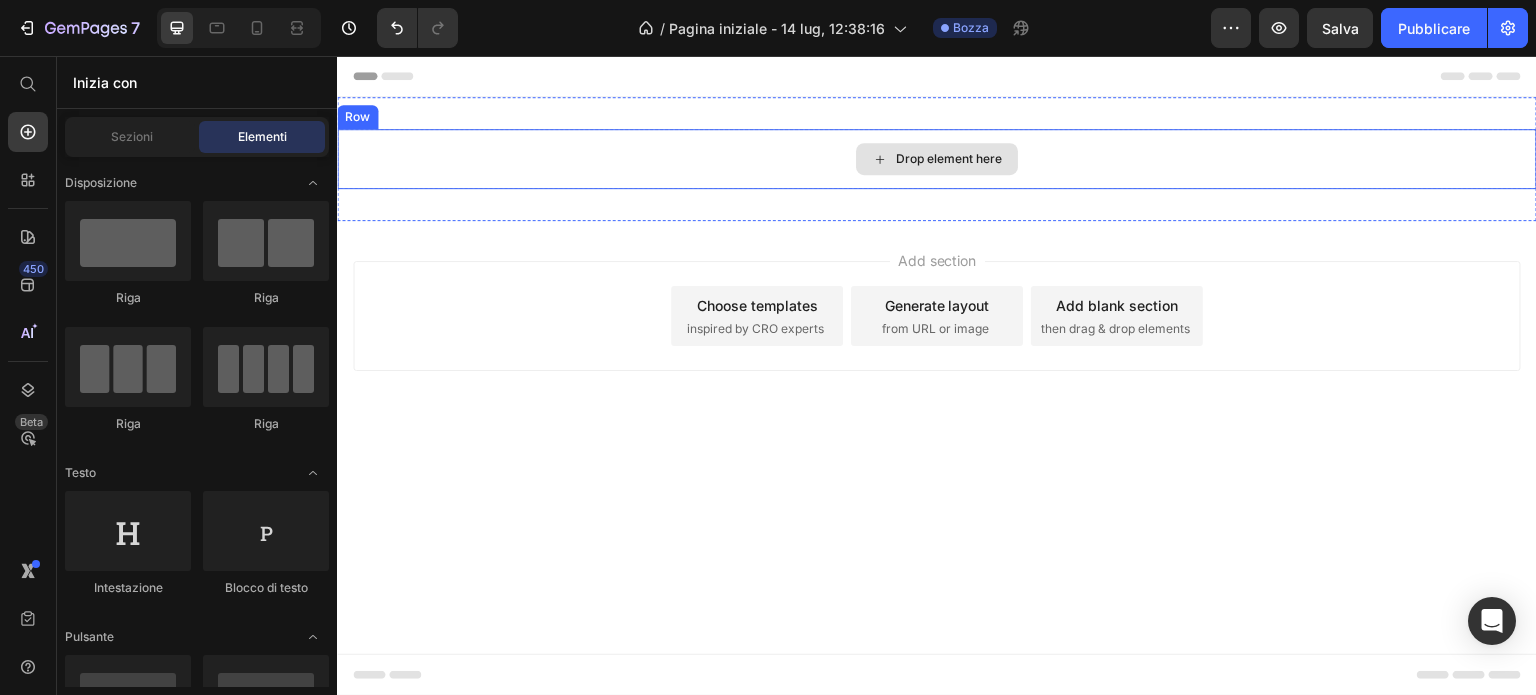 click 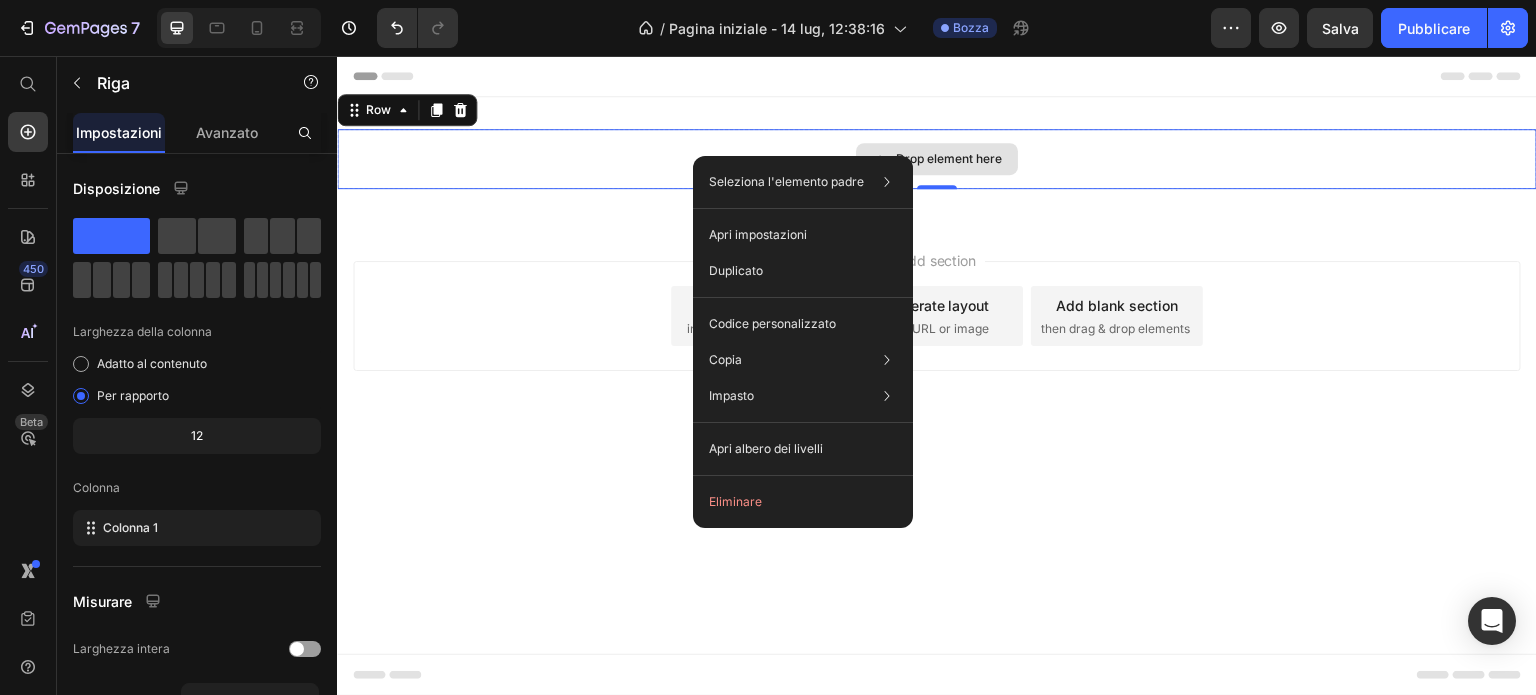 click on "Drop element here" at bounding box center [937, 159] 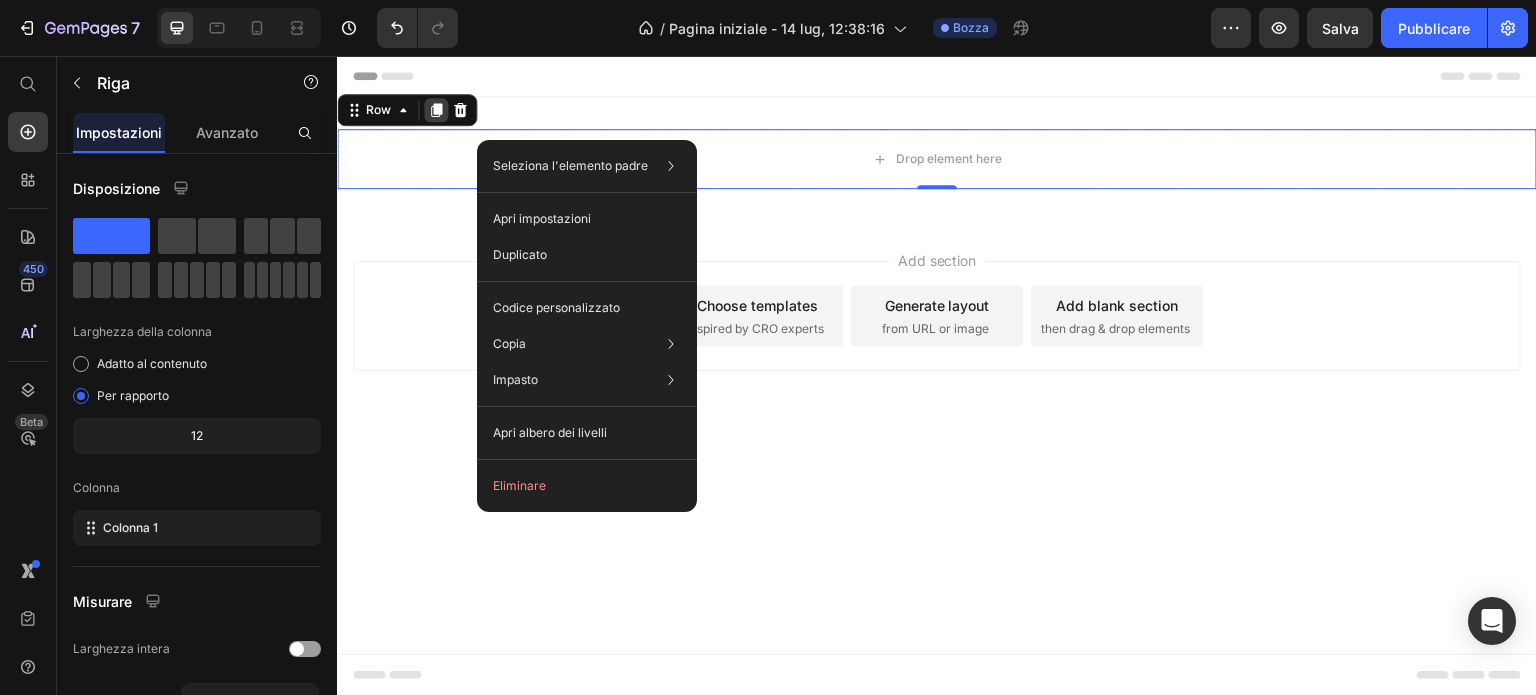click at bounding box center (436, 110) 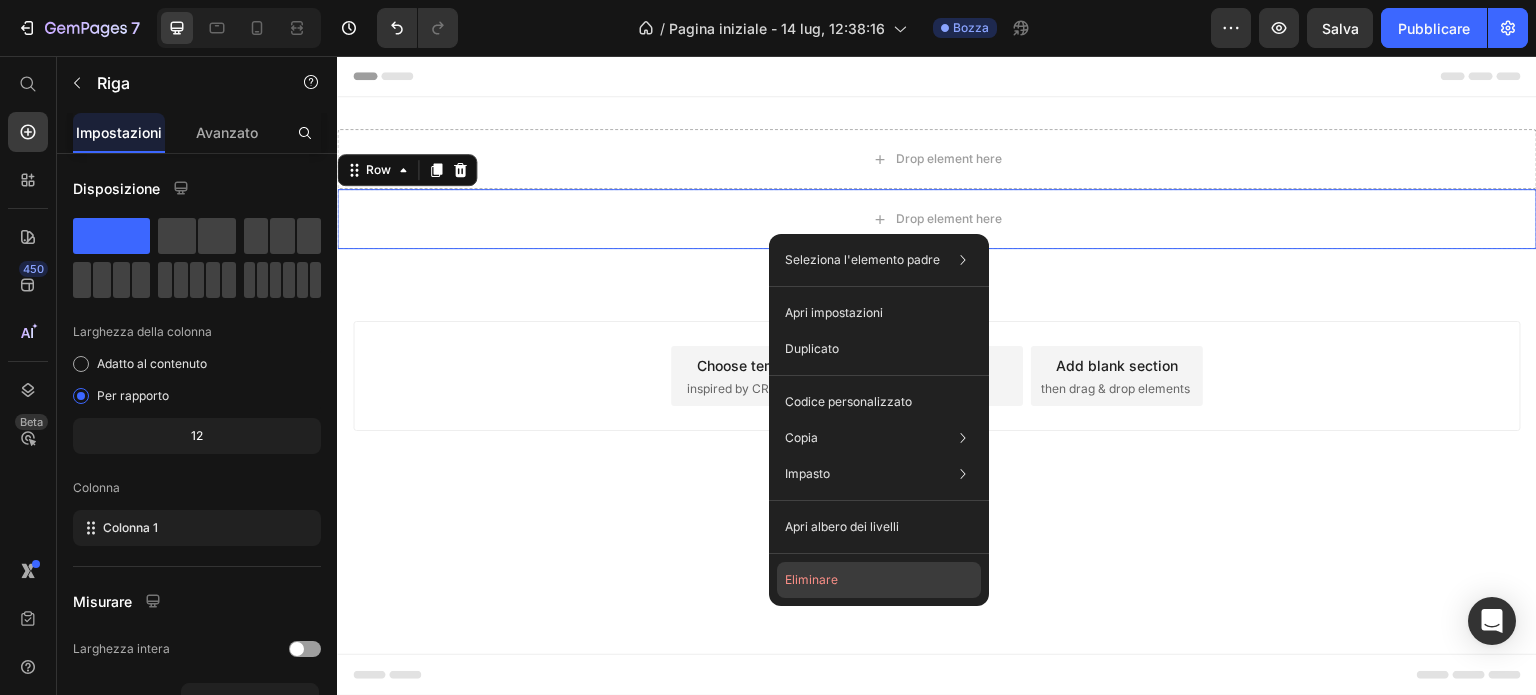 click on "Eliminare" 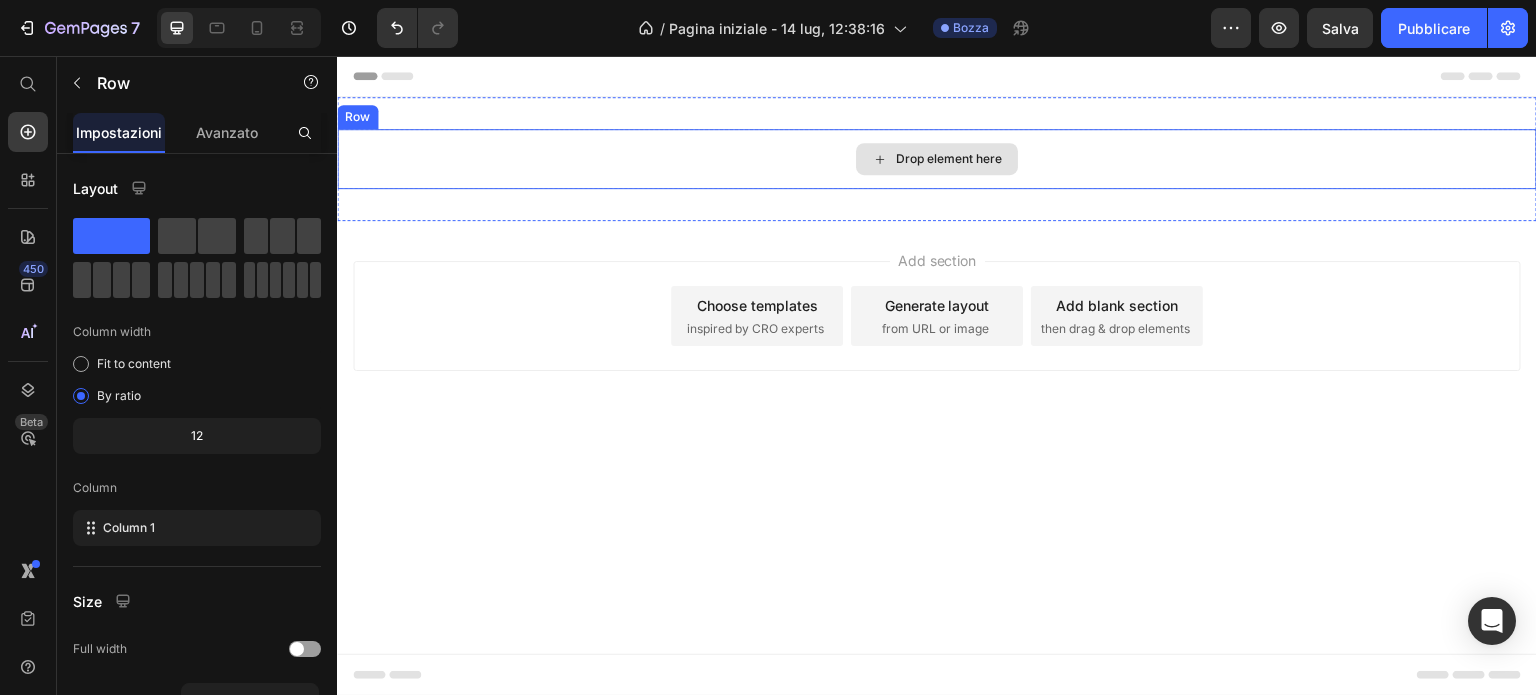 click on "Drop element here" at bounding box center [937, 159] 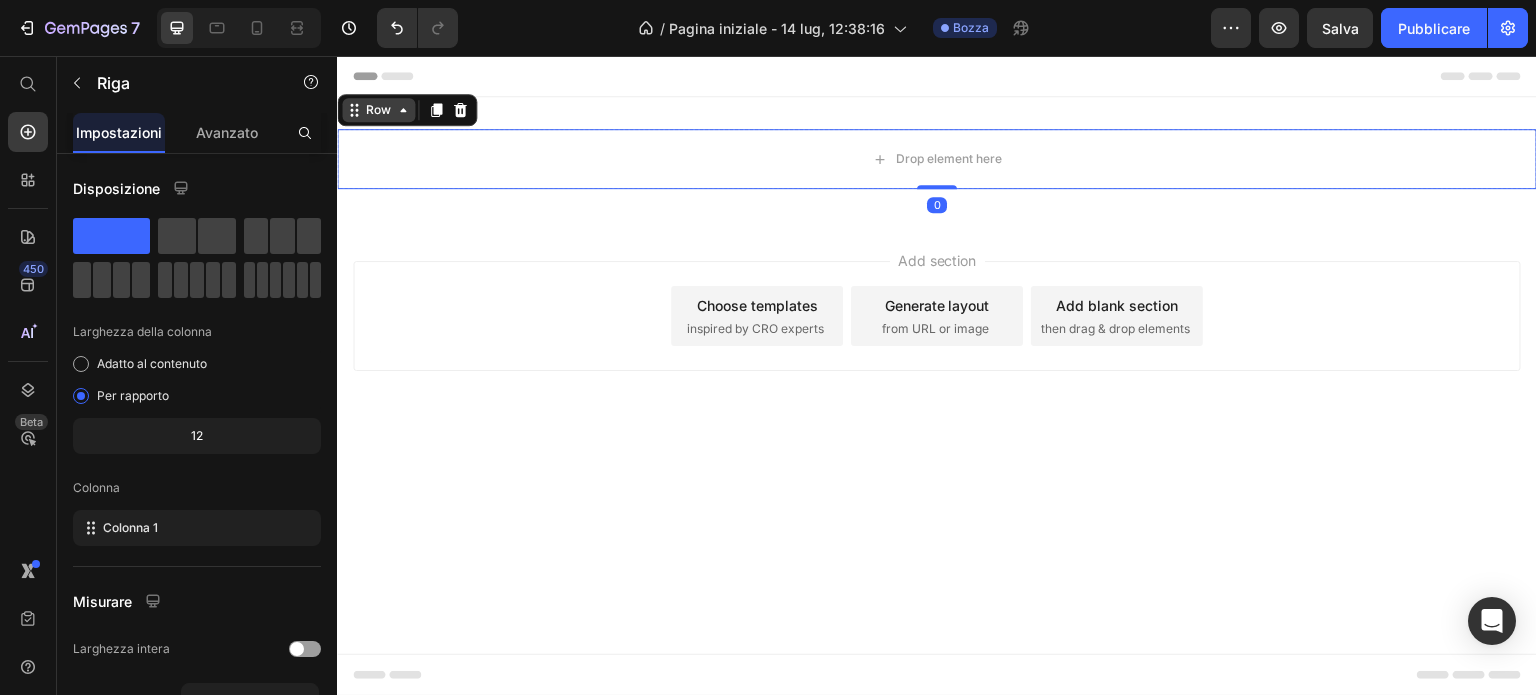click on "Row" at bounding box center [378, 110] 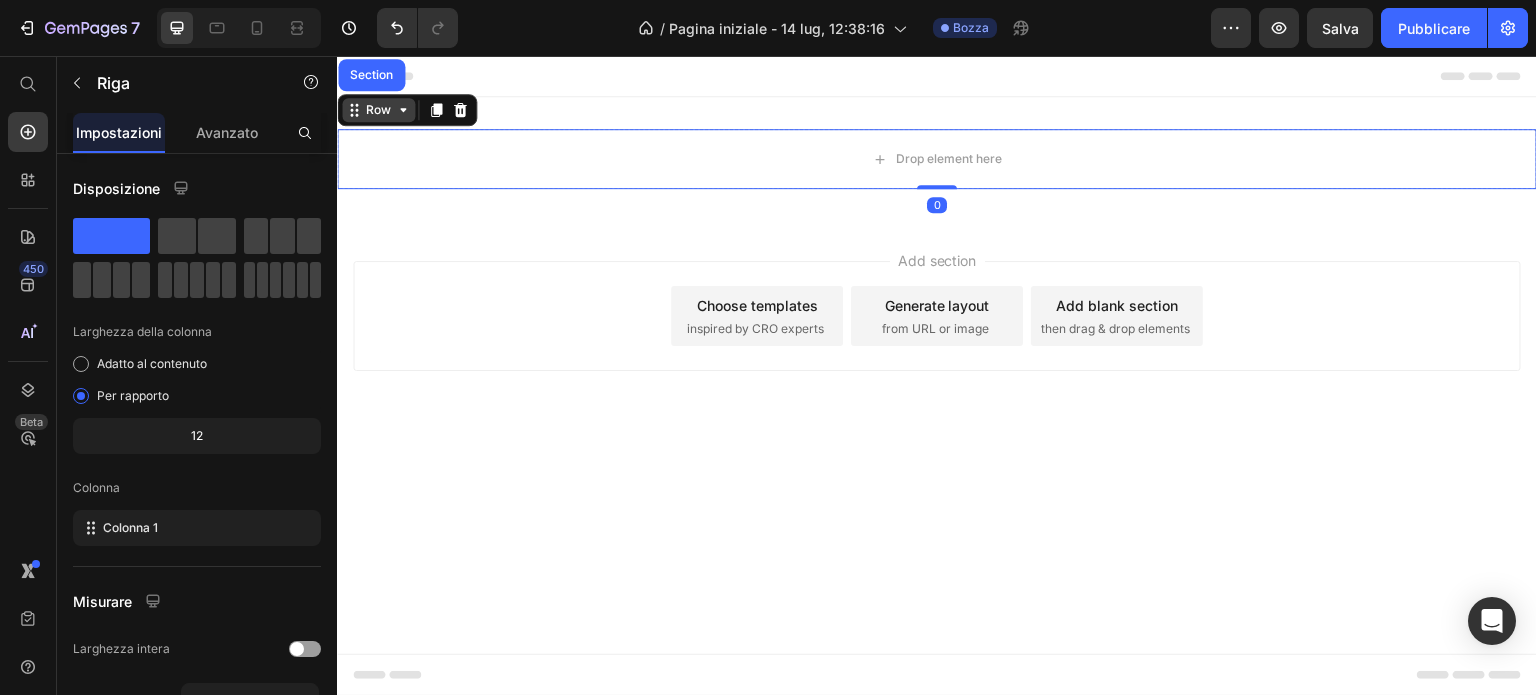 click 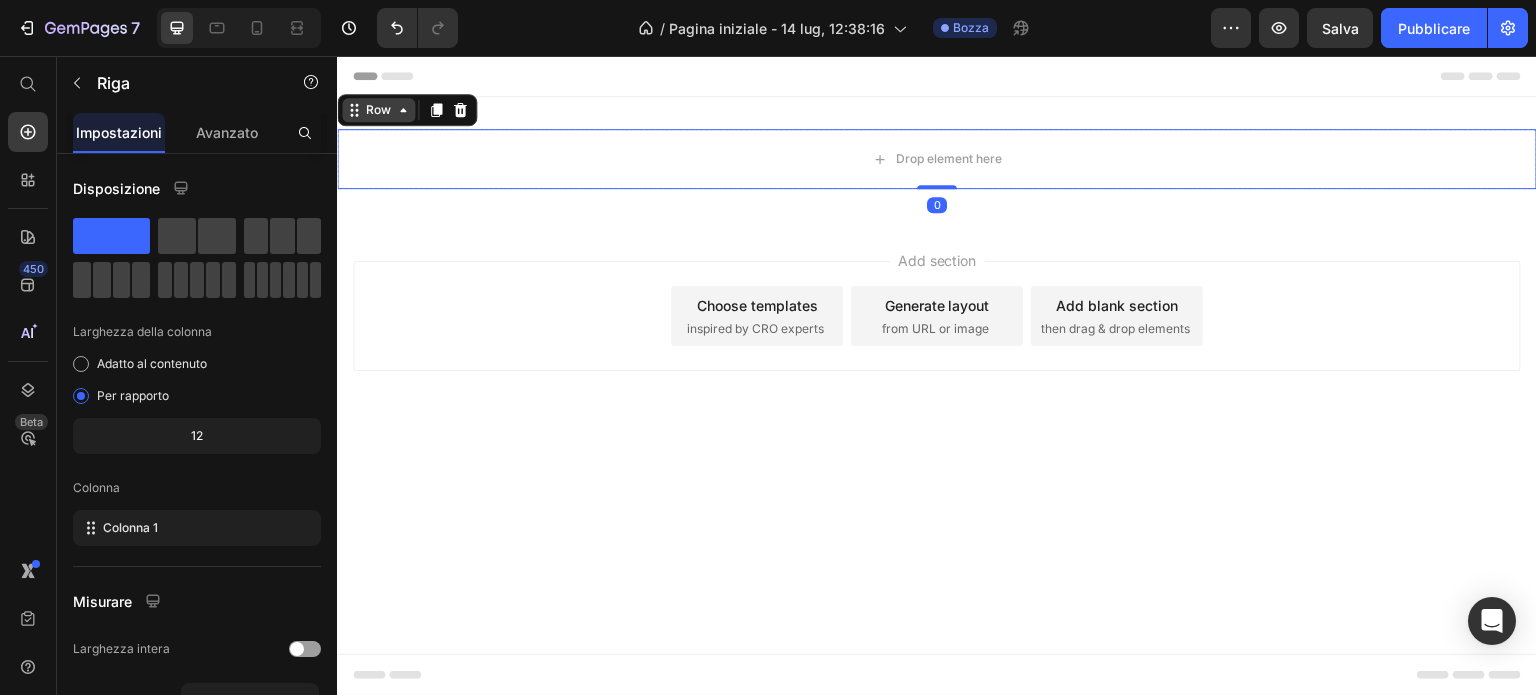click on "Row" at bounding box center (378, 110) 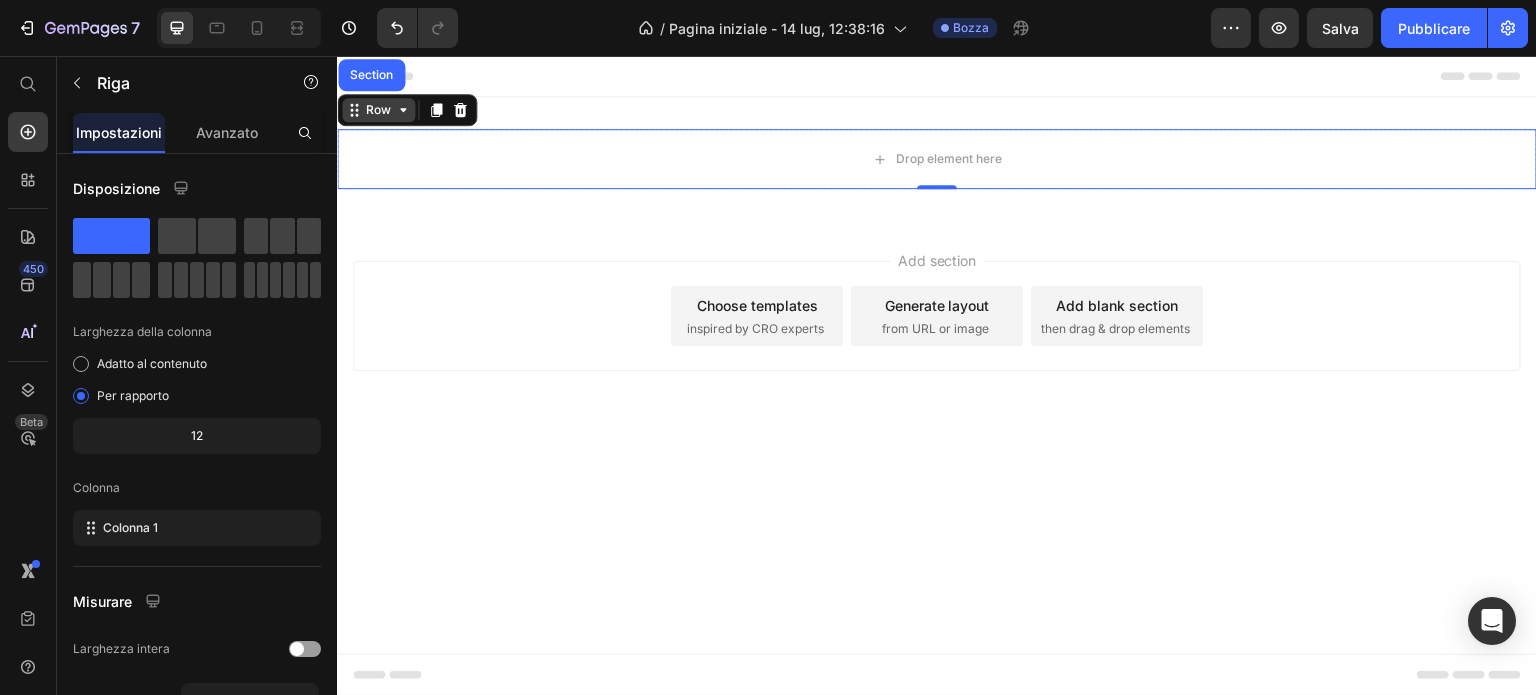 click on "Row" at bounding box center [378, 110] 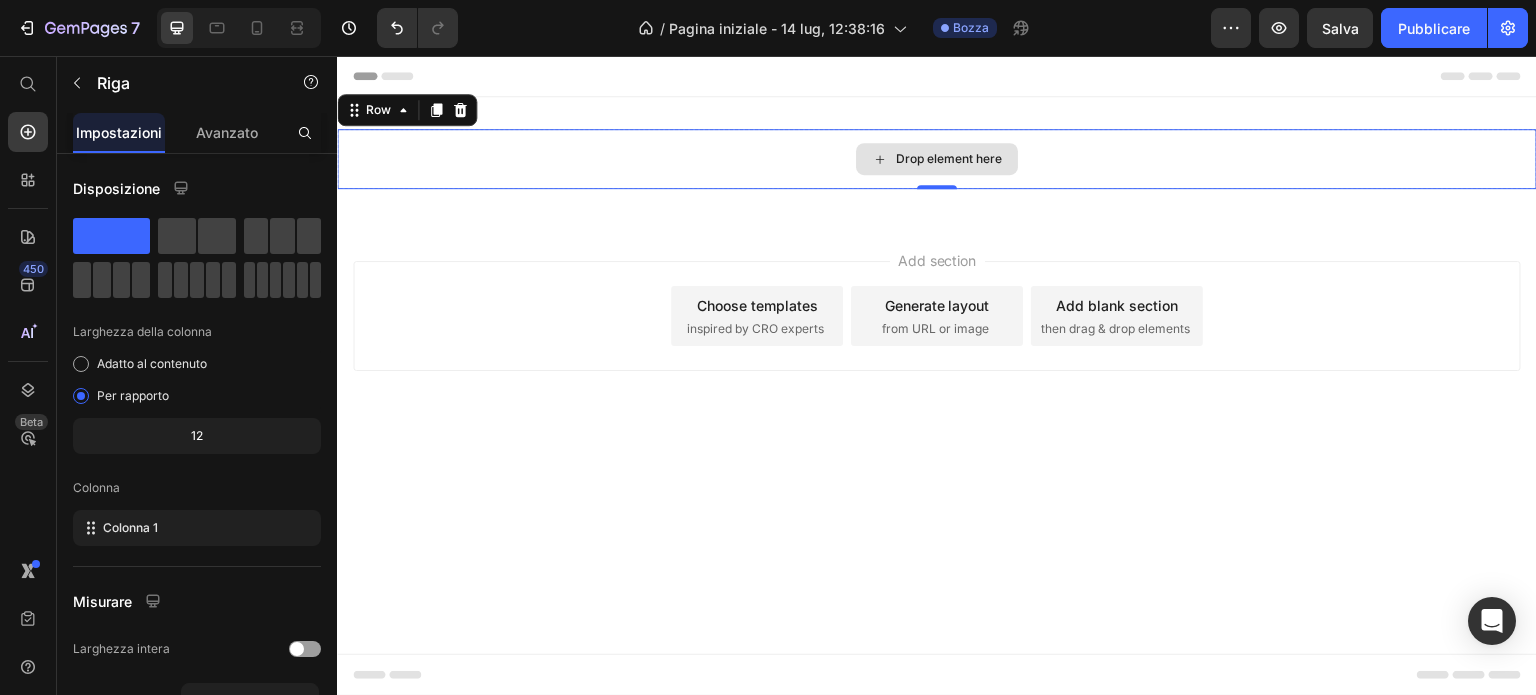 click on "Drop element here" at bounding box center [937, 159] 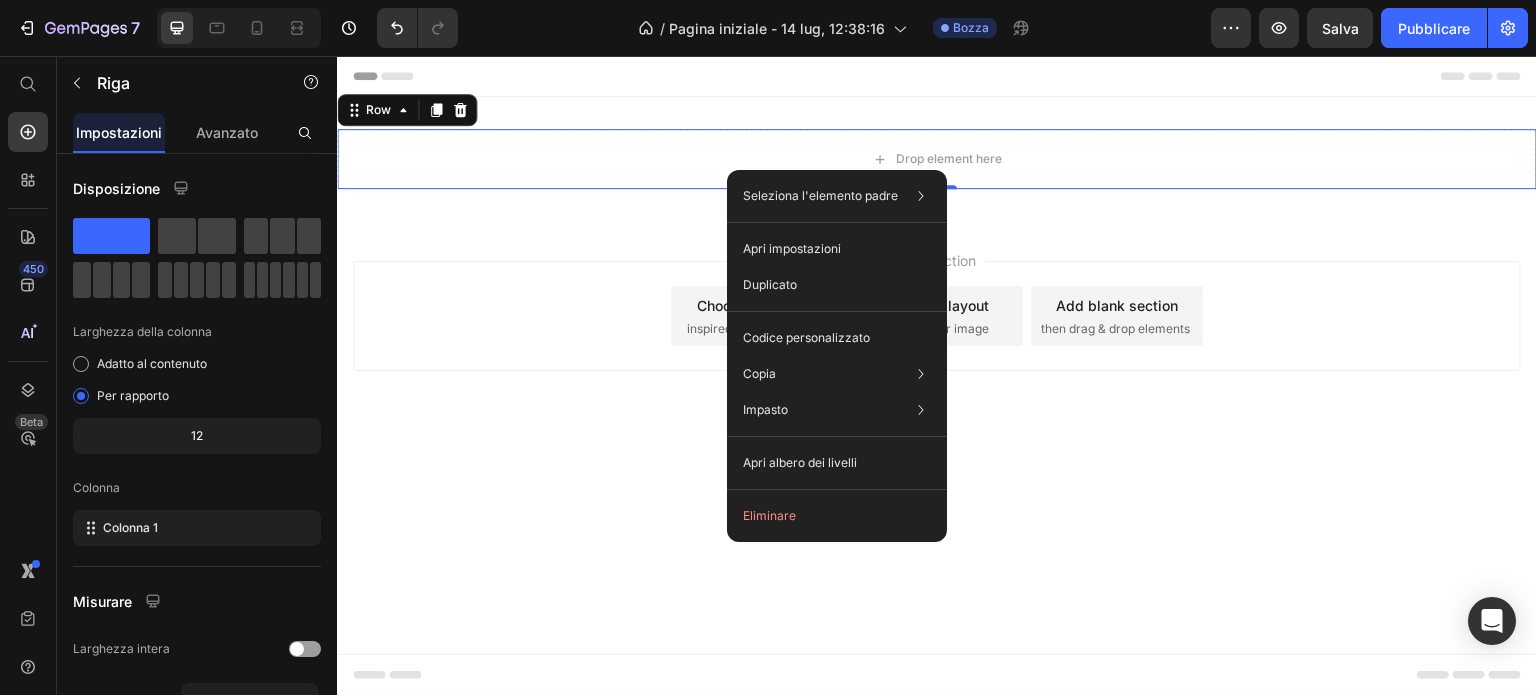 click on "Add section Choose templates inspired by CRO experts Generate layout from URL or image Add blank section then drag & drop elements" at bounding box center (937, 344) 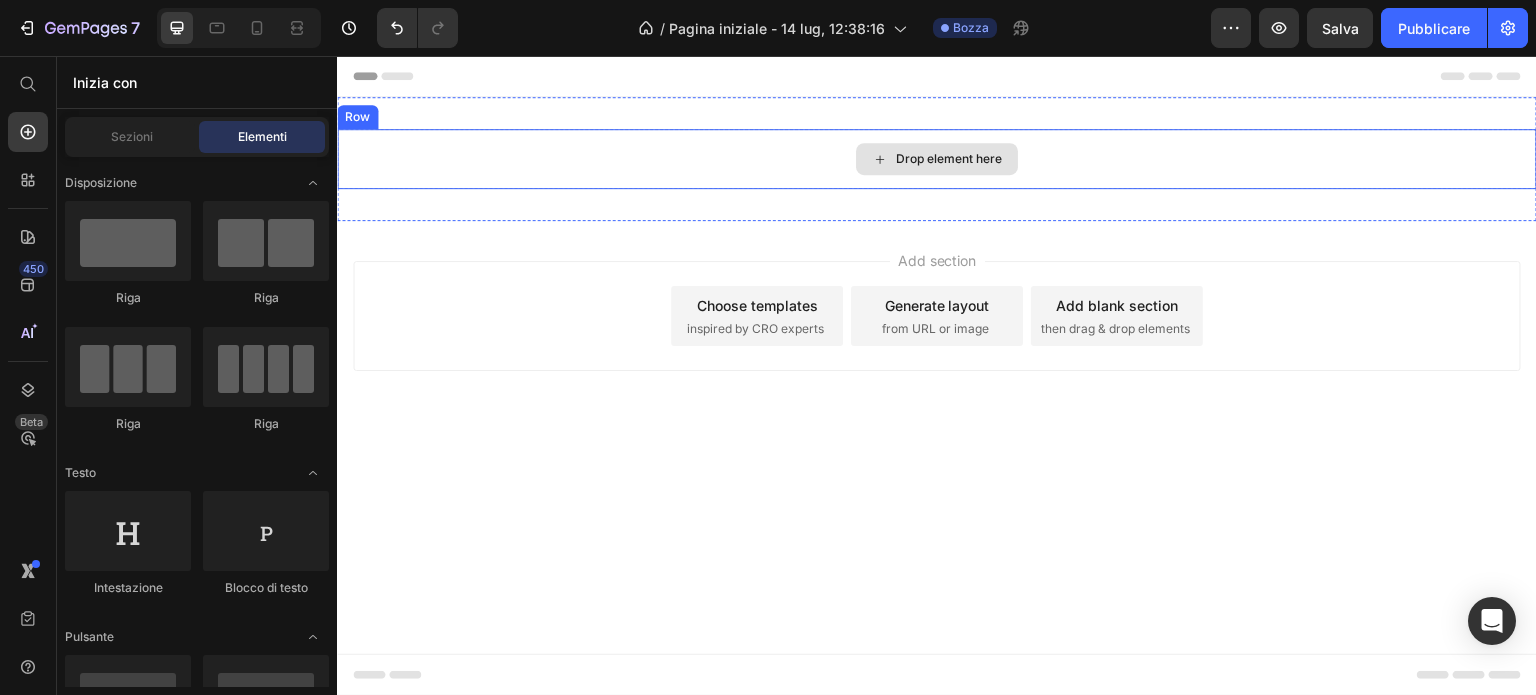 click on "Drop element here" at bounding box center [937, 159] 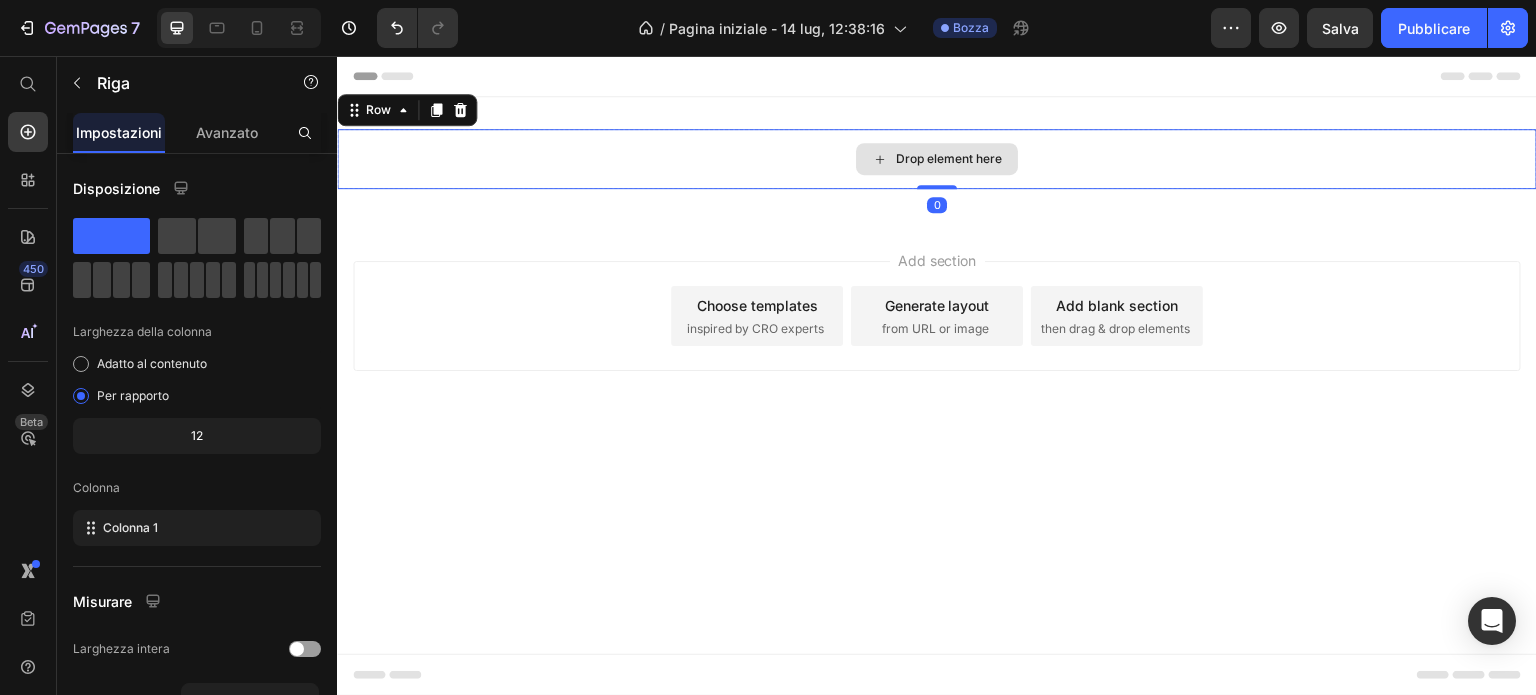 click on "Drop element here" at bounding box center [937, 159] 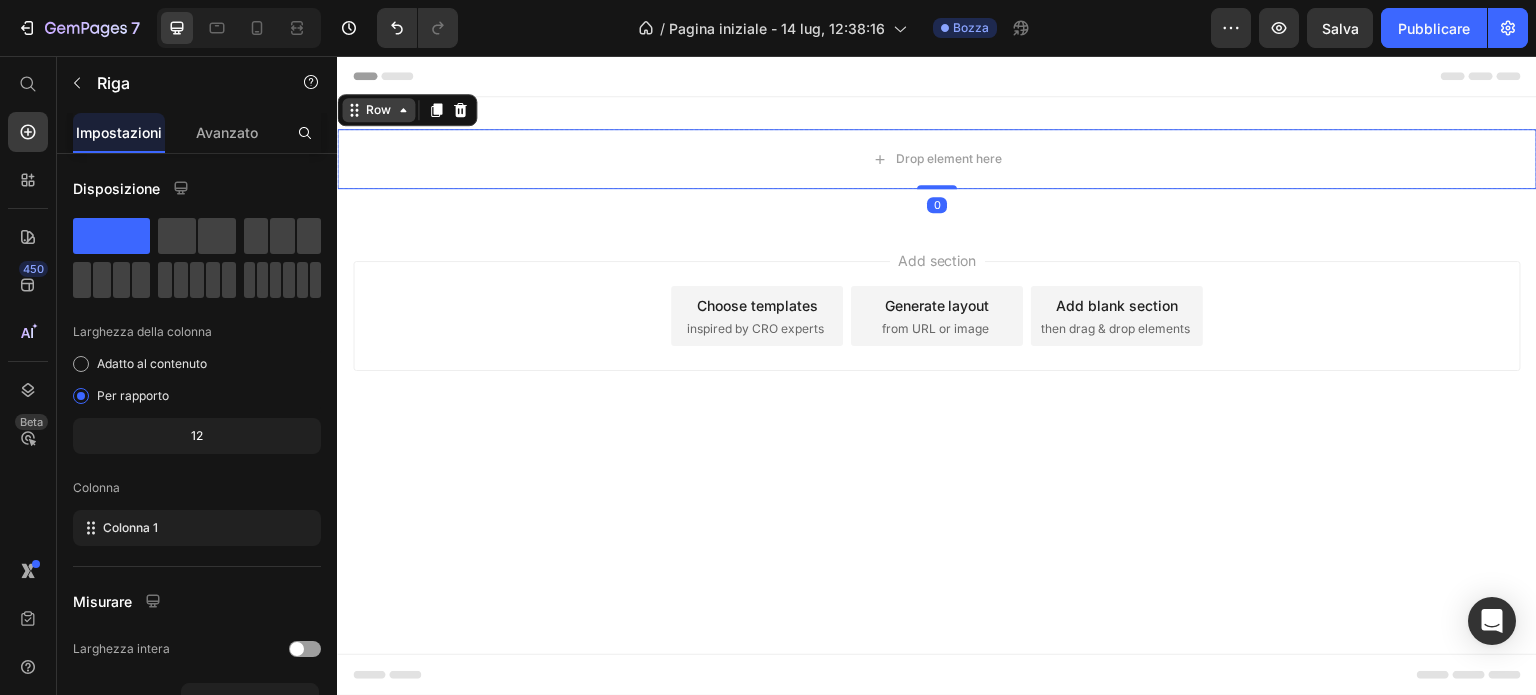 click on "Row" at bounding box center (378, 110) 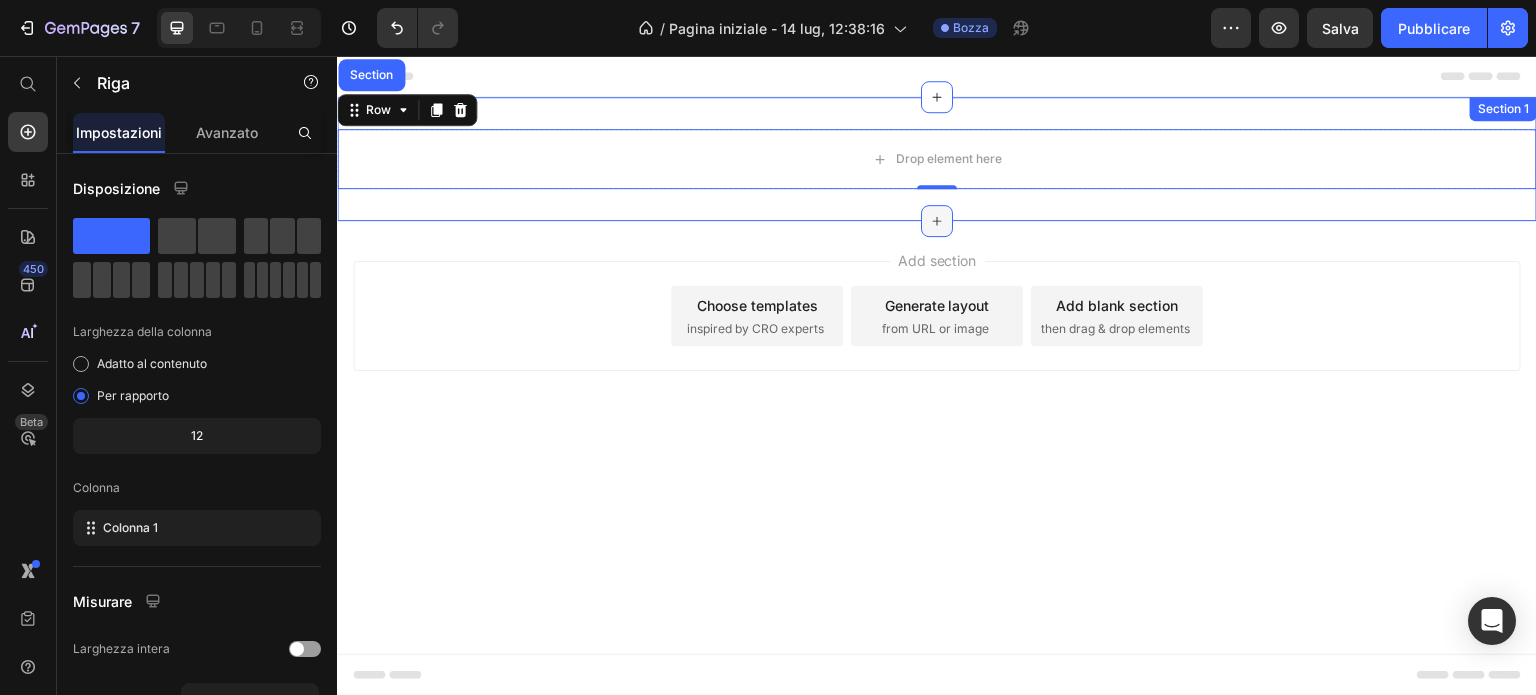 click 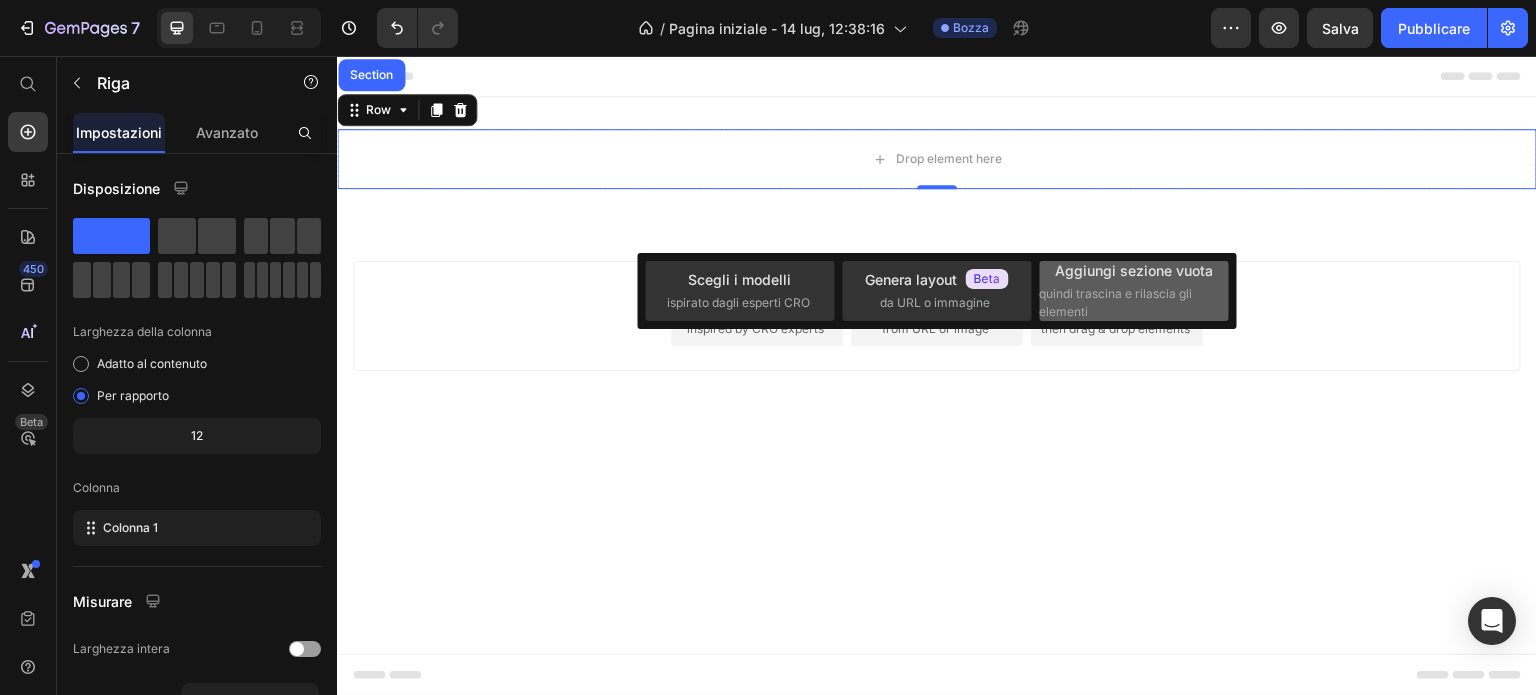 click on "quindi trascina e rilascia gli elementi" at bounding box center [1115, 302] 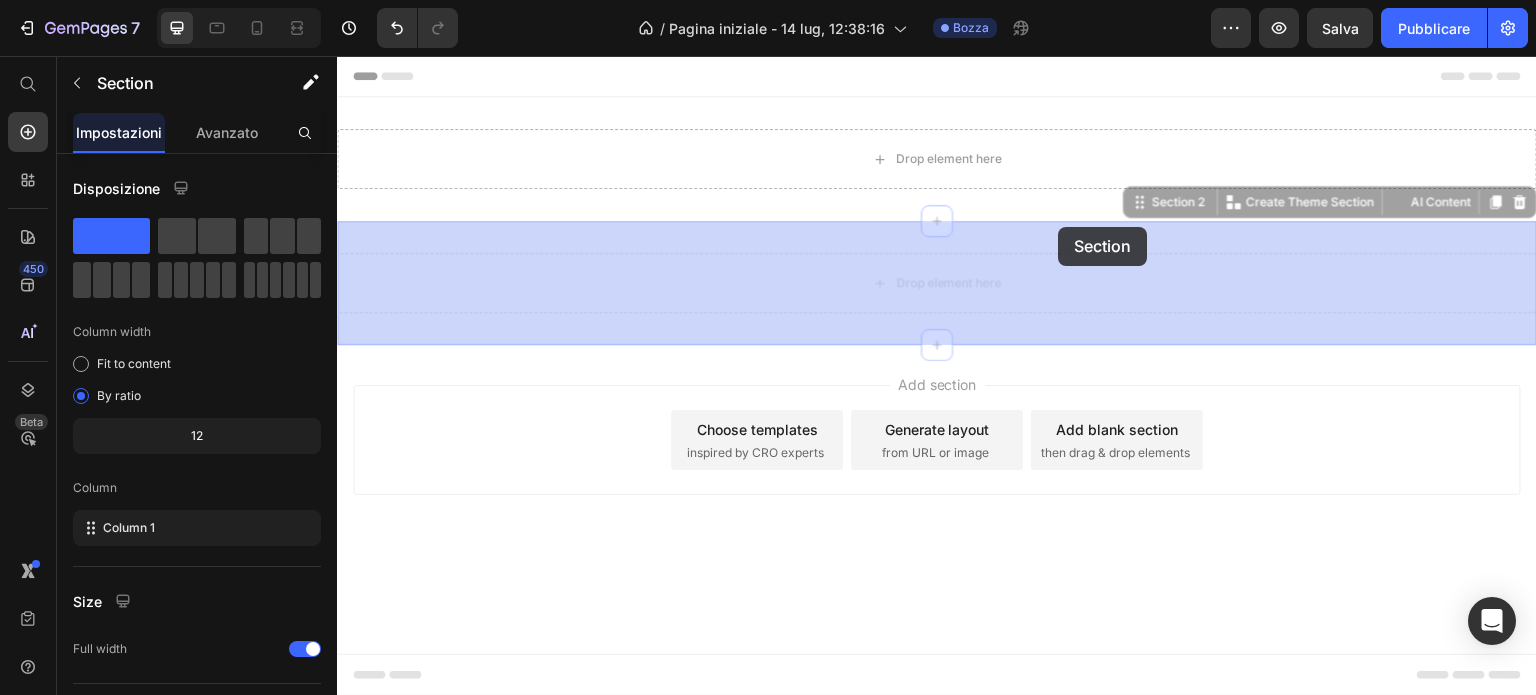 drag, startPoint x: 1065, startPoint y: 284, endPoint x: 1059, endPoint y: 226, distance: 58.30952 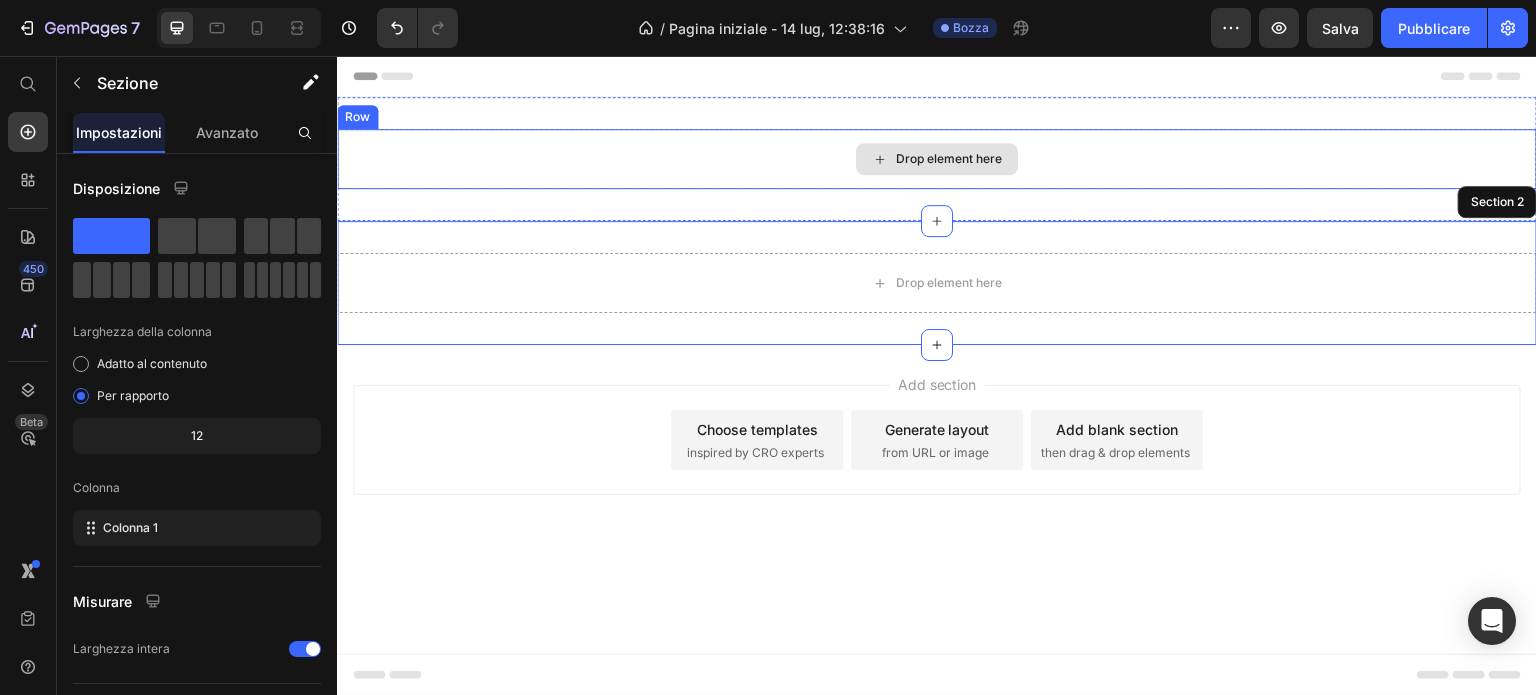drag, startPoint x: 942, startPoint y: 205, endPoint x: 949, endPoint y: 183, distance: 23.086792 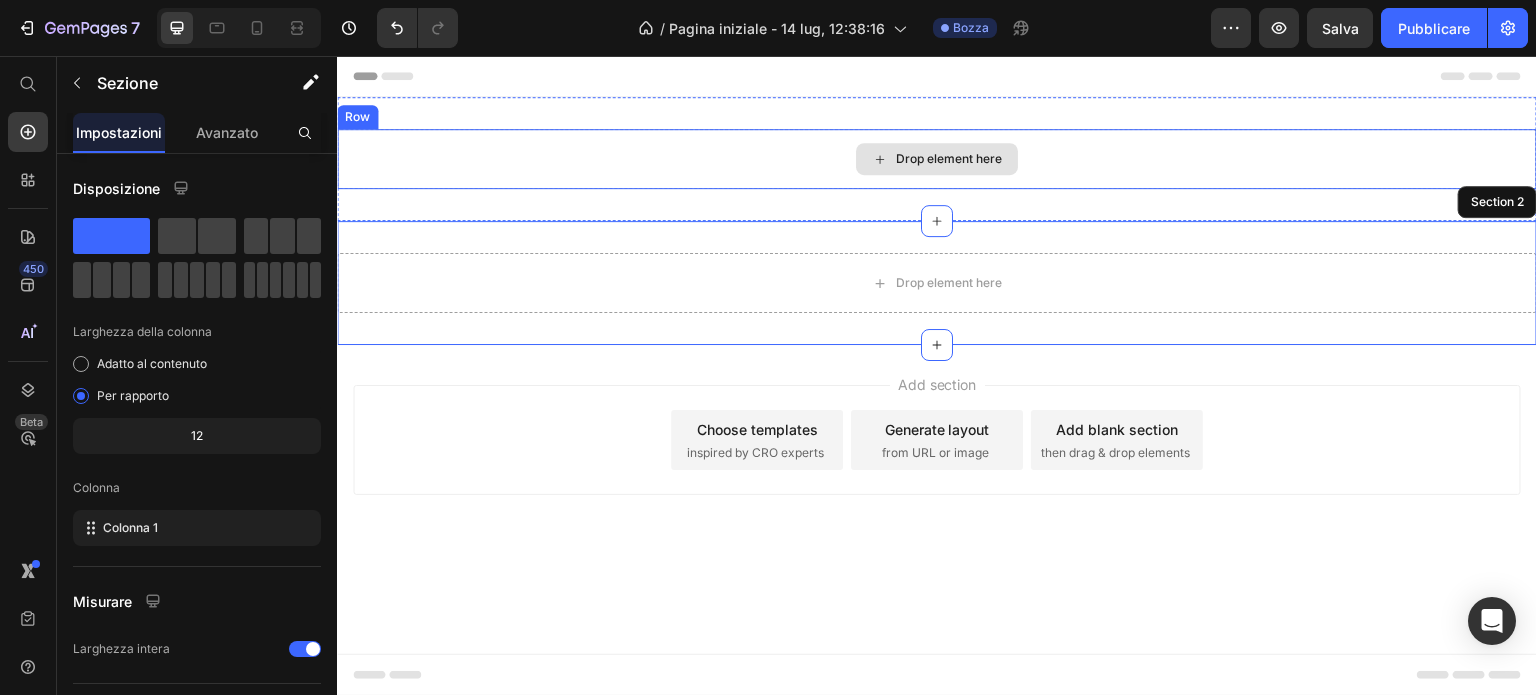 click on "Drop element here" at bounding box center [937, 159] 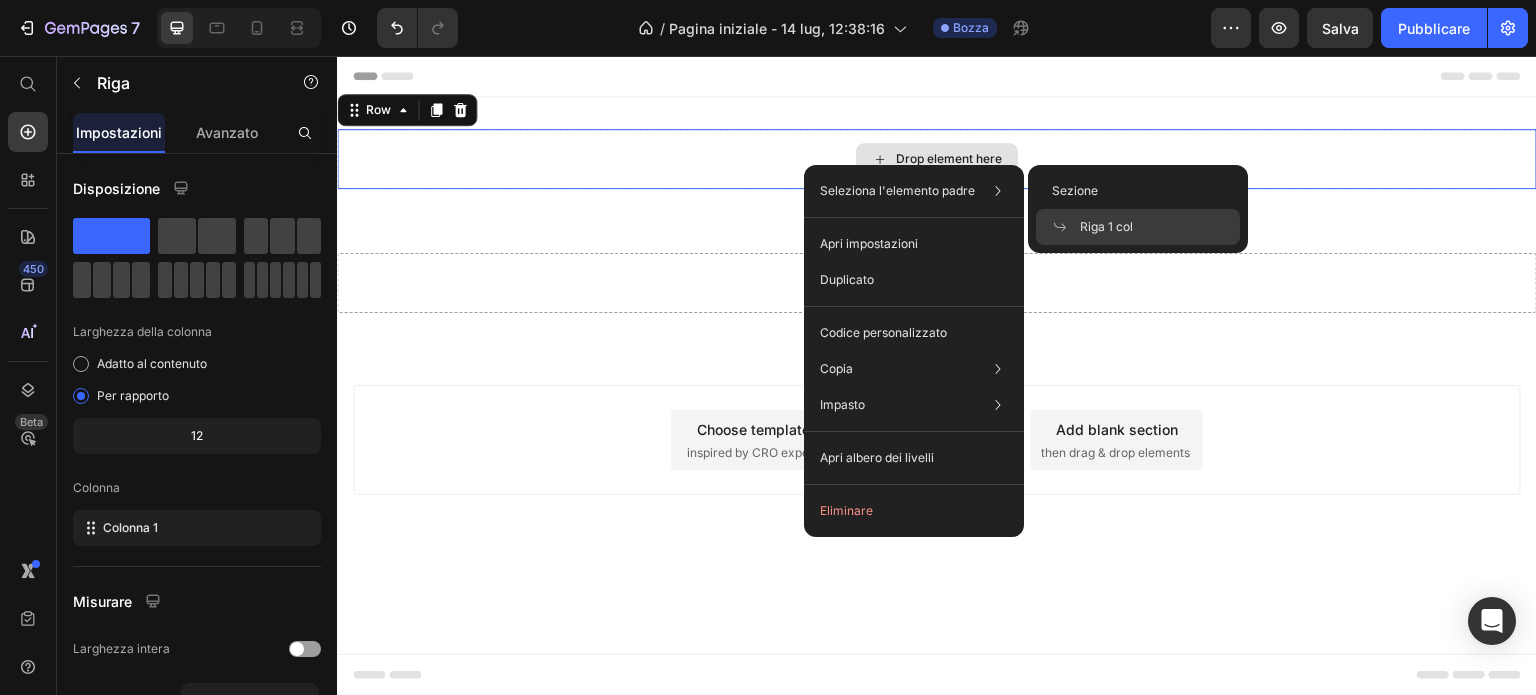 click on "Drop element here" at bounding box center [937, 159] 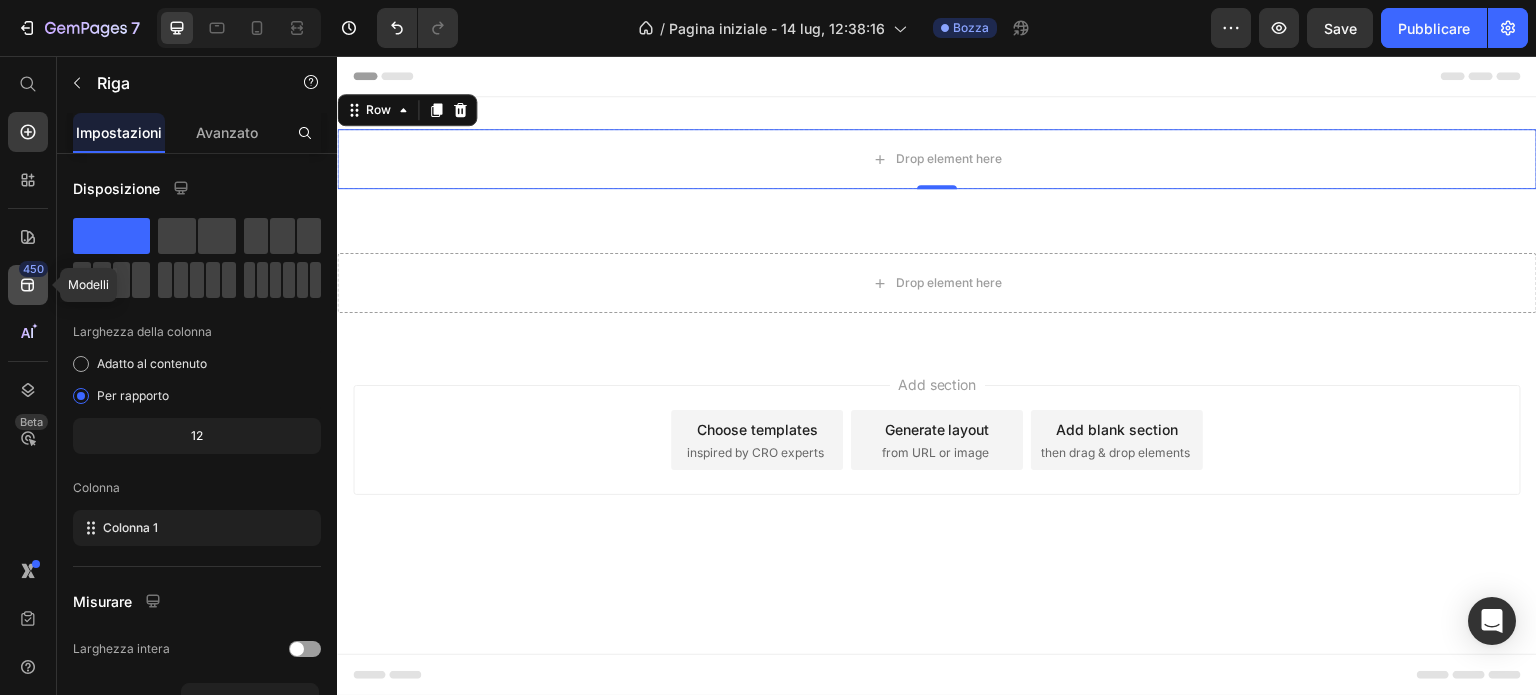 click 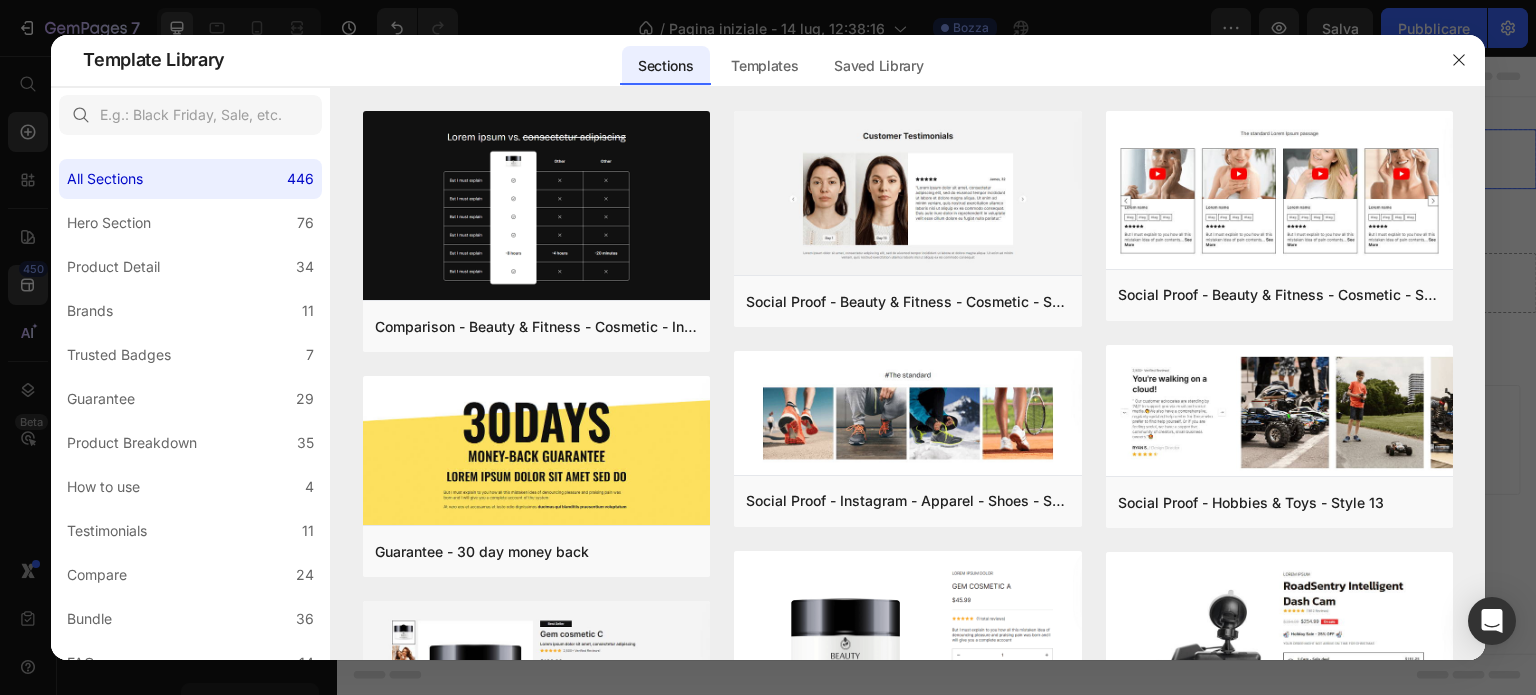 click at bounding box center (768, 347) 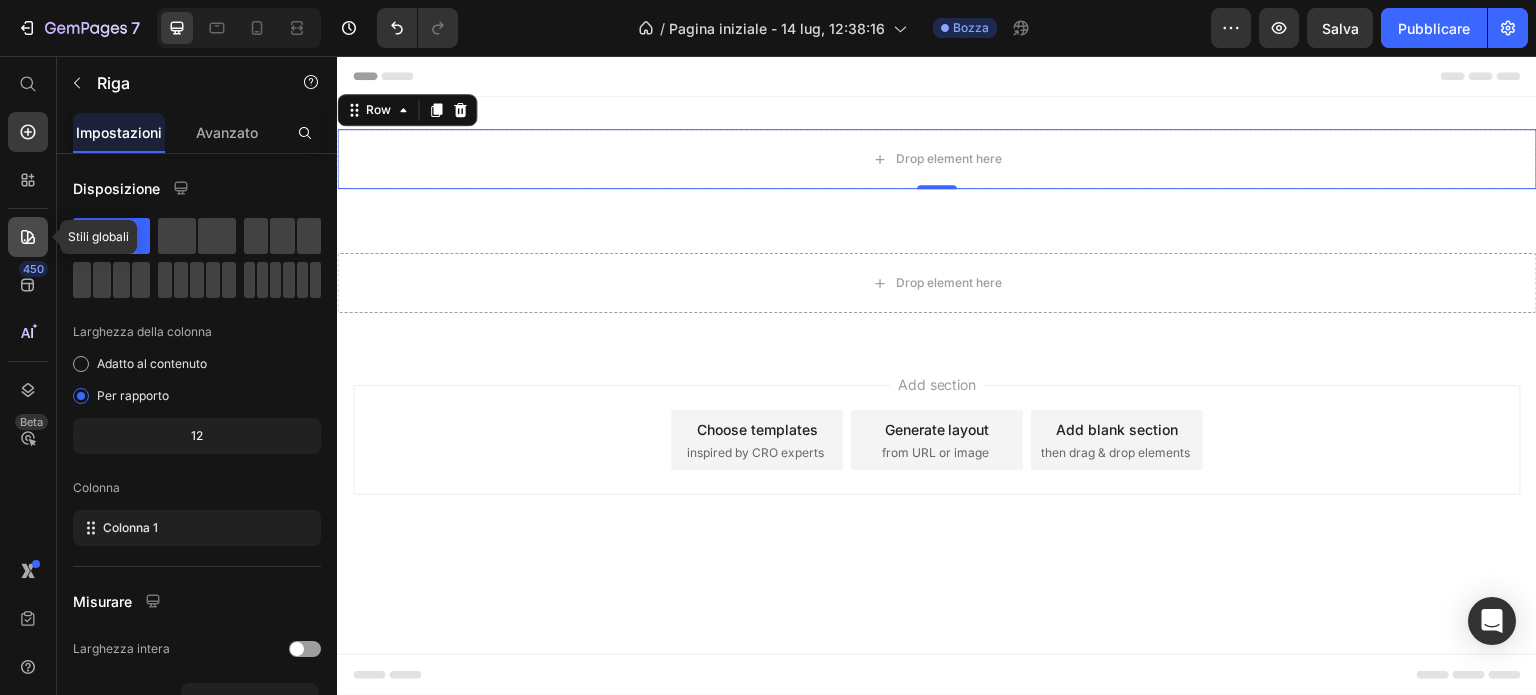 click 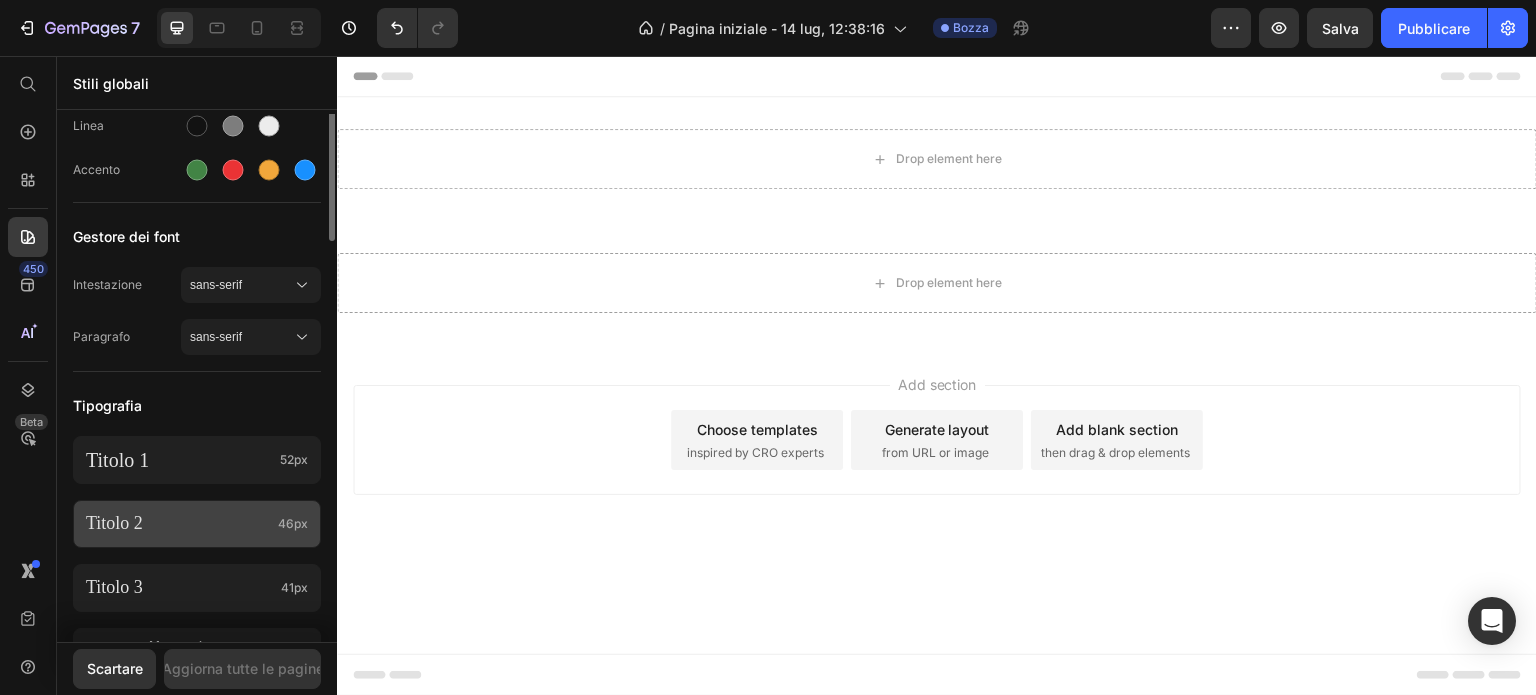 scroll, scrollTop: 0, scrollLeft: 0, axis: both 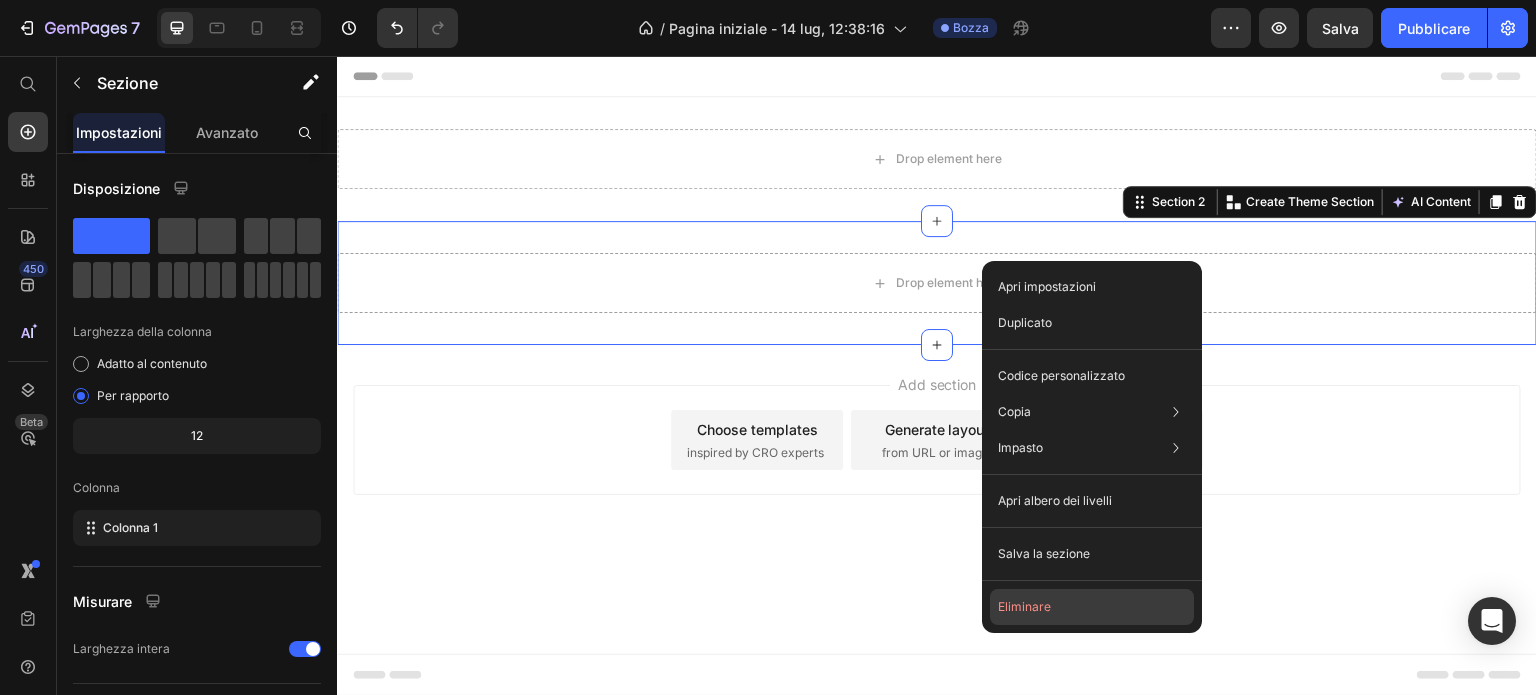 click on "Eliminare" 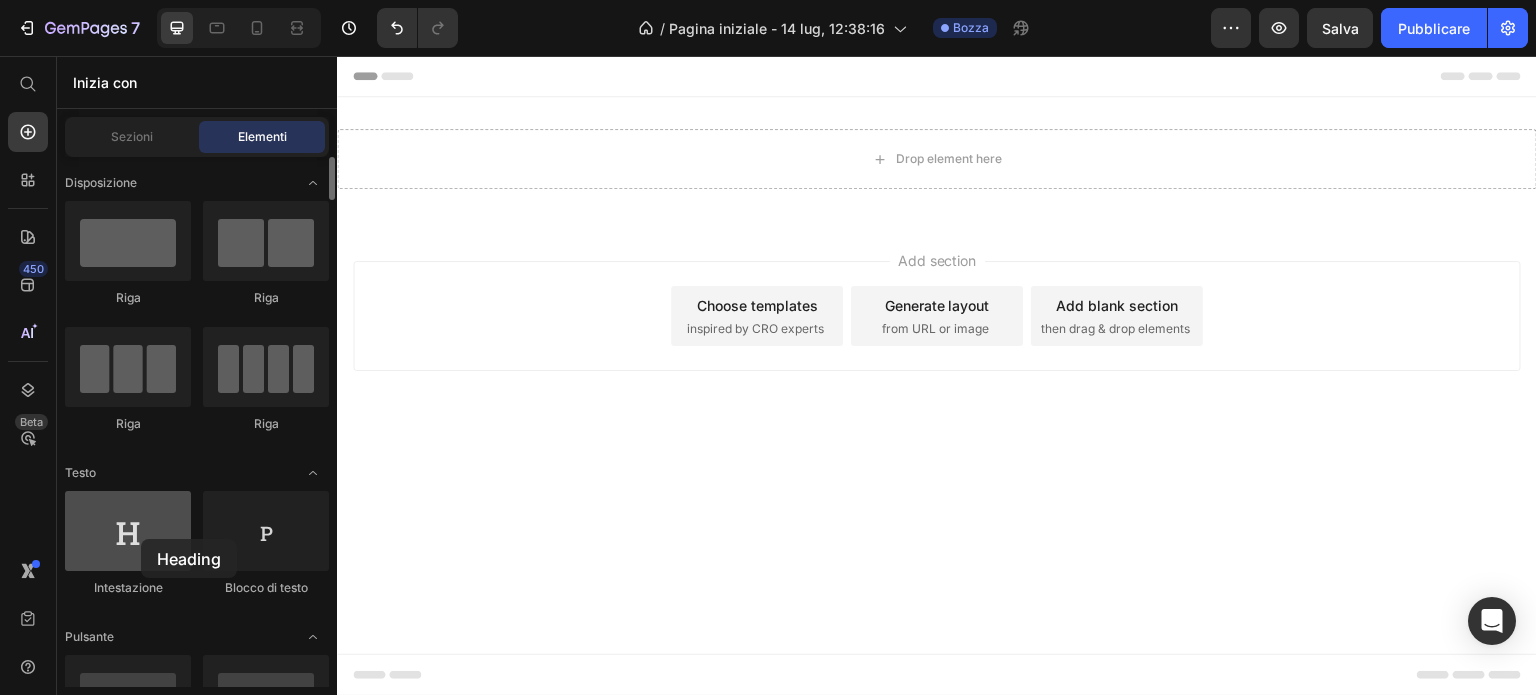 click at bounding box center [128, 531] 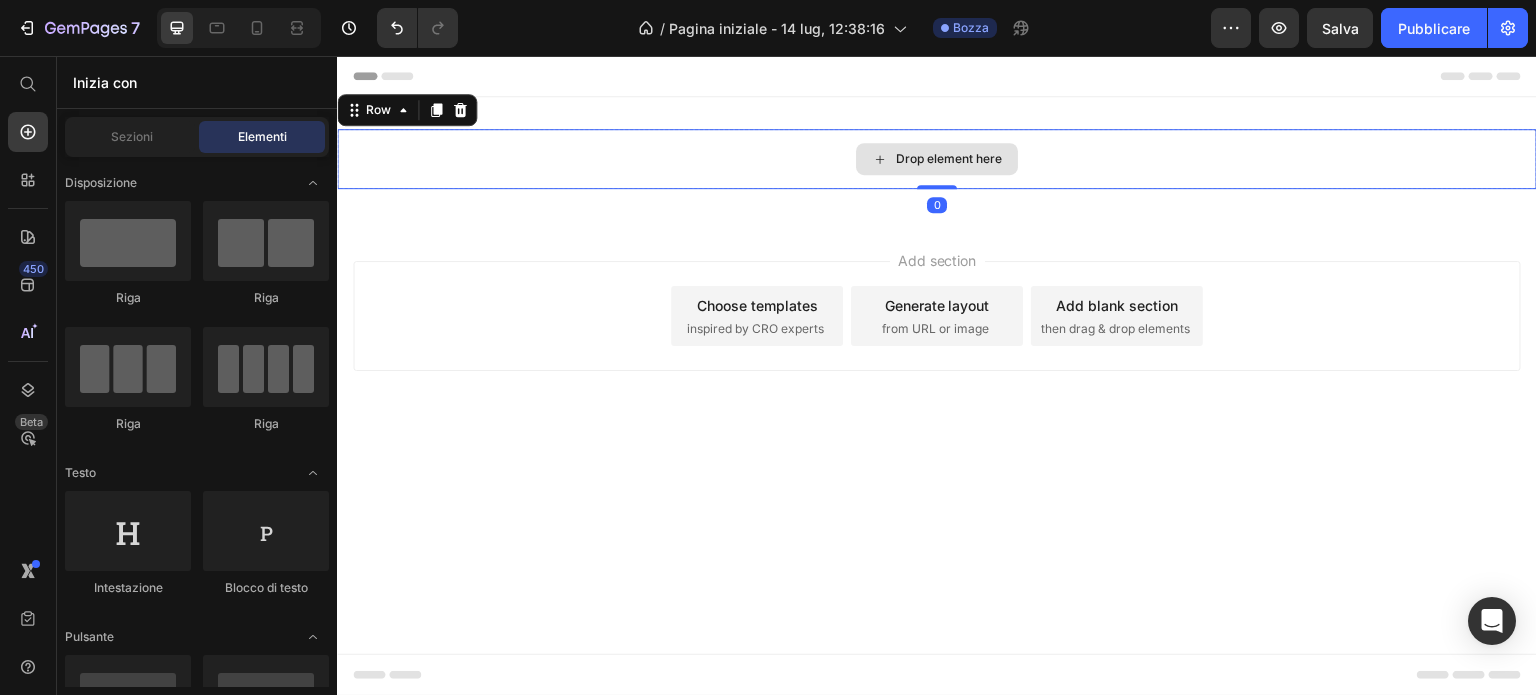 click on "Drop element here" at bounding box center (937, 159) 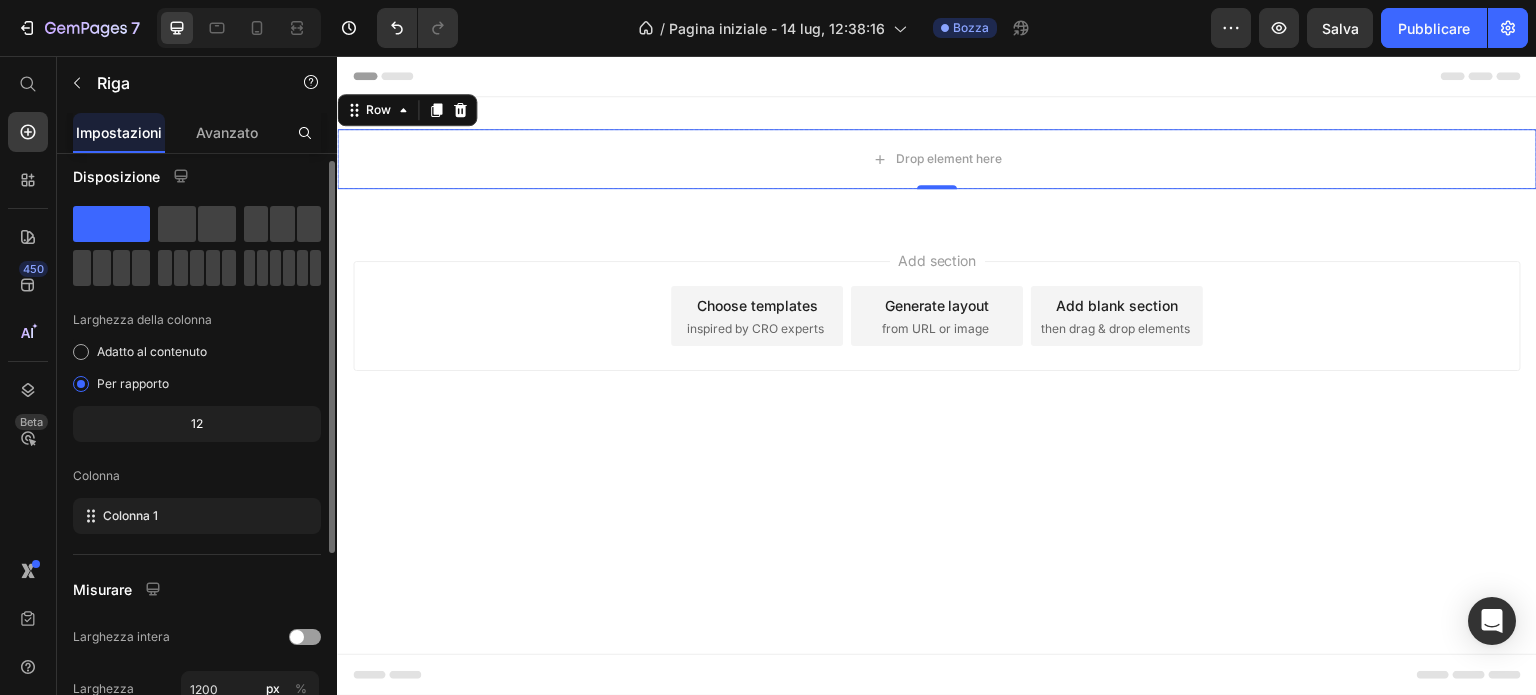scroll, scrollTop: 0, scrollLeft: 0, axis: both 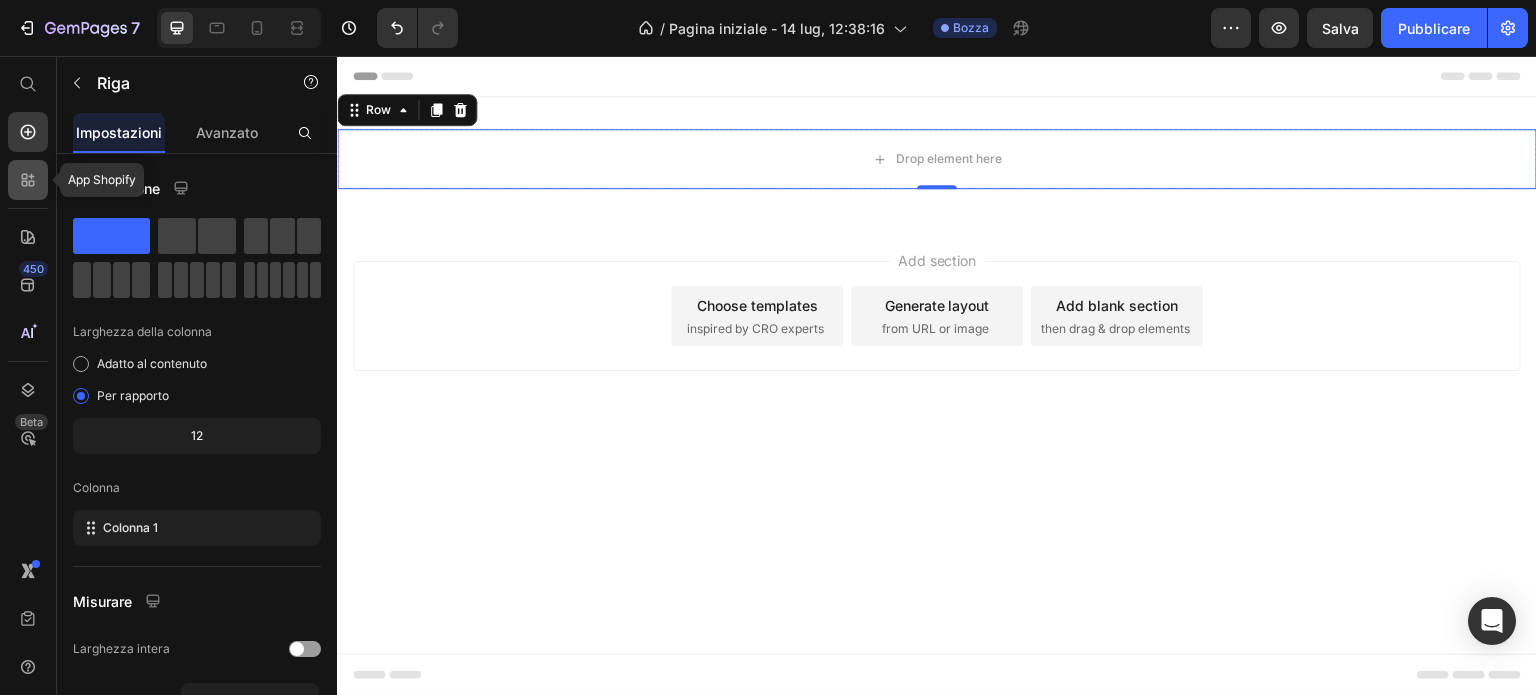 click 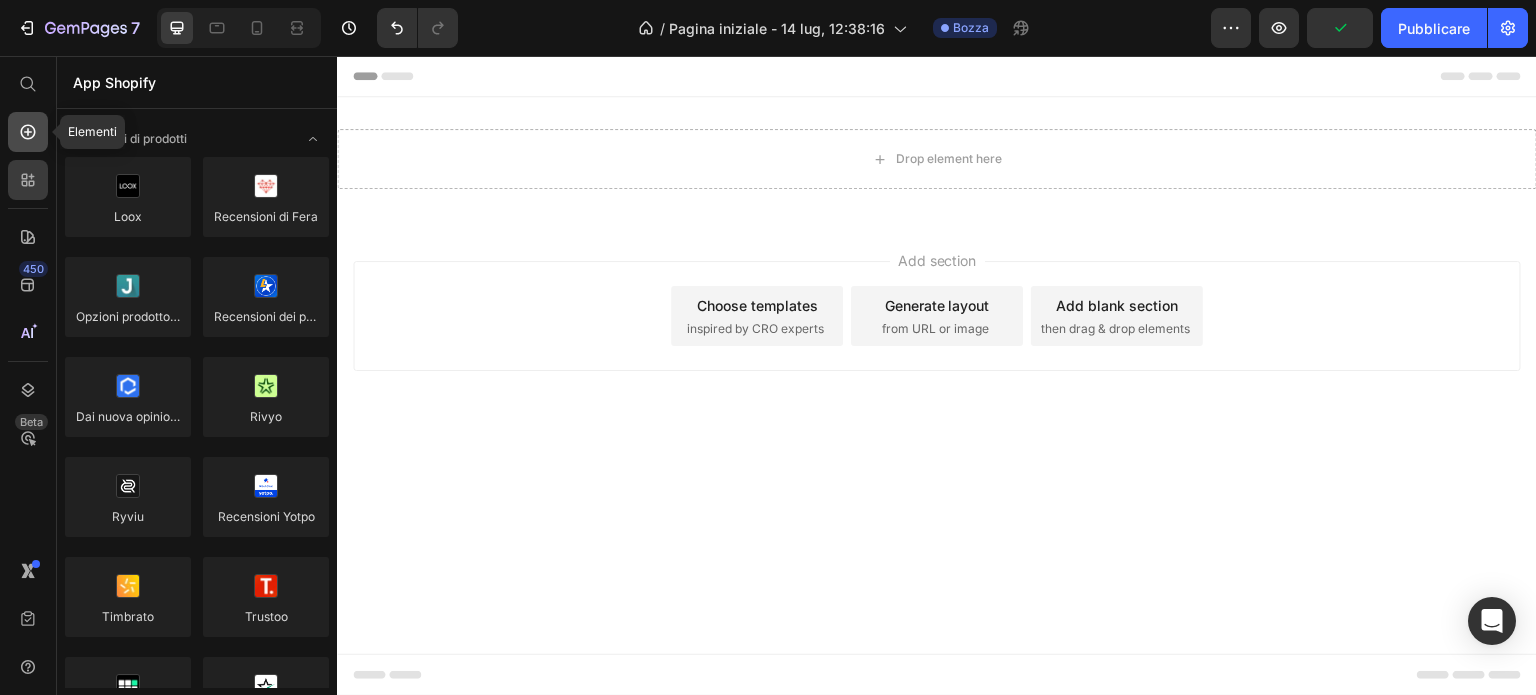 click 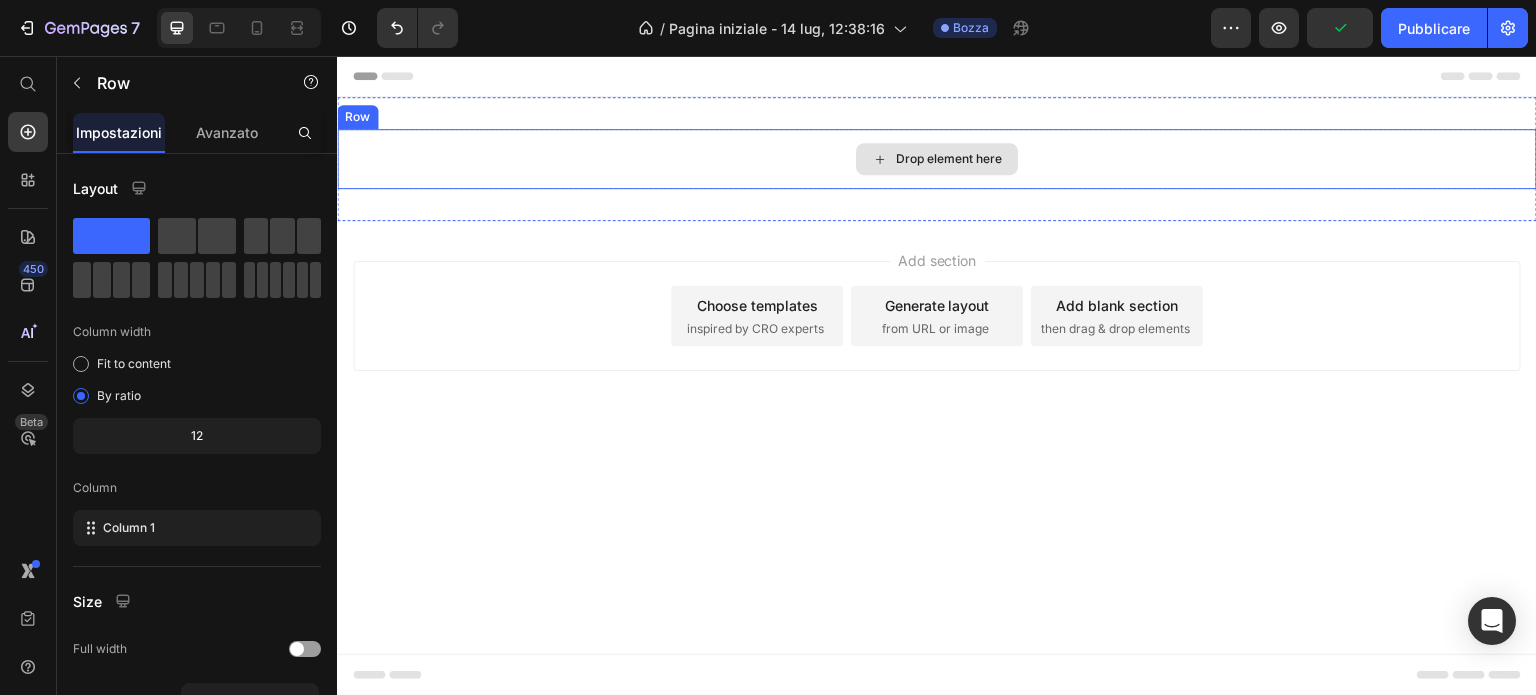 click on "Drop element here" at bounding box center (937, 159) 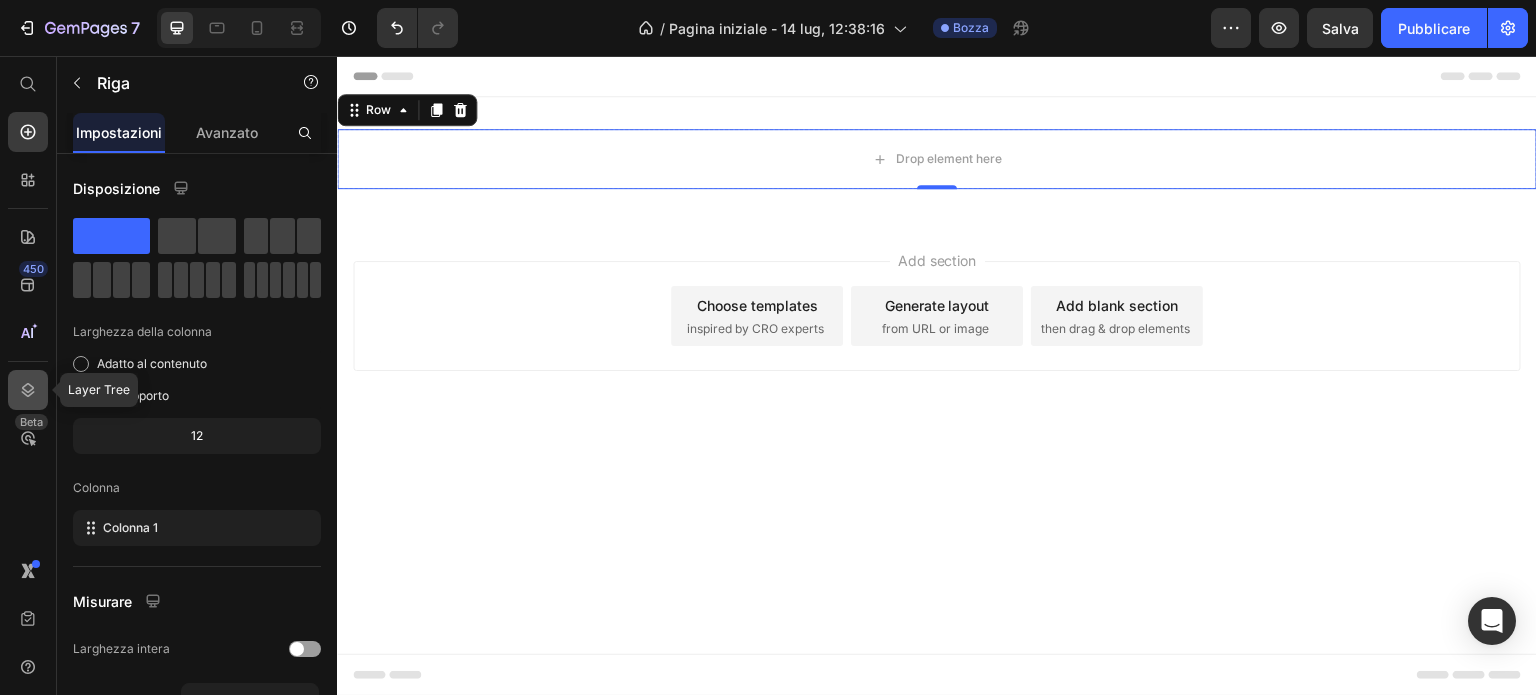 click 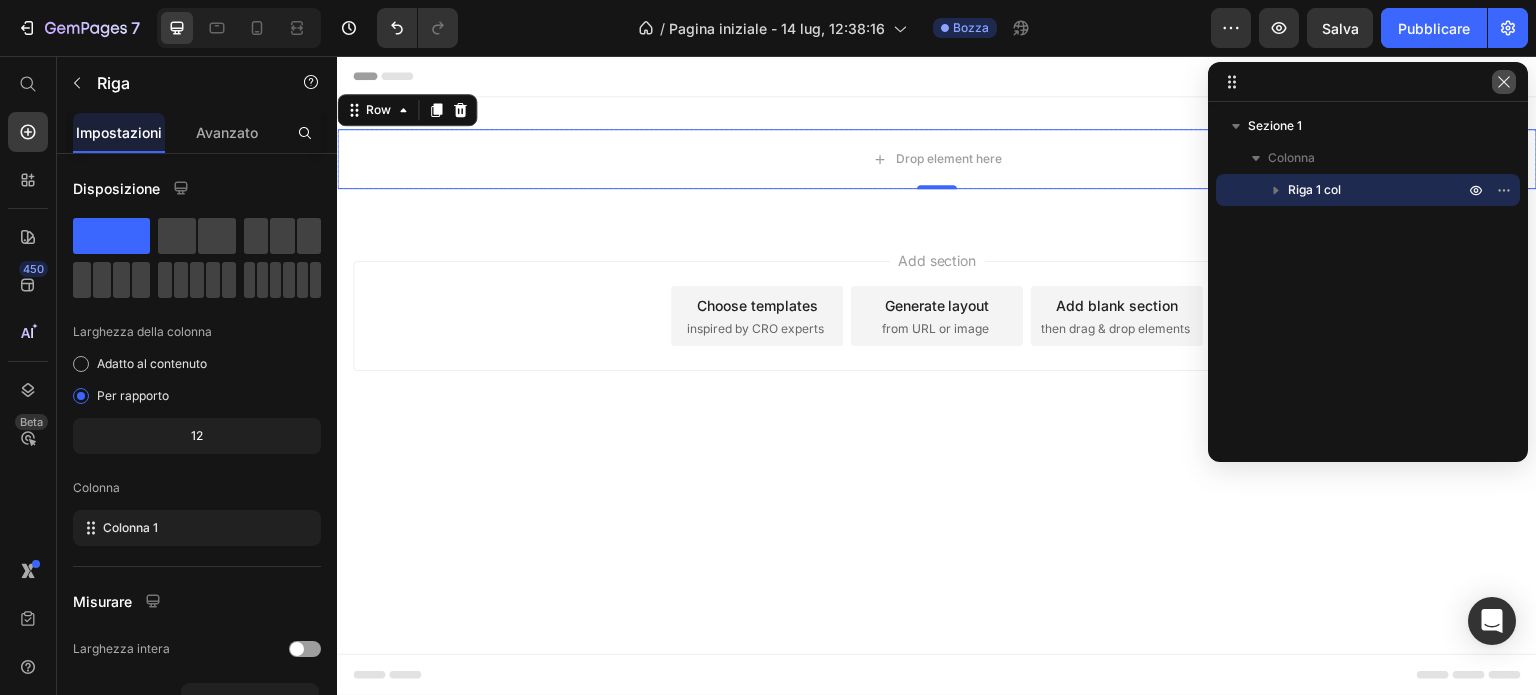 click at bounding box center [1504, 82] 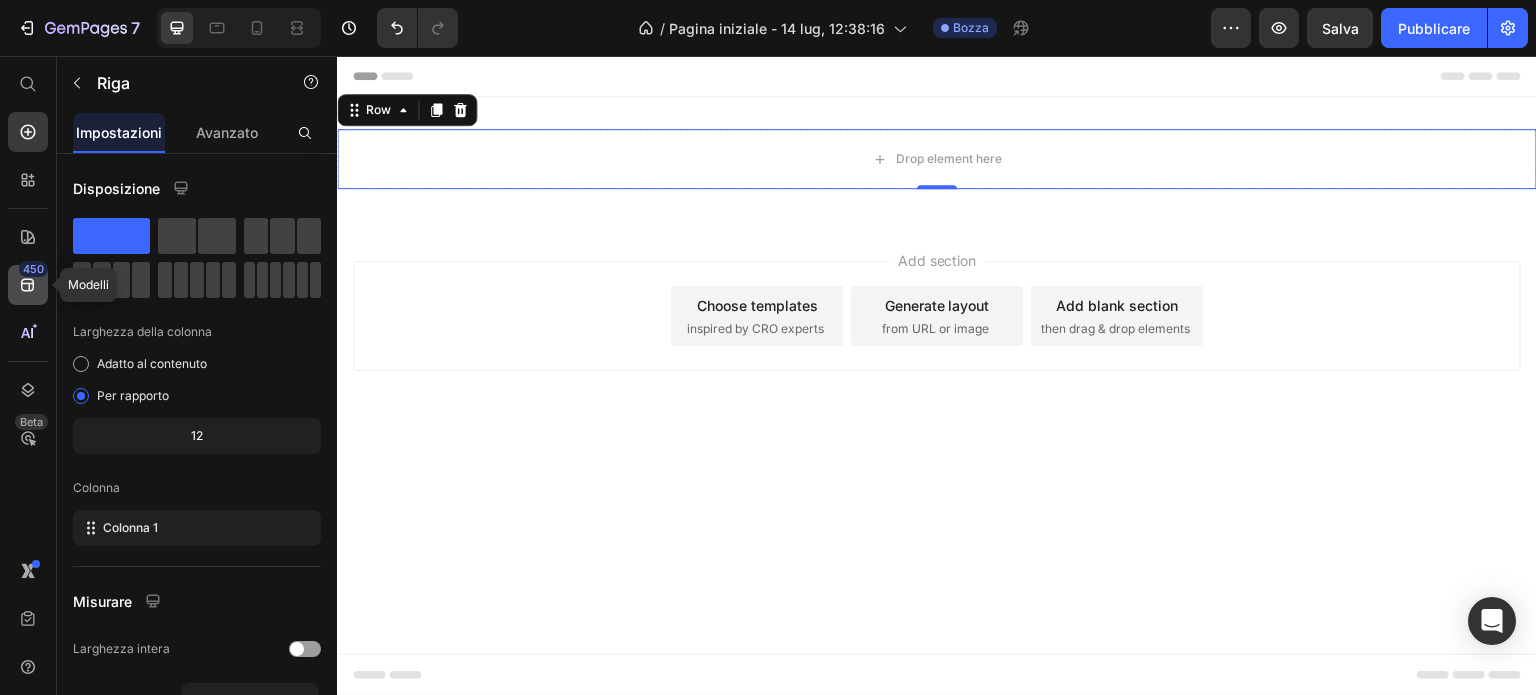 click 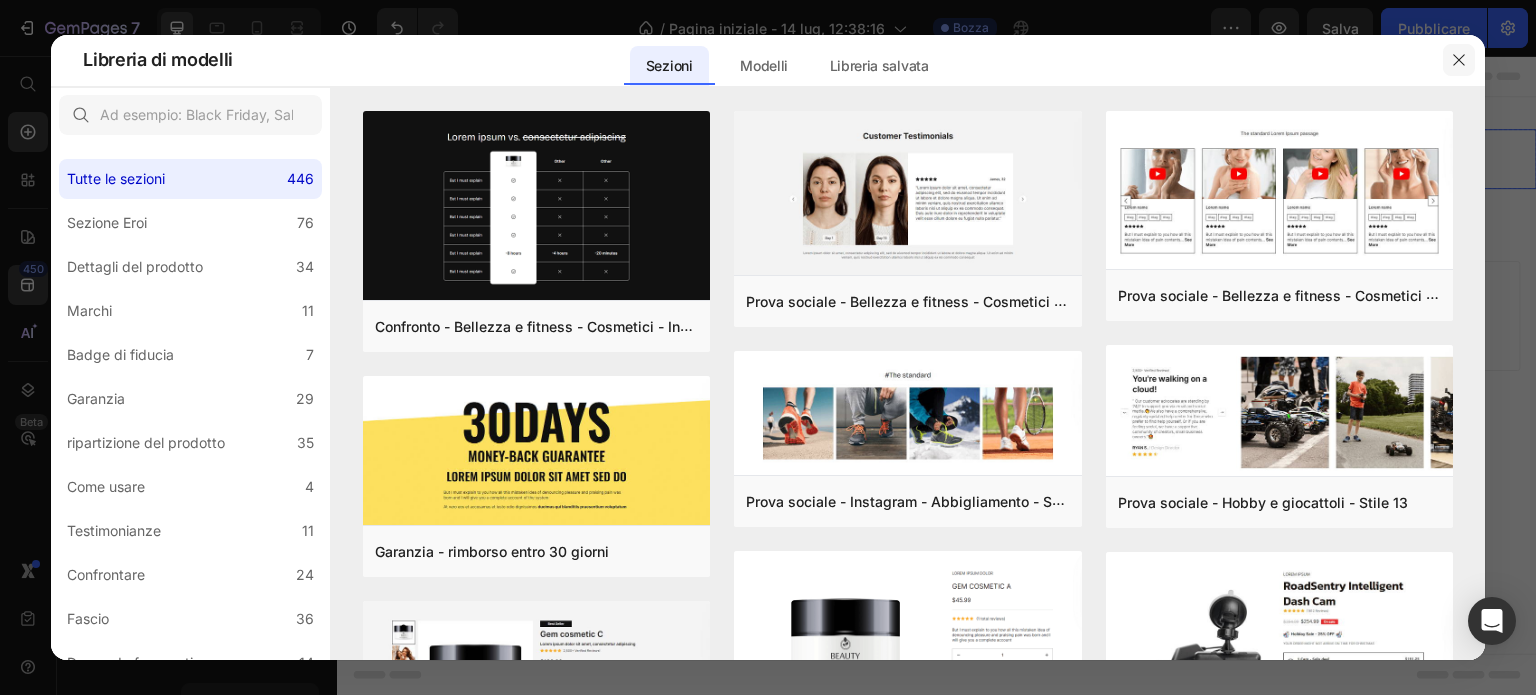 click at bounding box center [1459, 60] 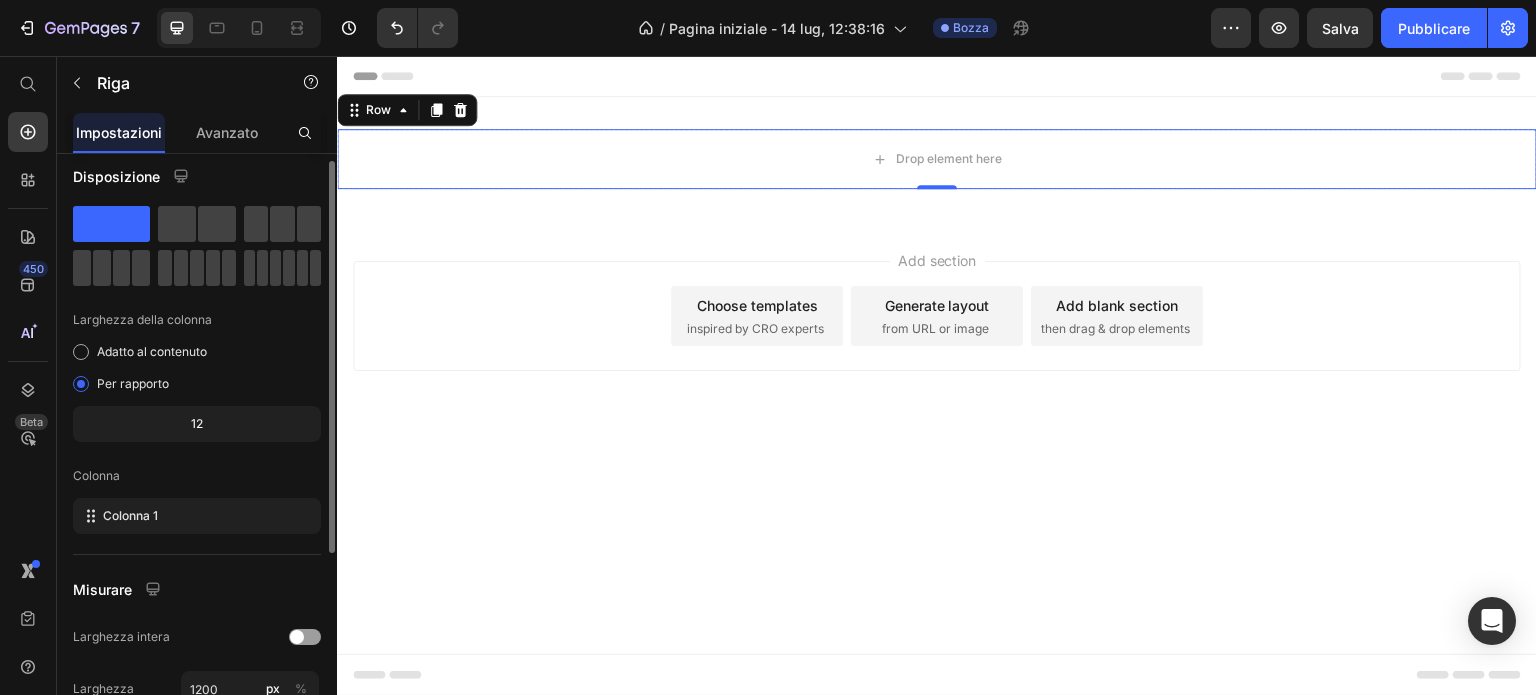 scroll, scrollTop: 0, scrollLeft: 0, axis: both 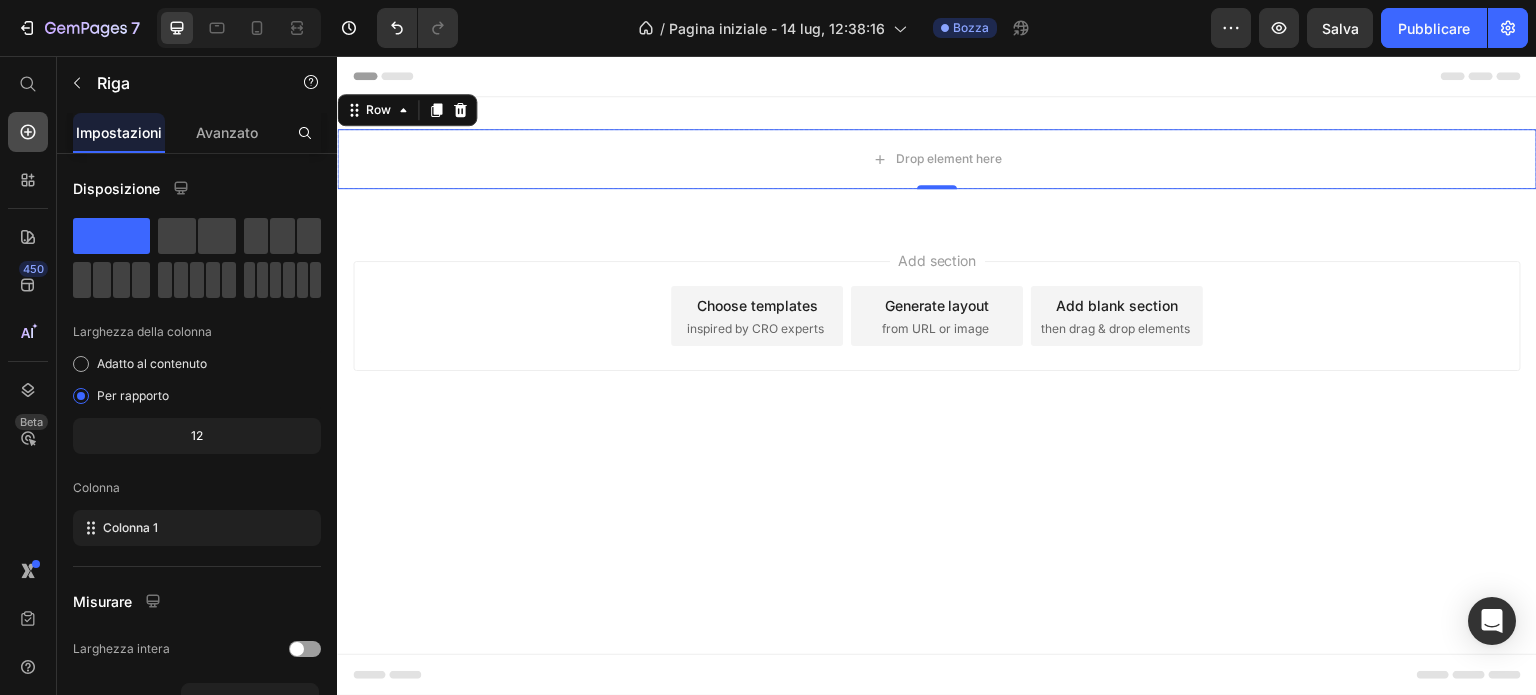 click 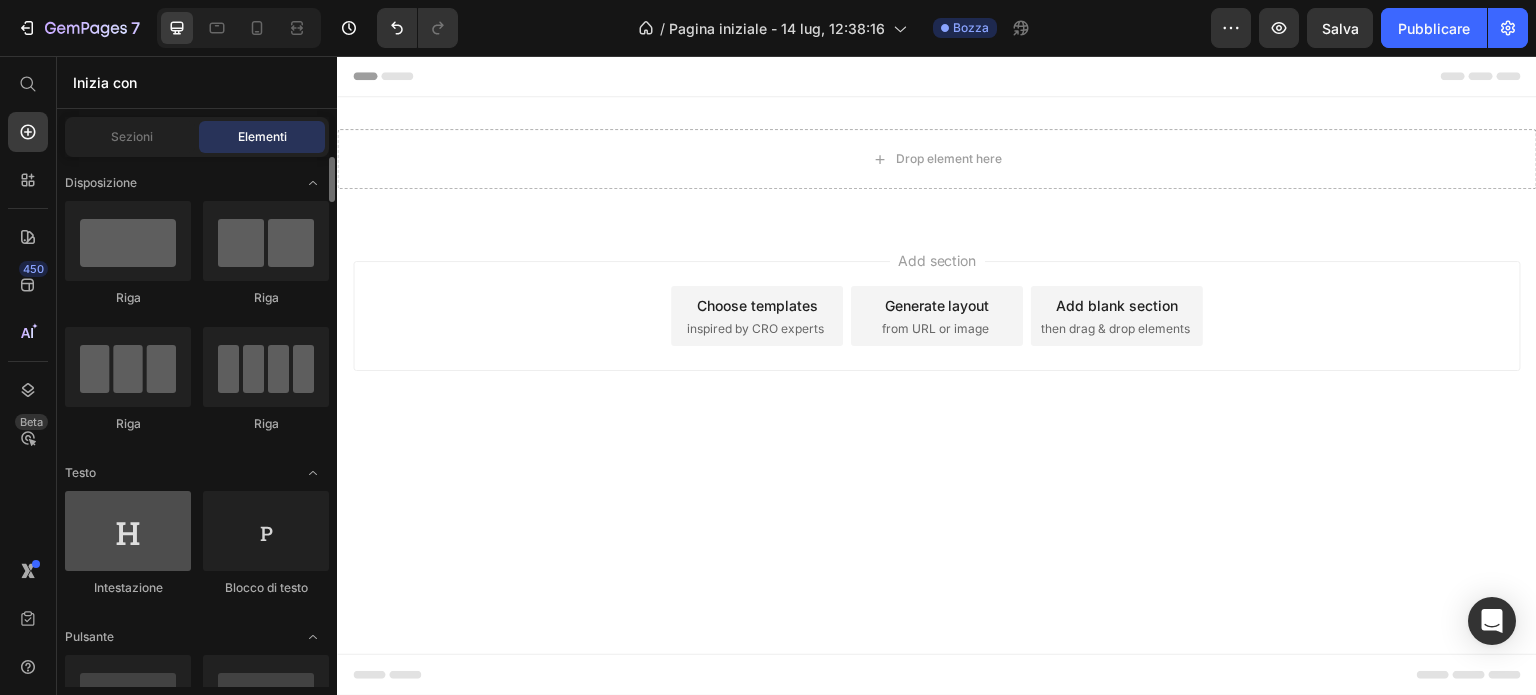 click at bounding box center (128, 531) 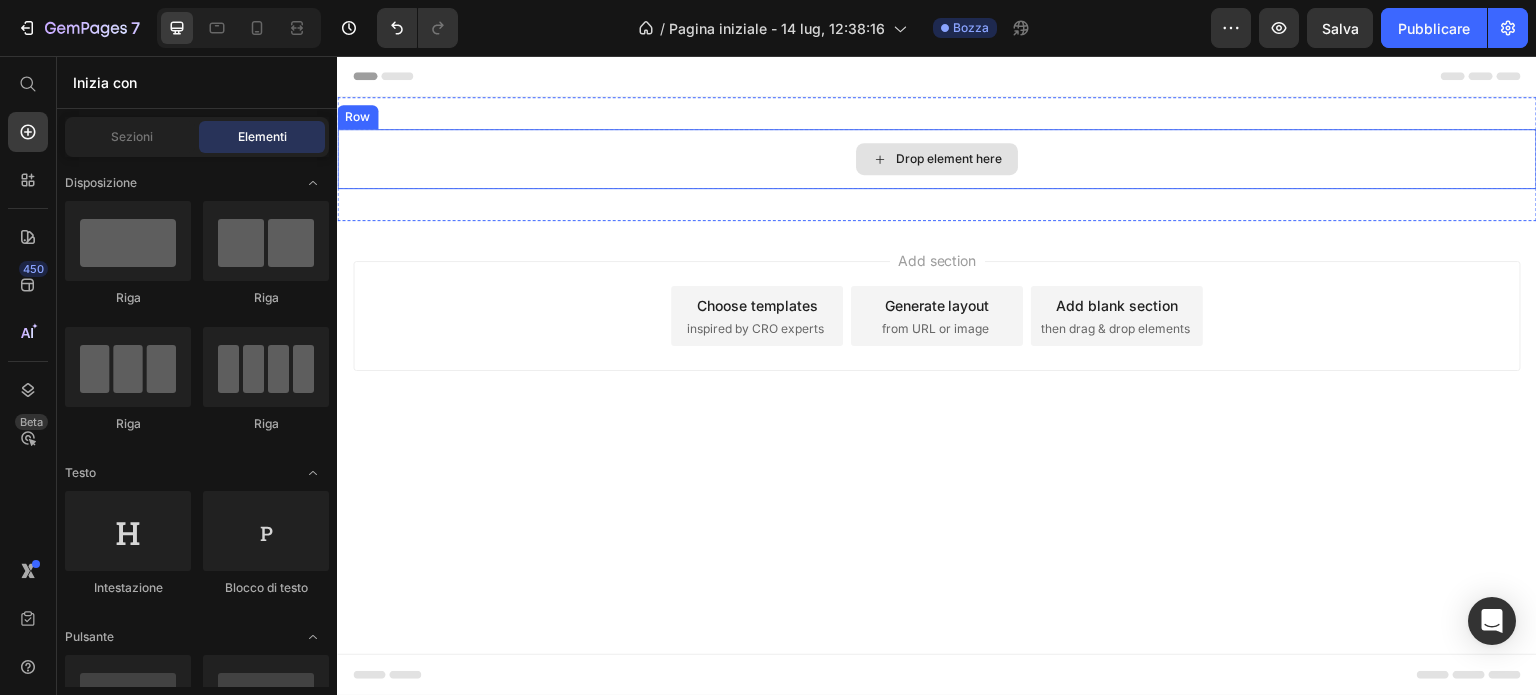 click on "Drop element here" at bounding box center (937, 159) 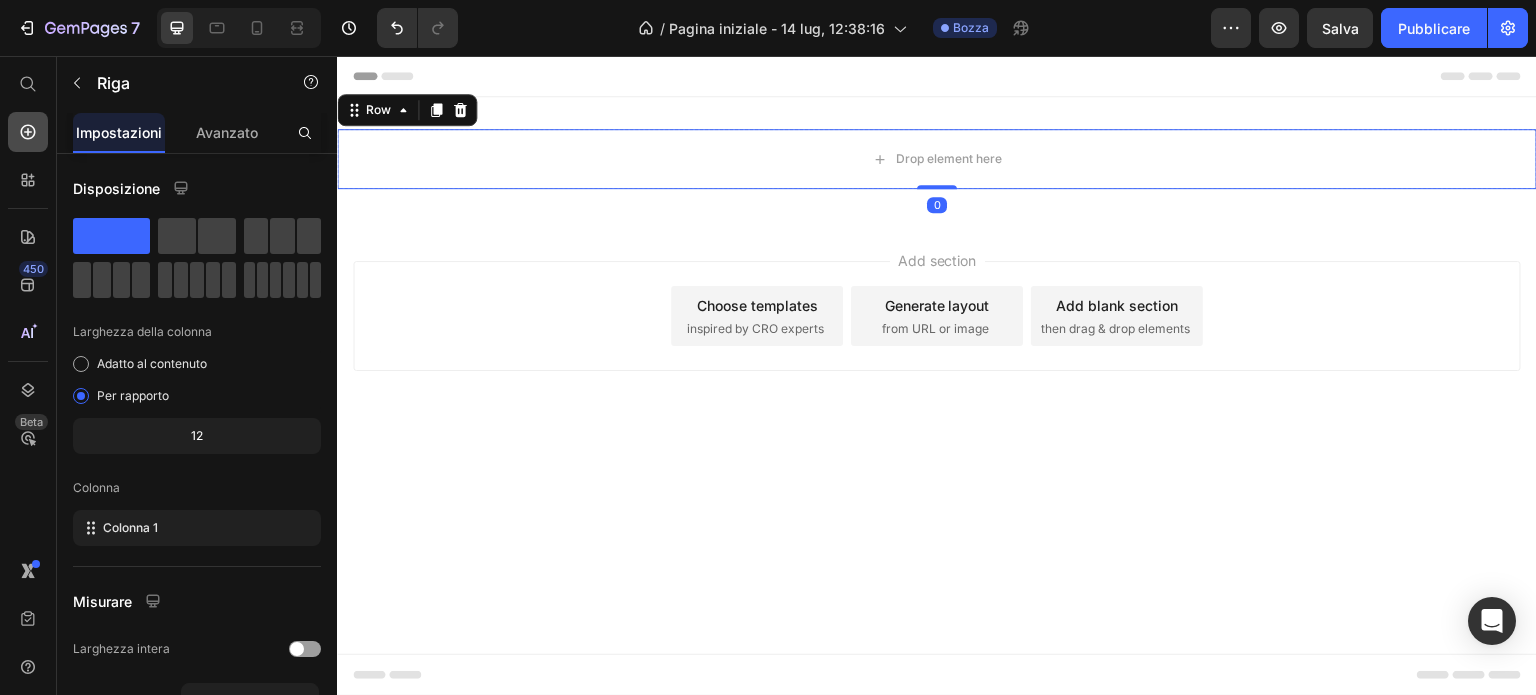 click 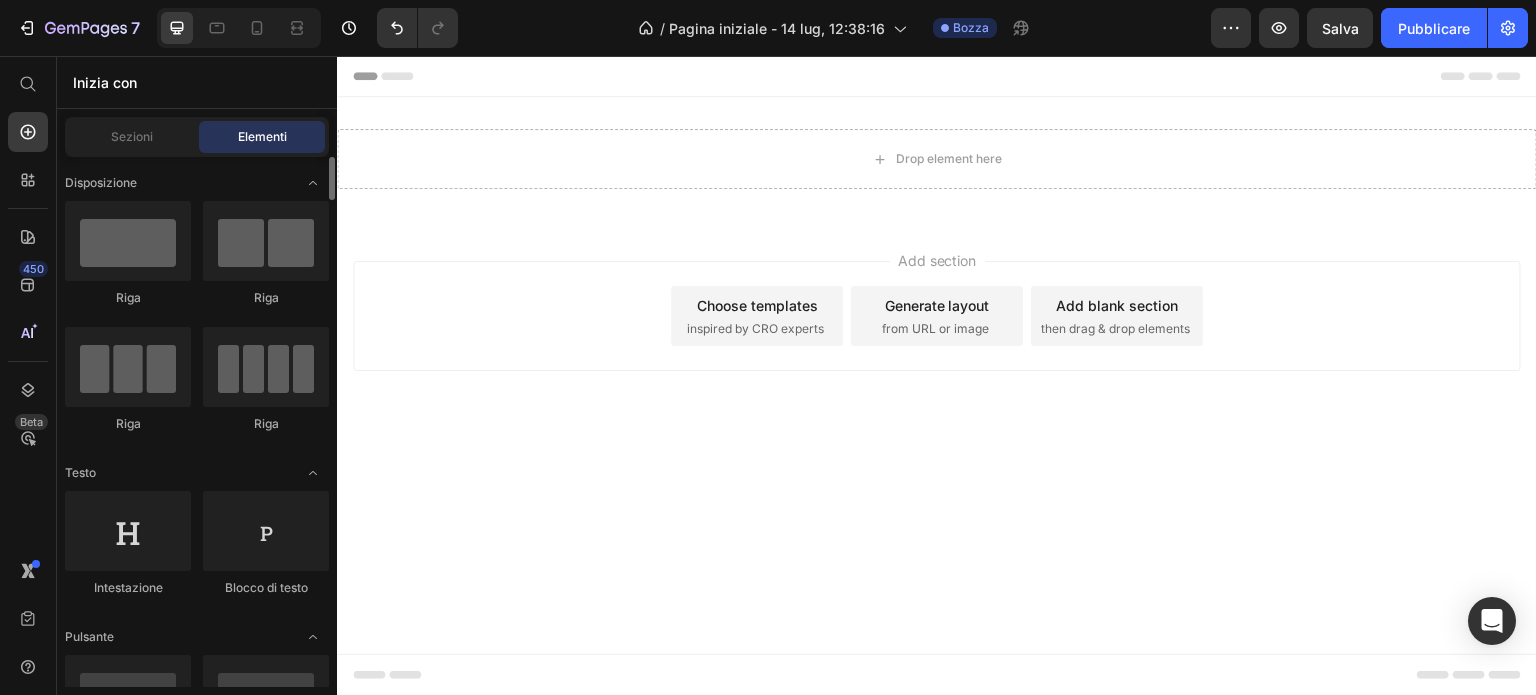 scroll, scrollTop: 200, scrollLeft: 0, axis: vertical 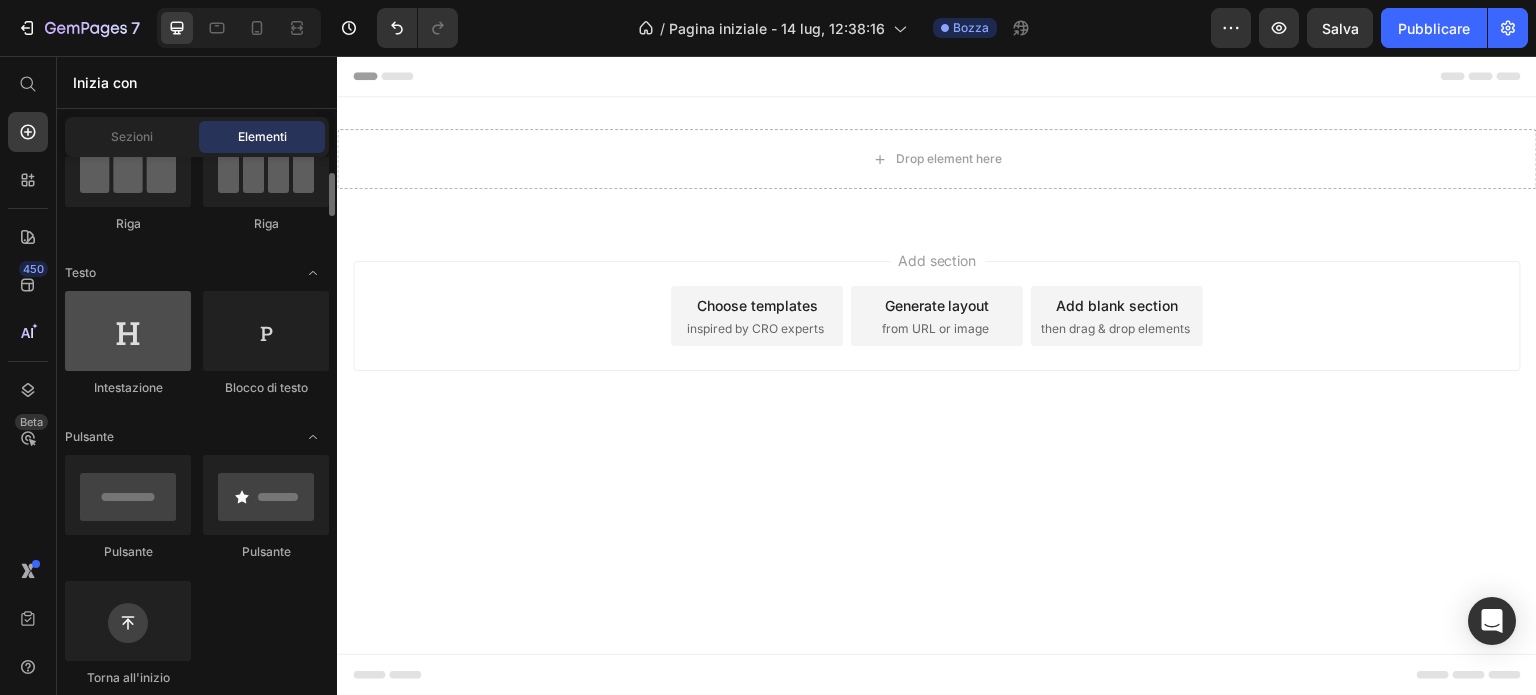 click at bounding box center [128, 331] 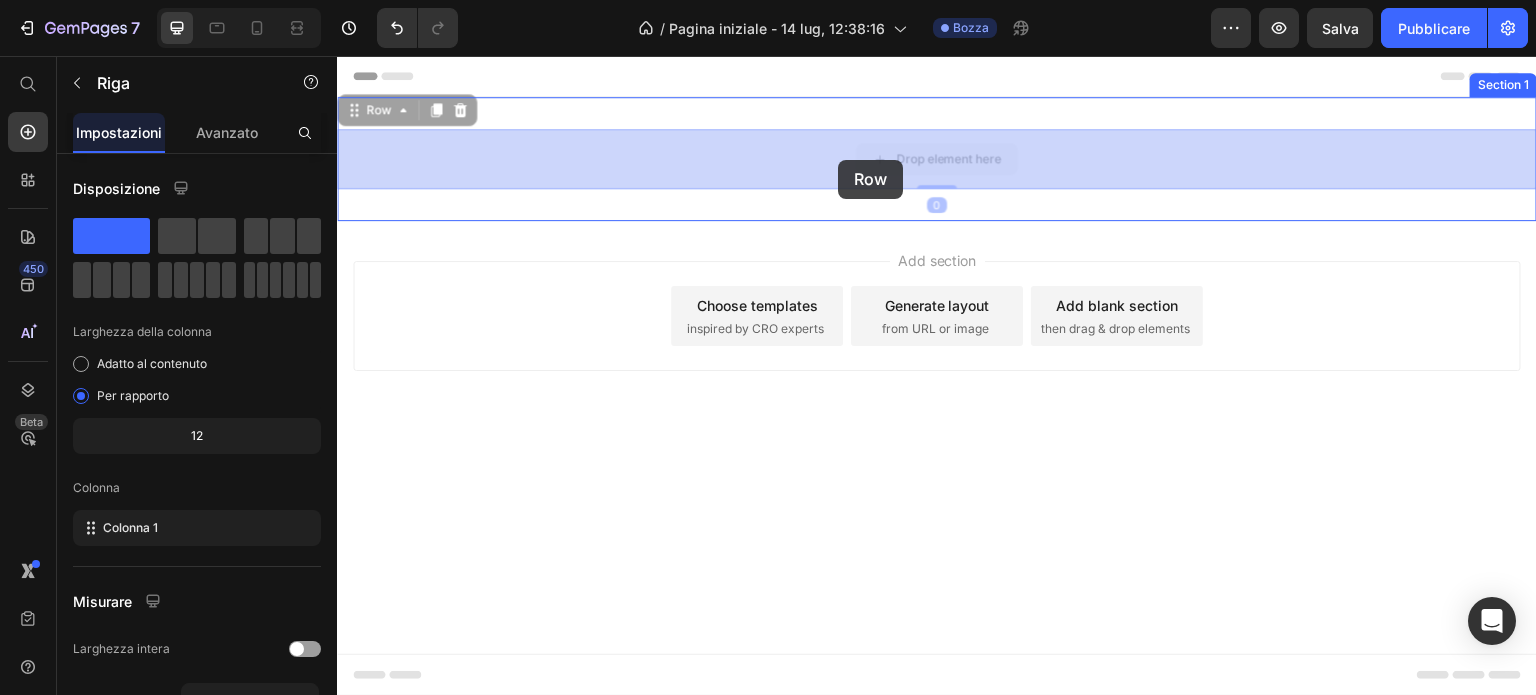 drag, startPoint x: 849, startPoint y: 159, endPoint x: 838, endPoint y: 160, distance: 11.045361 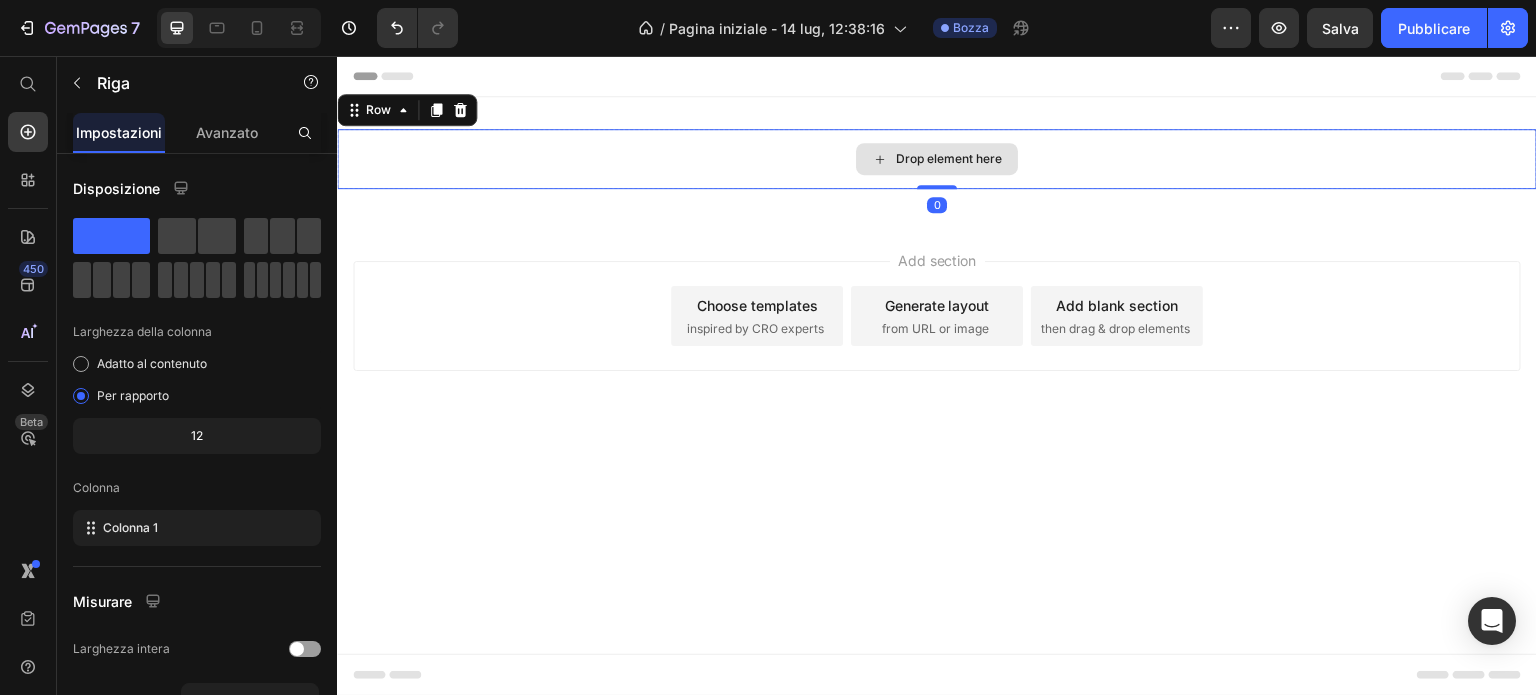 click on "Drop element here" at bounding box center [937, 159] 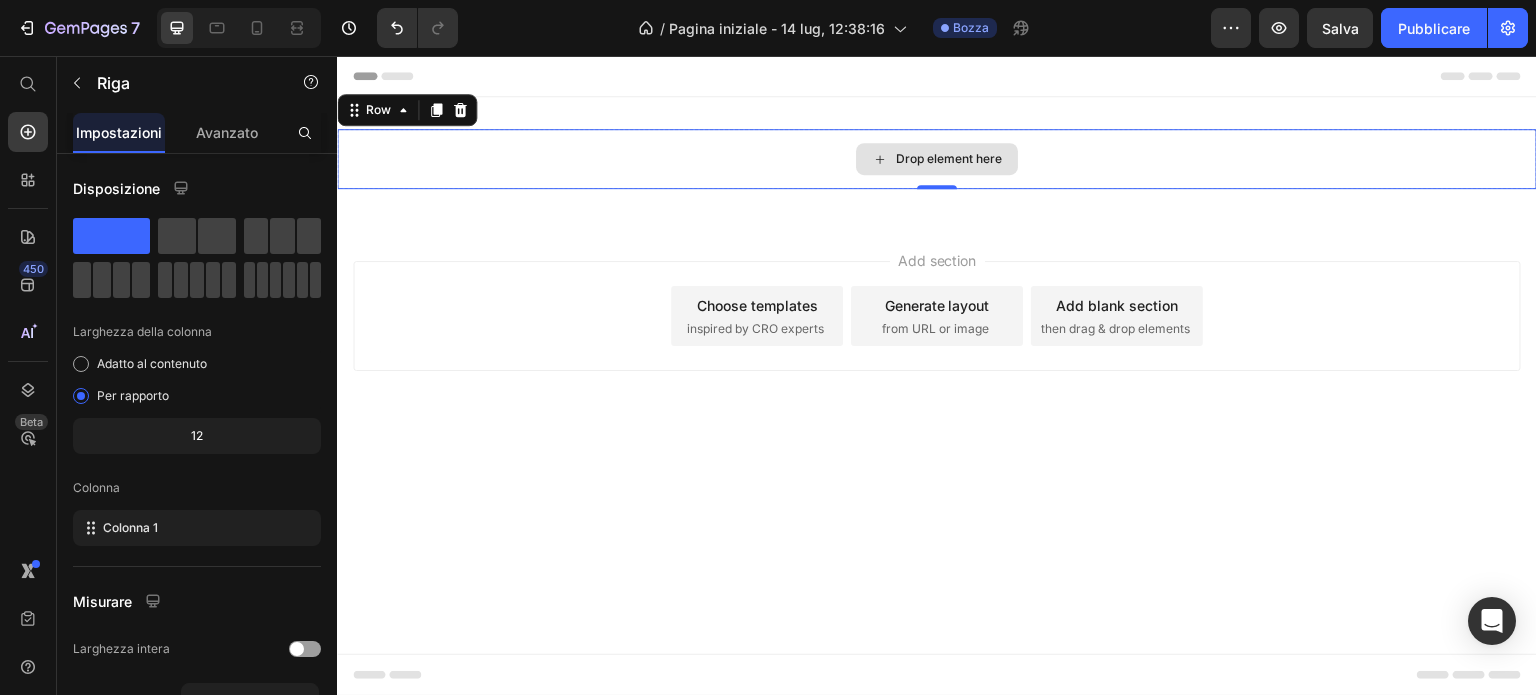 click on "Drop element here" at bounding box center [937, 159] 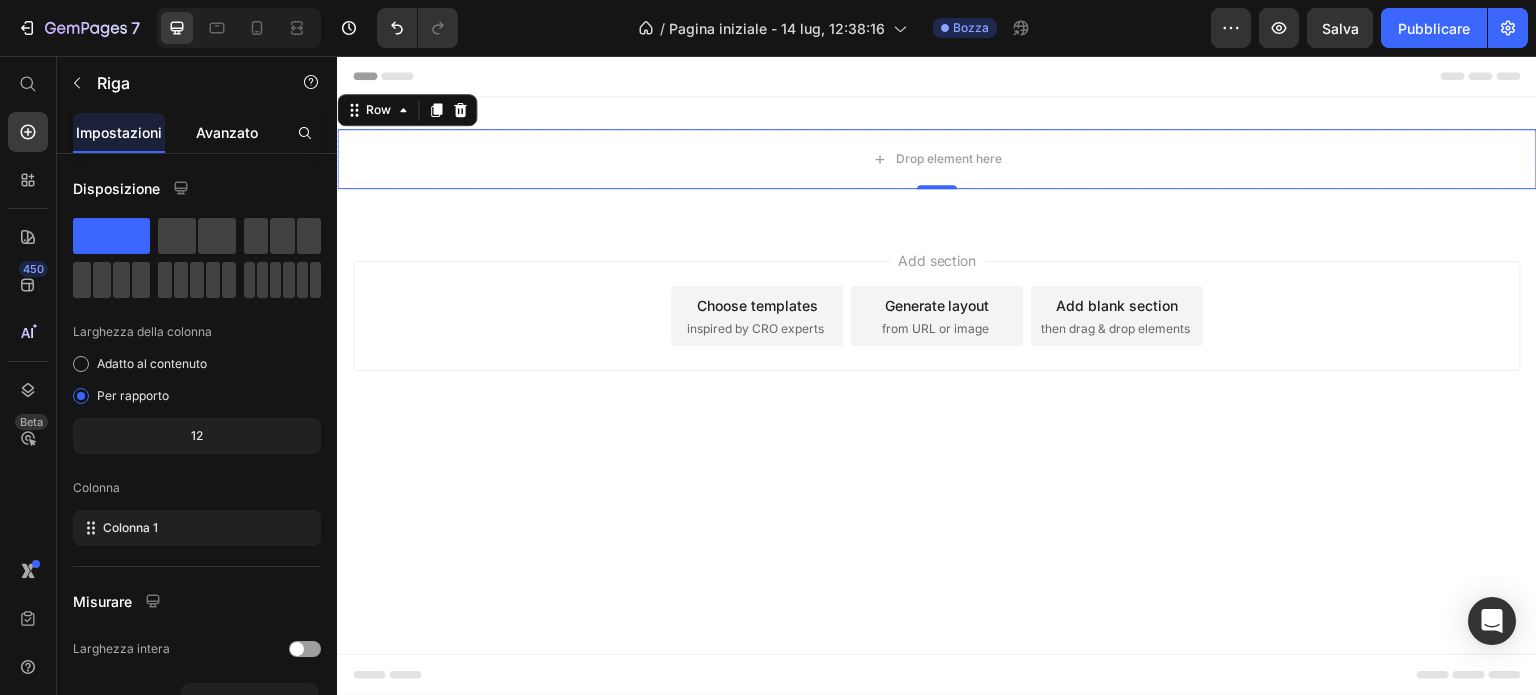 click on "Avanzato" 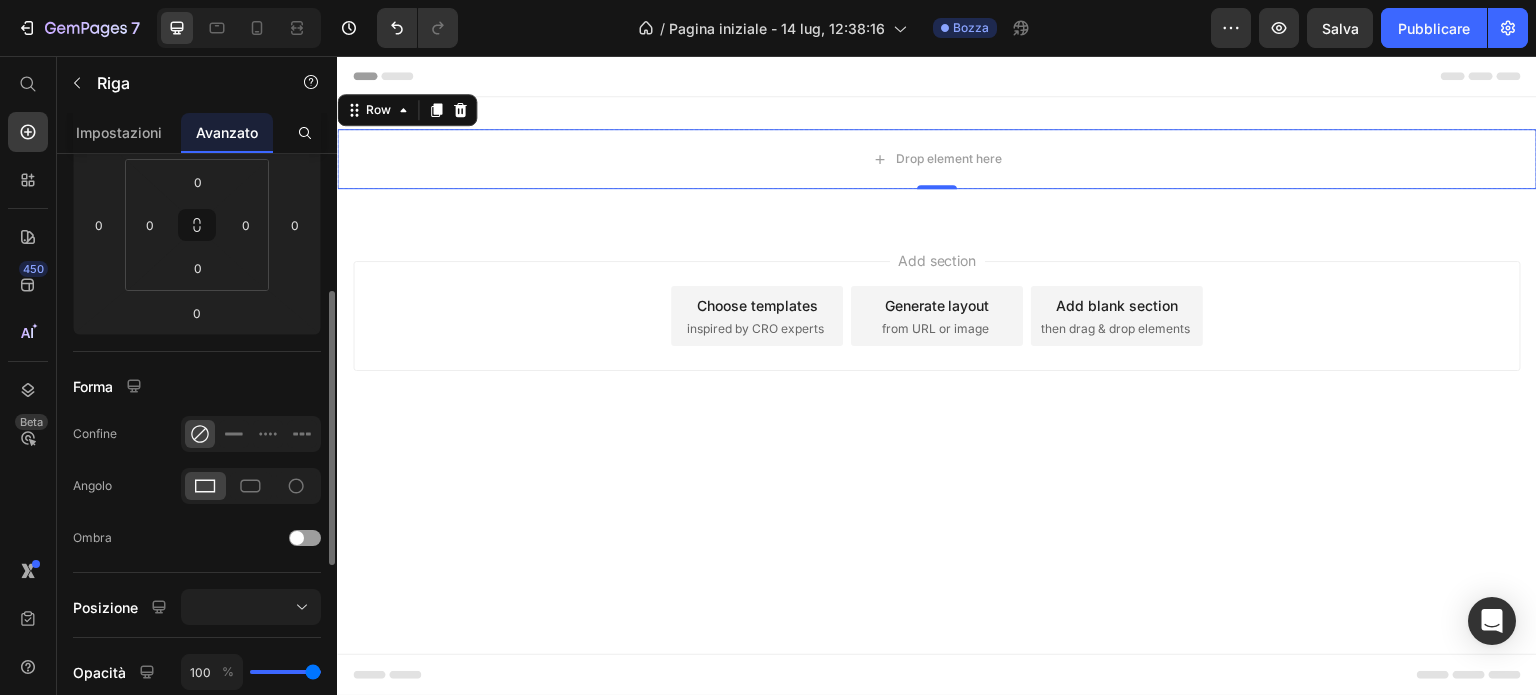 scroll, scrollTop: 0, scrollLeft: 0, axis: both 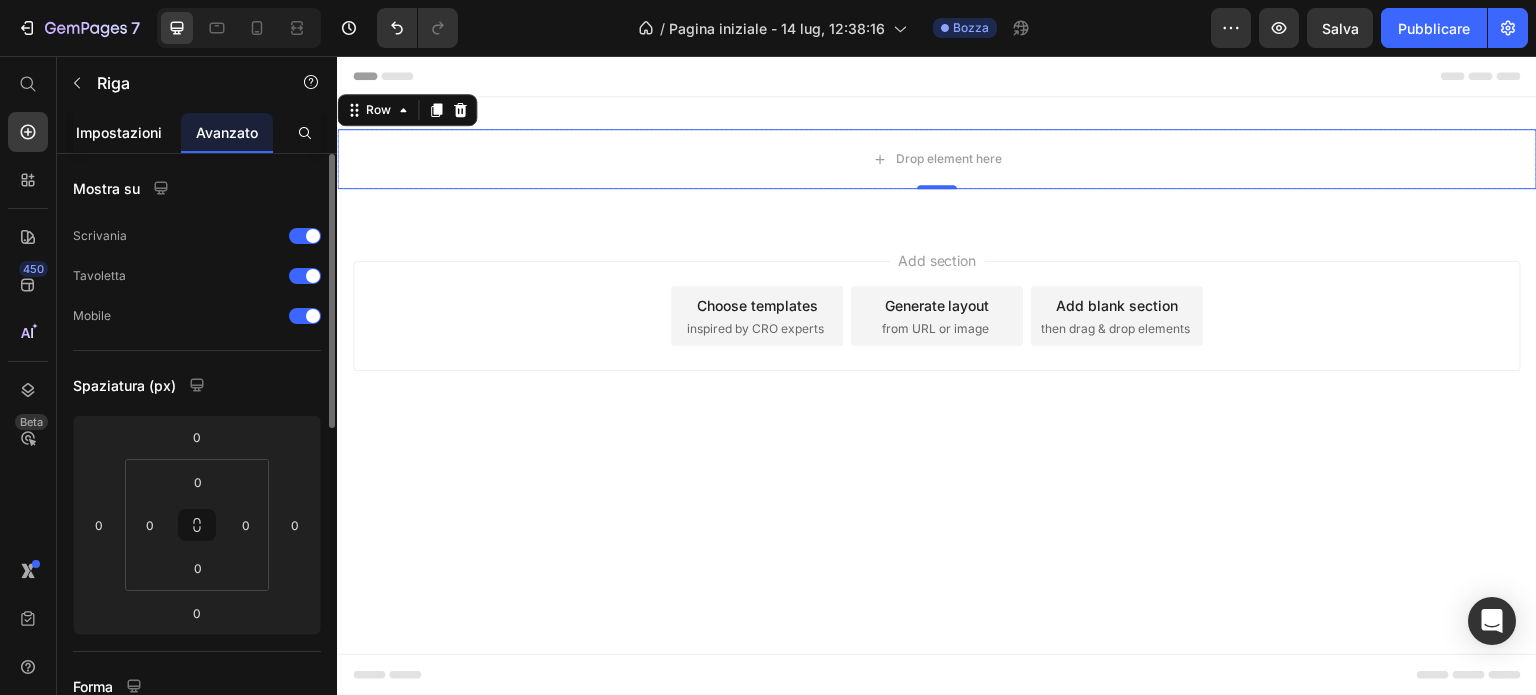 click on "Impostazioni" at bounding box center [119, 132] 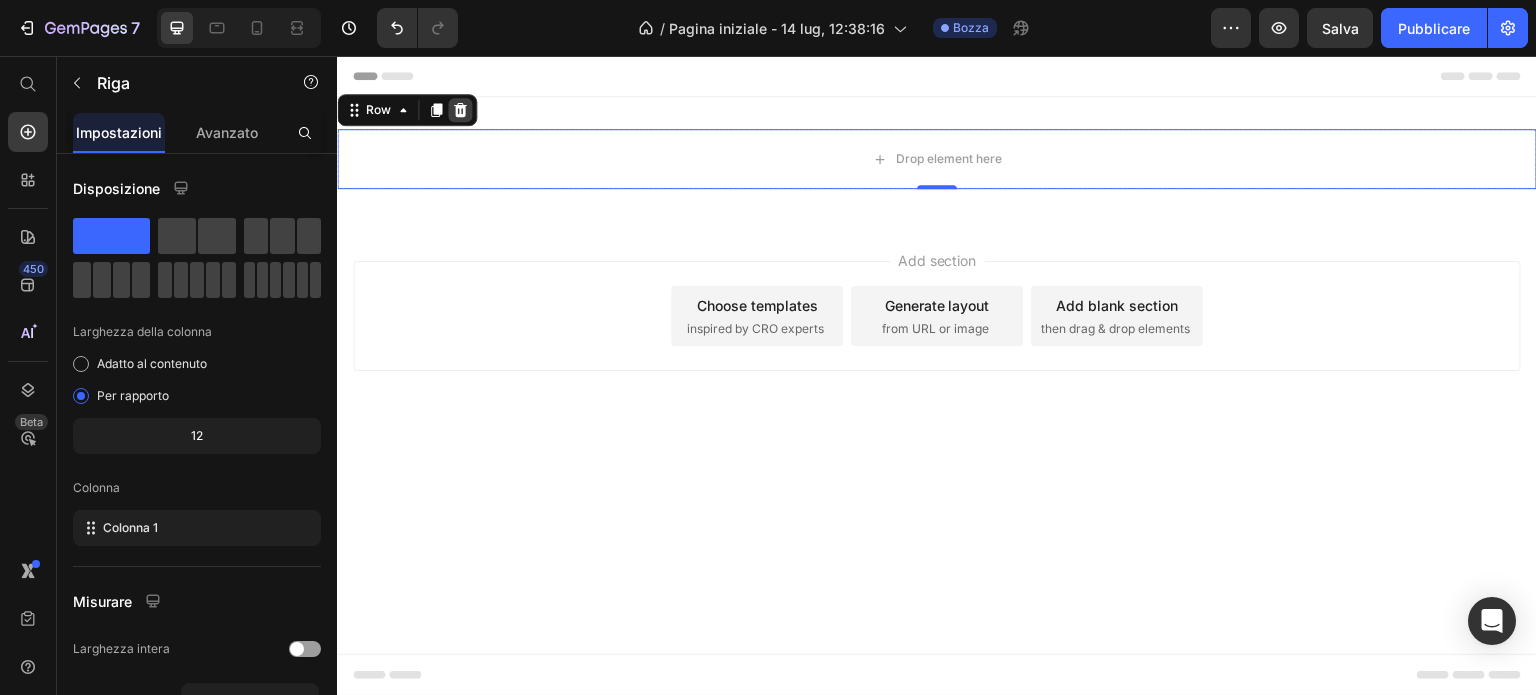 click 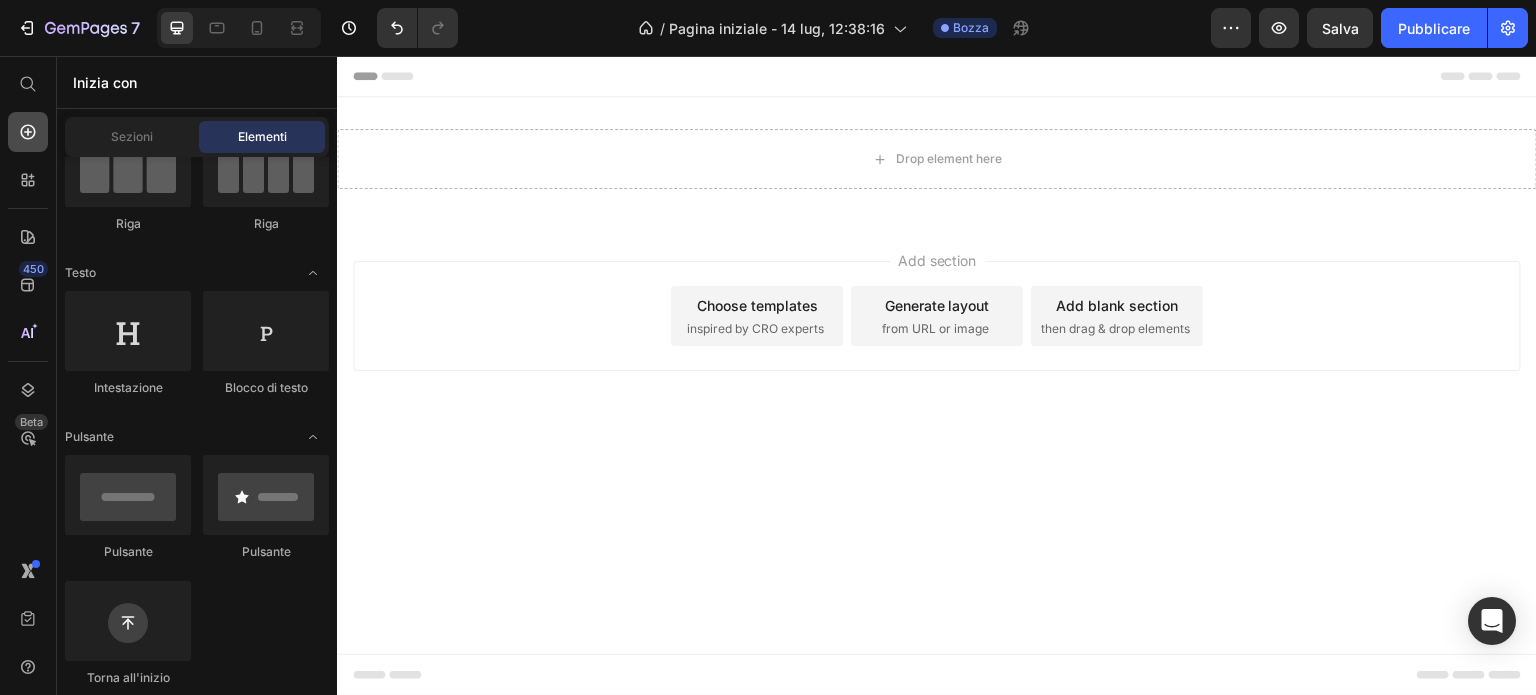 click 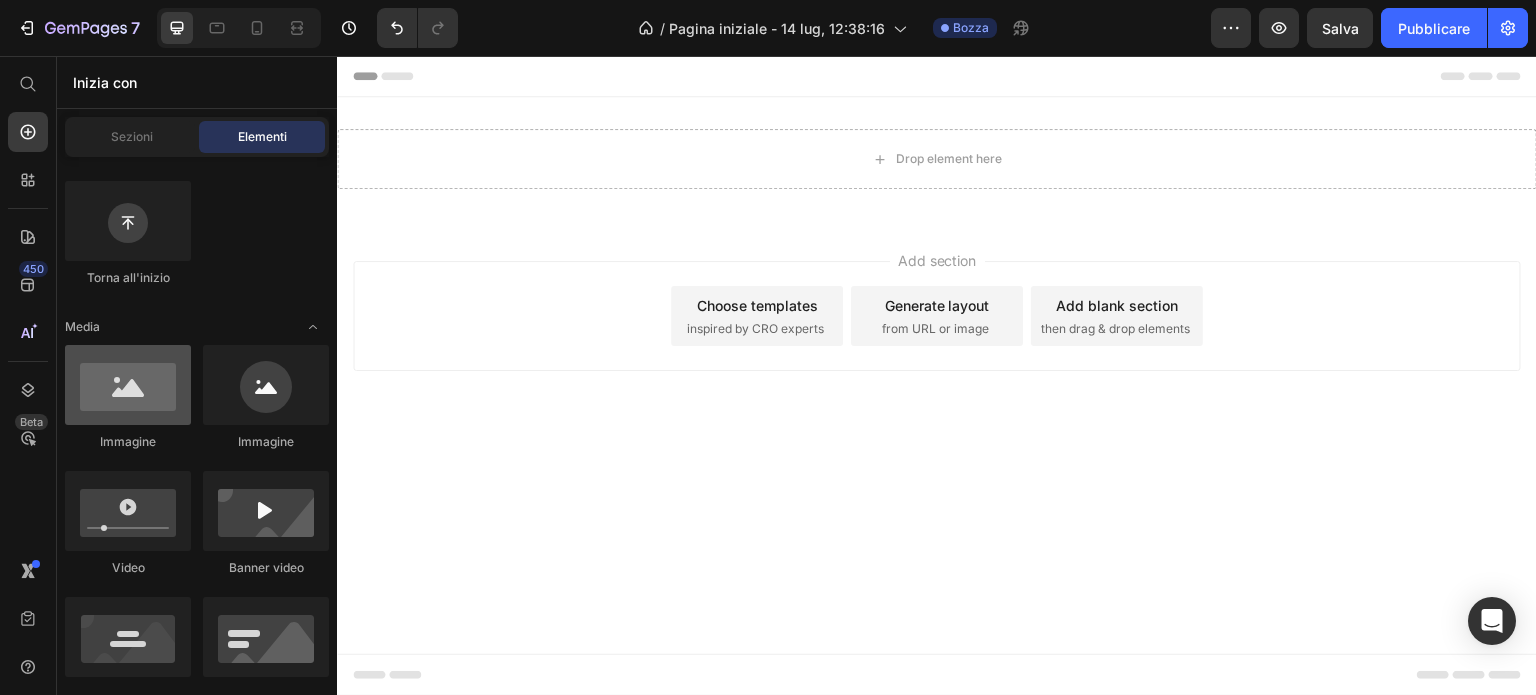 scroll, scrollTop: 300, scrollLeft: 0, axis: vertical 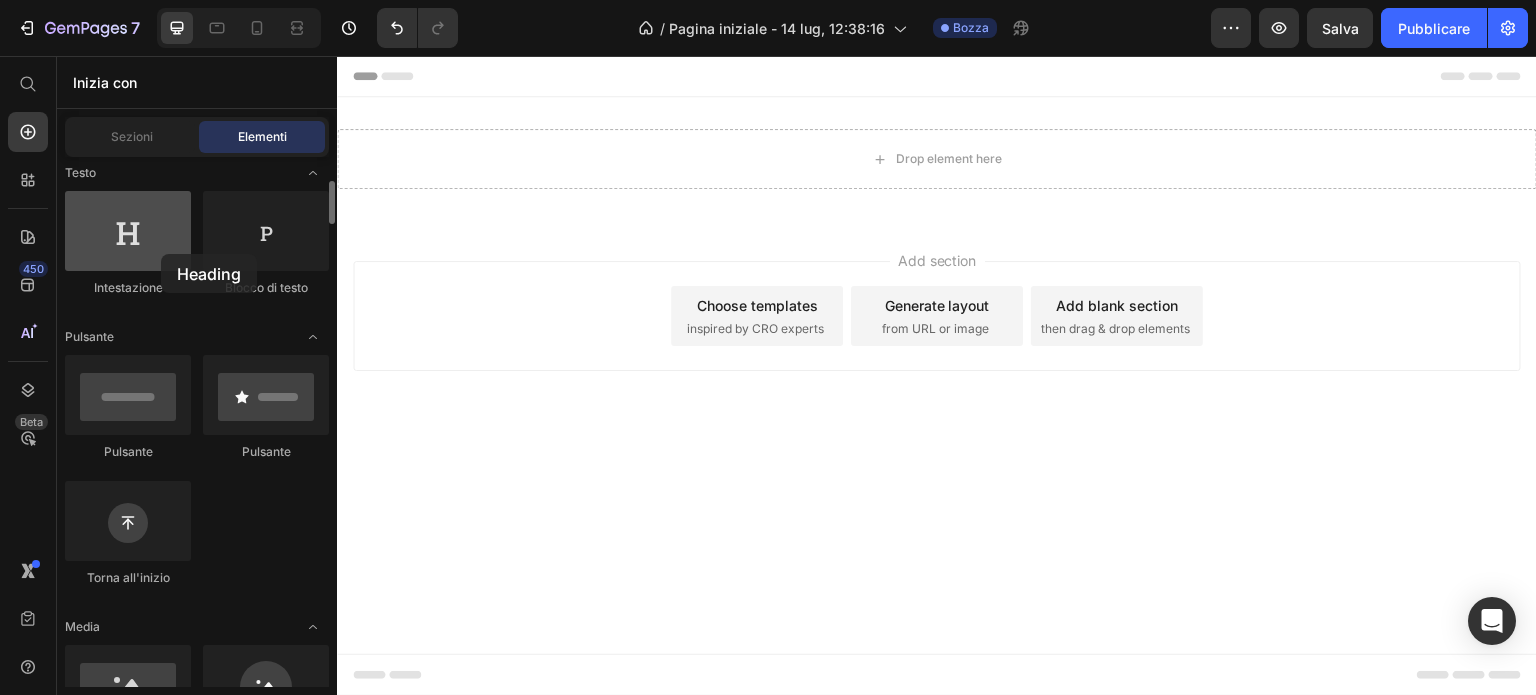 click at bounding box center [128, 231] 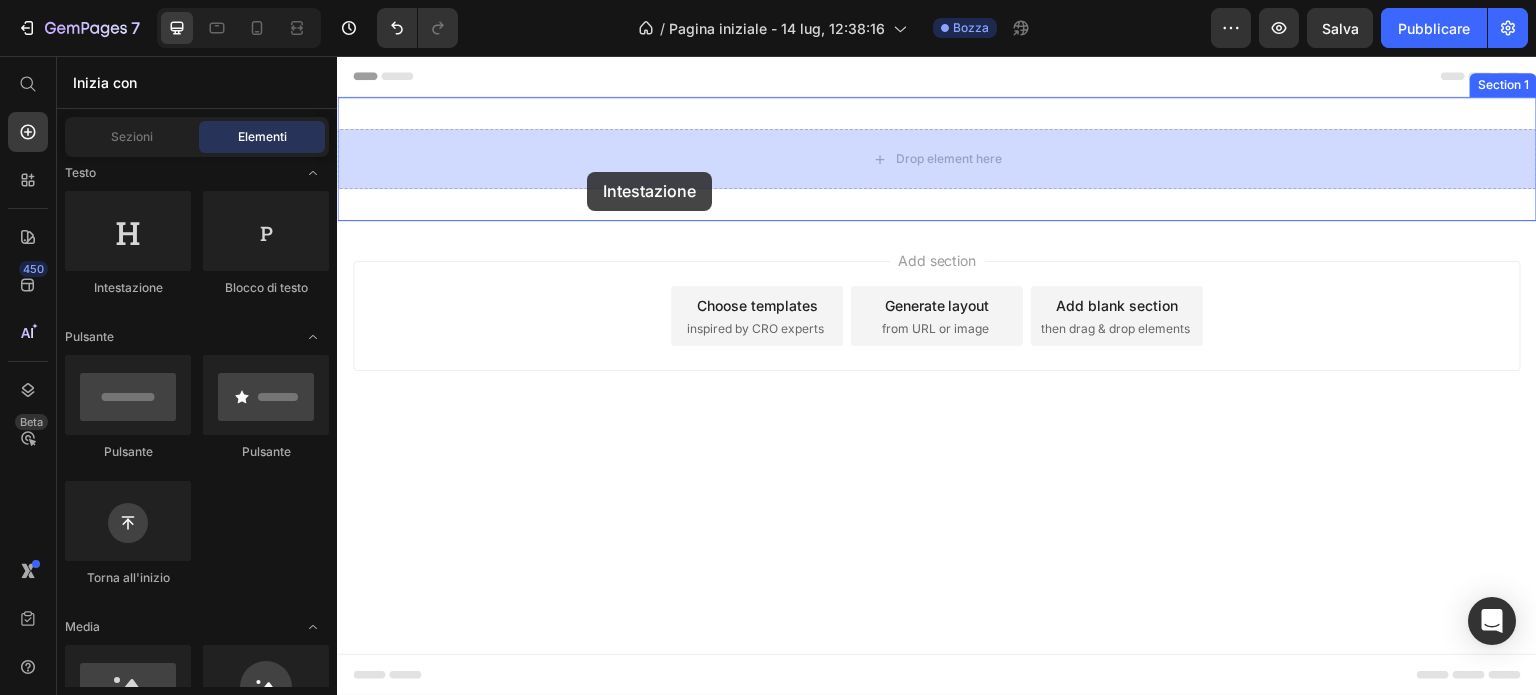 drag, startPoint x: 512, startPoint y: 309, endPoint x: 587, endPoint y: 172, distance: 156.18579 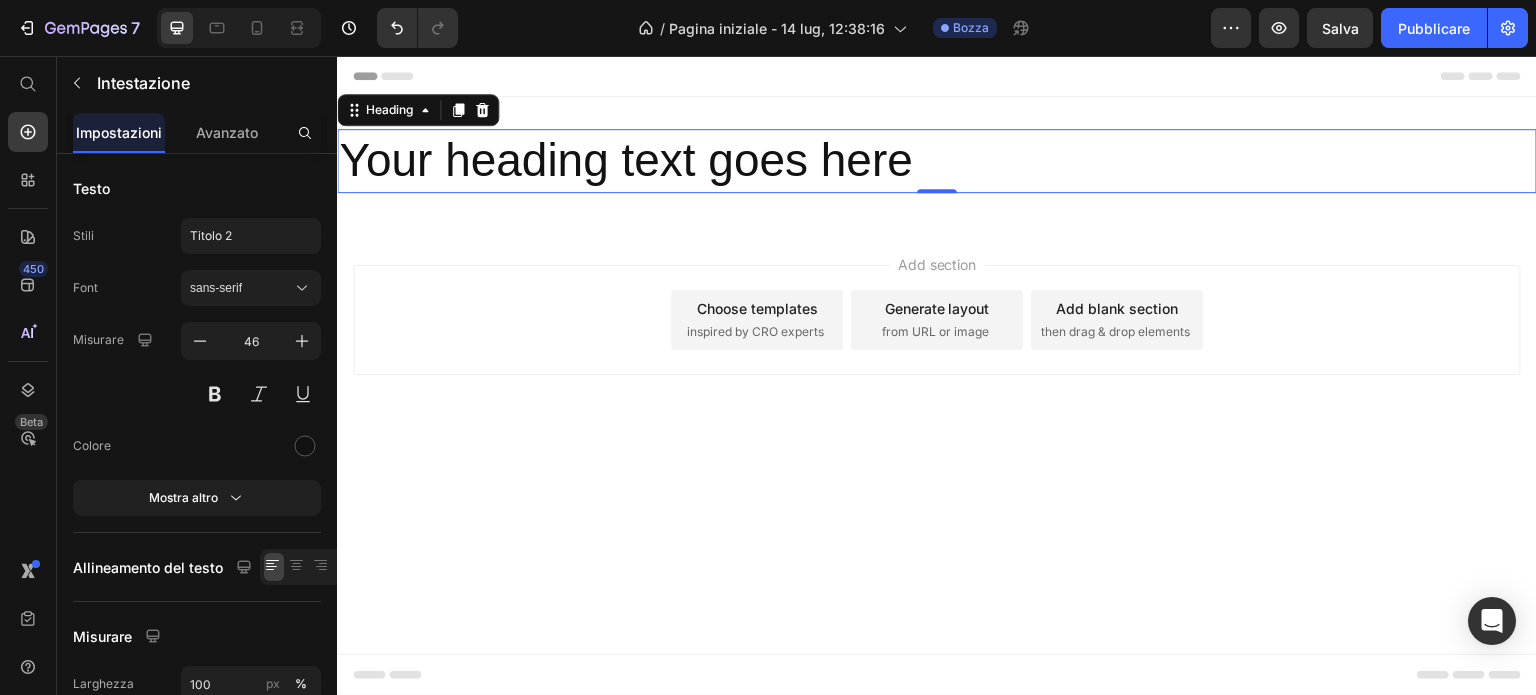 click on "Generate layout" at bounding box center (937, 308) 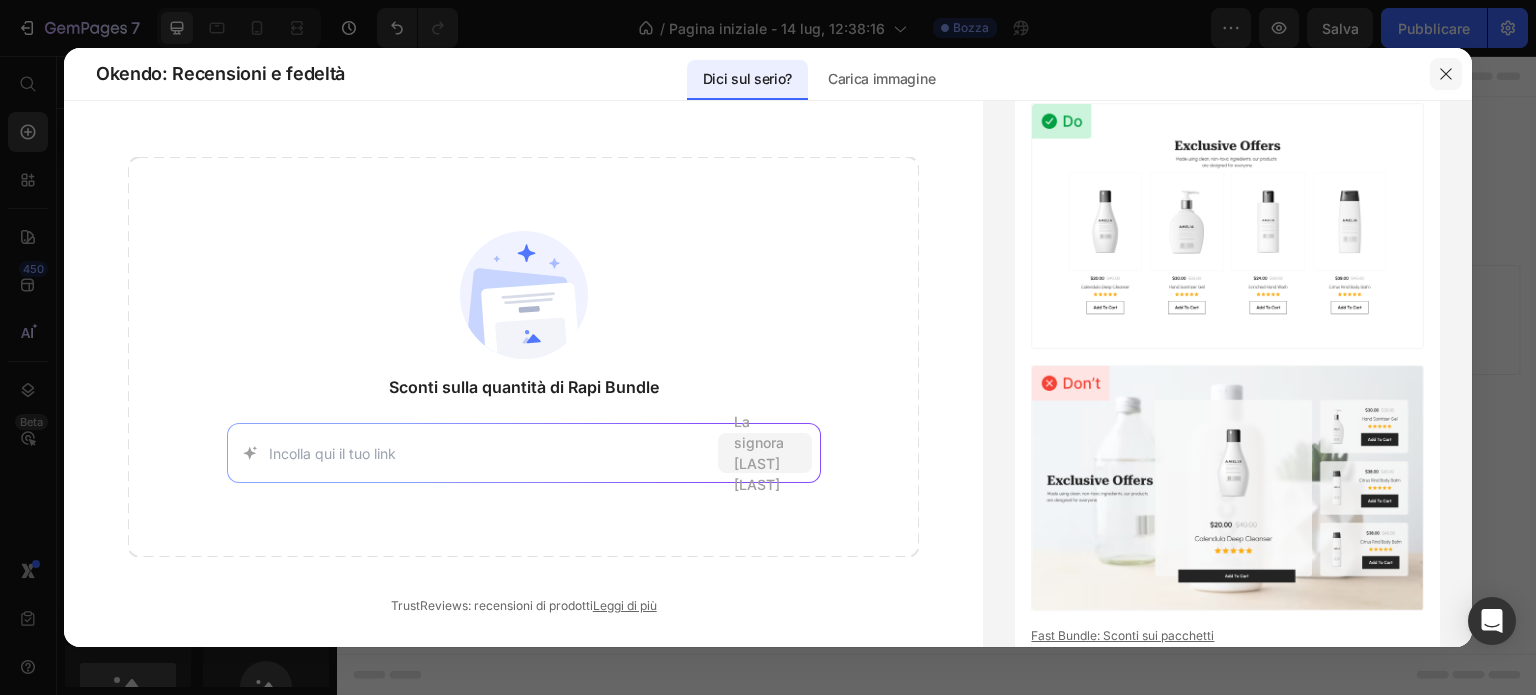 click at bounding box center [1446, 74] 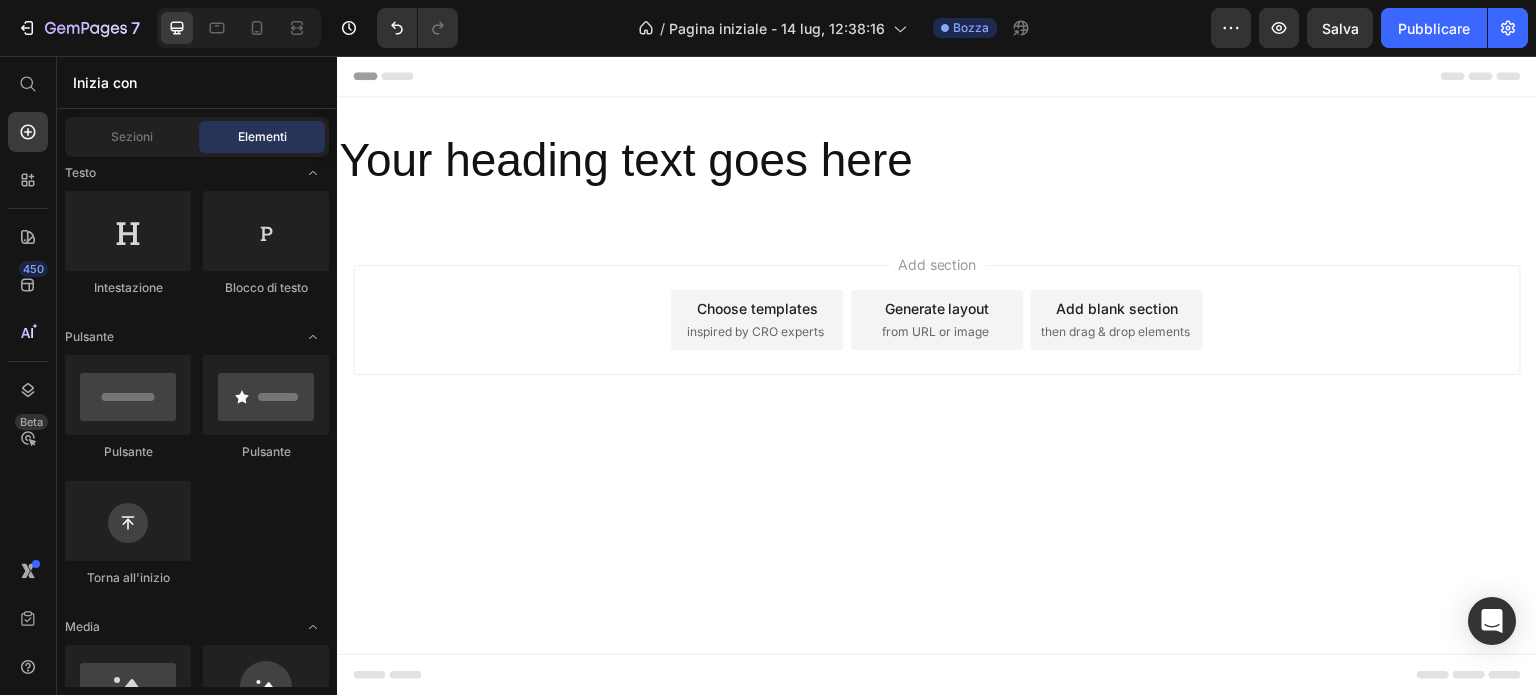 click on "Add section" at bounding box center [937, 264] 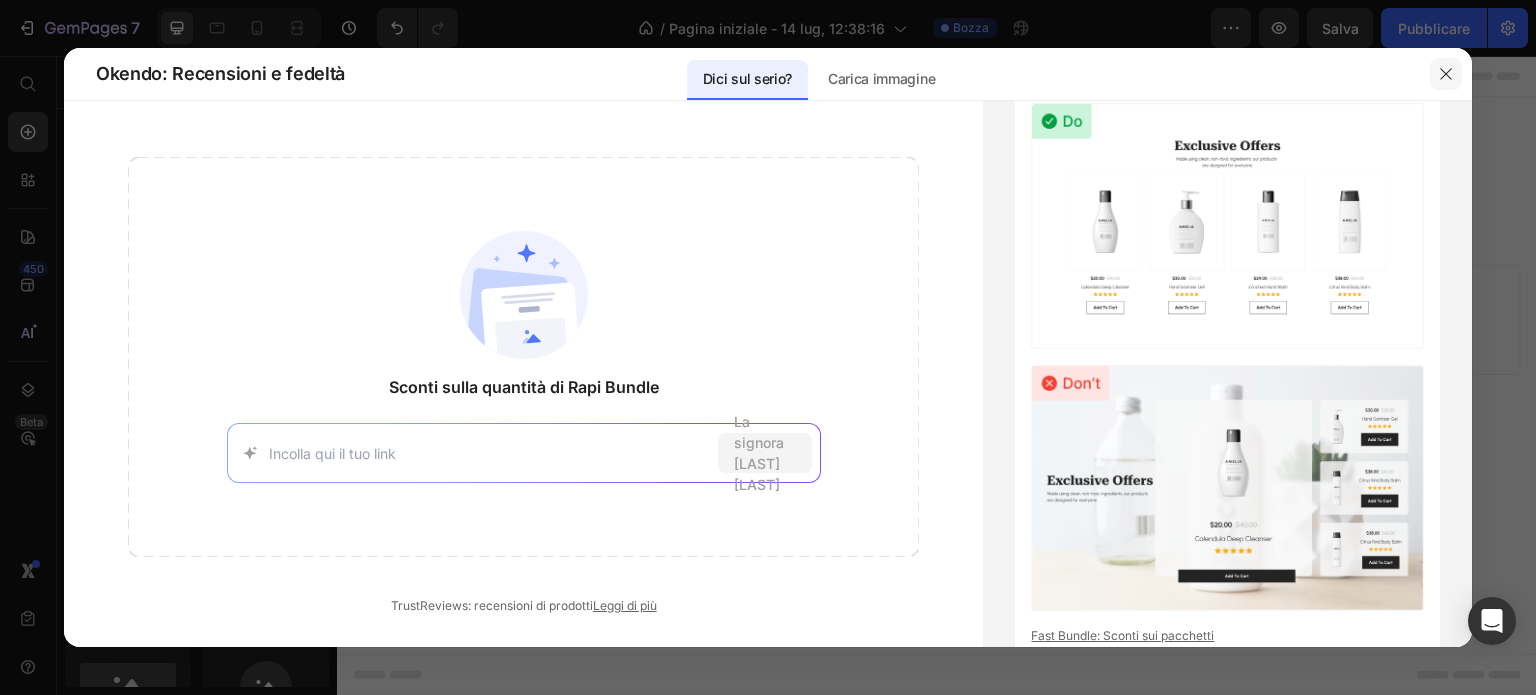 click 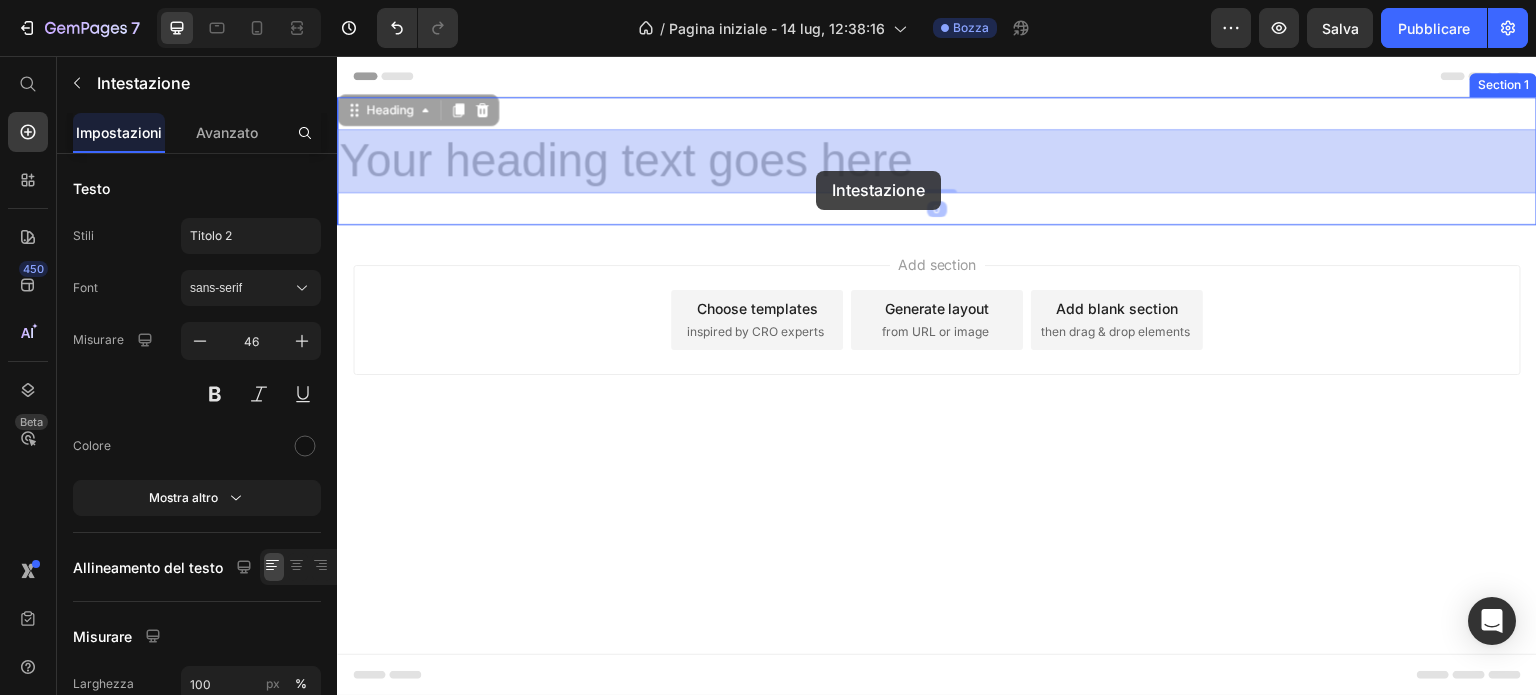 drag, startPoint x: 920, startPoint y: 168, endPoint x: 848, endPoint y: 171, distance: 72.06247 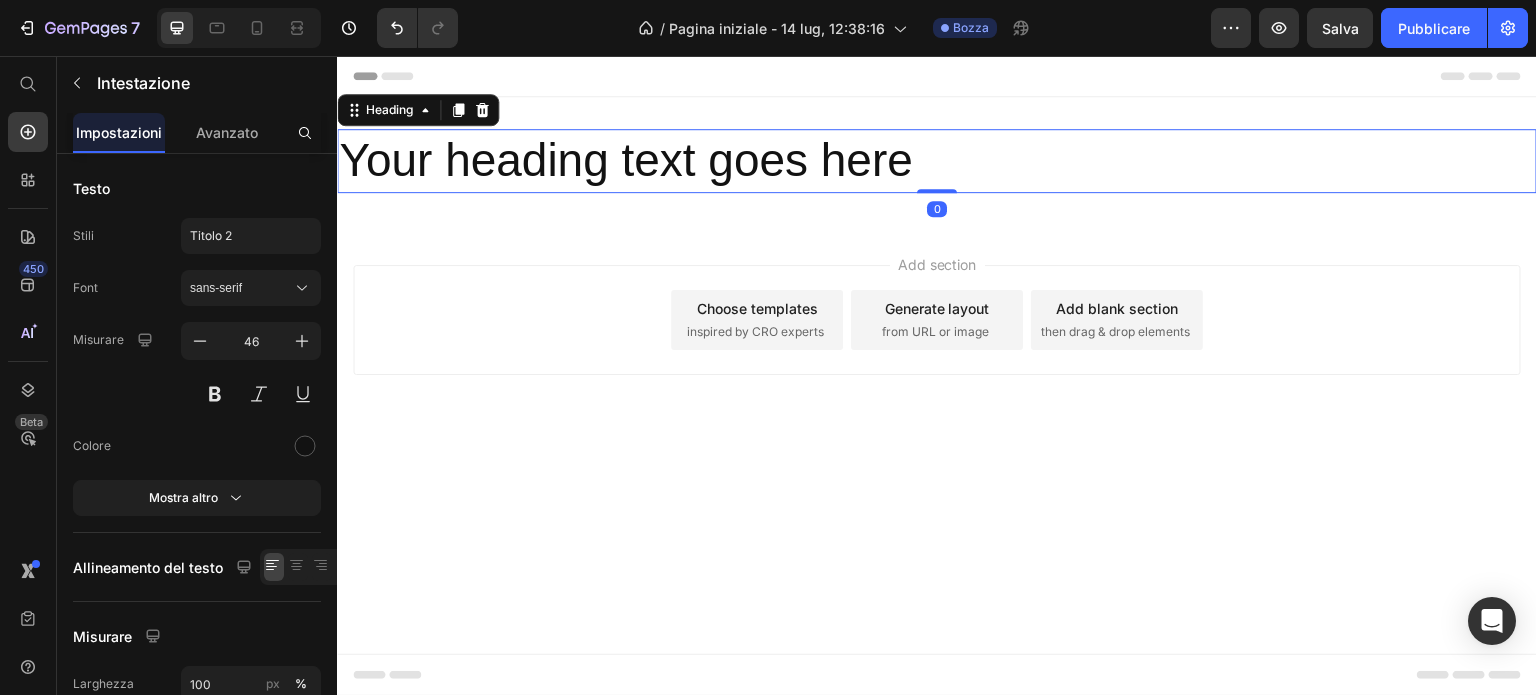 click on "Your heading text goes here" at bounding box center (937, 161) 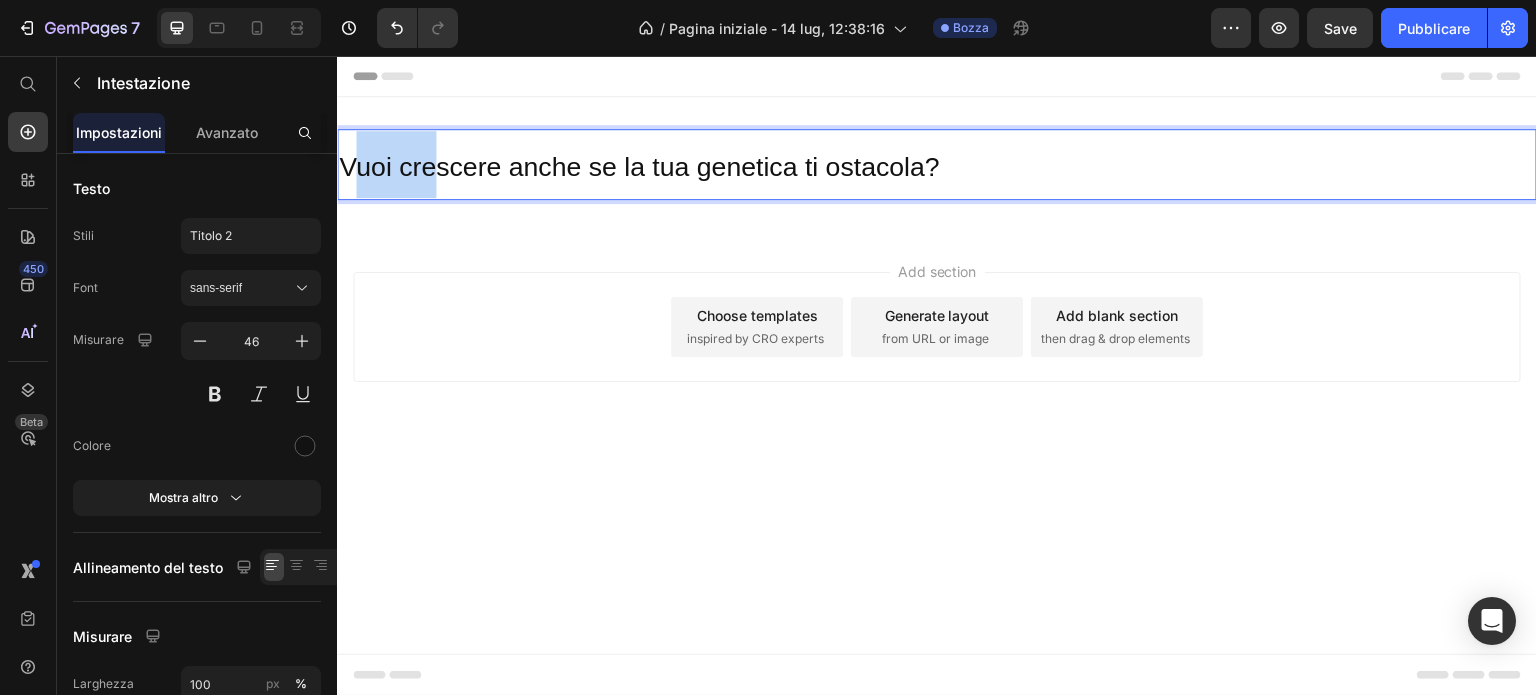 drag, startPoint x: 354, startPoint y: 199, endPoint x: 453, endPoint y: 160, distance: 106.404884 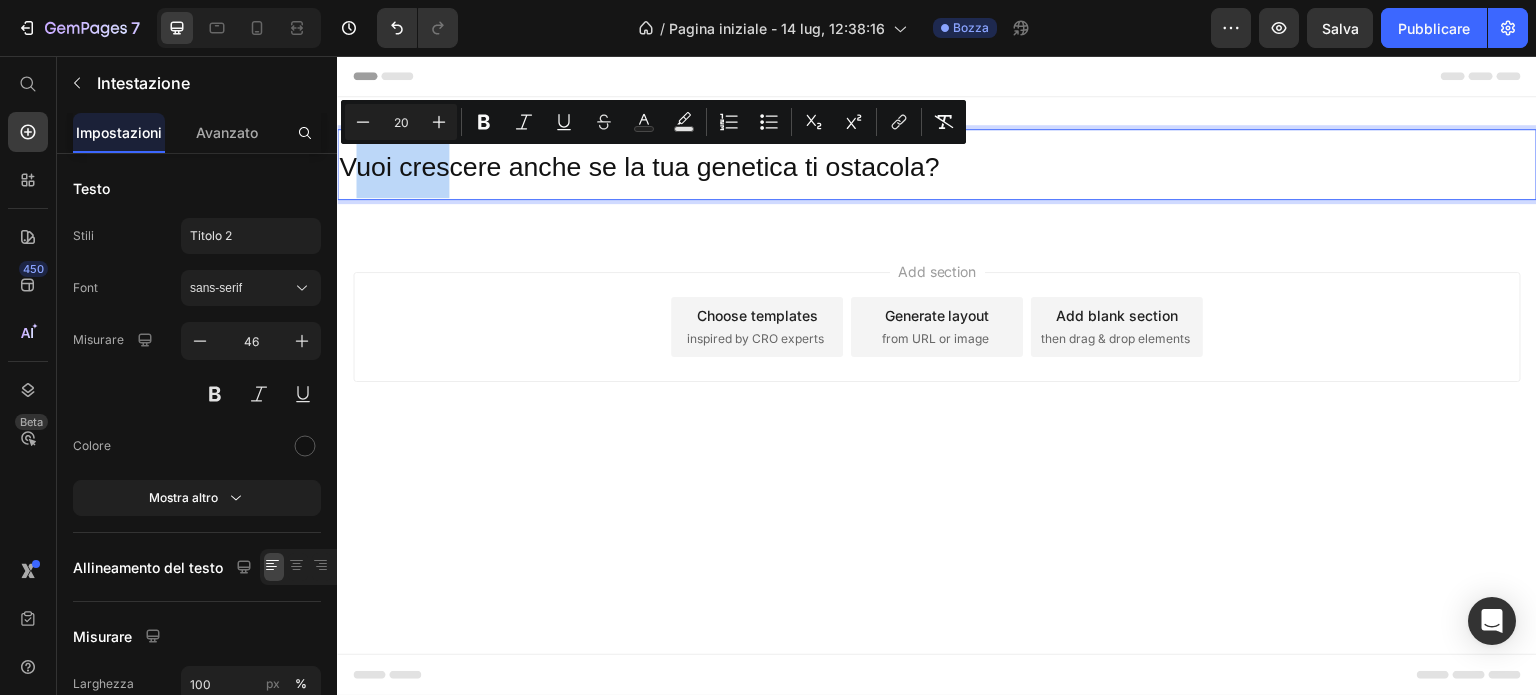 click on "Vuoi crescere anche se la tua genetica ti ostacola?" at bounding box center [937, 164] 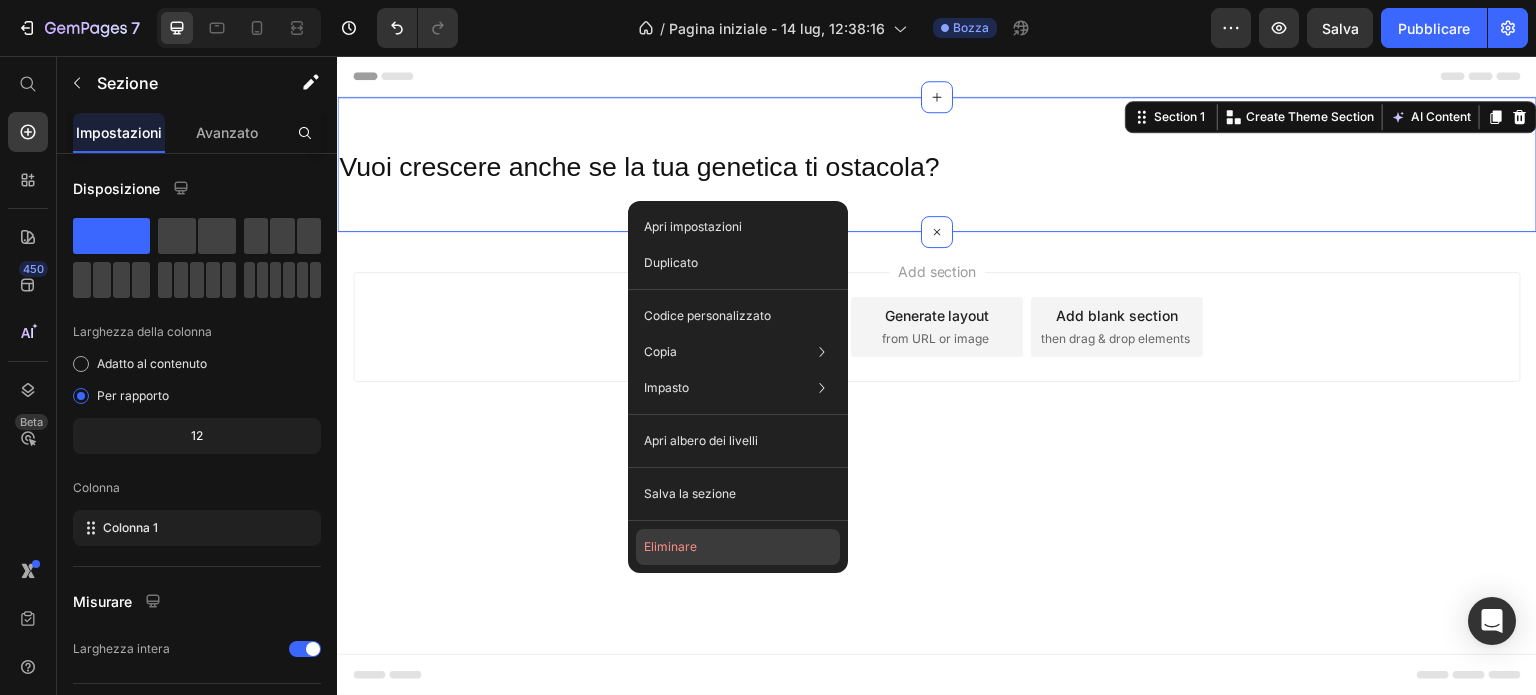 click on "Eliminare" 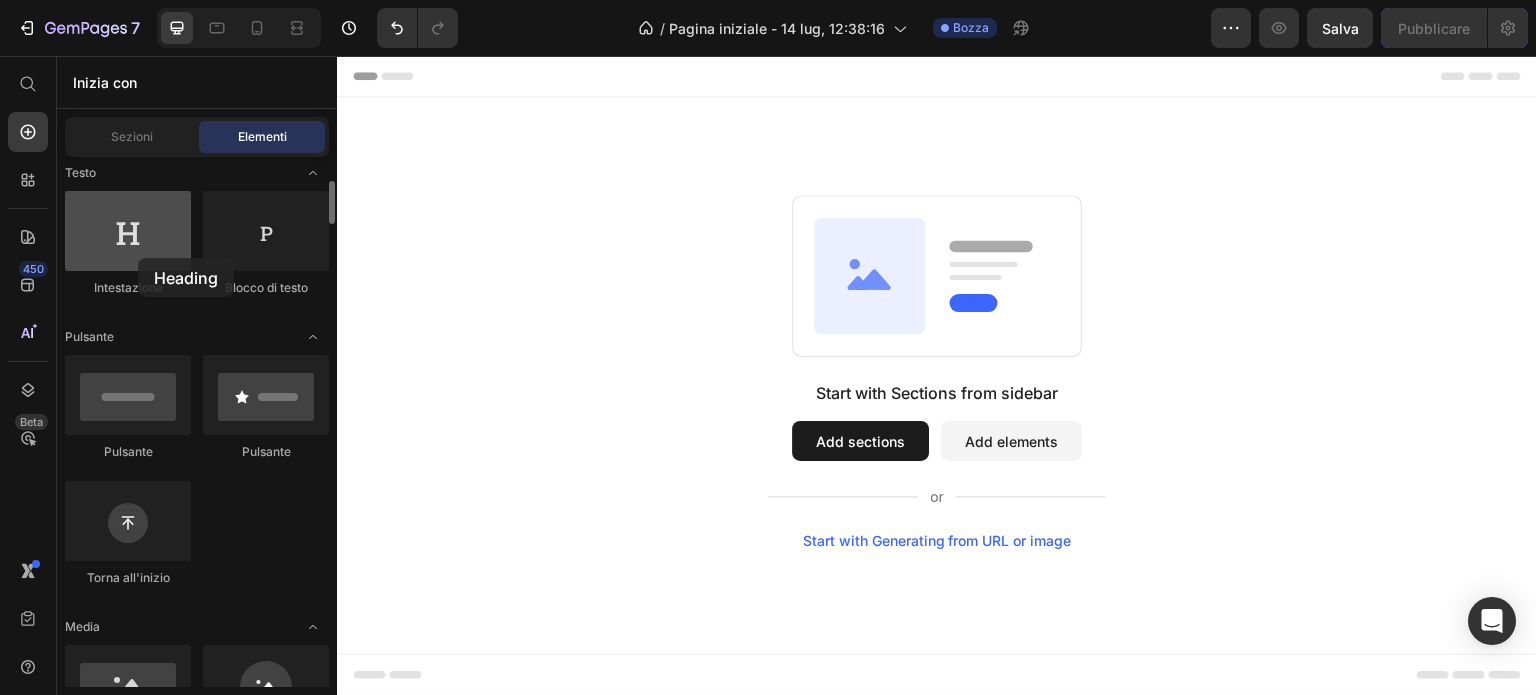 click at bounding box center (128, 231) 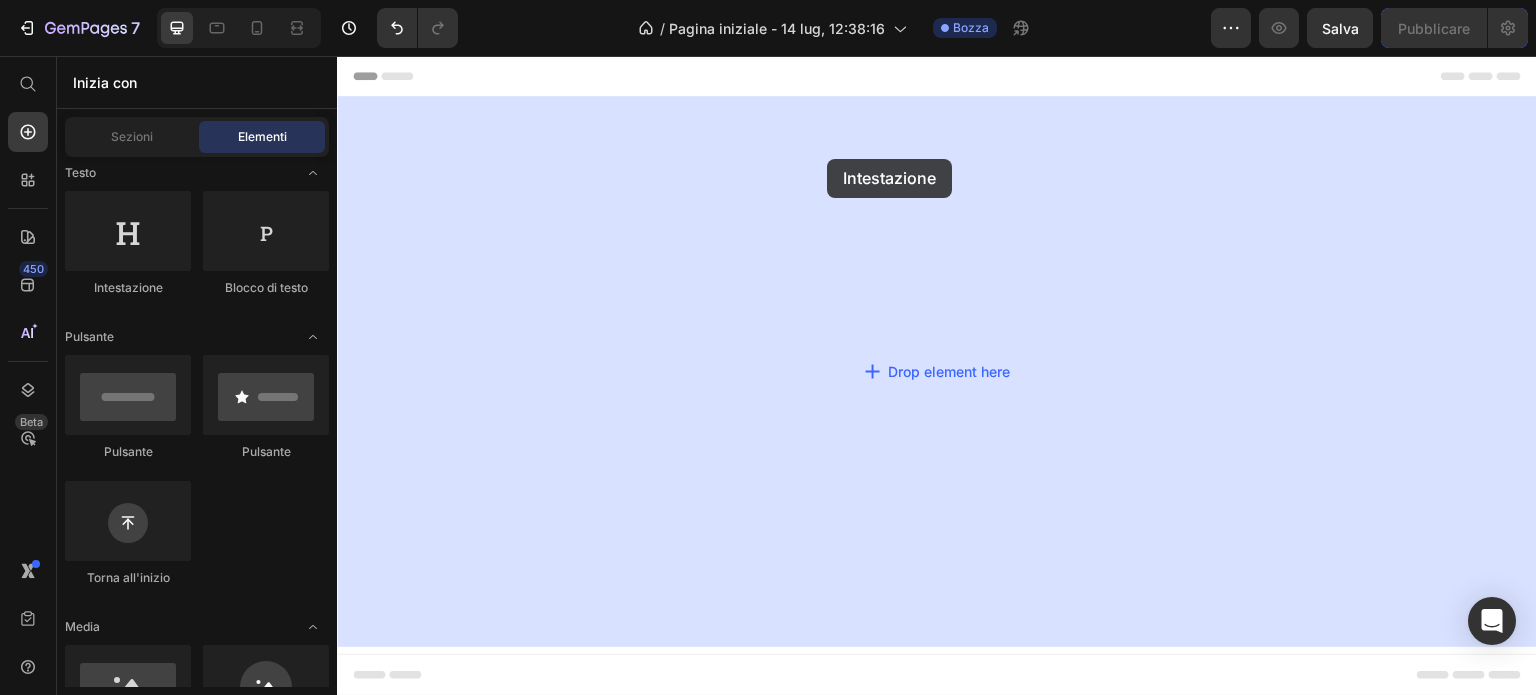 drag, startPoint x: 486, startPoint y: 313, endPoint x: 827, endPoint y: 159, distance: 374.16174 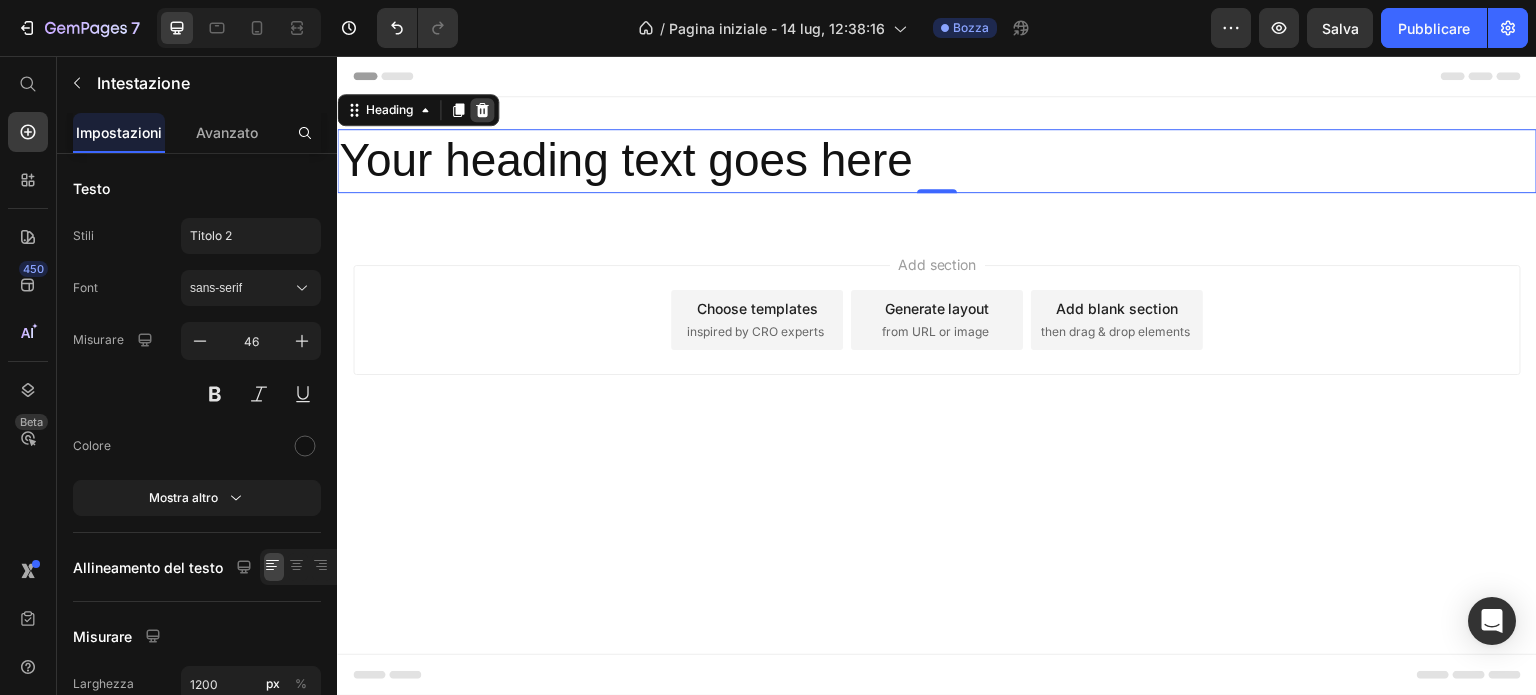 click 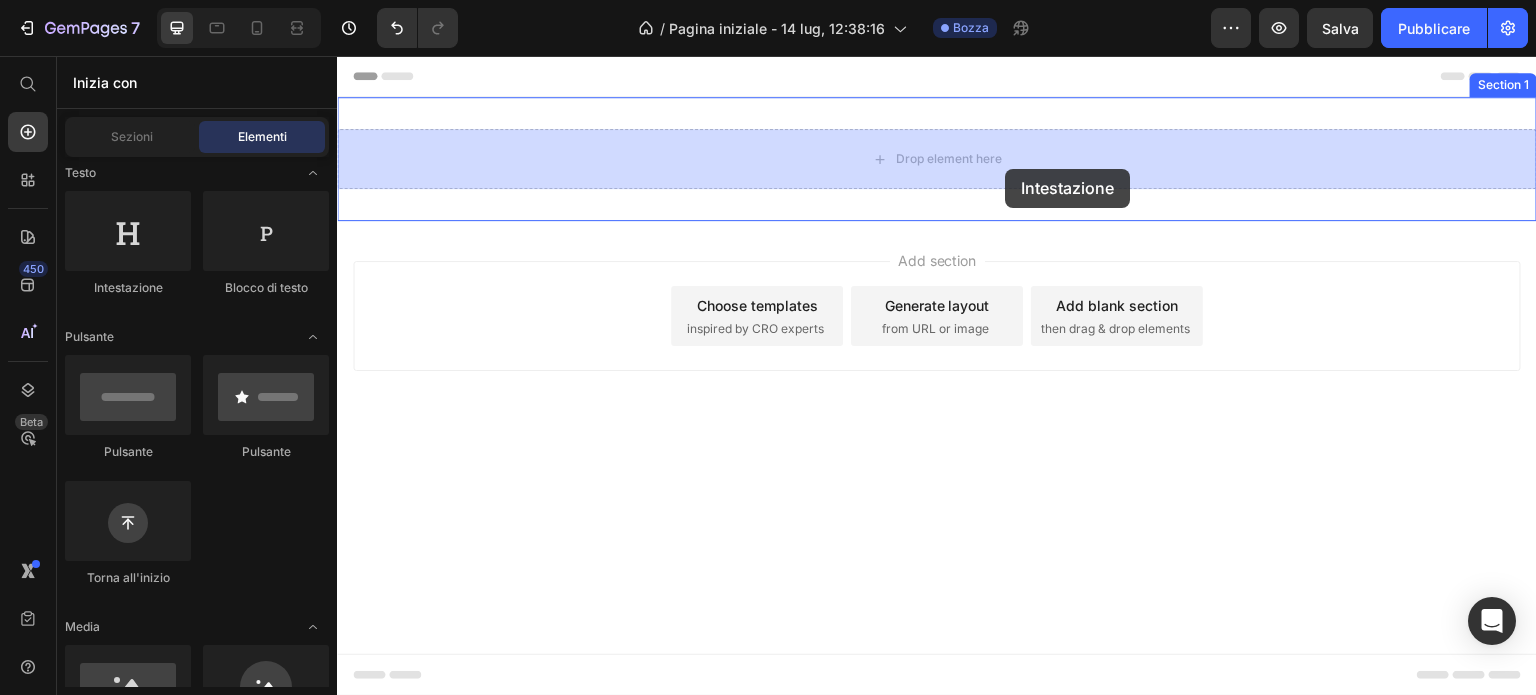 drag, startPoint x: 438, startPoint y: 318, endPoint x: 1006, endPoint y: 169, distance: 587.218 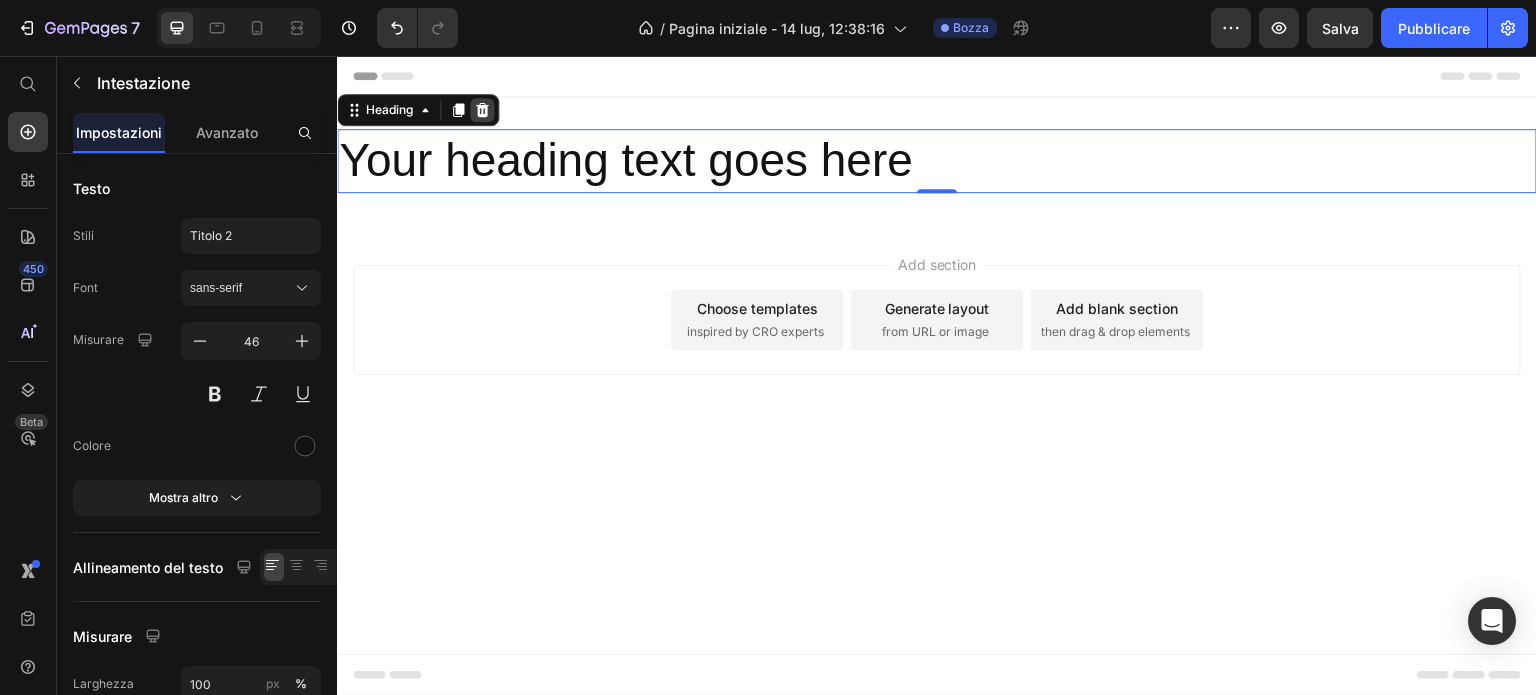 click 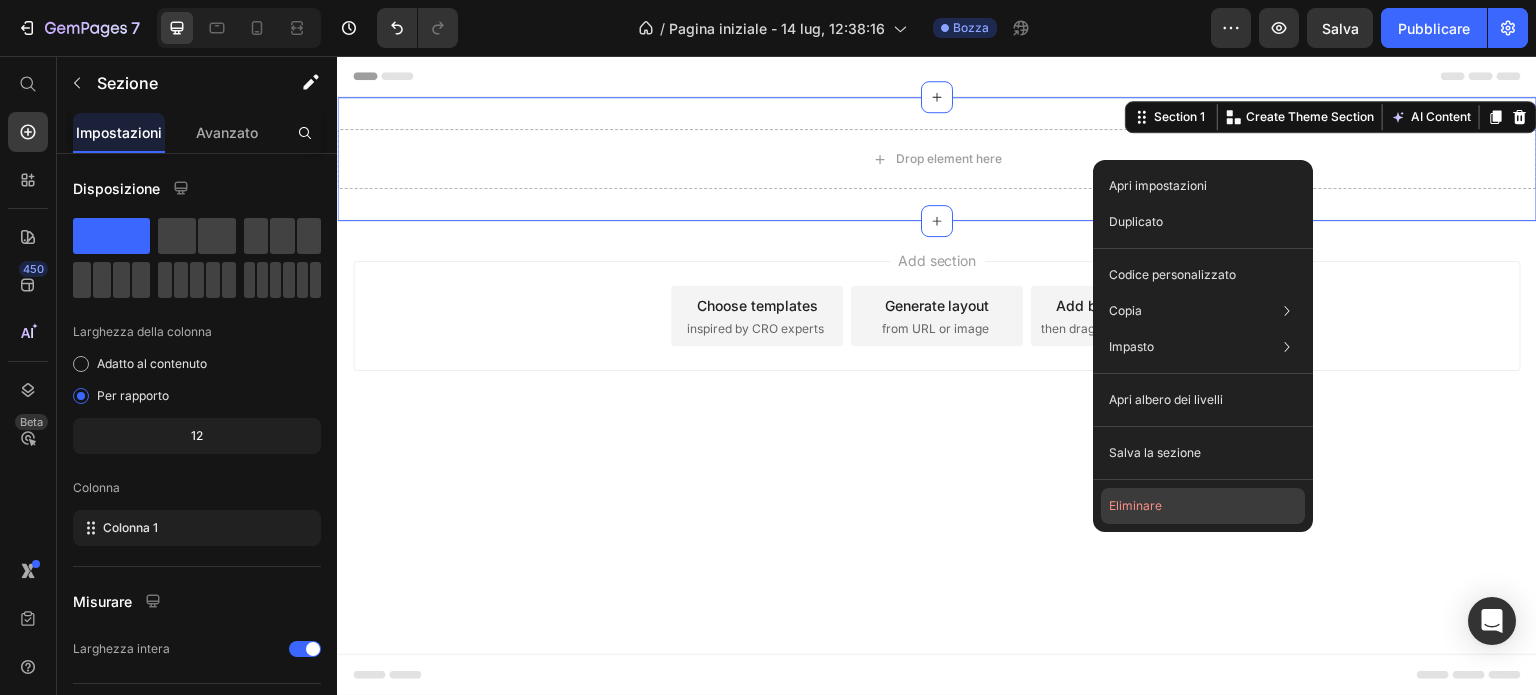 click on "Eliminare" 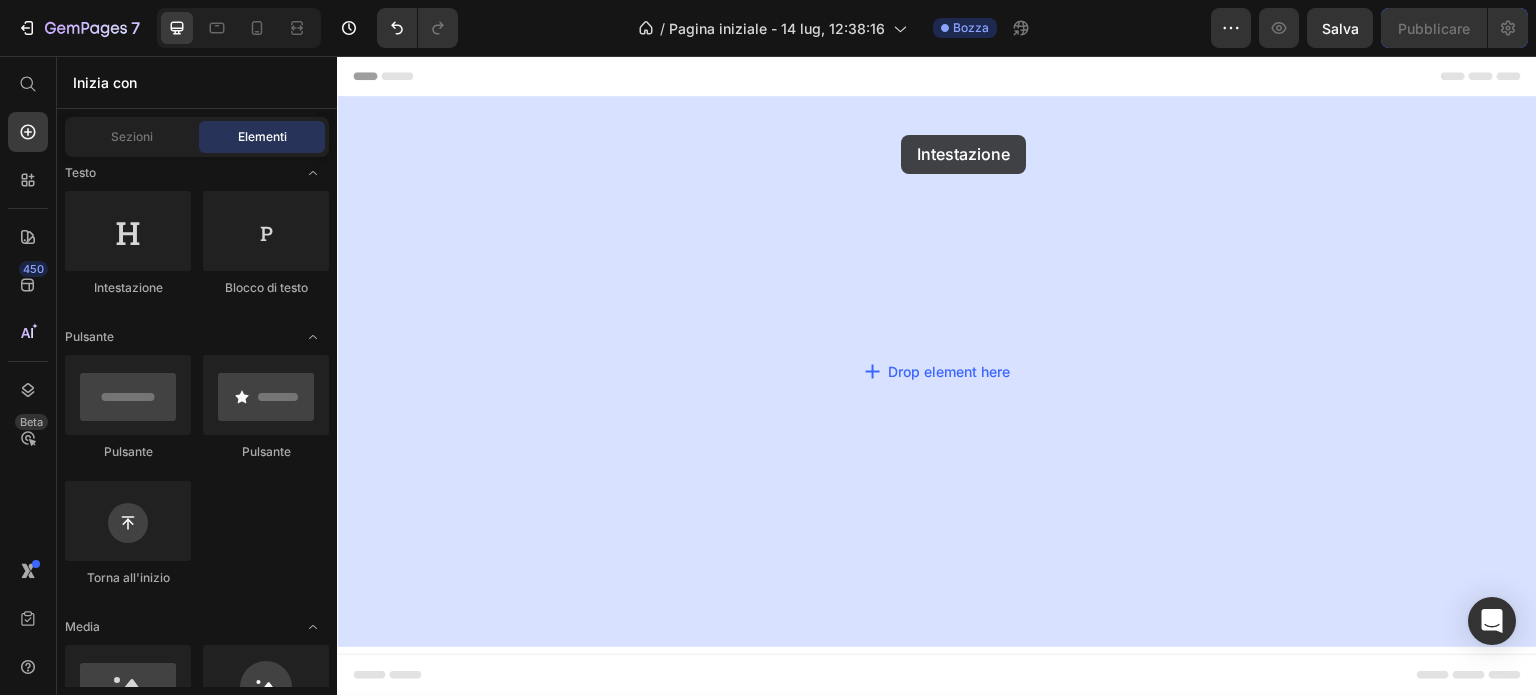 drag, startPoint x: 443, startPoint y: 307, endPoint x: 902, endPoint y: 135, distance: 490.16833 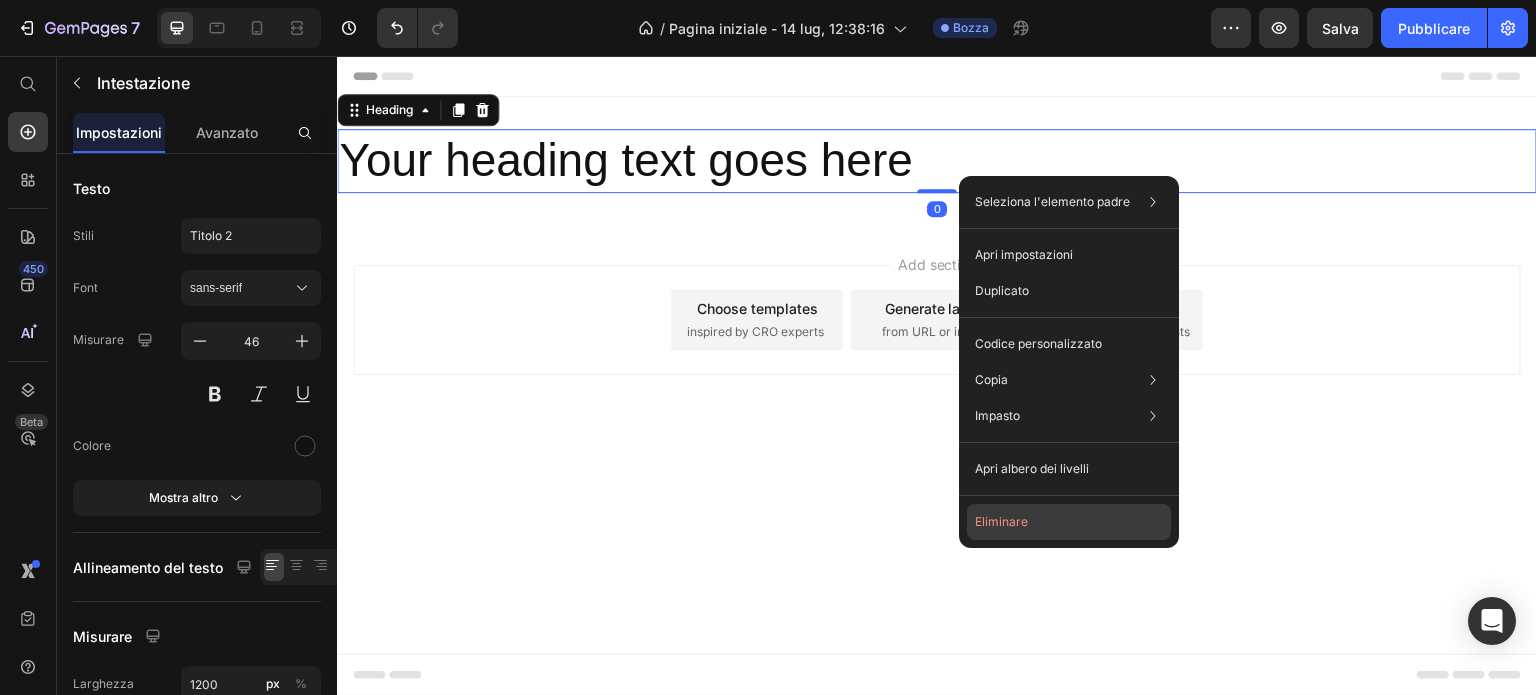 click on "Eliminare" at bounding box center [1001, 521] 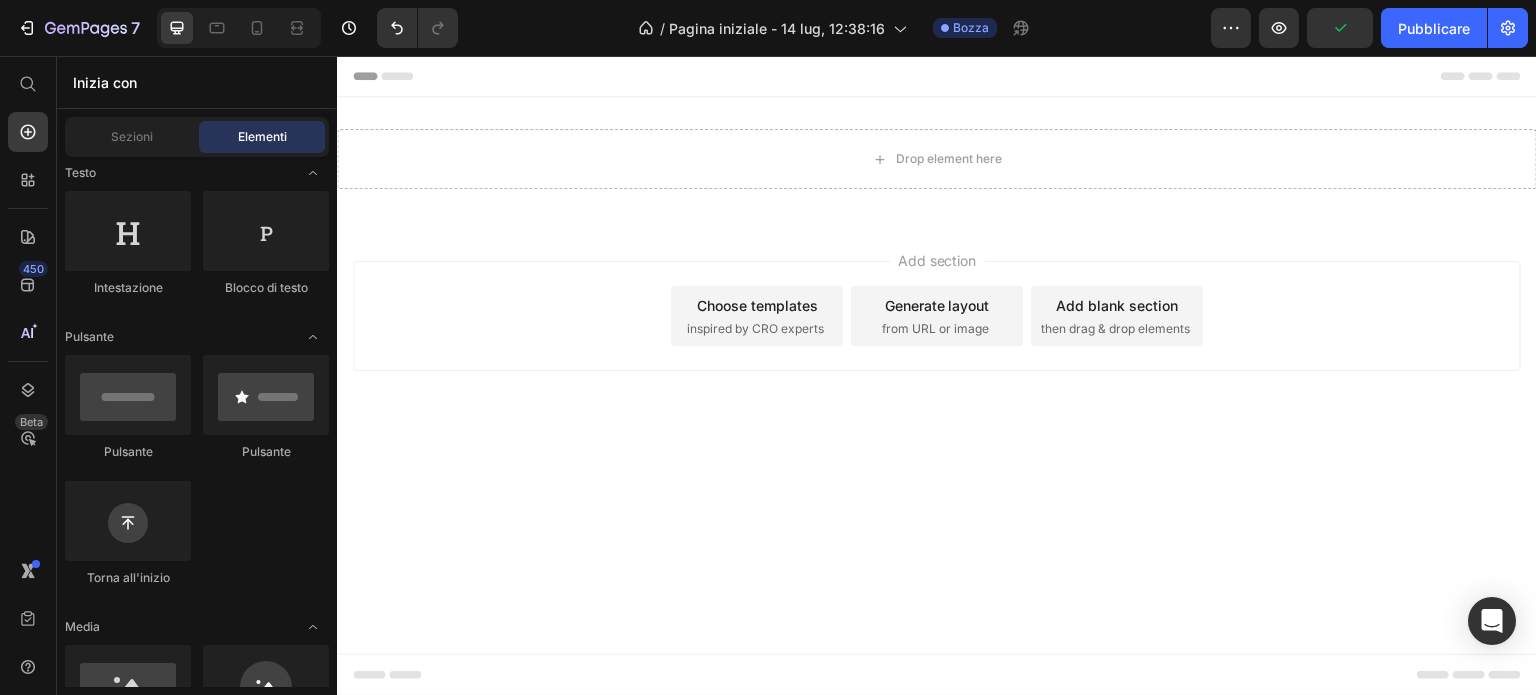 scroll, scrollTop: 0, scrollLeft: 0, axis: both 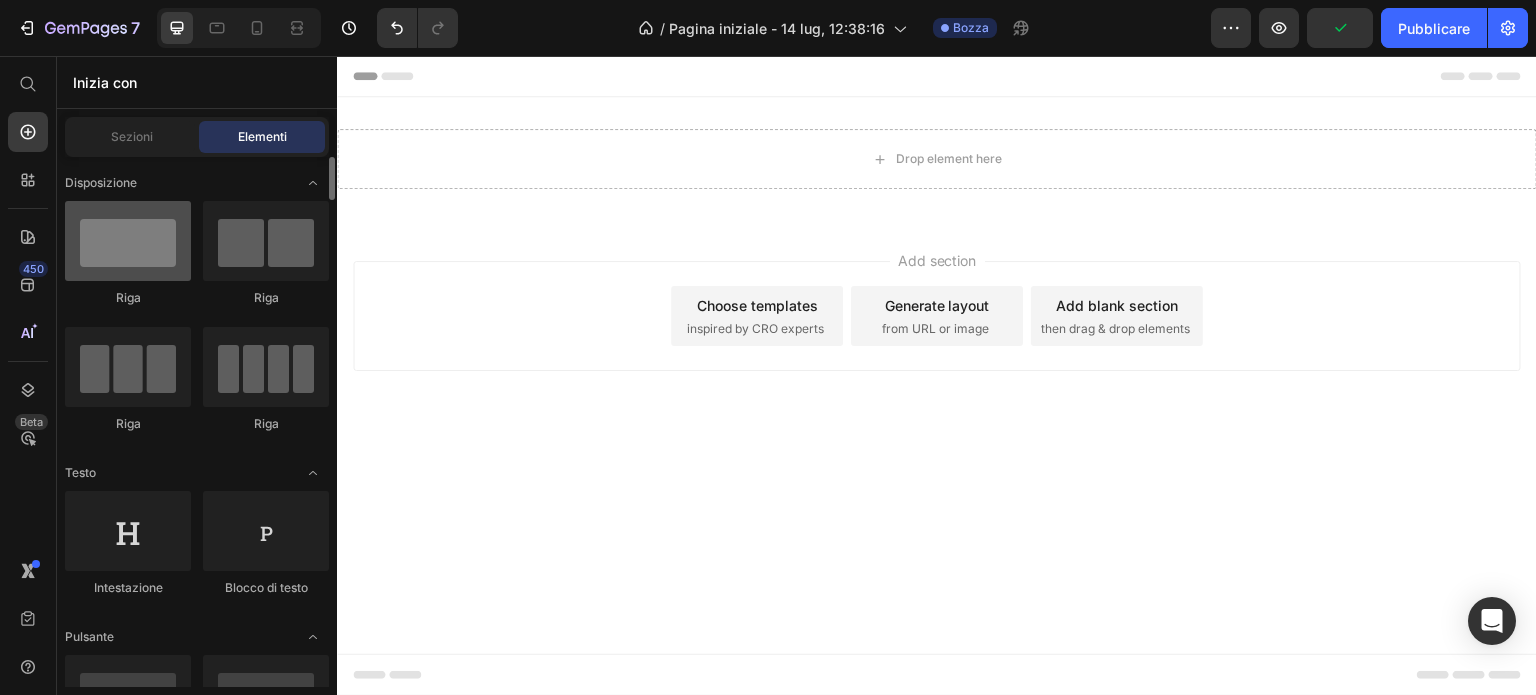 click at bounding box center (128, 241) 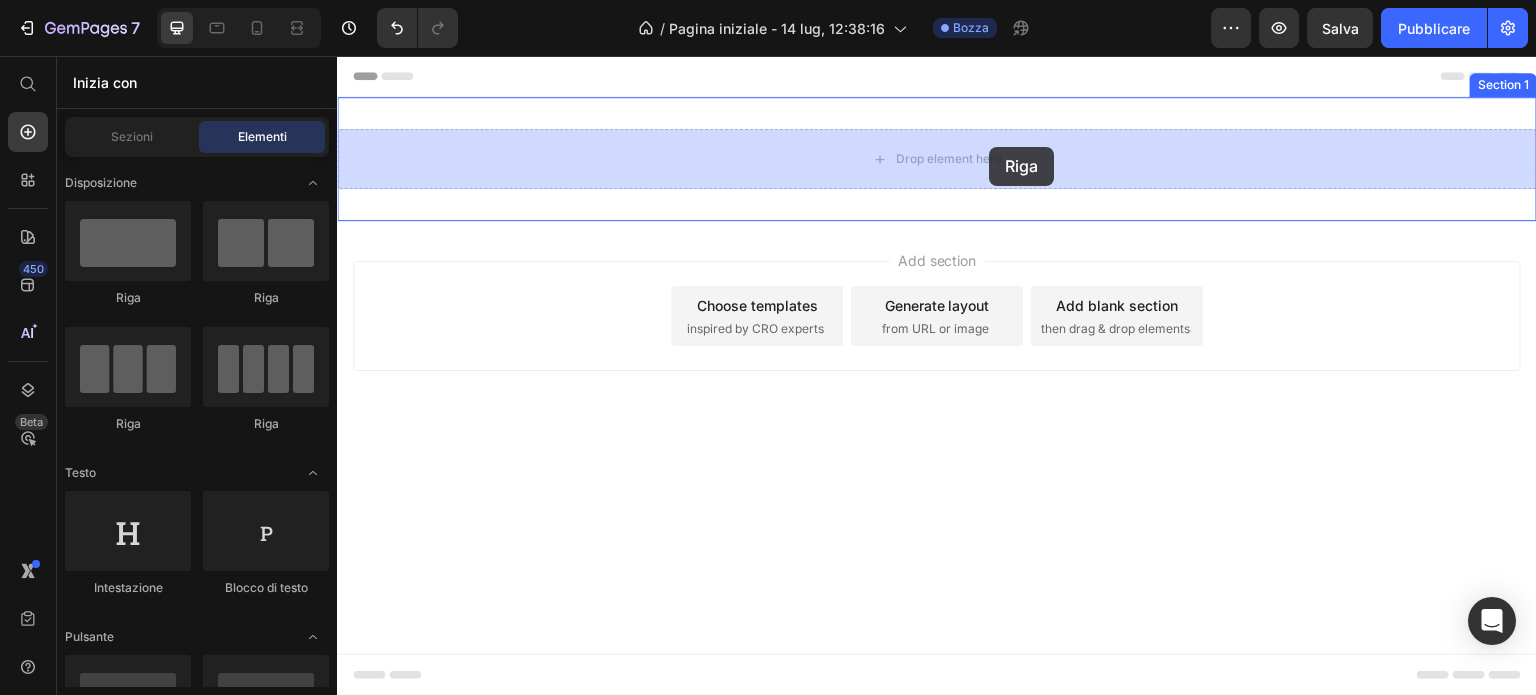 drag, startPoint x: 507, startPoint y: 319, endPoint x: 990, endPoint y: 147, distance: 512.7114 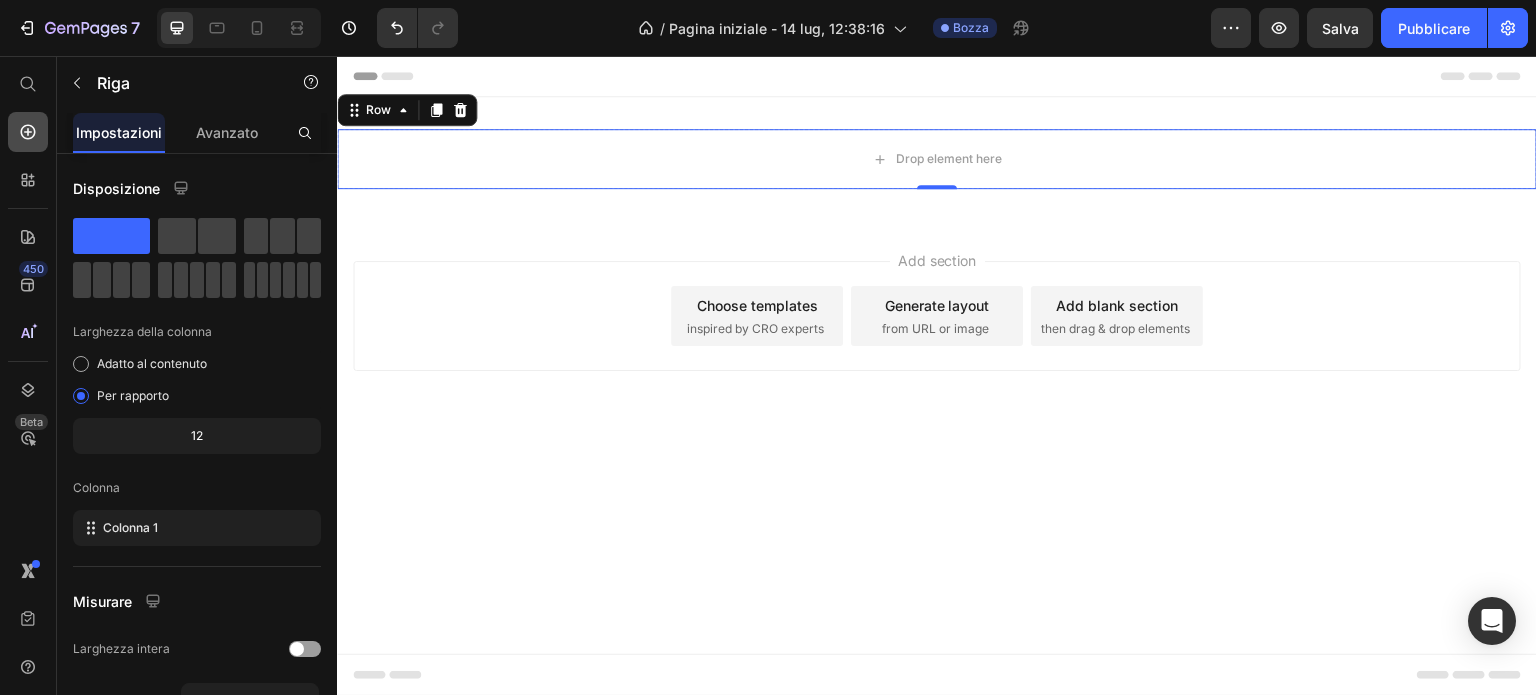 click 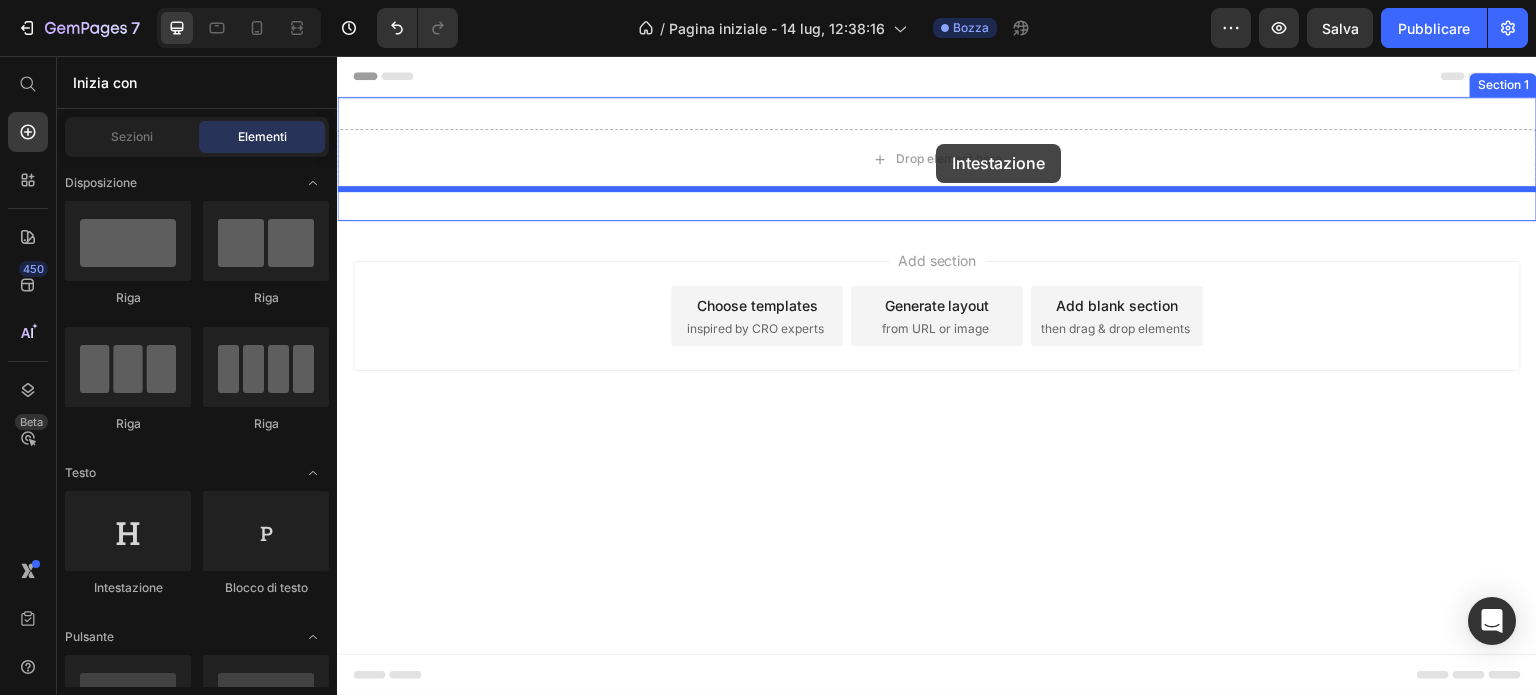 drag, startPoint x: 492, startPoint y: 599, endPoint x: 939, endPoint y: 142, distance: 639.2636 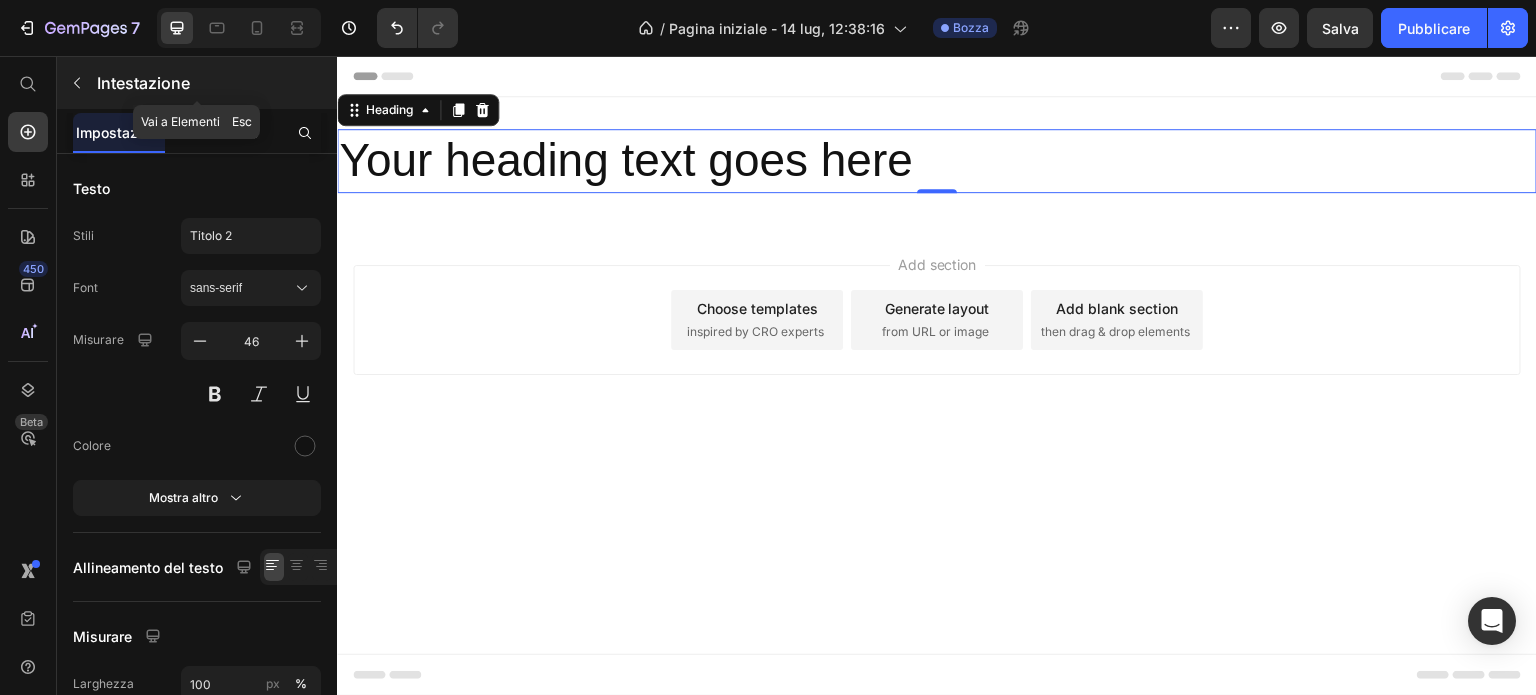 click 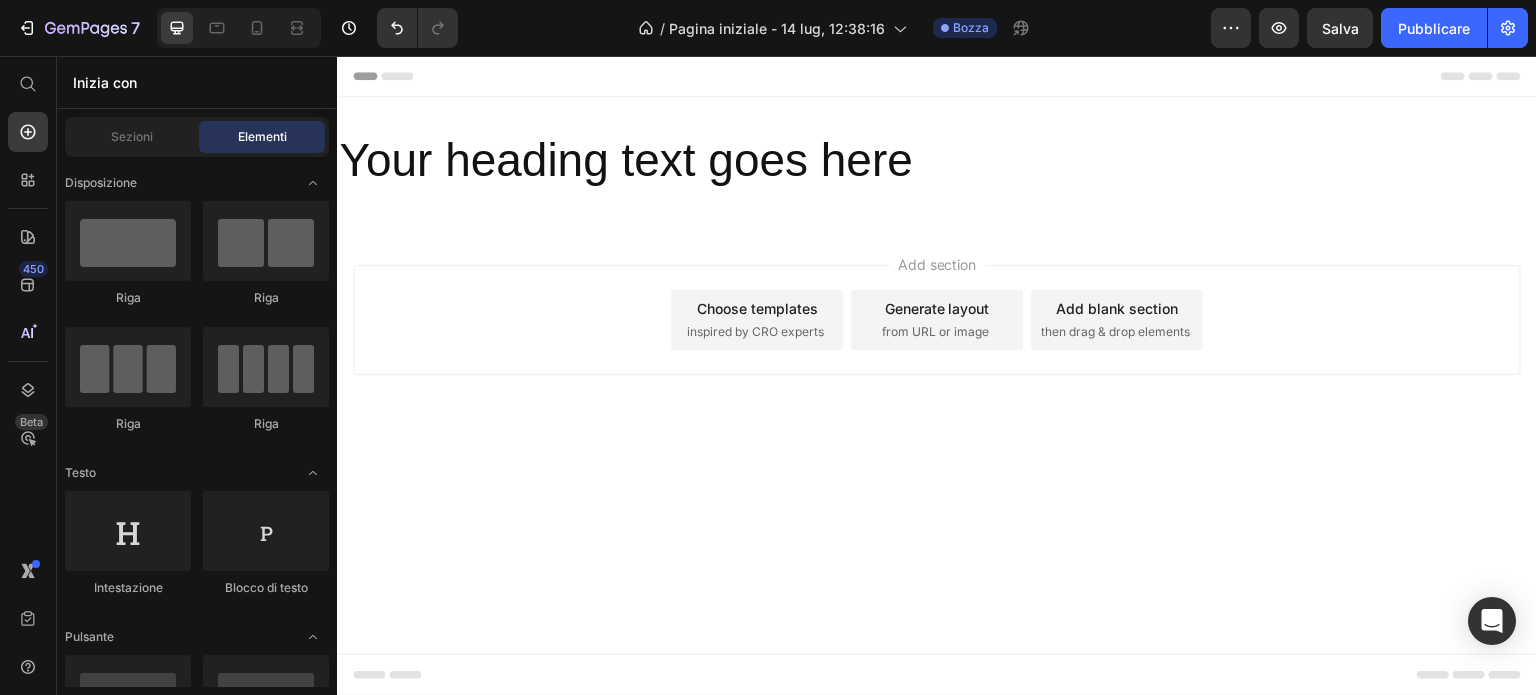 click on "Header" at bounding box center [394, 76] 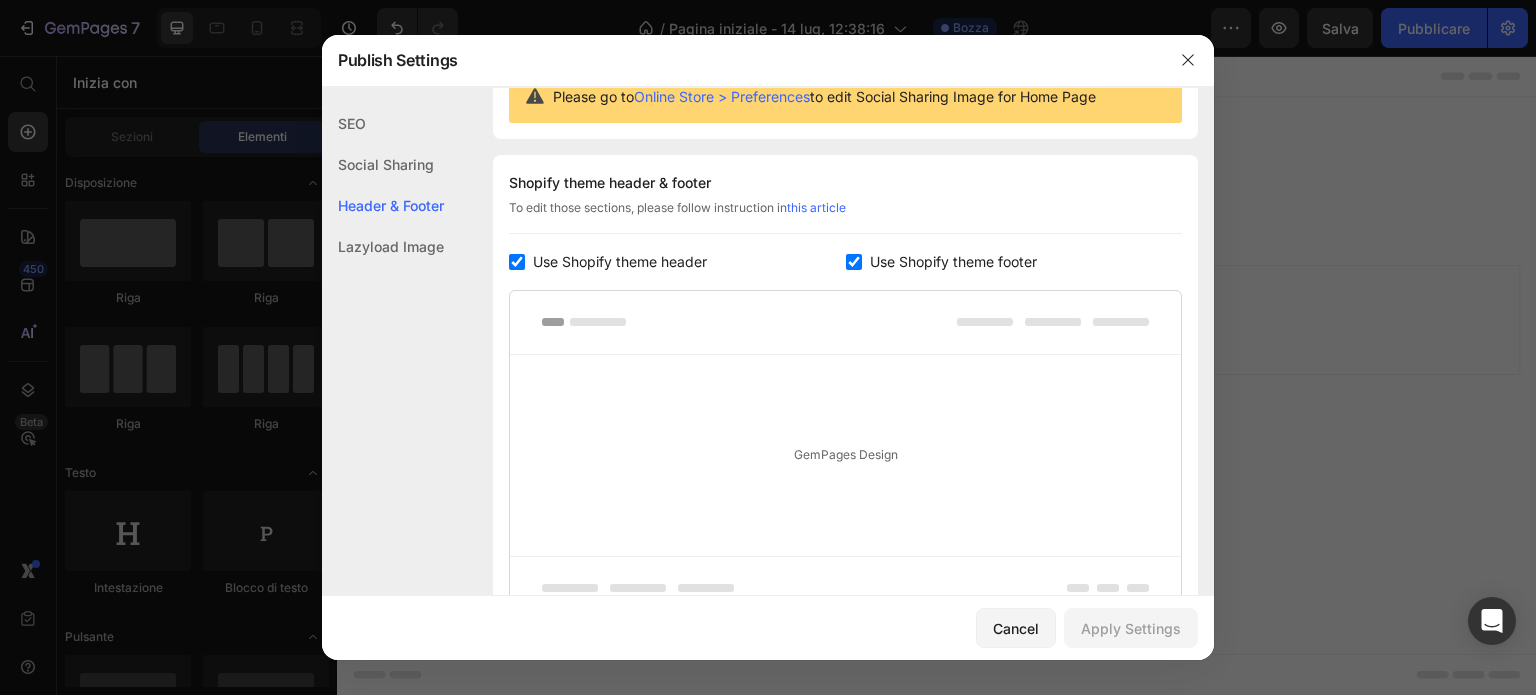 scroll, scrollTop: 270, scrollLeft: 0, axis: vertical 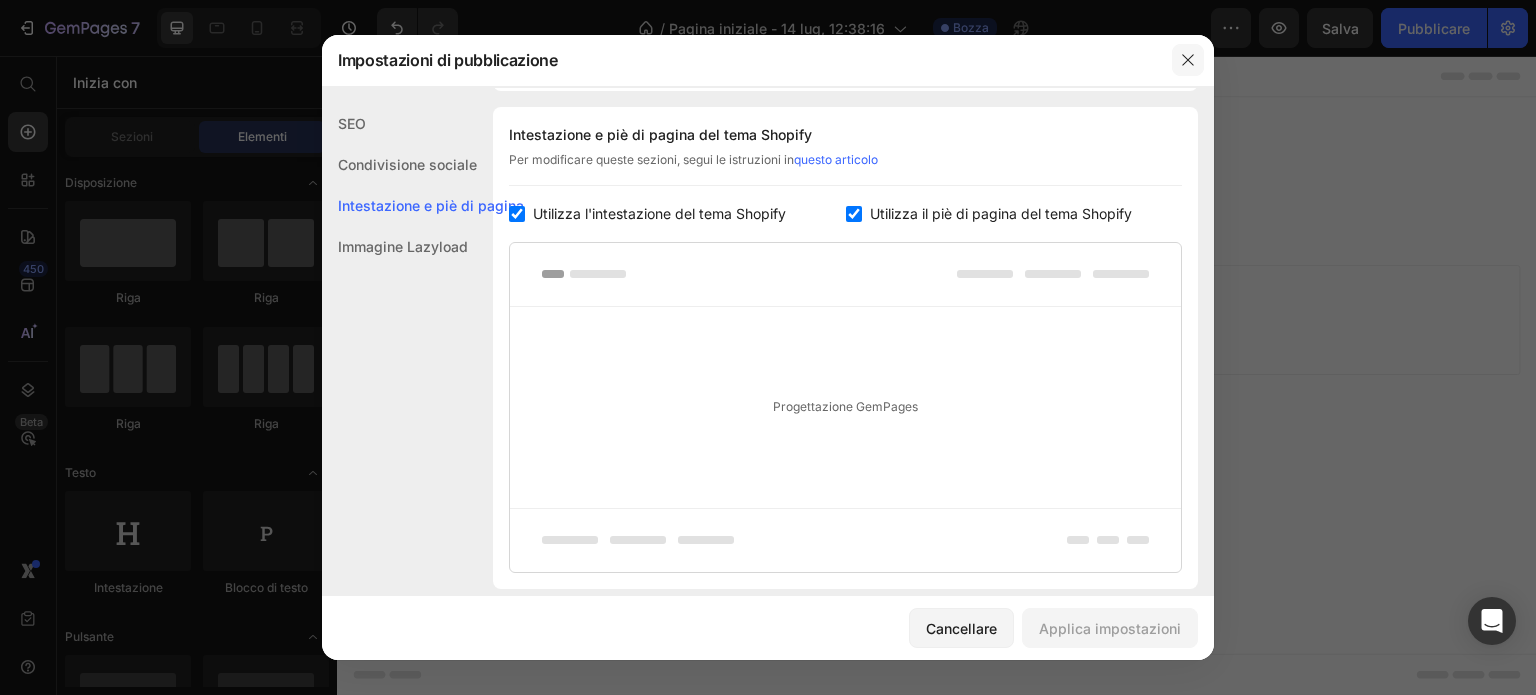 click at bounding box center (1188, 60) 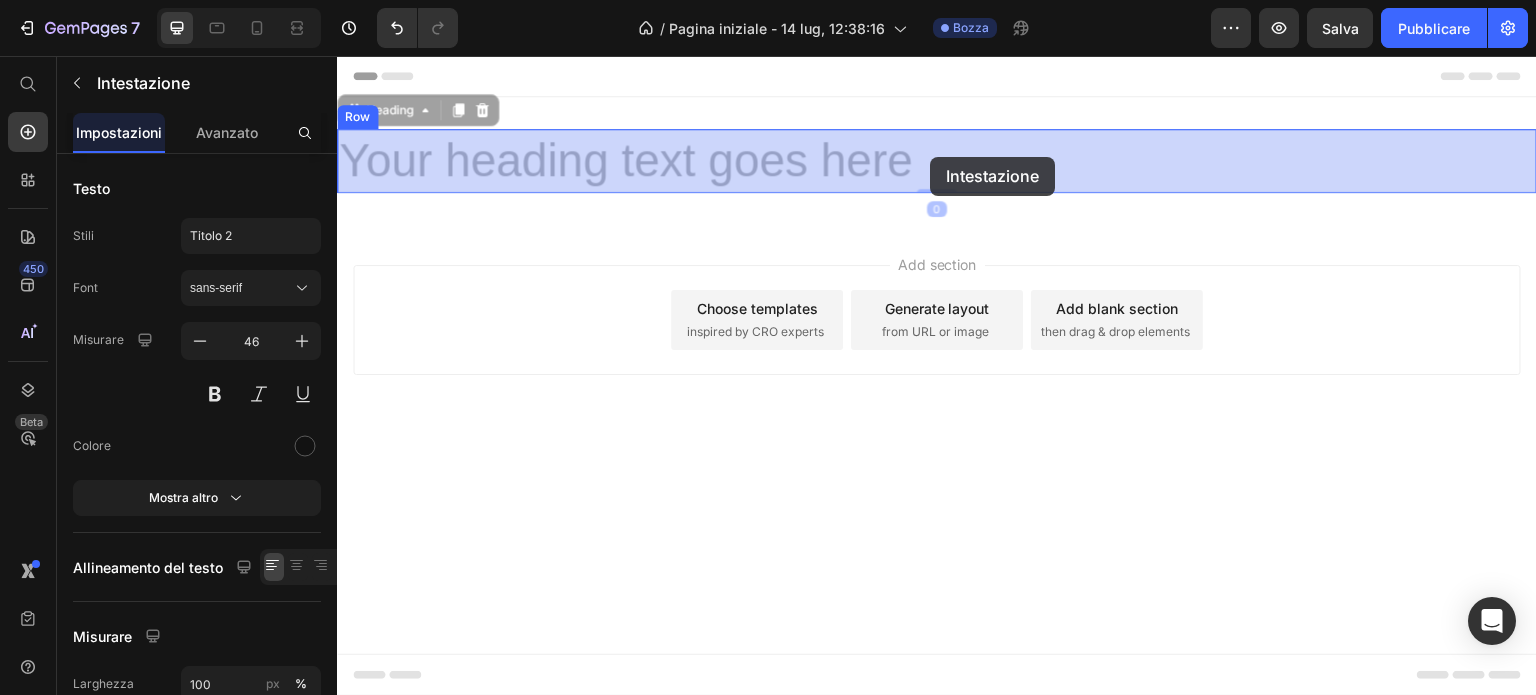 drag, startPoint x: 519, startPoint y: 171, endPoint x: 933, endPoint y: 157, distance: 414.23663 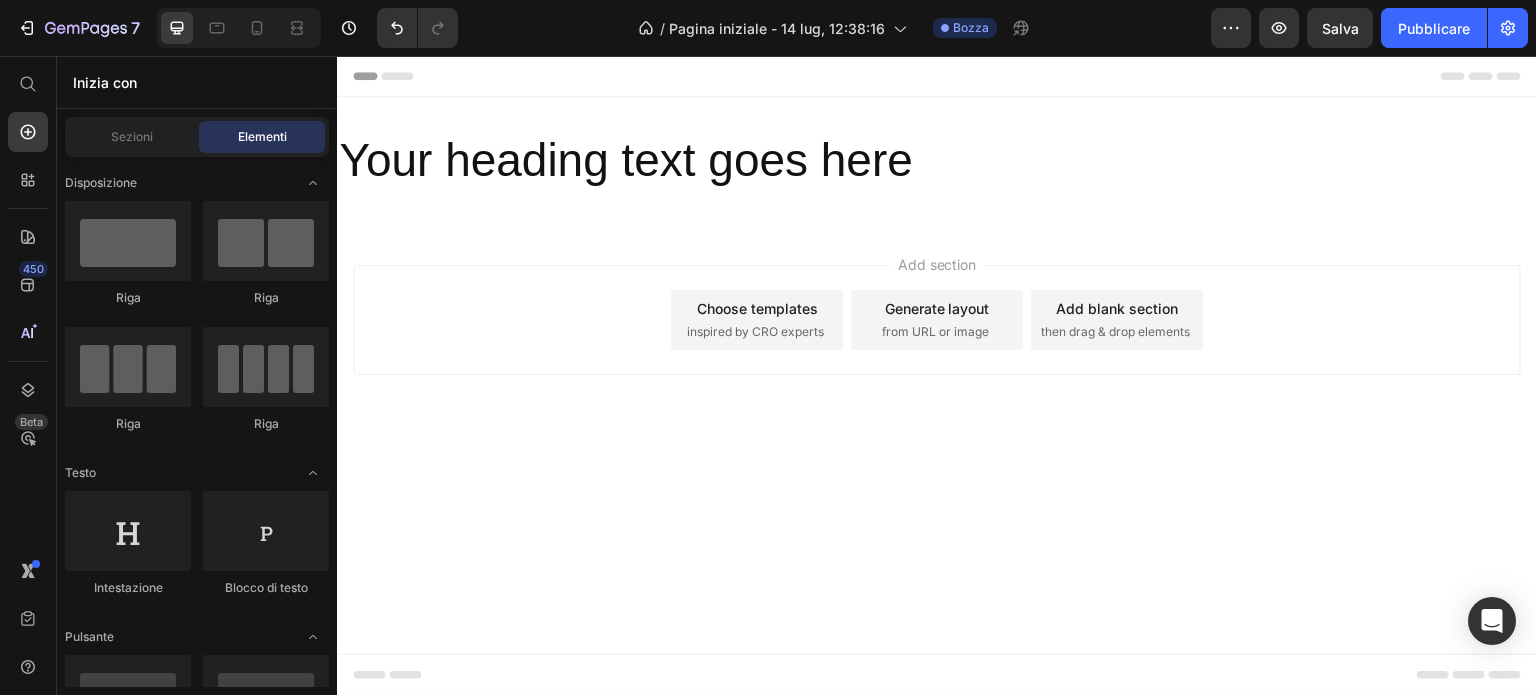 click on "Header" at bounding box center [937, 76] 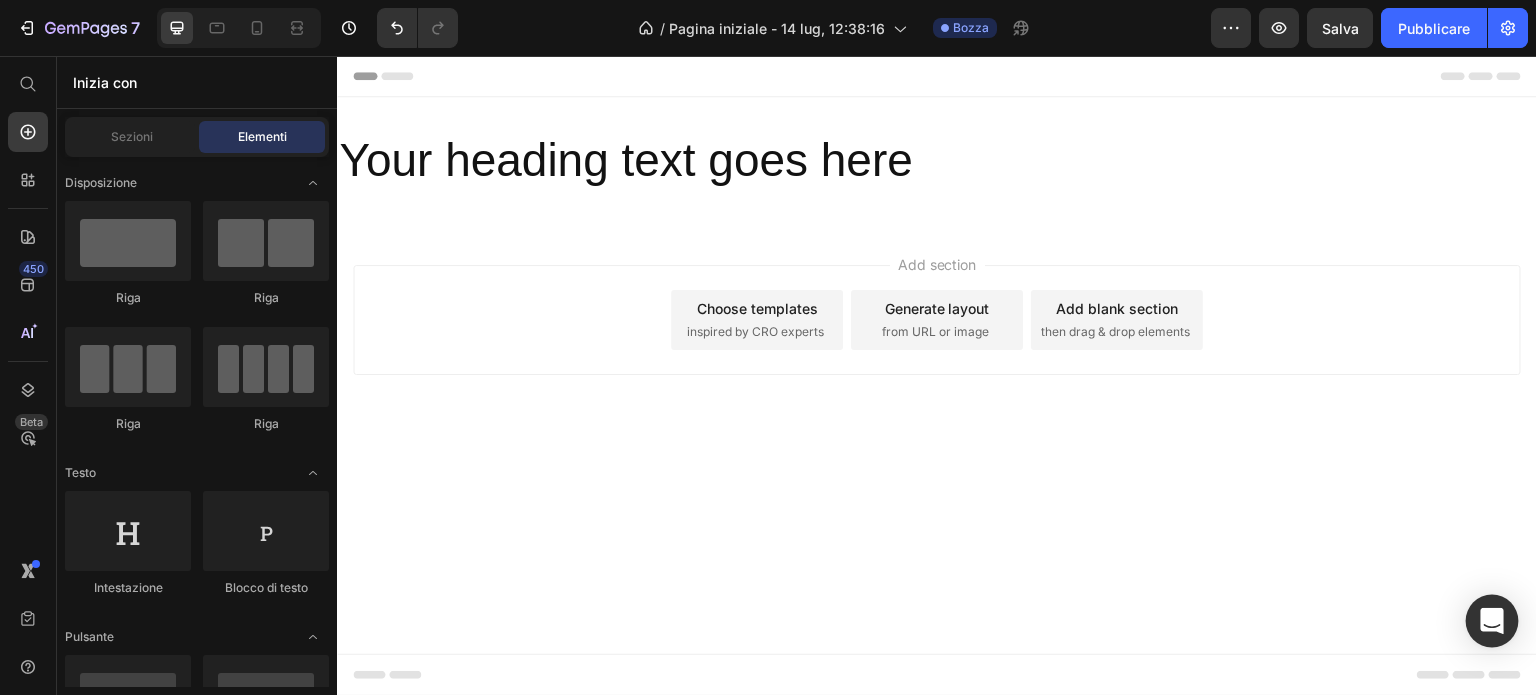 click 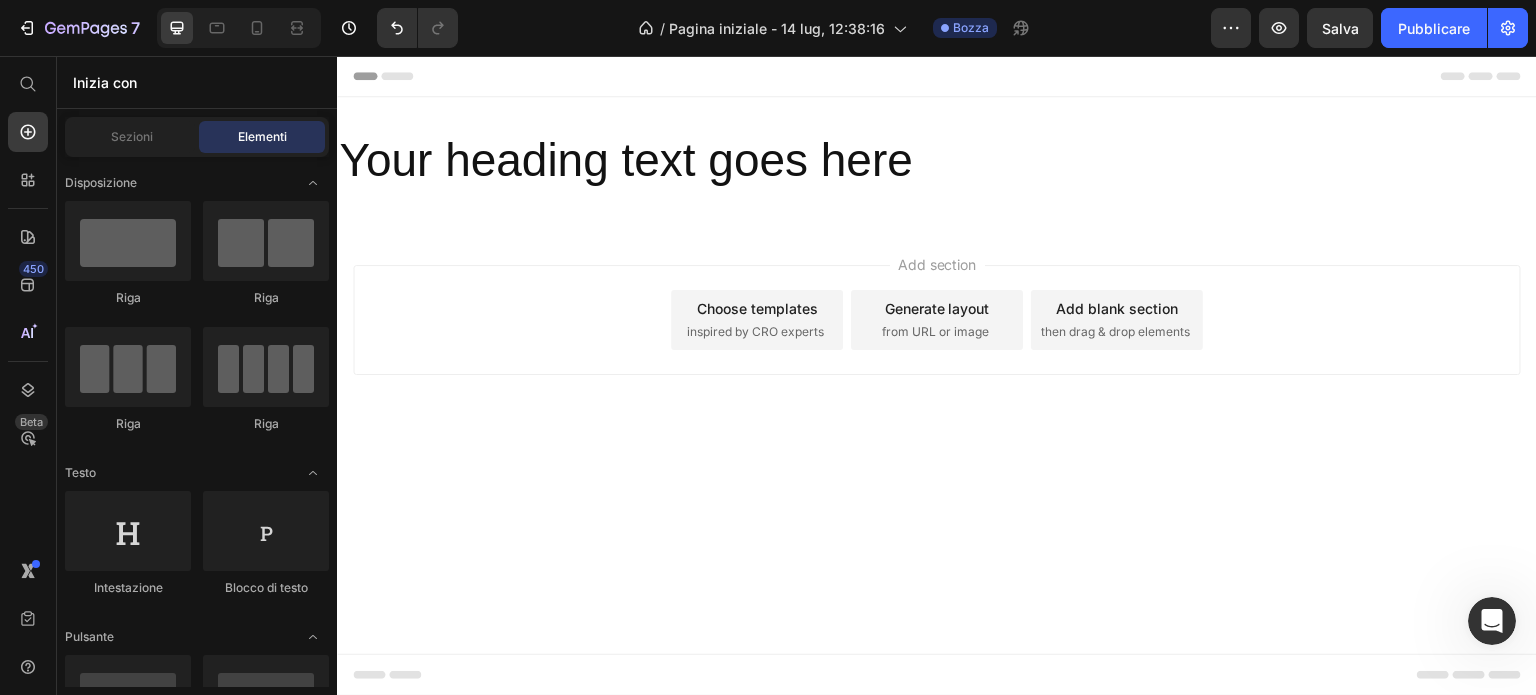 scroll, scrollTop: 0, scrollLeft: 0, axis: both 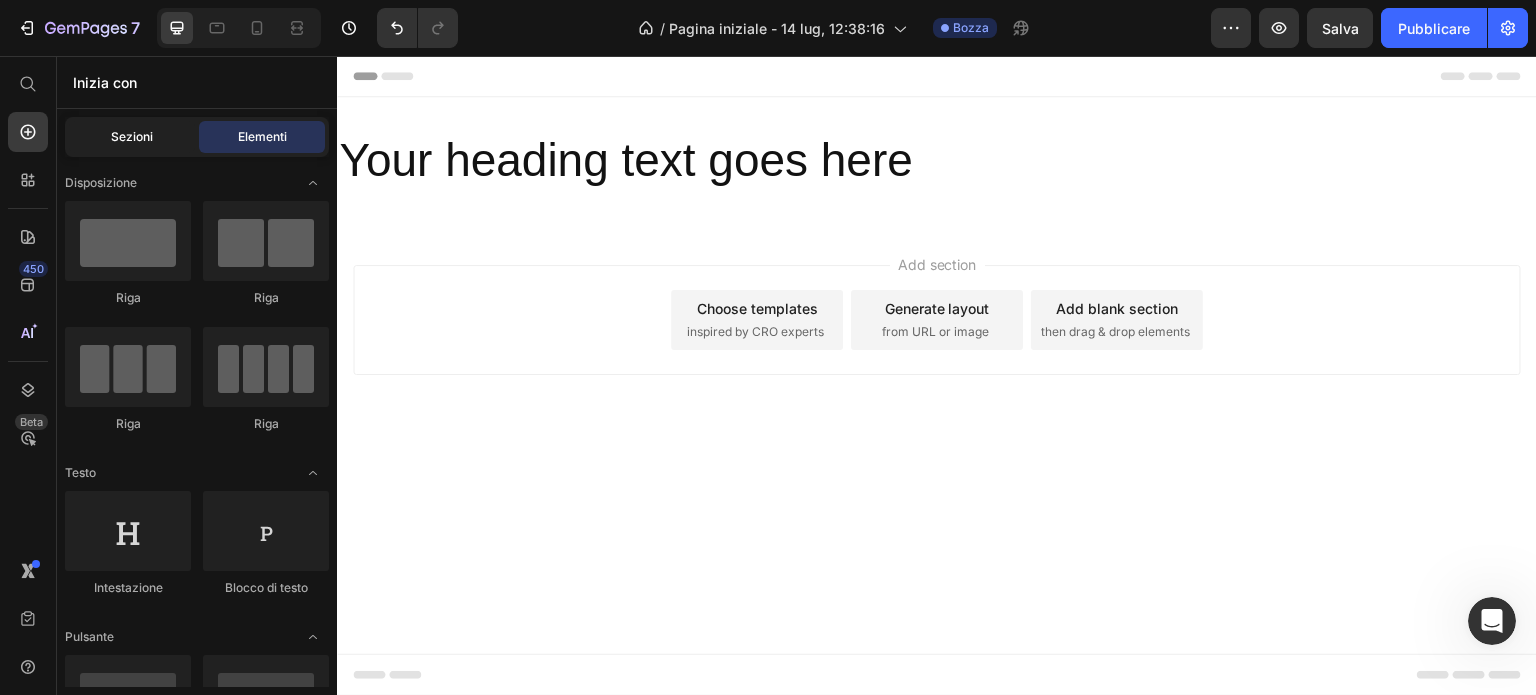 drag, startPoint x: 150, startPoint y: 137, endPoint x: 171, endPoint y: 133, distance: 21.377558 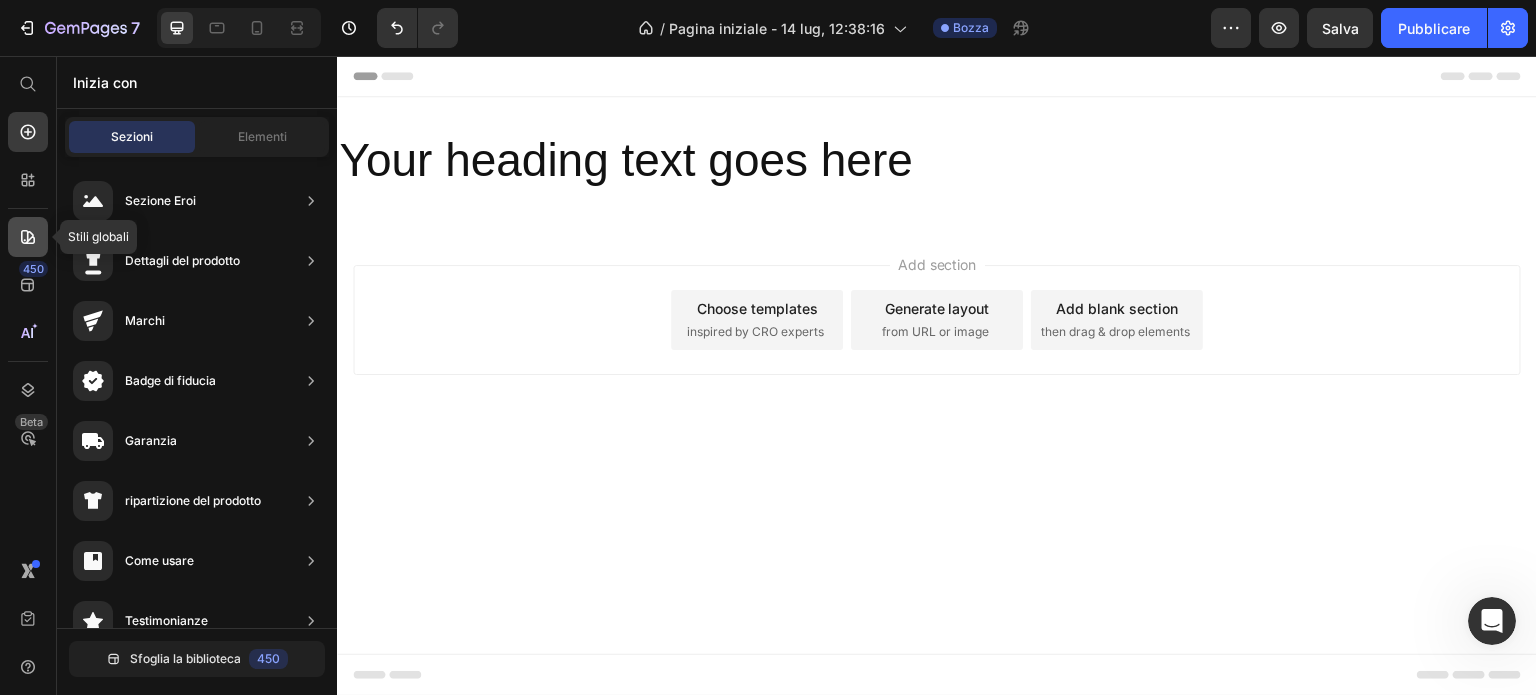 click 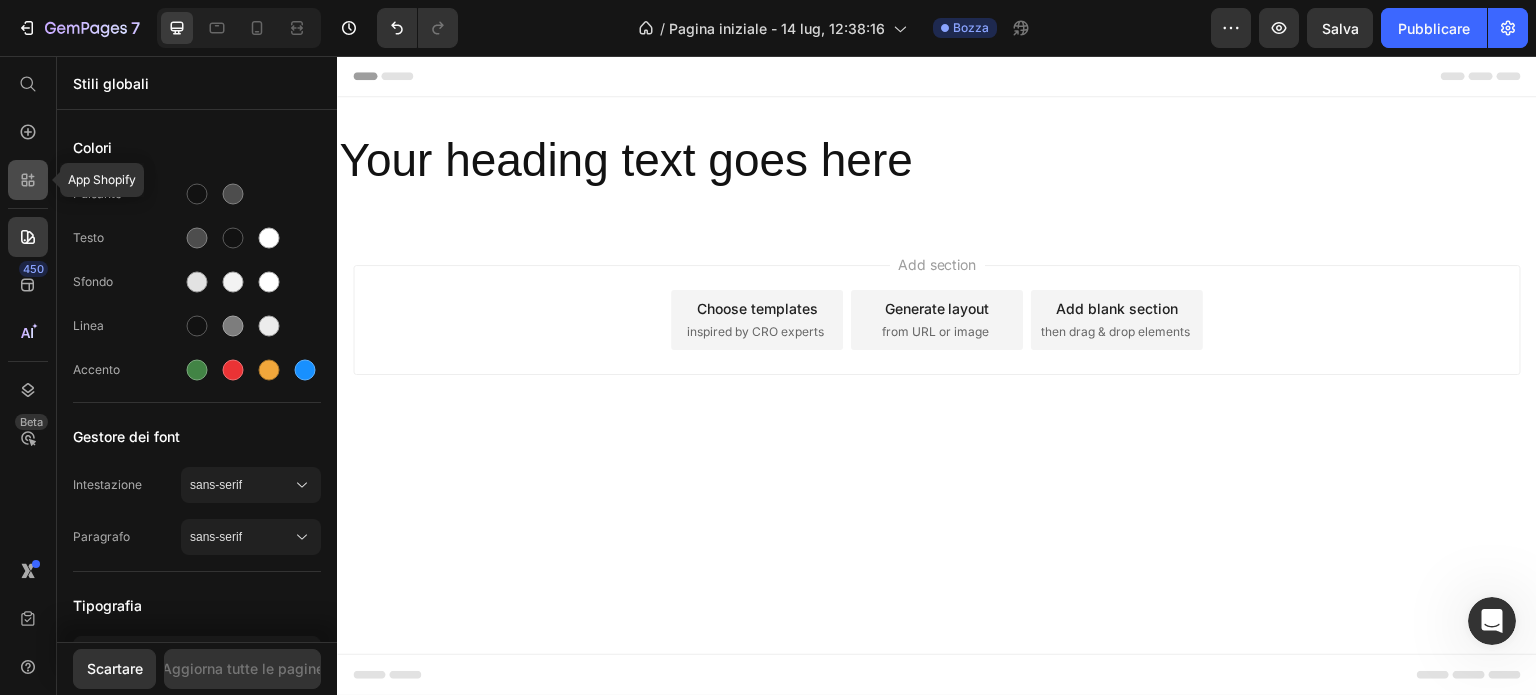 click 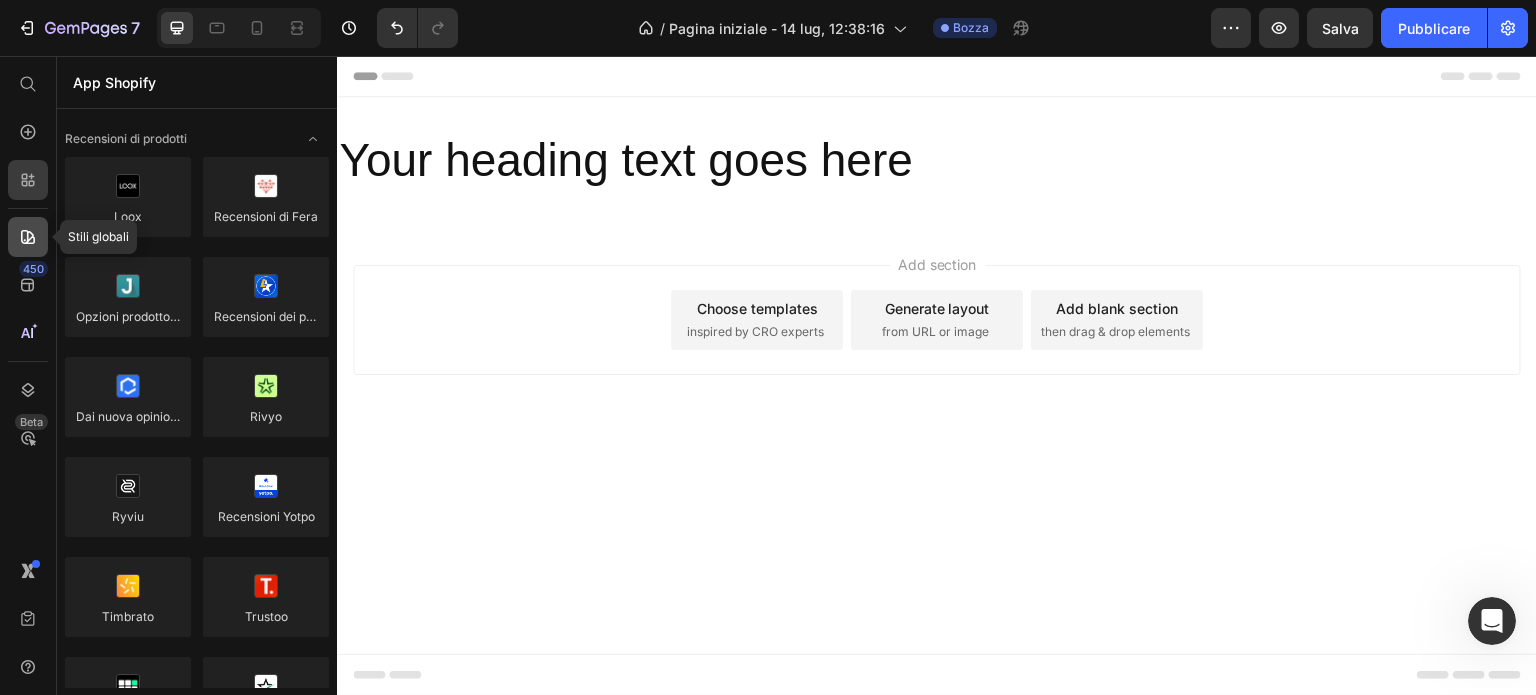 click 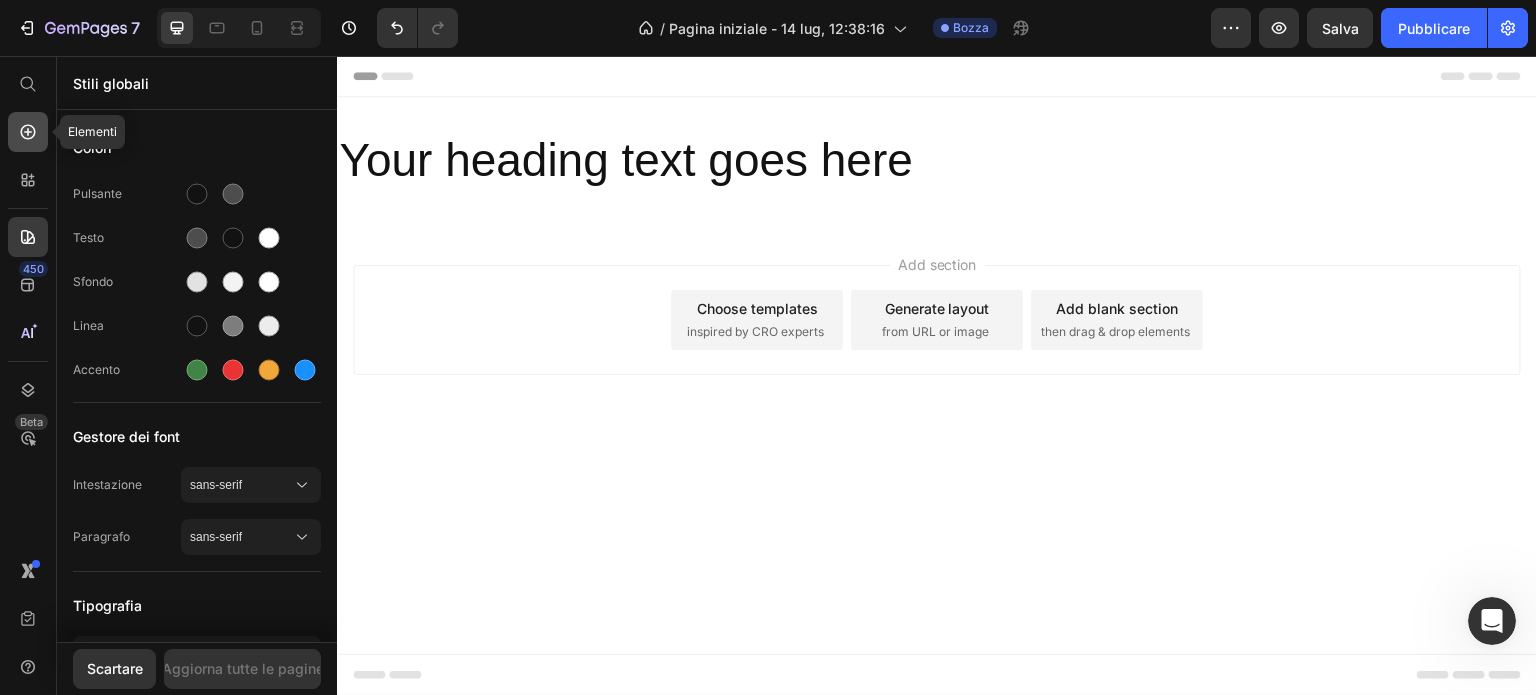 click 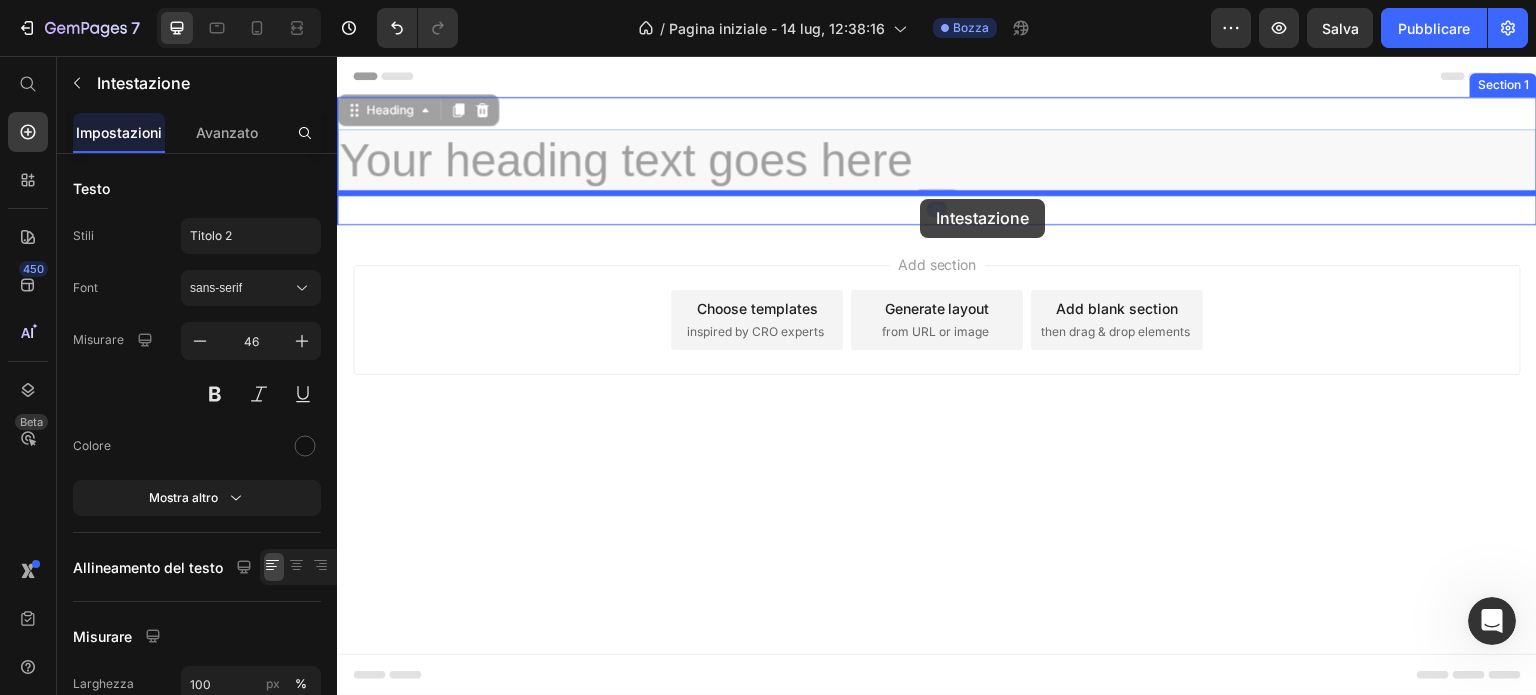 drag, startPoint x: 546, startPoint y: 174, endPoint x: 921, endPoint y: 199, distance: 375.8324 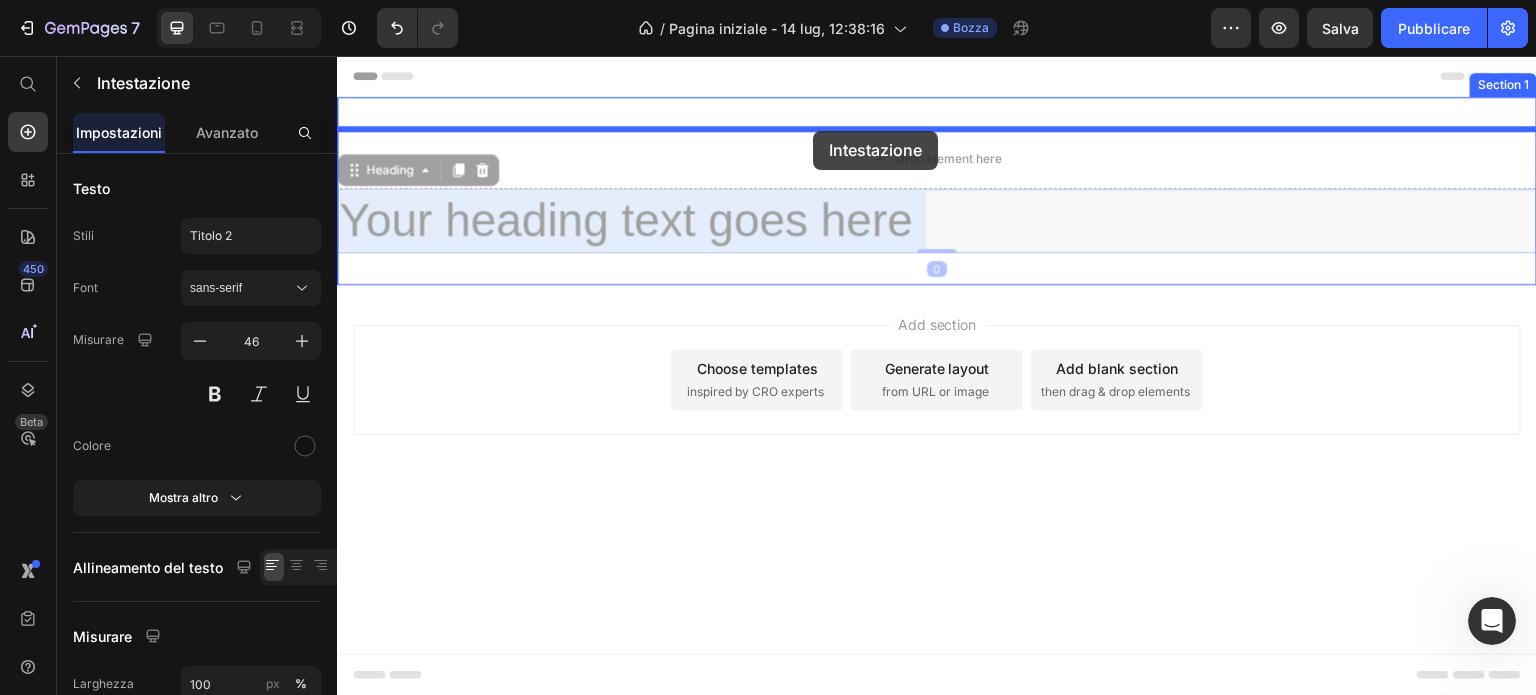 drag, startPoint x: 756, startPoint y: 209, endPoint x: 814, endPoint y: 127, distance: 100.43903 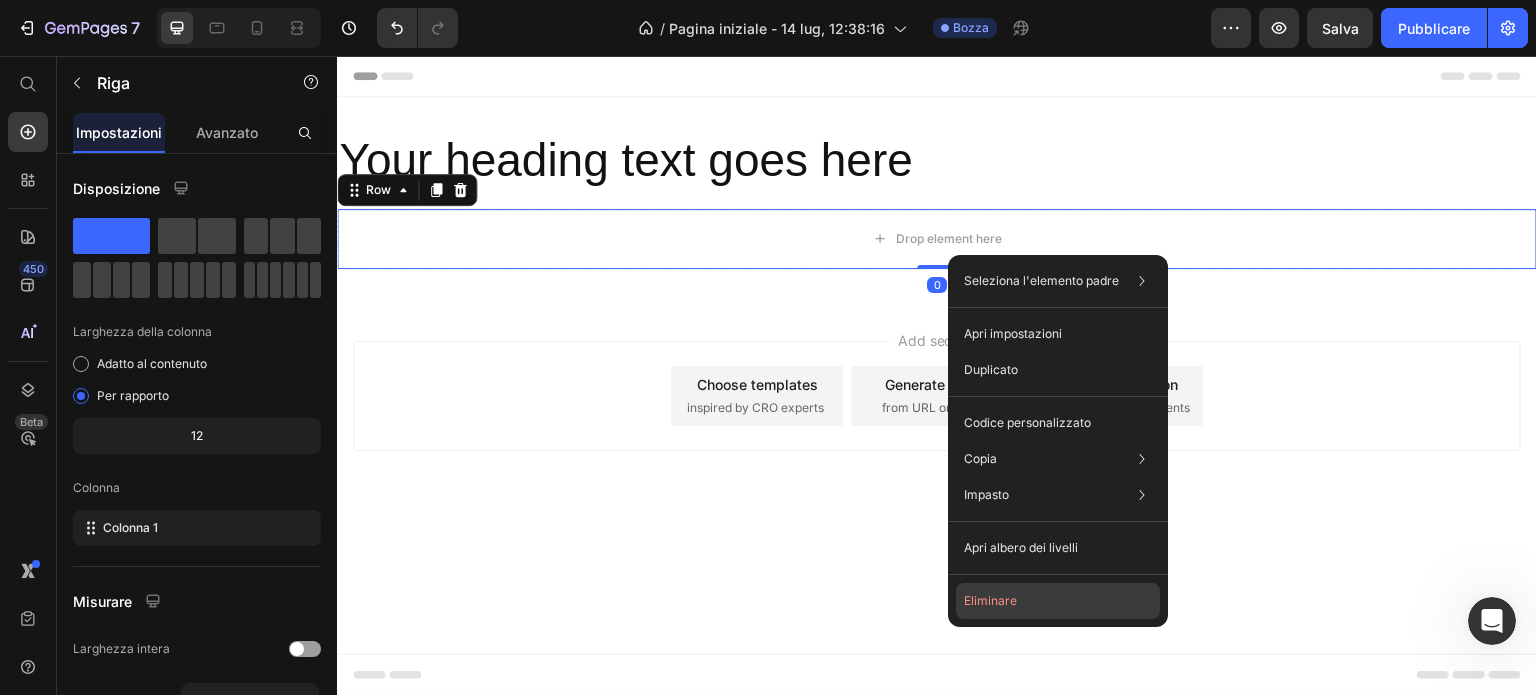 click on "Eliminare" 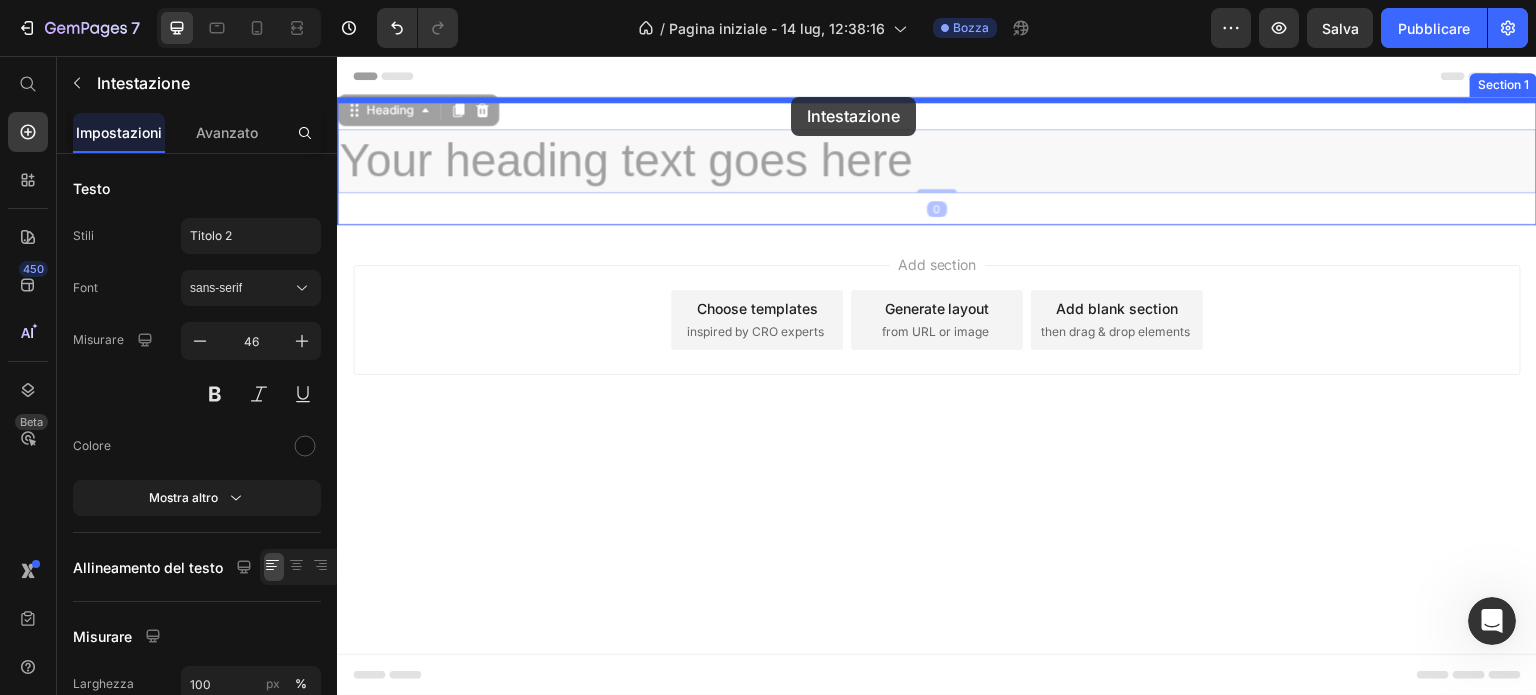 drag, startPoint x: 764, startPoint y: 152, endPoint x: 791, endPoint y: 96, distance: 62.169125 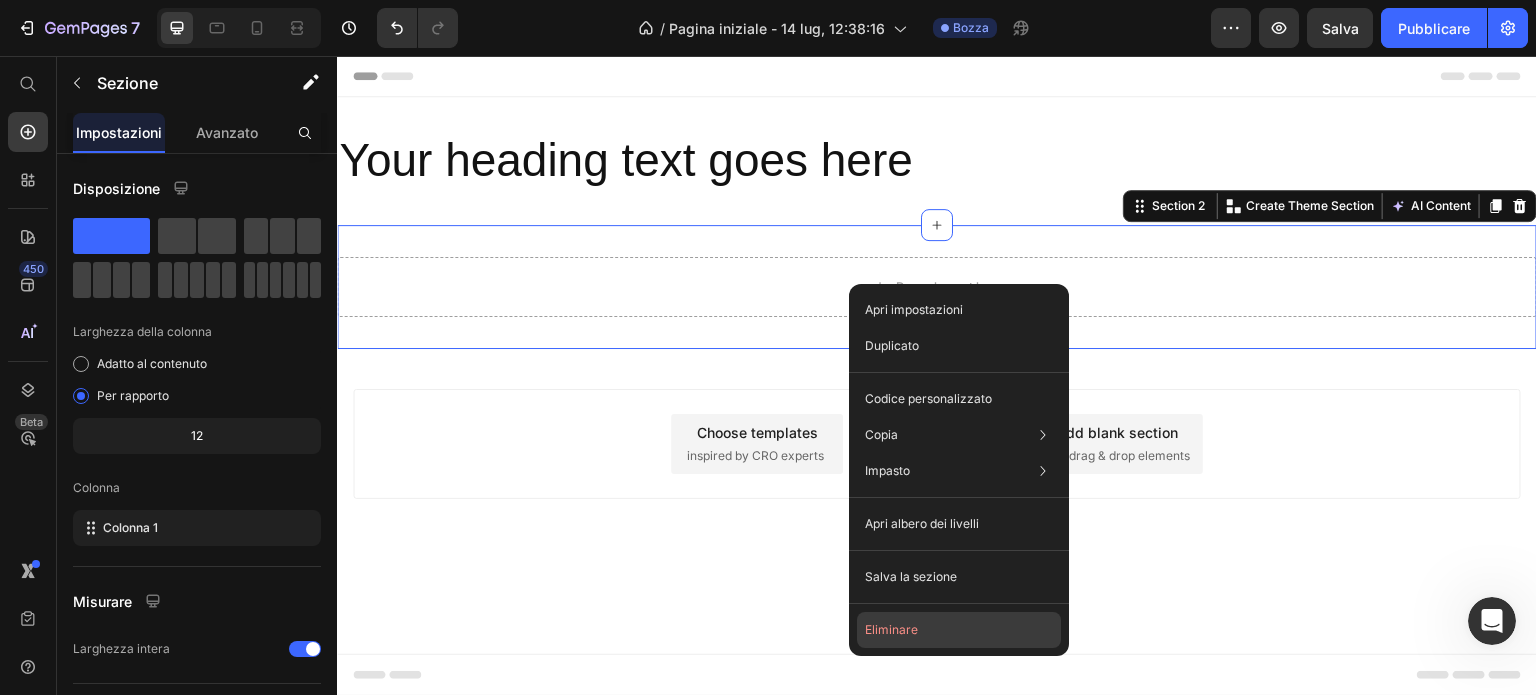 click on "Eliminare" 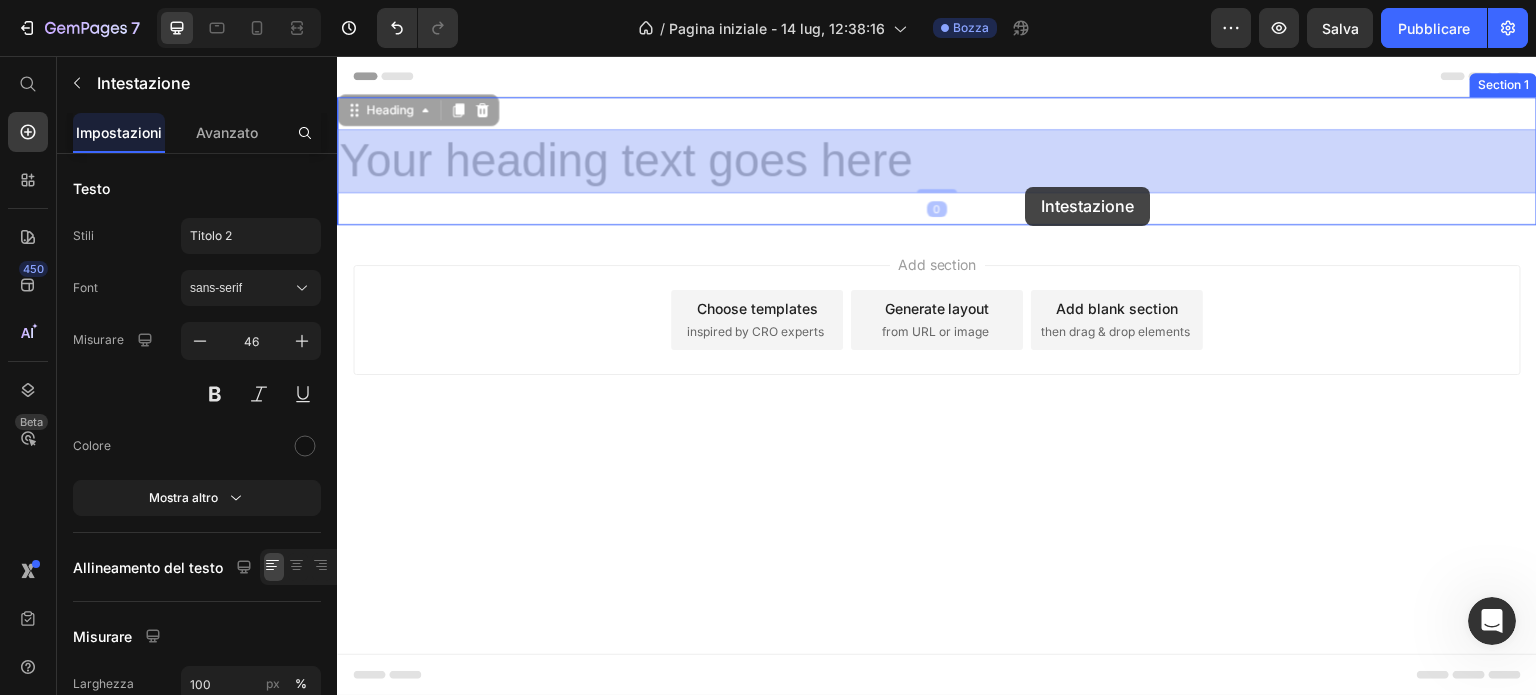 drag, startPoint x: 387, startPoint y: 171, endPoint x: 1012, endPoint y: 193, distance: 625.3871 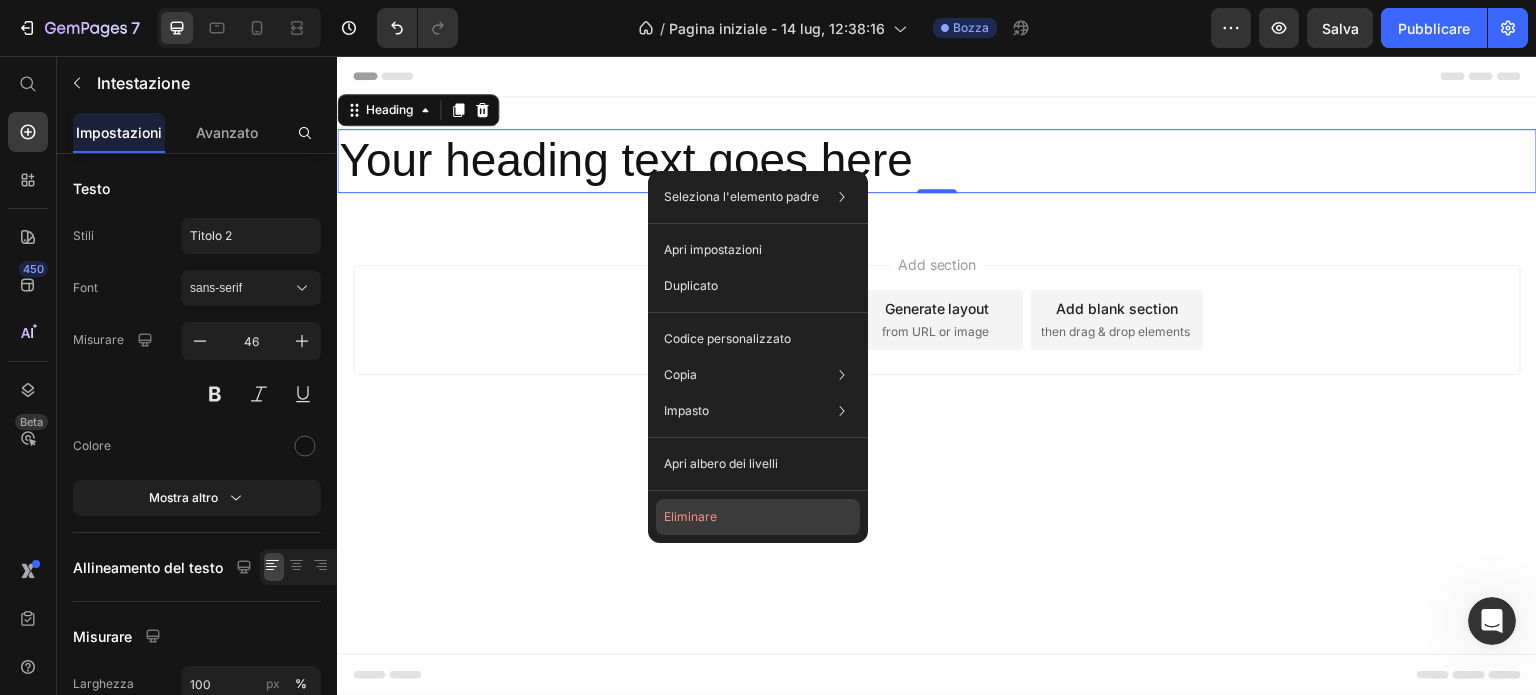 click on "Eliminare" 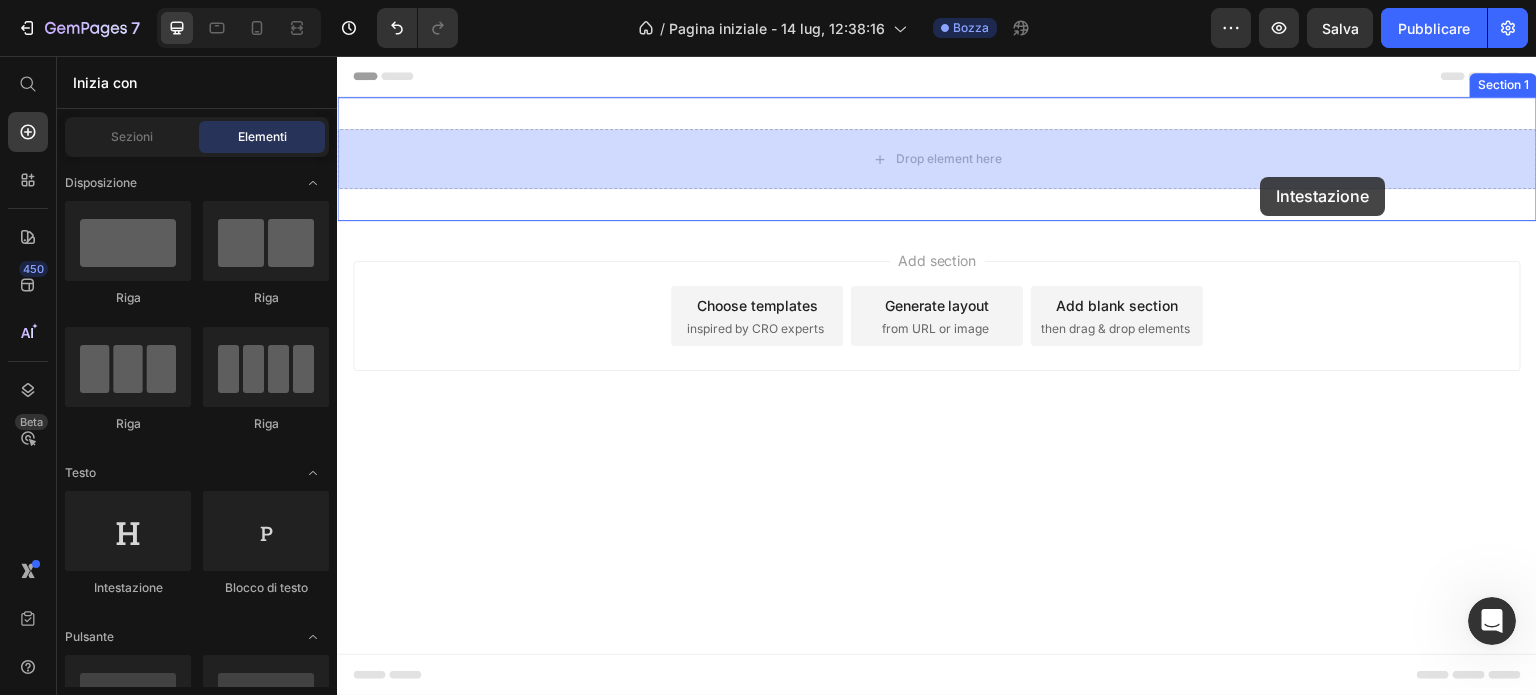 drag, startPoint x: 481, startPoint y: 595, endPoint x: 1261, endPoint y: 177, distance: 884.94293 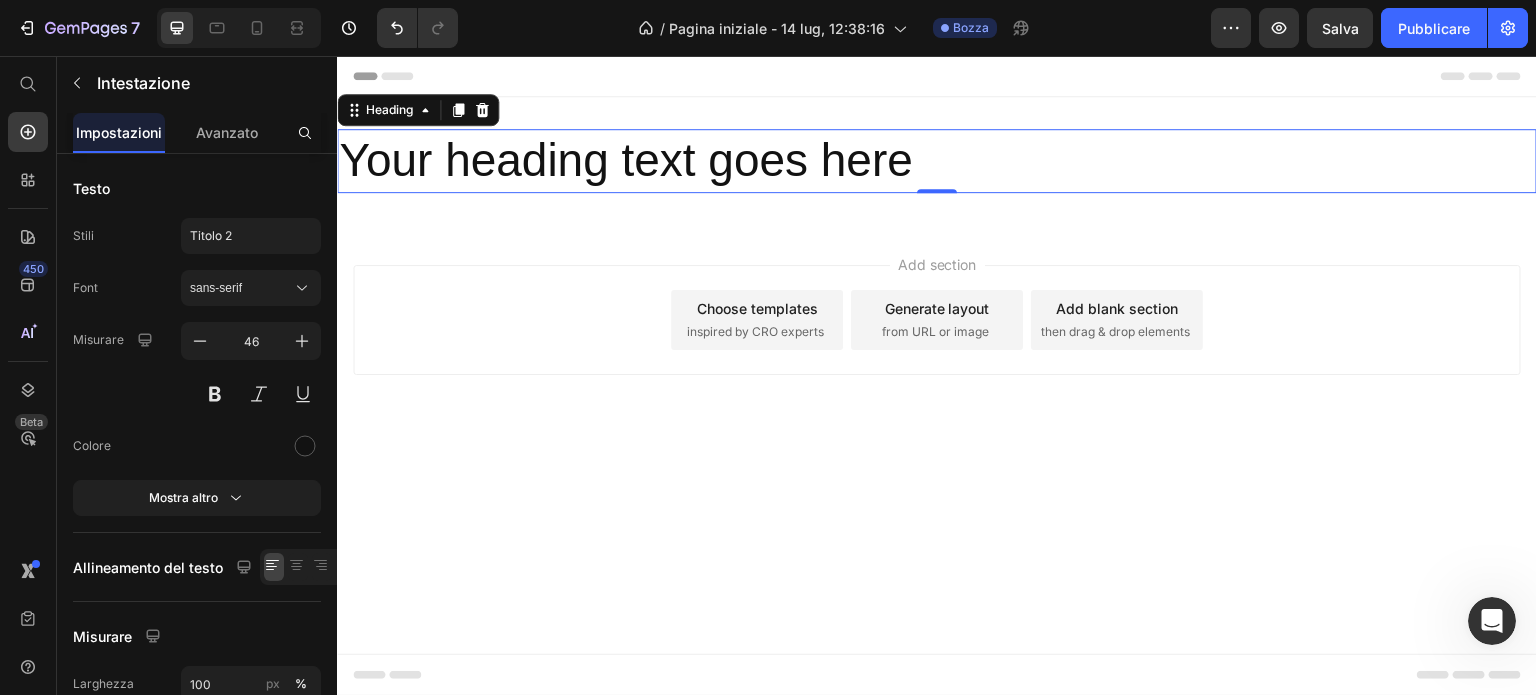 click on "Your heading text goes here Heading   0 Section 1" at bounding box center [937, 161] 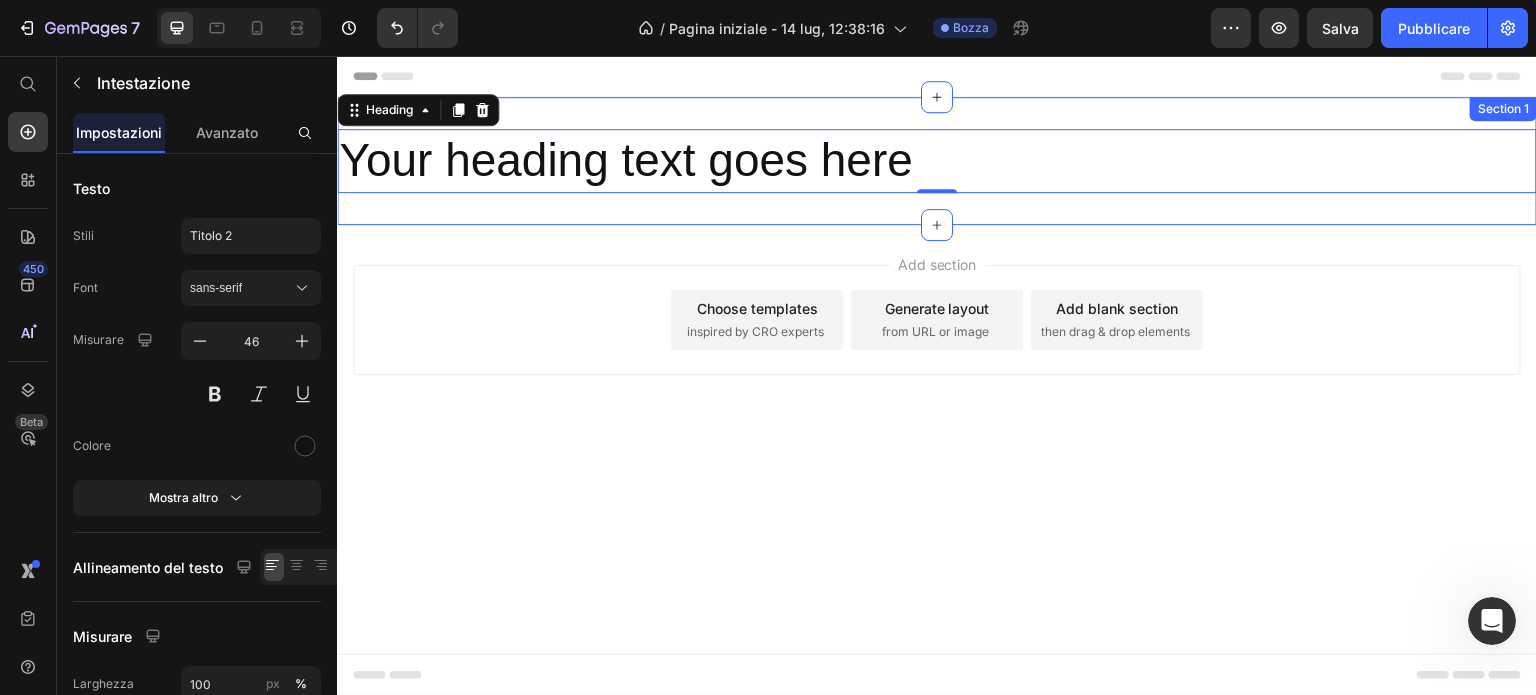 drag, startPoint x: 937, startPoint y: 211, endPoint x: 941, endPoint y: 194, distance: 17.464249 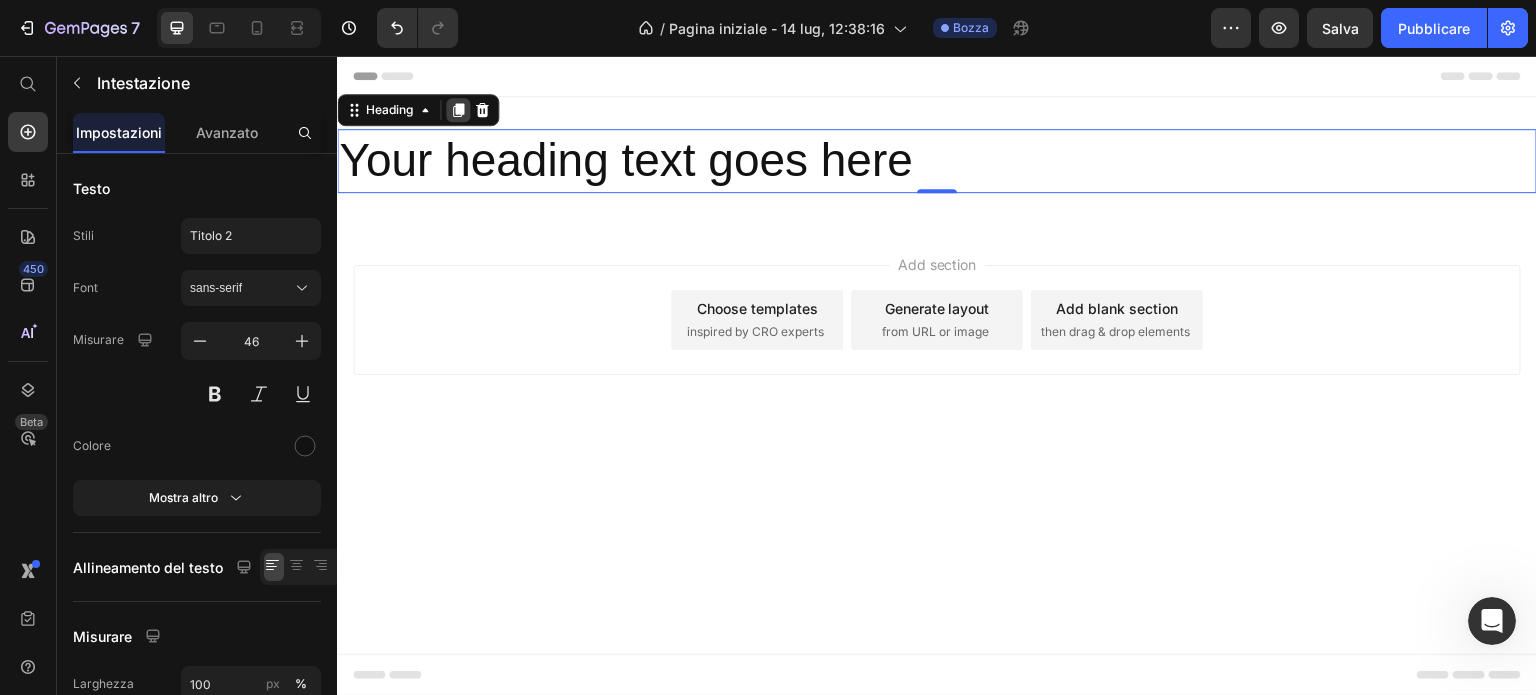 click 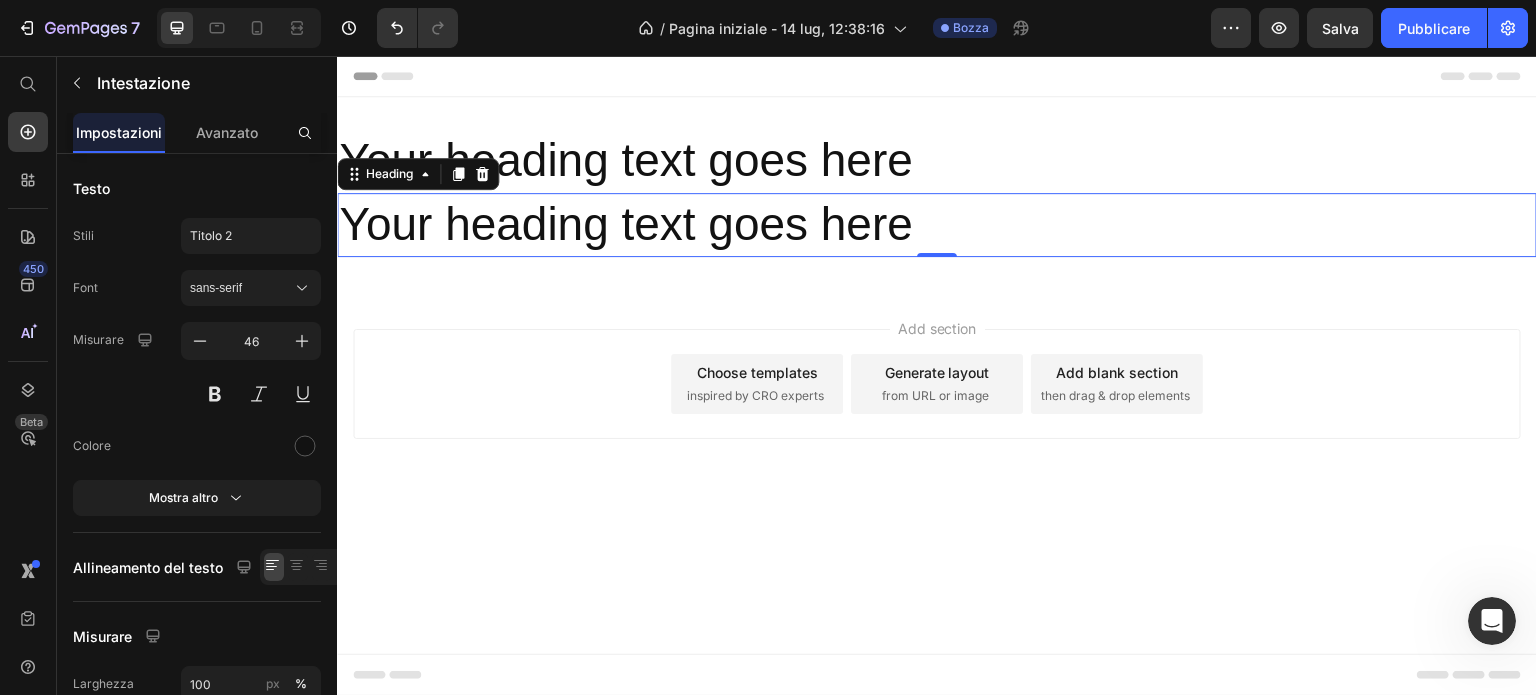 click on "Heading" at bounding box center (418, 174) 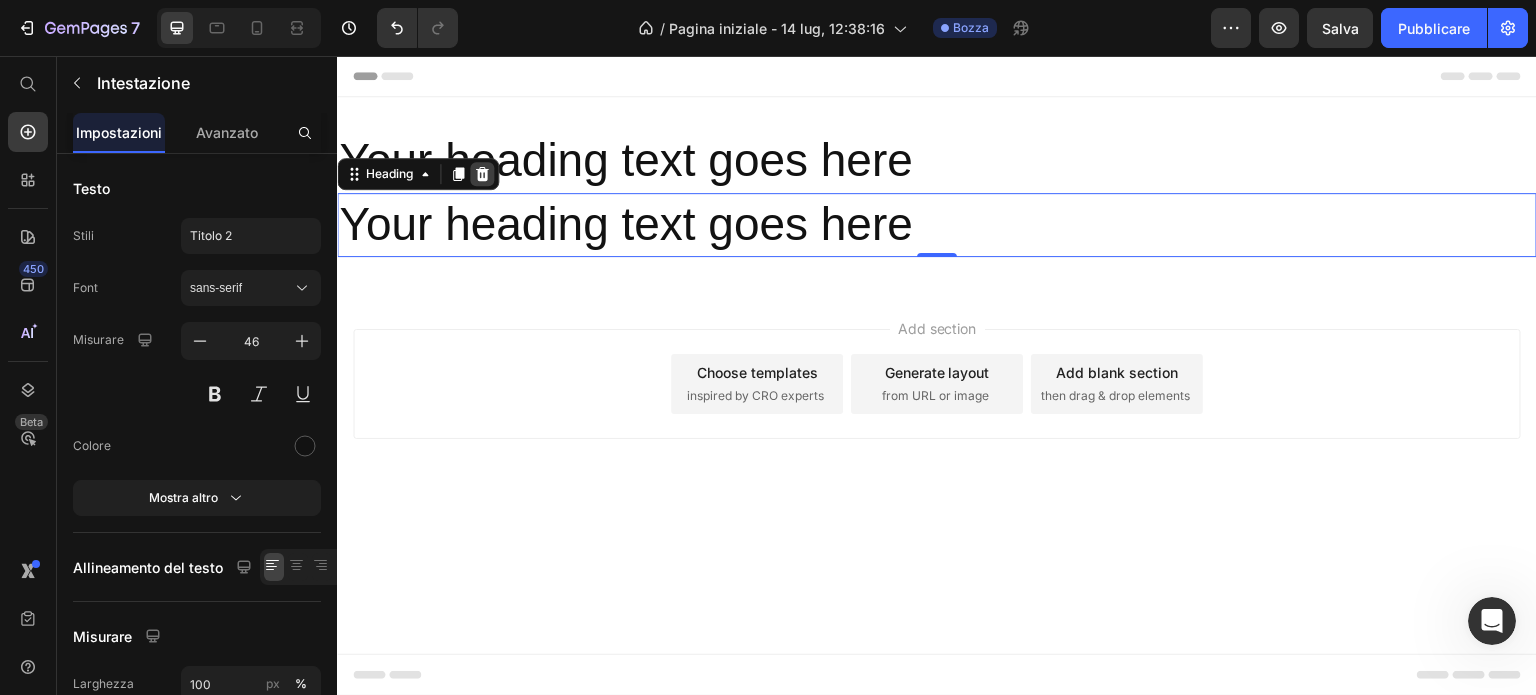 click 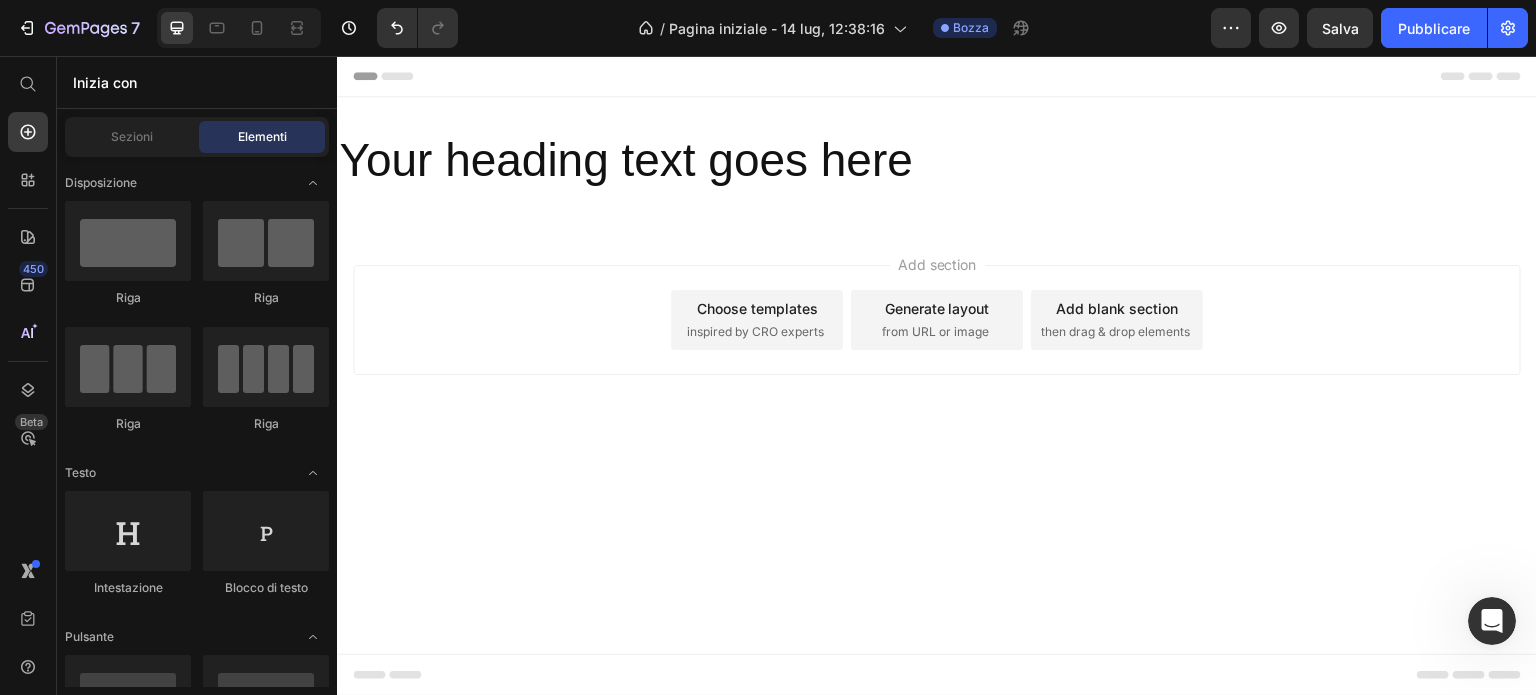 click on "Header" at bounding box center (394, 76) 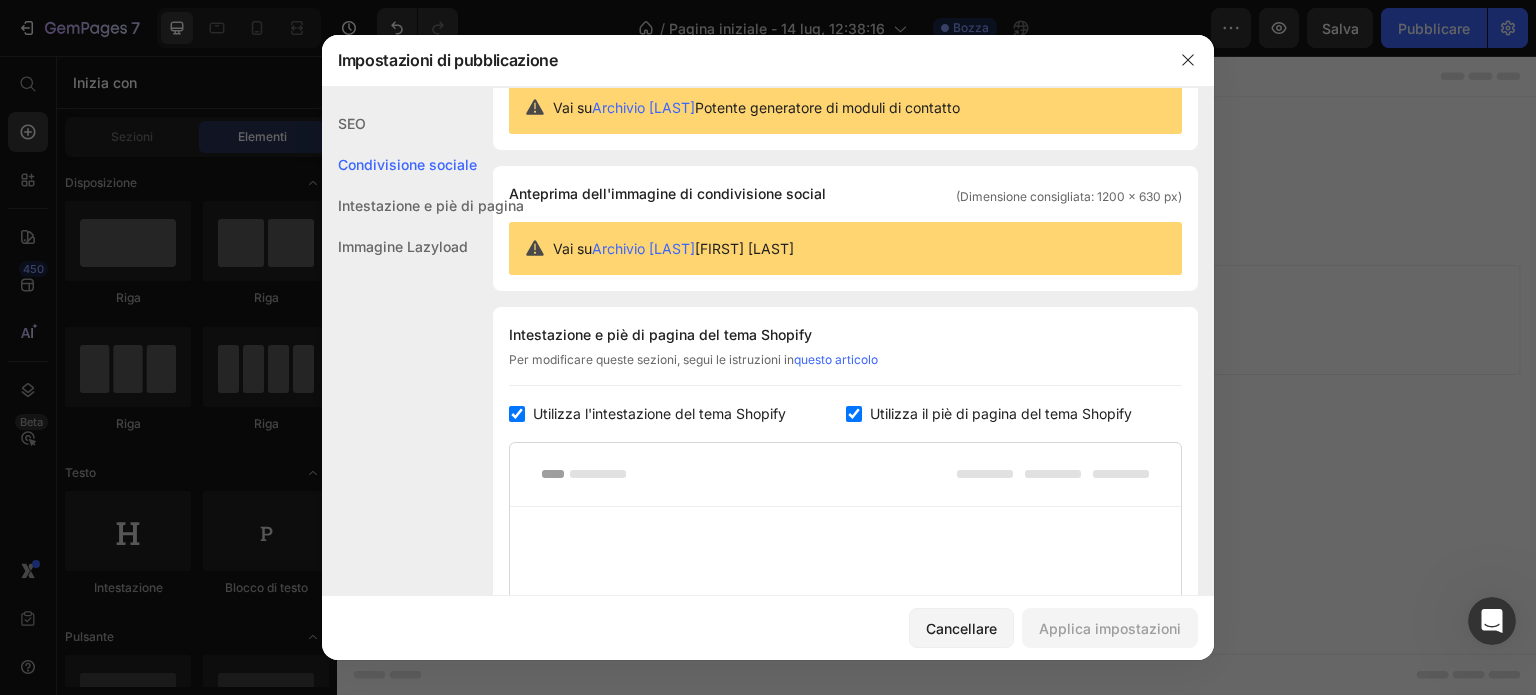 scroll, scrollTop: 0, scrollLeft: 0, axis: both 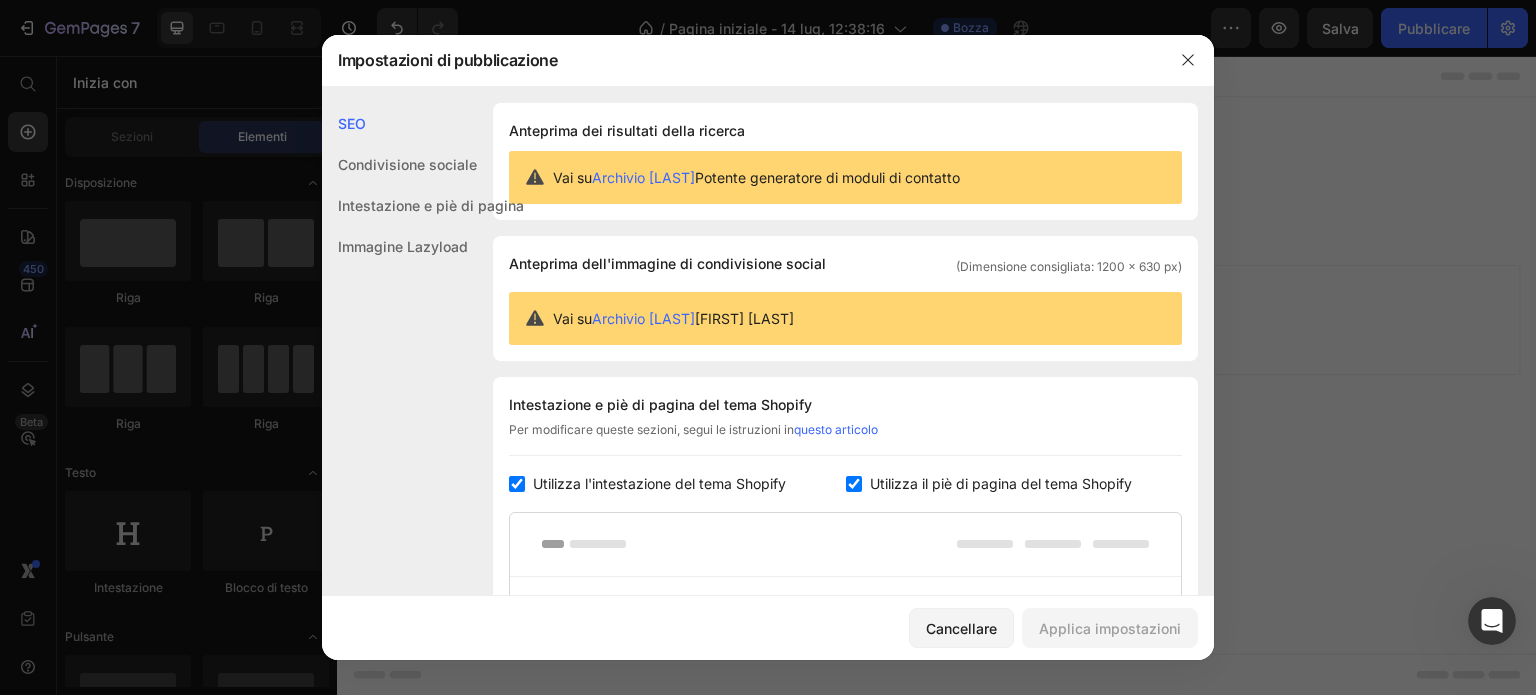 click on "Condivisione sociale" 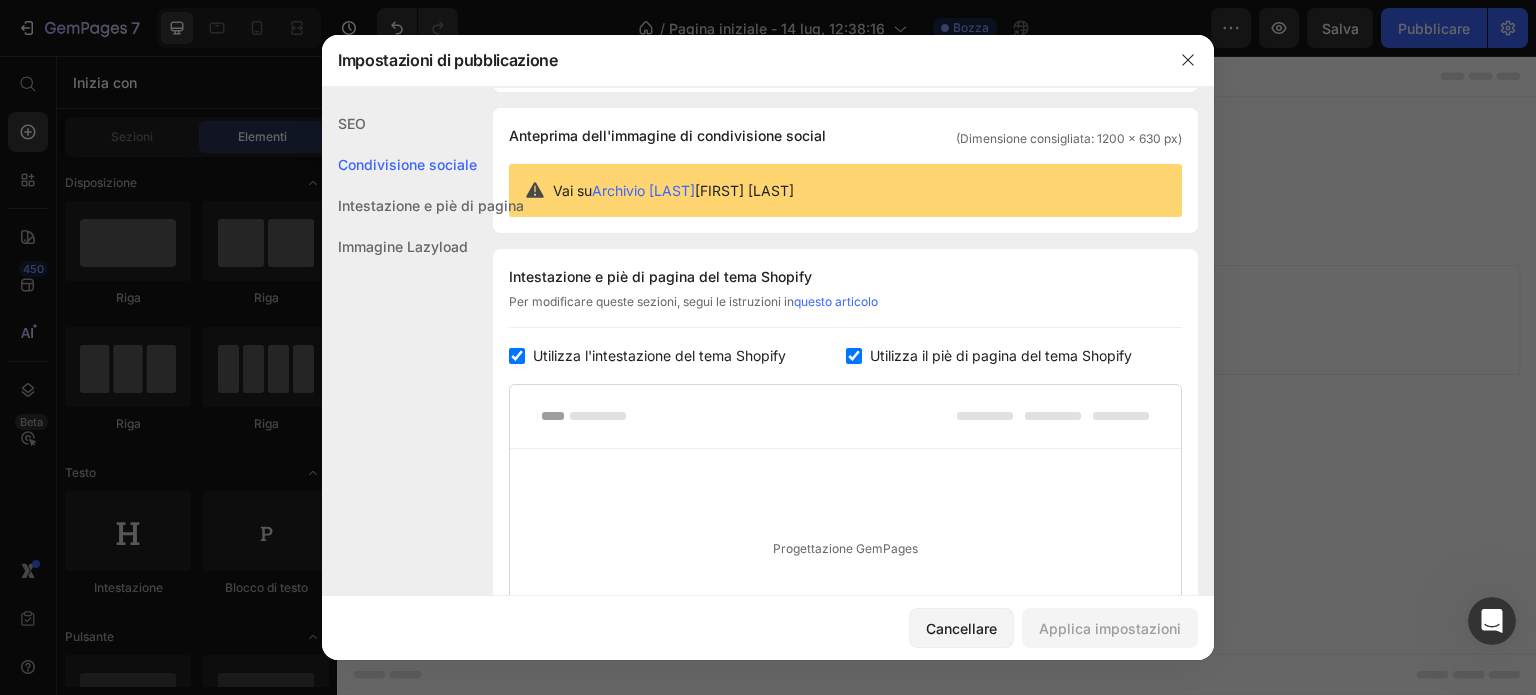 click on "Intestazione e piè di pagina" at bounding box center [431, 205] 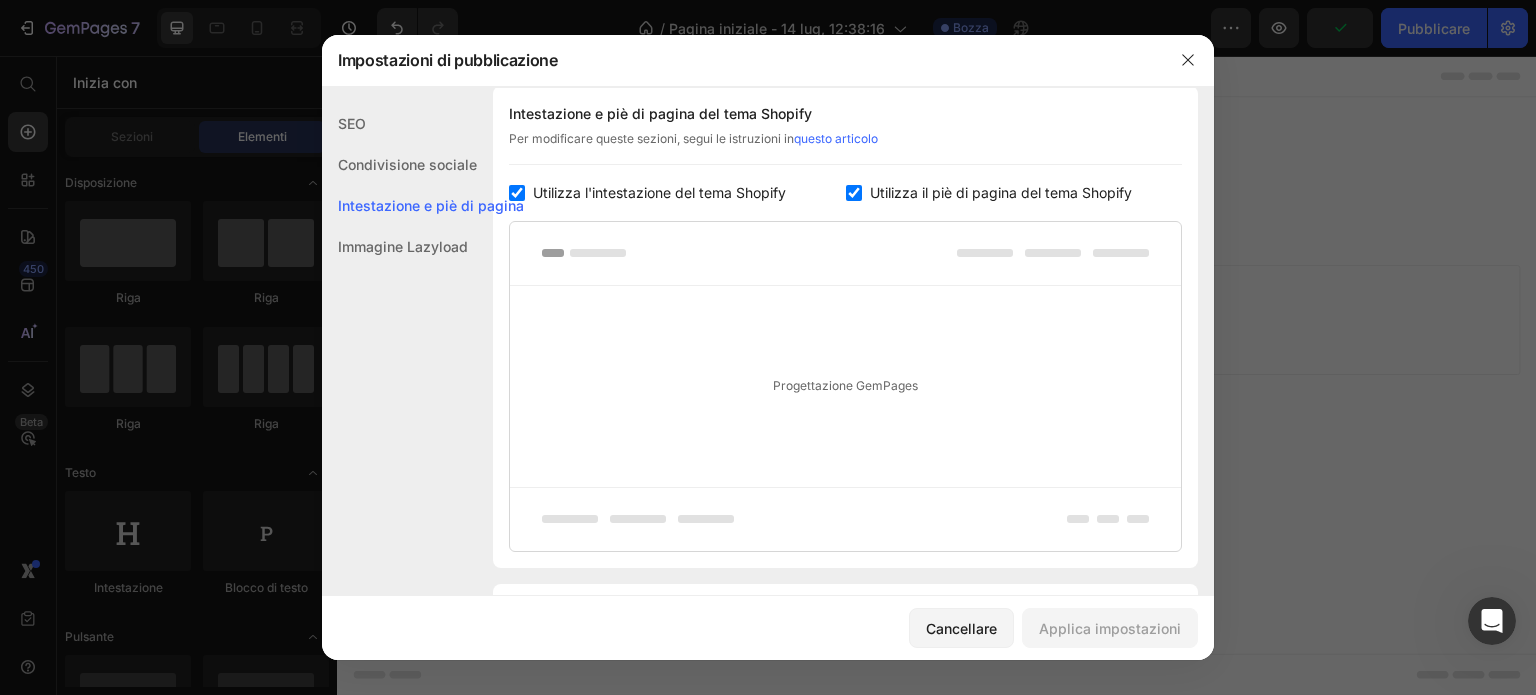 click on "Immagine Lazyload" 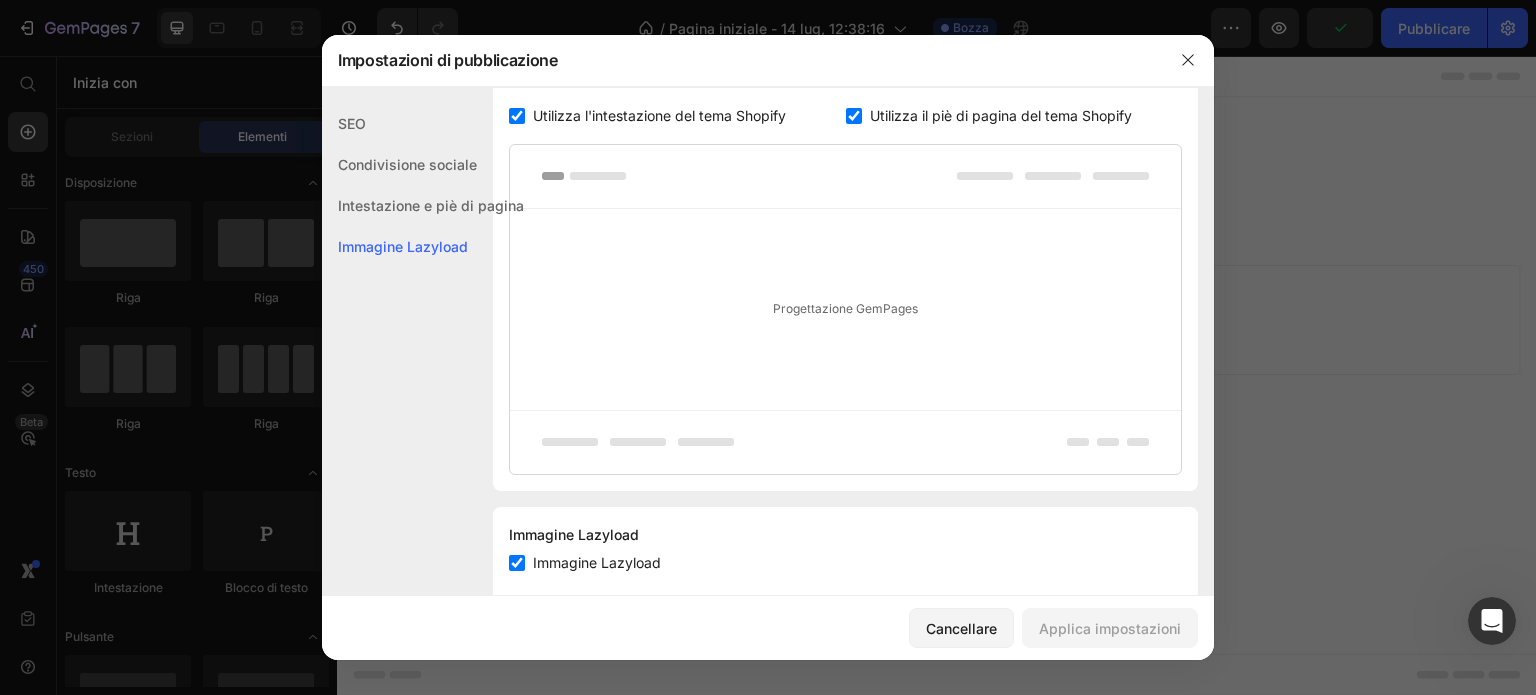 scroll, scrollTop: 431, scrollLeft: 0, axis: vertical 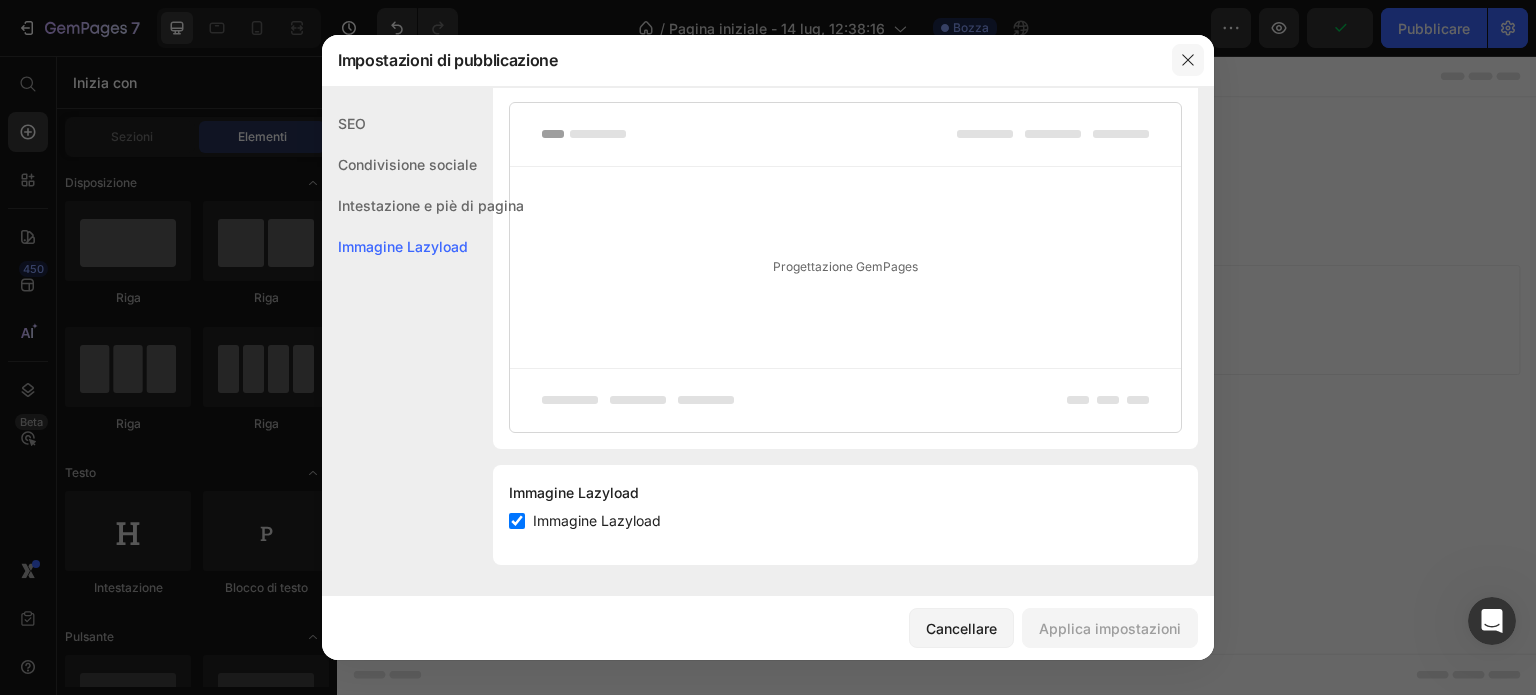 click 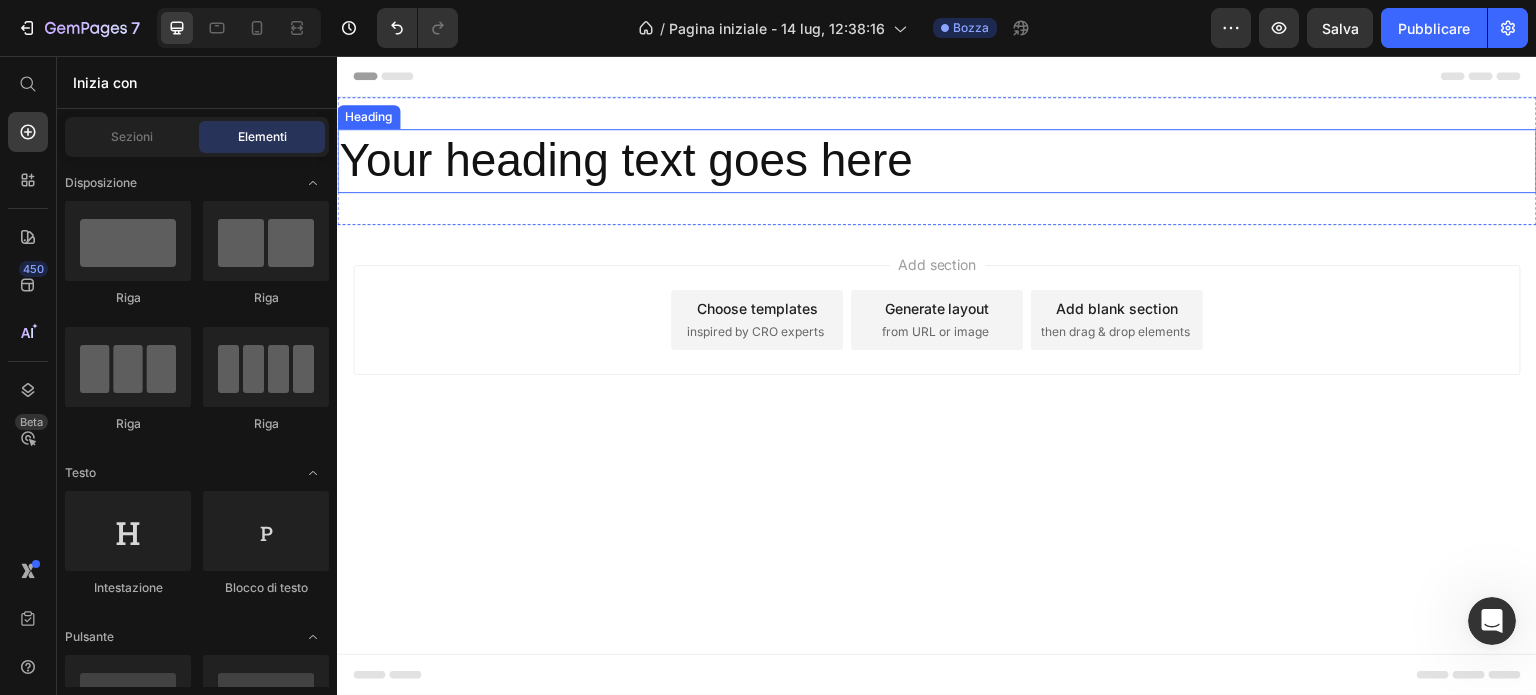 click on "Your heading text goes here" at bounding box center (937, 161) 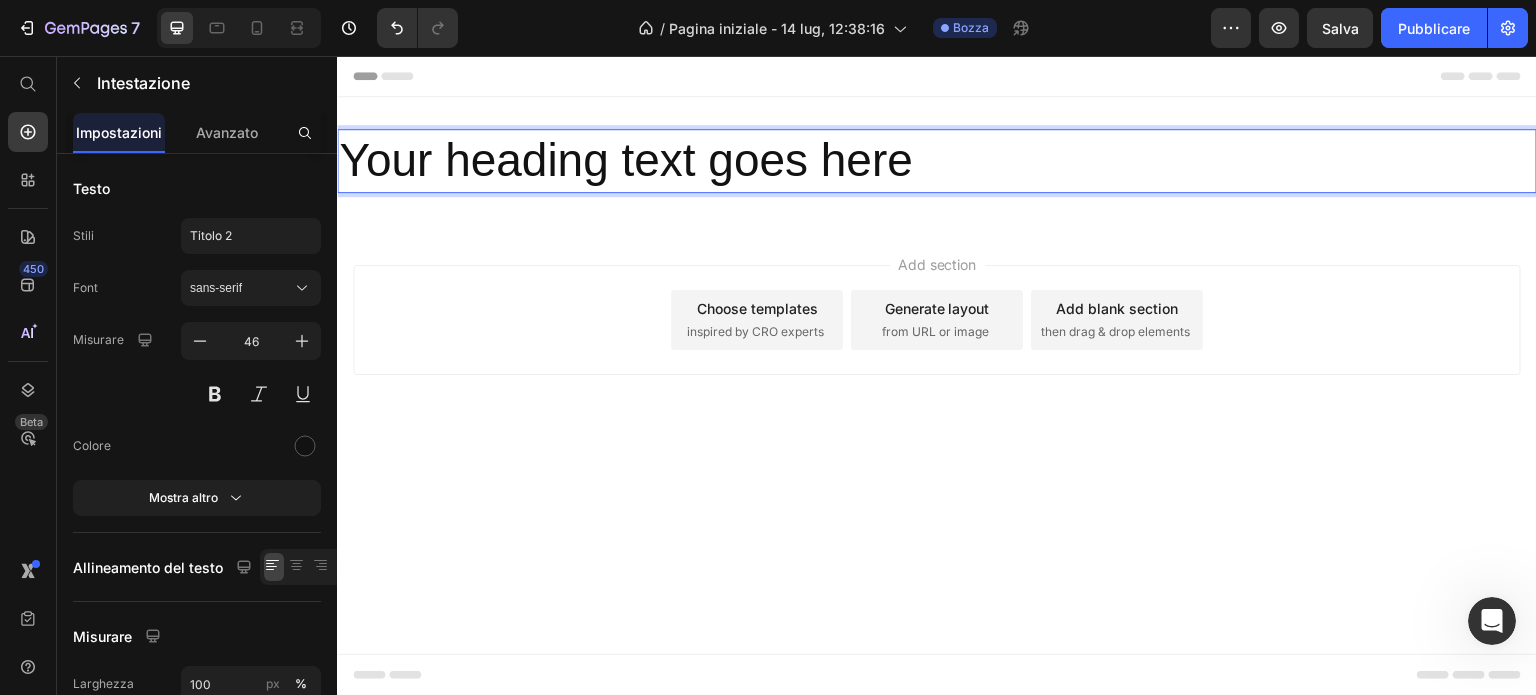 drag, startPoint x: 946, startPoint y: 159, endPoint x: 936, endPoint y: 161, distance: 10.198039 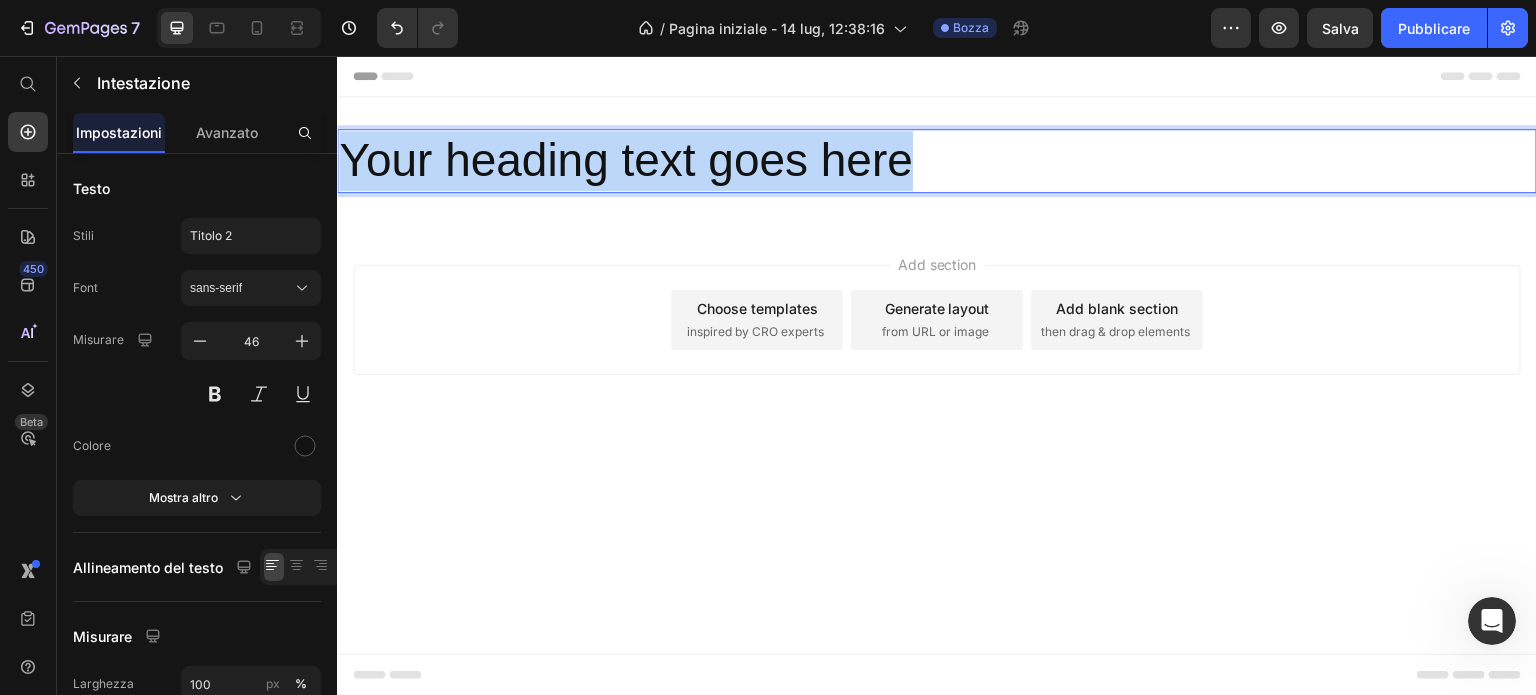 drag, startPoint x: 933, startPoint y: 163, endPoint x: 67, endPoint y: 138, distance: 866.3608 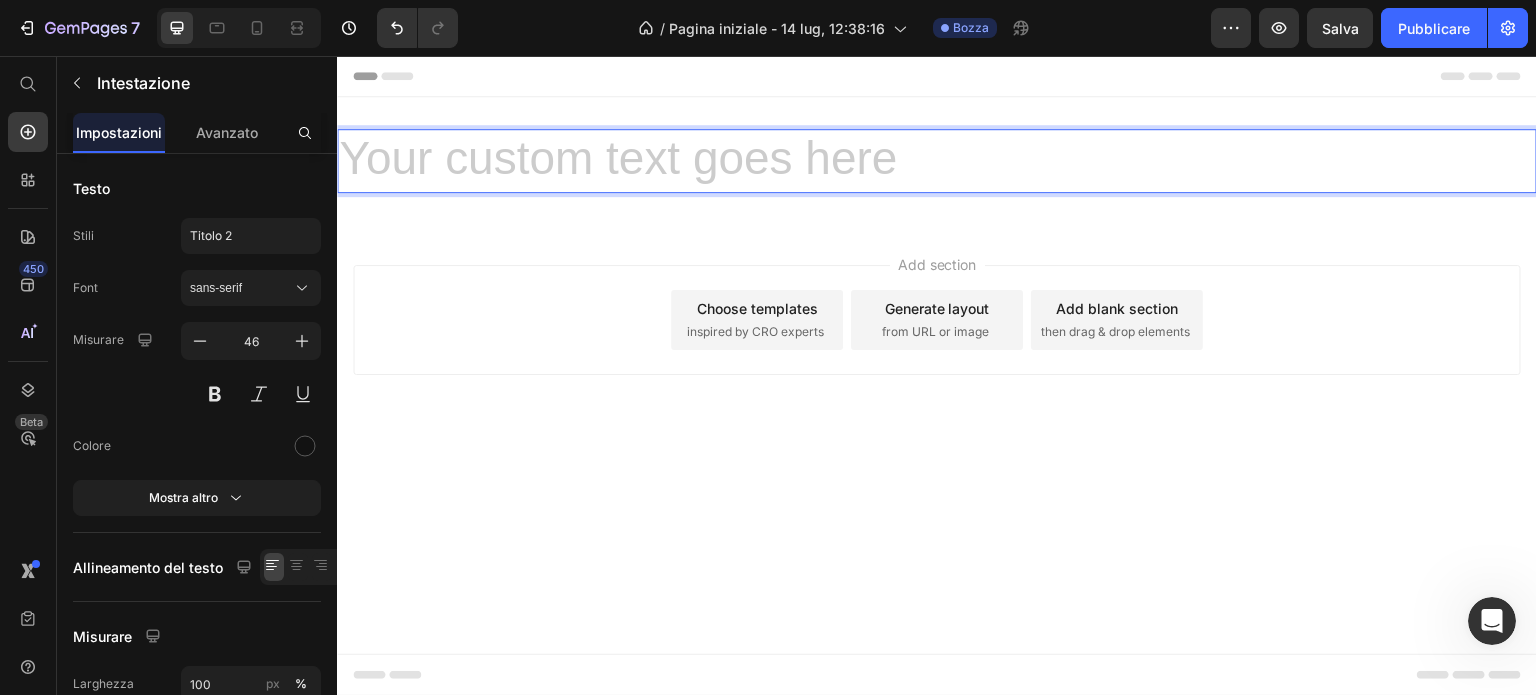 drag, startPoint x: 803, startPoint y: 180, endPoint x: 792, endPoint y: 185, distance: 12.083046 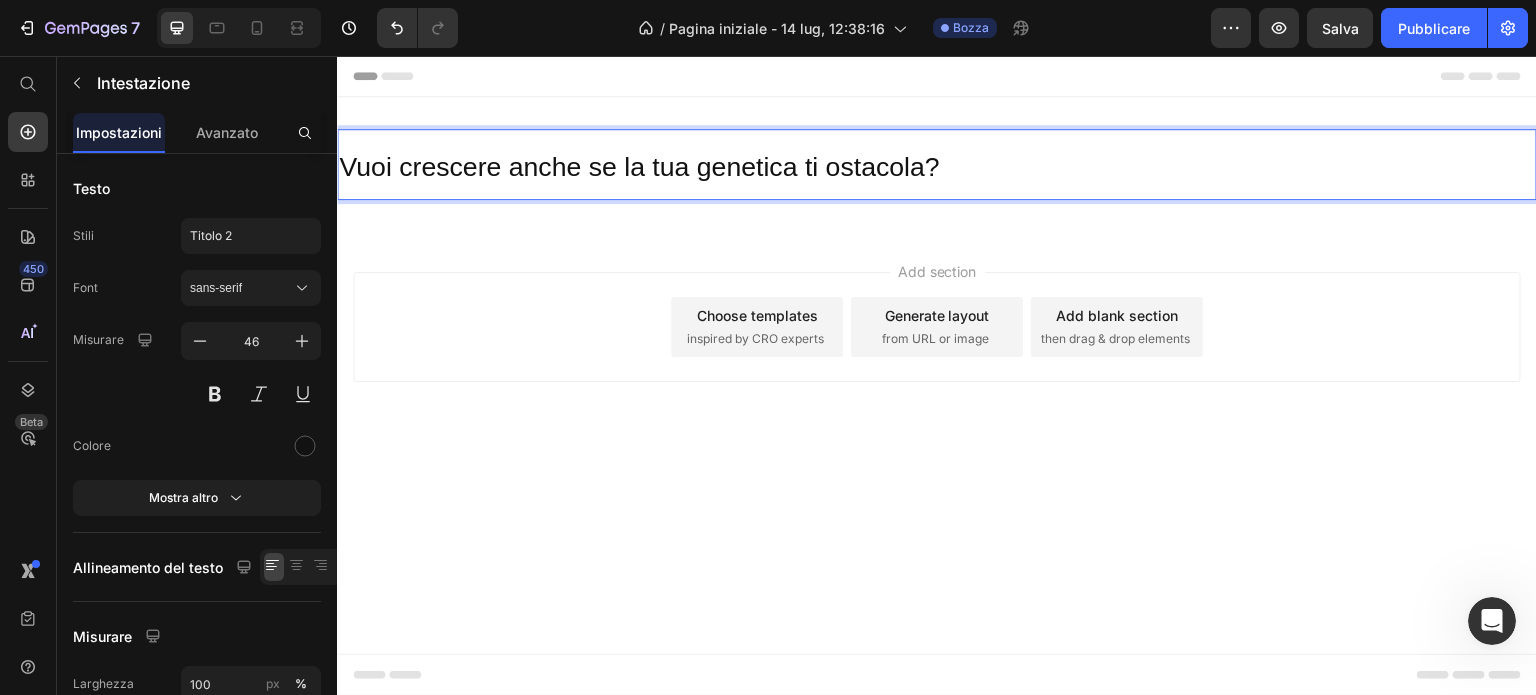 click 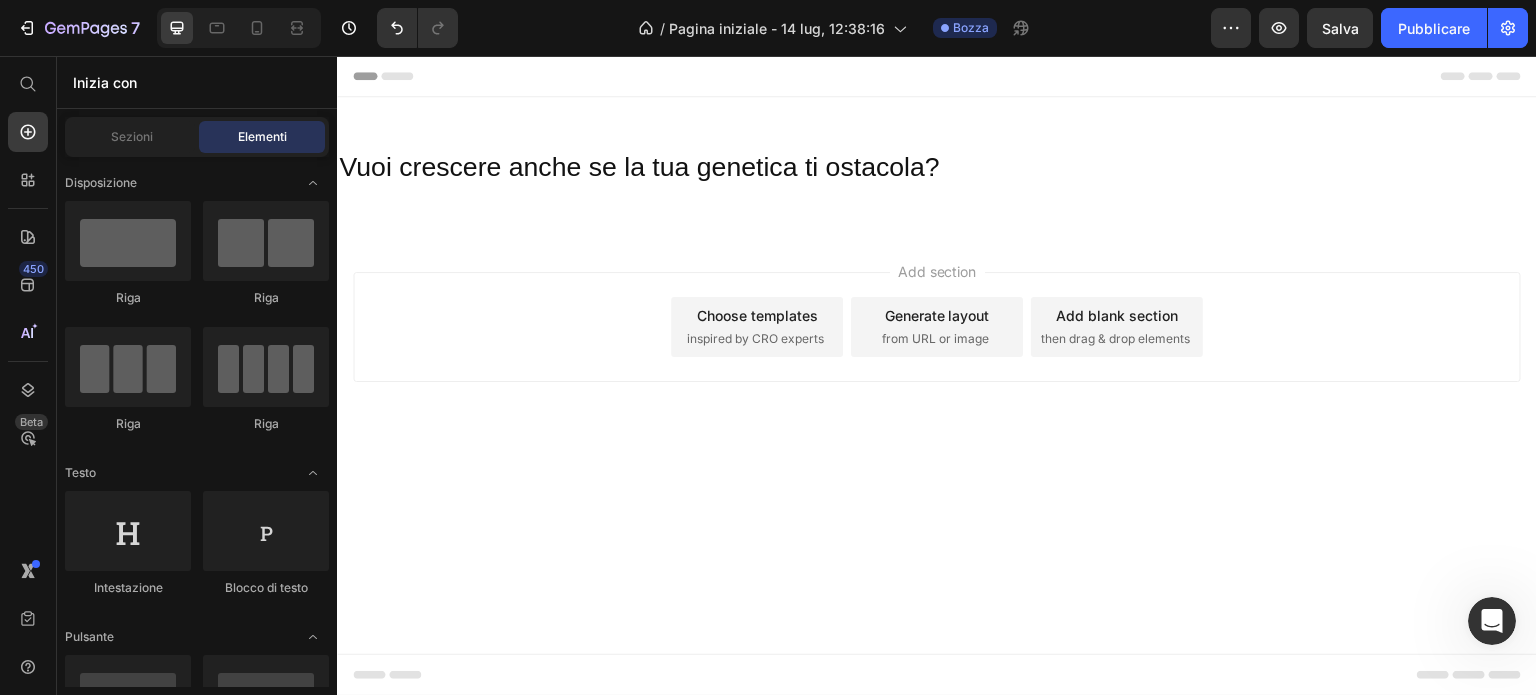 click 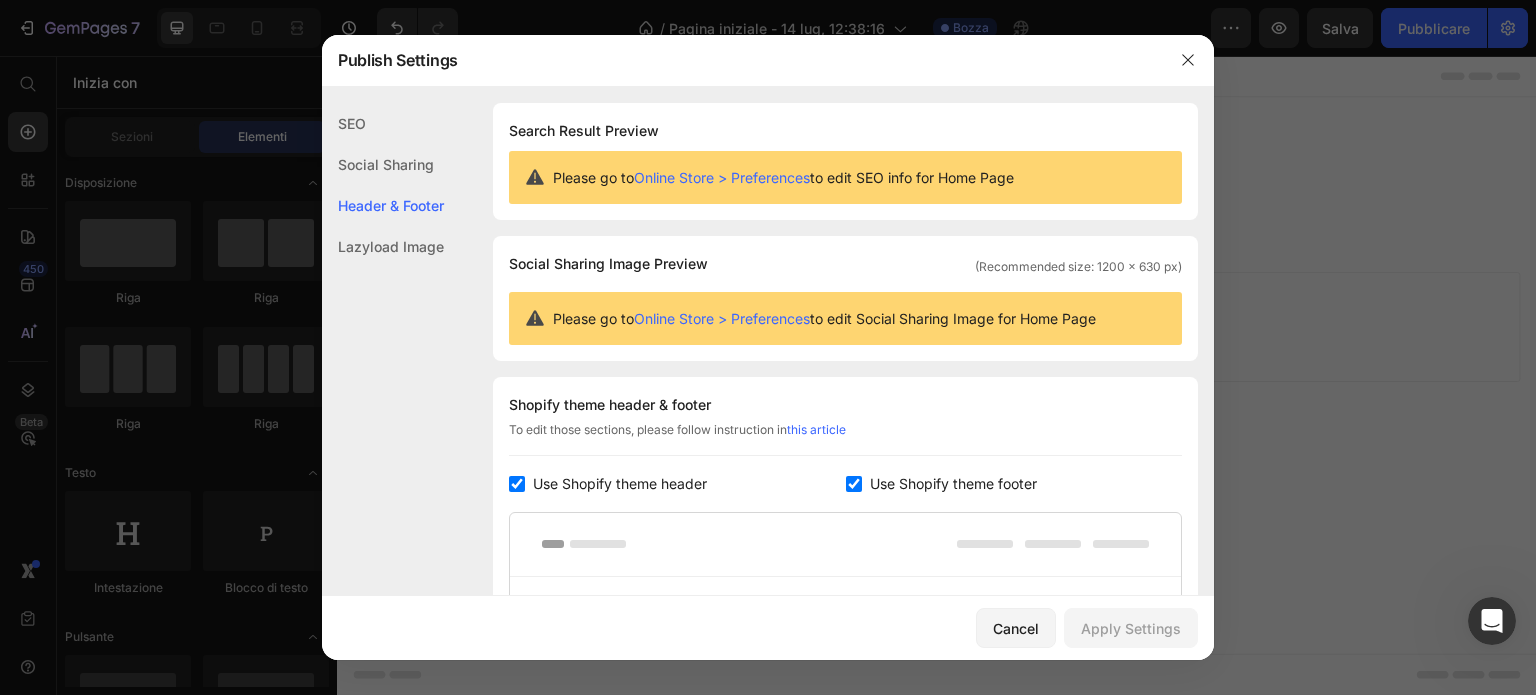 scroll, scrollTop: 270, scrollLeft: 0, axis: vertical 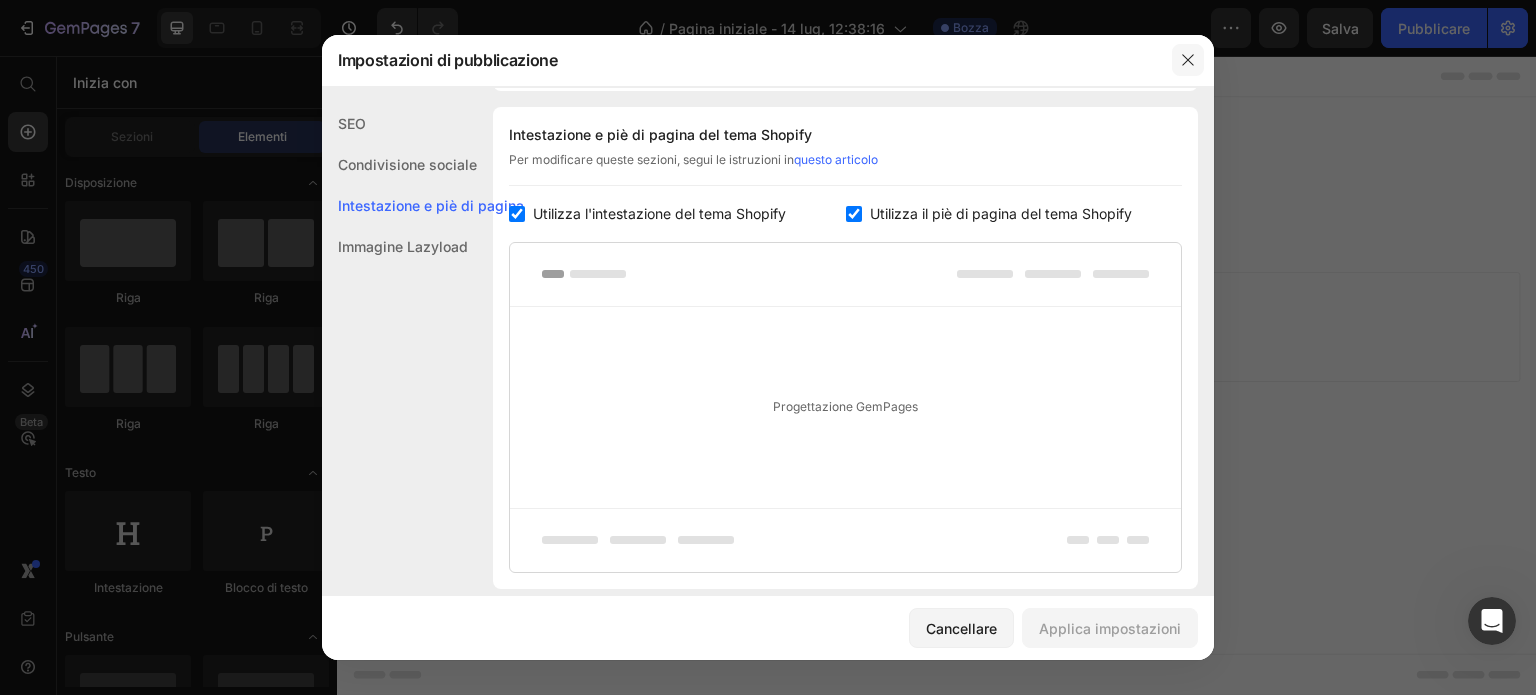 drag, startPoint x: 1188, startPoint y: 56, endPoint x: 856, endPoint y: 2, distance: 336.36288 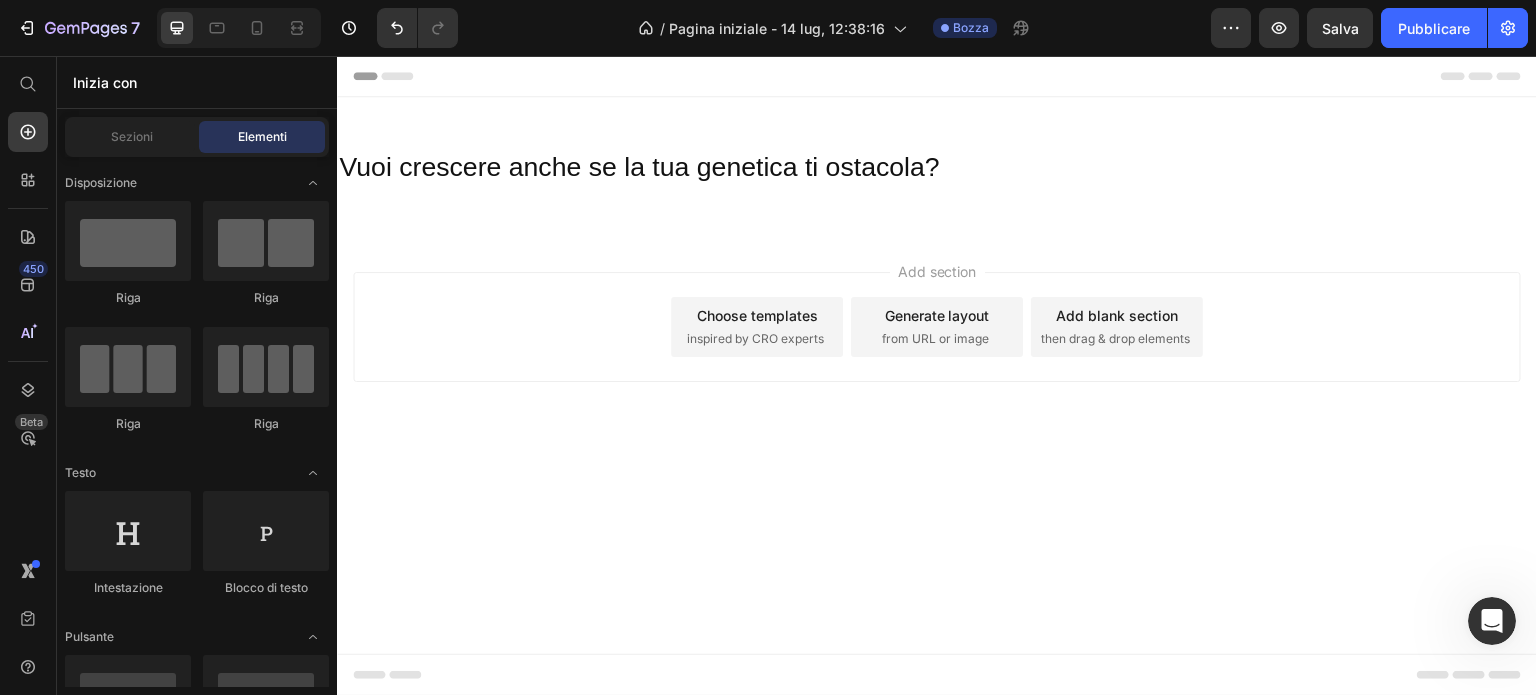click 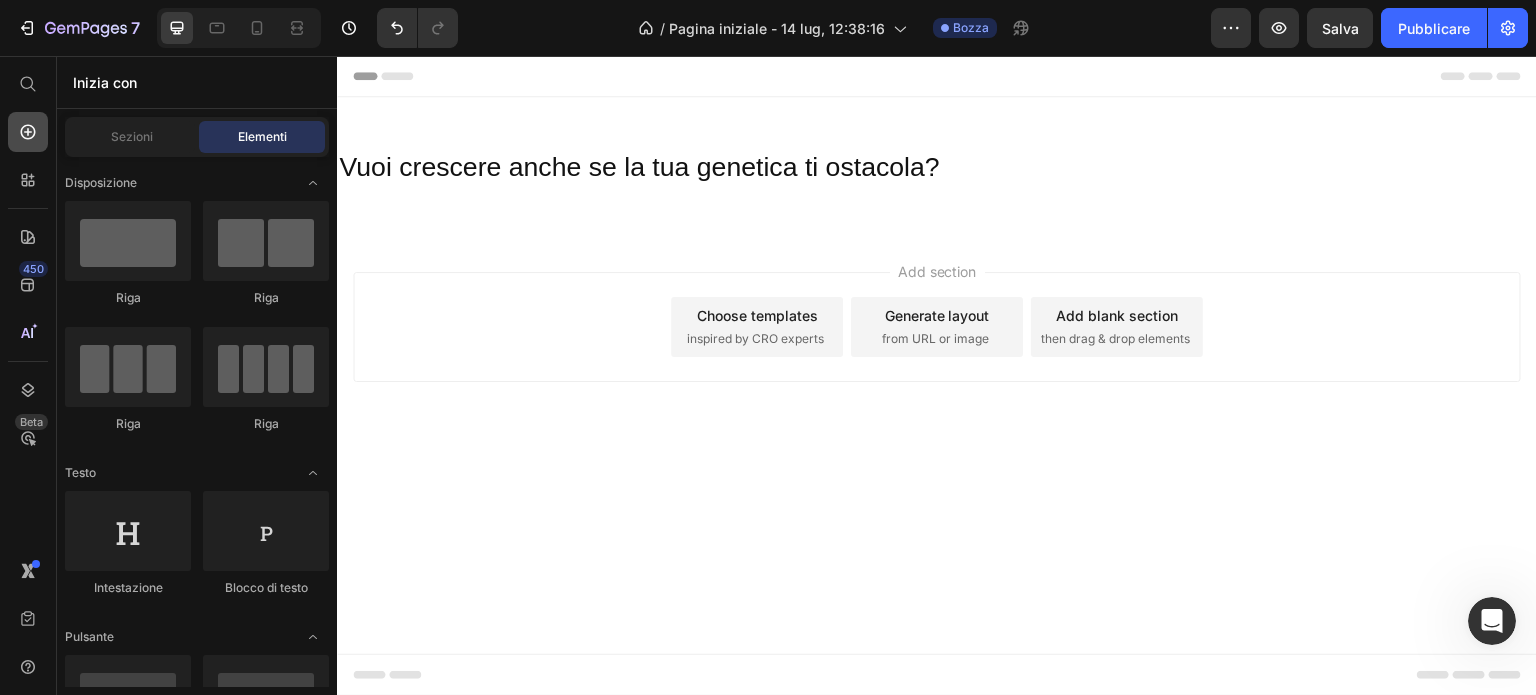 click 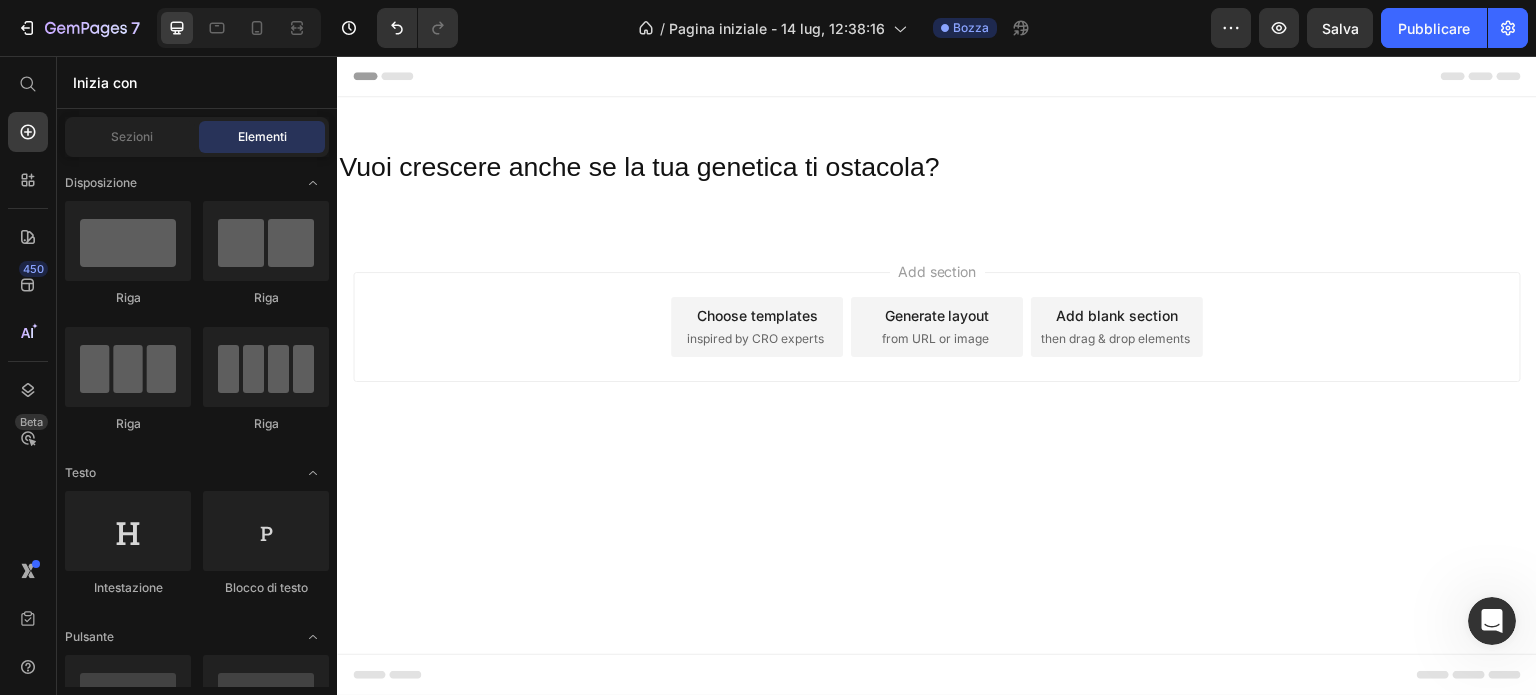 scroll, scrollTop: 300, scrollLeft: 0, axis: vertical 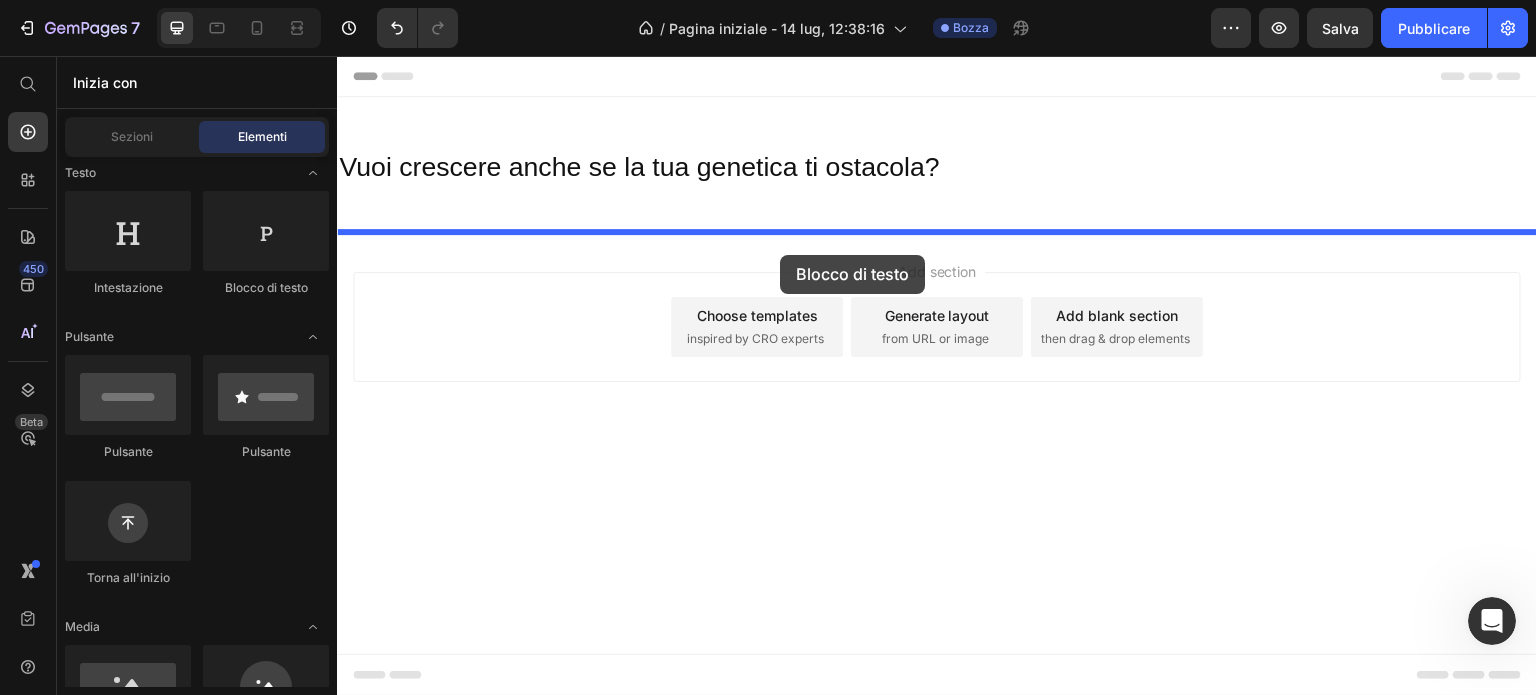 drag, startPoint x: 599, startPoint y: 311, endPoint x: 780, endPoint y: 255, distance: 189.46504 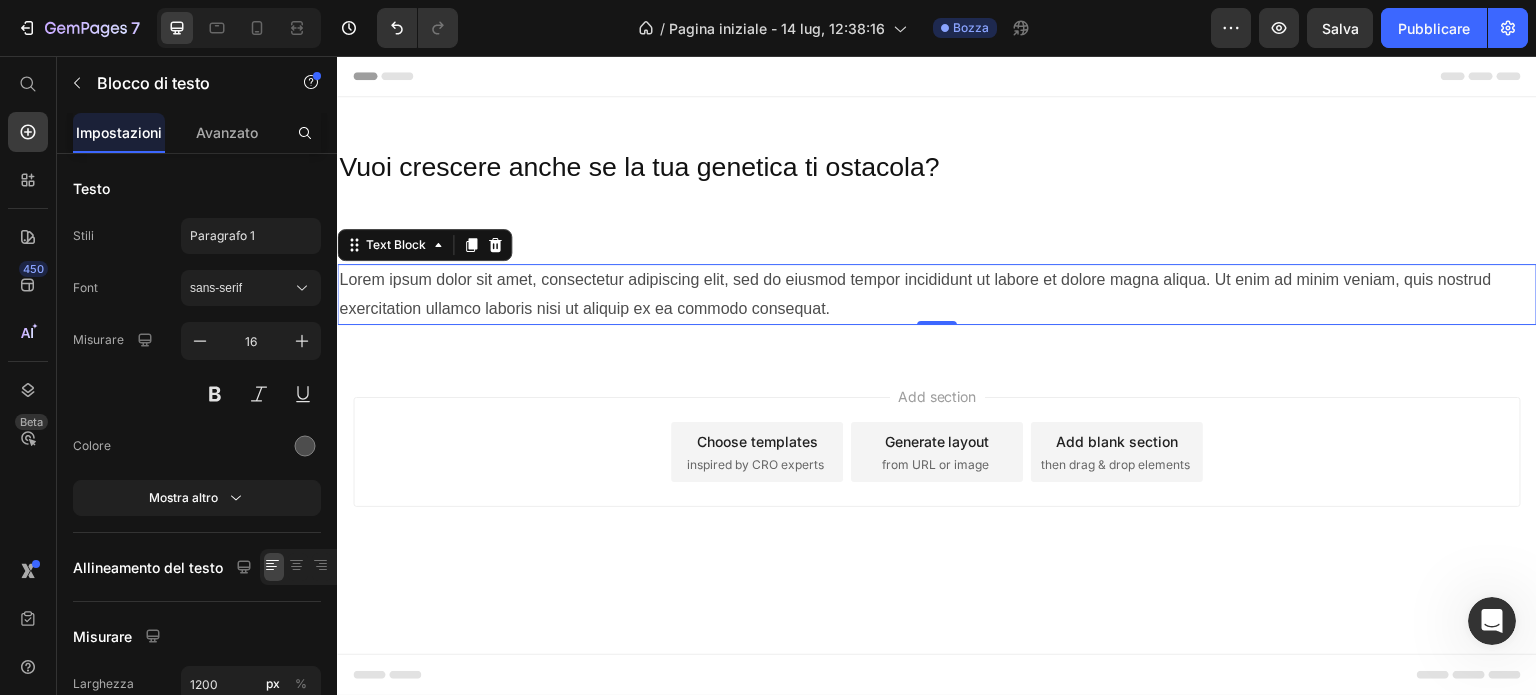click on "Add section Choose templates inspired by CRO experts Generate layout from URL or image Add blank section then drag & drop elements" at bounding box center [937, 480] 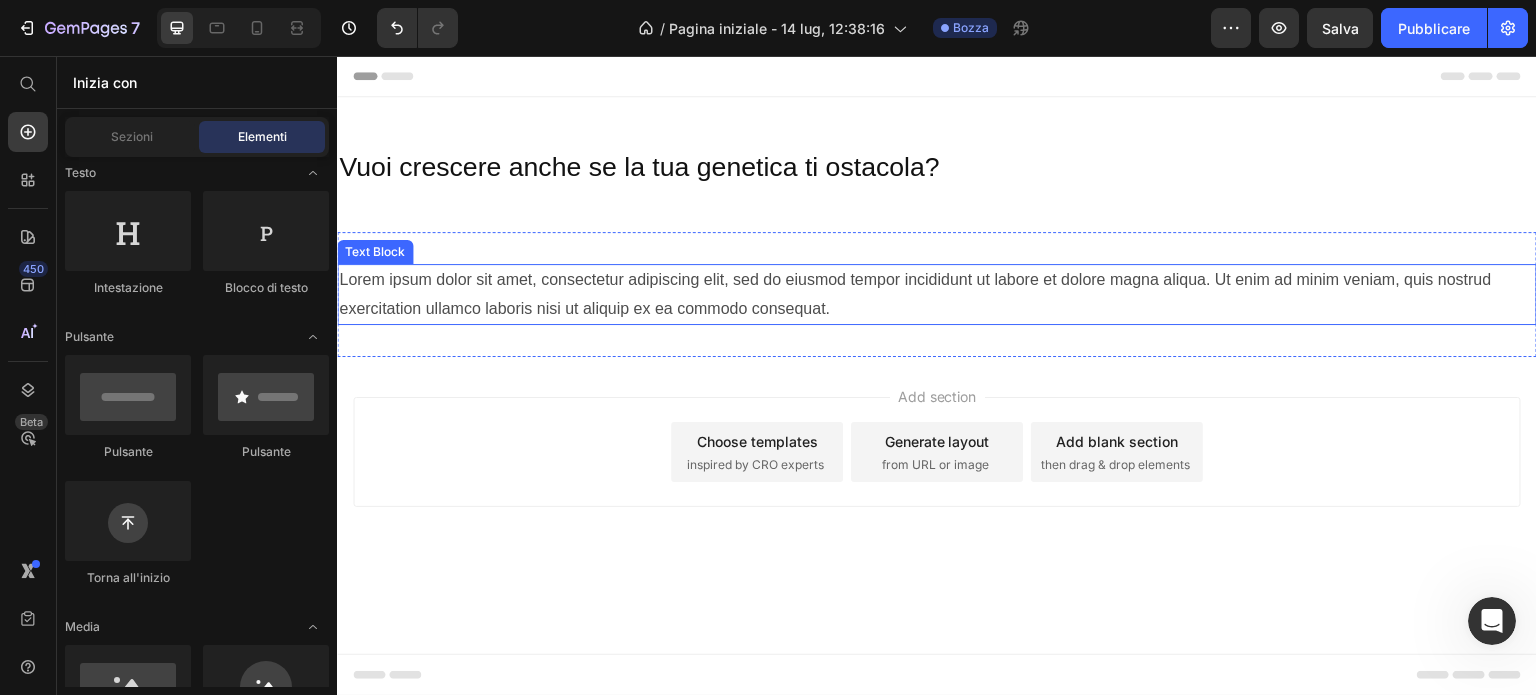 click on "Lorem ipsum dolor sit amet, consectetur adipiscing elit, sed do eiusmod tempor incididunt ut labore et dolore magna aliqua. Ut enim ad minim veniam, quis nostrud exercitation ullamco laboris nisi ut aliquip ex ea commodo consequat." at bounding box center [937, 295] 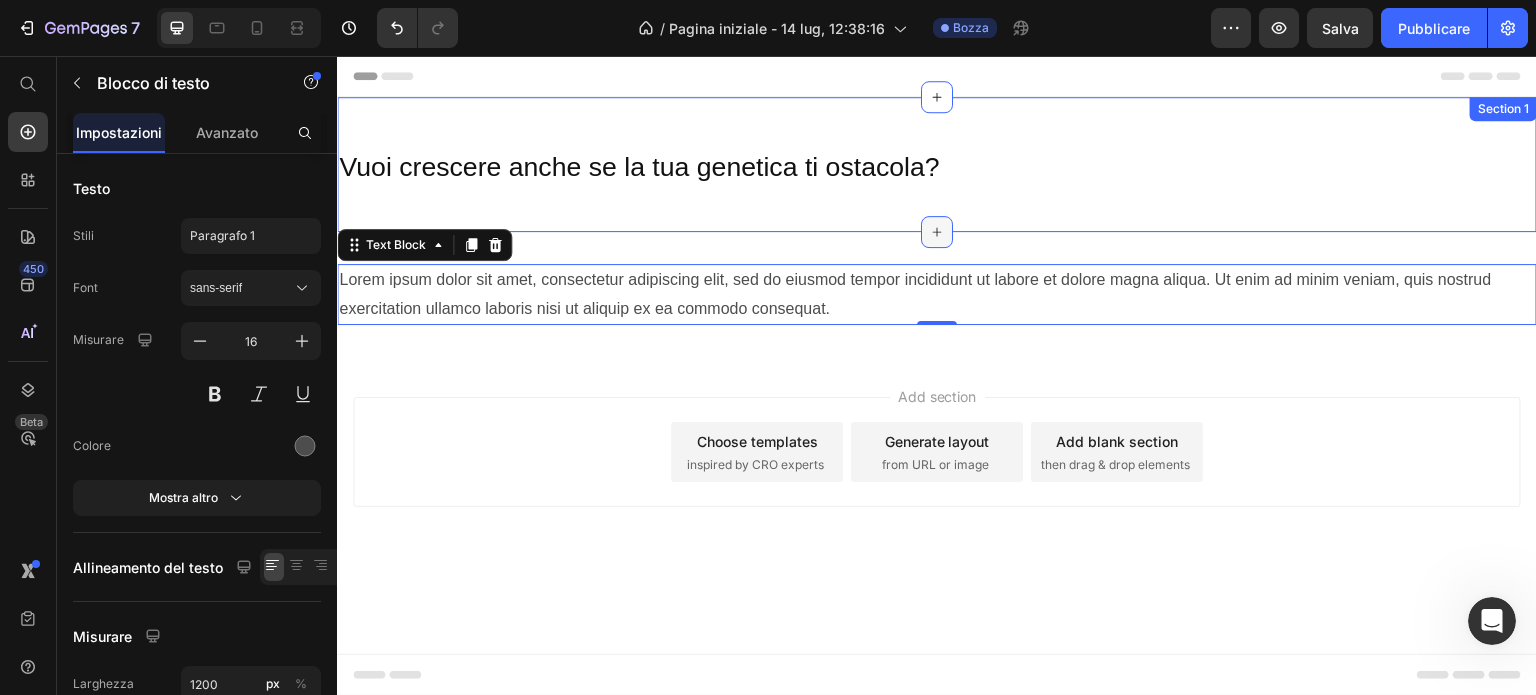 drag, startPoint x: 945, startPoint y: 235, endPoint x: 946, endPoint y: 219, distance: 16.03122 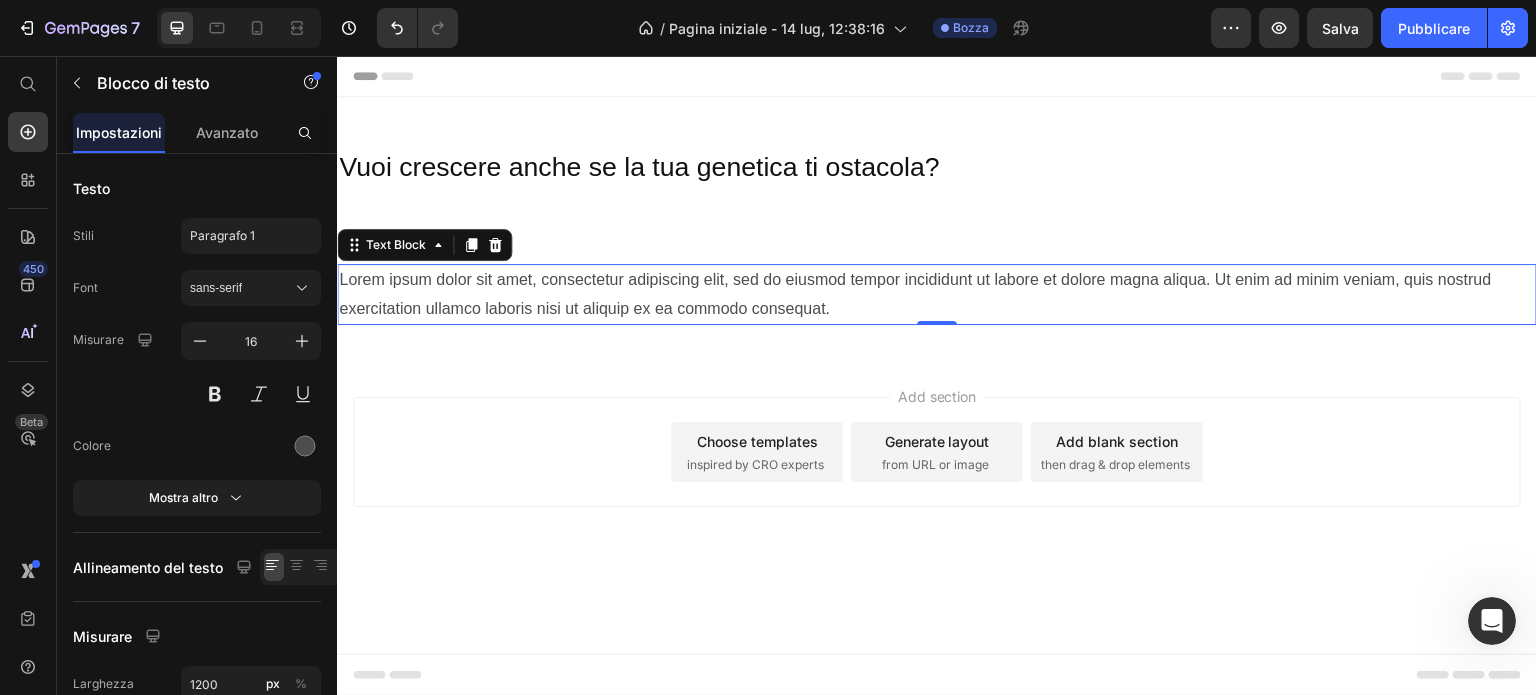 click on "Add section Choose templates inspired by CRO experts Generate layout from URL or image Add blank section then drag & drop elements" at bounding box center (937, 480) 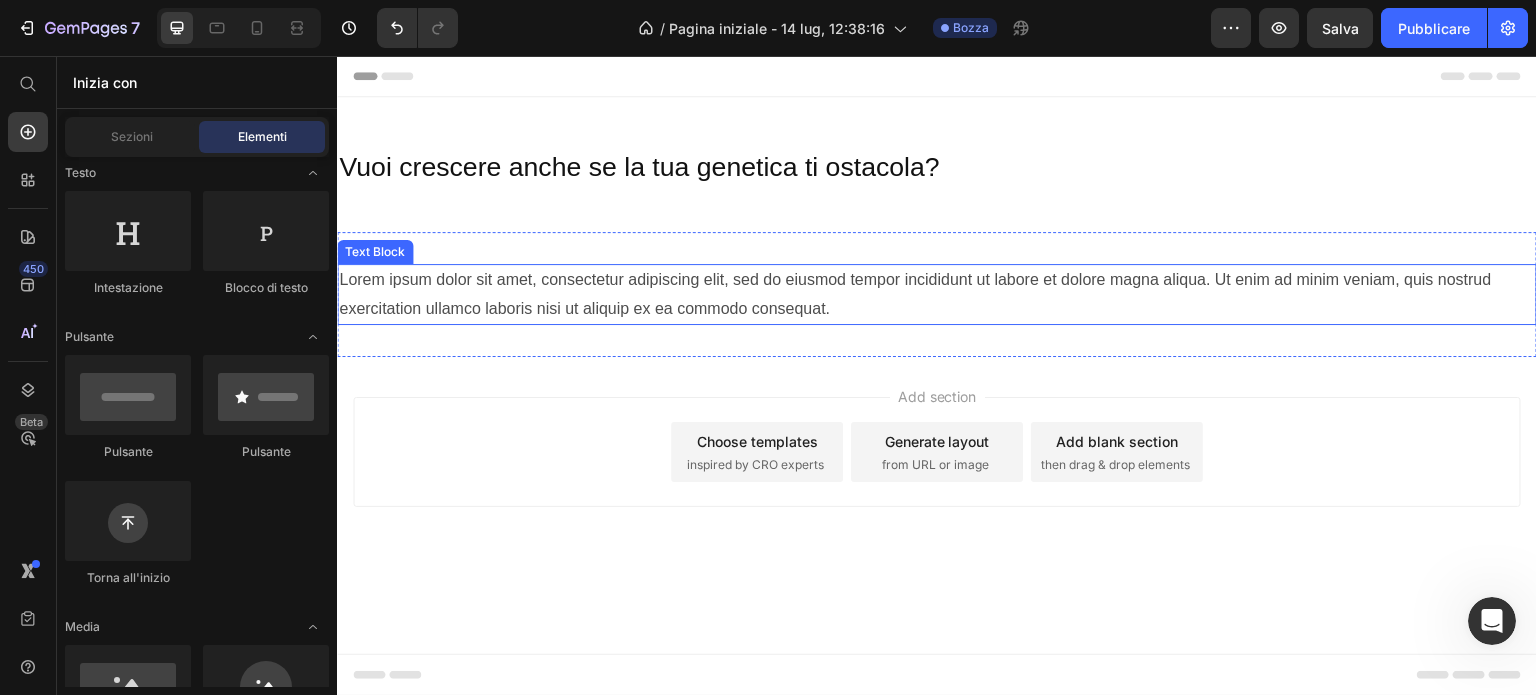 click on "Lorem ipsum dolor sit amet, consectetur adipiscing elit, sed do eiusmod tempor incididunt ut labore et dolore magna aliqua. Ut enim ad minim veniam, quis nostrud exercitation ullamco laboris nisi ut aliquip ex ea commodo consequat." at bounding box center (937, 295) 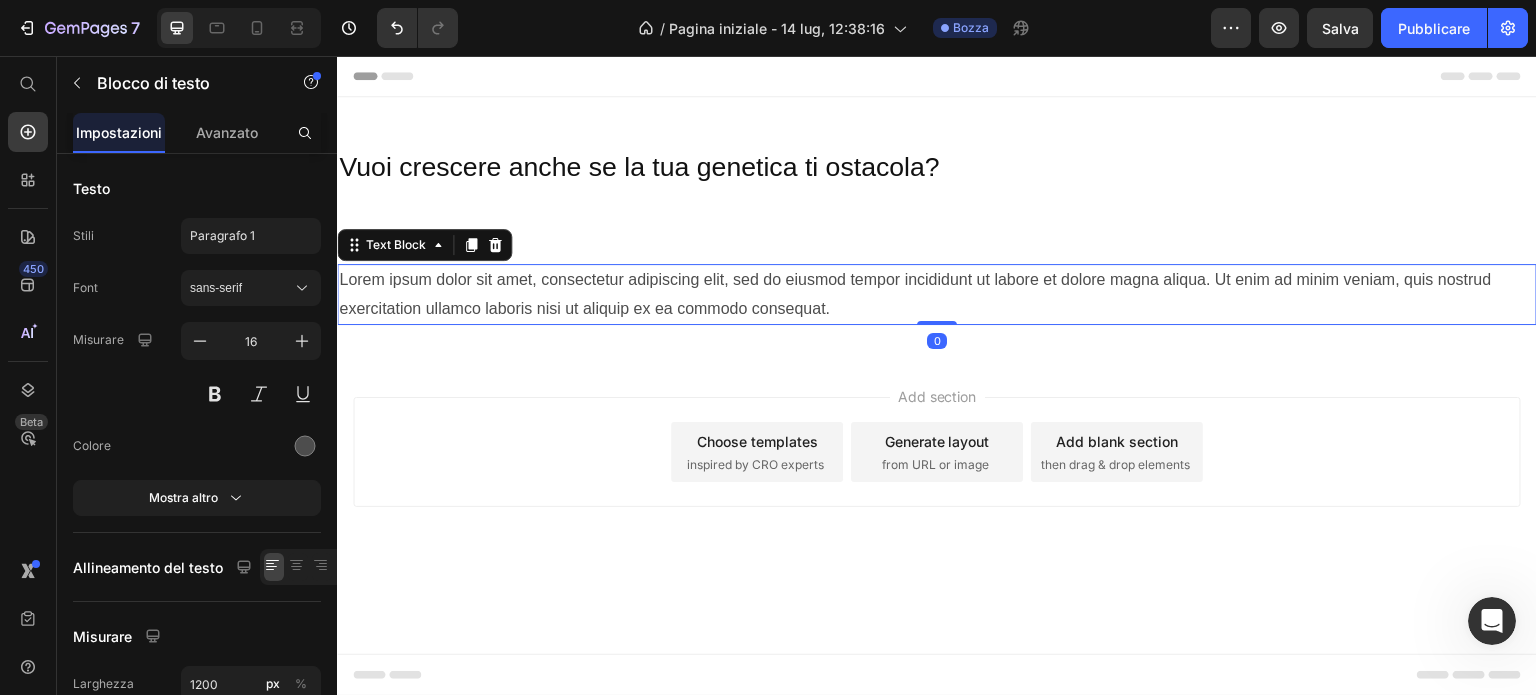 click on "Lorem ipsum dolor sit amet, consectetur adipiscing elit, sed do eiusmod tempor incididunt ut labore et dolore magna aliqua. Ut enim ad minim veniam, quis nostrud exercitation ullamco laboris nisi ut aliquip ex ea commodo consequat." at bounding box center (937, 295) 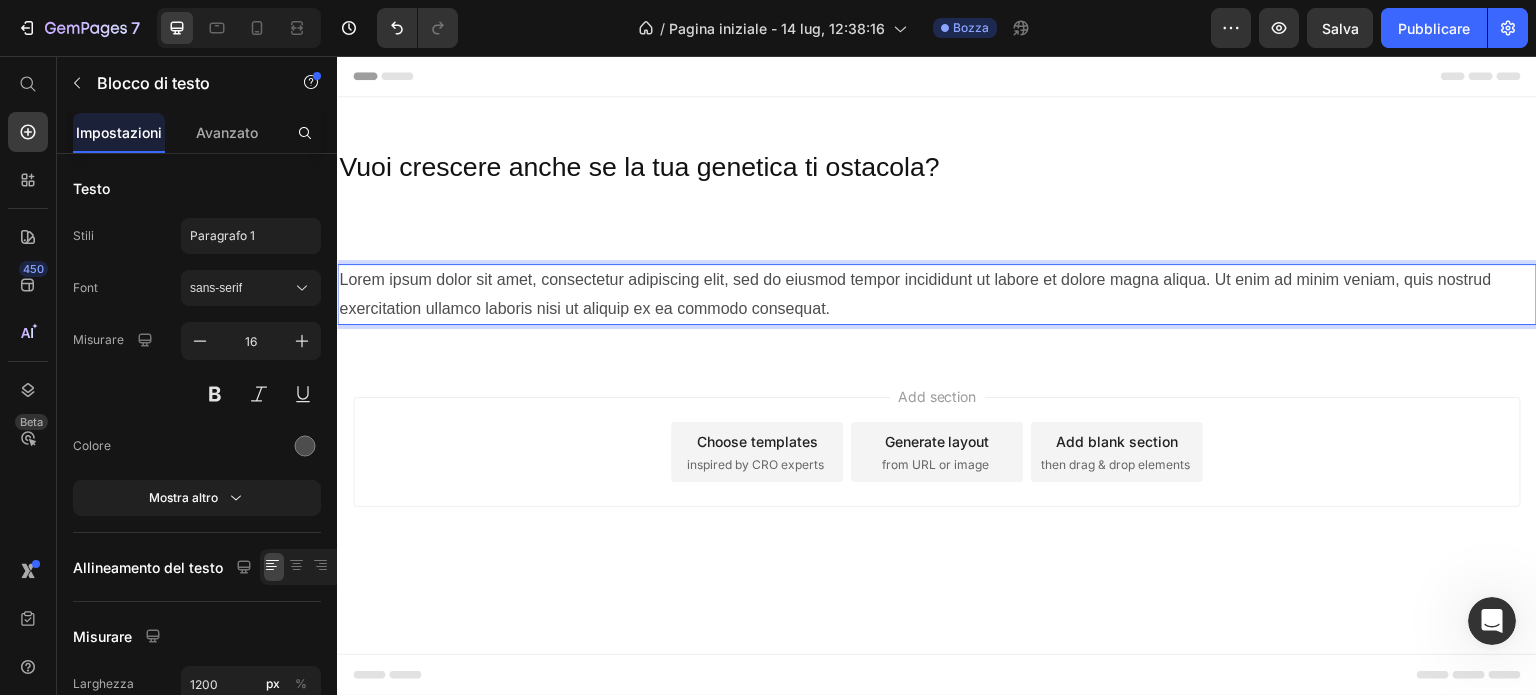 click on "Lorem ipsum dolor sit amet, consectetur adipiscing elit, sed do eiusmod tempor incididunt ut labore et dolore magna aliqua. Ut enim ad minim veniam, quis nostrud exercitation ullamco laboris nisi ut aliquip ex ea commodo consequat." at bounding box center [937, 295] 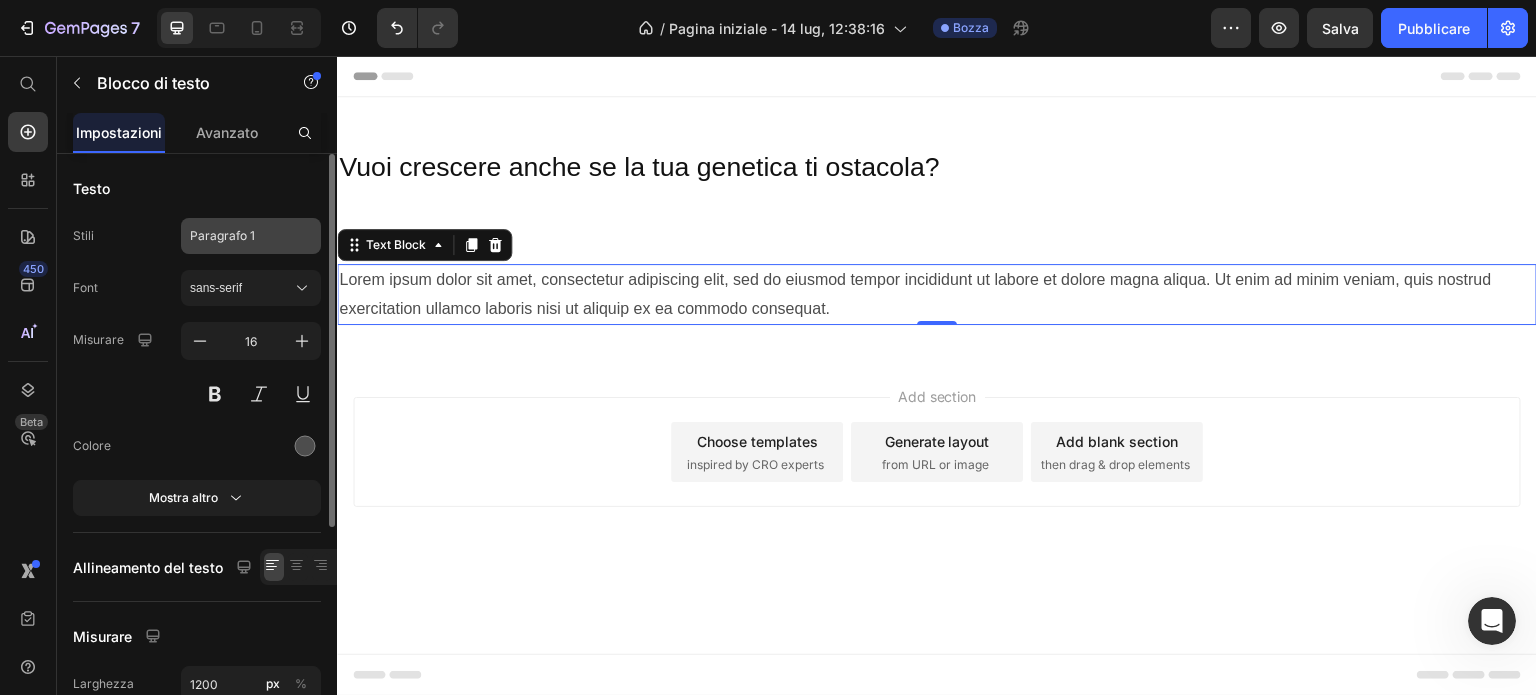 click on "Paragrafo 1" at bounding box center (239, 236) 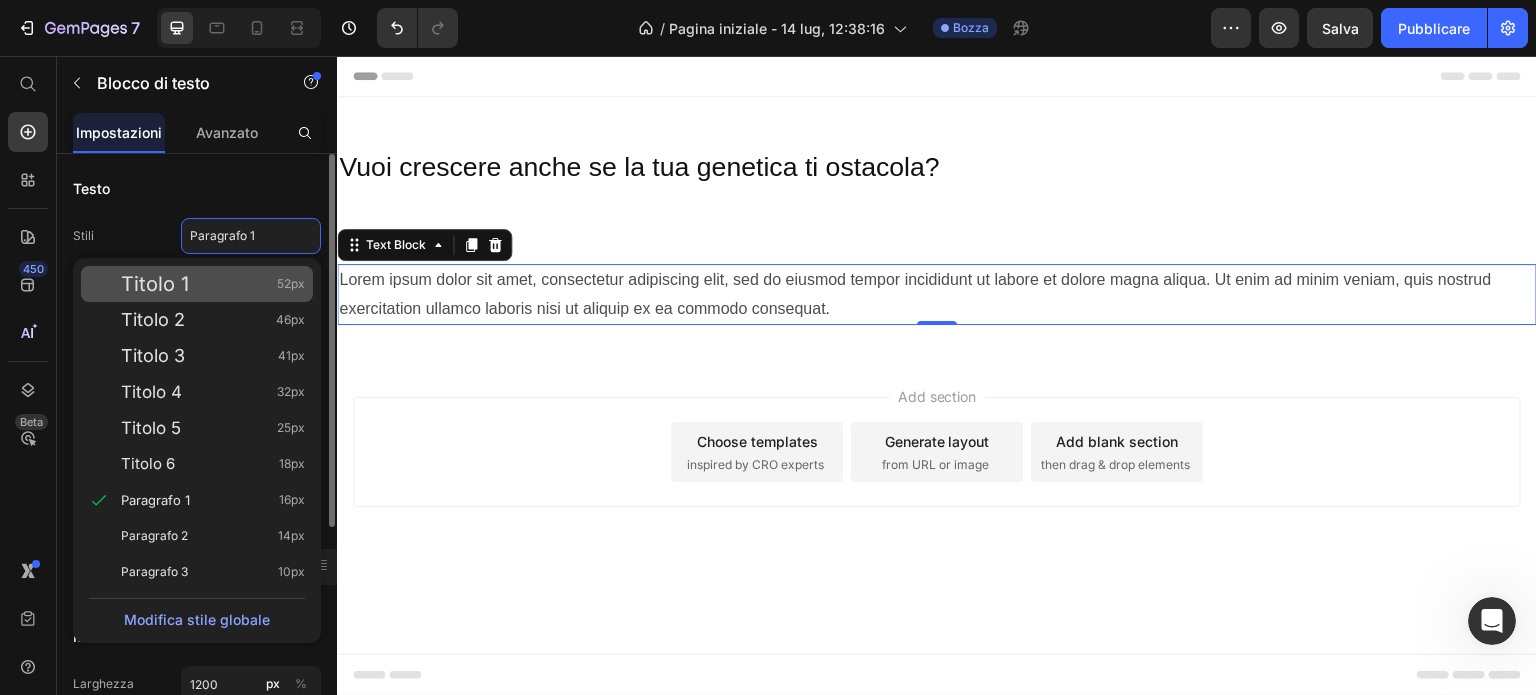 click on "Titolo 1 52px" at bounding box center (213, 284) 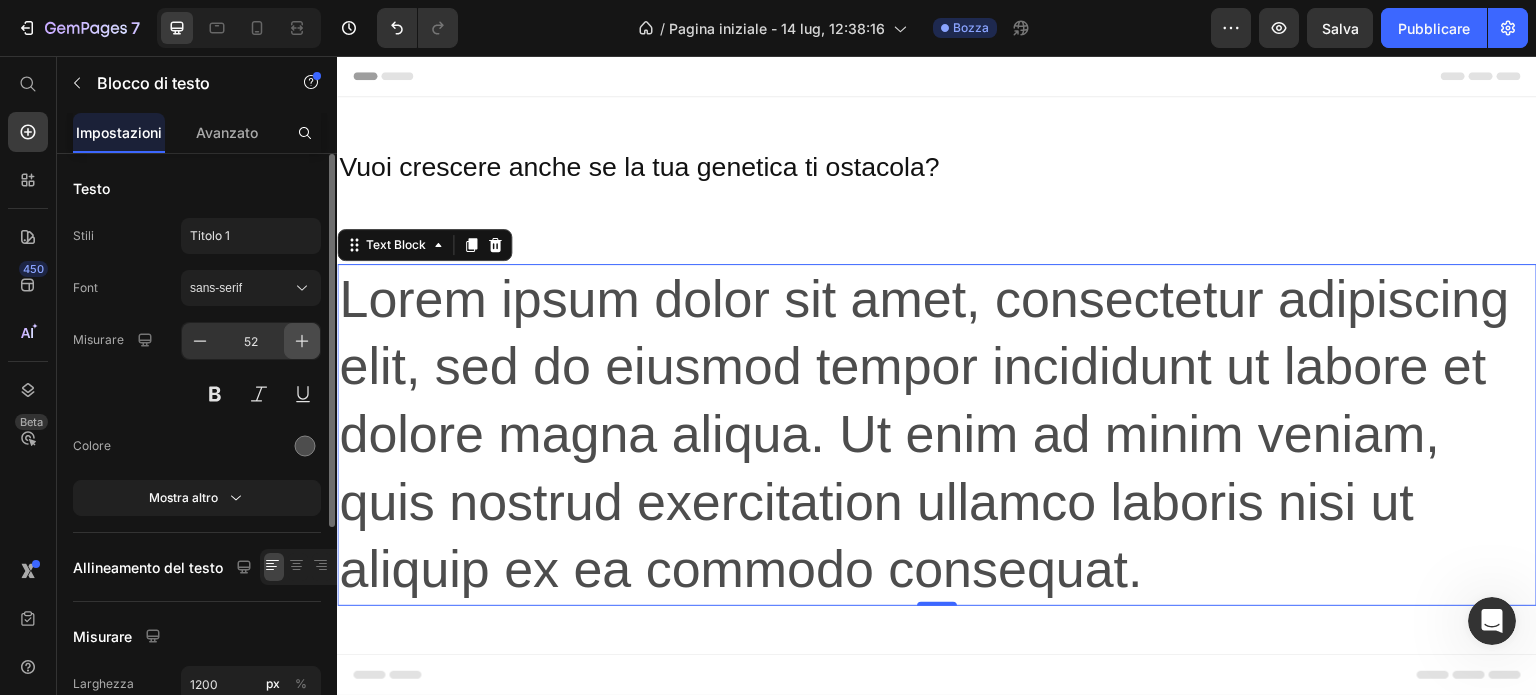 click at bounding box center [302, 341] 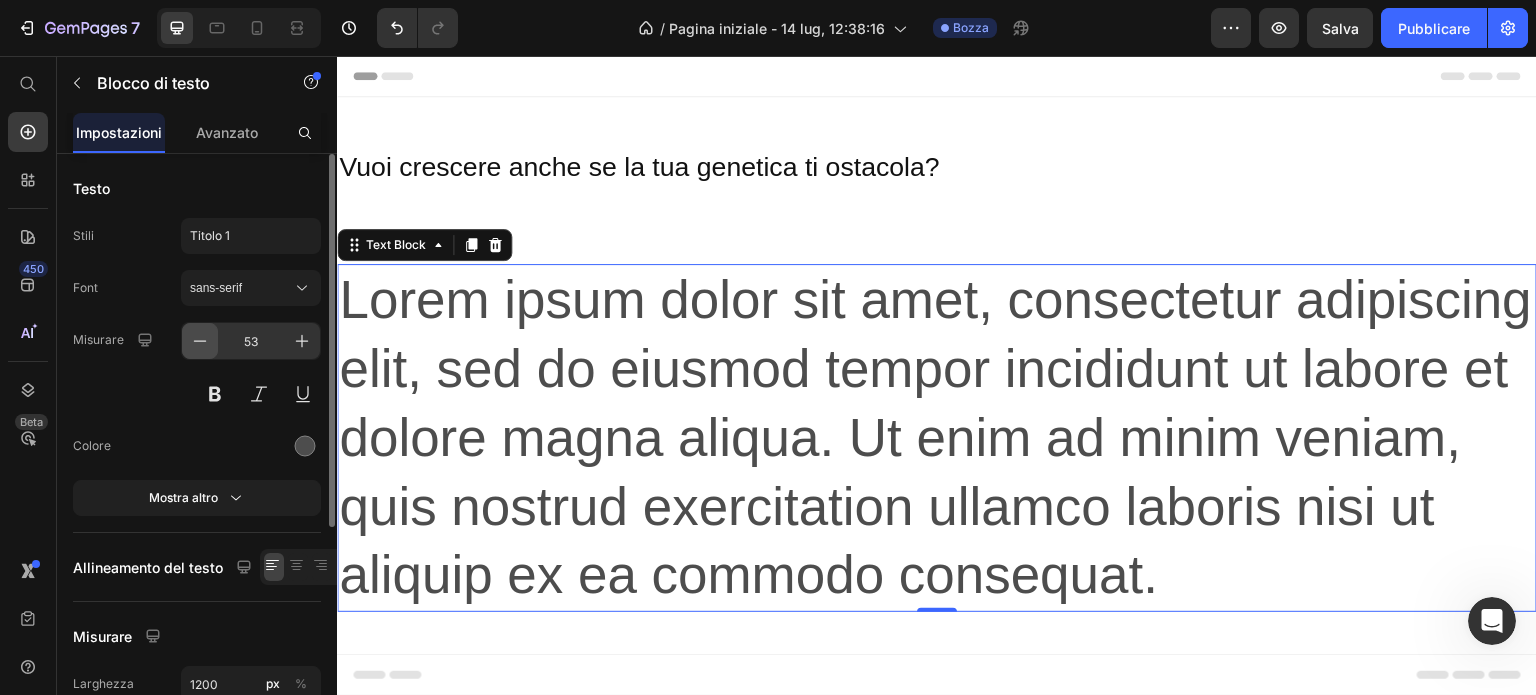 click 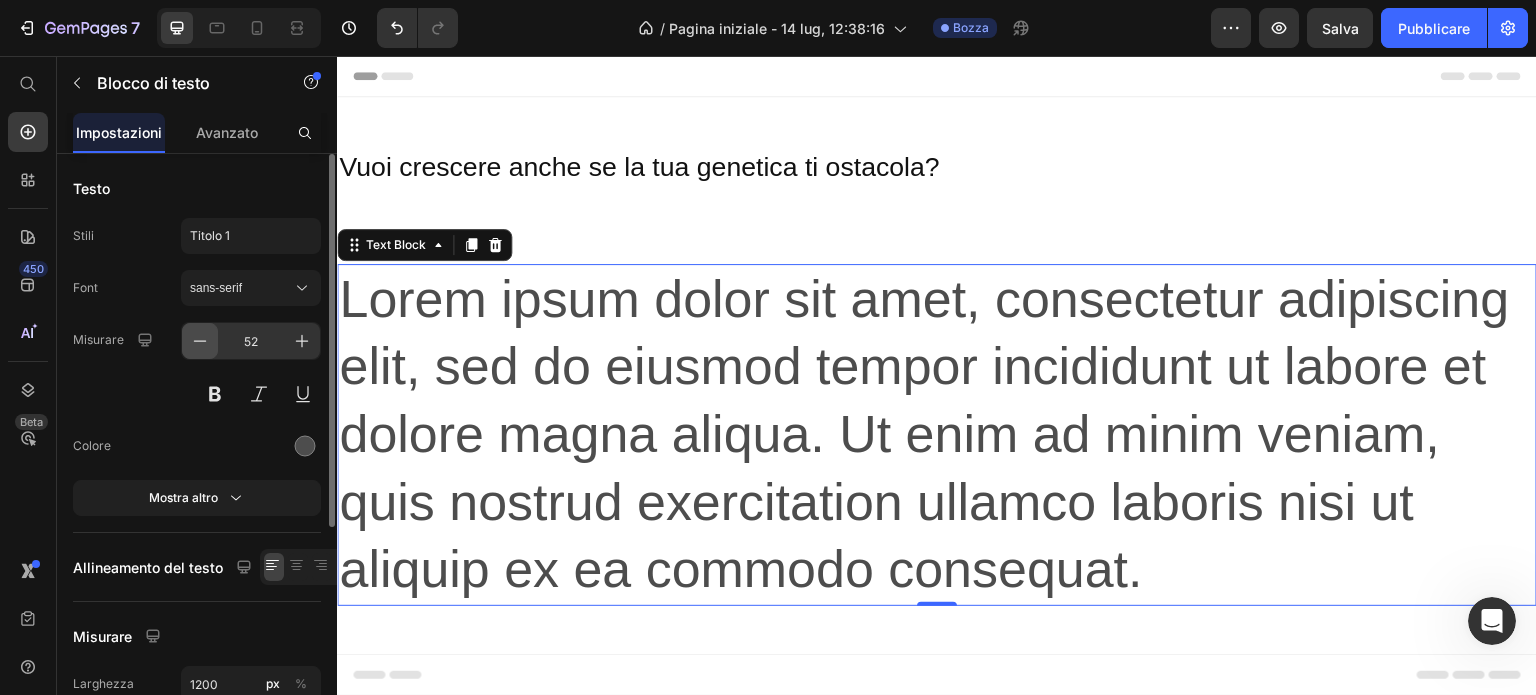 click 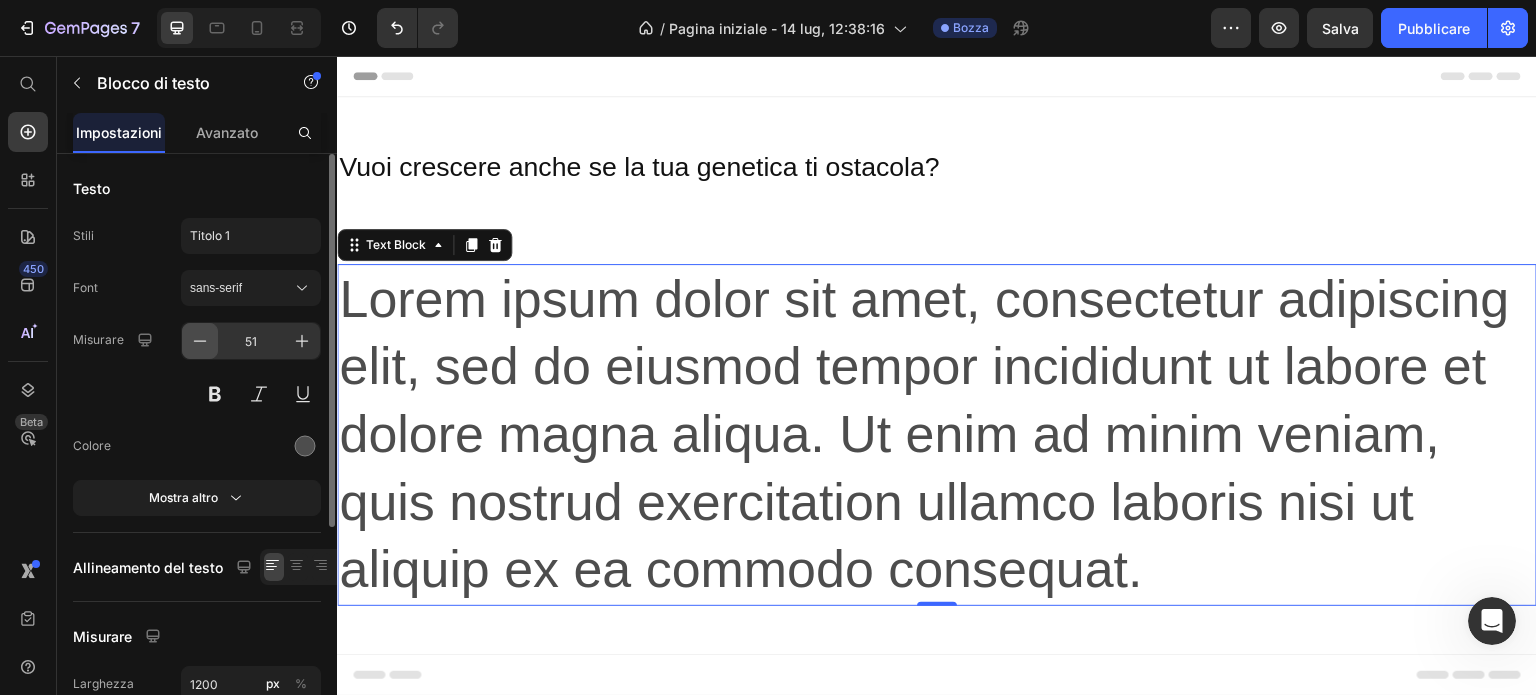 click 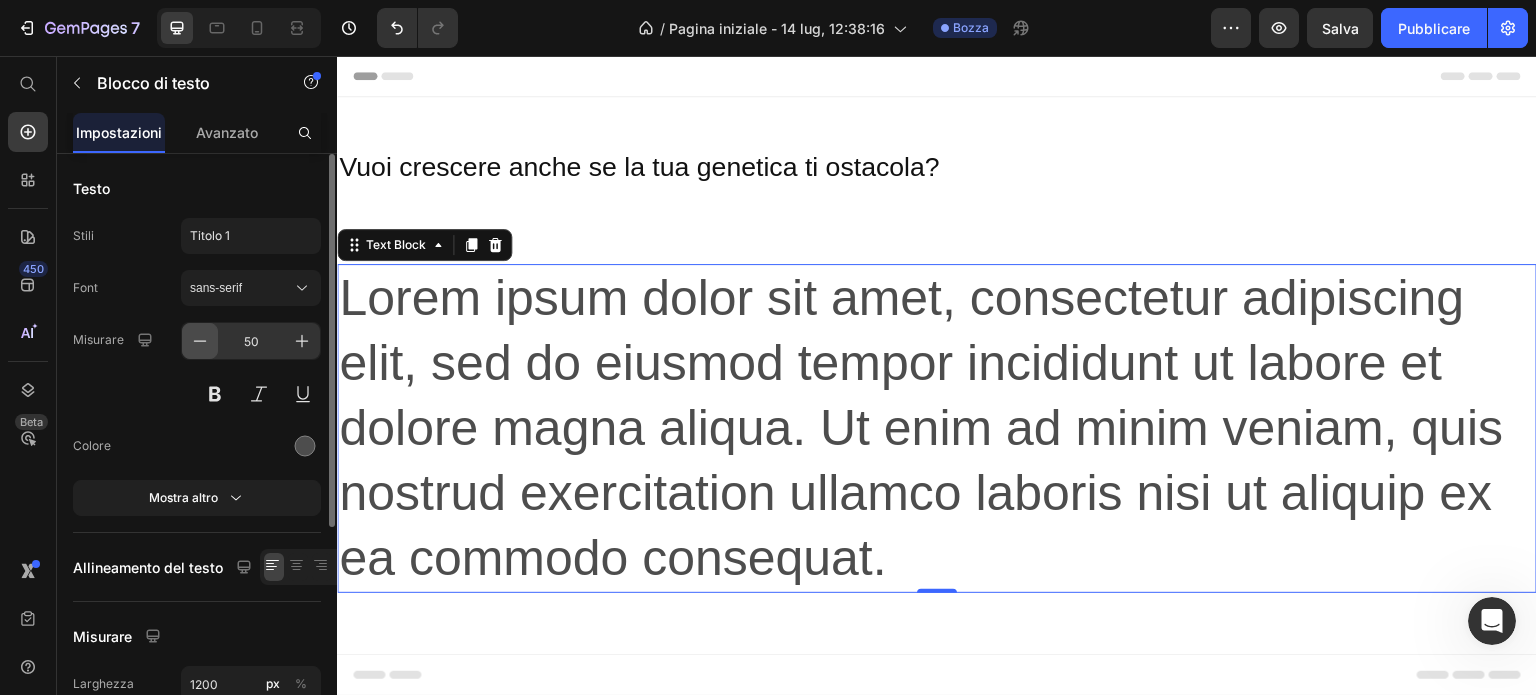 click 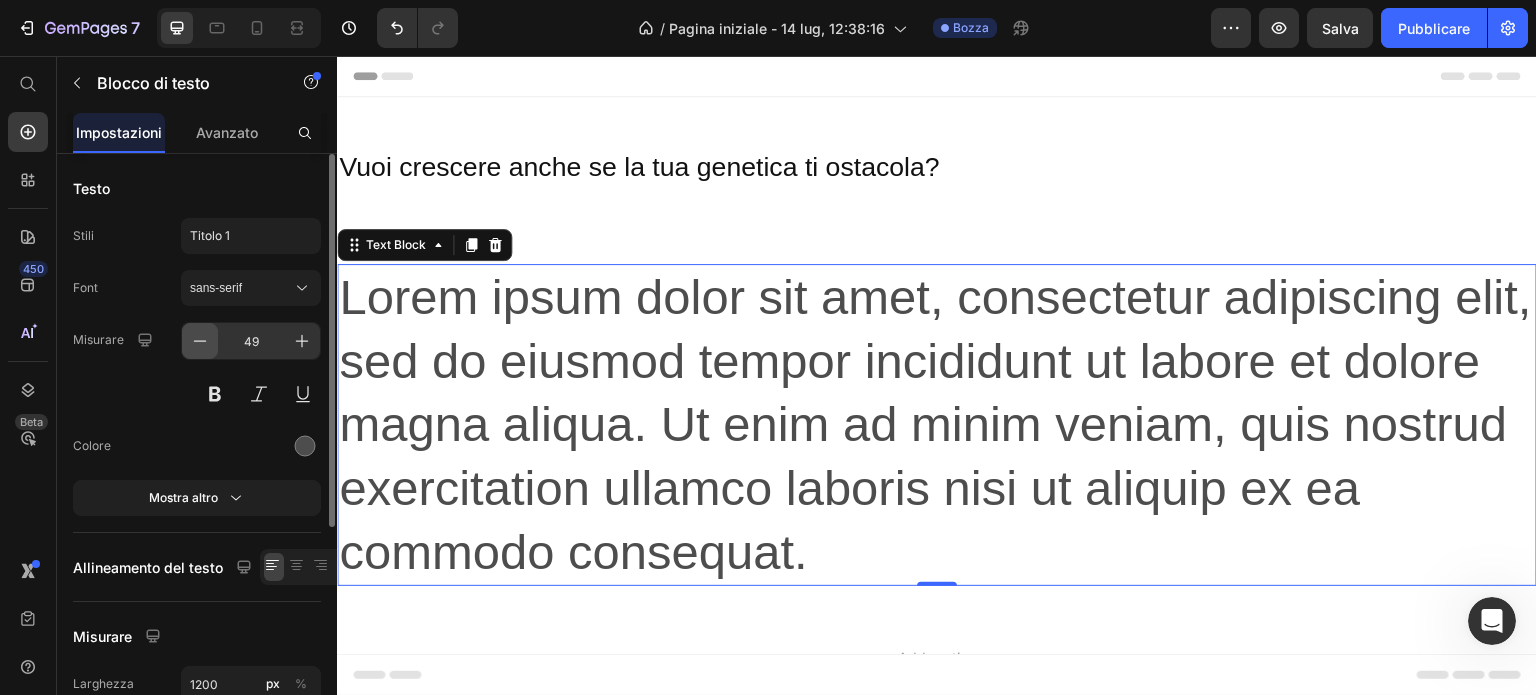 click 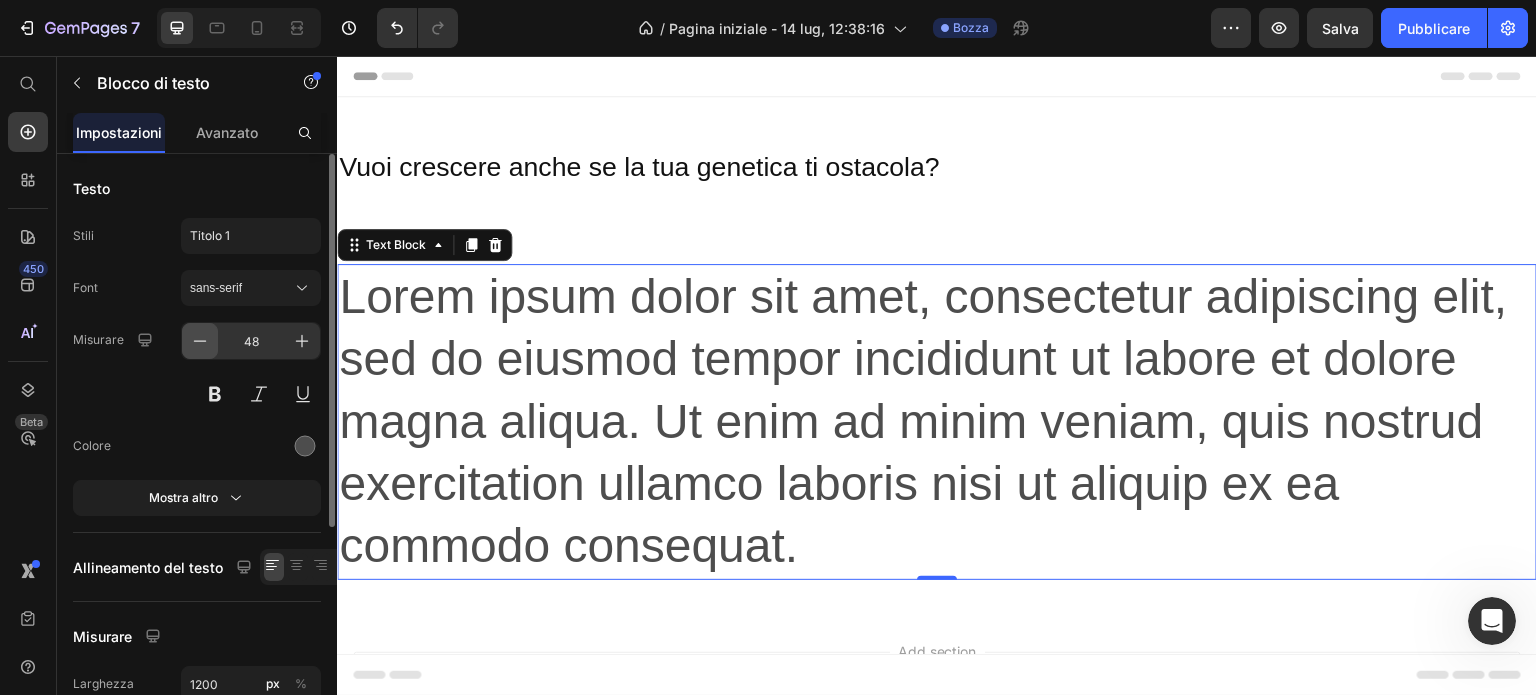 click 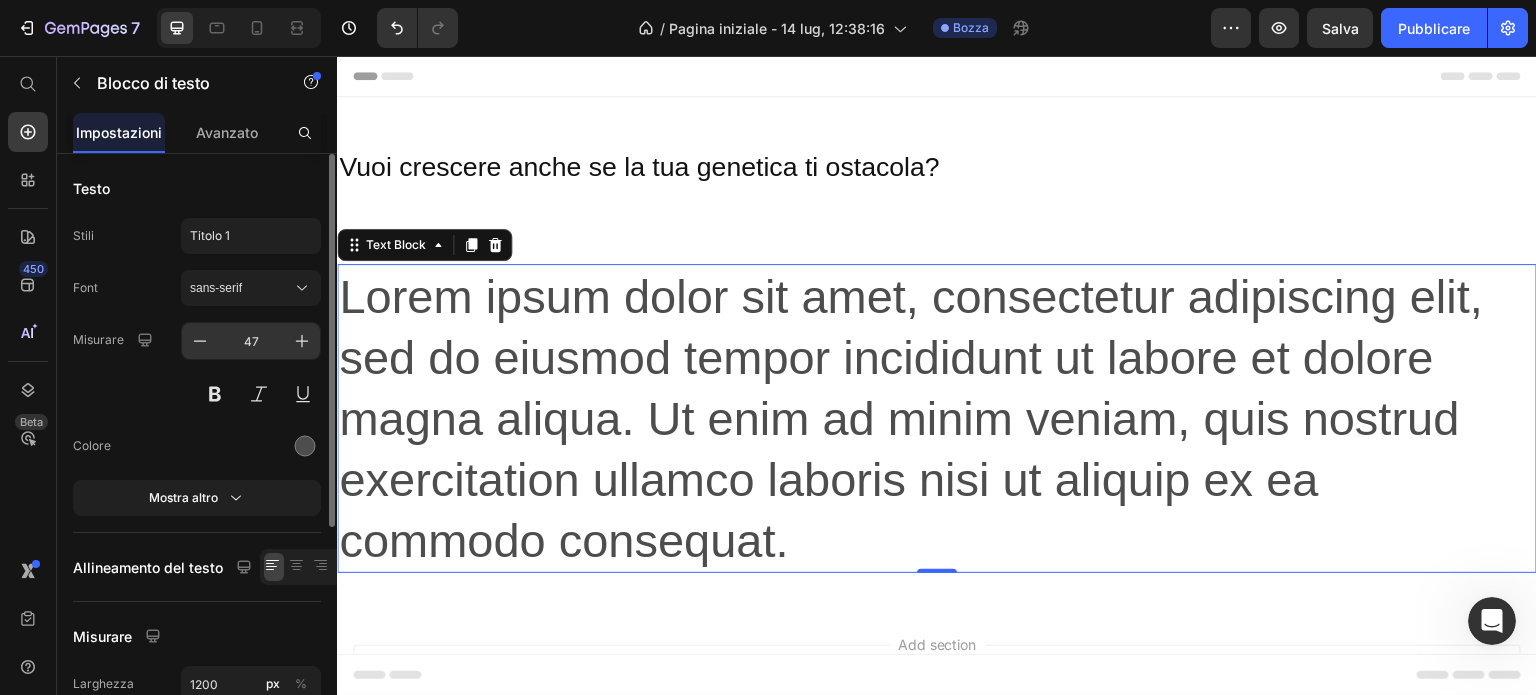 click on "47" at bounding box center (251, 341) 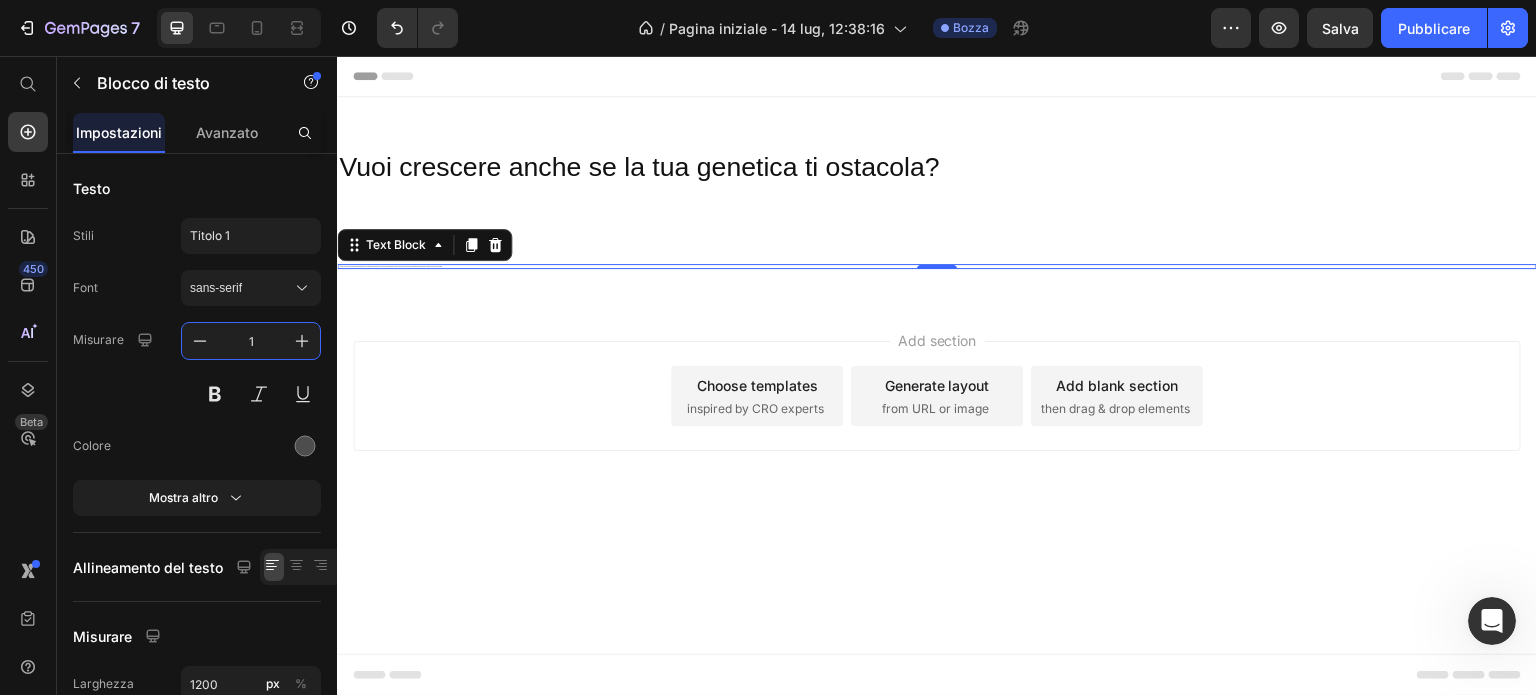 type on "15" 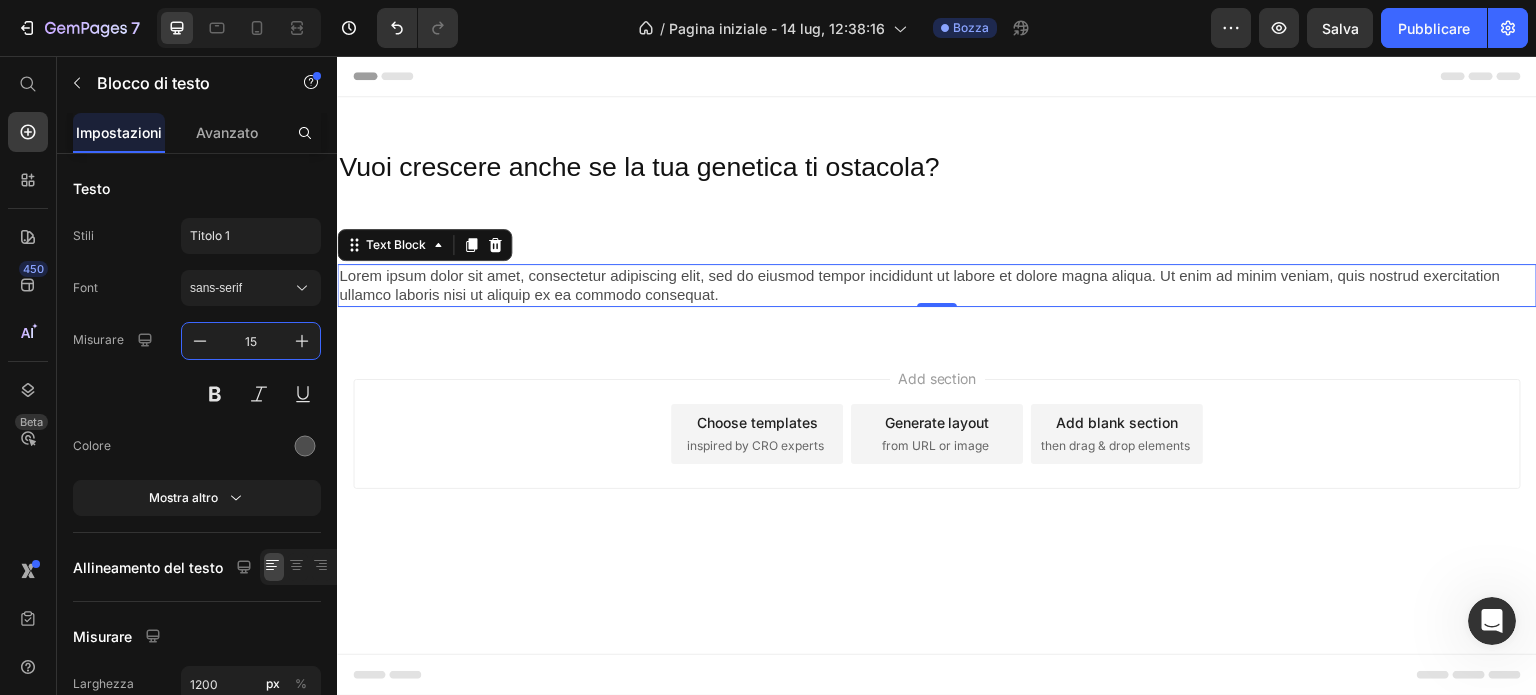 click on "Add section Choose templates inspired by CRO experts Generate layout from URL or image Add blank section then drag & drop elements" at bounding box center (937, 462) 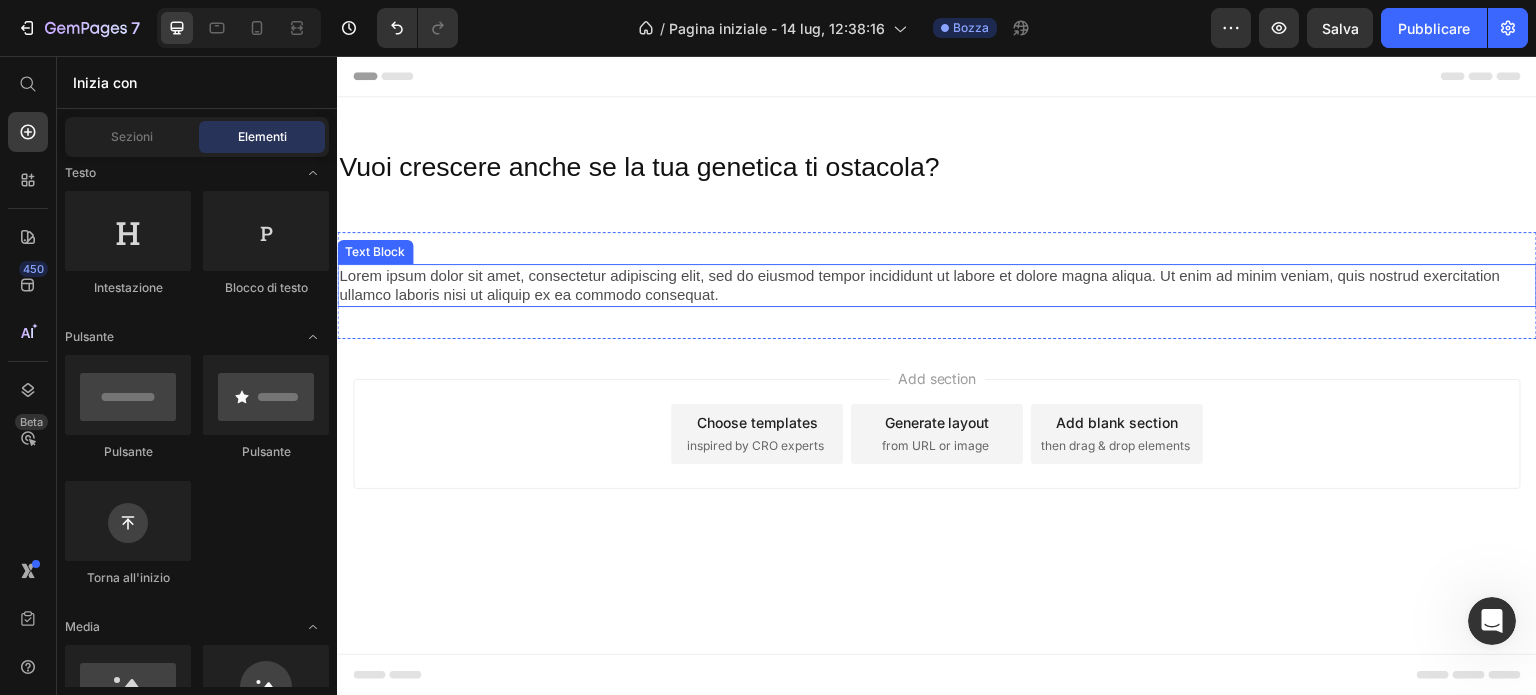 click on "Lorem ipsum dolor sit amet, consectetur adipiscing elit, sed do eiusmod tempor incididunt ut labore et dolore magna aliqua. Ut enim ad minim veniam, quis nostrud exercitation ullamco laboris nisi ut aliquip ex ea commodo consequat." at bounding box center (937, 285) 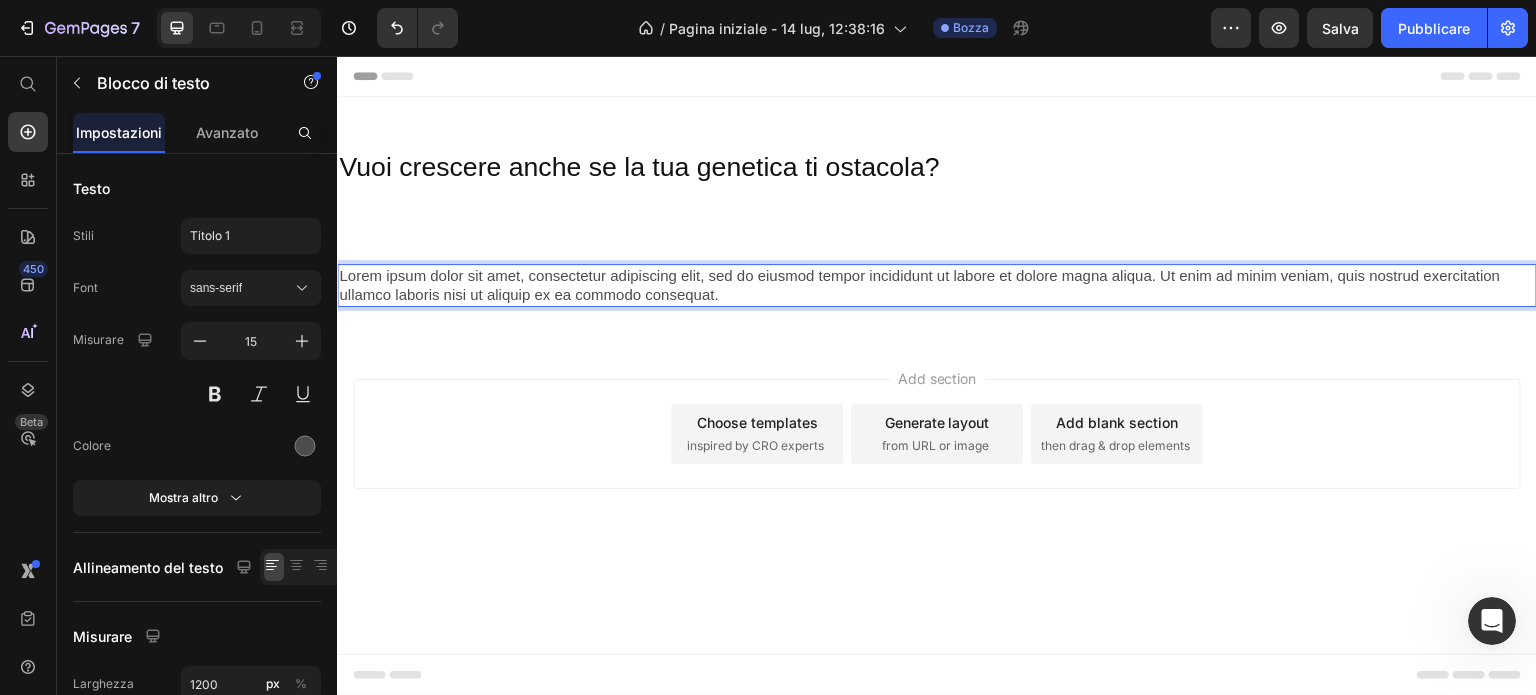 click on "Add section Choose templates inspired by CRO experts Generate layout from URL or image Add blank section then drag & drop elements" at bounding box center [937, 462] 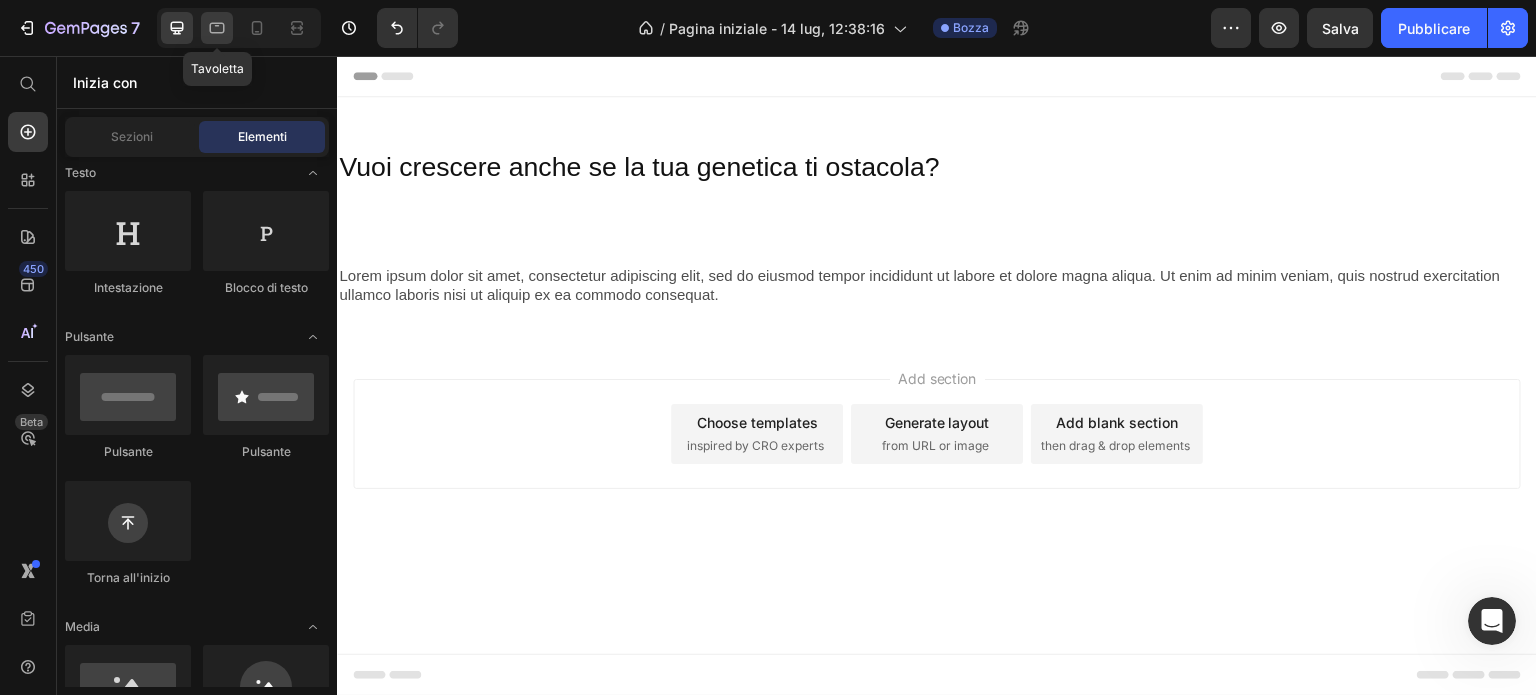 click 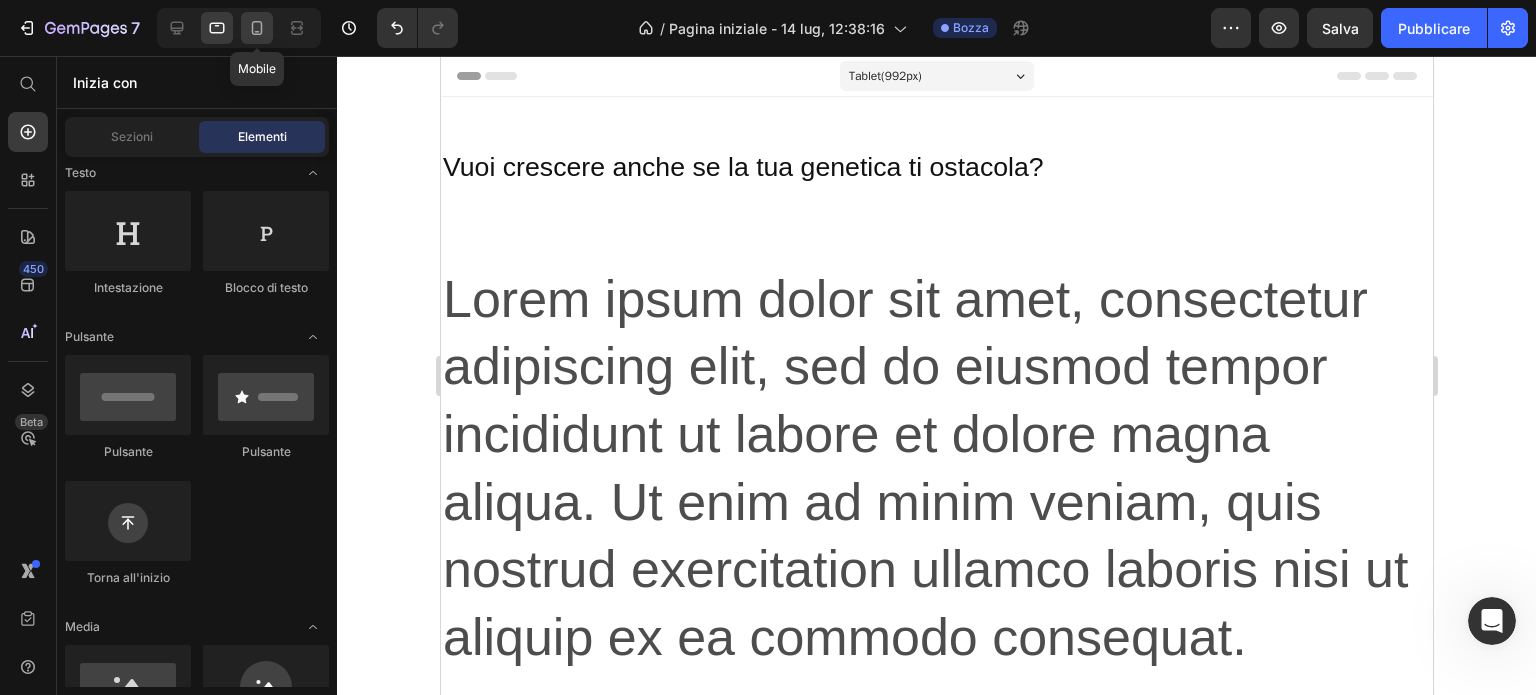 click 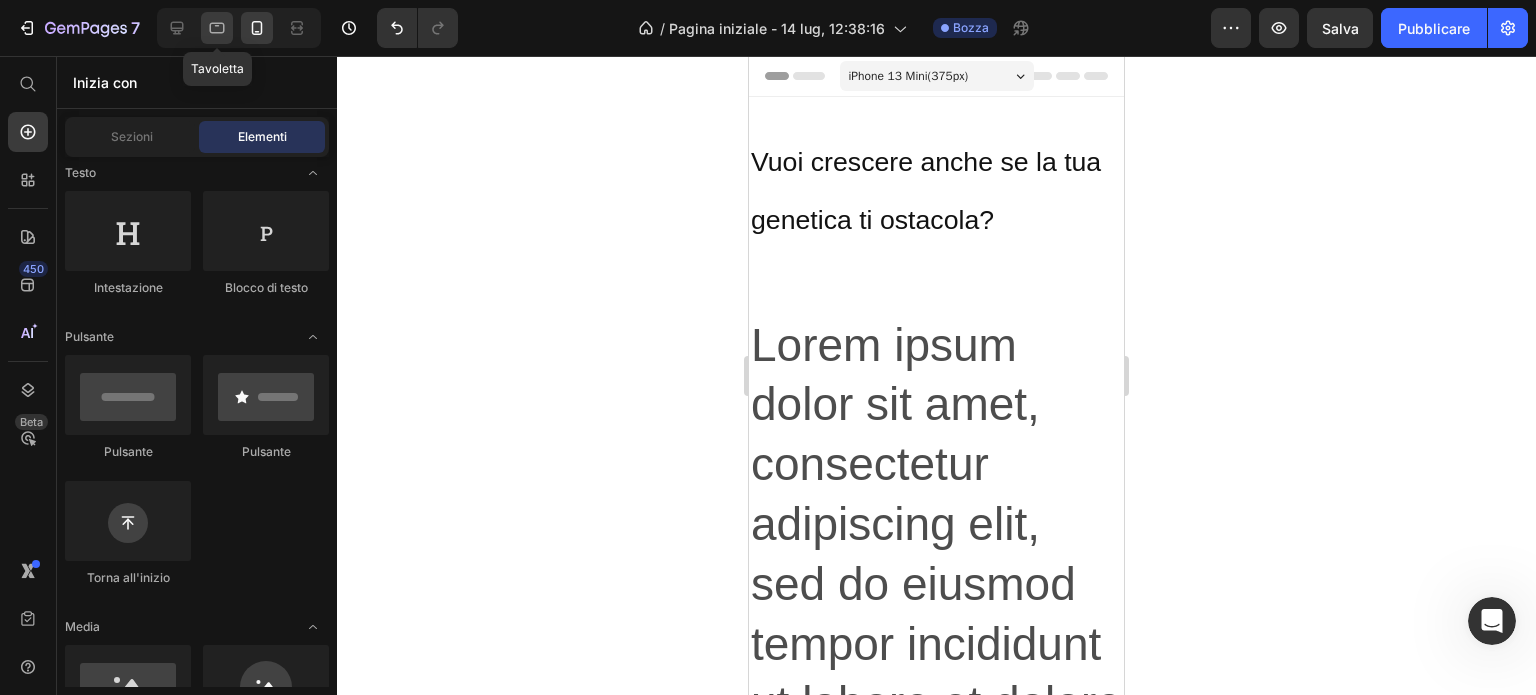 click 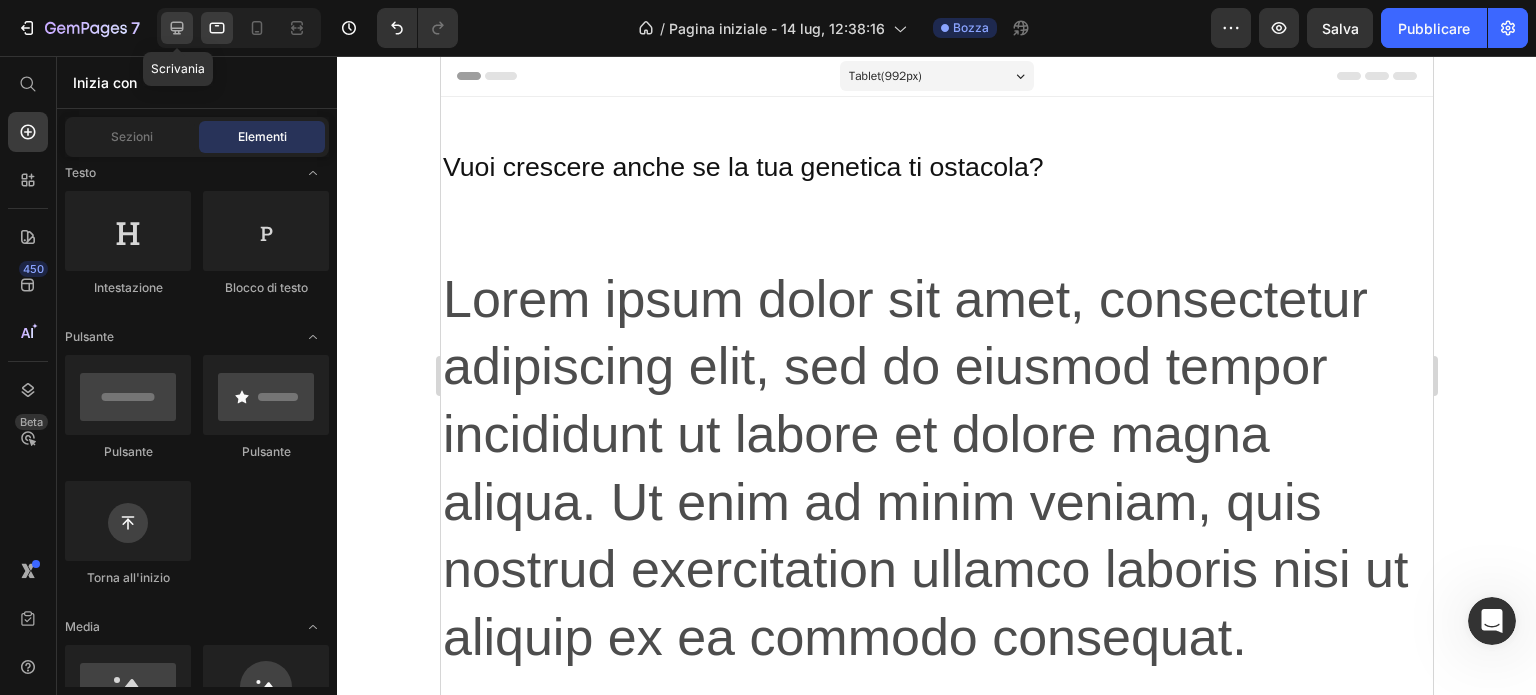 click 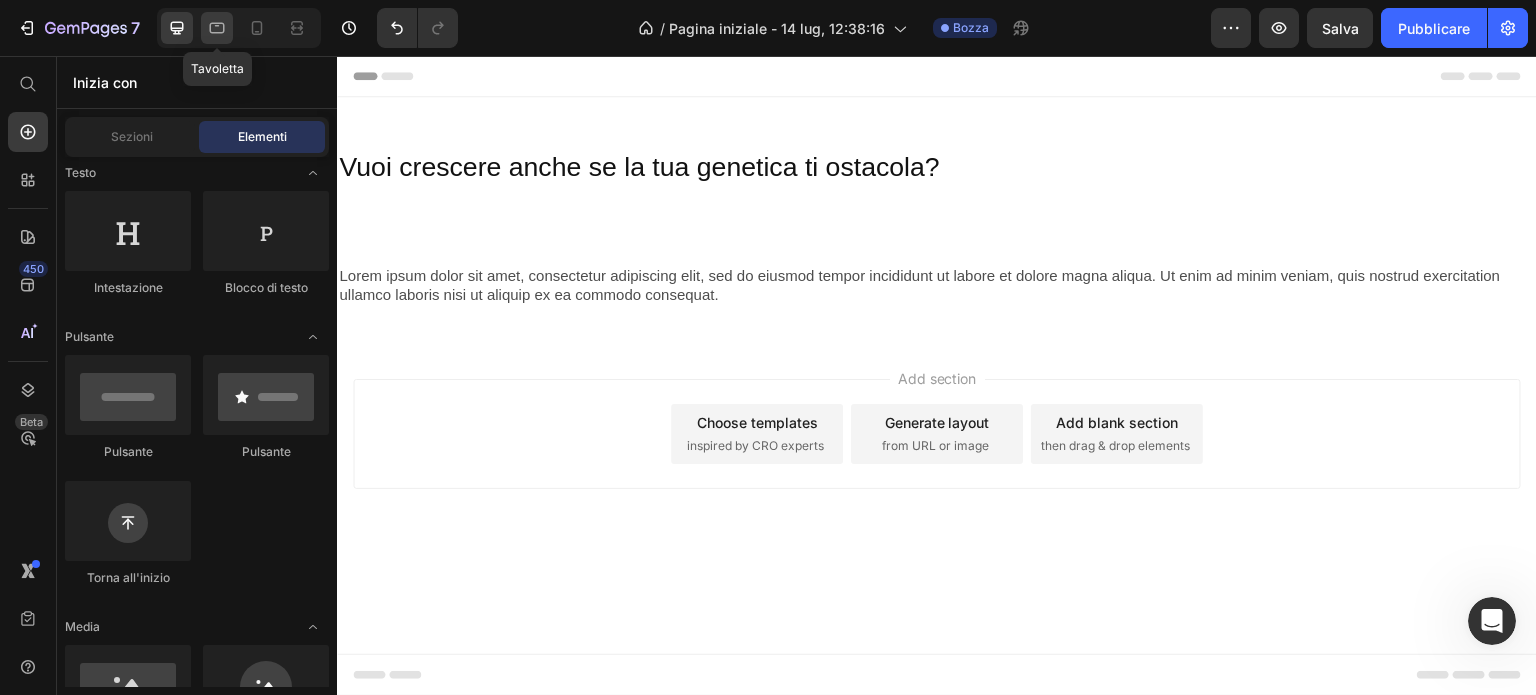 click 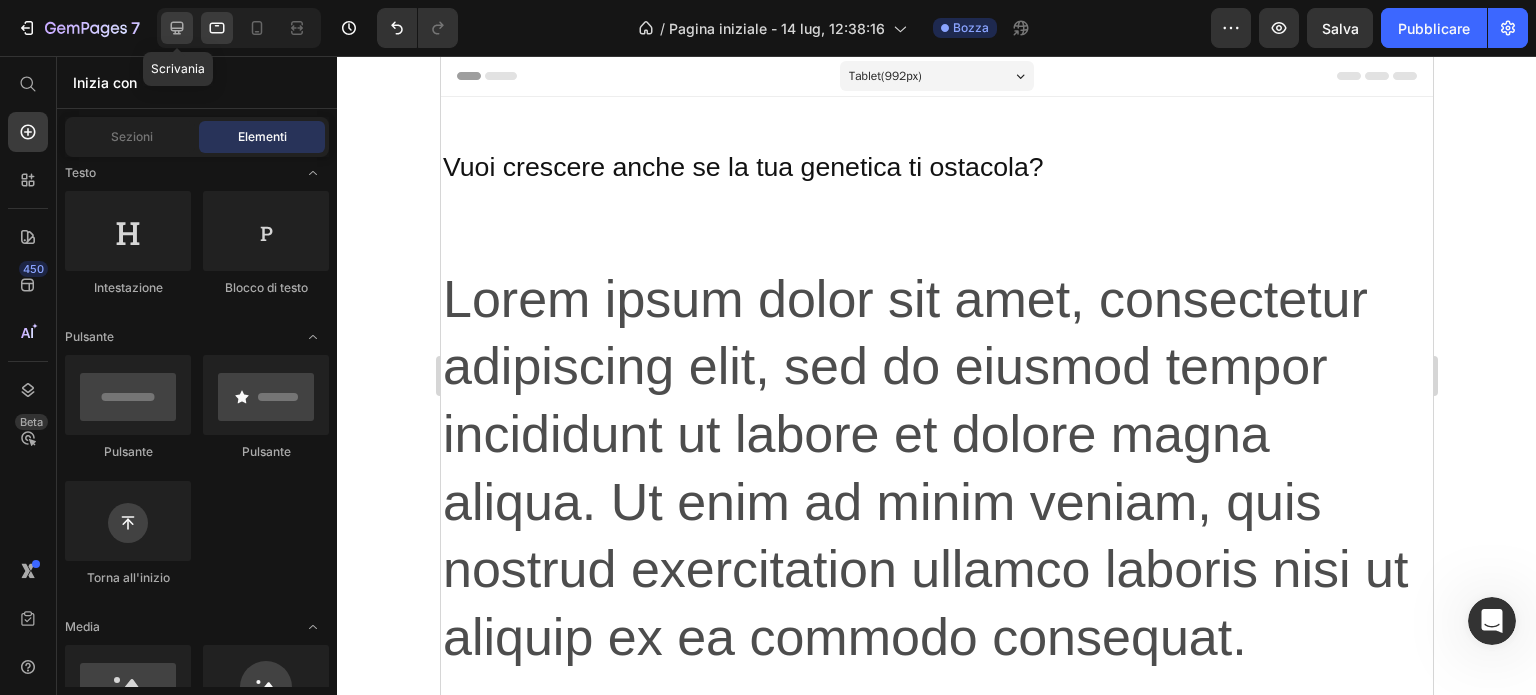click 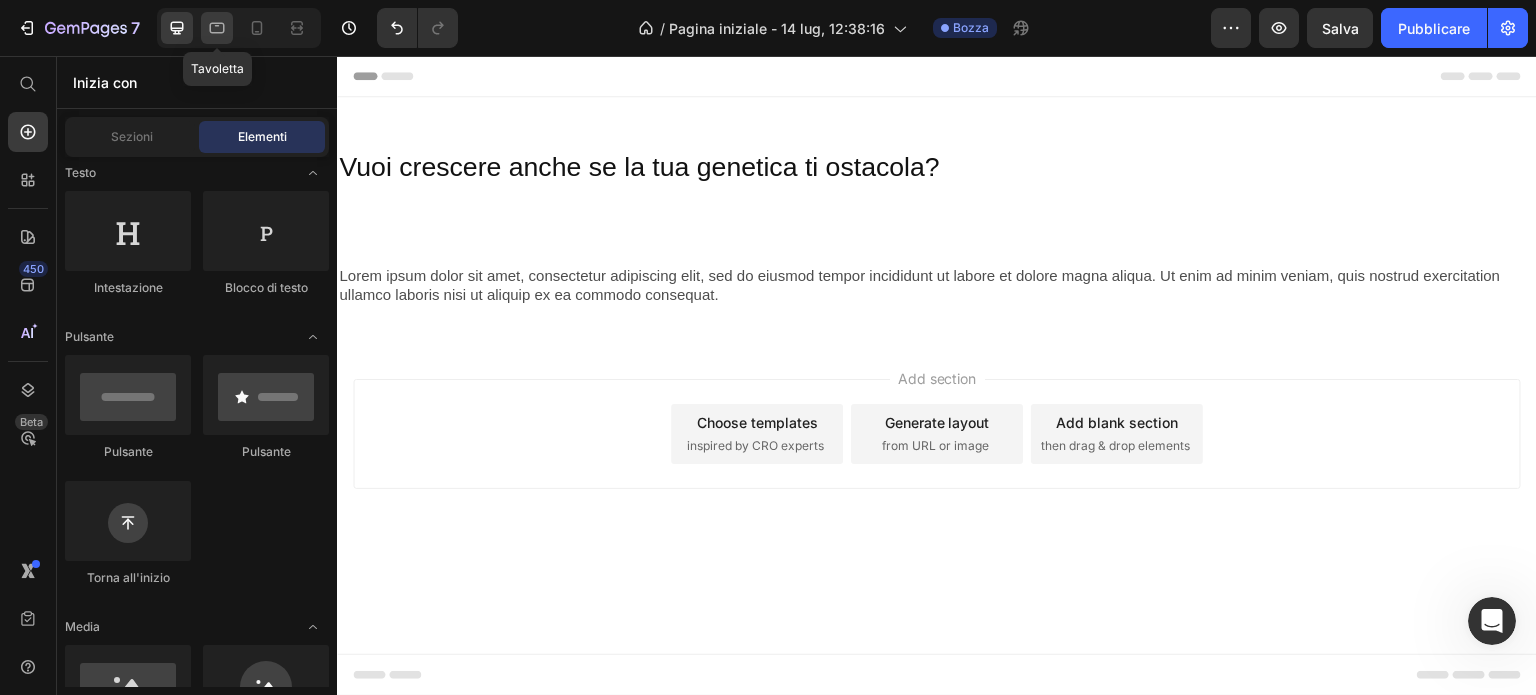 click 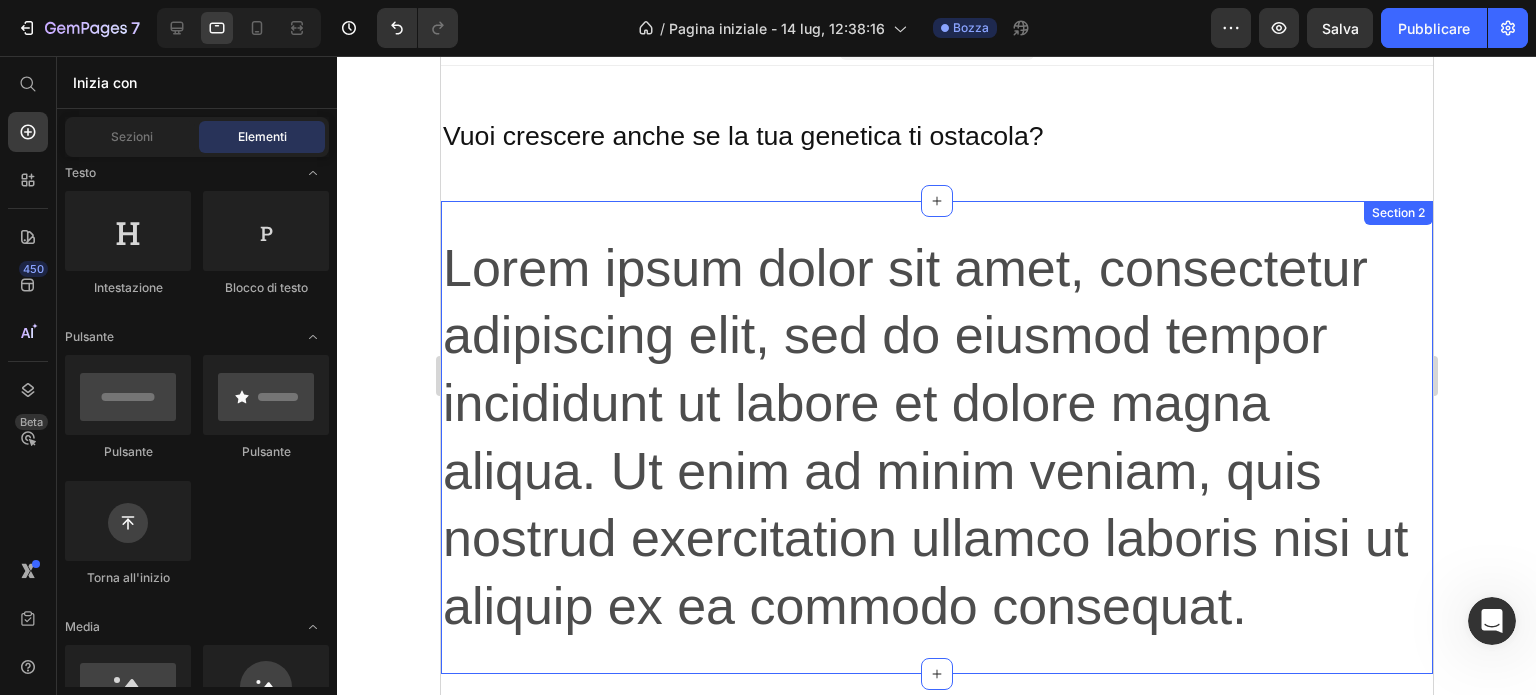 scroll, scrollTop: 0, scrollLeft: 0, axis: both 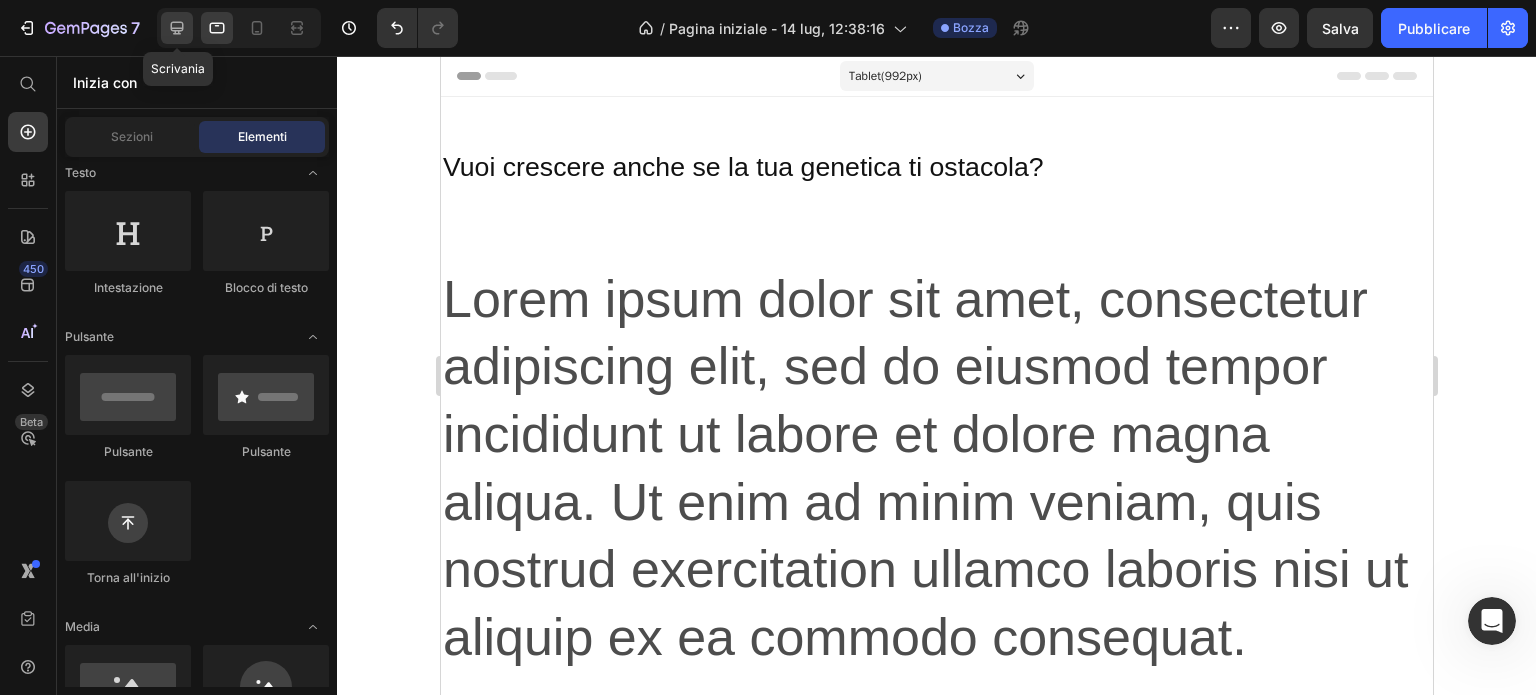 click 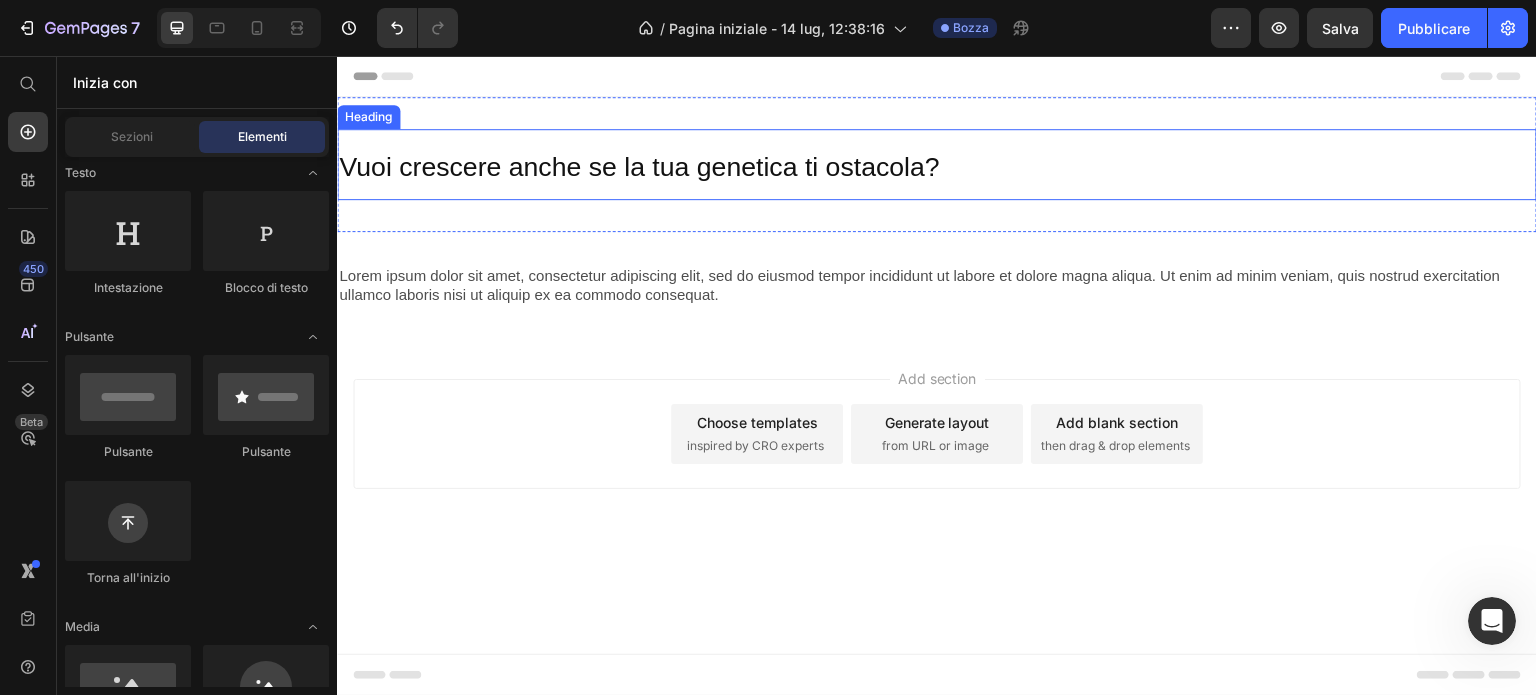click on "Vuoi crescere anche se la tua genetica ti ostacola?" at bounding box center [639, 167] 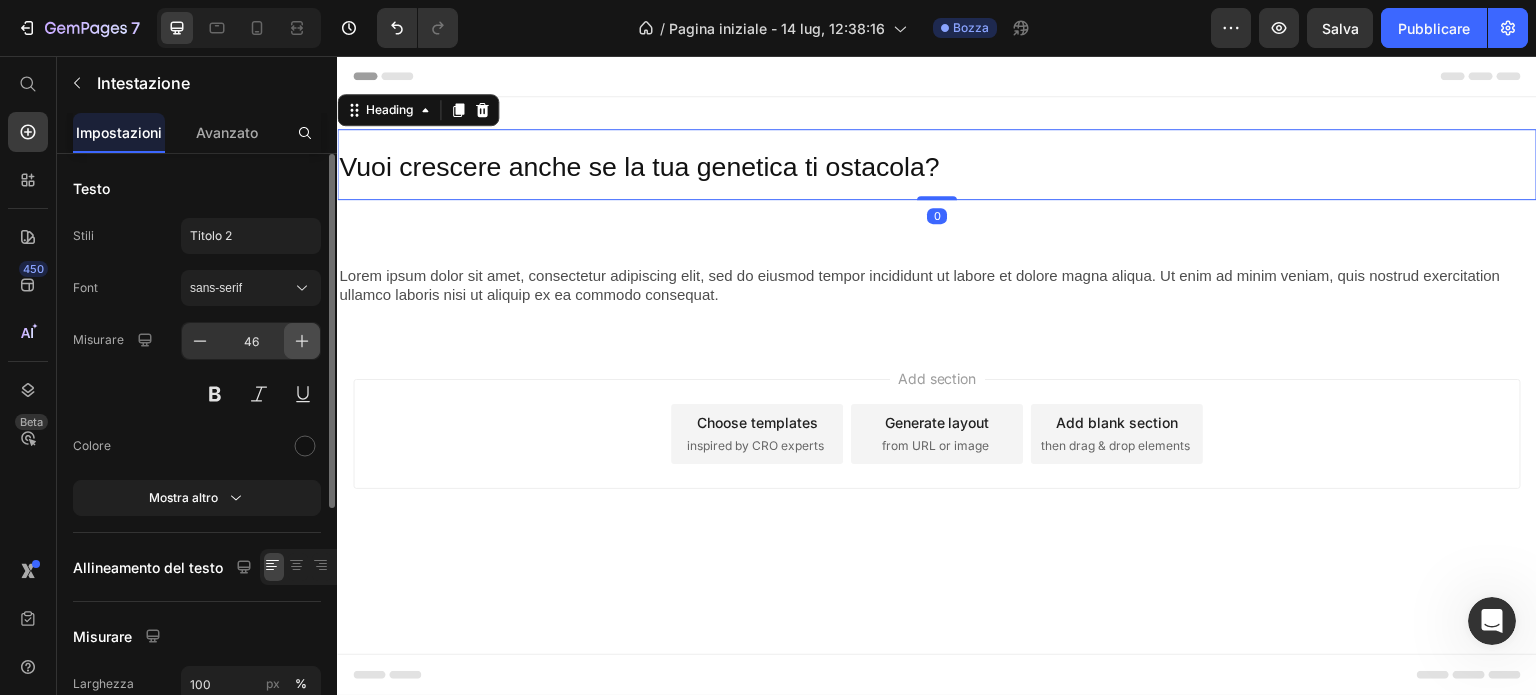 click 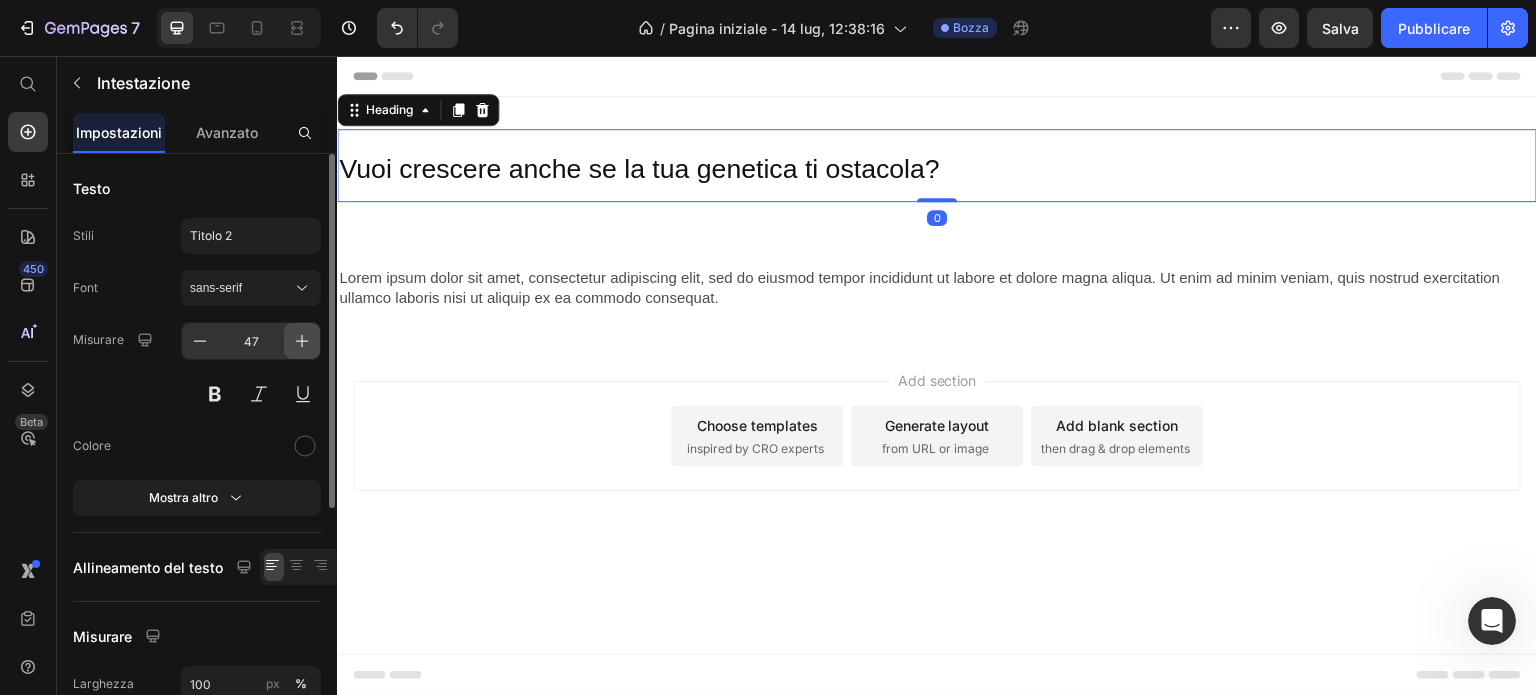 click 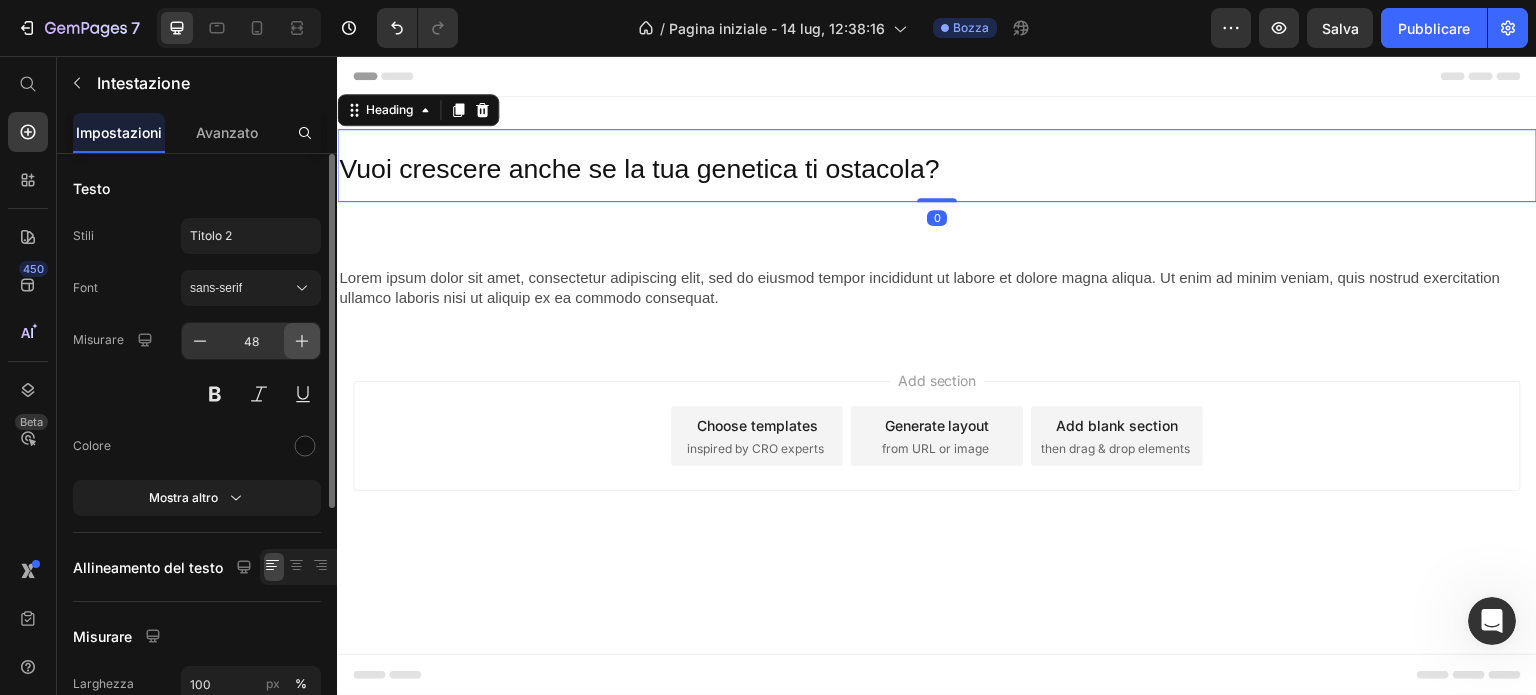 click 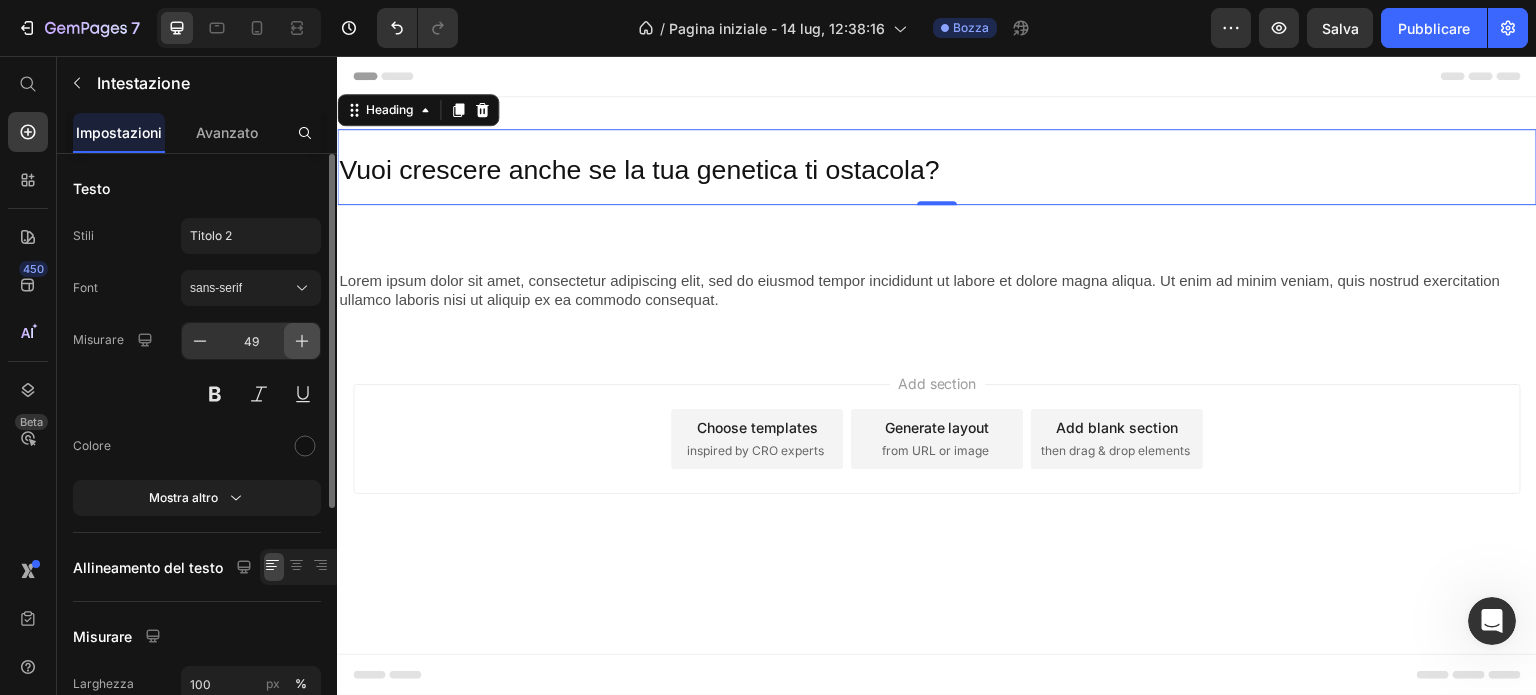 click 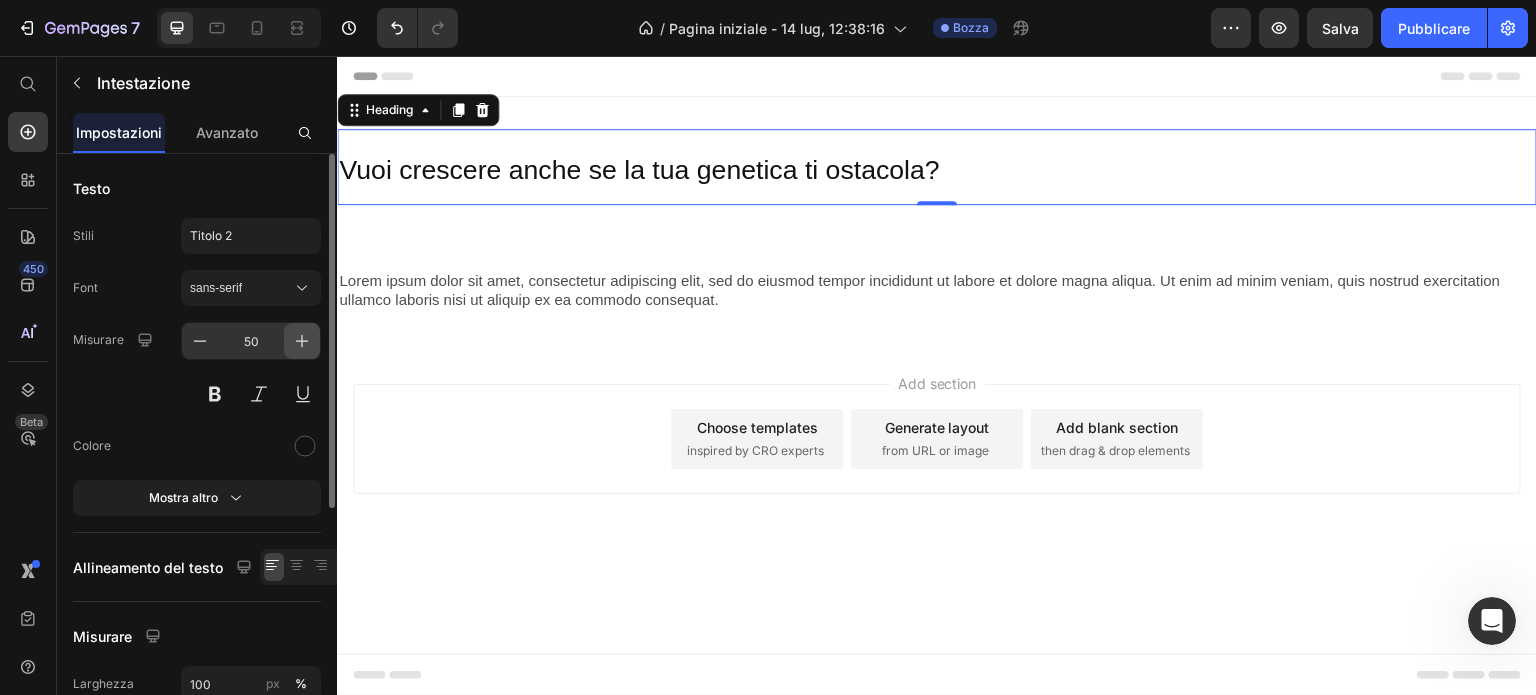 click 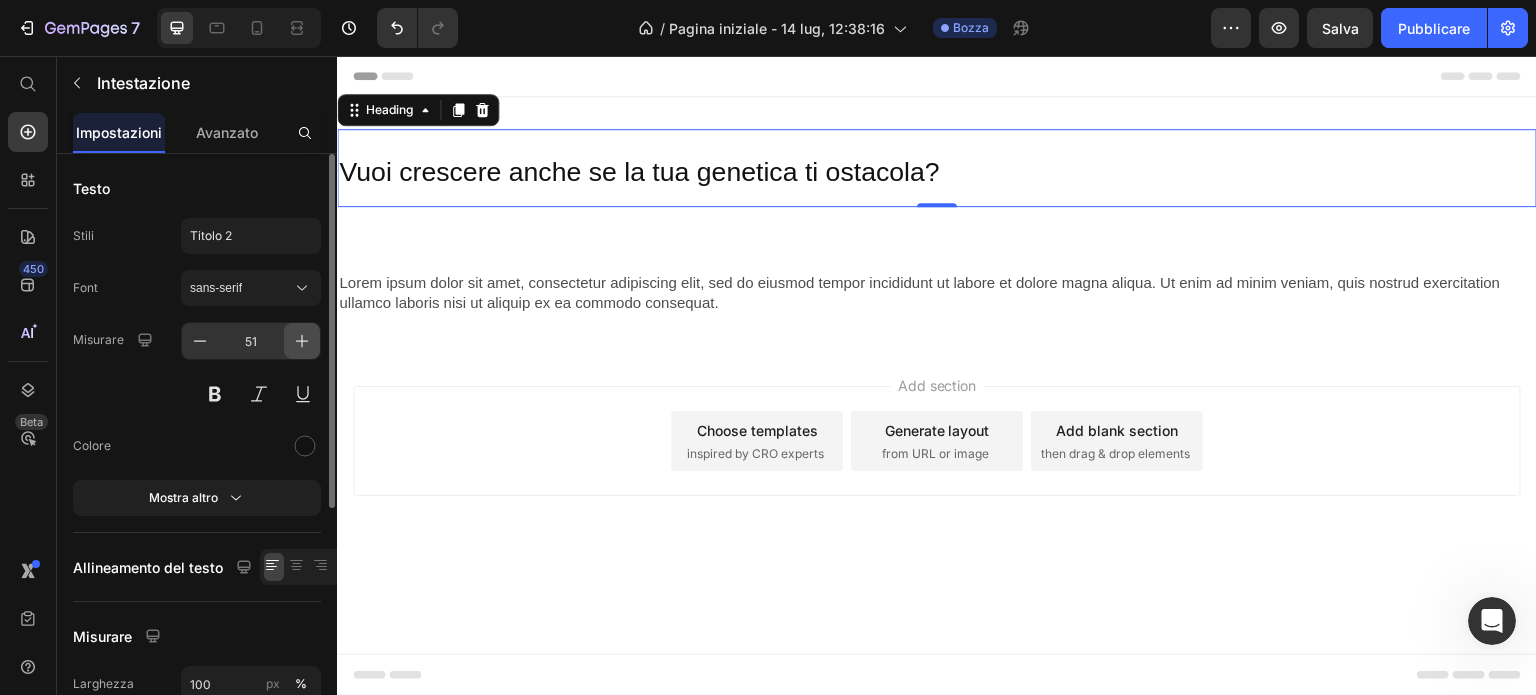 click 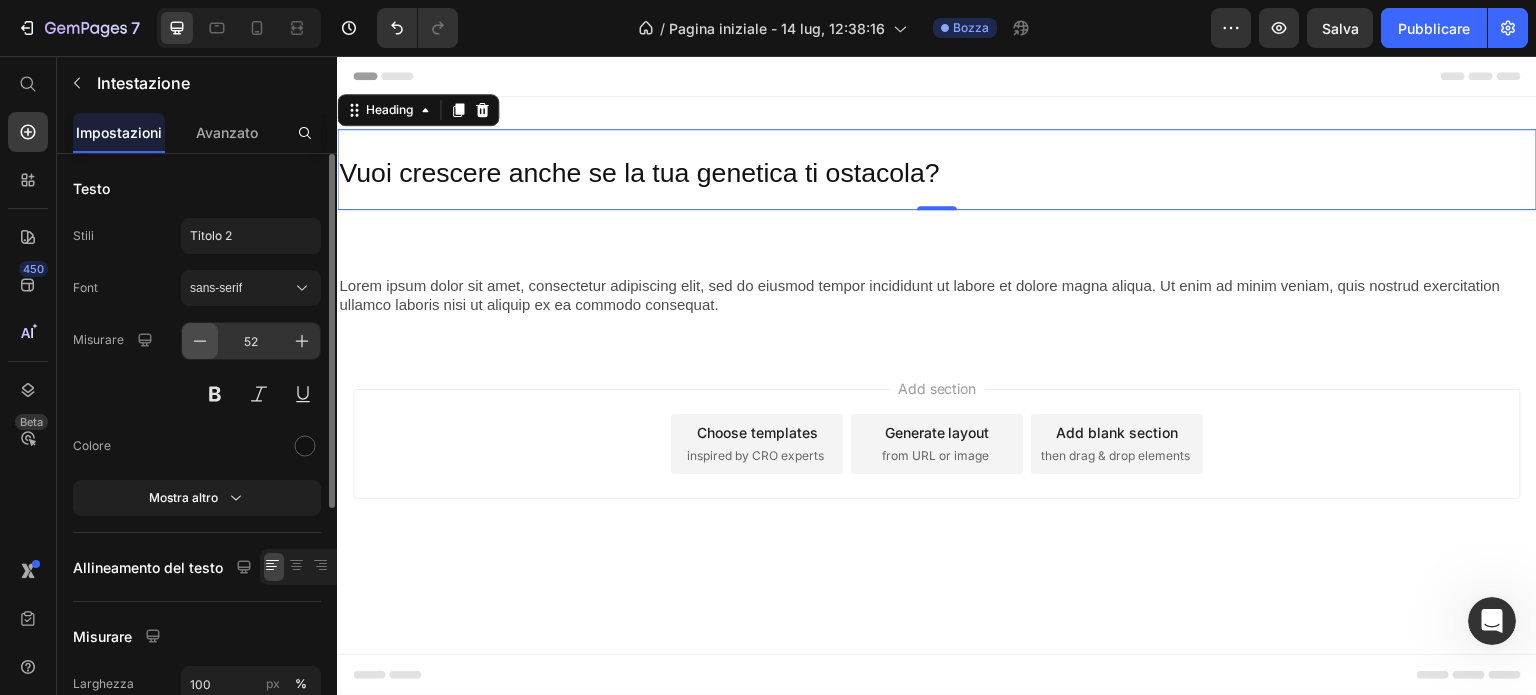 click at bounding box center [200, 341] 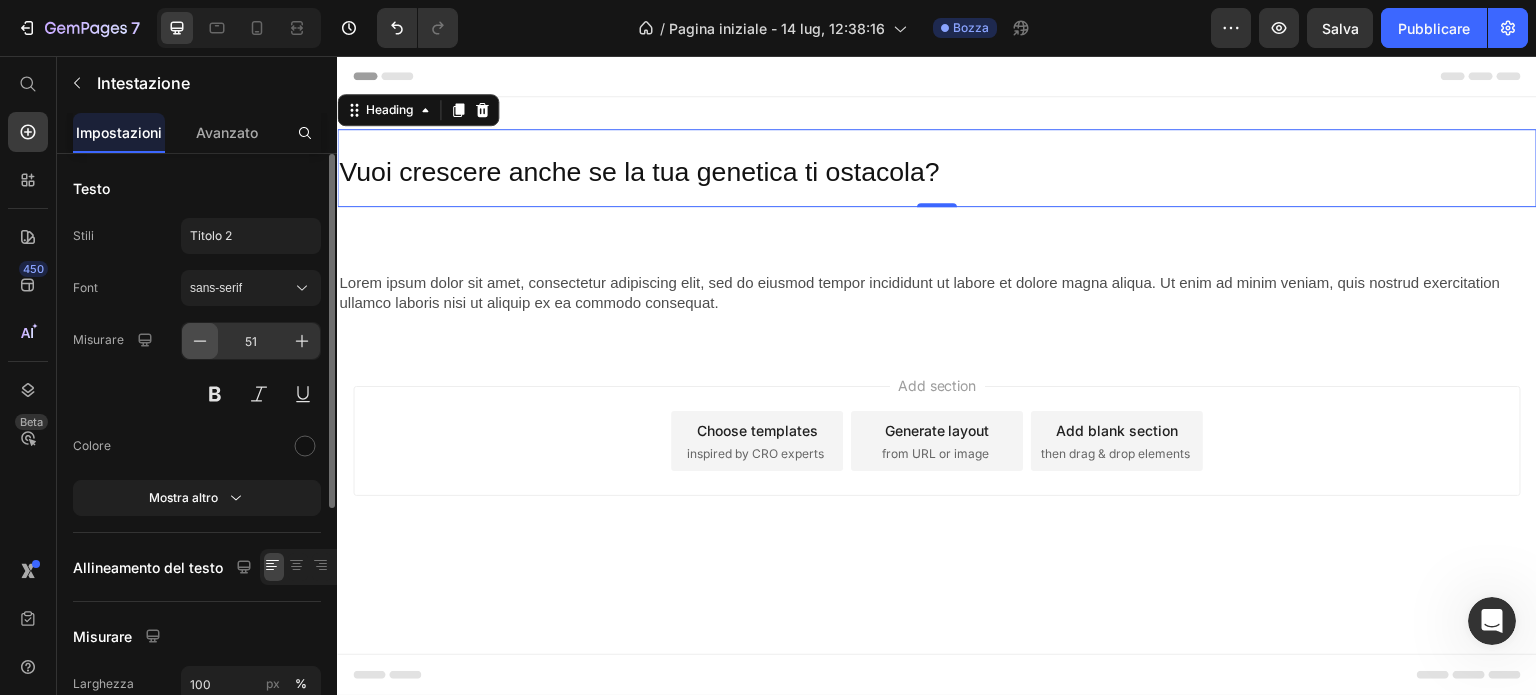 click at bounding box center (200, 341) 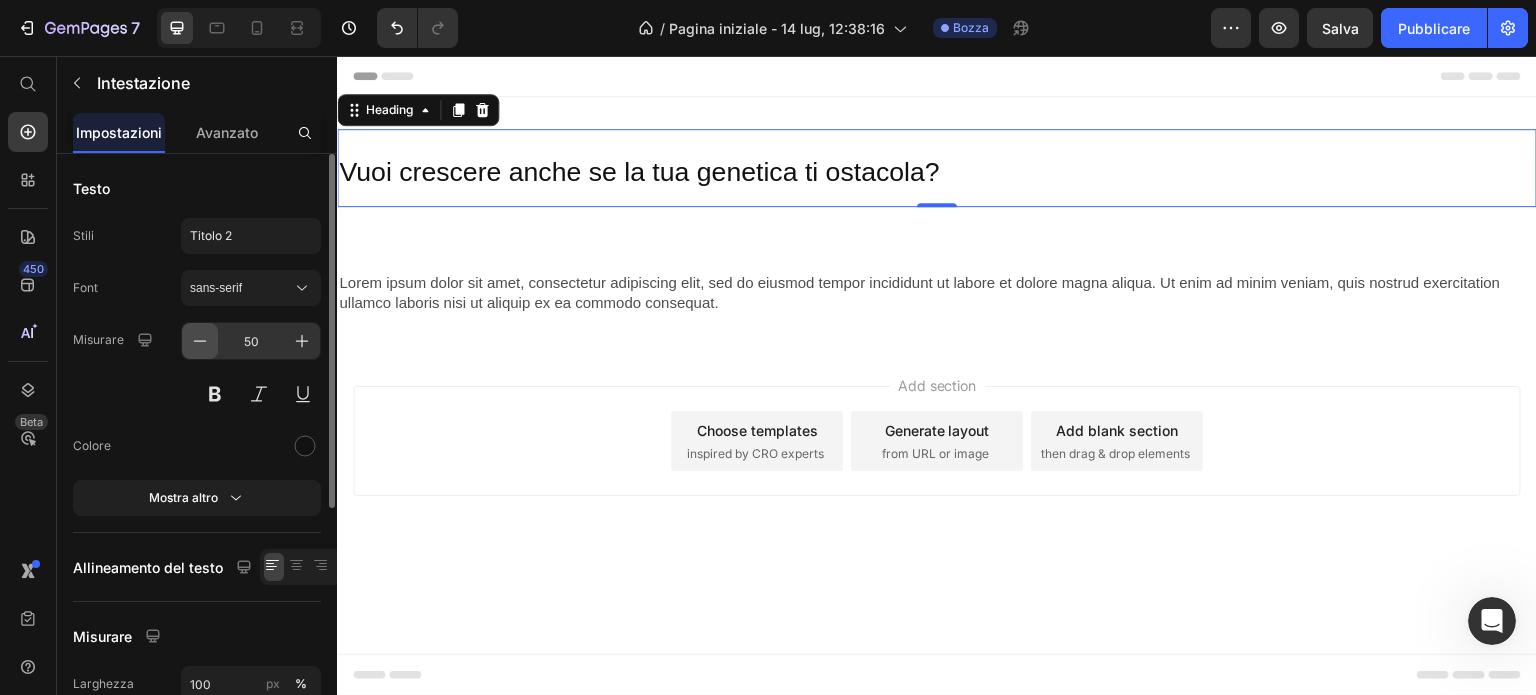 click at bounding box center (200, 341) 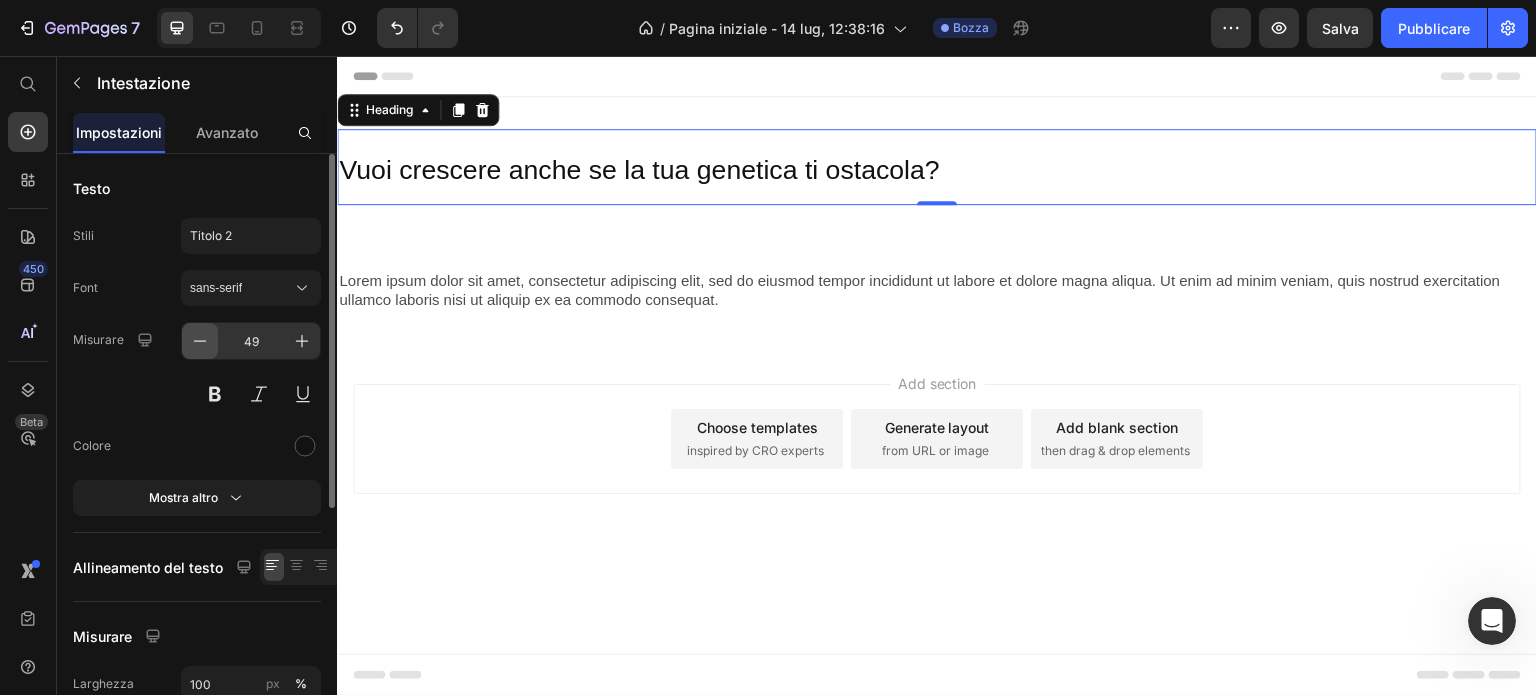 click at bounding box center [200, 341] 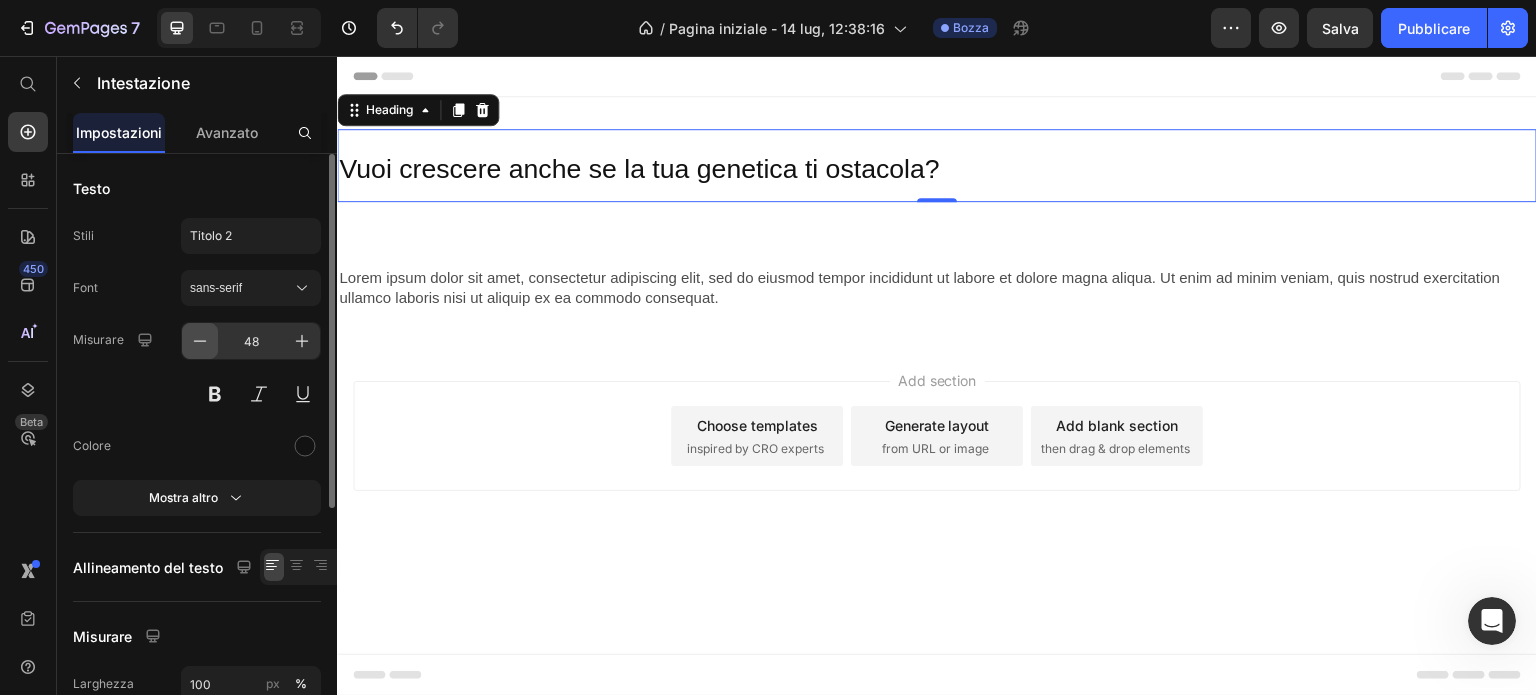 click at bounding box center (200, 341) 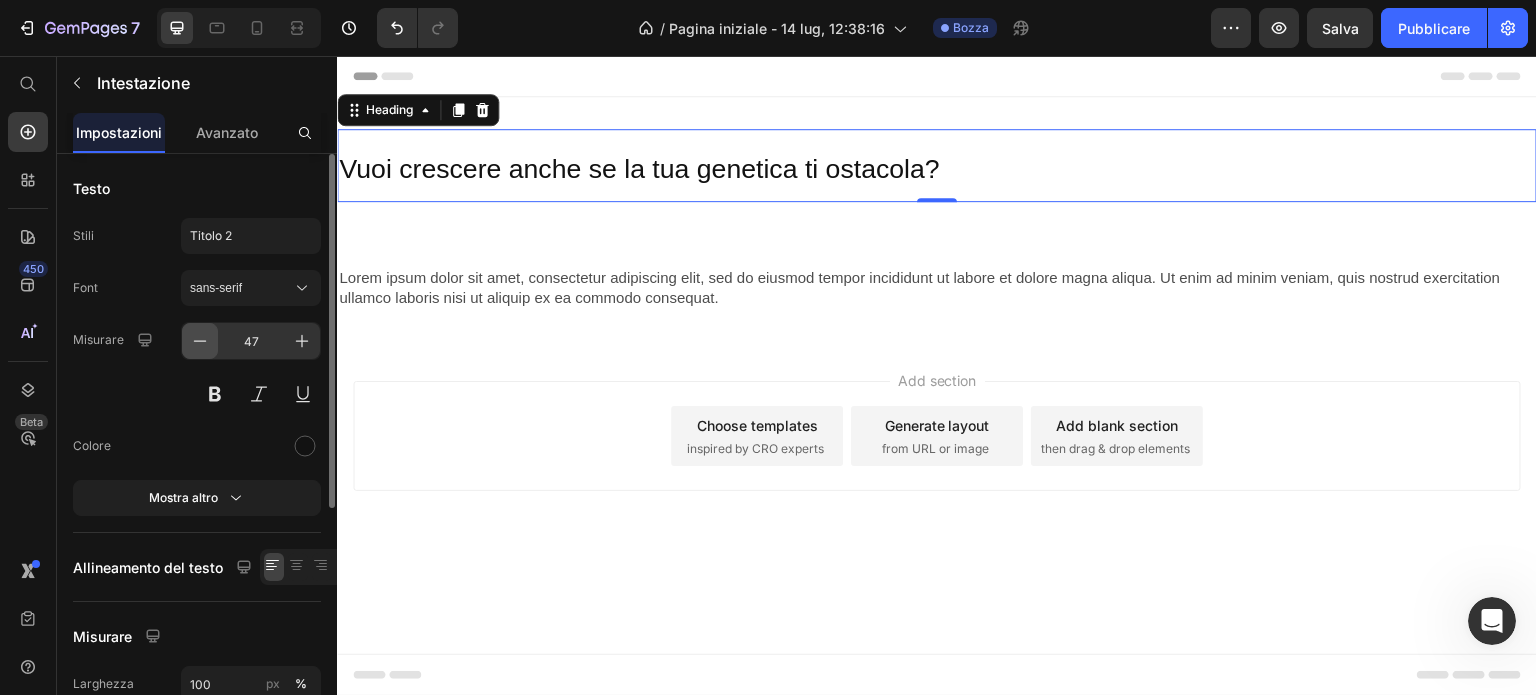 click at bounding box center (200, 341) 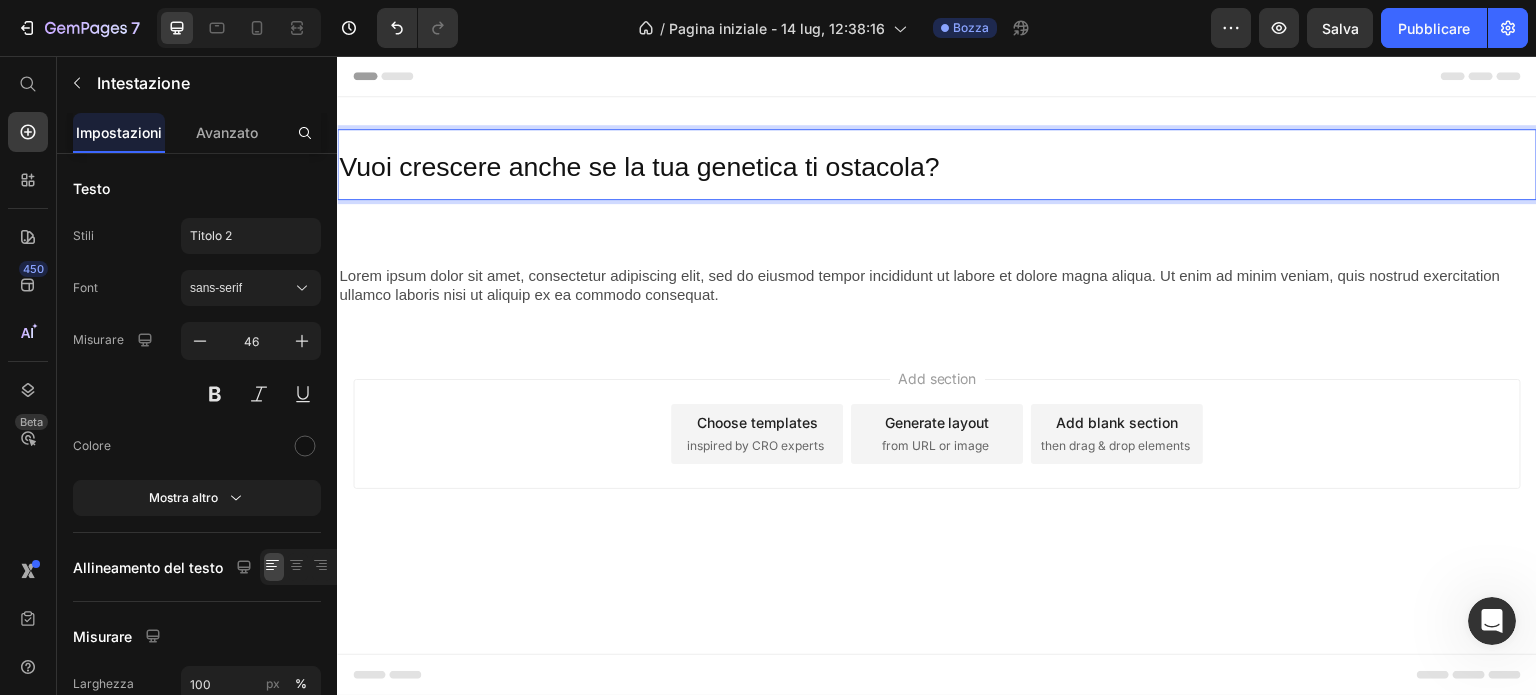 click on "Vuoi crescere anche se la tua genetica ti ostacola?" at bounding box center [639, 167] 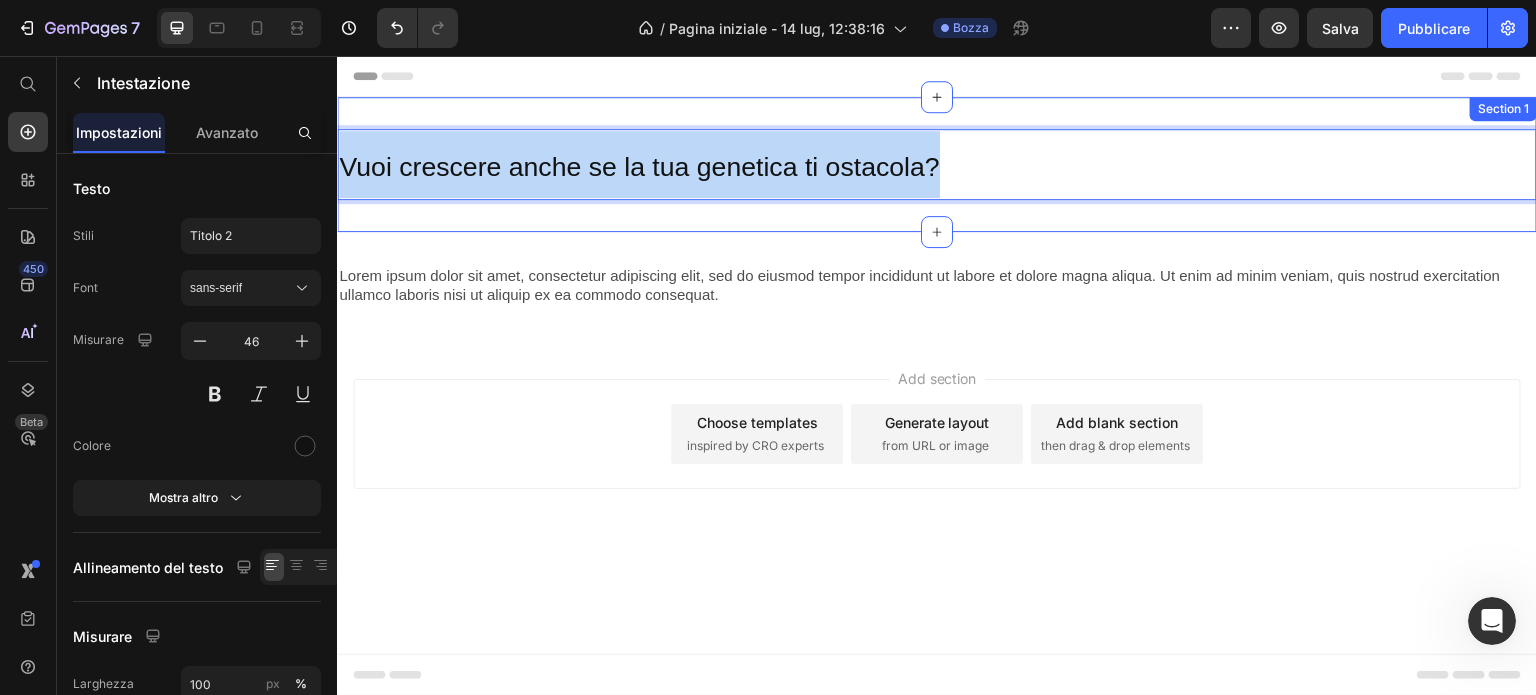 drag, startPoint x: 942, startPoint y: 169, endPoint x: 344, endPoint y: 207, distance: 599.2061 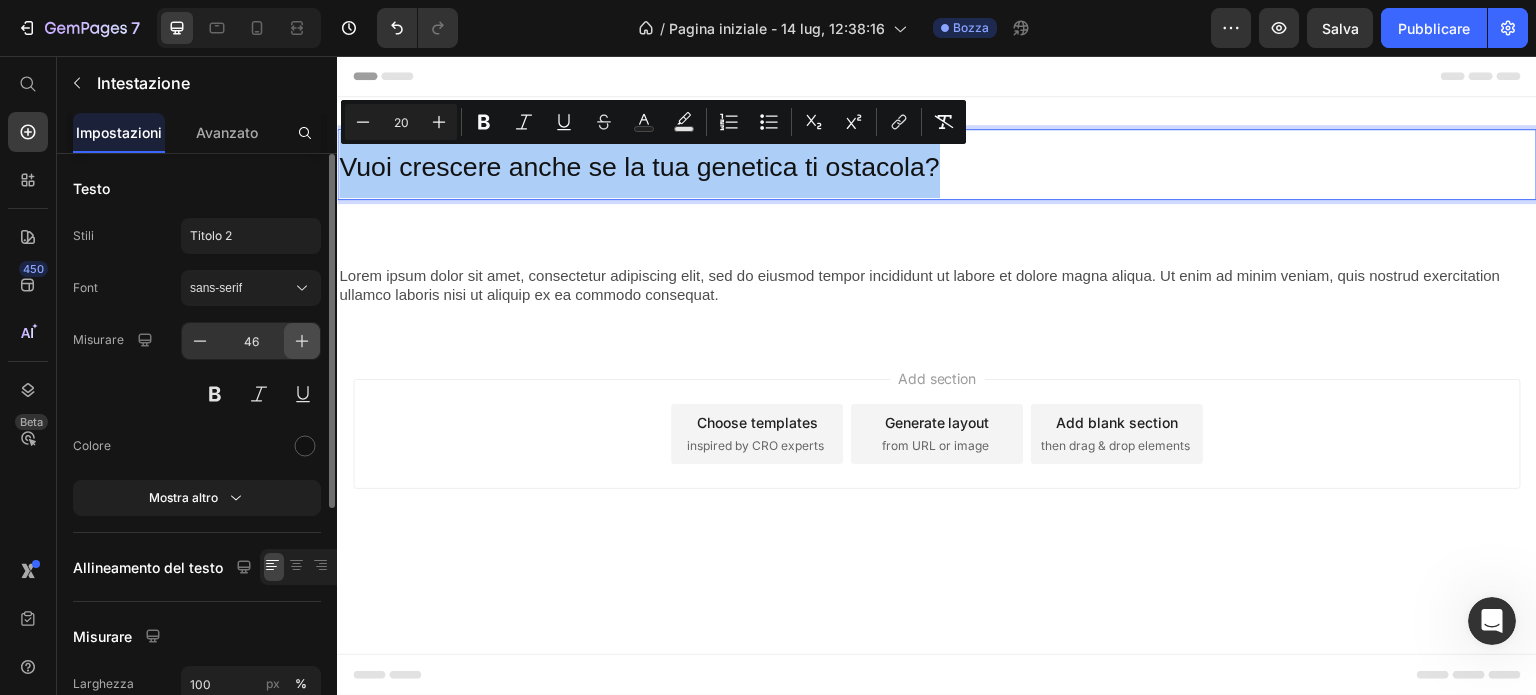 click at bounding box center [302, 341] 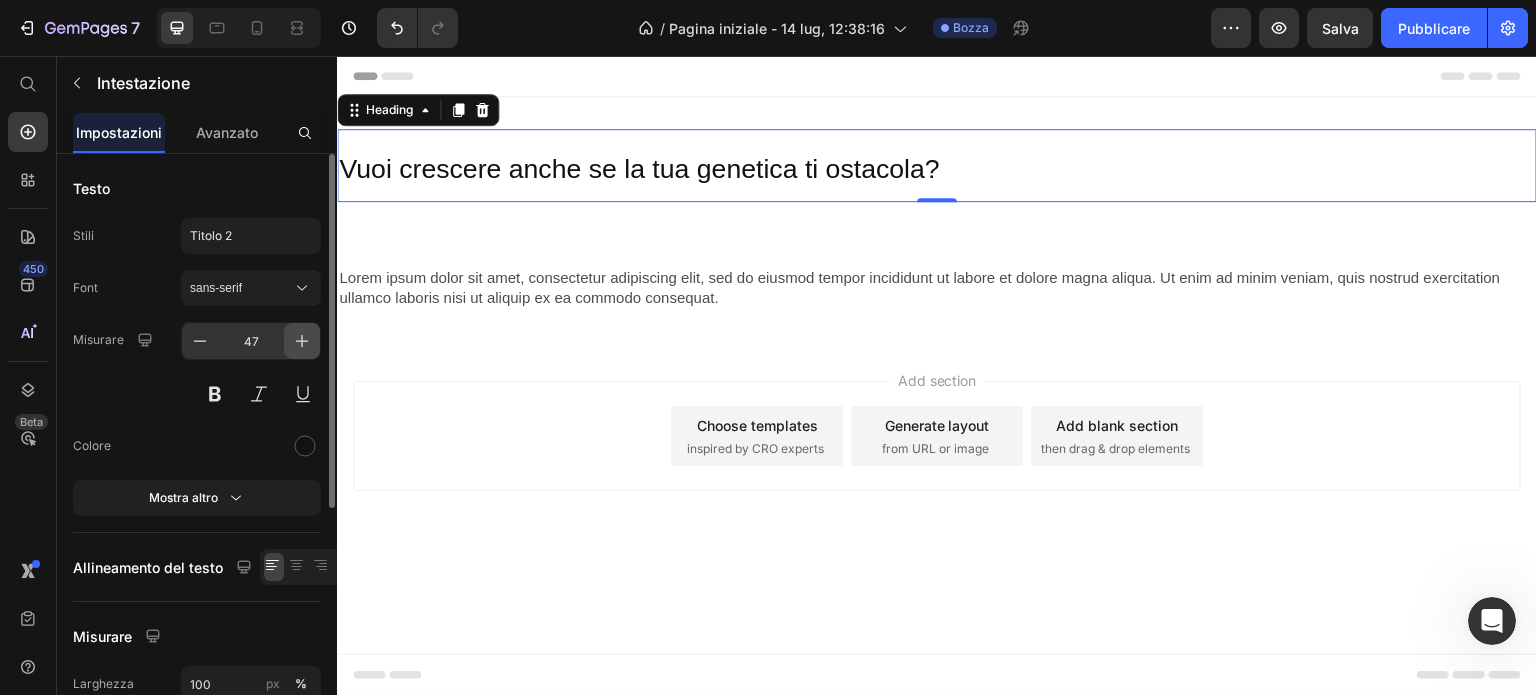 click at bounding box center [302, 341] 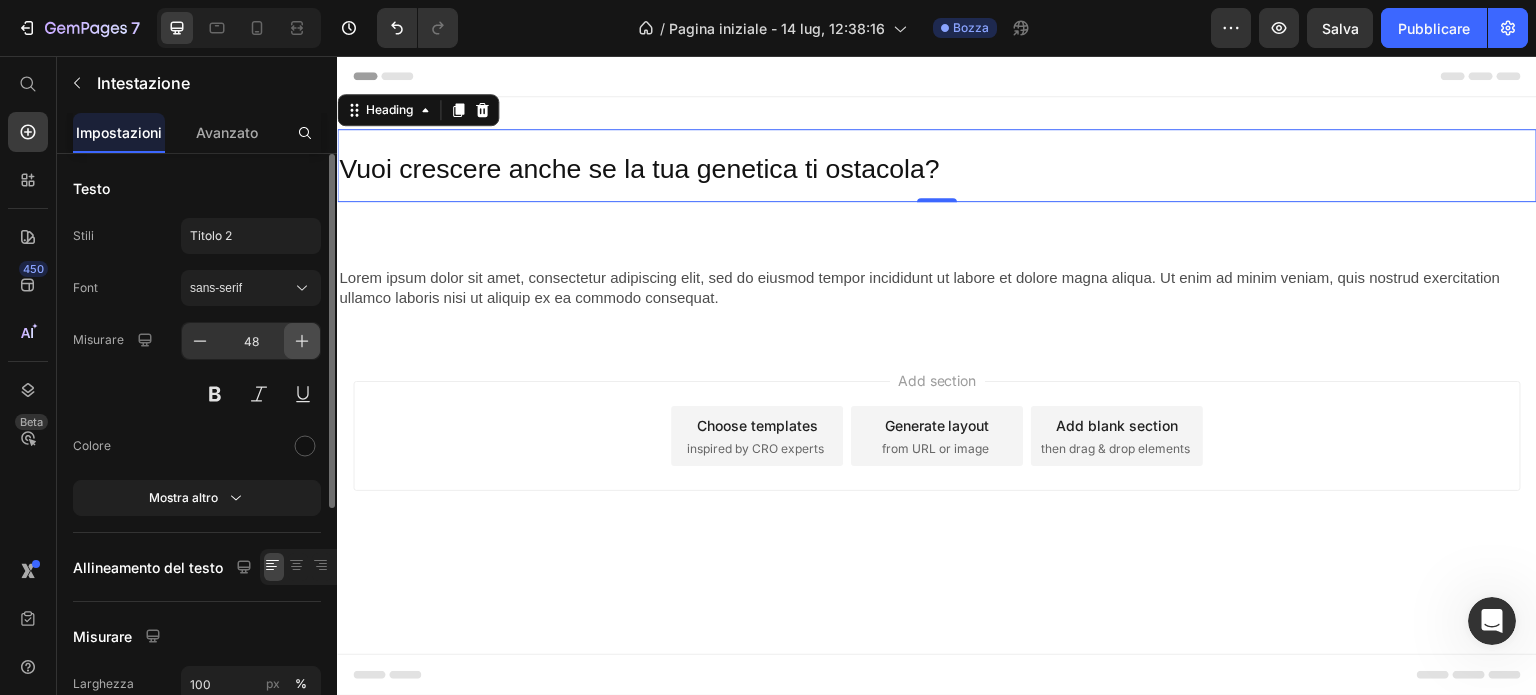 click at bounding box center (302, 341) 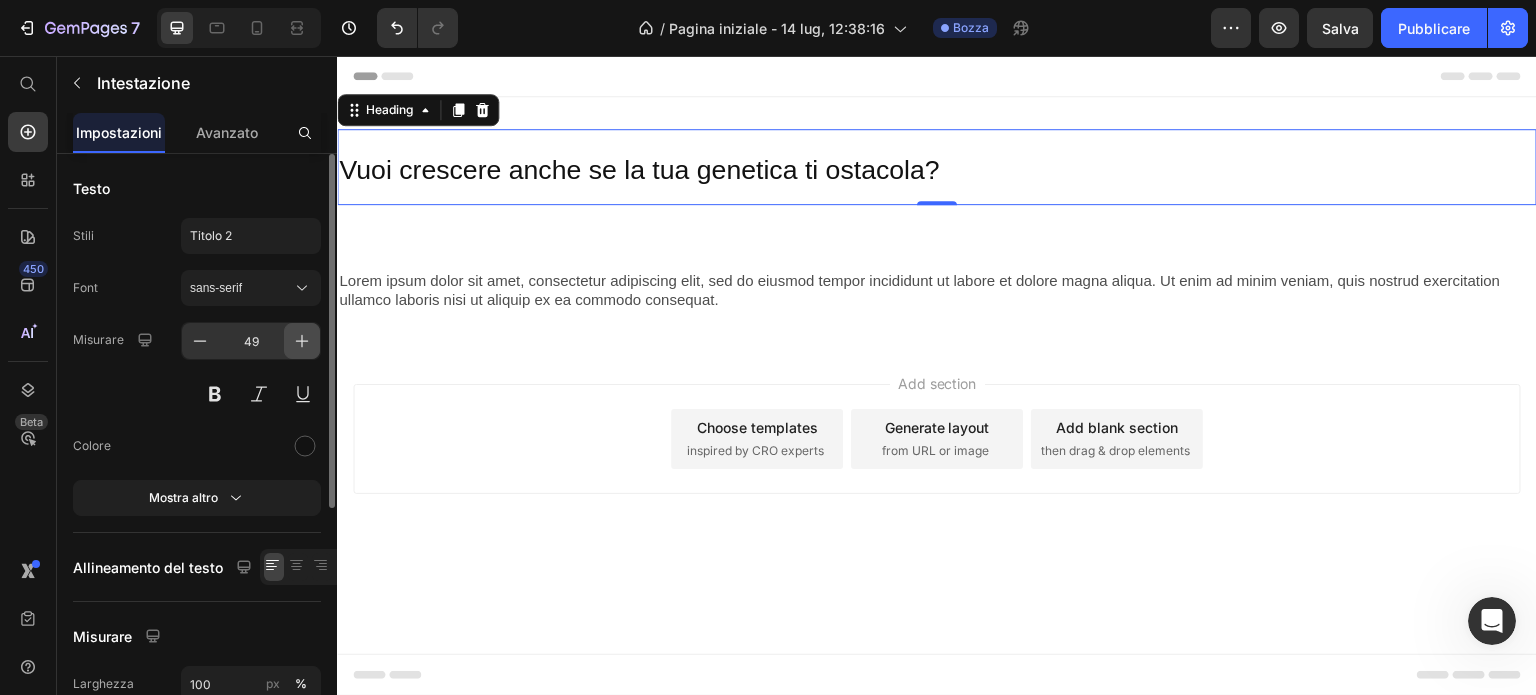 click at bounding box center [302, 341] 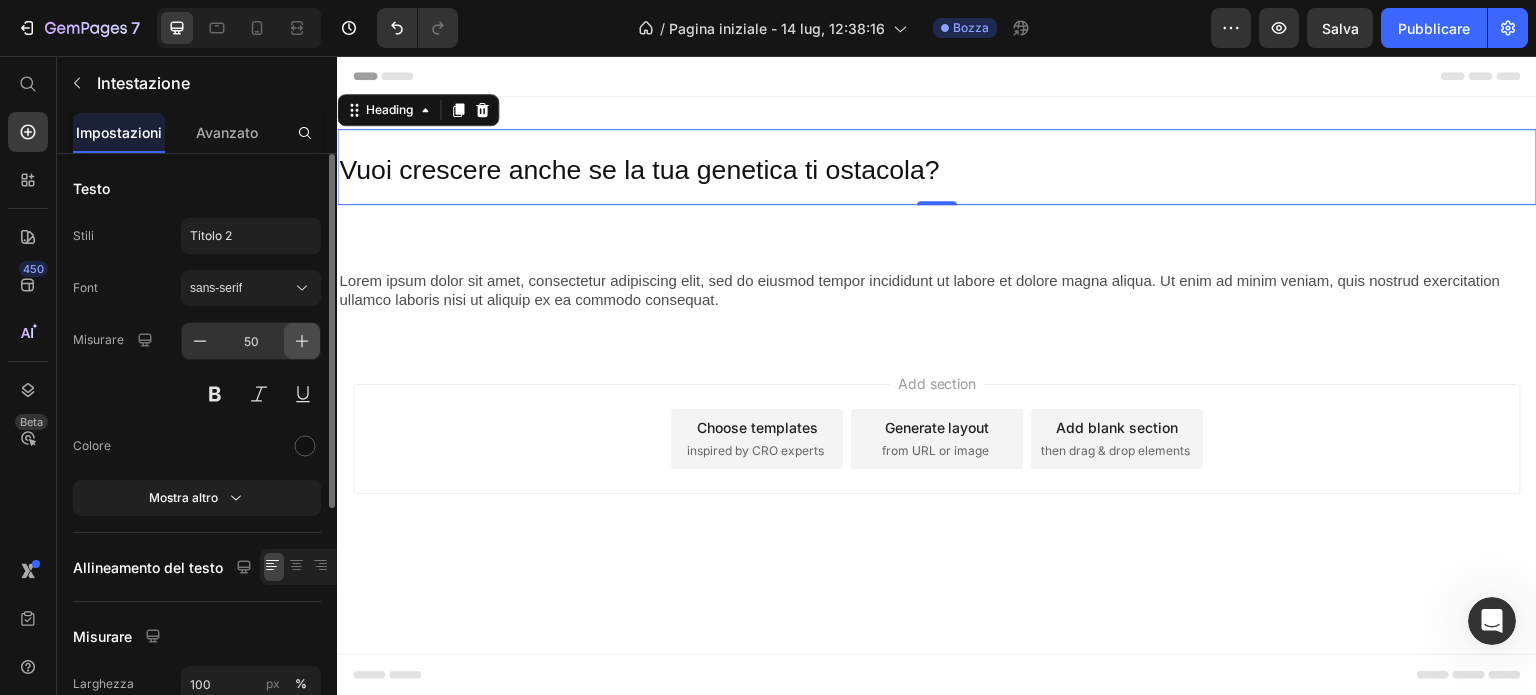 click at bounding box center (302, 341) 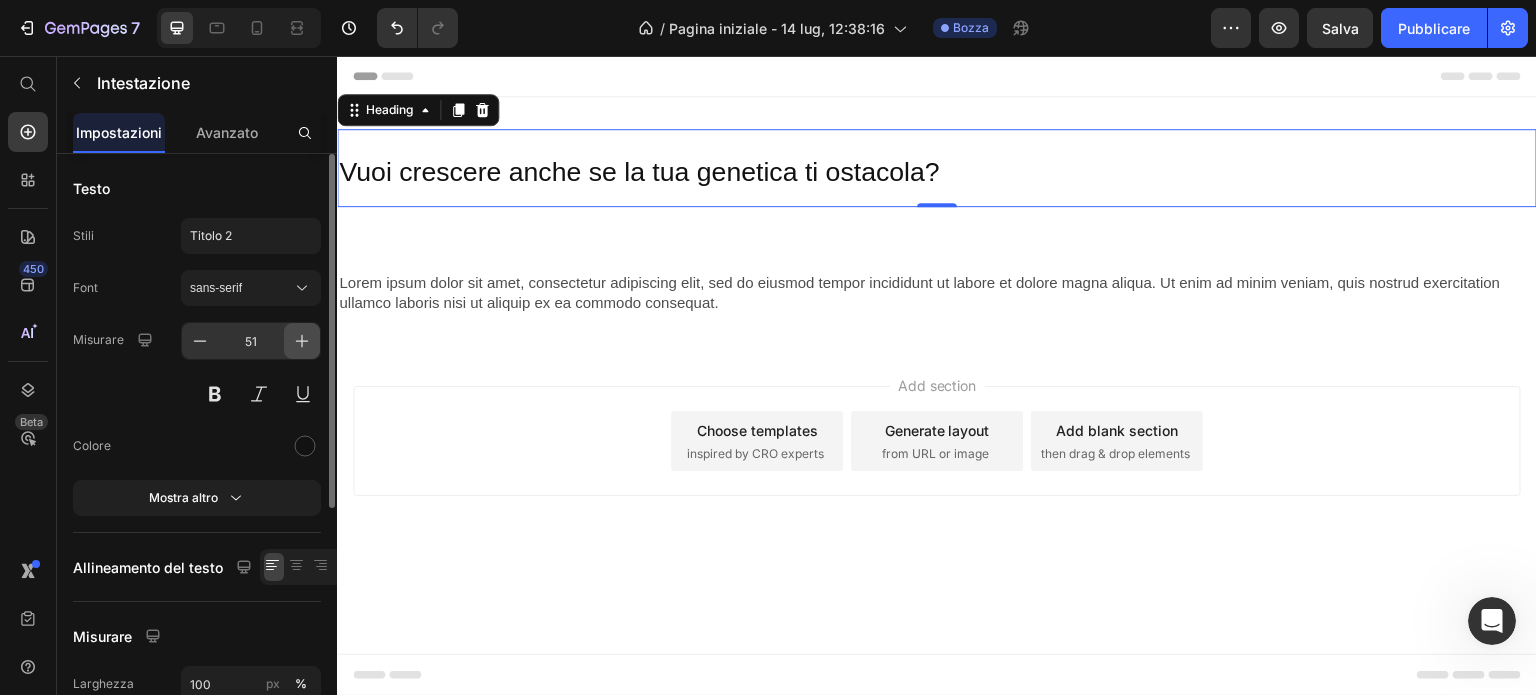 click at bounding box center [302, 341] 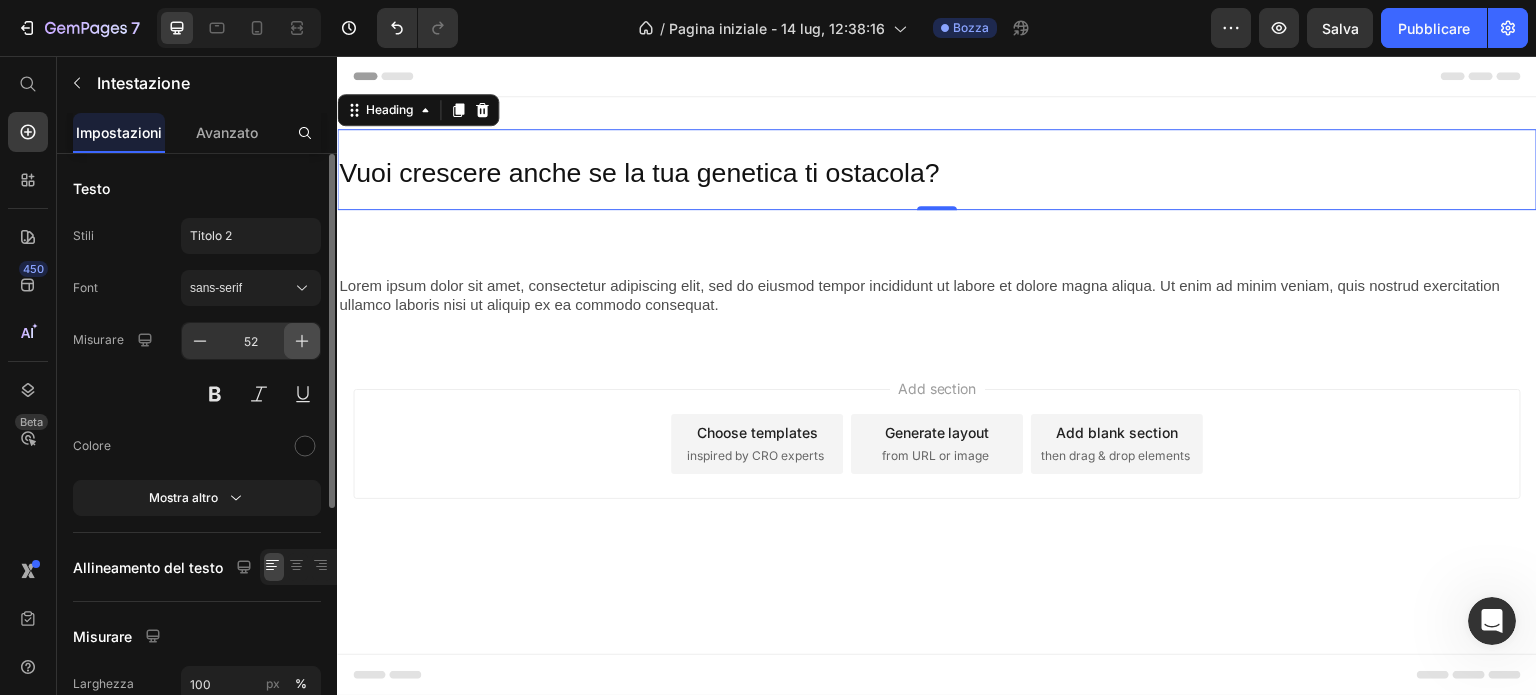 click at bounding box center (302, 341) 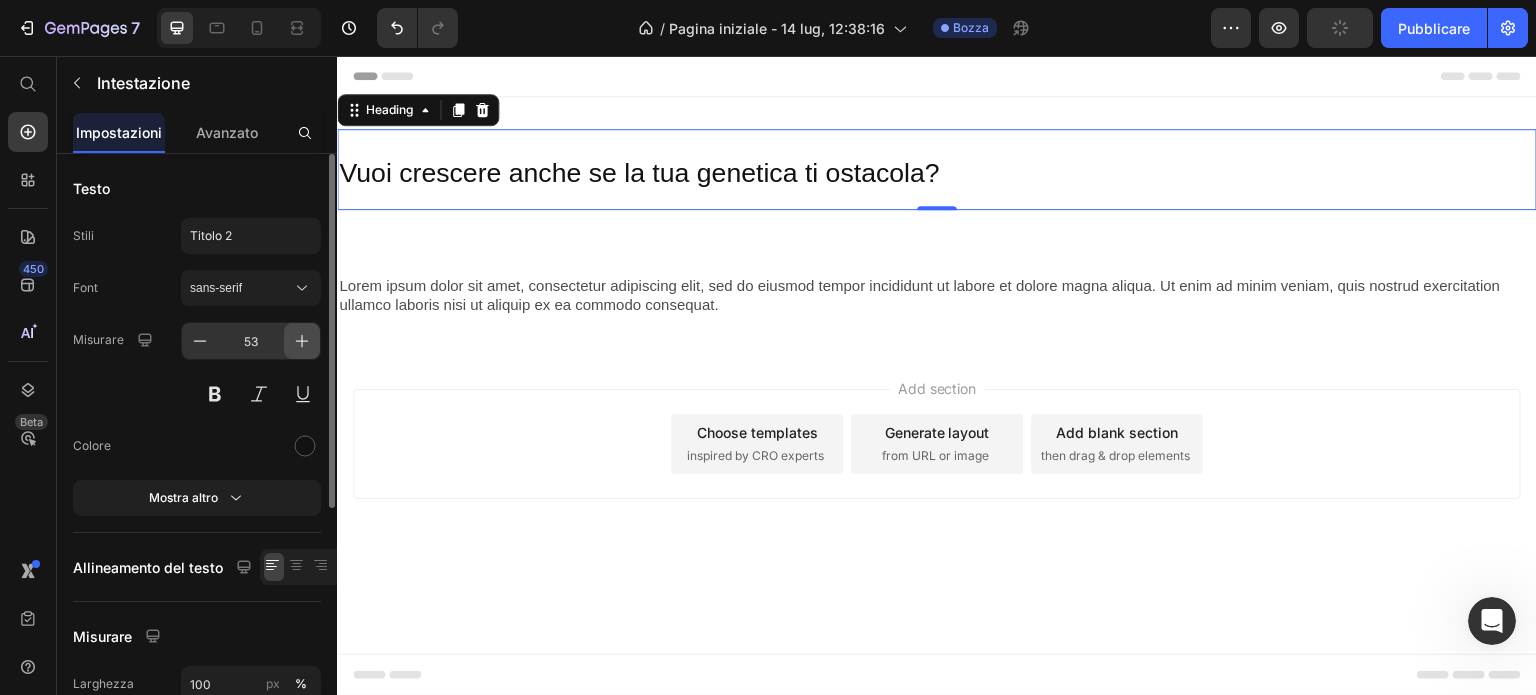 click at bounding box center (302, 341) 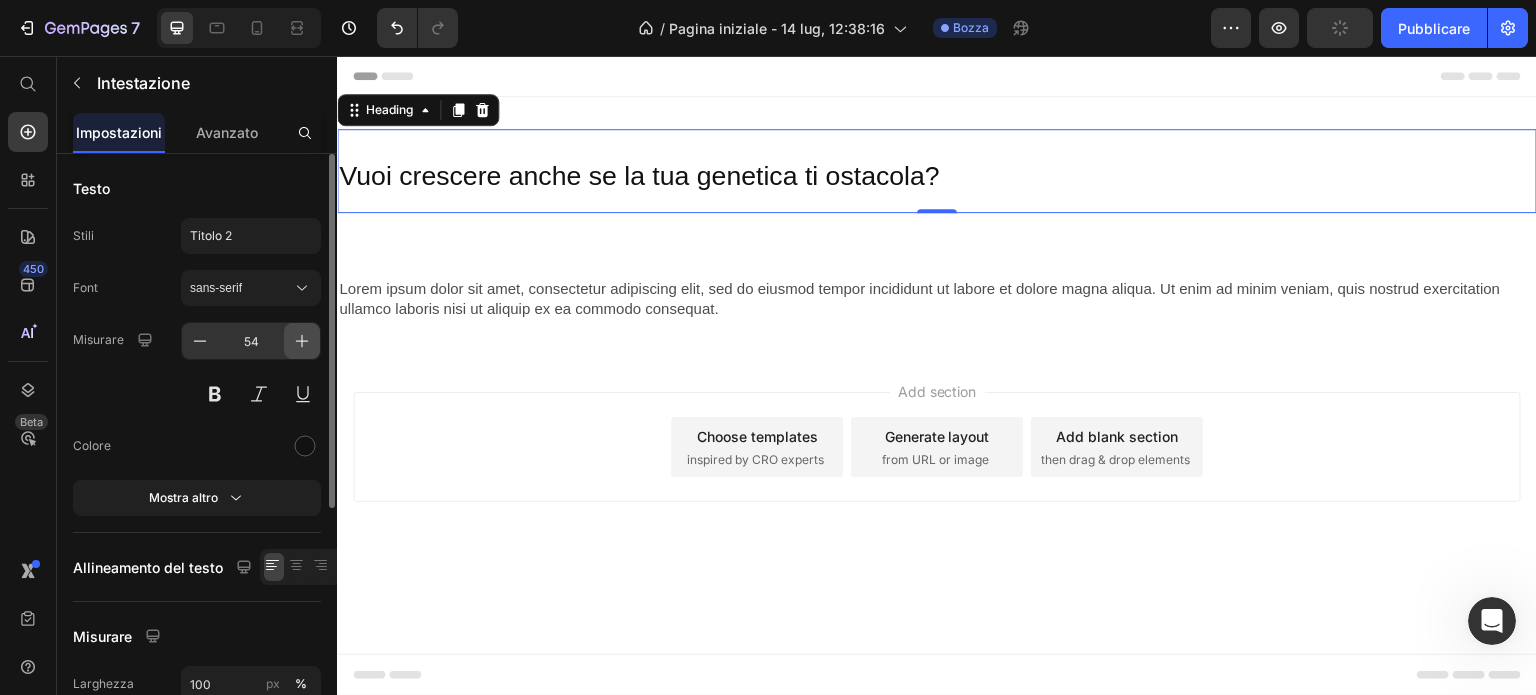 click at bounding box center [302, 341] 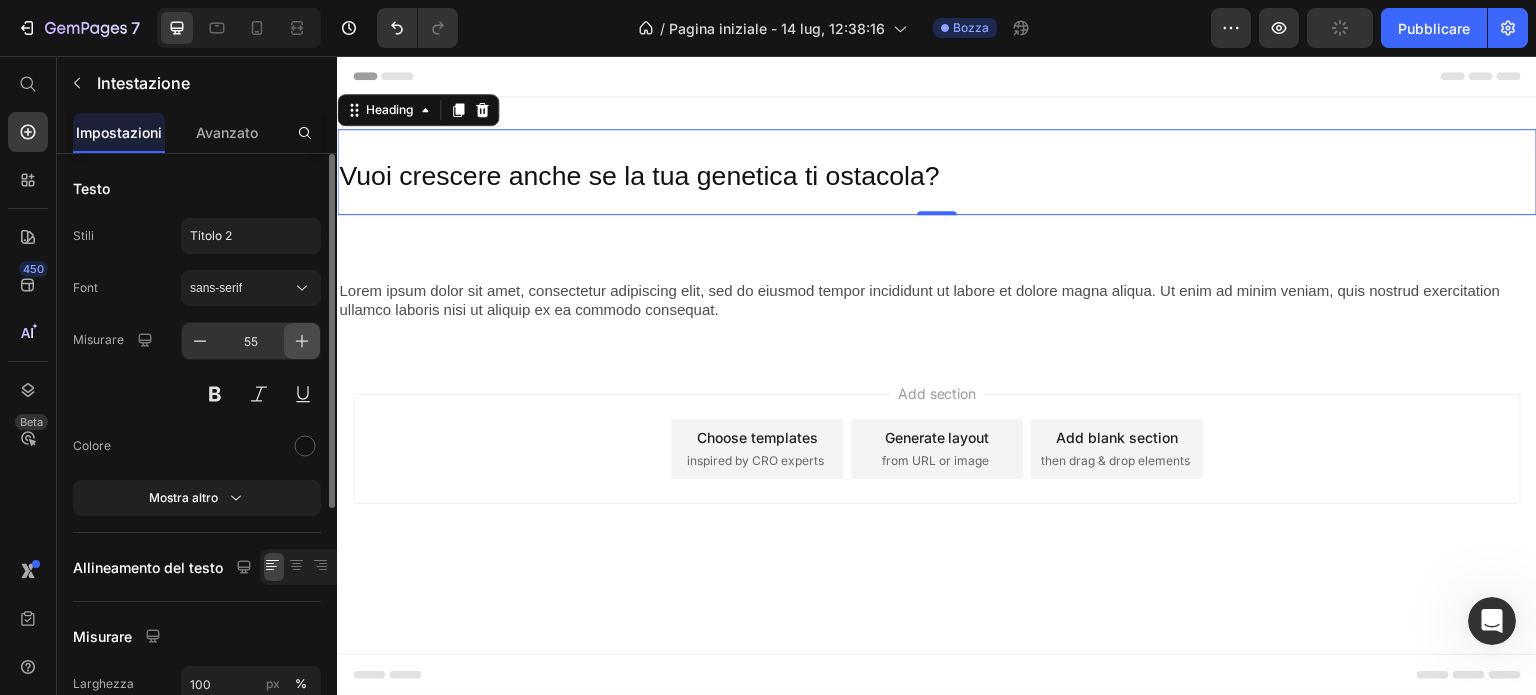 click at bounding box center [302, 341] 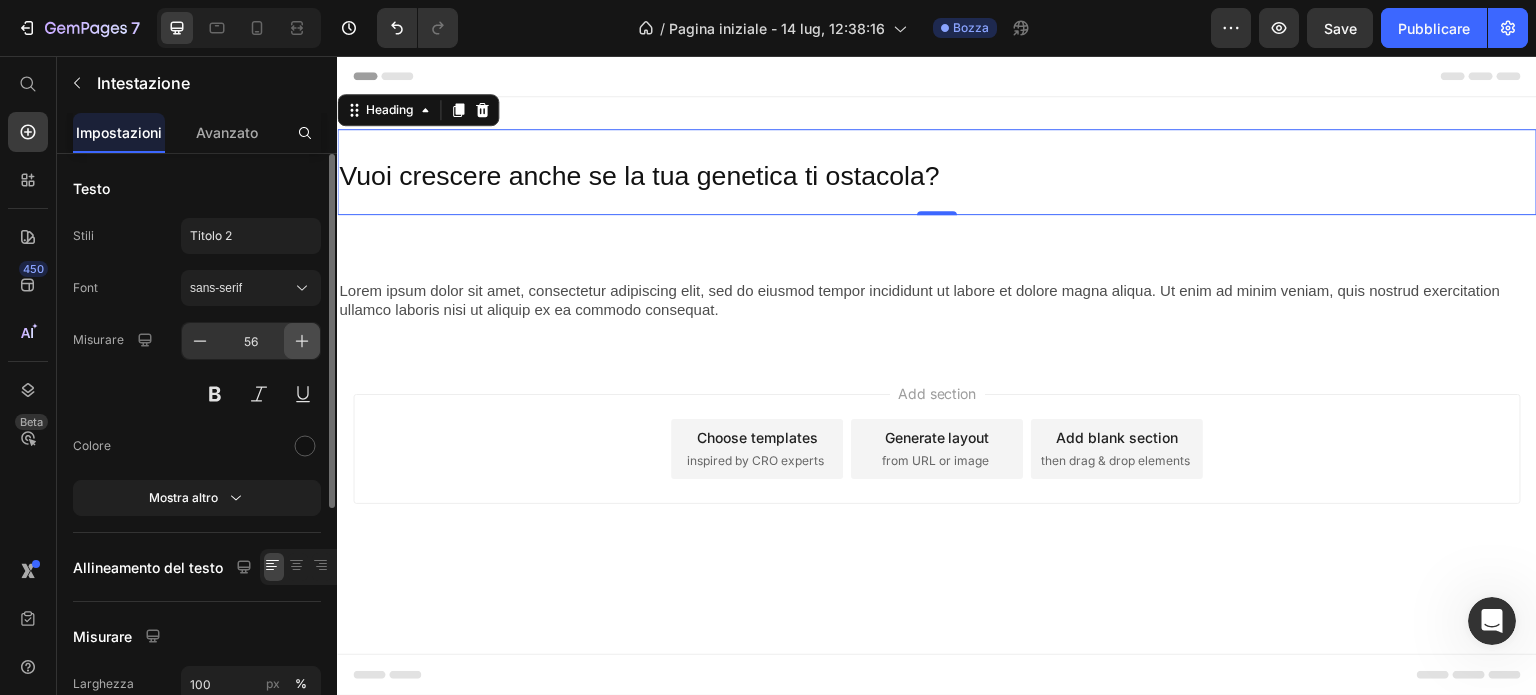 click at bounding box center [302, 341] 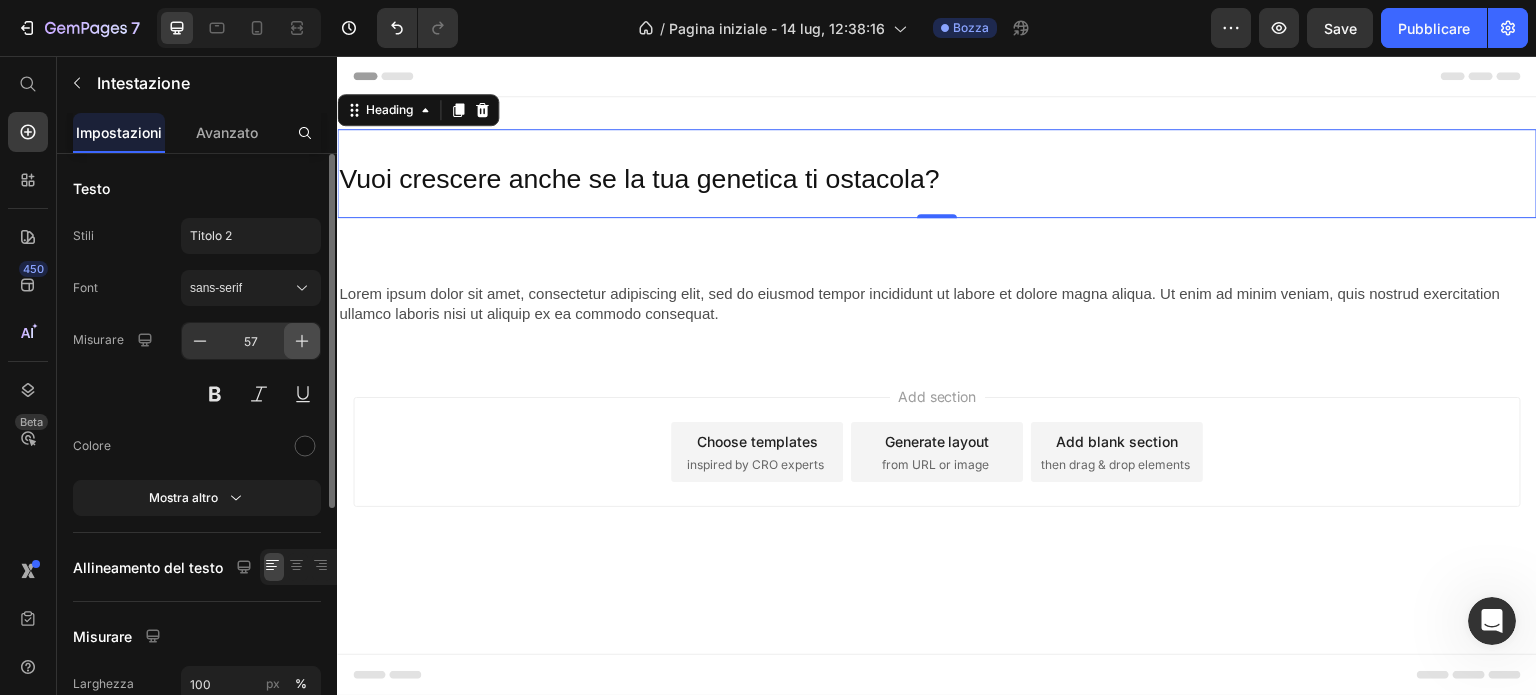 click at bounding box center (302, 341) 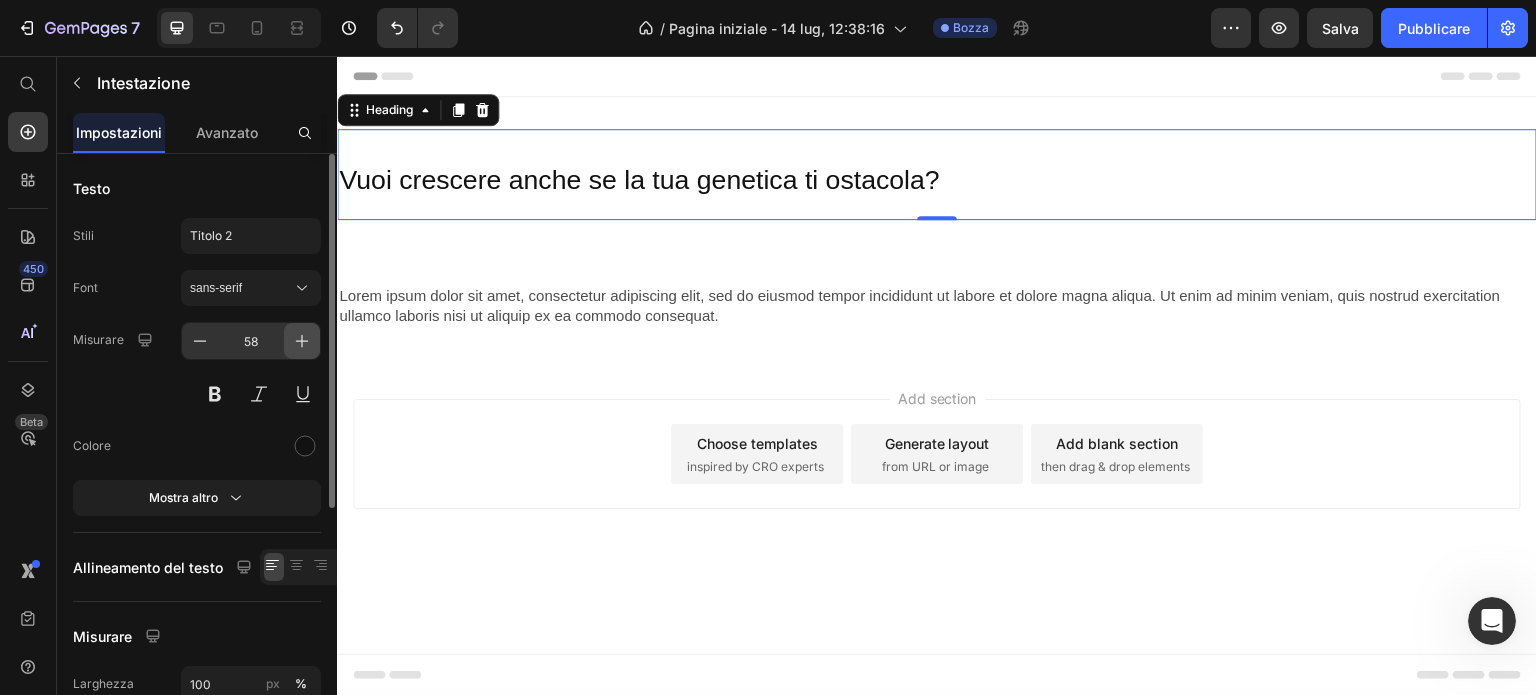 click at bounding box center [302, 341] 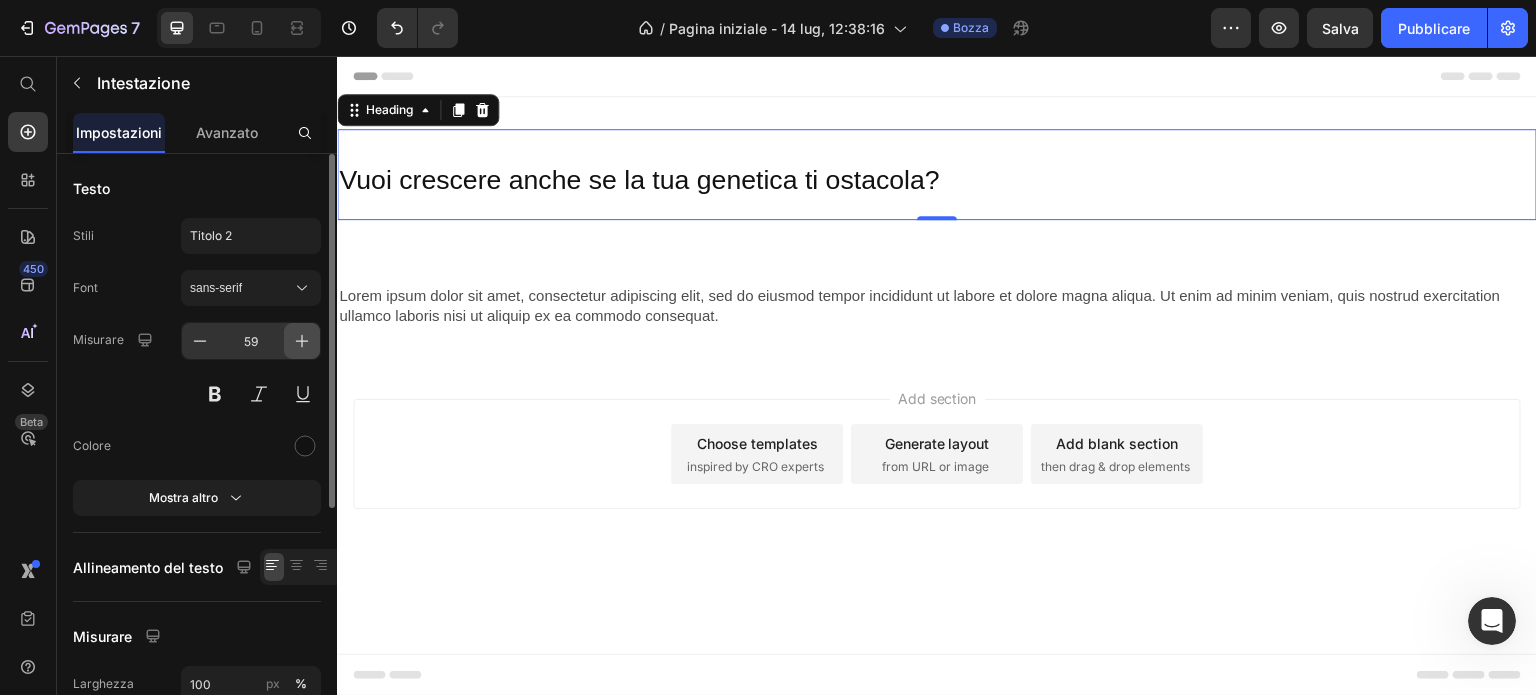 click at bounding box center (302, 341) 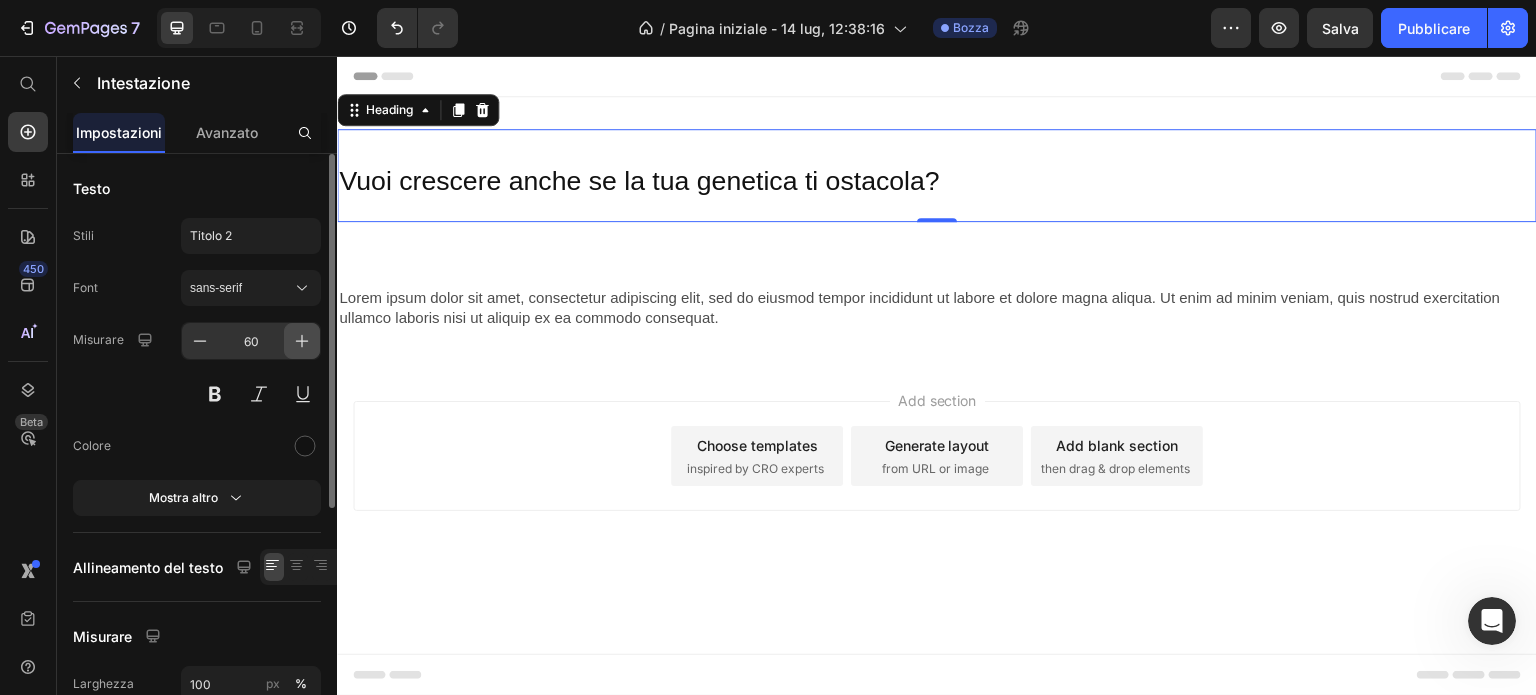 click at bounding box center [302, 341] 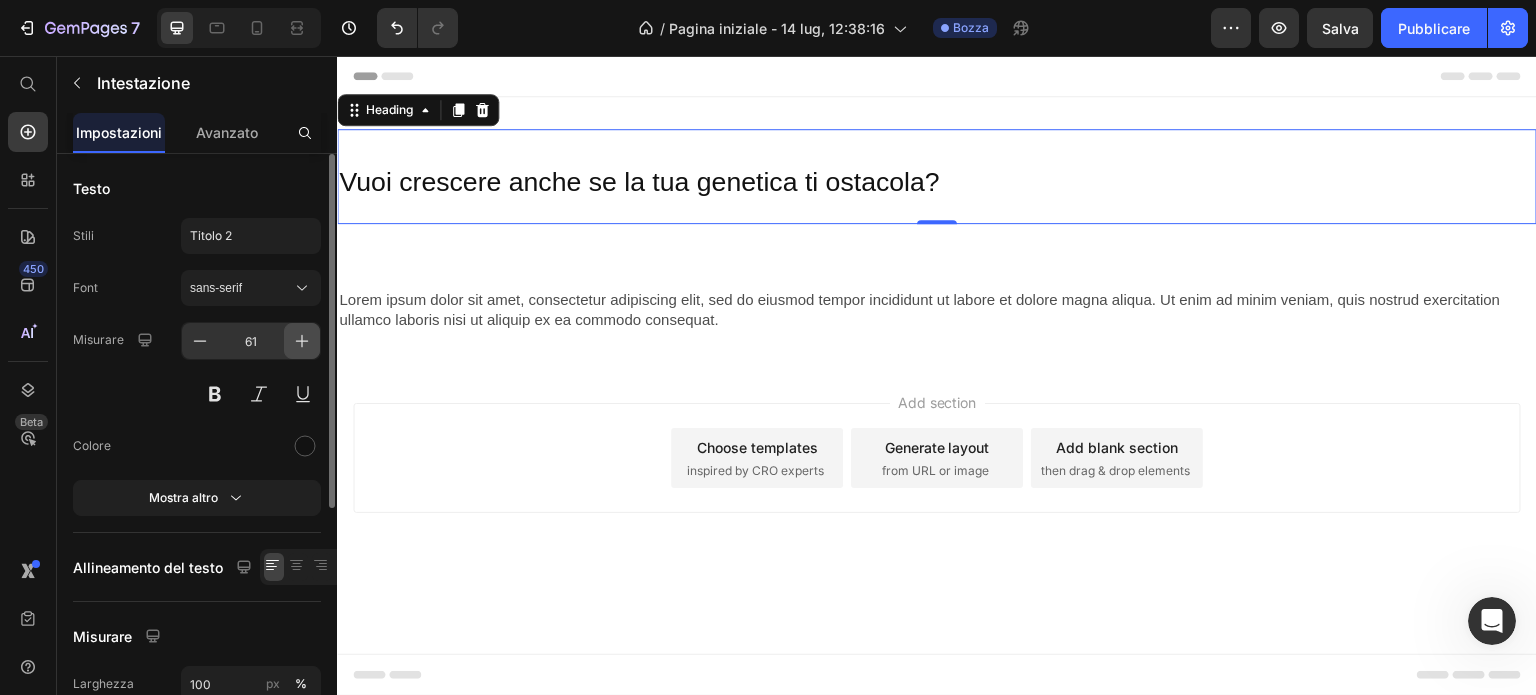 click at bounding box center (302, 341) 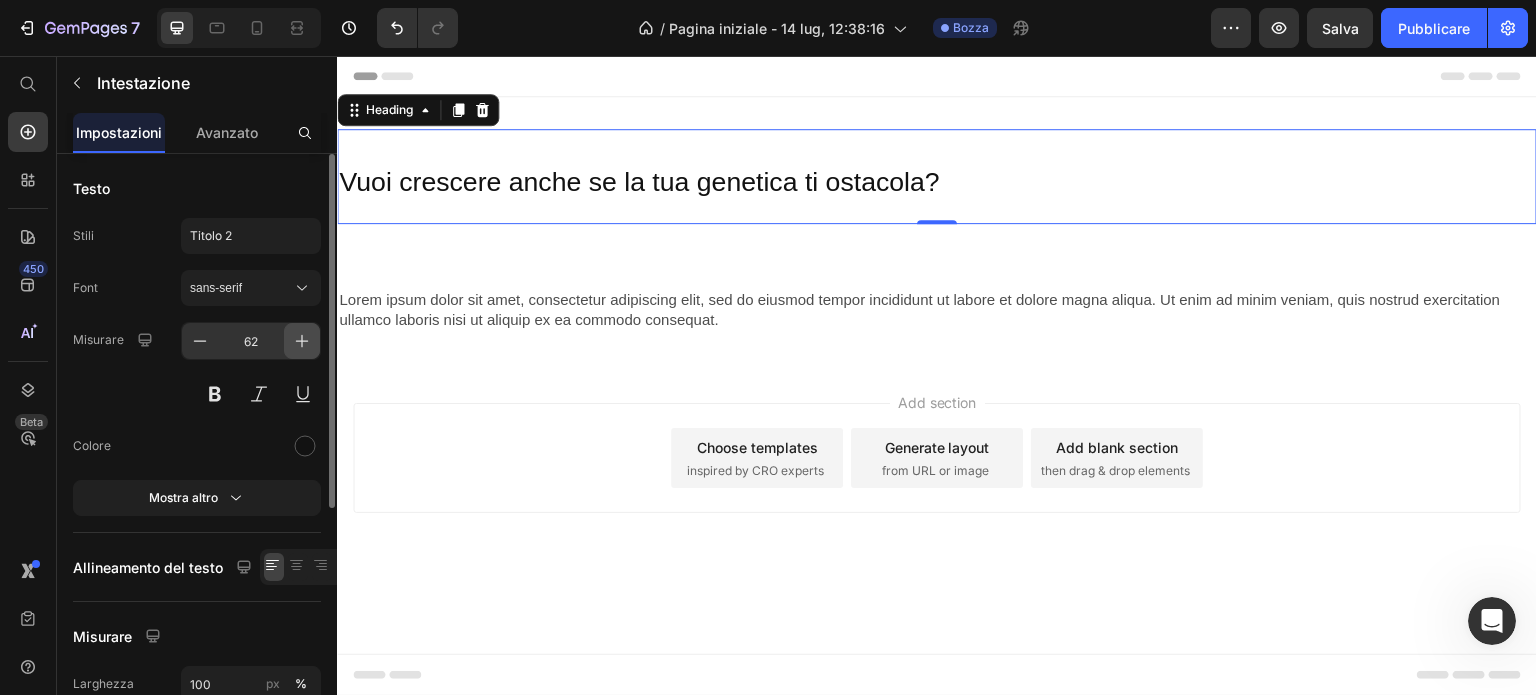 click at bounding box center [302, 341] 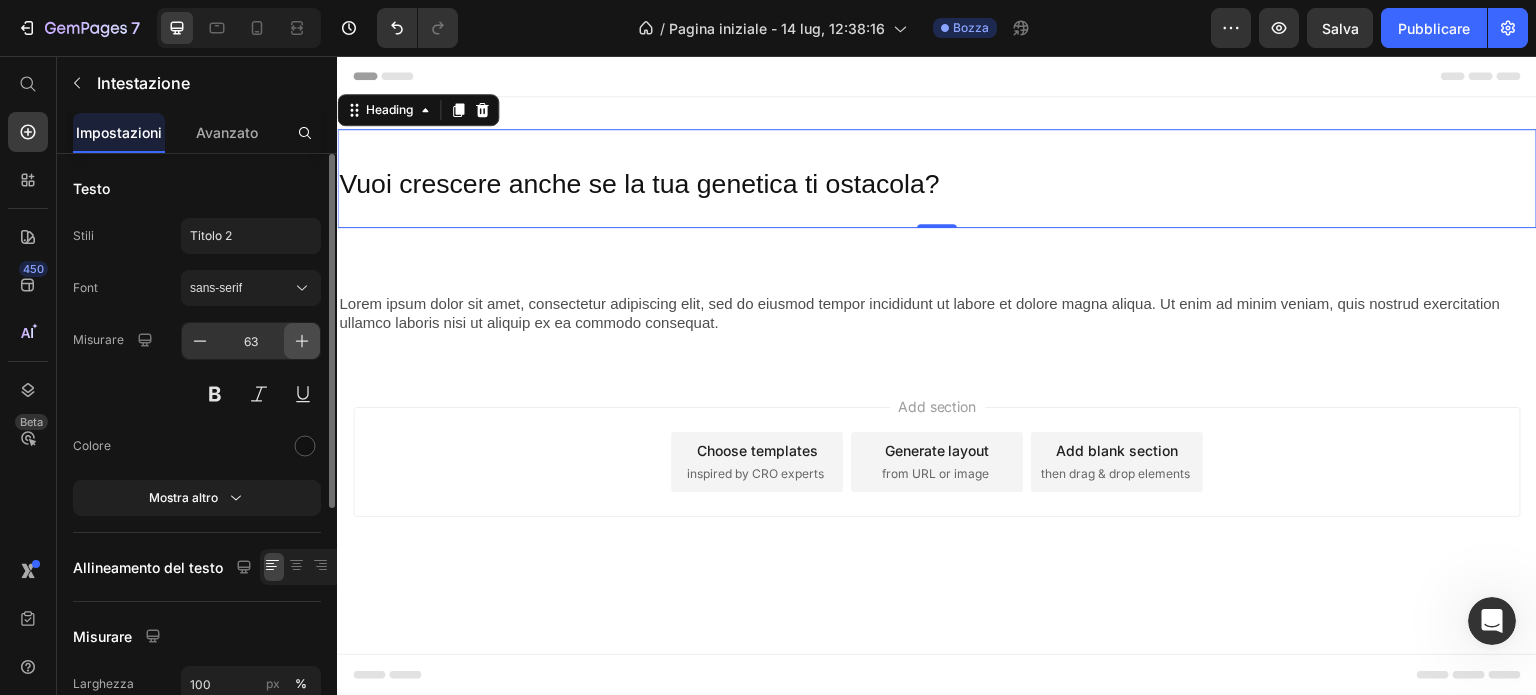 click at bounding box center [302, 341] 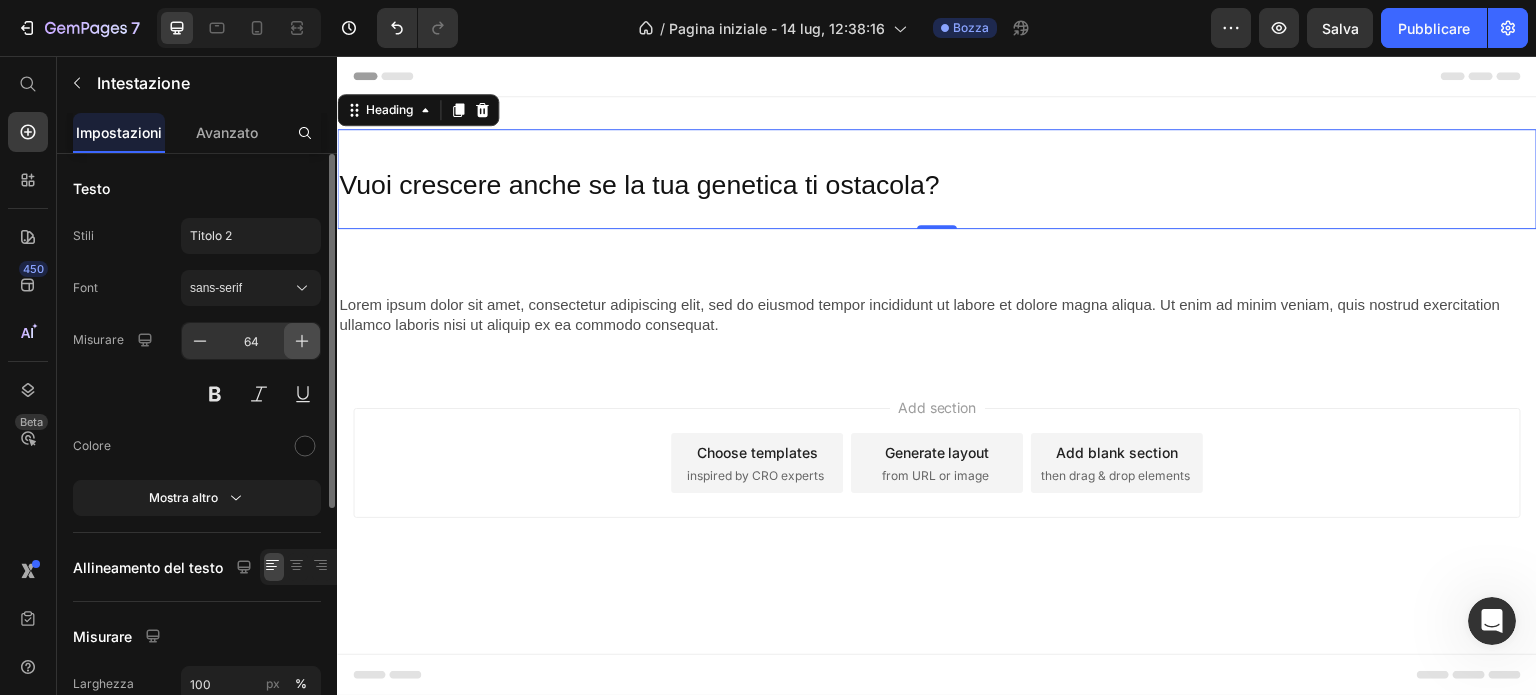 click at bounding box center (302, 341) 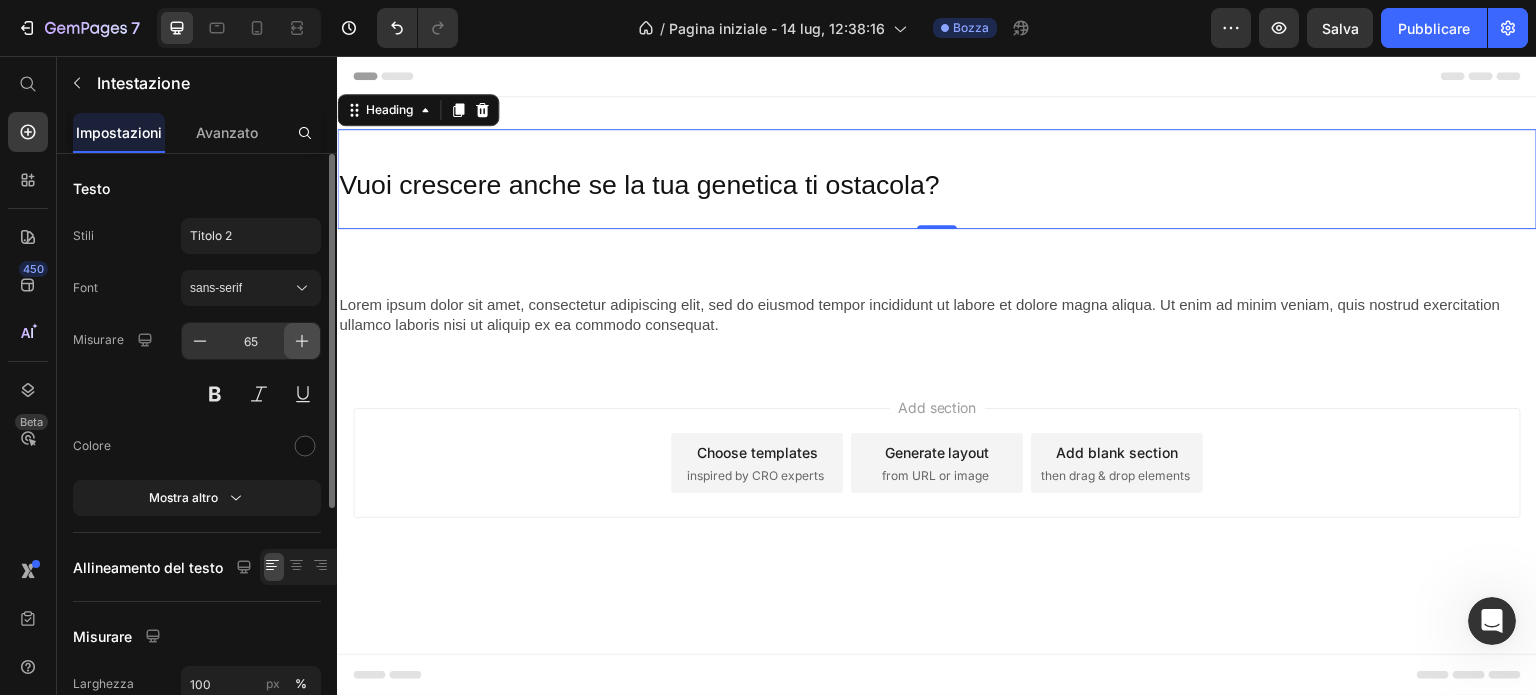 click at bounding box center (302, 341) 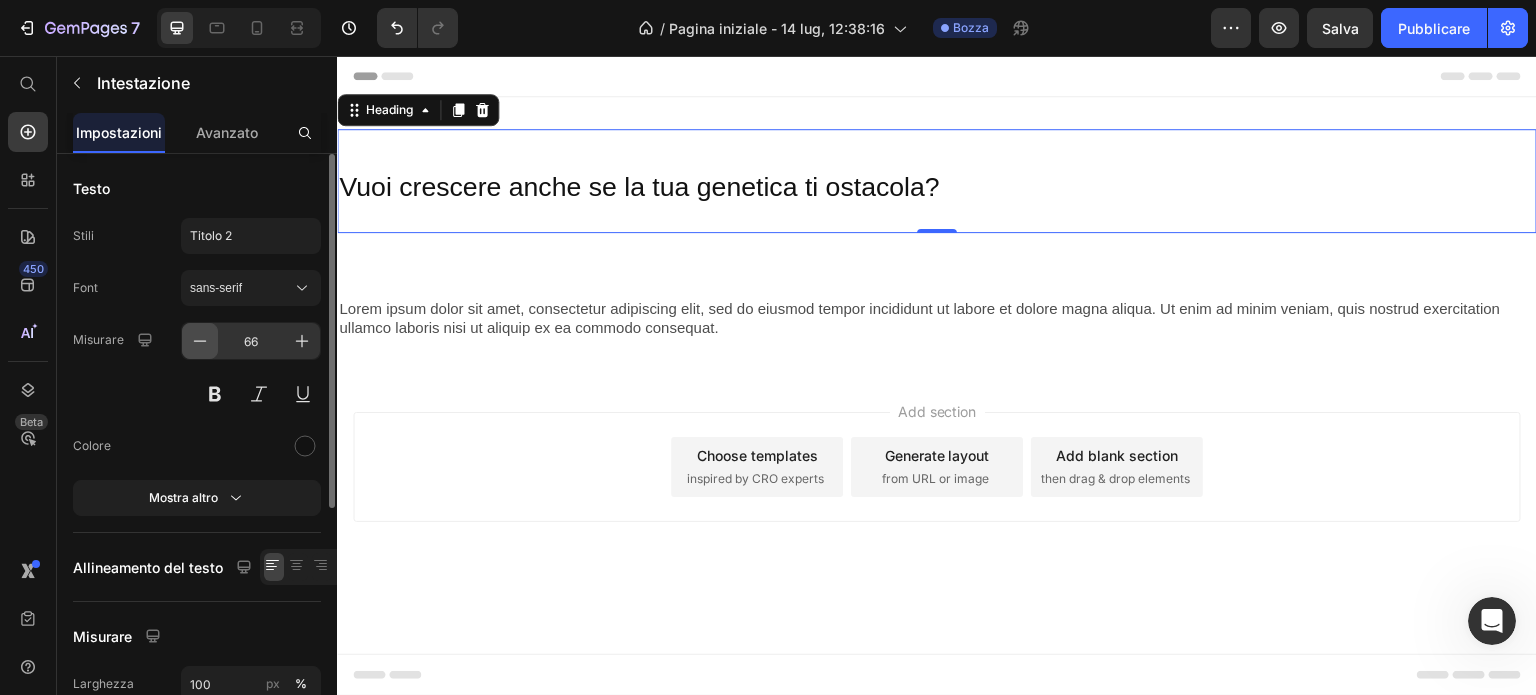 click 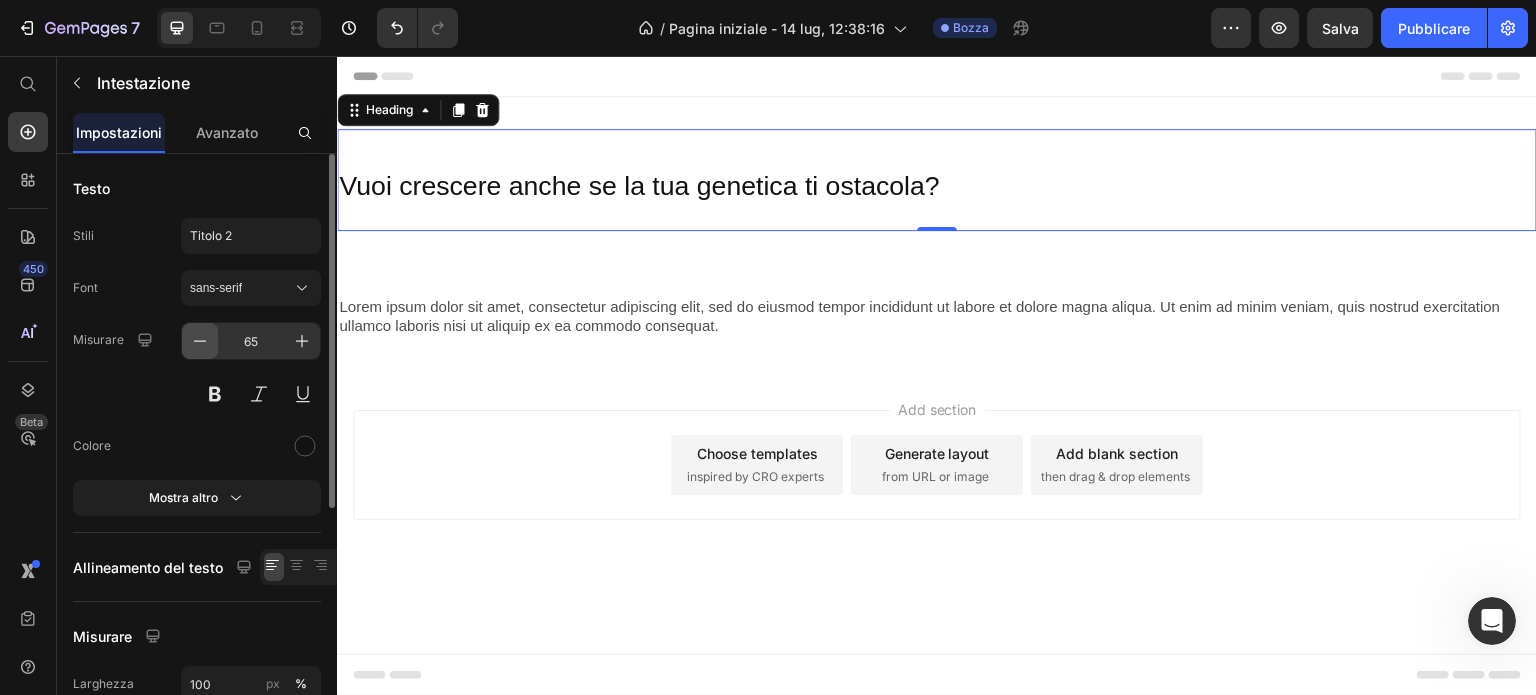 click 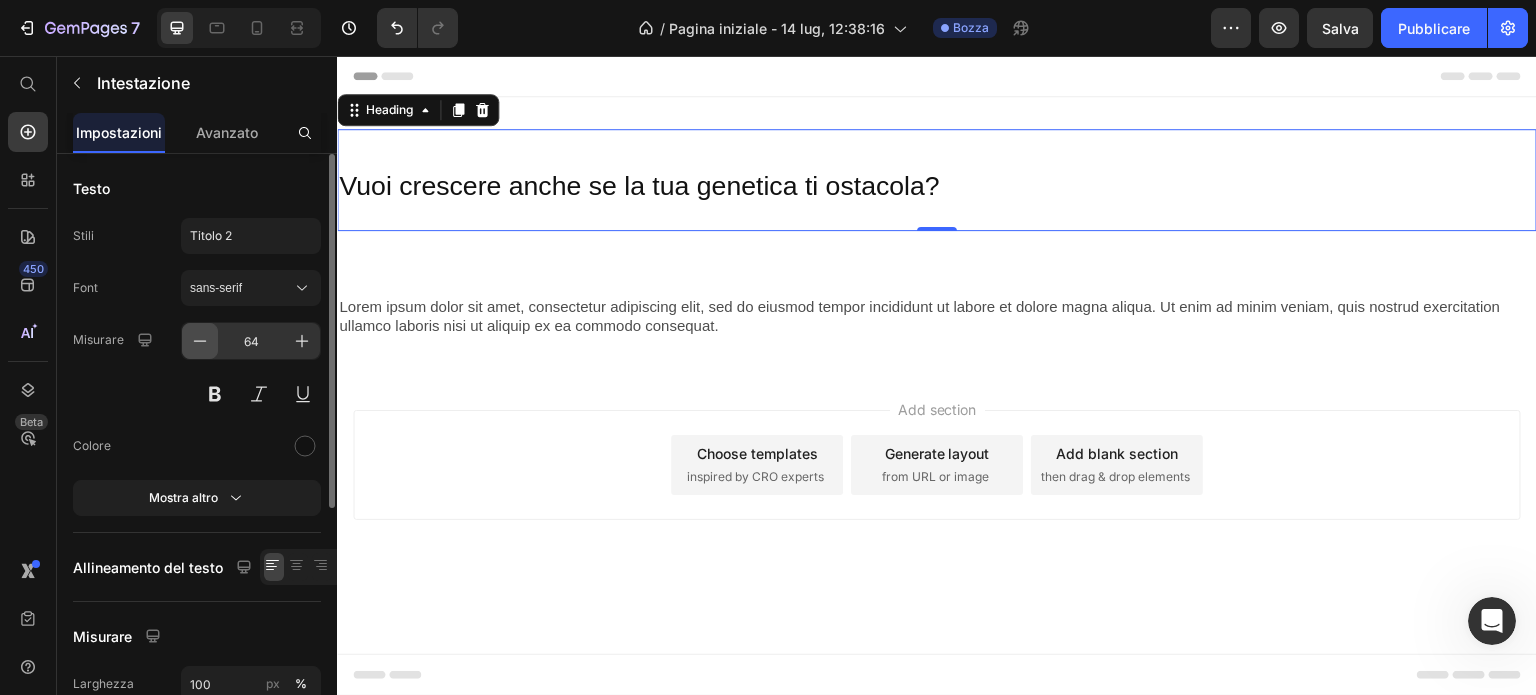 click 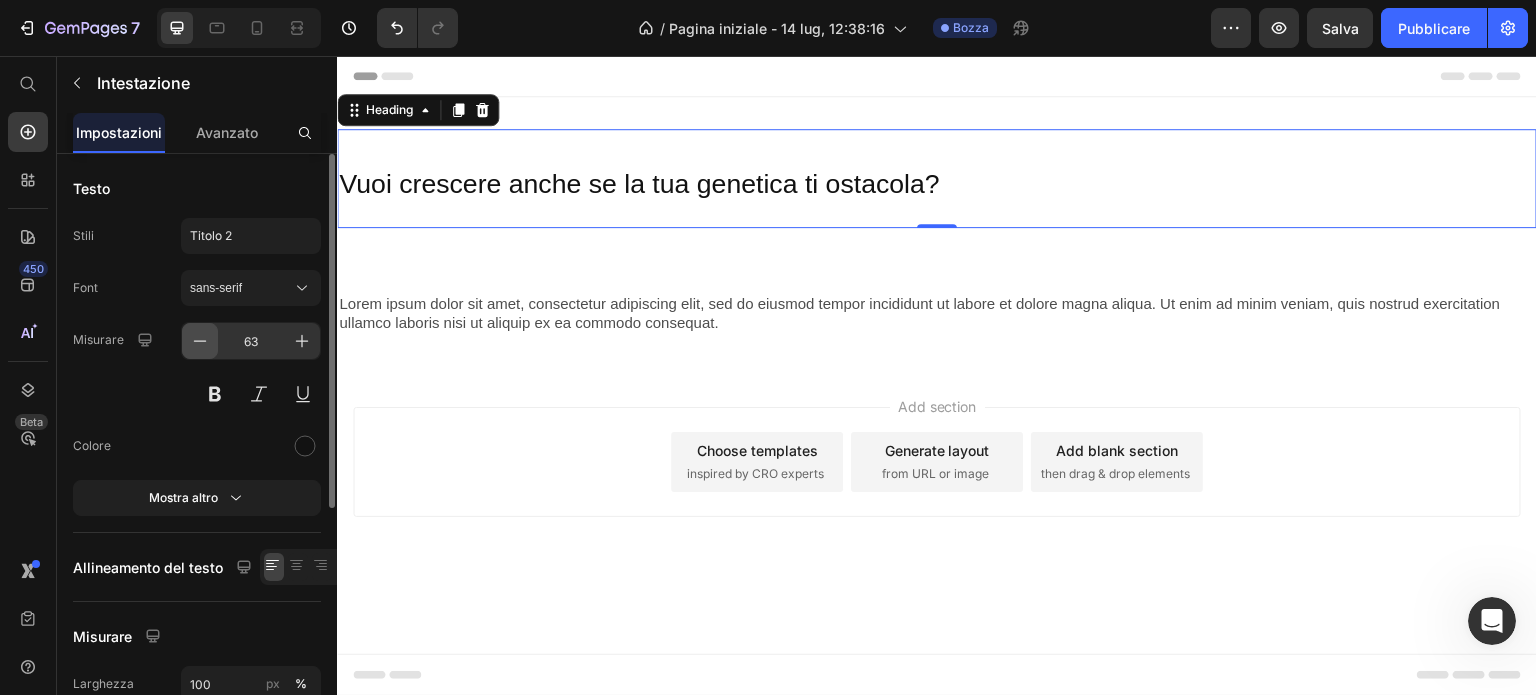 click 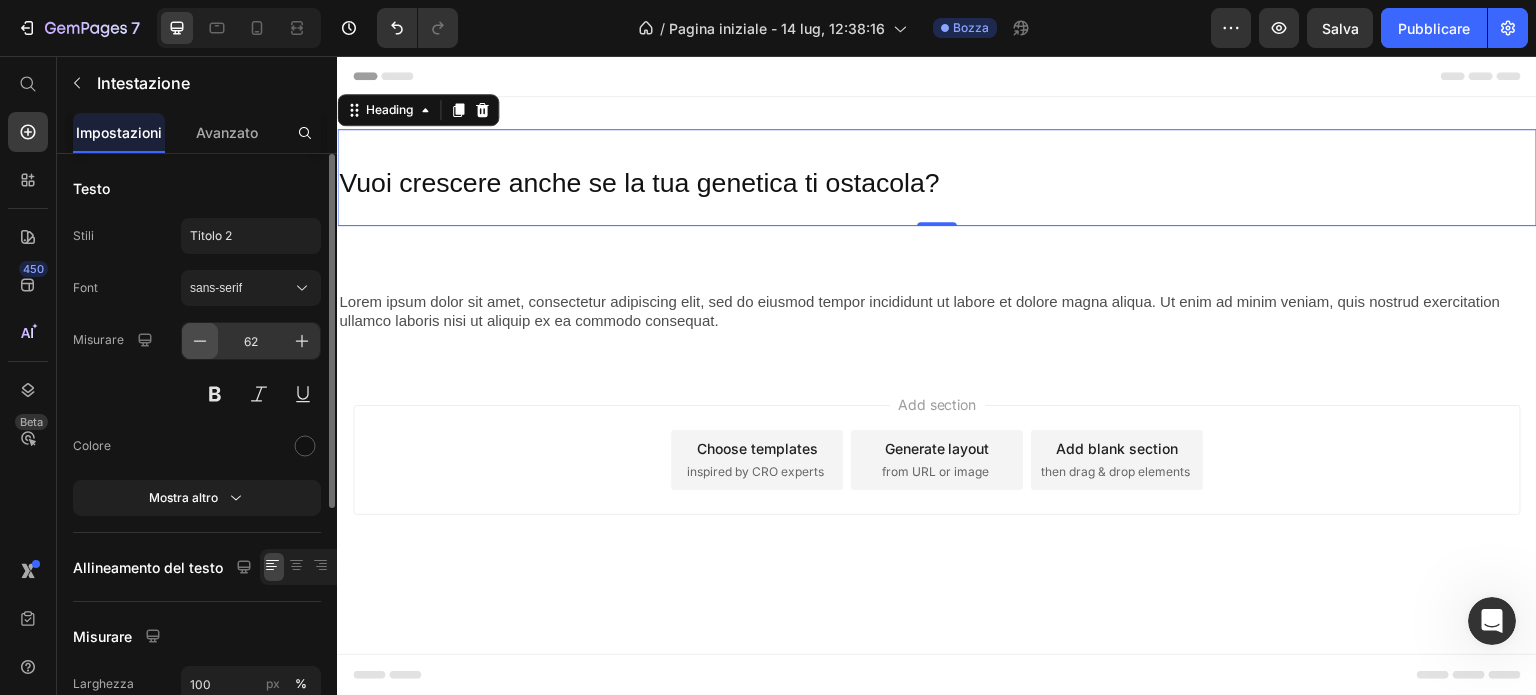 click 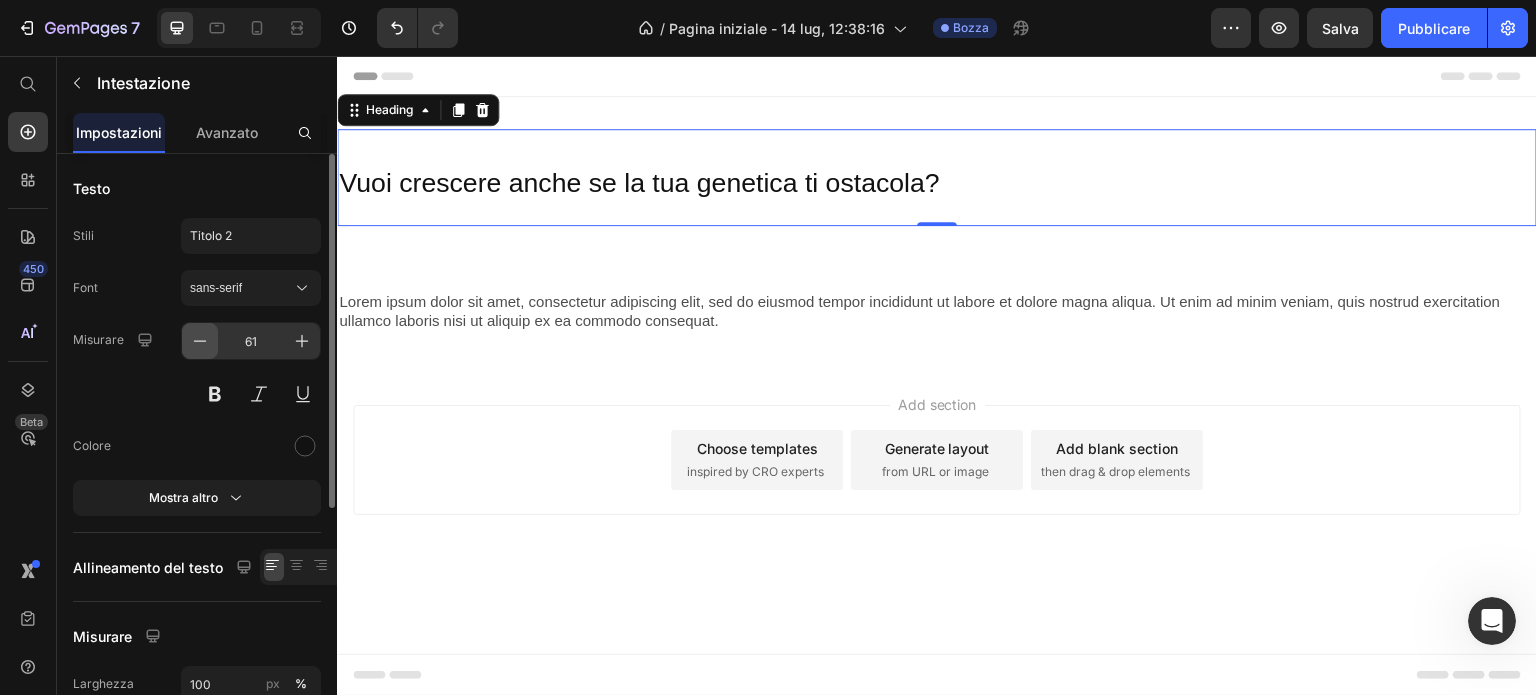 click 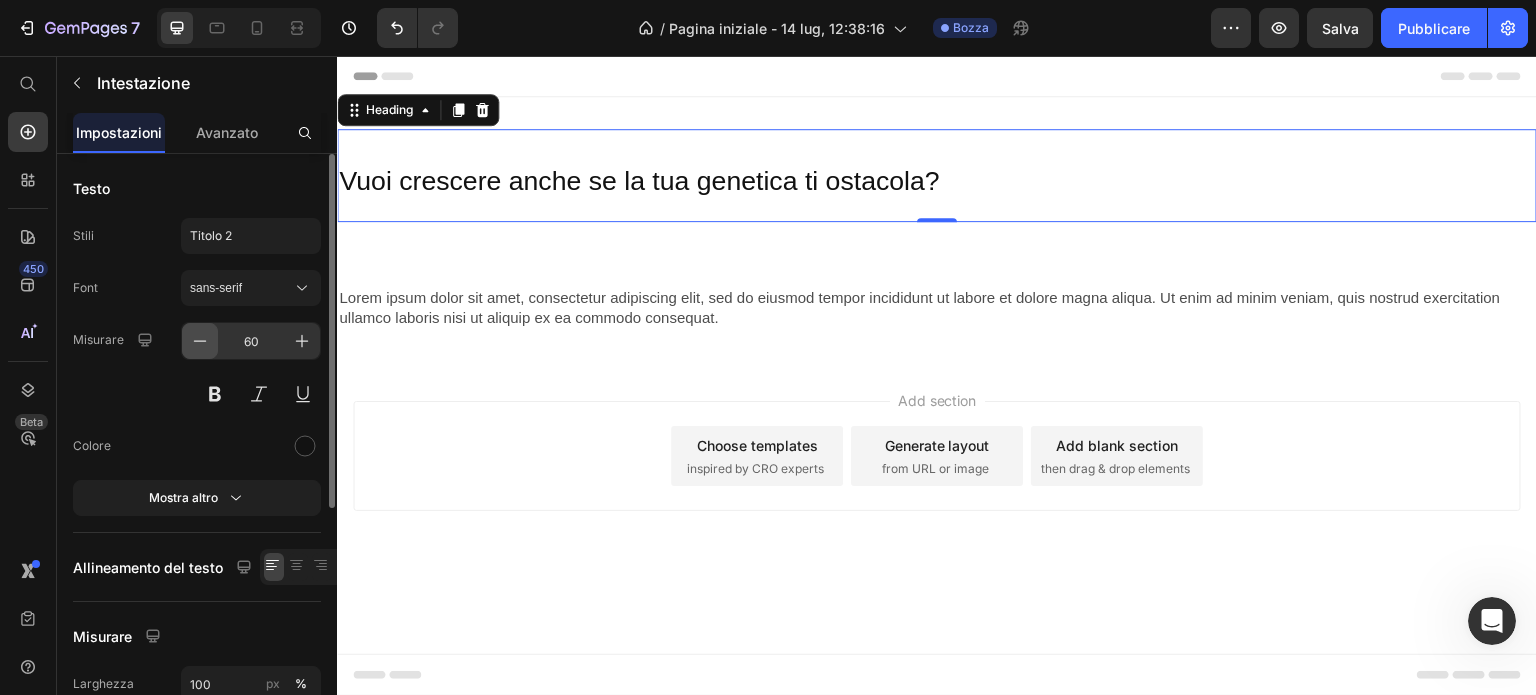 click 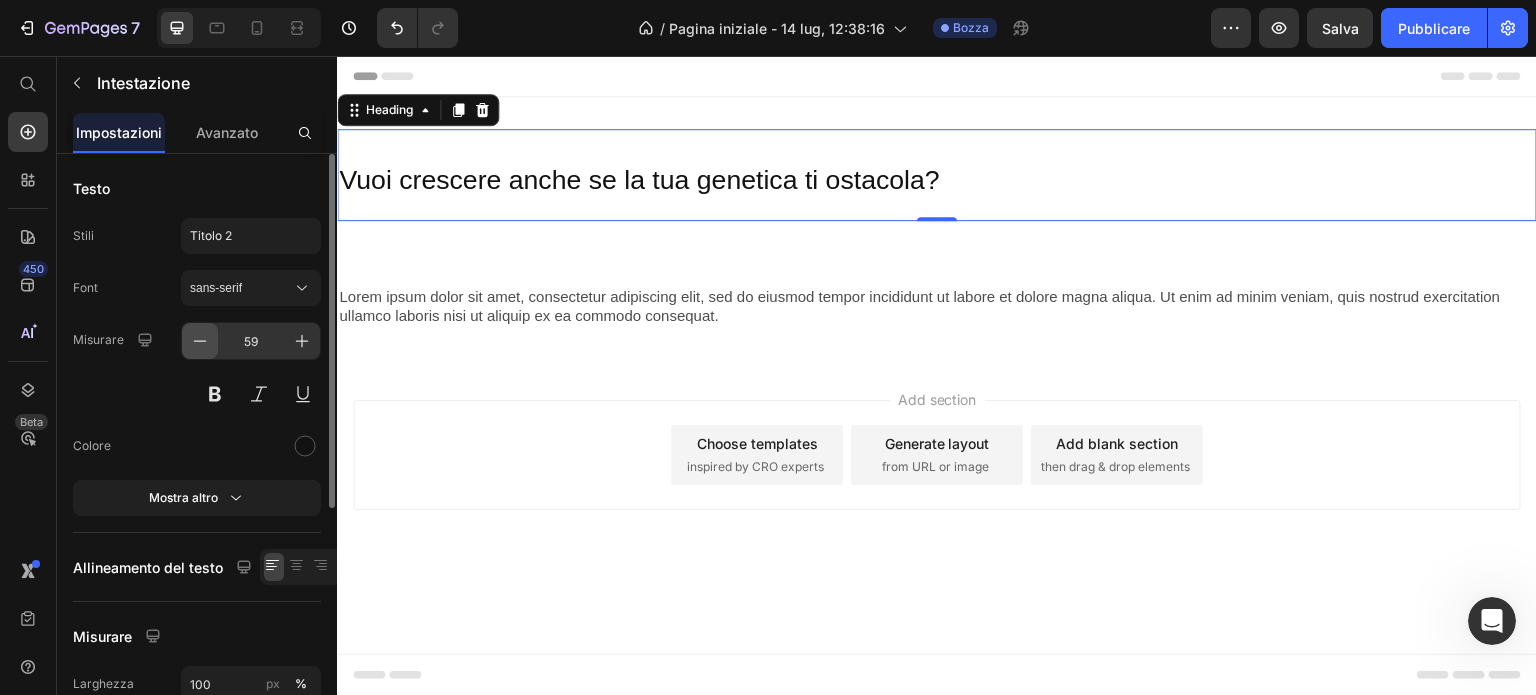 click 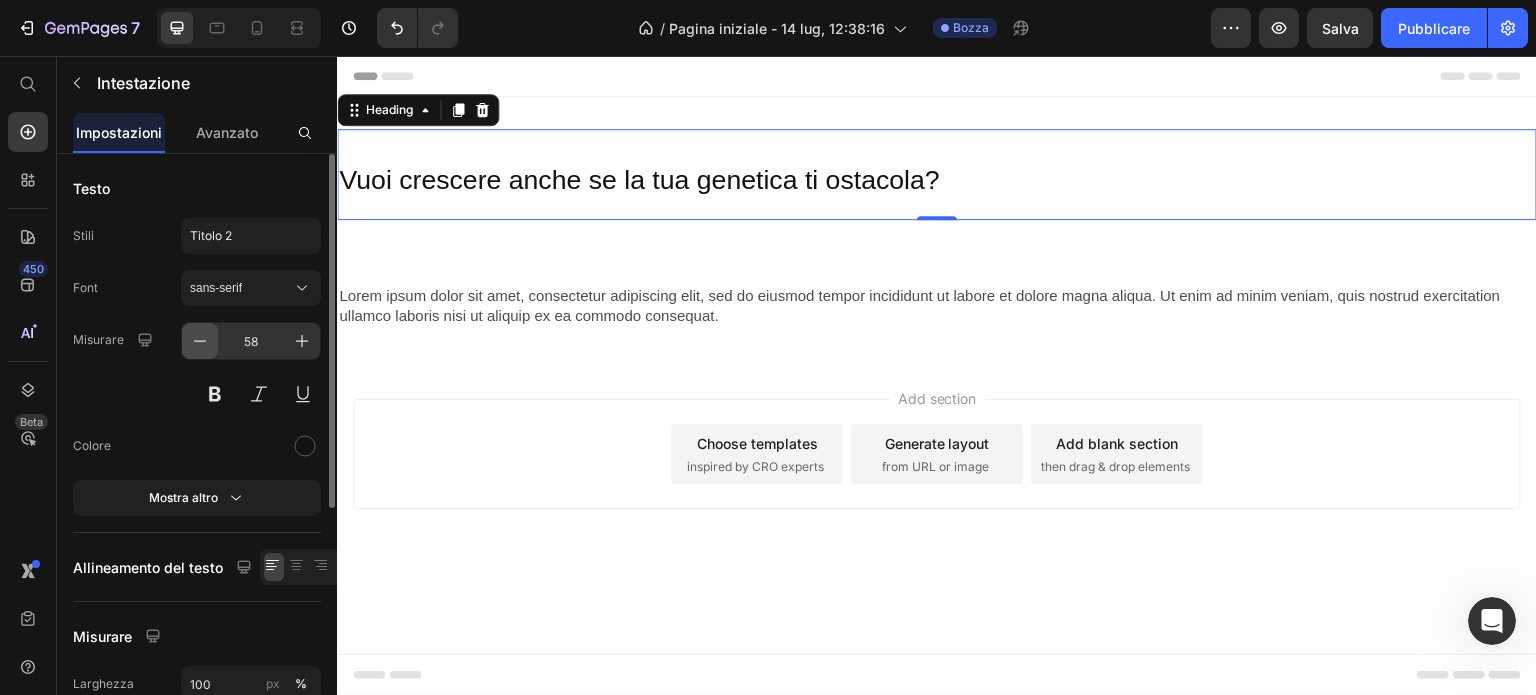 click 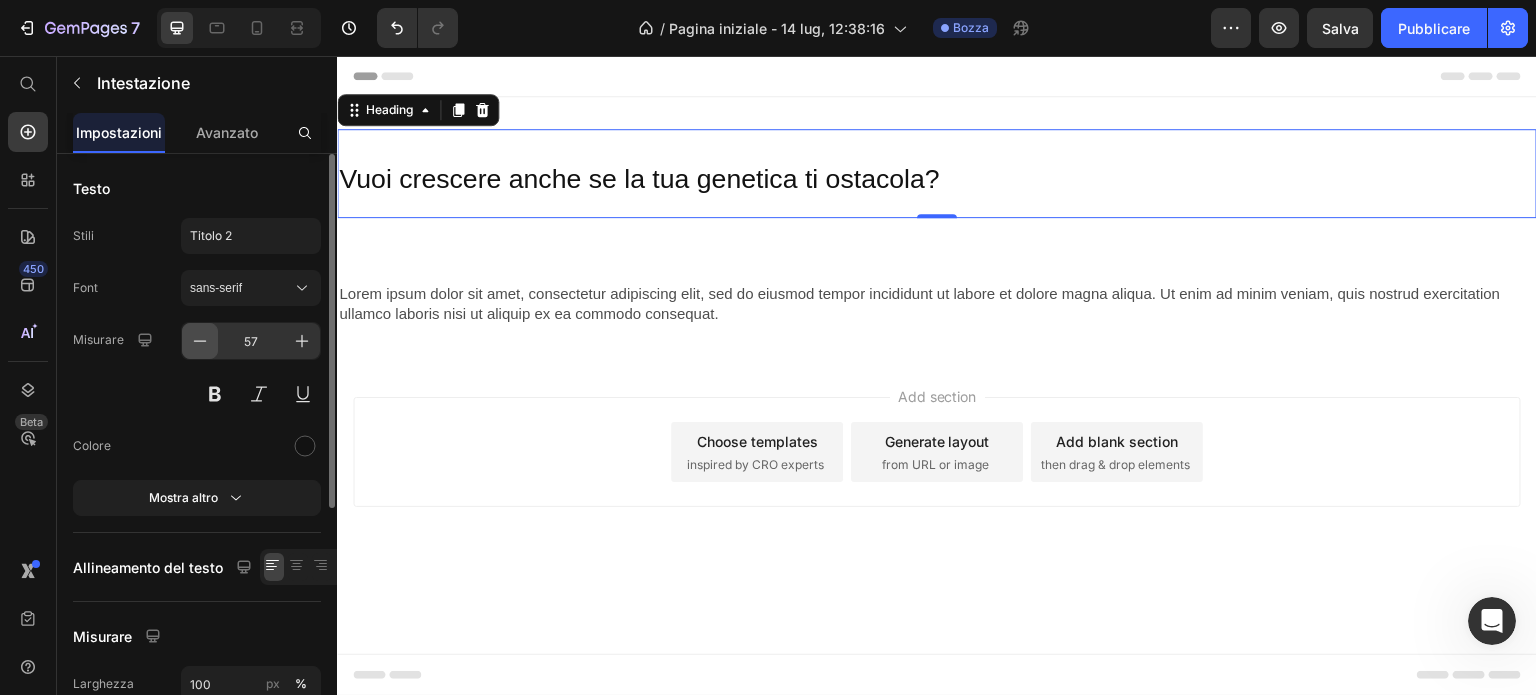 click 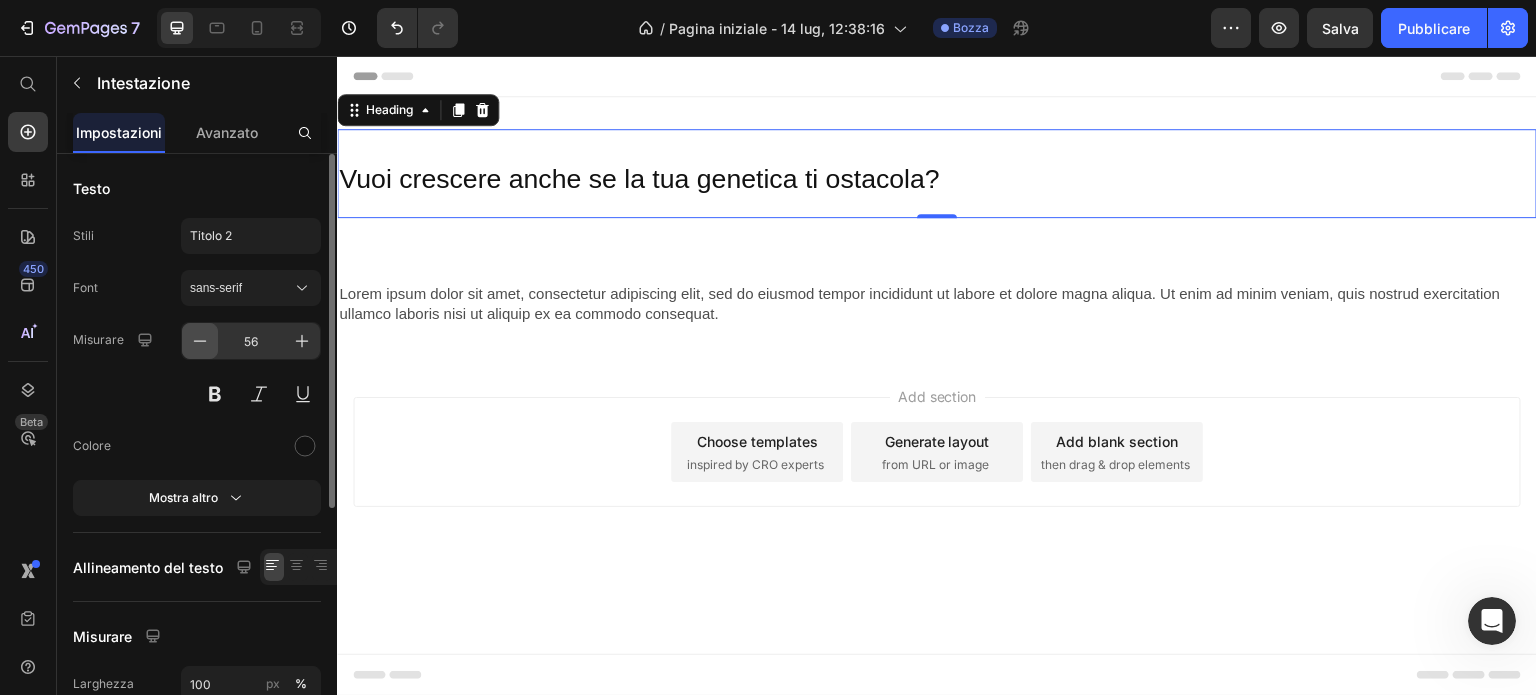 click 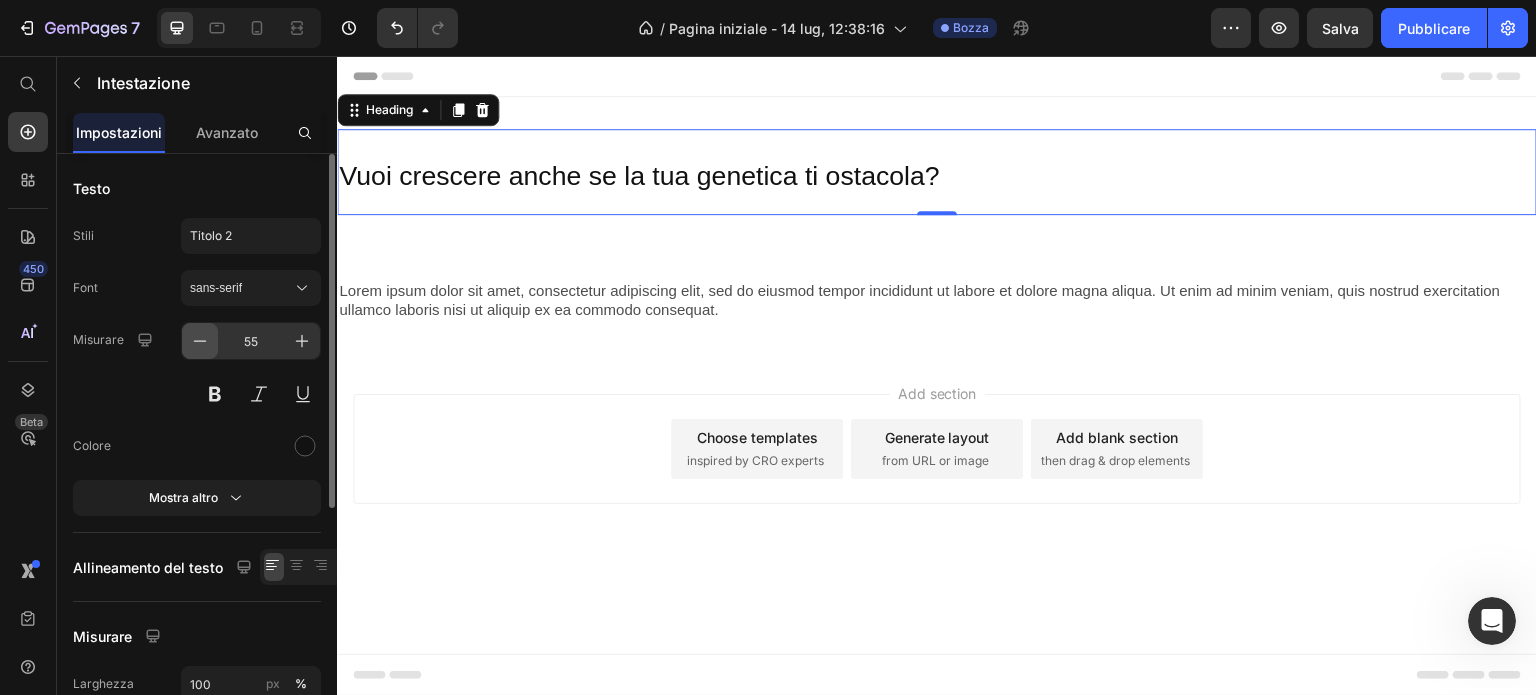 click 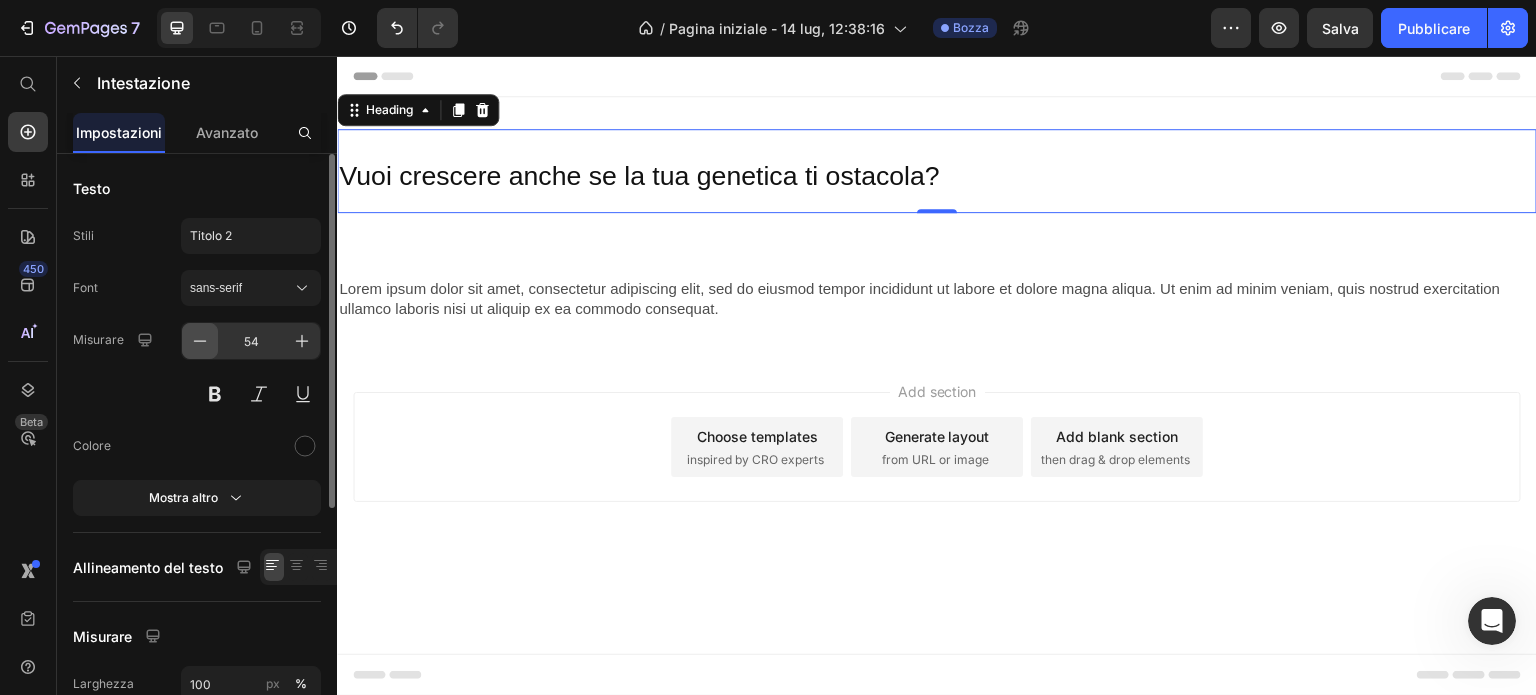 click 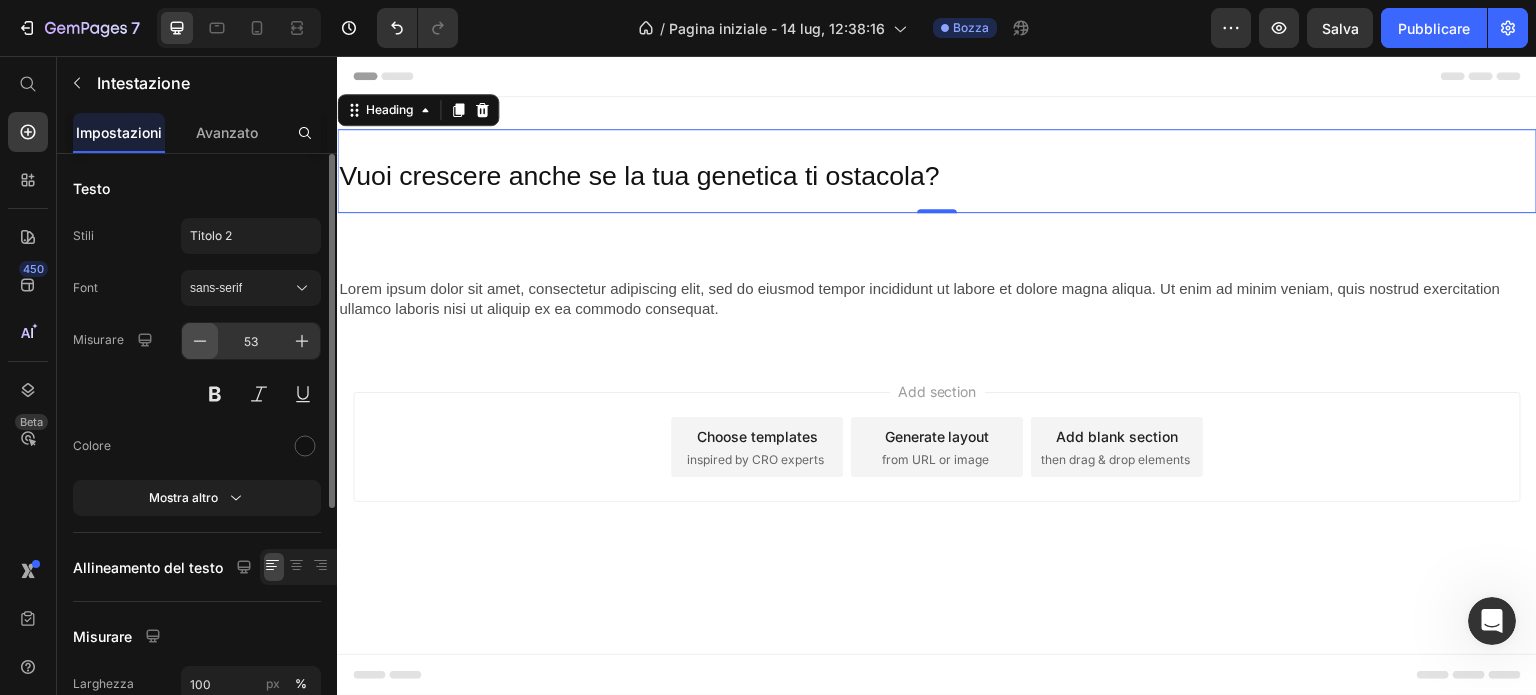click 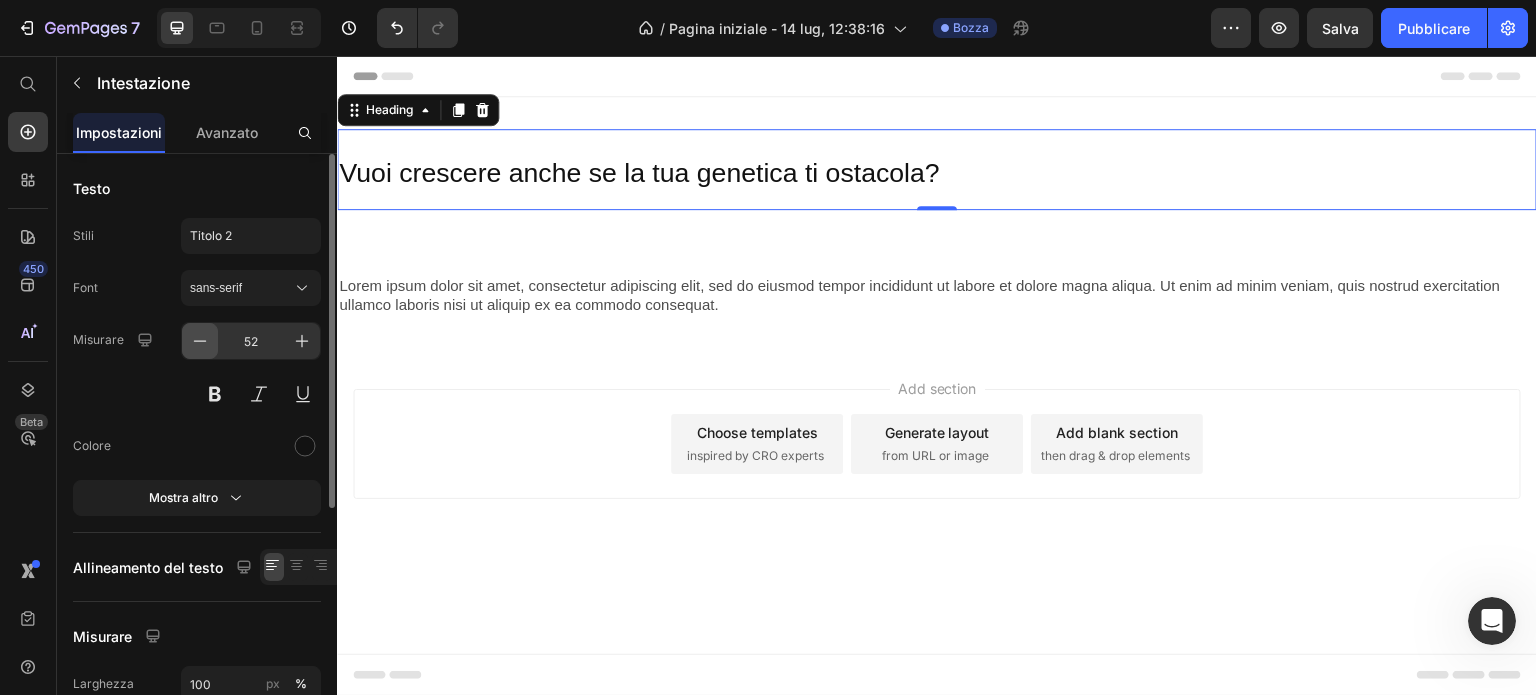 click 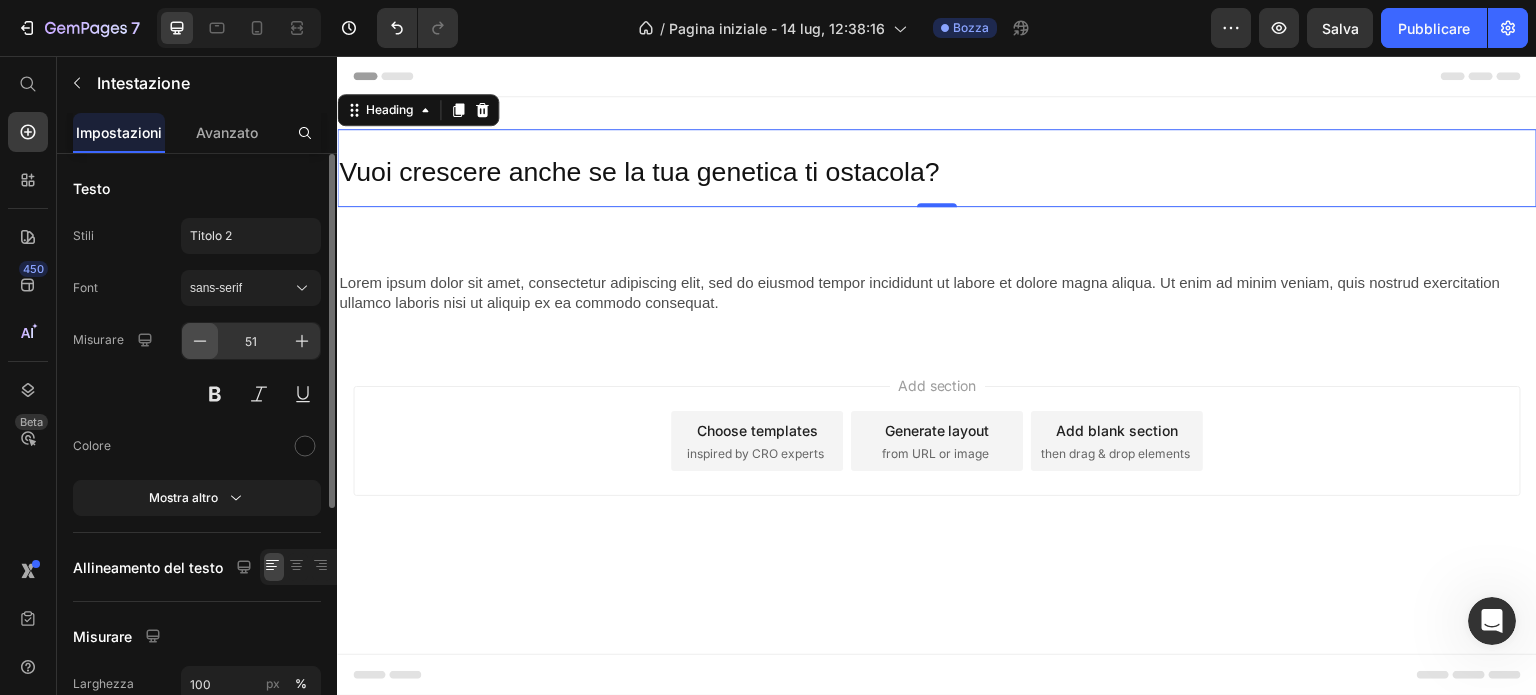 click 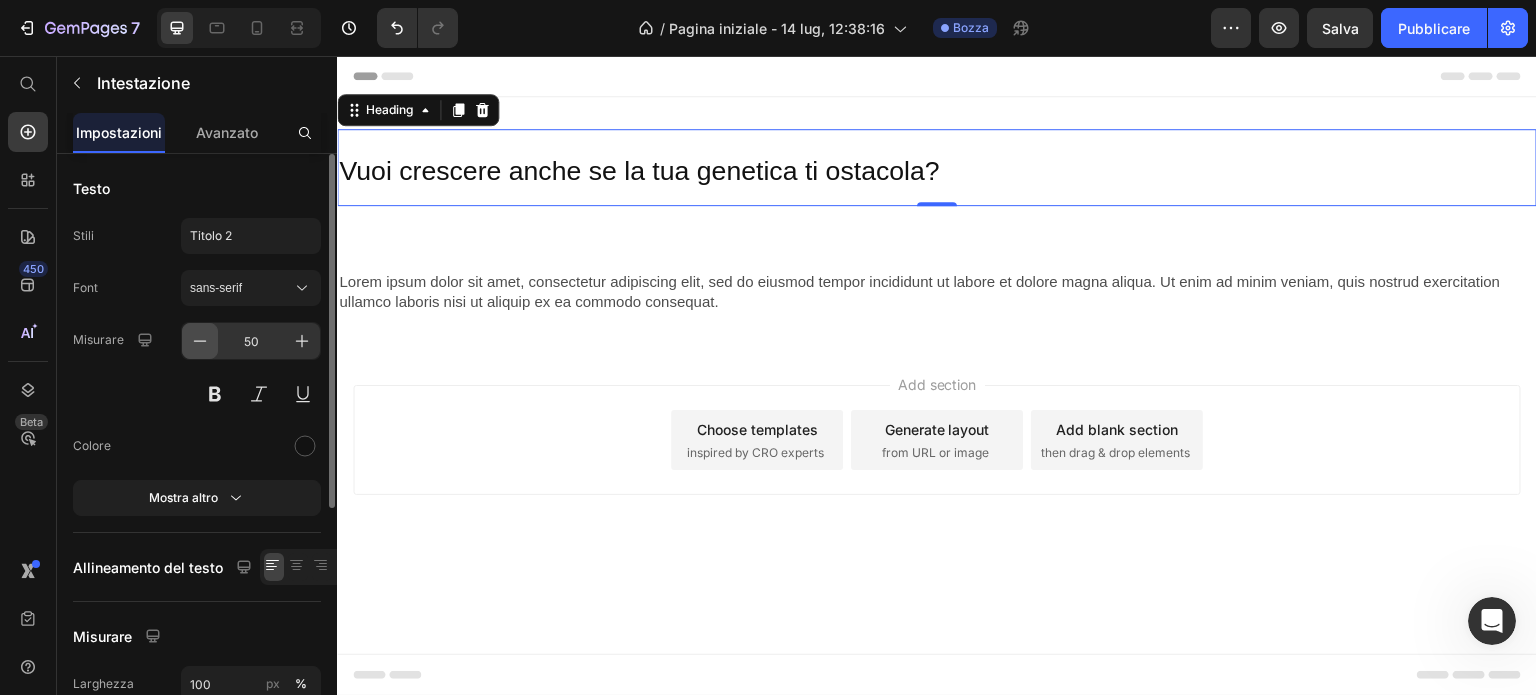 click 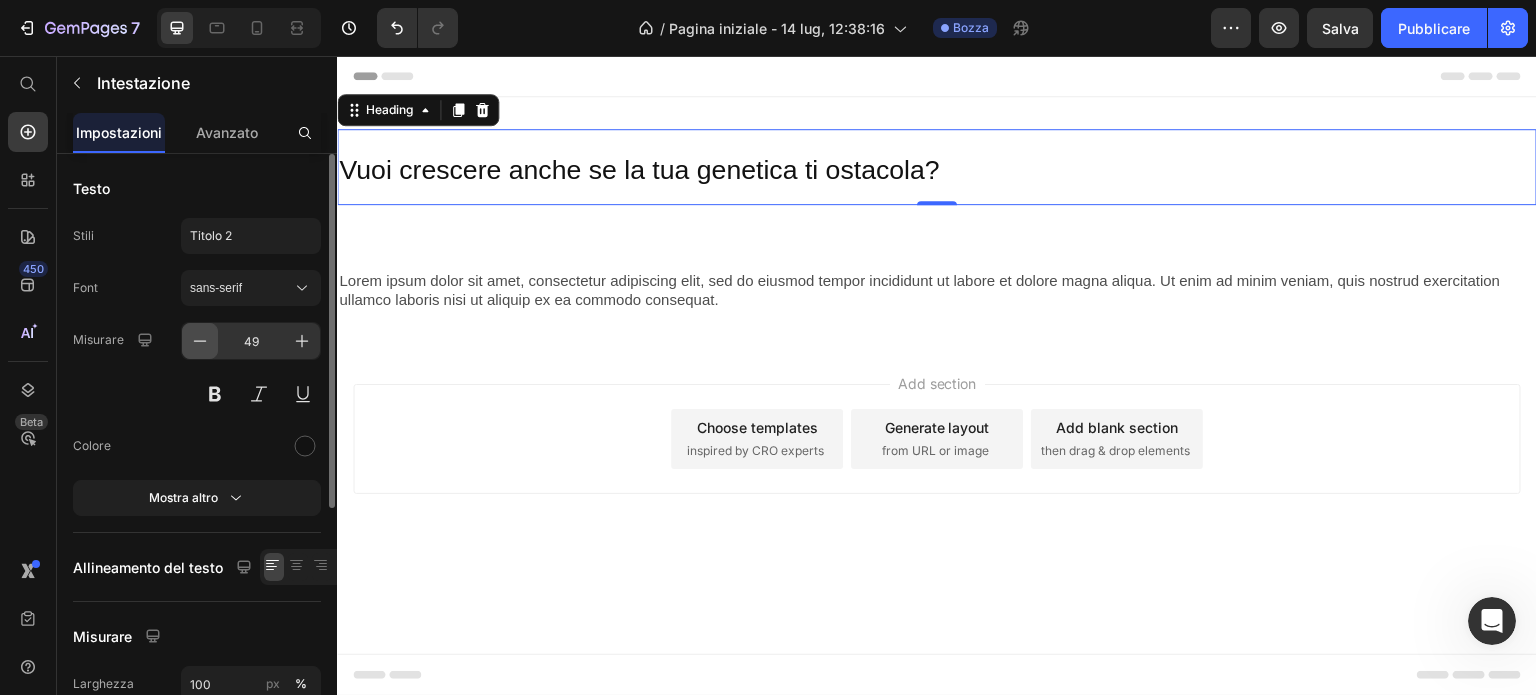 click 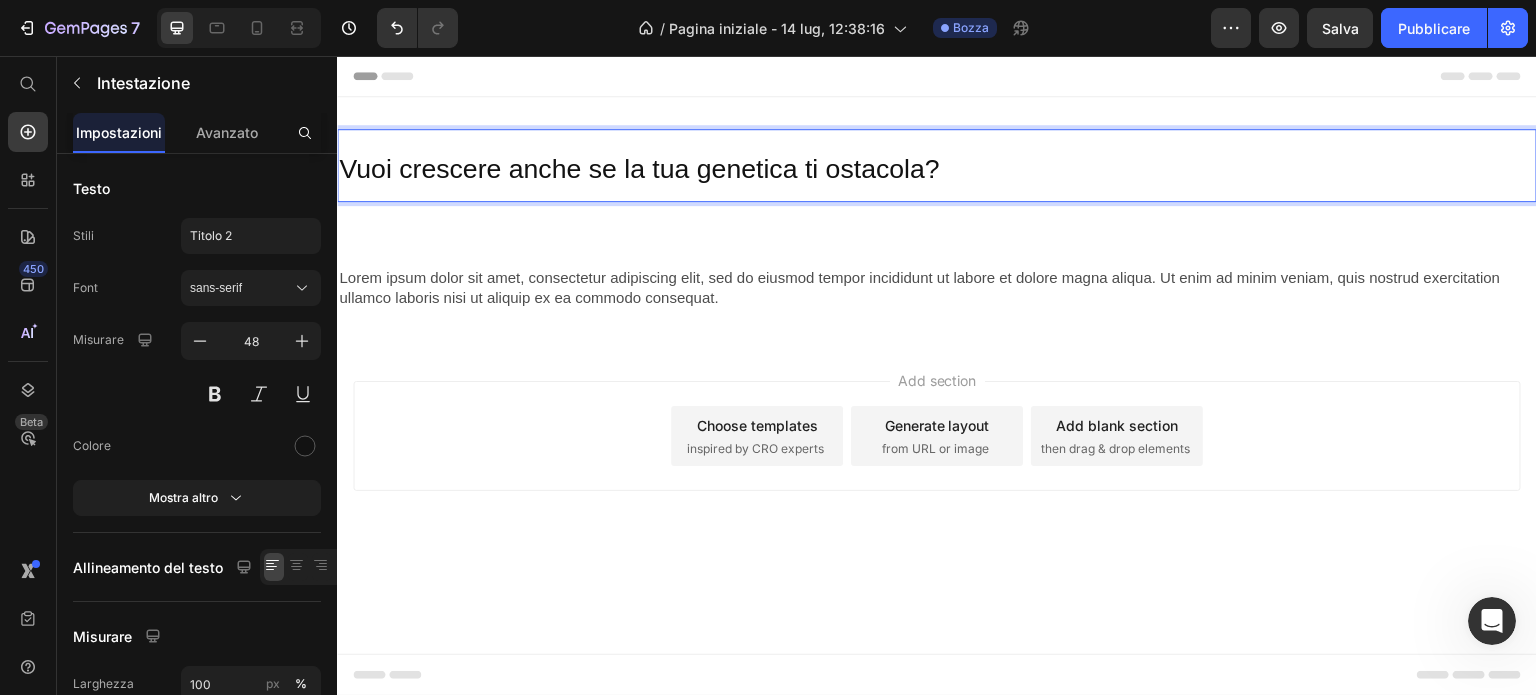 click on "Vuoi crescere anche se la tua genetica ti ostacola?" at bounding box center [937, 165] 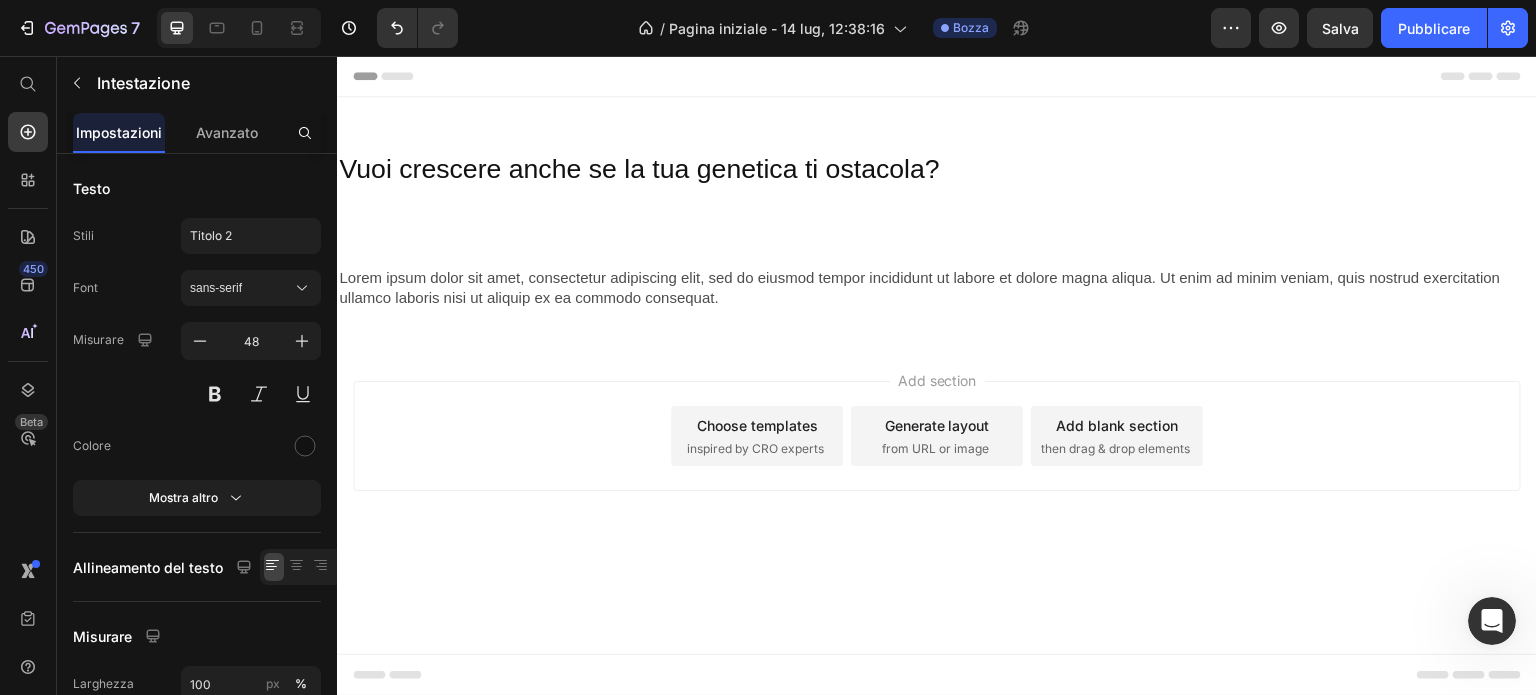 click on "Add section Choose templates inspired by CRO experts Generate layout from URL or image Add blank section then drag & drop elements" at bounding box center [937, 436] 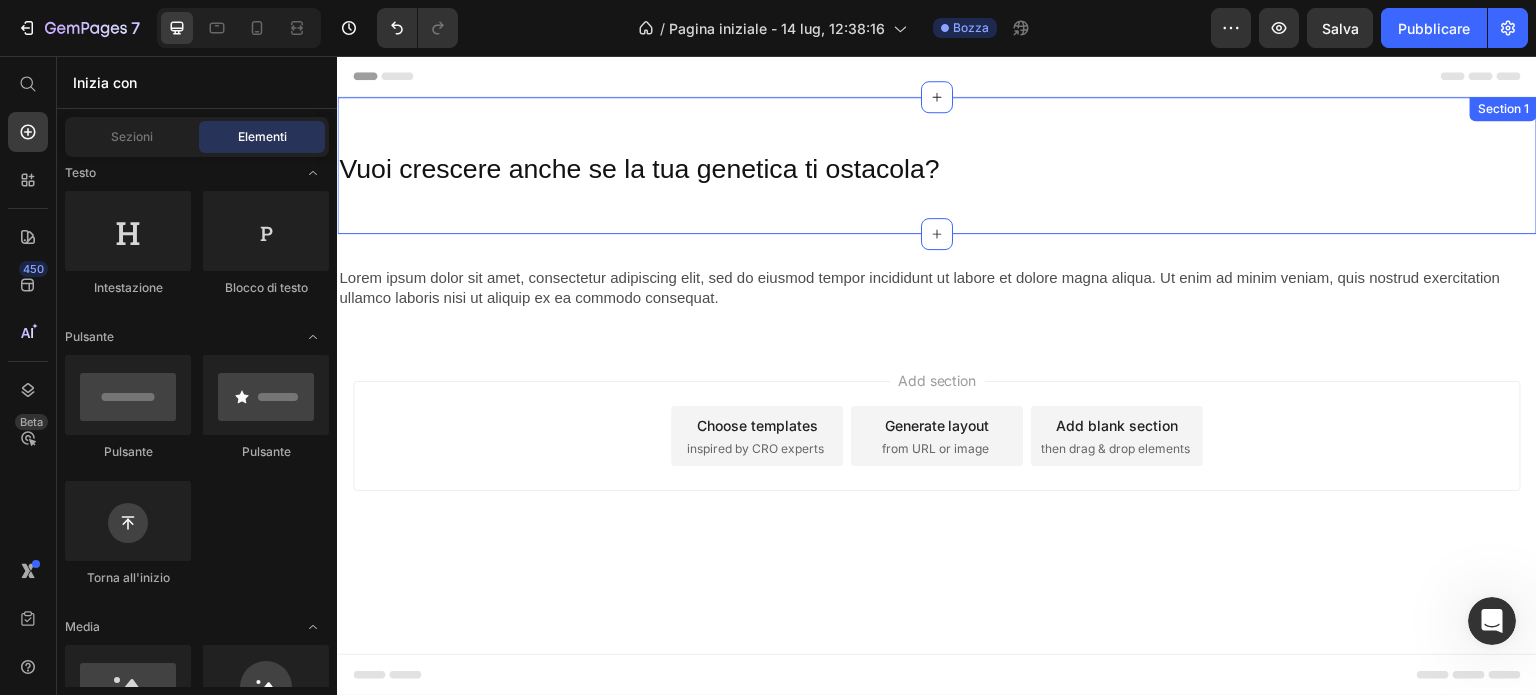 drag, startPoint x: 940, startPoint y: 236, endPoint x: 942, endPoint y: 203, distance: 33.06055 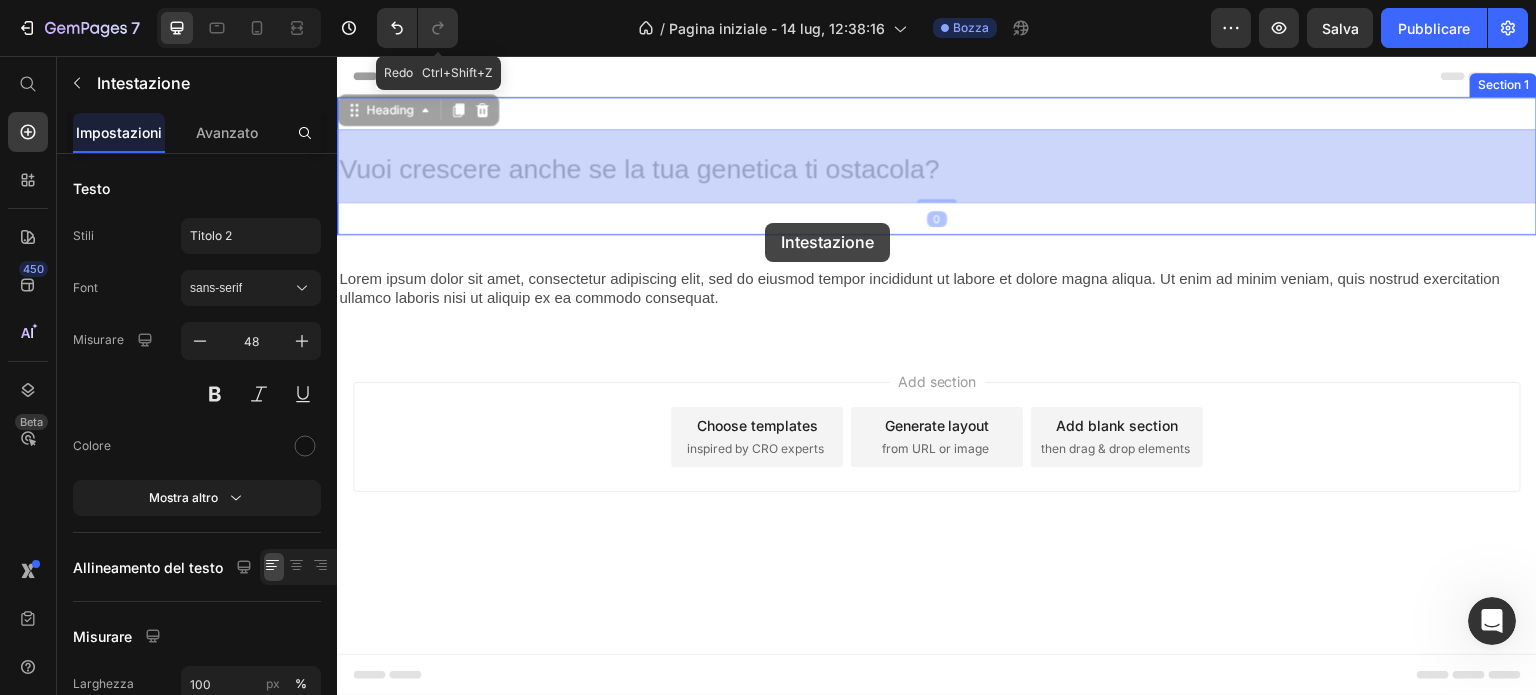 drag, startPoint x: 765, startPoint y: 188, endPoint x: 765, endPoint y: 223, distance: 35 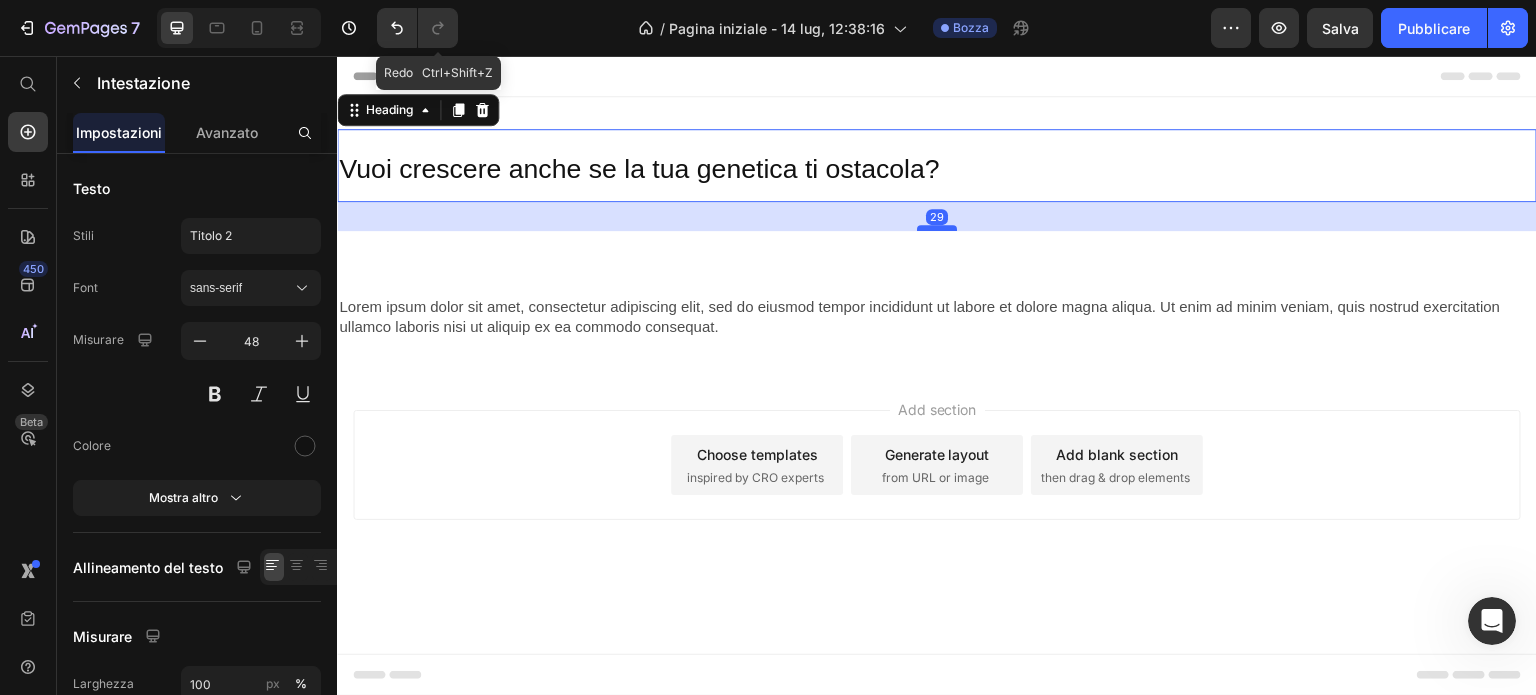 drag, startPoint x: 945, startPoint y: 200, endPoint x: 934, endPoint y: 229, distance: 31.016125 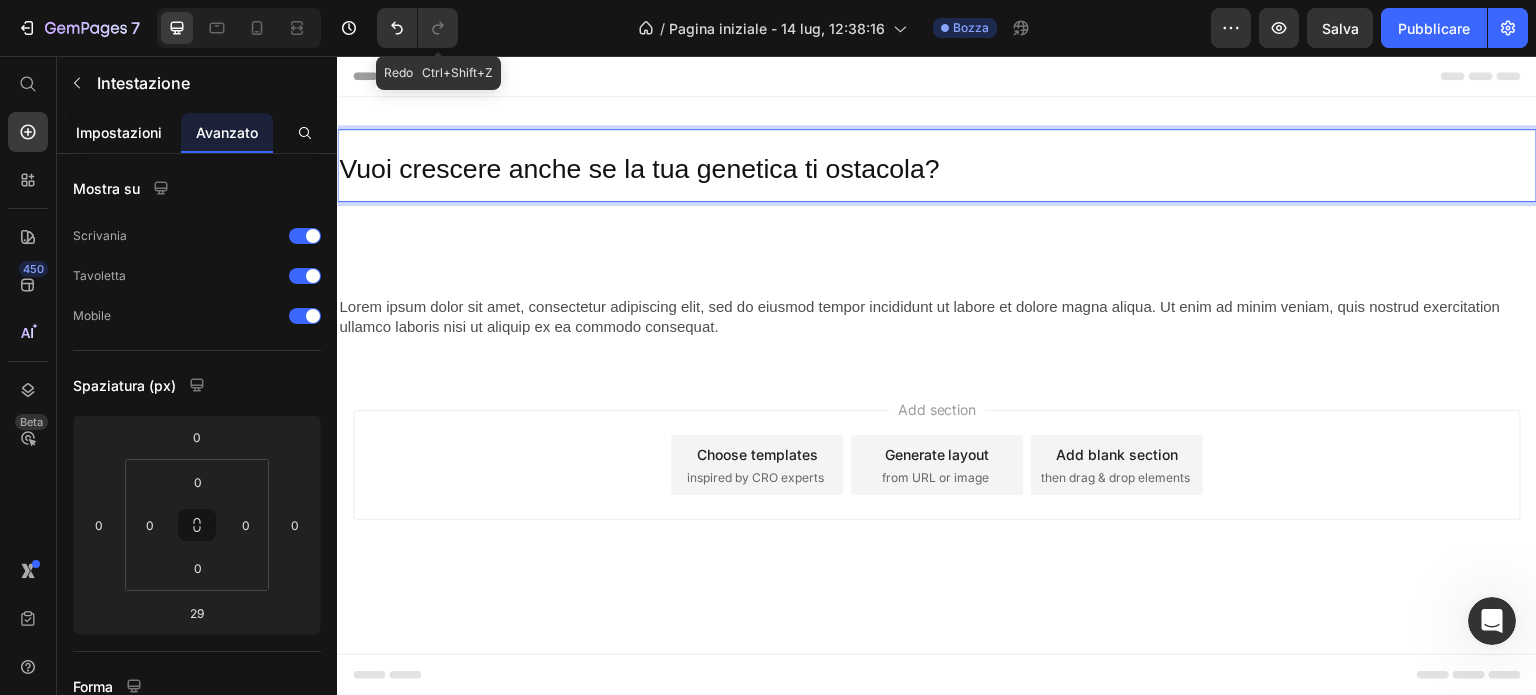 click on "Impostazioni" at bounding box center [119, 132] 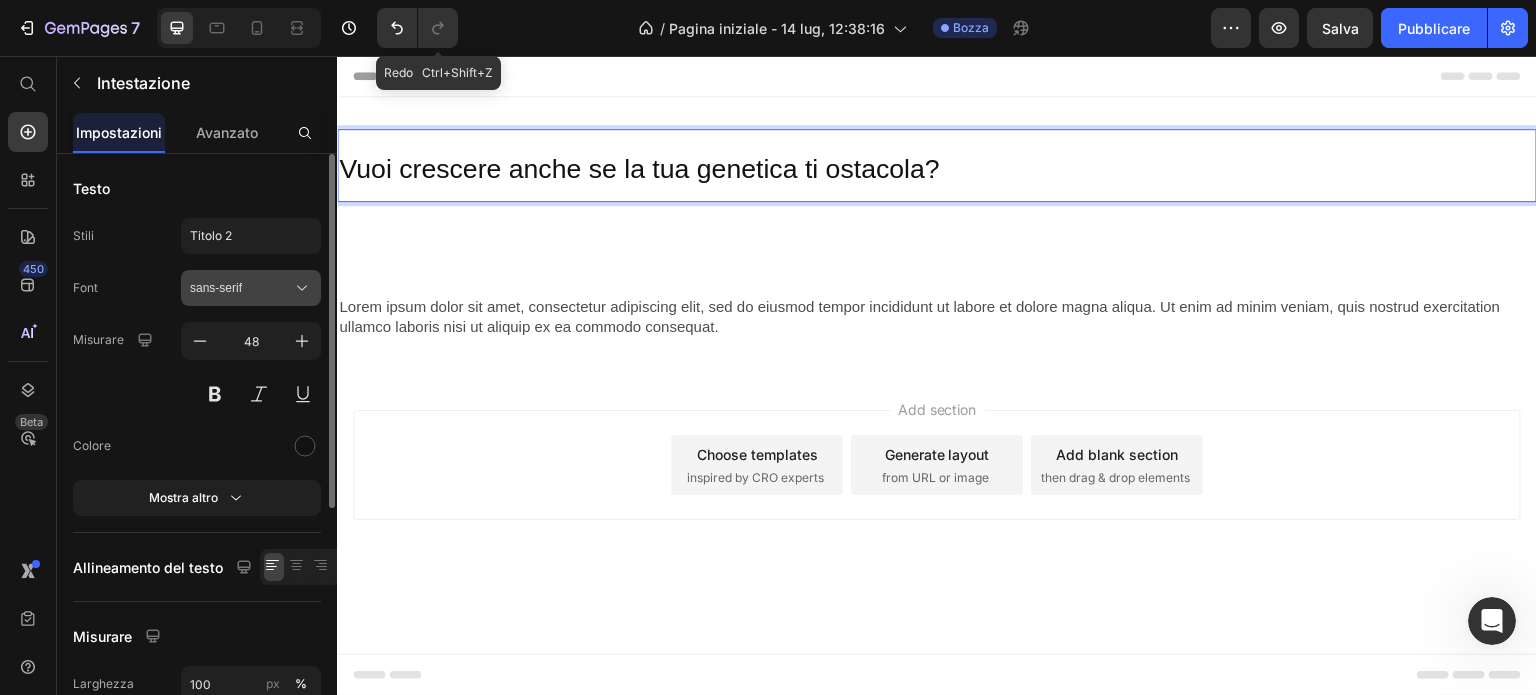 click on "sans-serif" at bounding box center (241, 288) 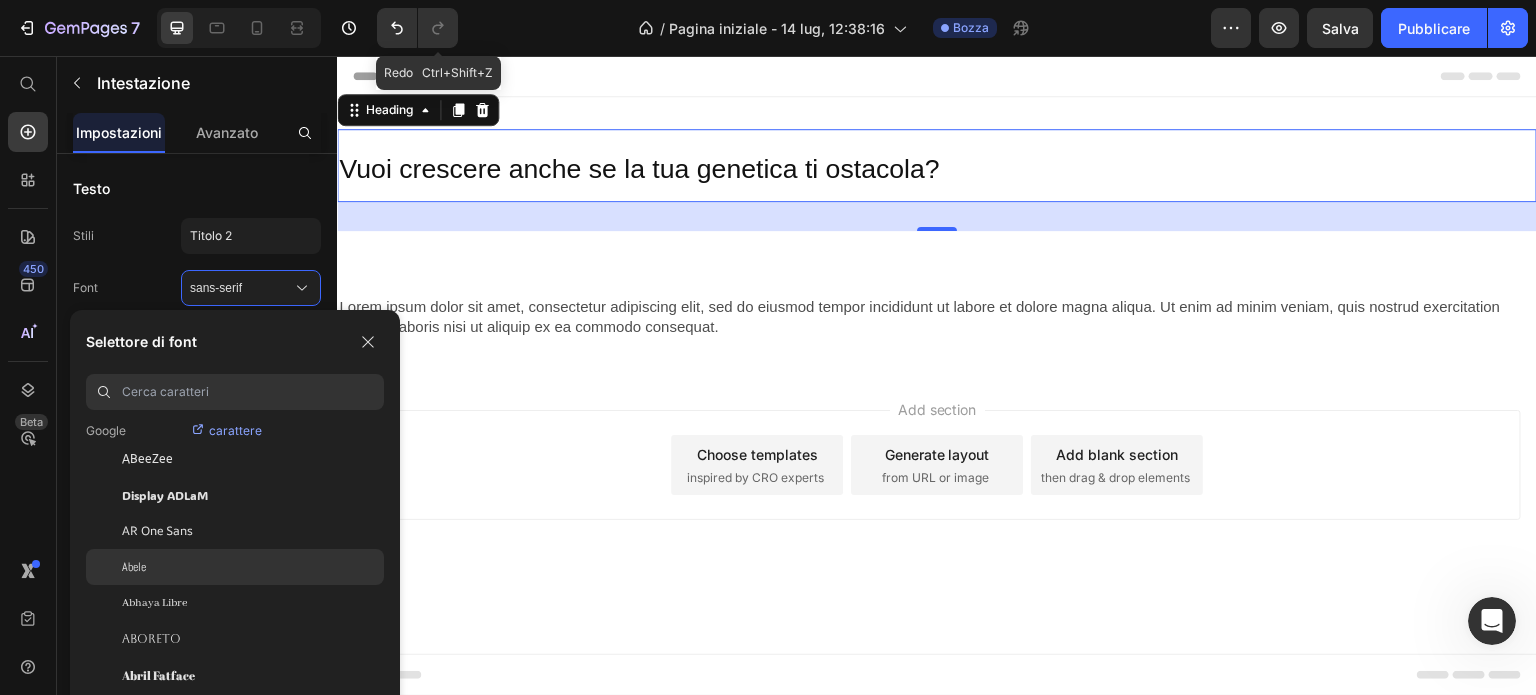 scroll, scrollTop: 200, scrollLeft: 0, axis: vertical 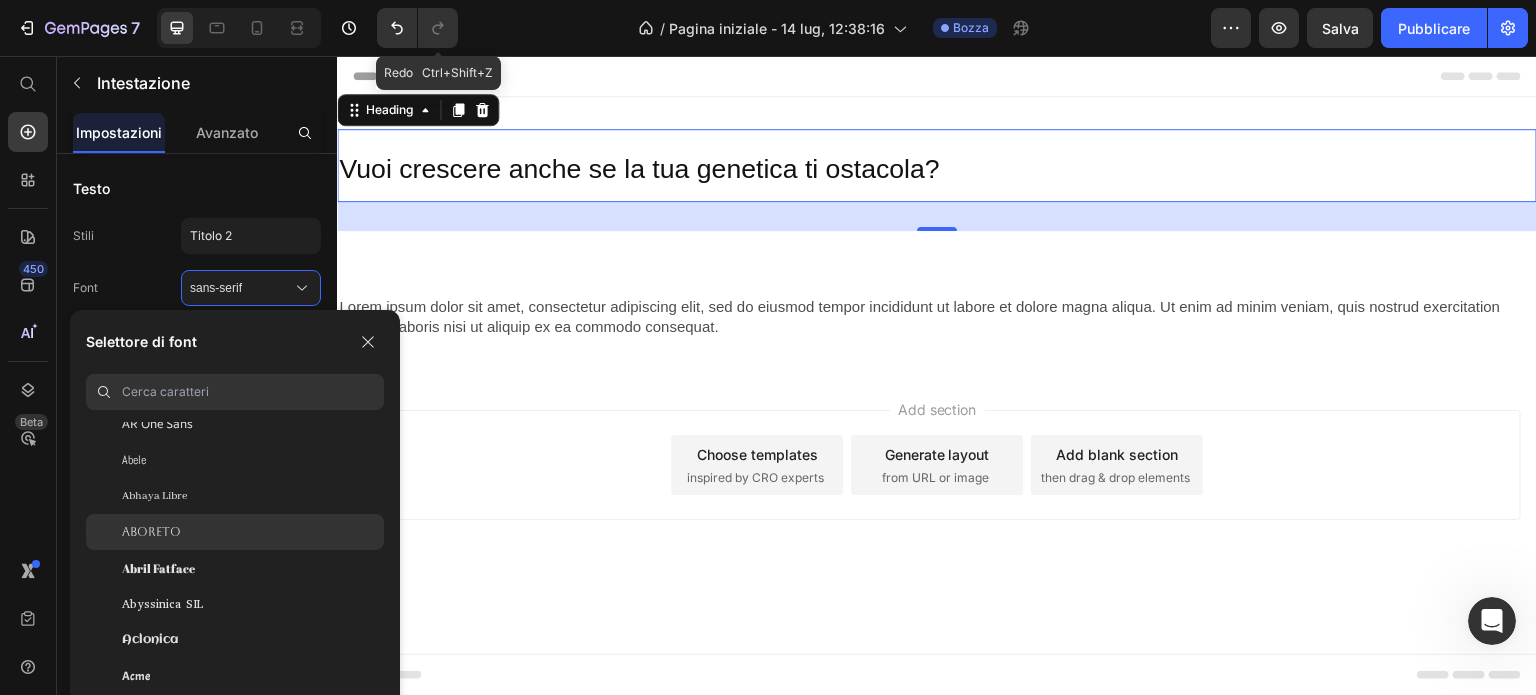 click on "Aboreto" 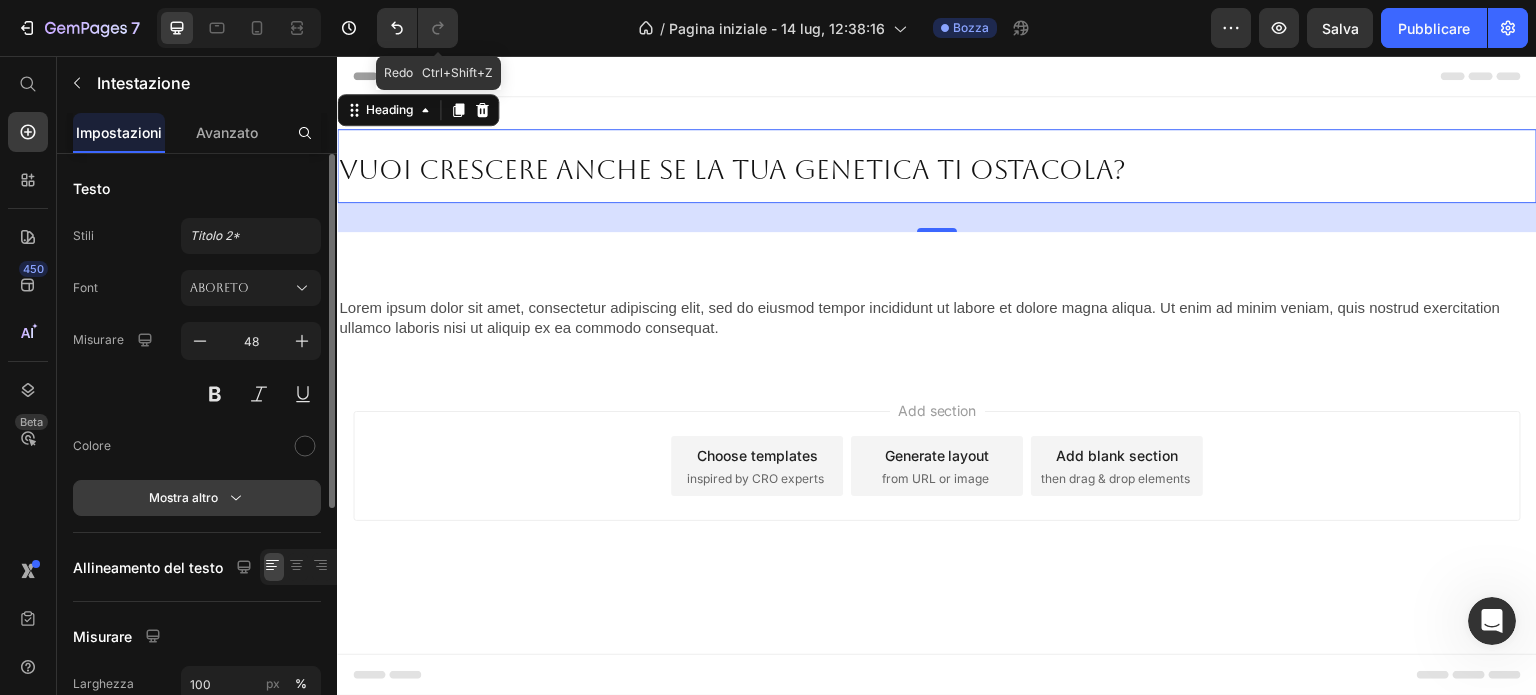 scroll, scrollTop: 220, scrollLeft: 0, axis: vertical 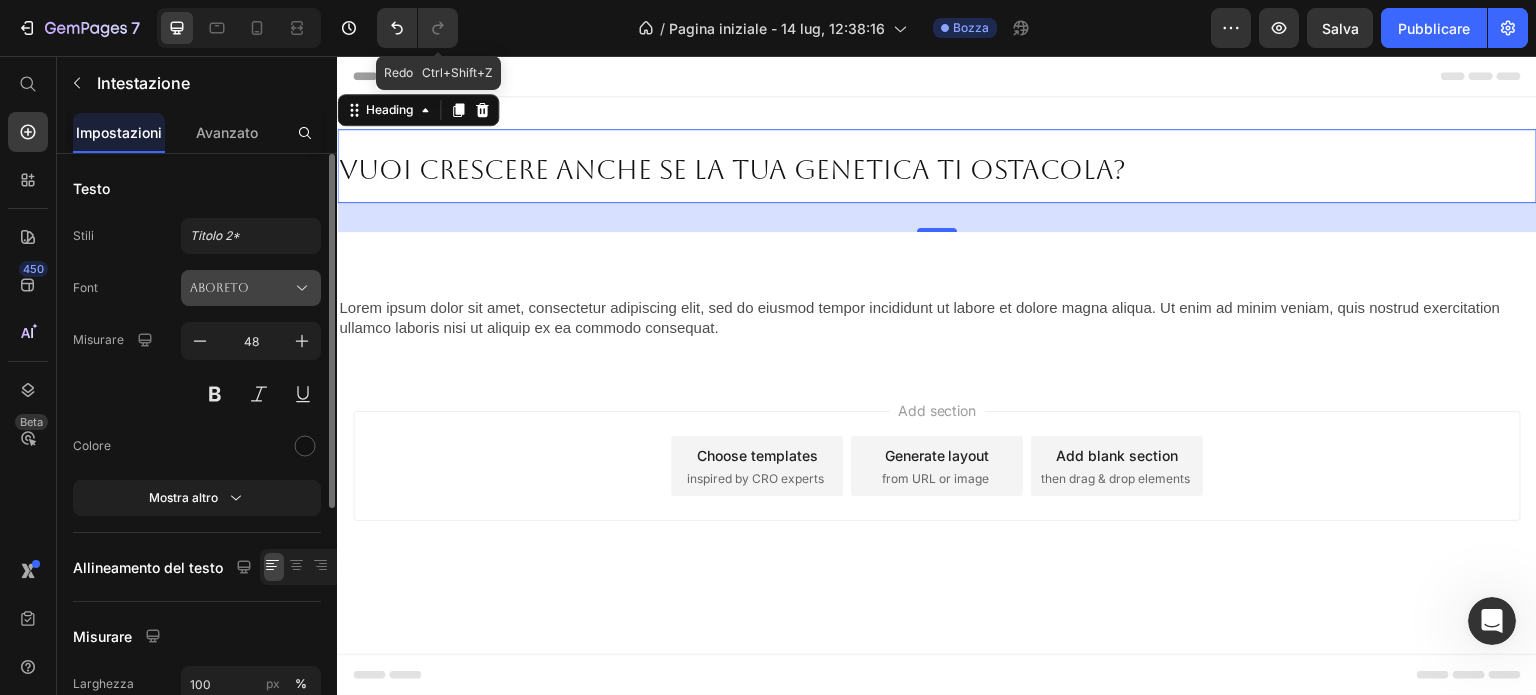 click on "Aboreto" at bounding box center [241, 288] 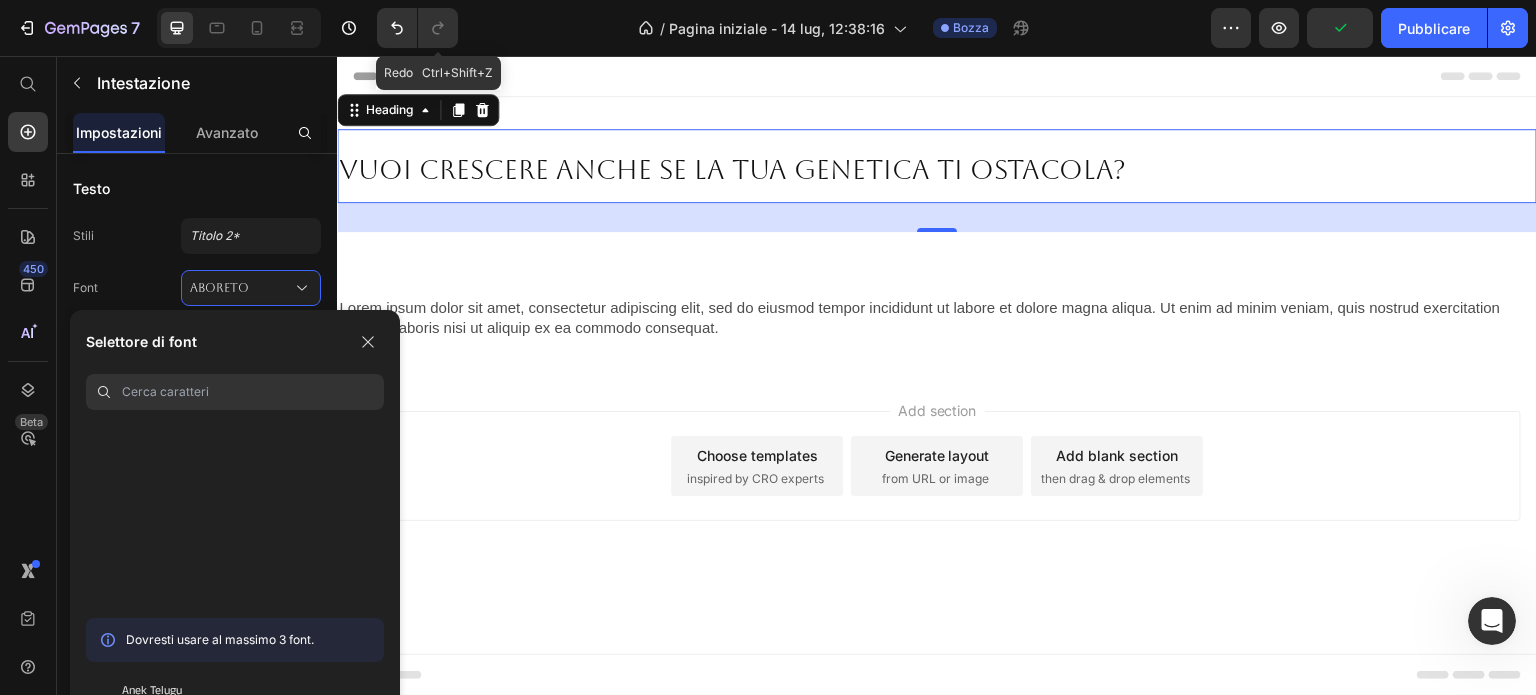 scroll, scrollTop: 3320, scrollLeft: 0, axis: vertical 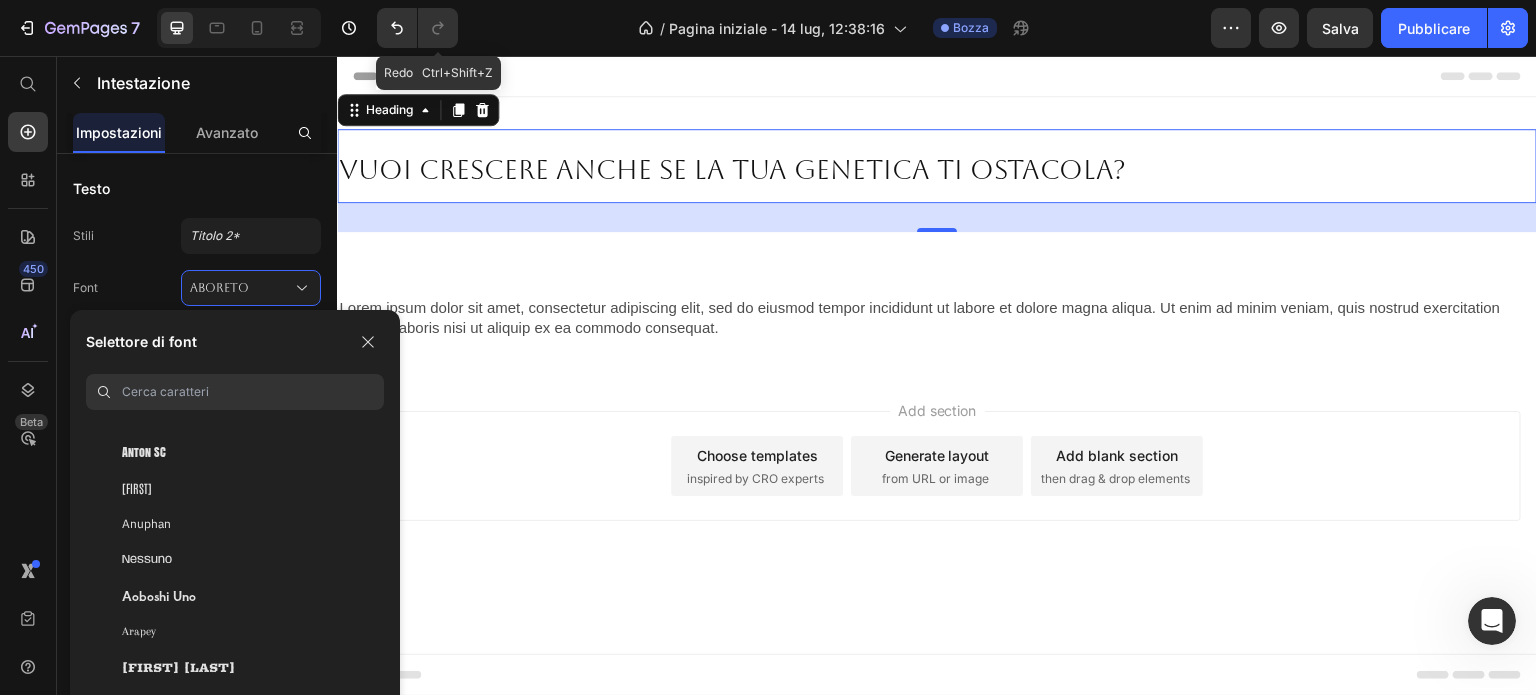 click at bounding box center (253, 392) 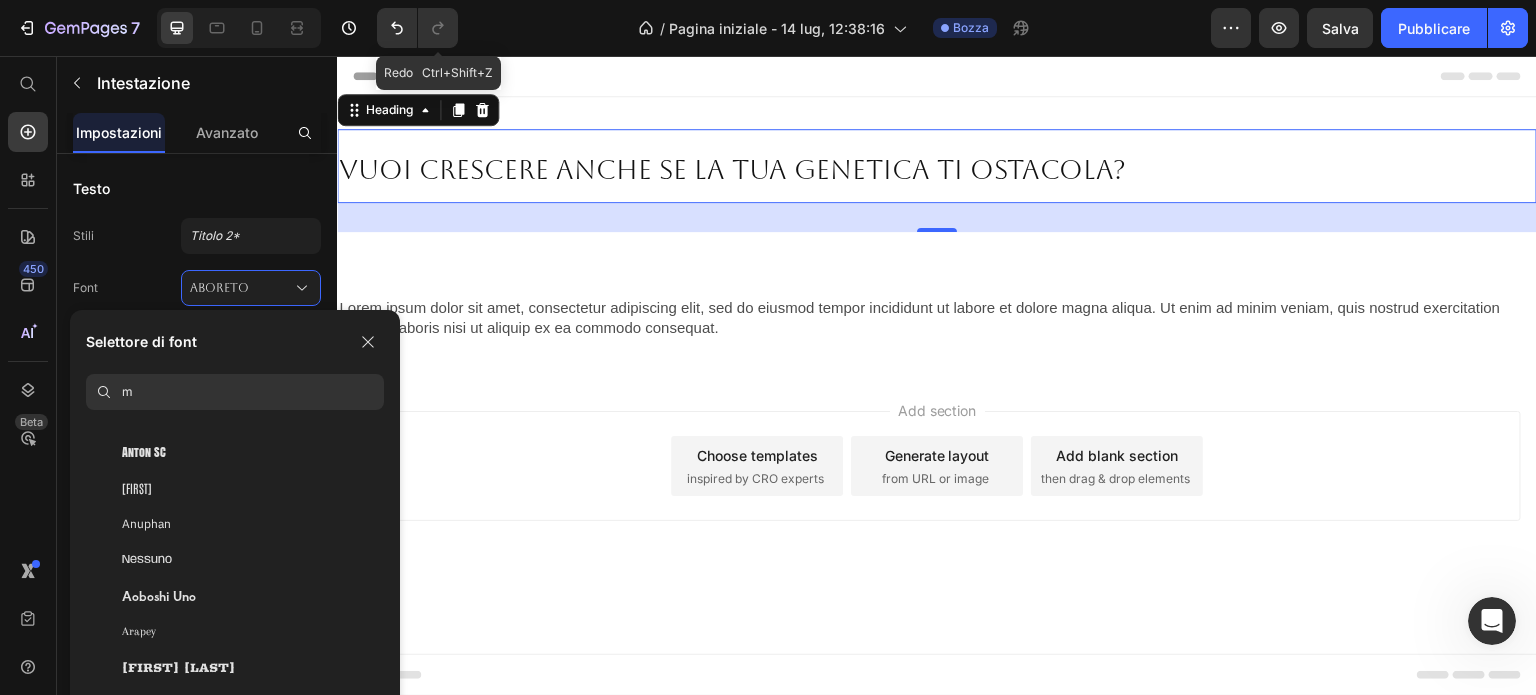 scroll, scrollTop: 0, scrollLeft: 0, axis: both 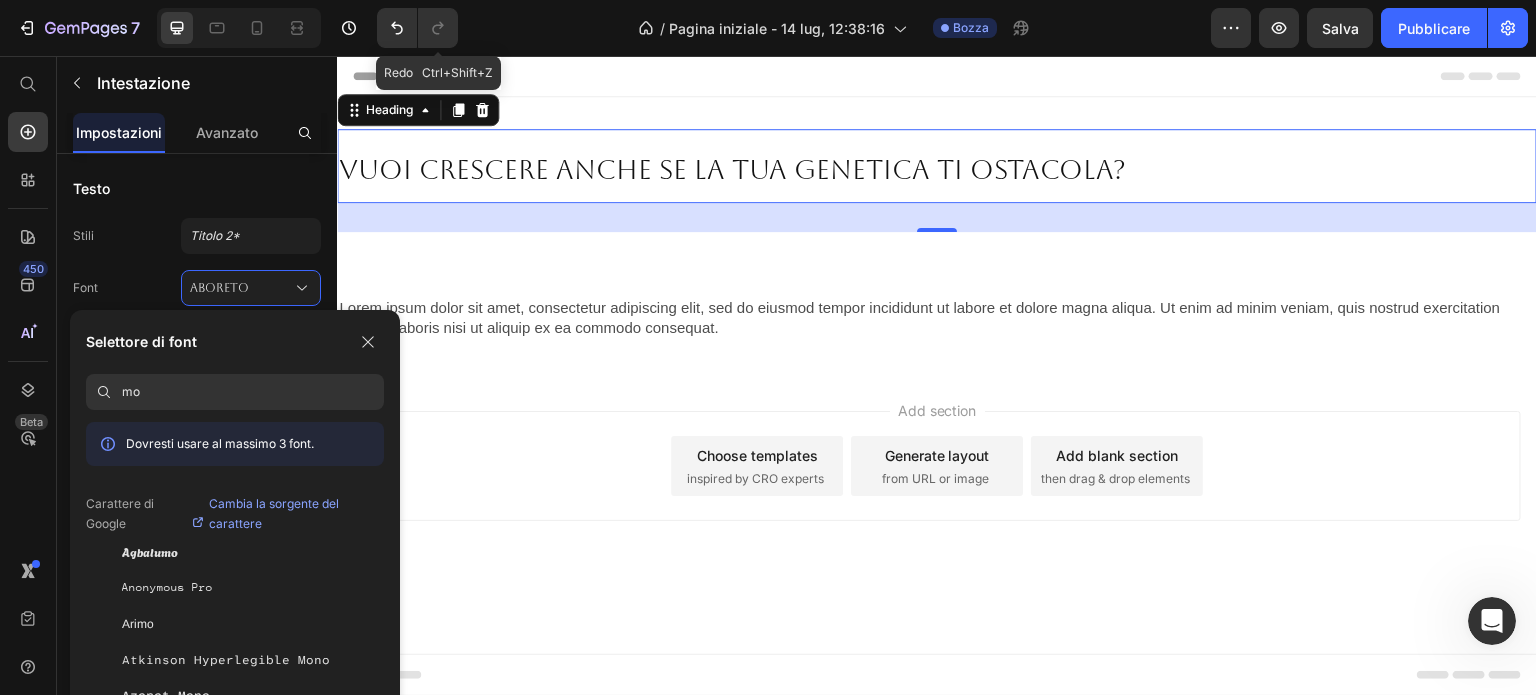 type on "m" 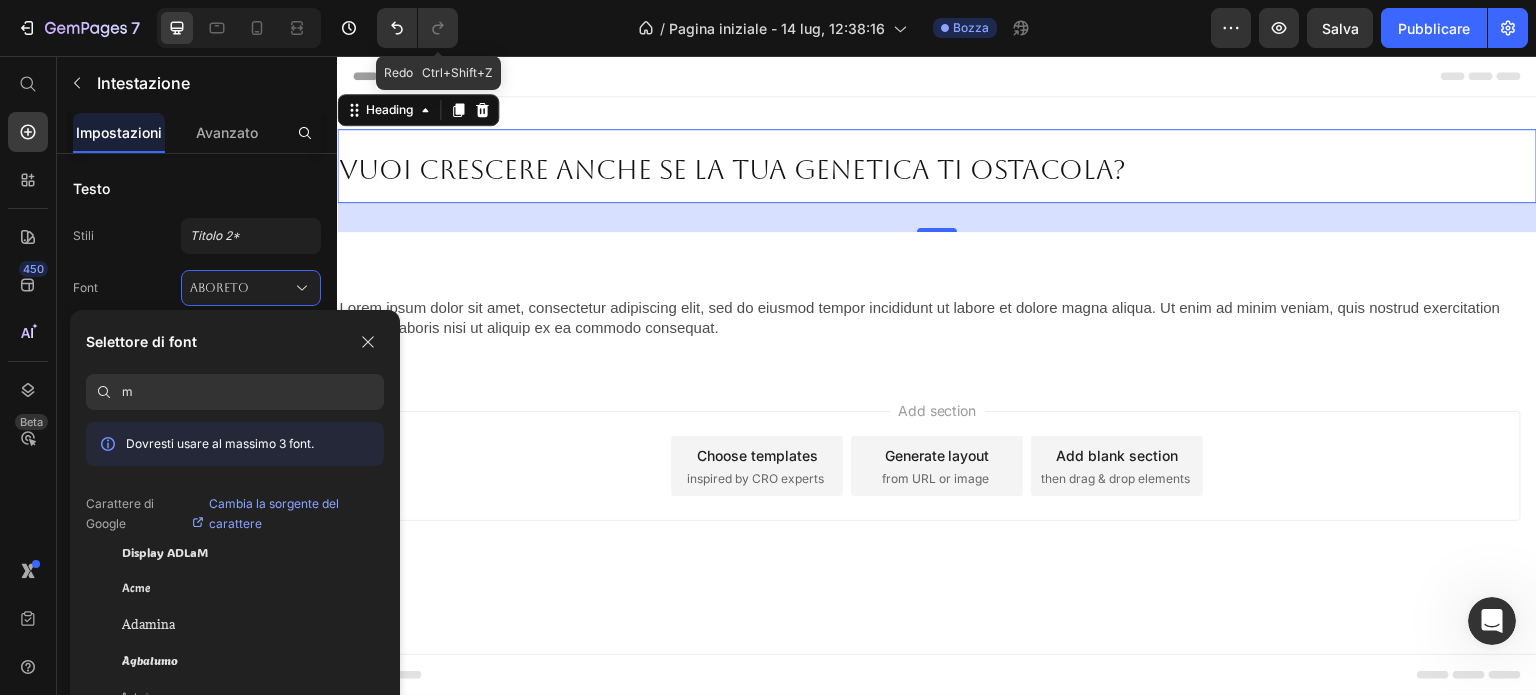 type 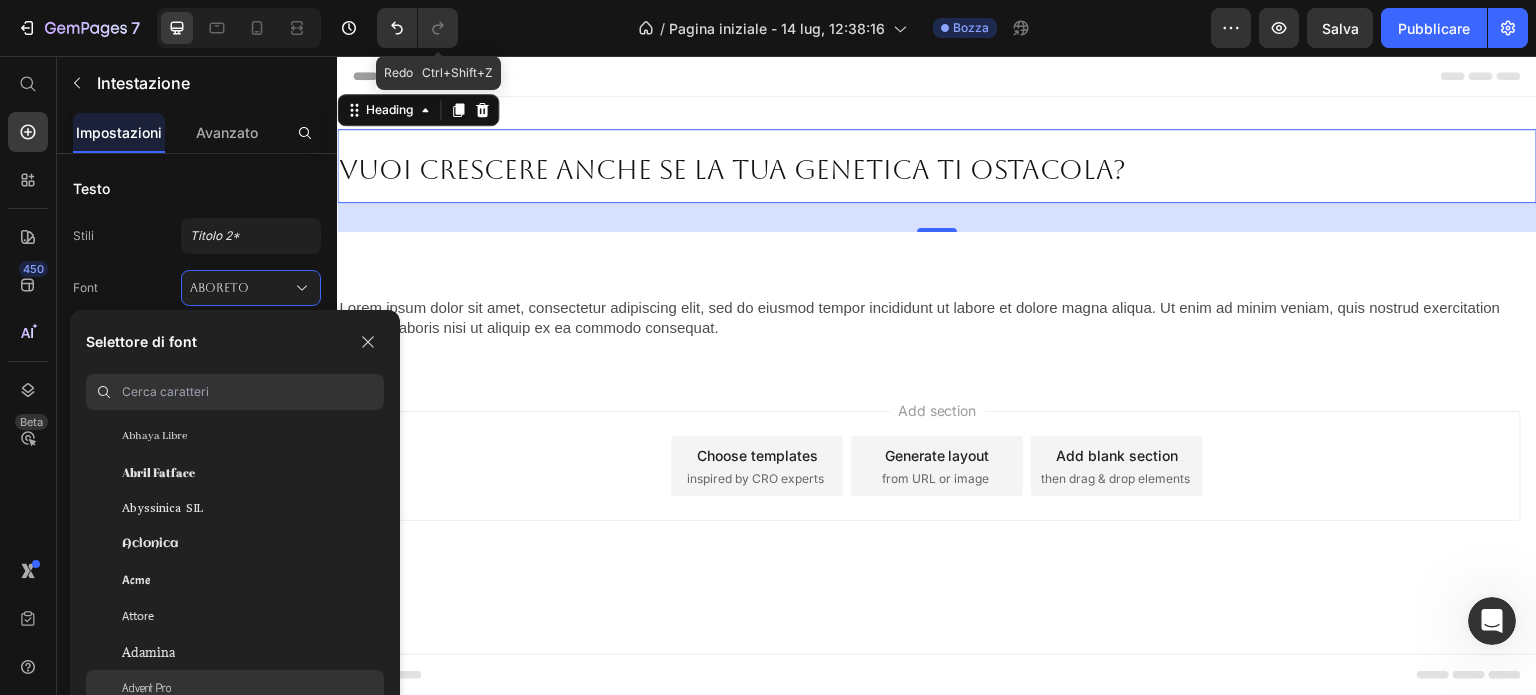 scroll, scrollTop: 400, scrollLeft: 0, axis: vertical 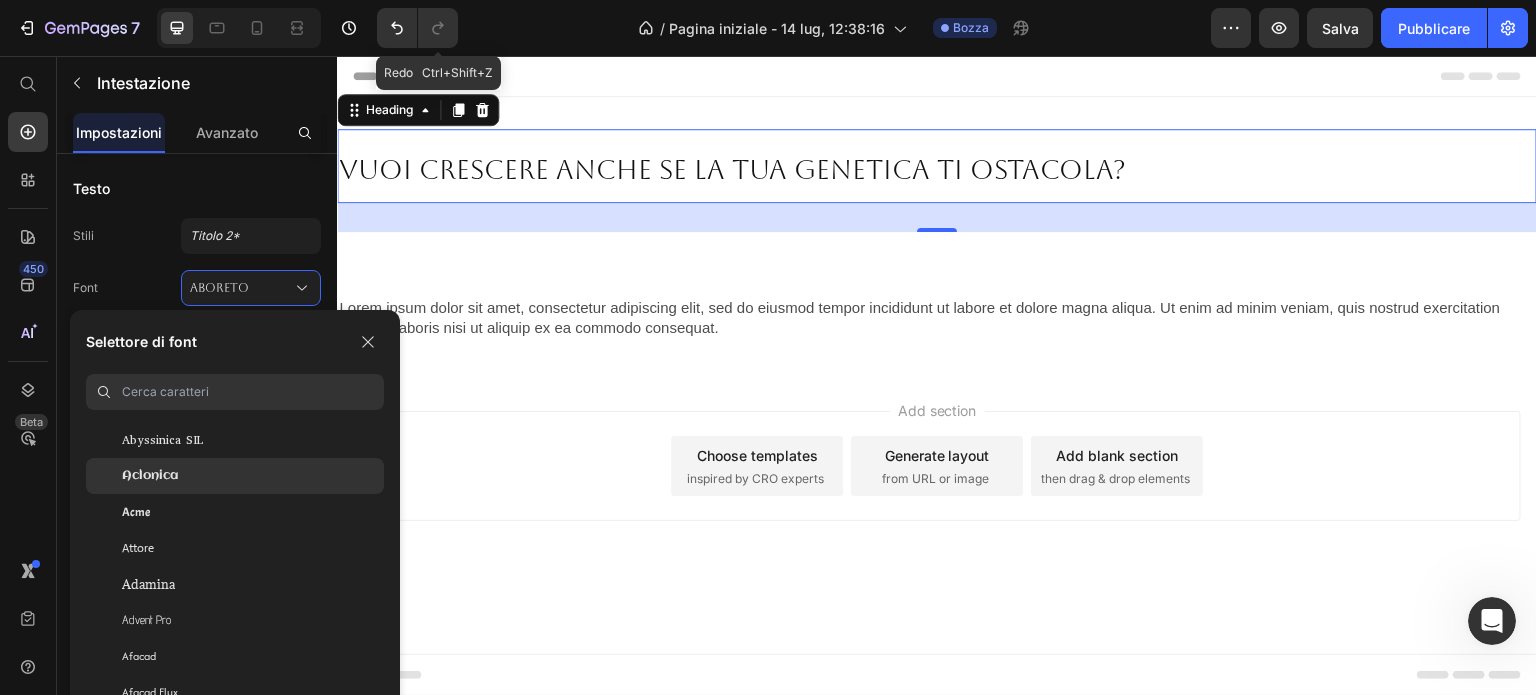 click on "Aclonica" 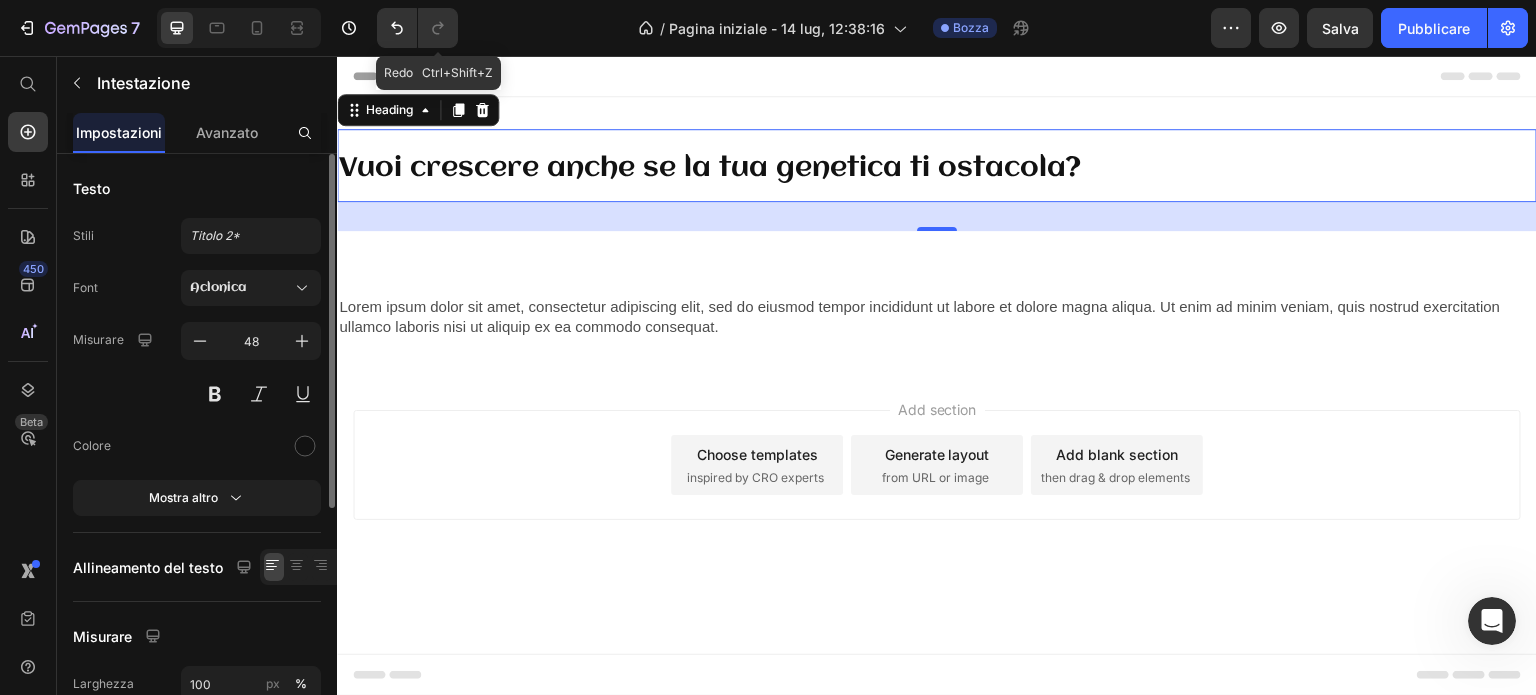 scroll, scrollTop: 400, scrollLeft: 0, axis: vertical 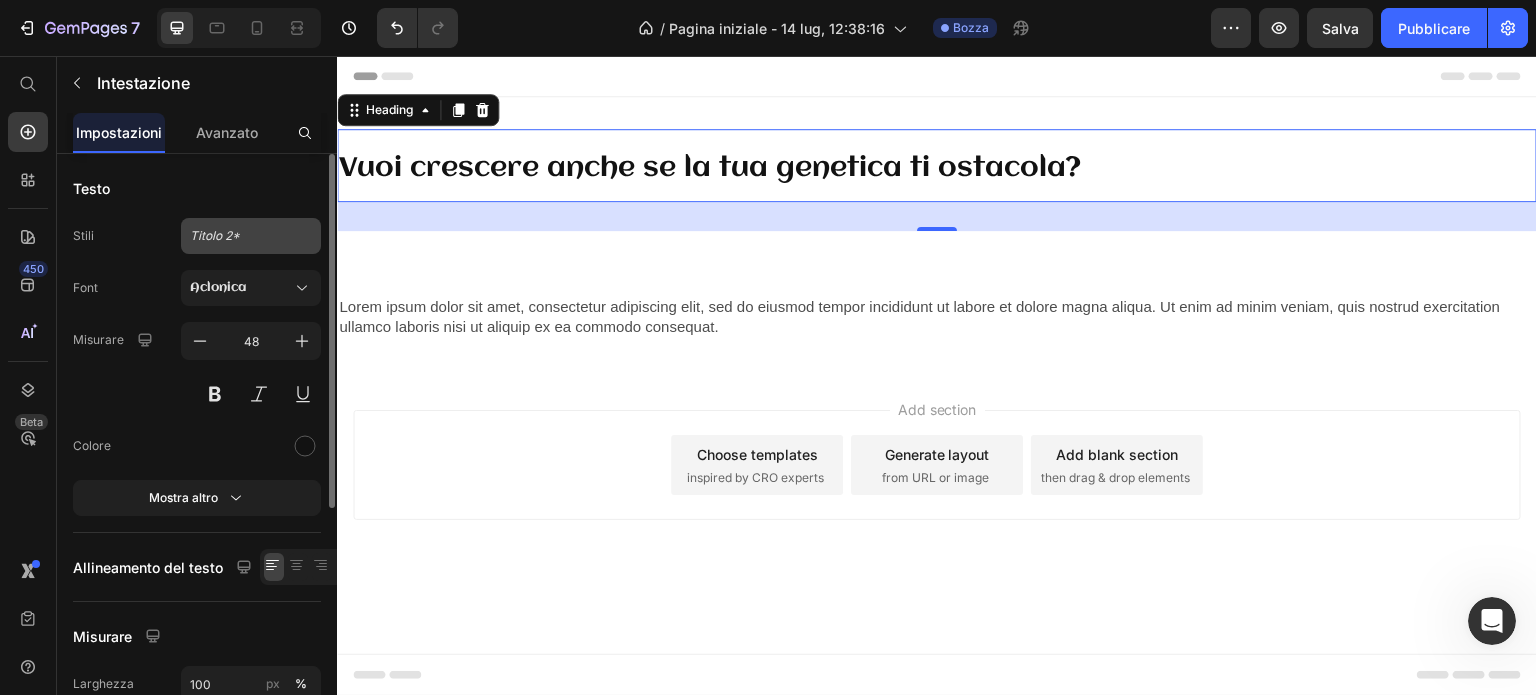 click on "Titolo 2*" at bounding box center [251, 236] 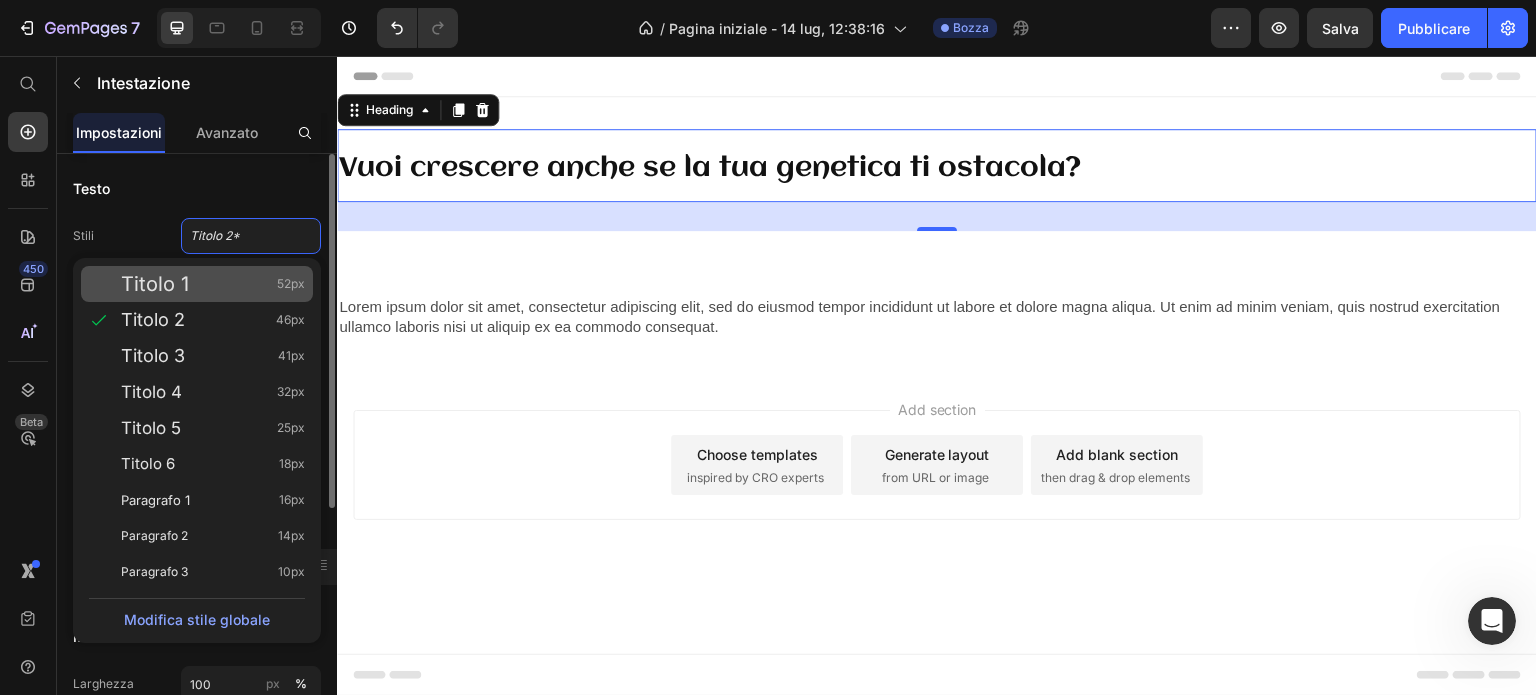 click on "Titolo 1 52px" at bounding box center (213, 284) 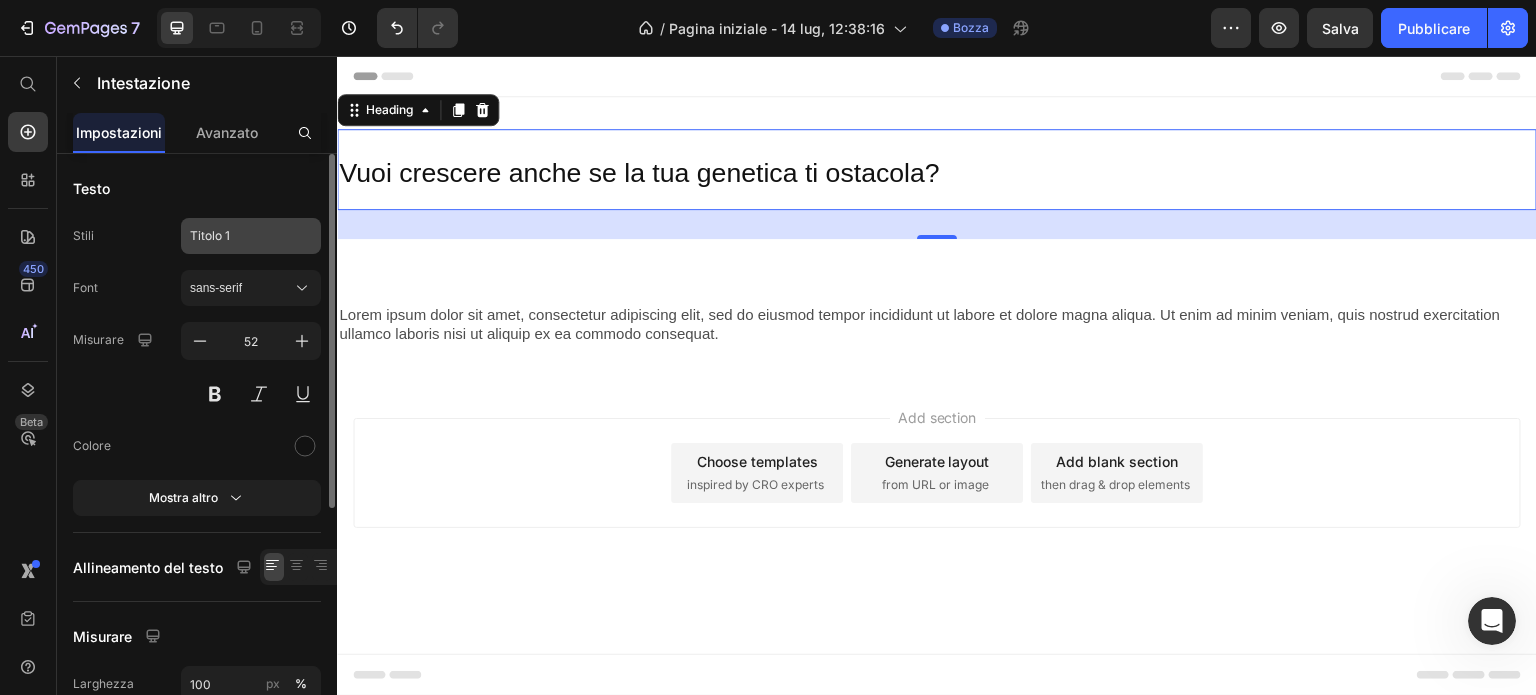 click on "Titolo 1" at bounding box center (251, 236) 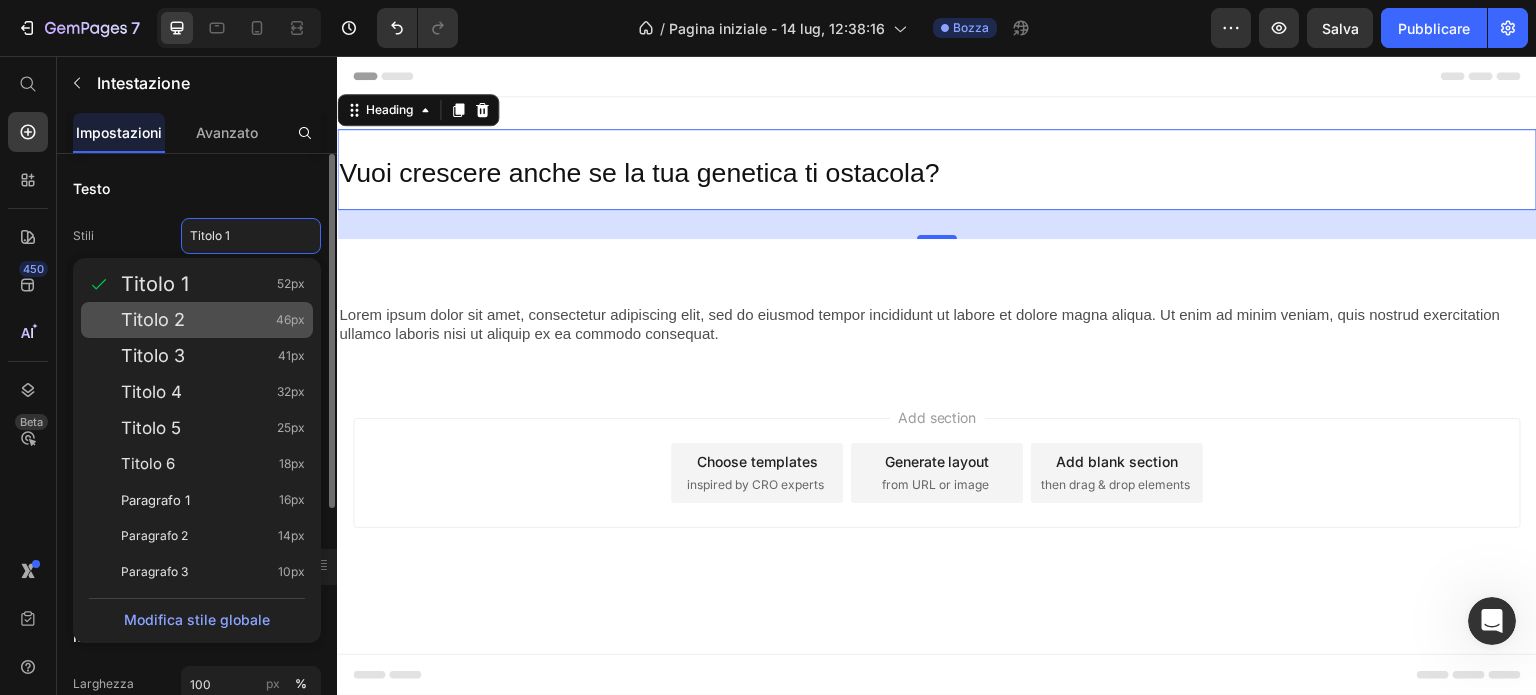 click on "Titolo 2 46px" at bounding box center (213, 320) 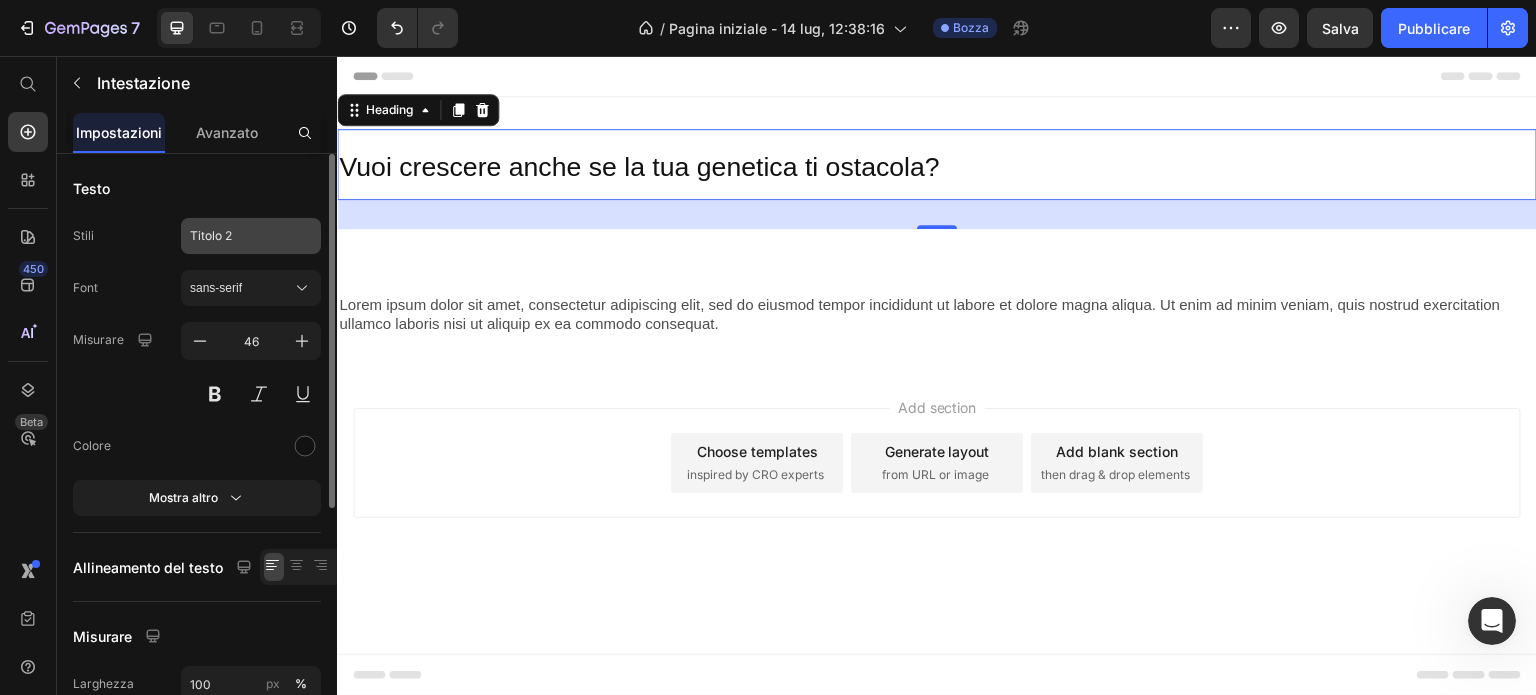 click on "Titolo 2" at bounding box center [239, 236] 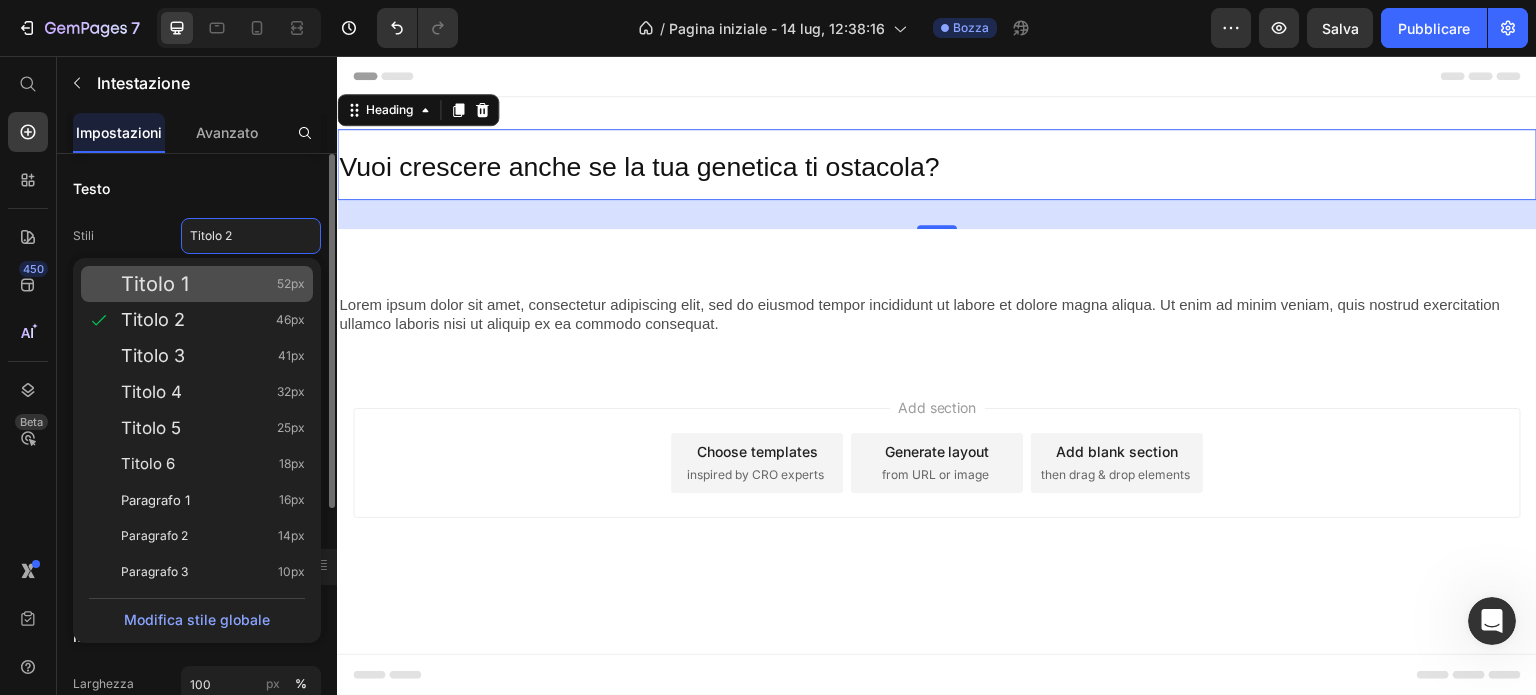 click on "Titolo 1 52px" at bounding box center [213, 284] 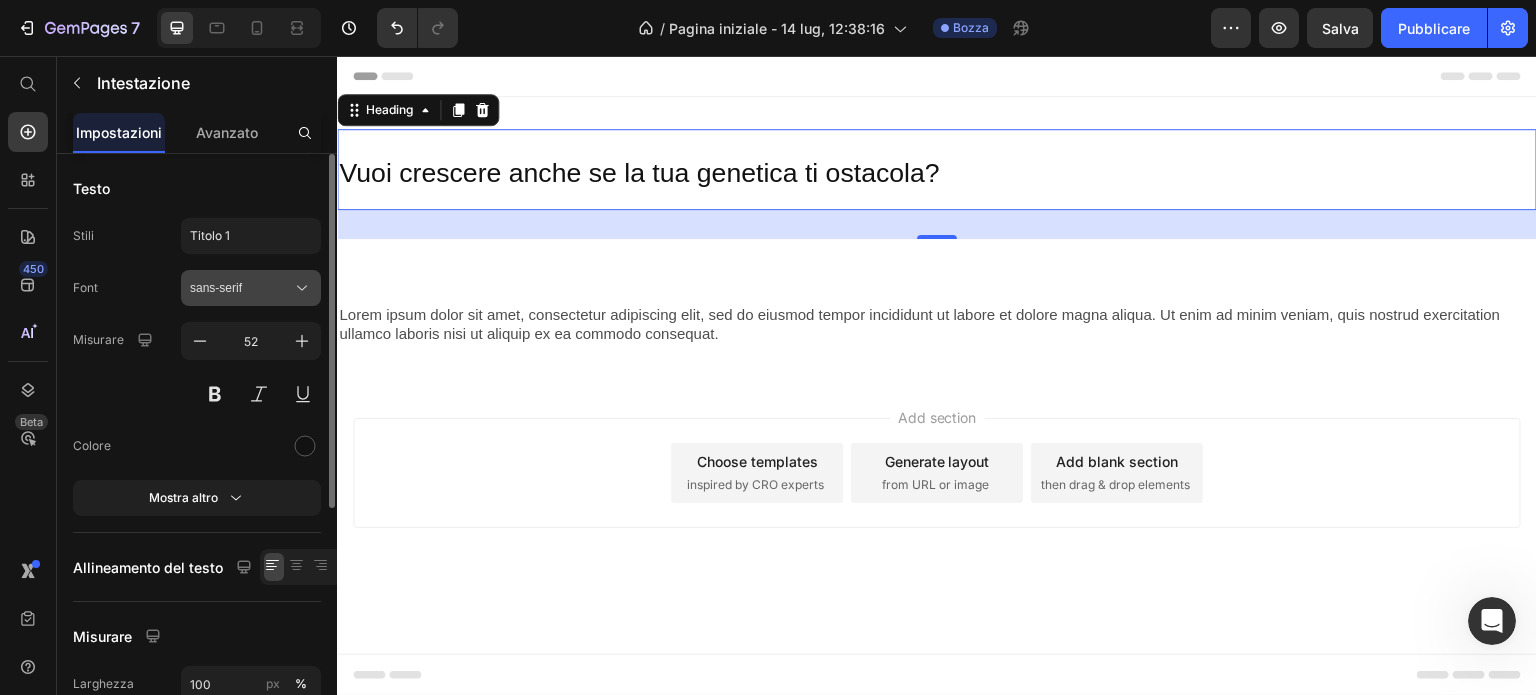 click on "sans-serif" at bounding box center (241, 288) 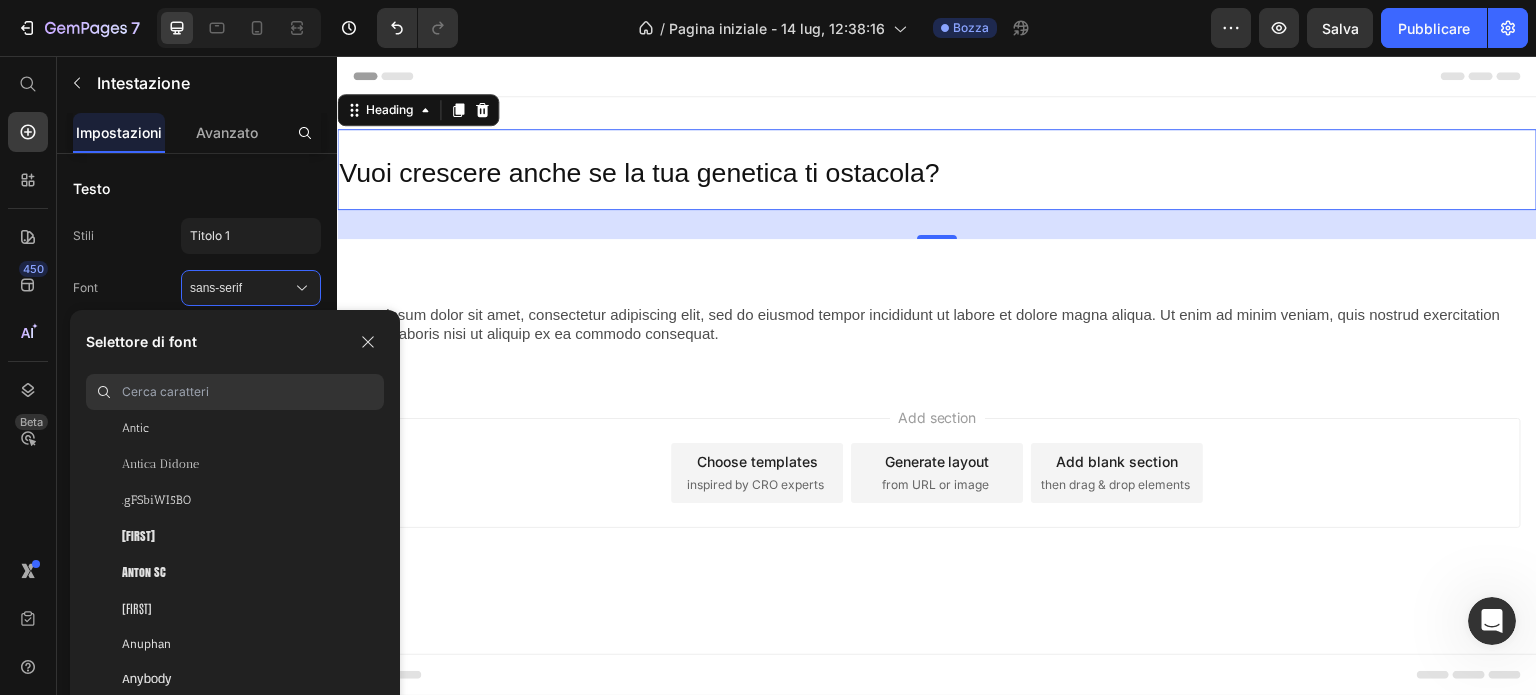 scroll, scrollTop: 3700, scrollLeft: 0, axis: vertical 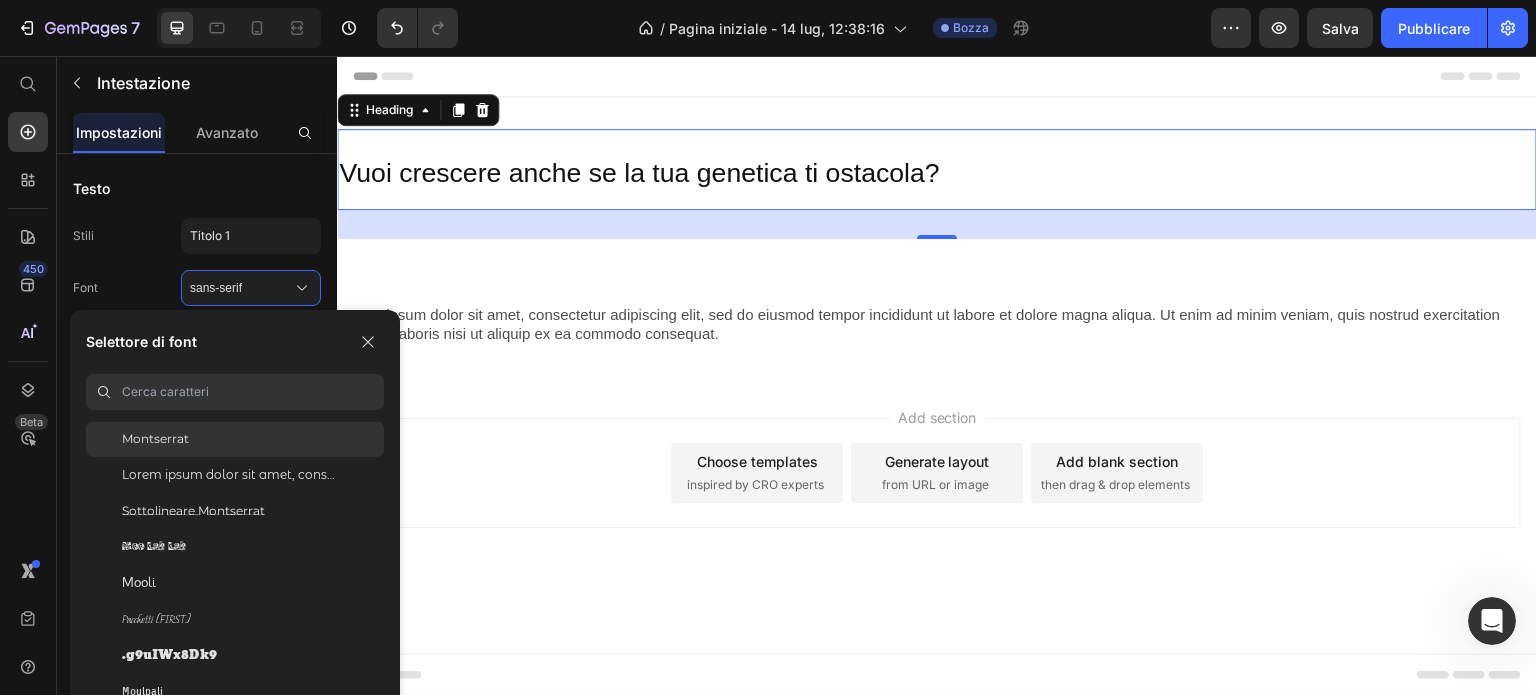 click on "Montserrat" 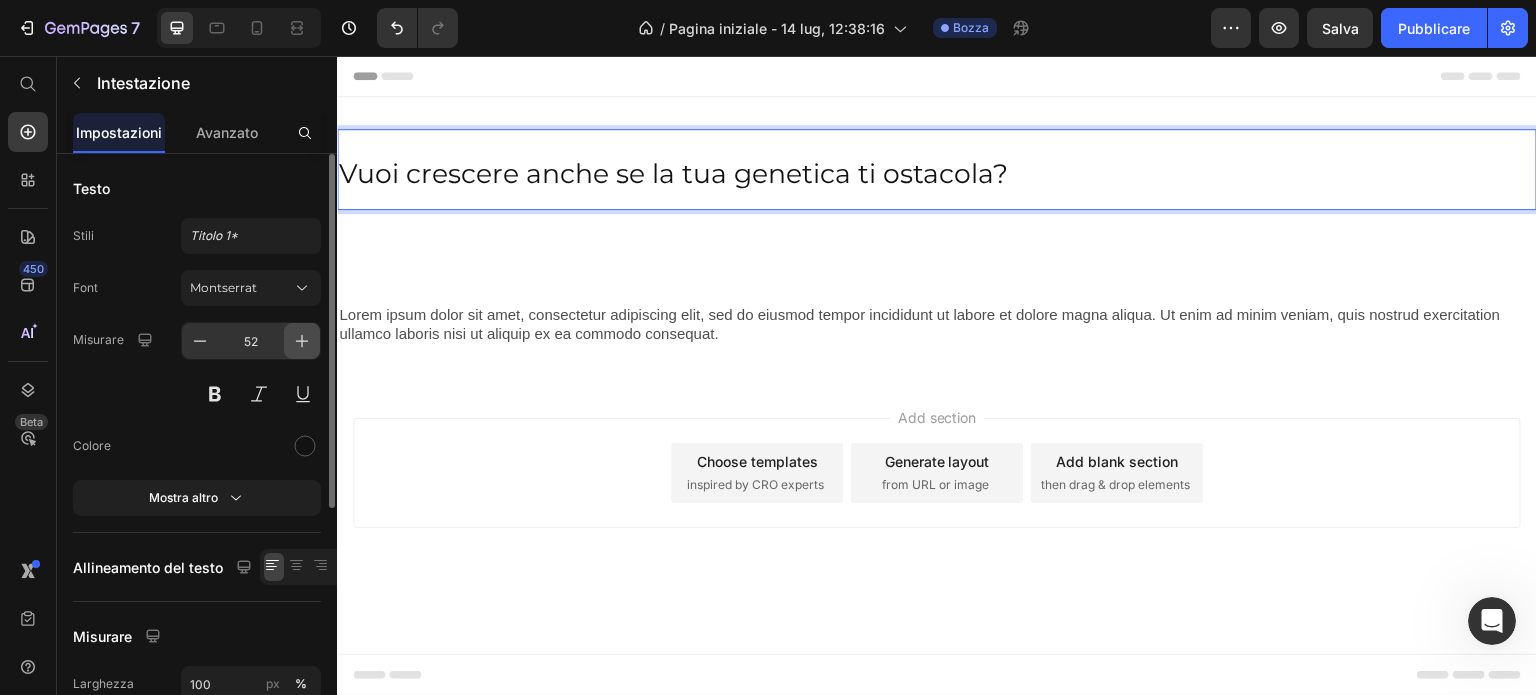 click 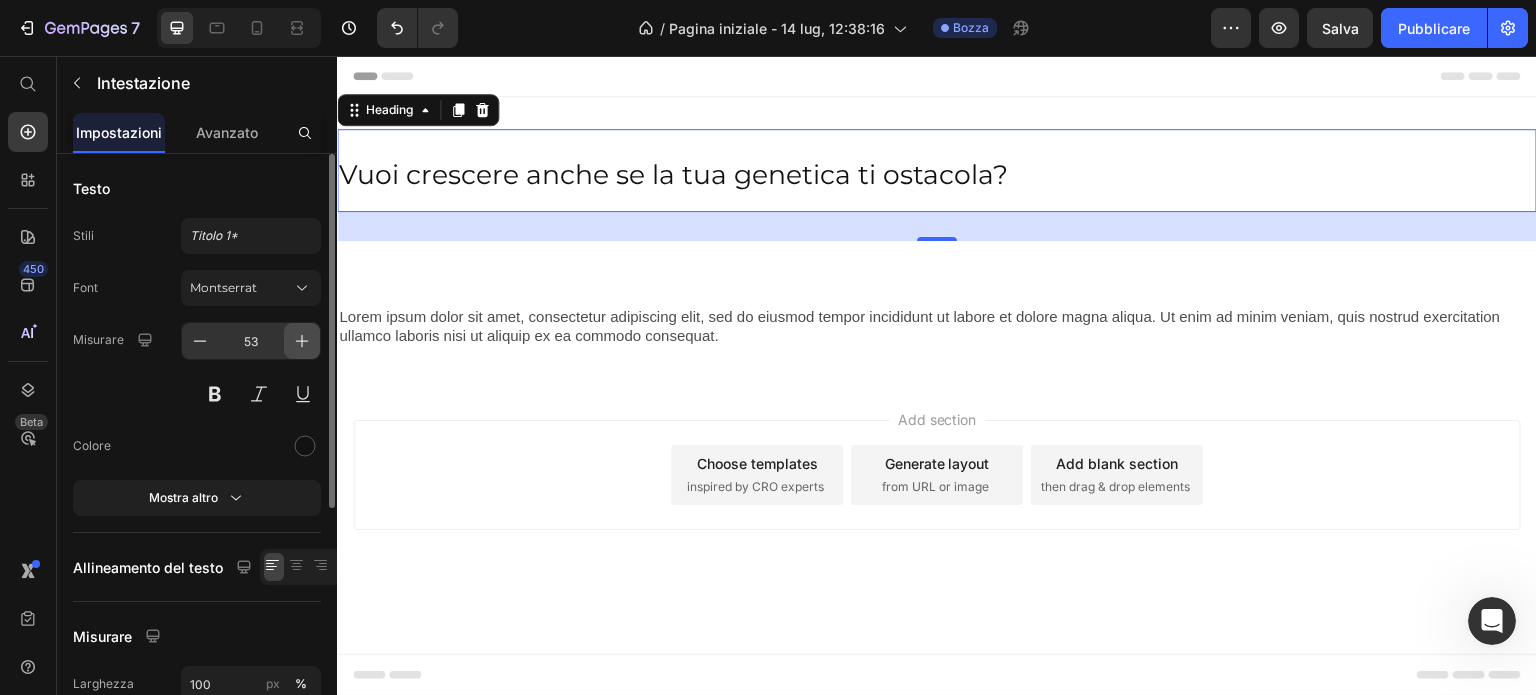 click 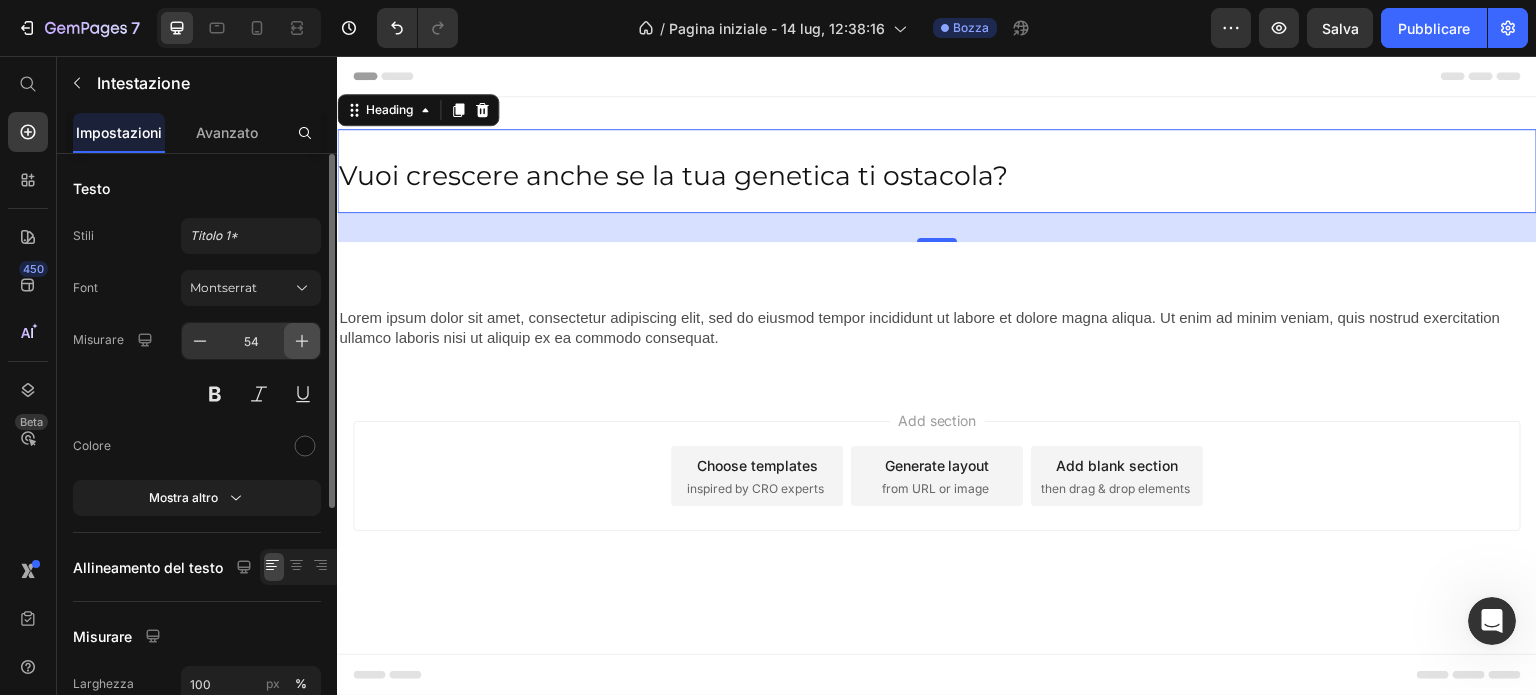 click 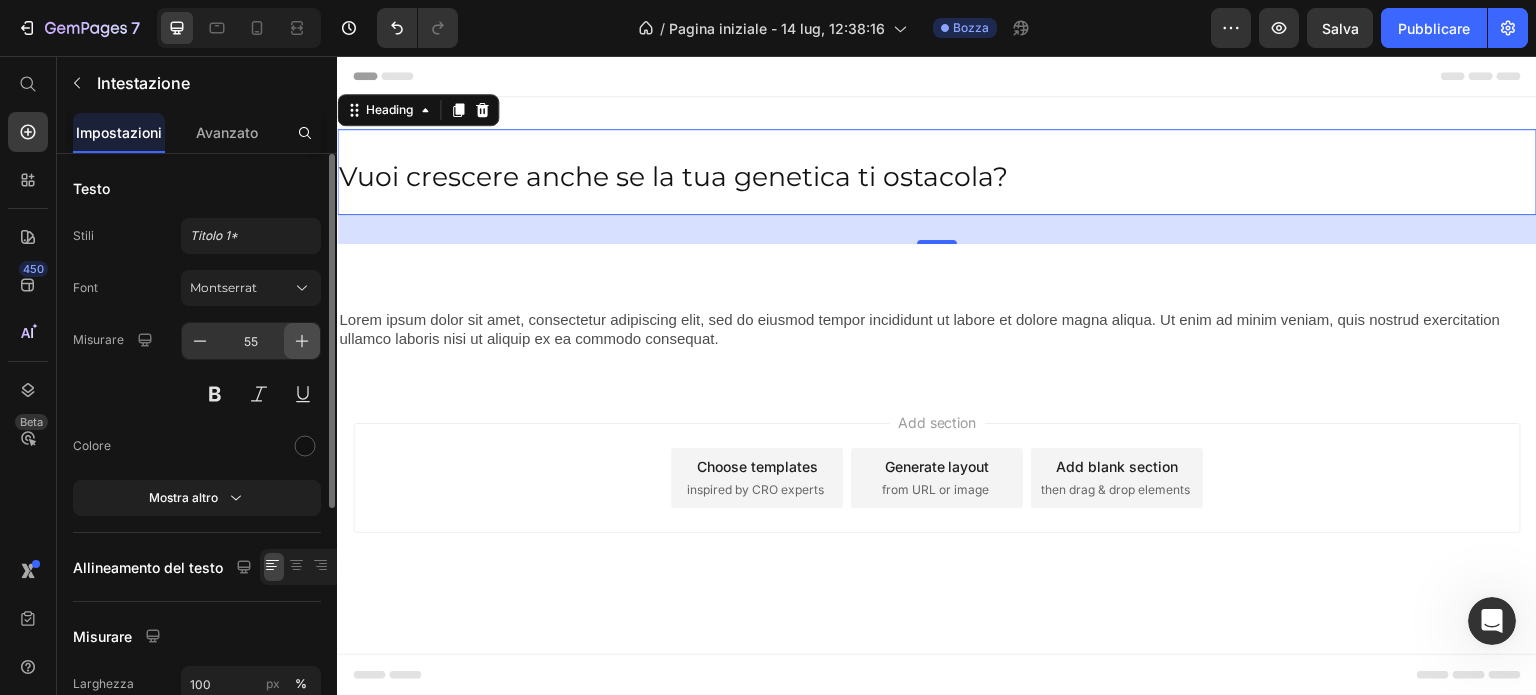 click 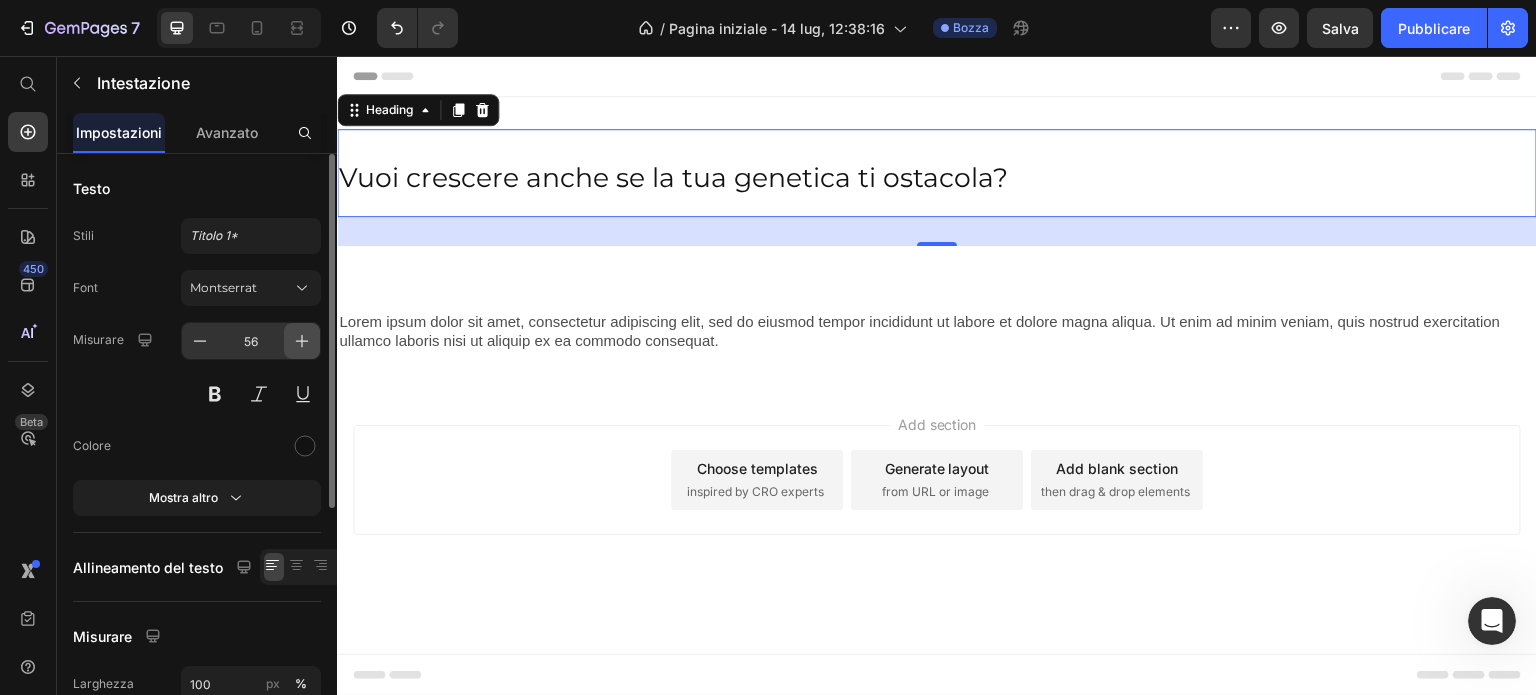 click 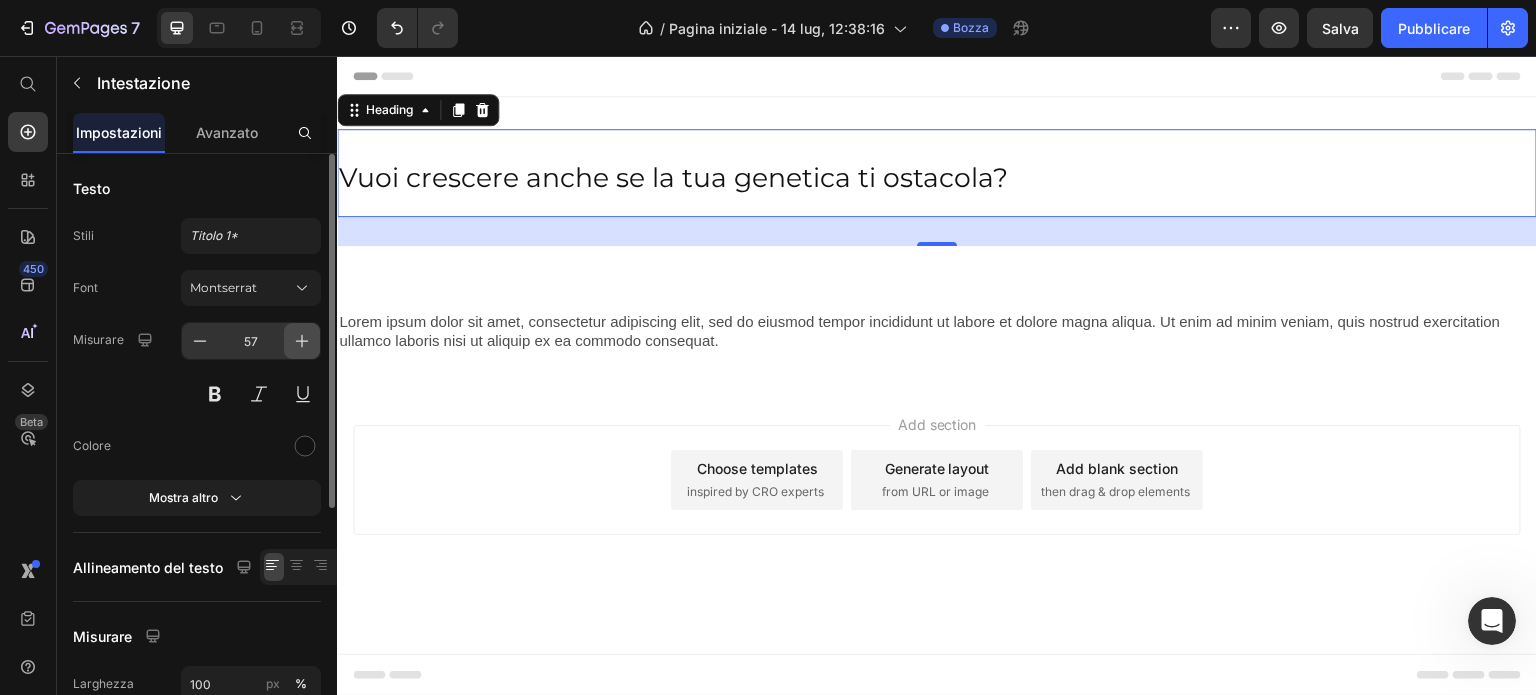 click 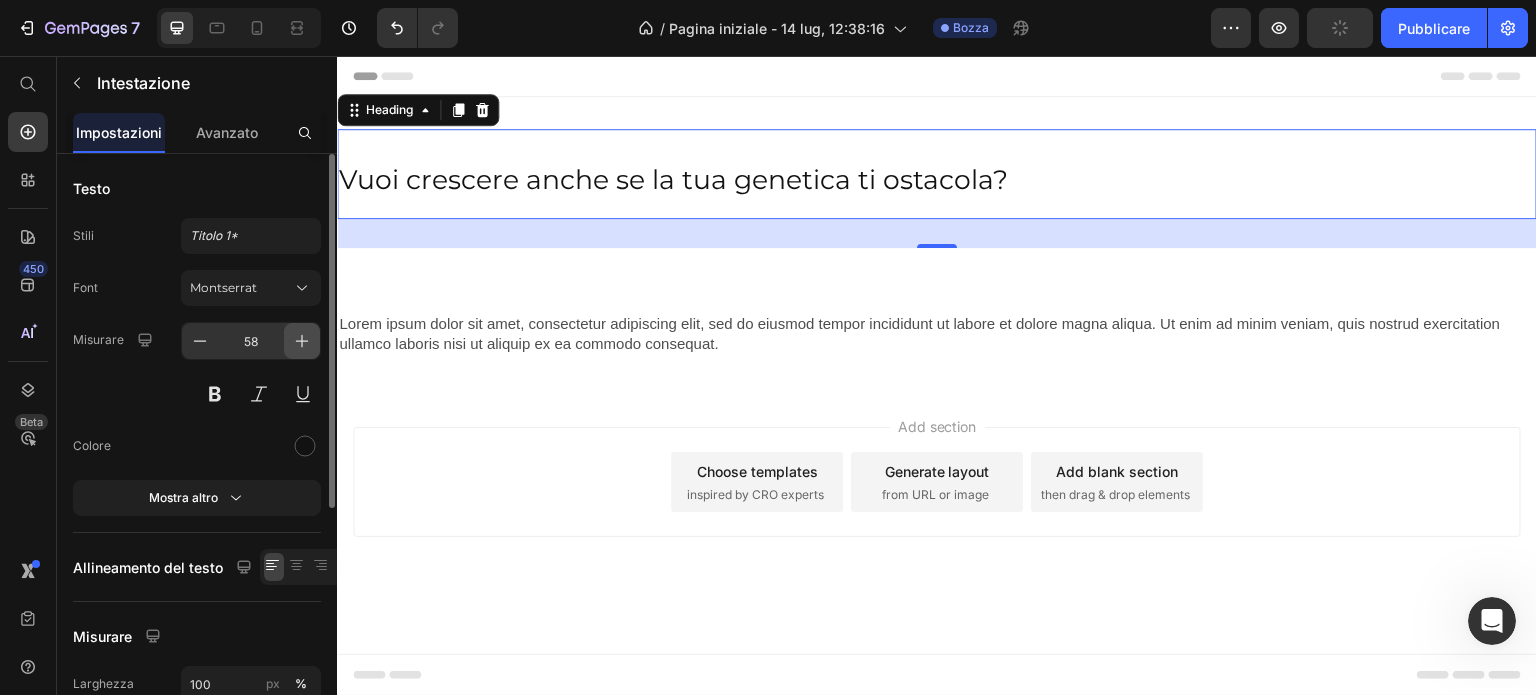 click 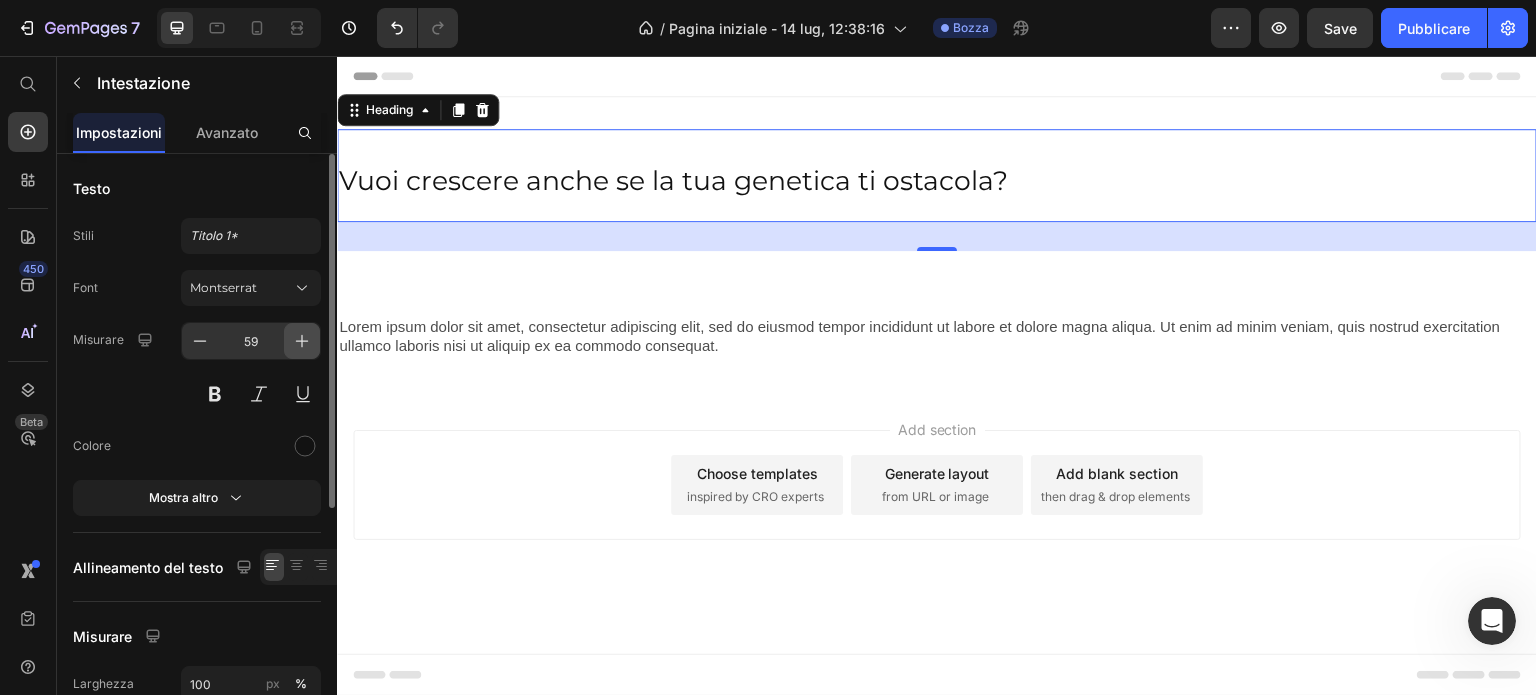 click 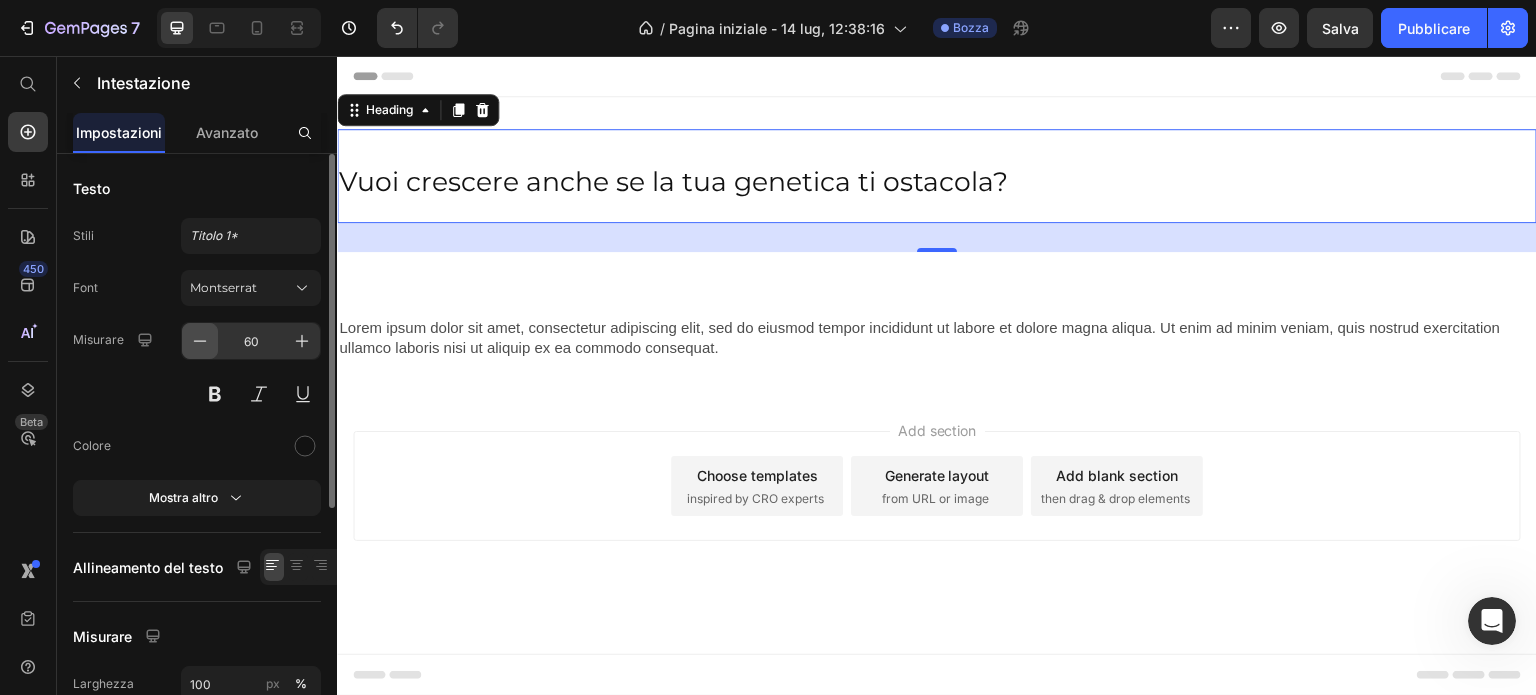click 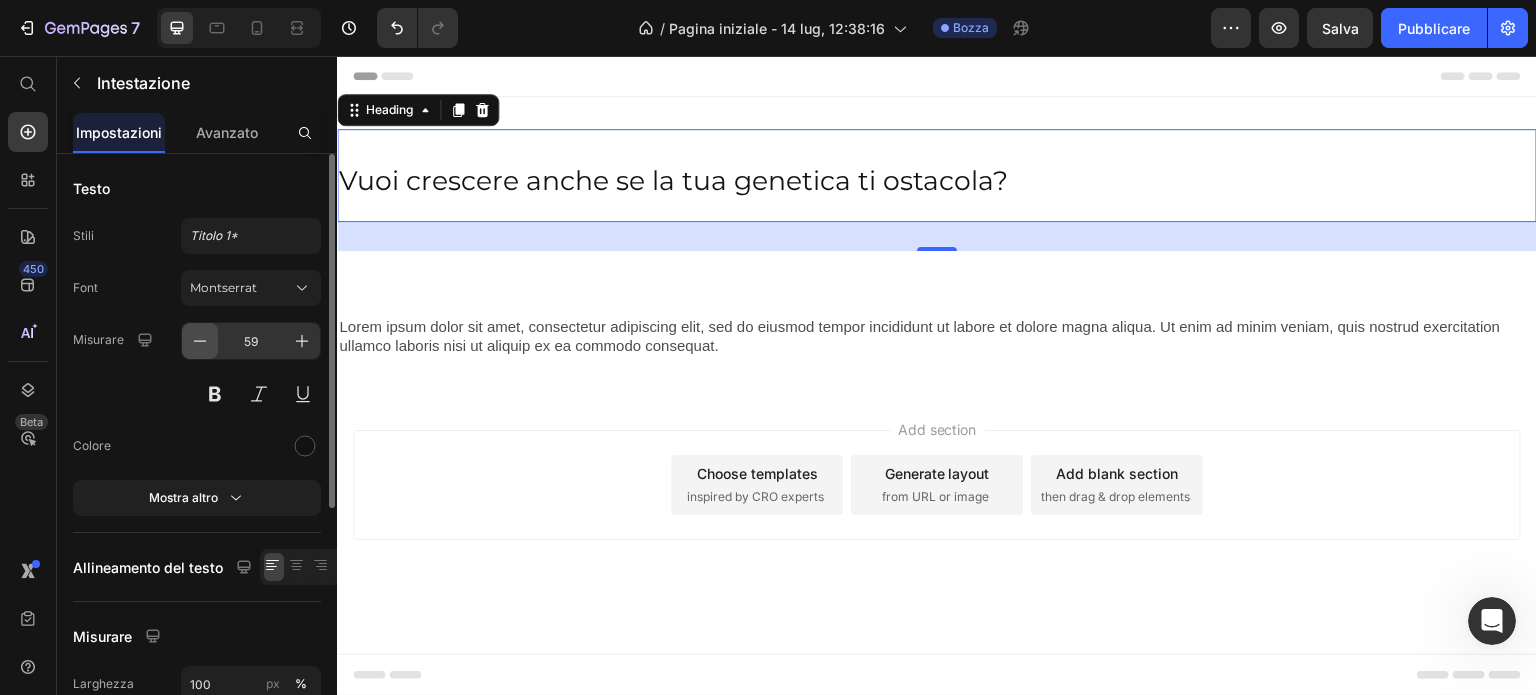 click 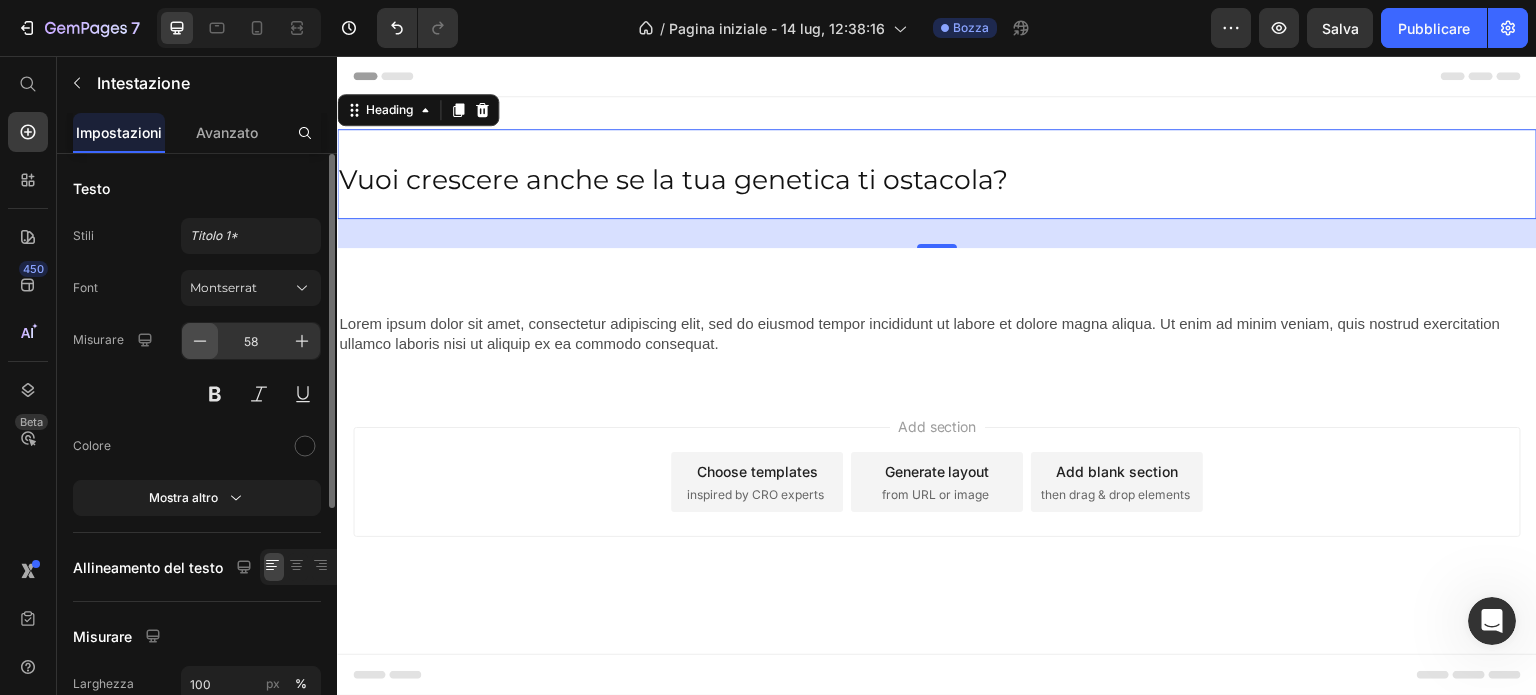 click 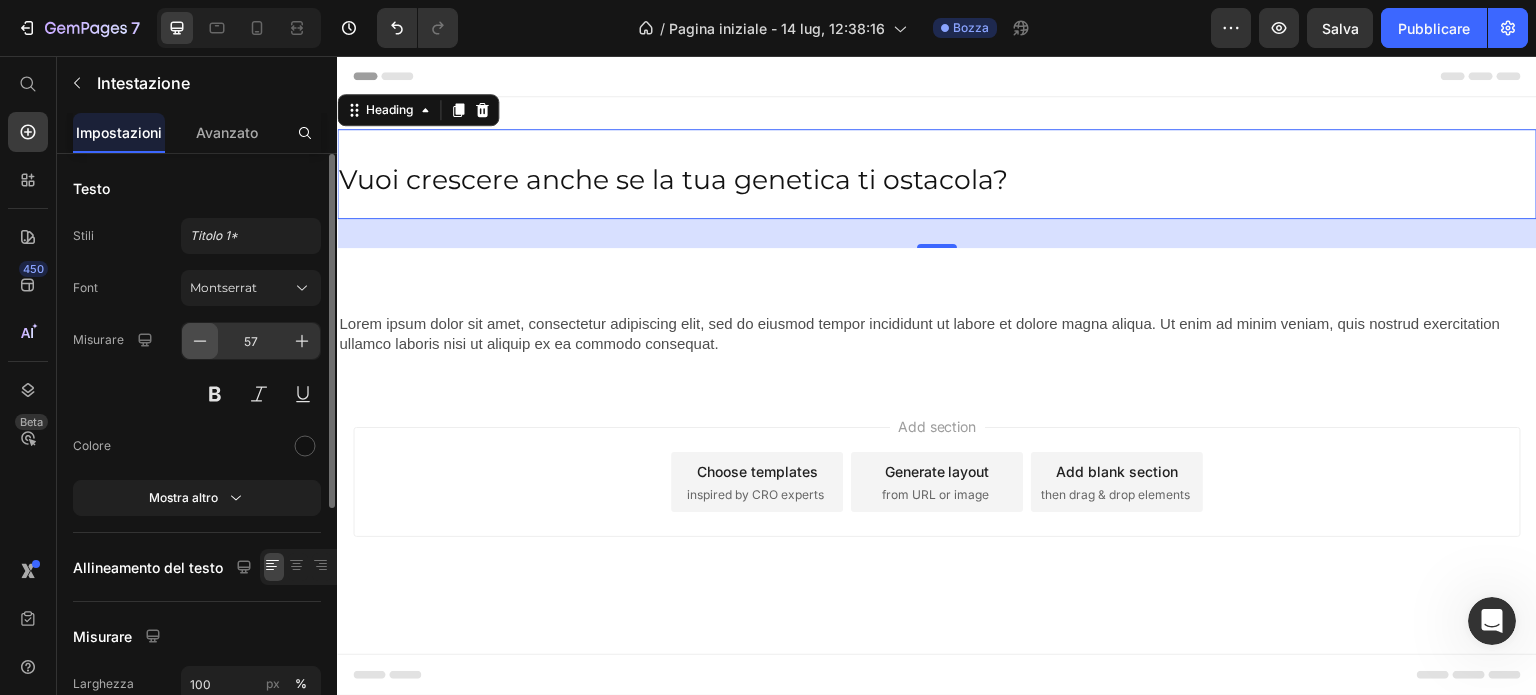 click 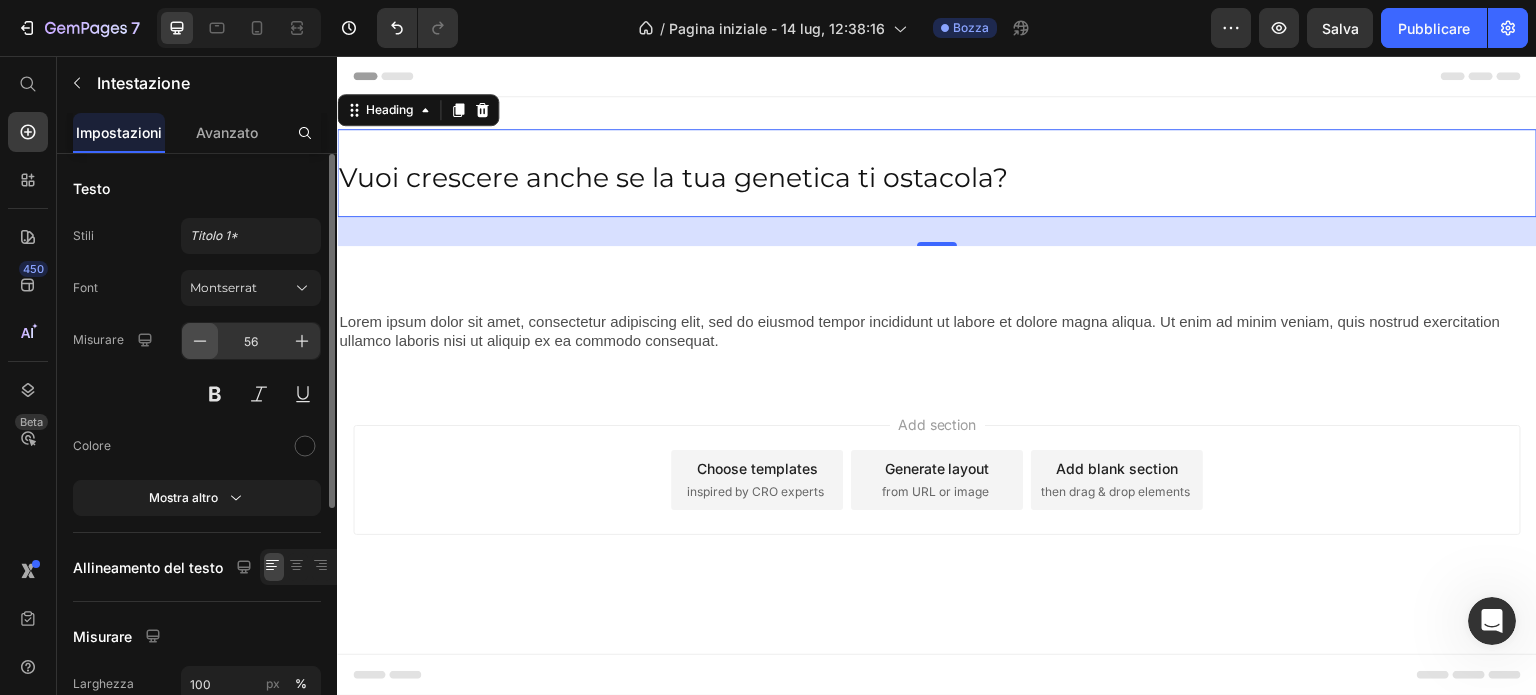 click 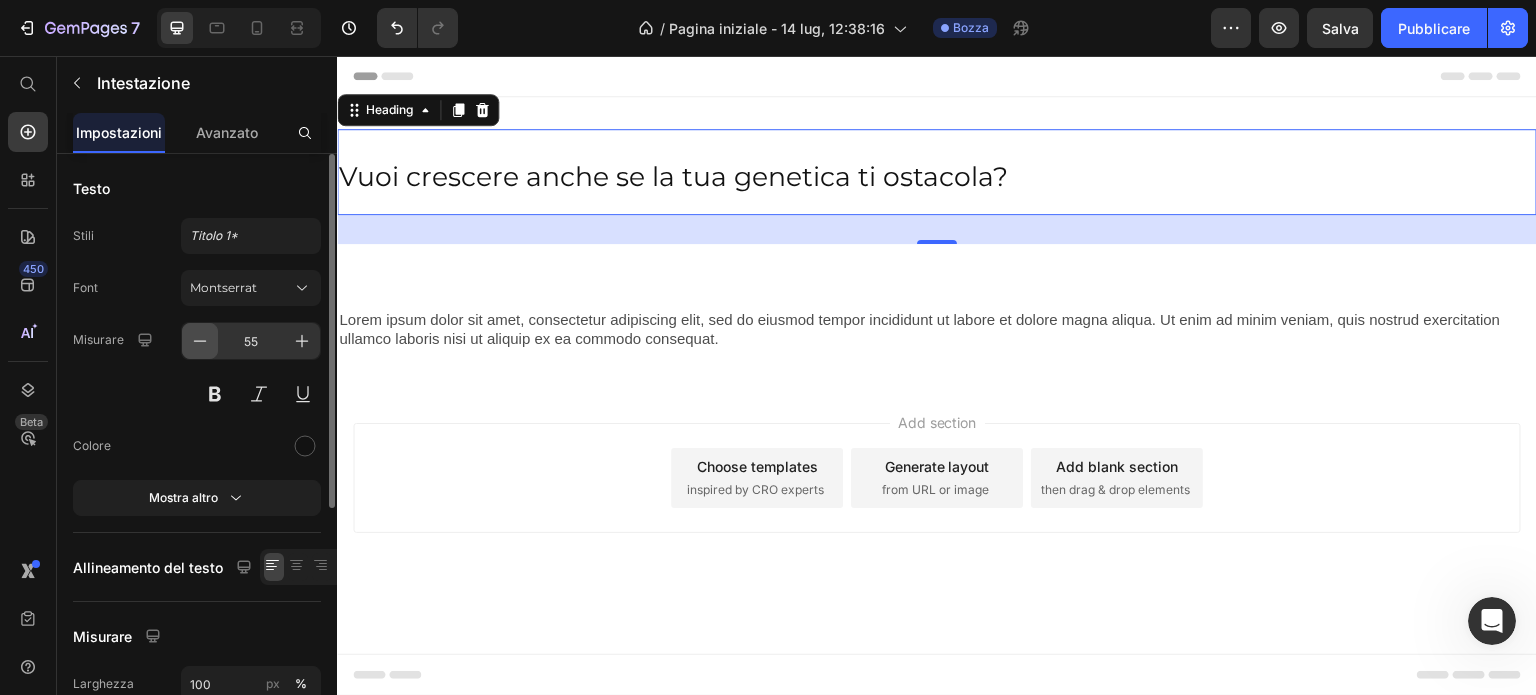 click 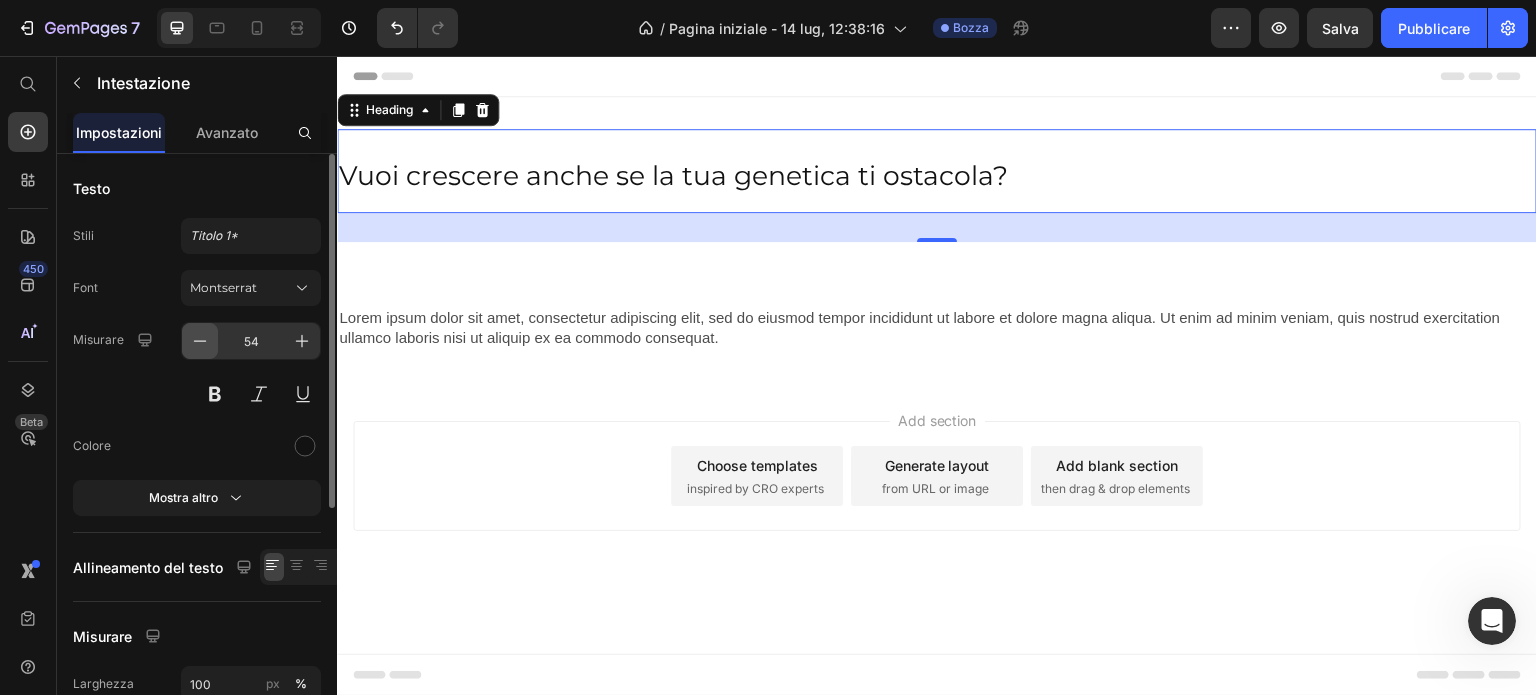 click 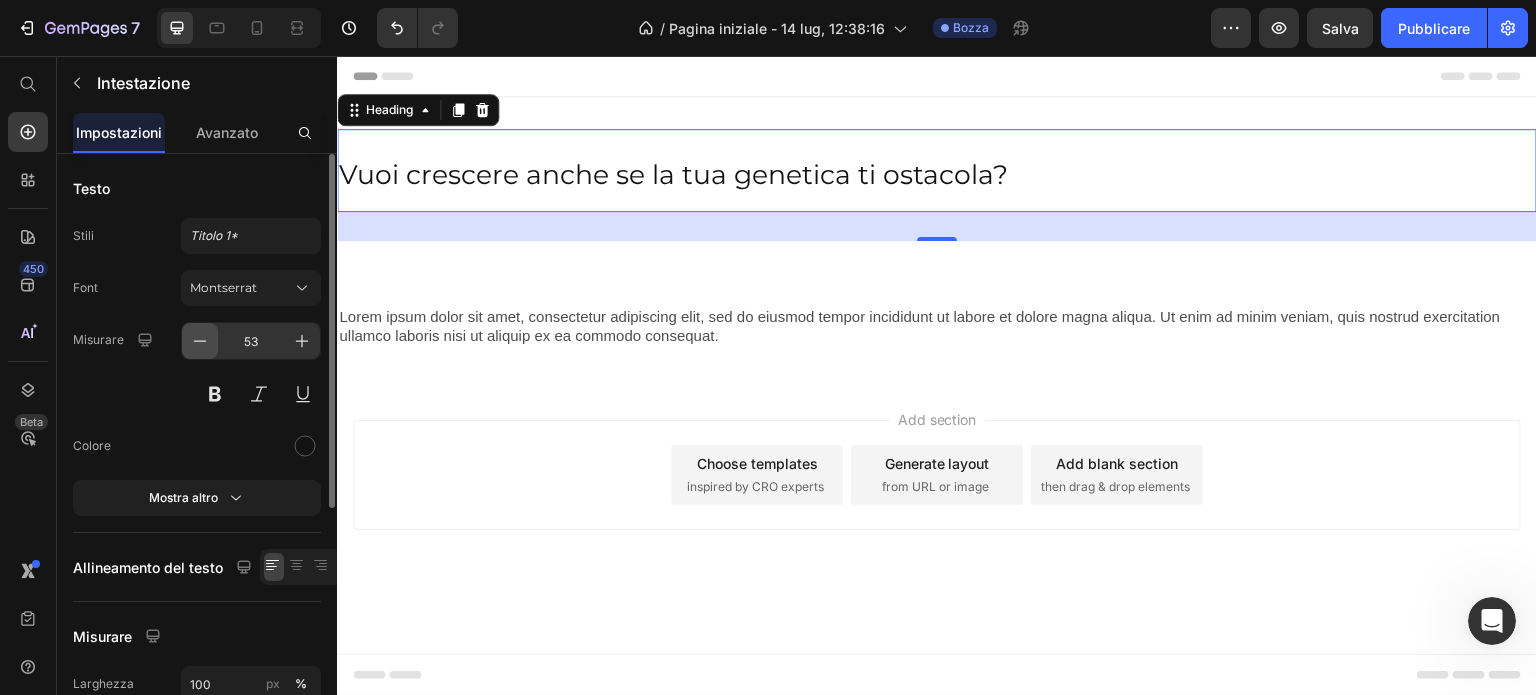 click at bounding box center (200, 341) 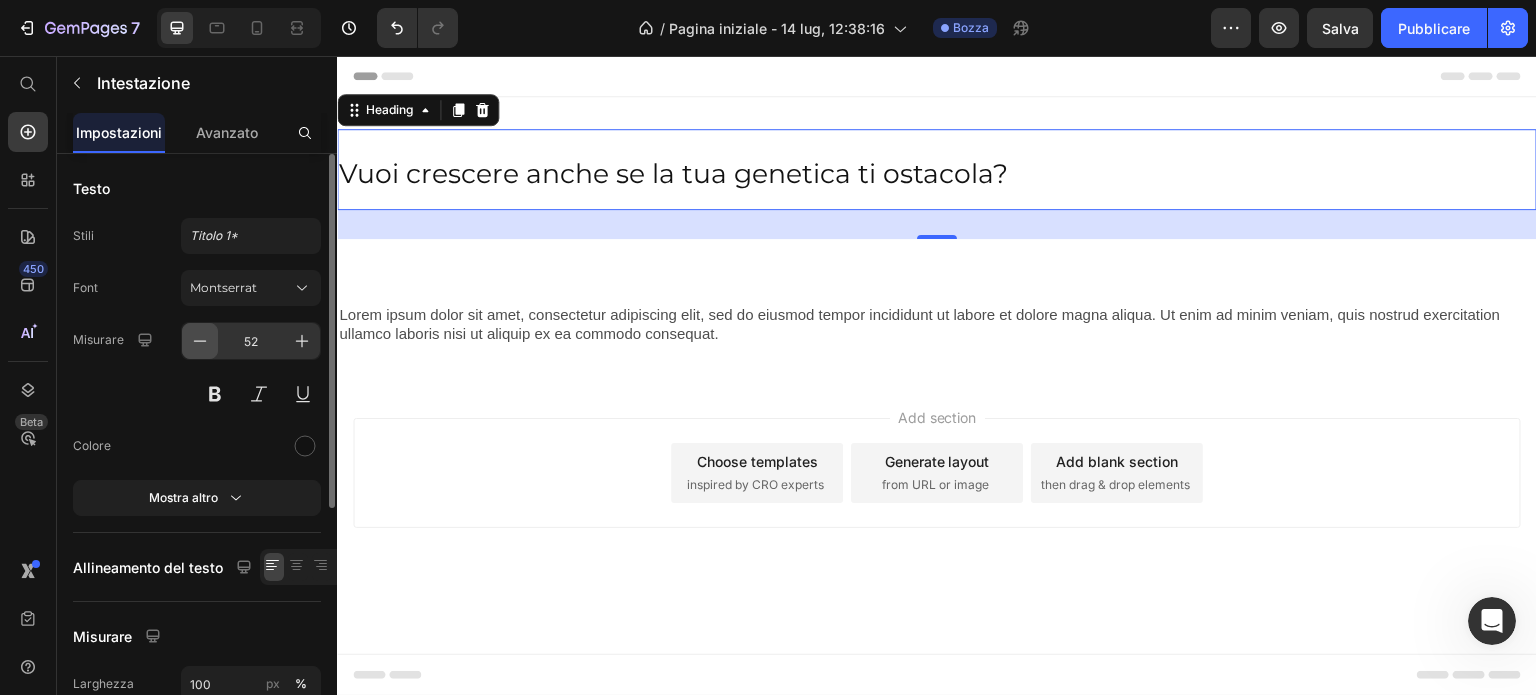 click at bounding box center (200, 341) 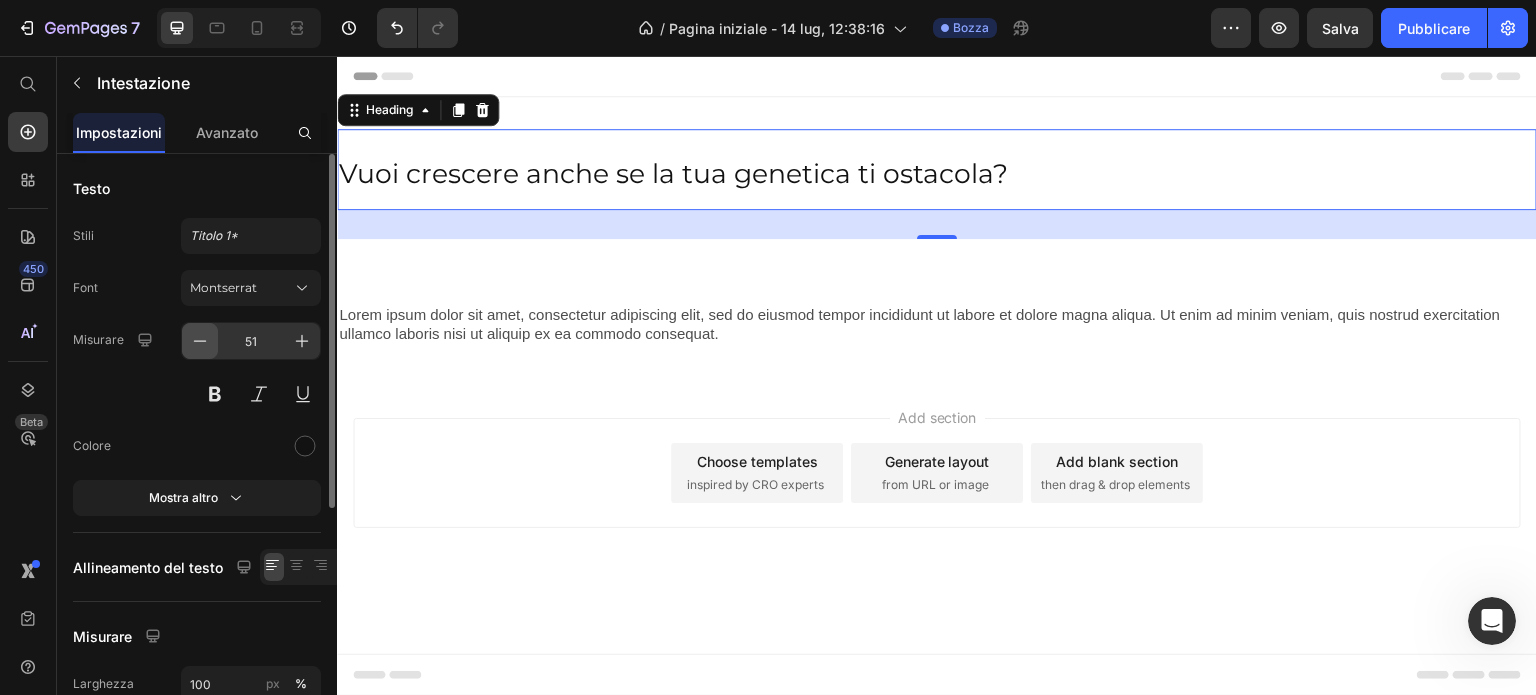 click at bounding box center (200, 341) 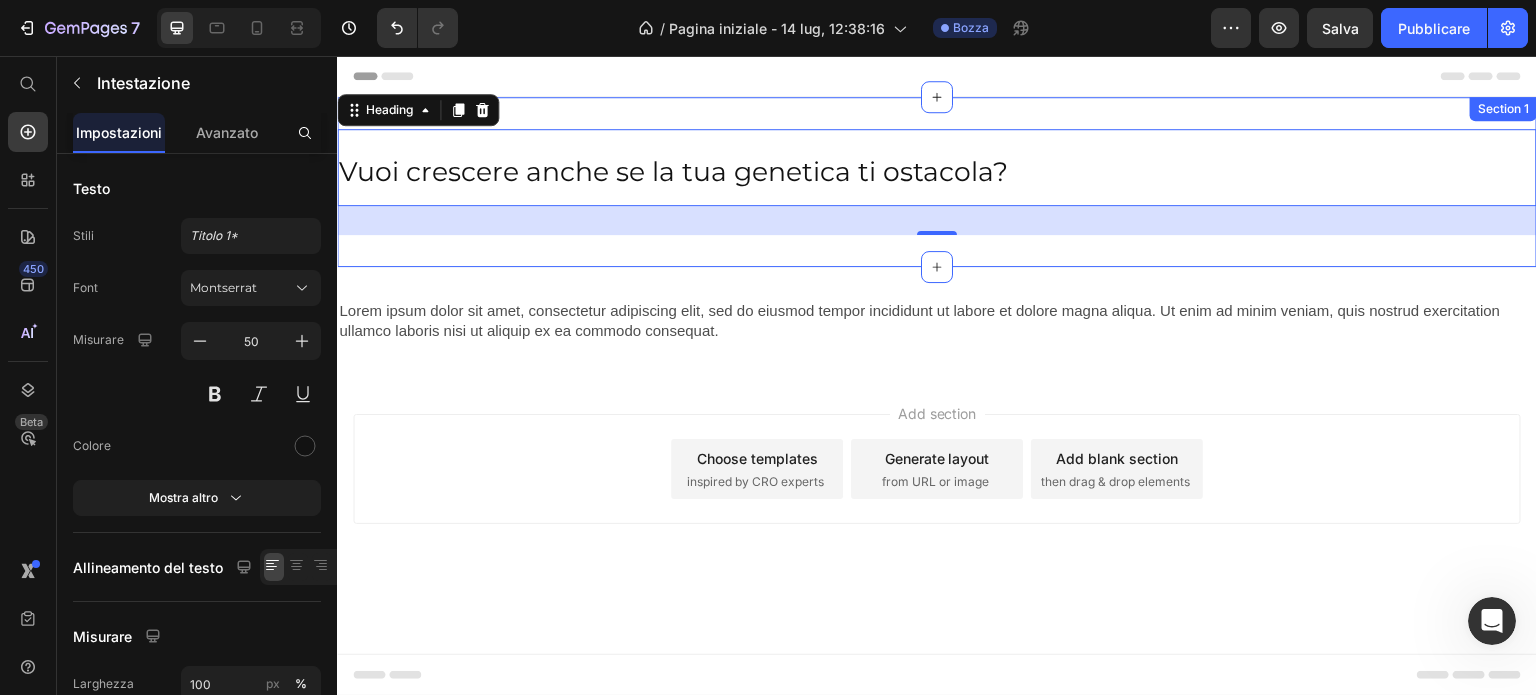 click on "29" at bounding box center (937, 220) 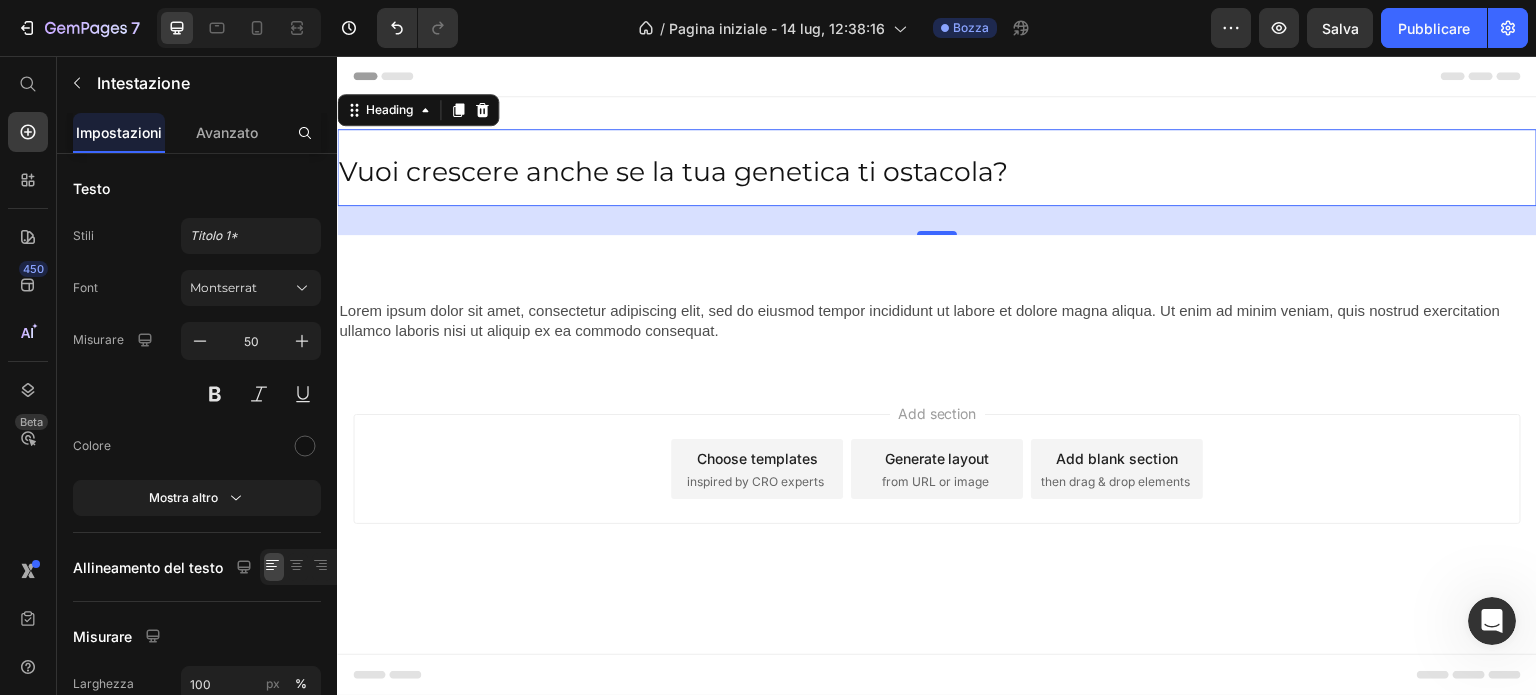 click on "Add section Choose templates inspired by CRO experts Generate layout from URL or image Add blank section then drag & drop elements" at bounding box center (937, 497) 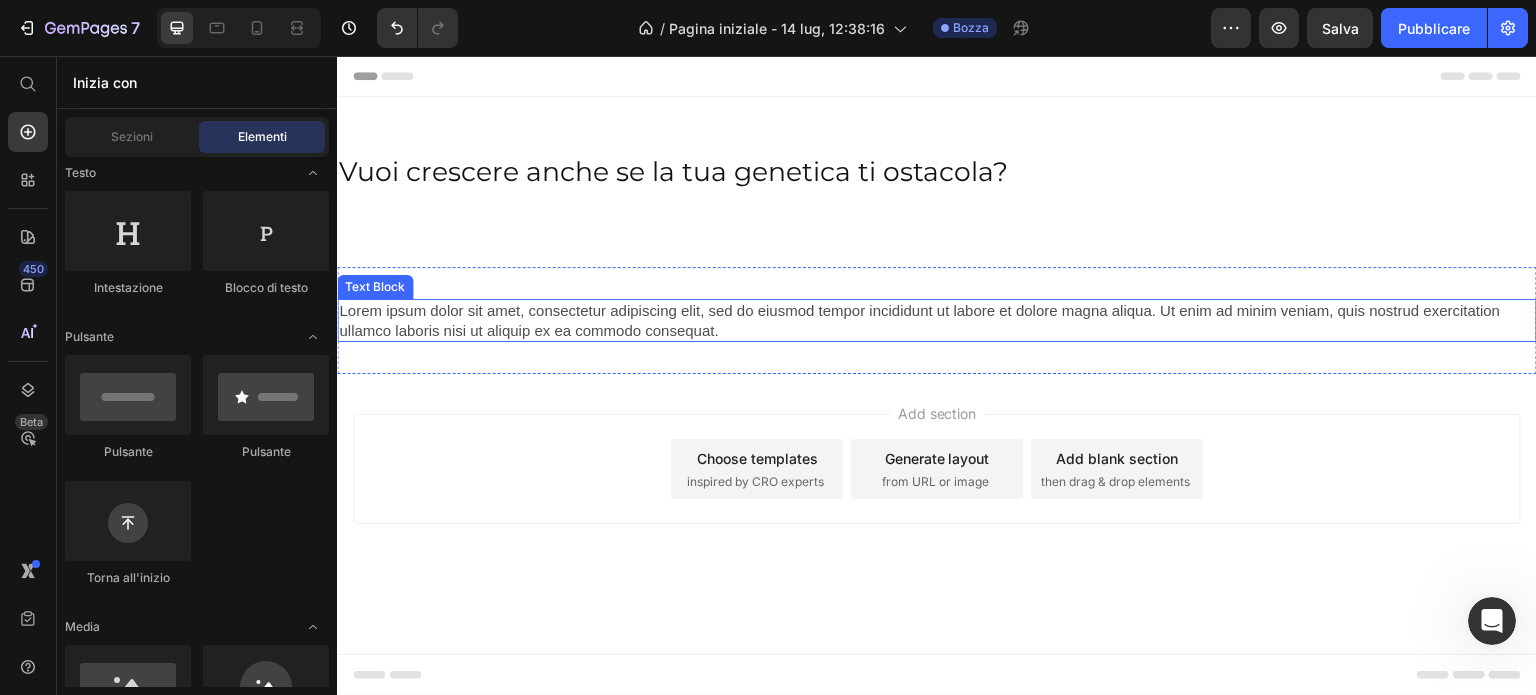click on "Lorem ipsum dolor sit amet, consectetur adipiscing elit, sed do eiusmod tempor incididunt ut labore et dolore magna aliqua. Ut enim ad minim veniam, quis nostrud exercitation ullamco laboris nisi ut aliquip ex ea commodo consequat." at bounding box center [937, 320] 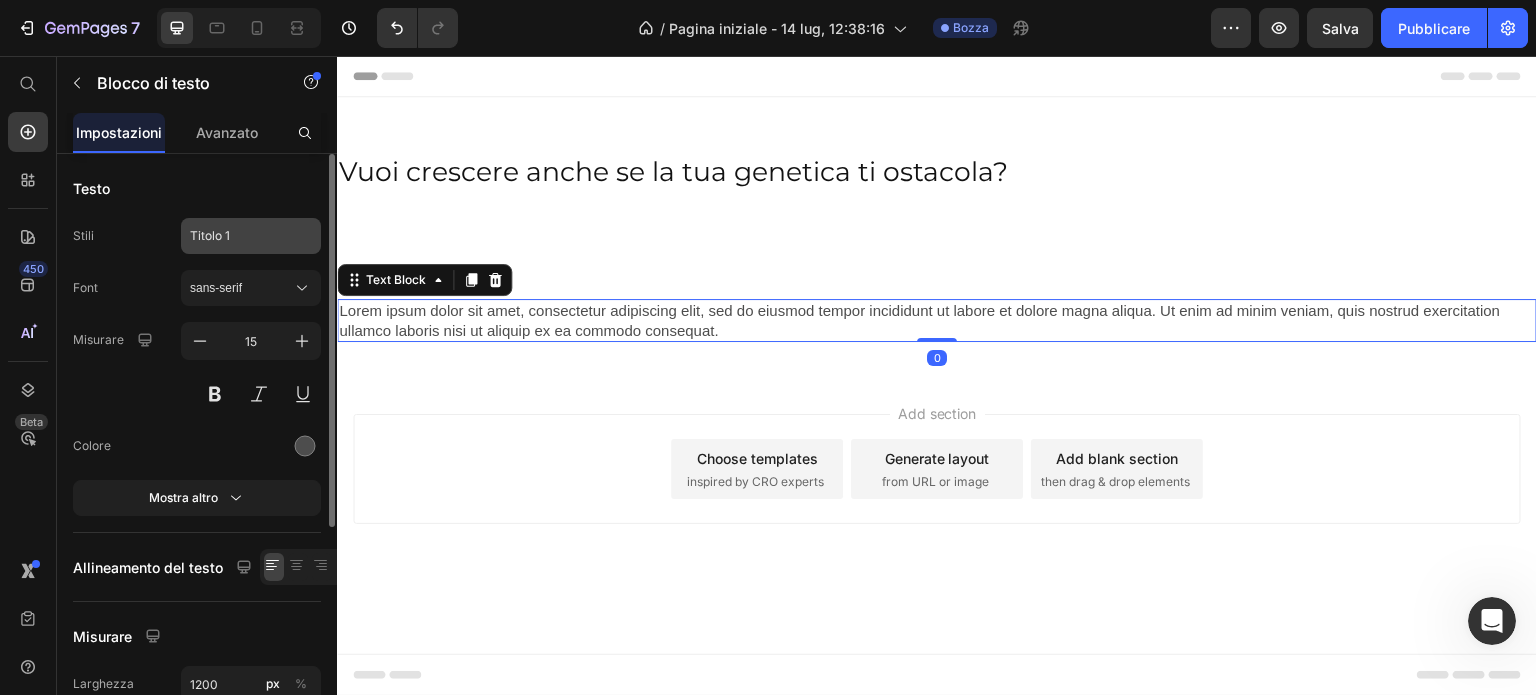 click on "Titolo 1" at bounding box center (251, 236) 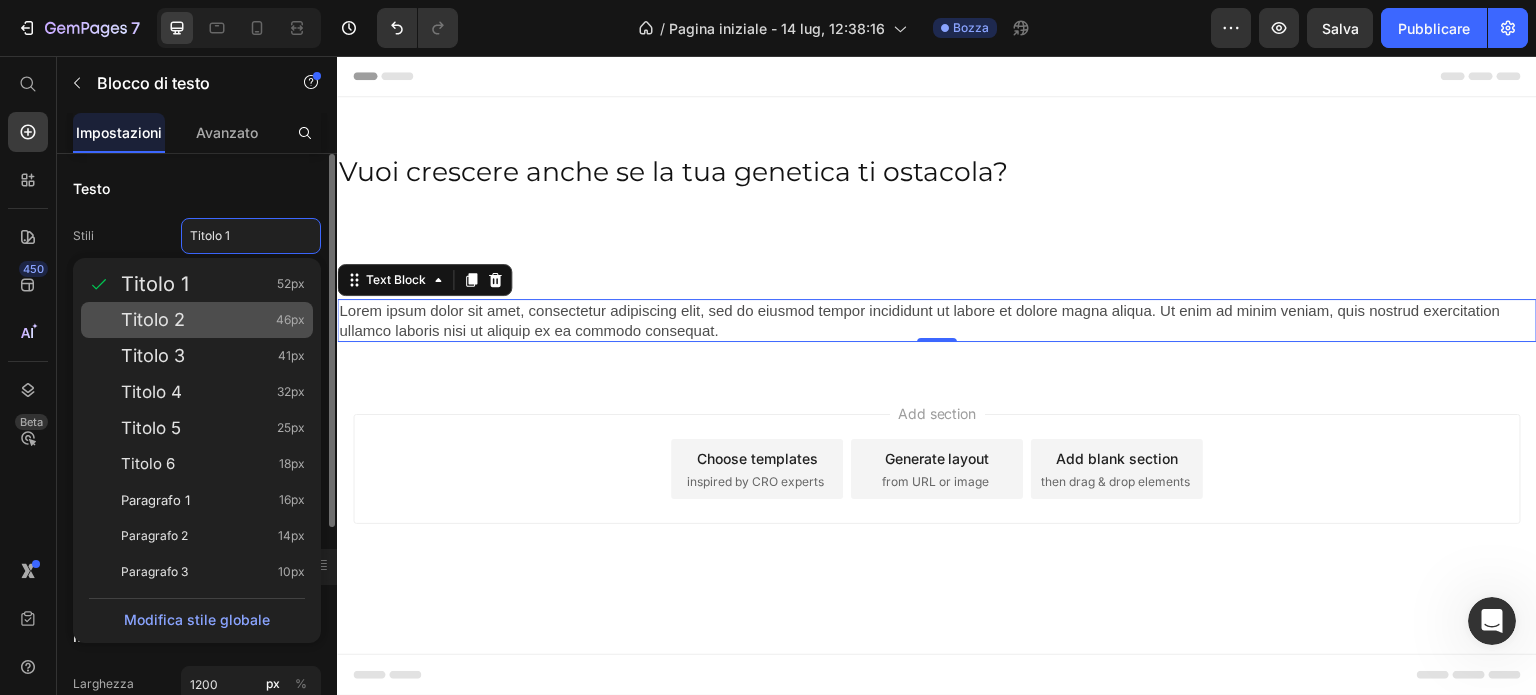 click on "Titolo 2 46px" at bounding box center (213, 320) 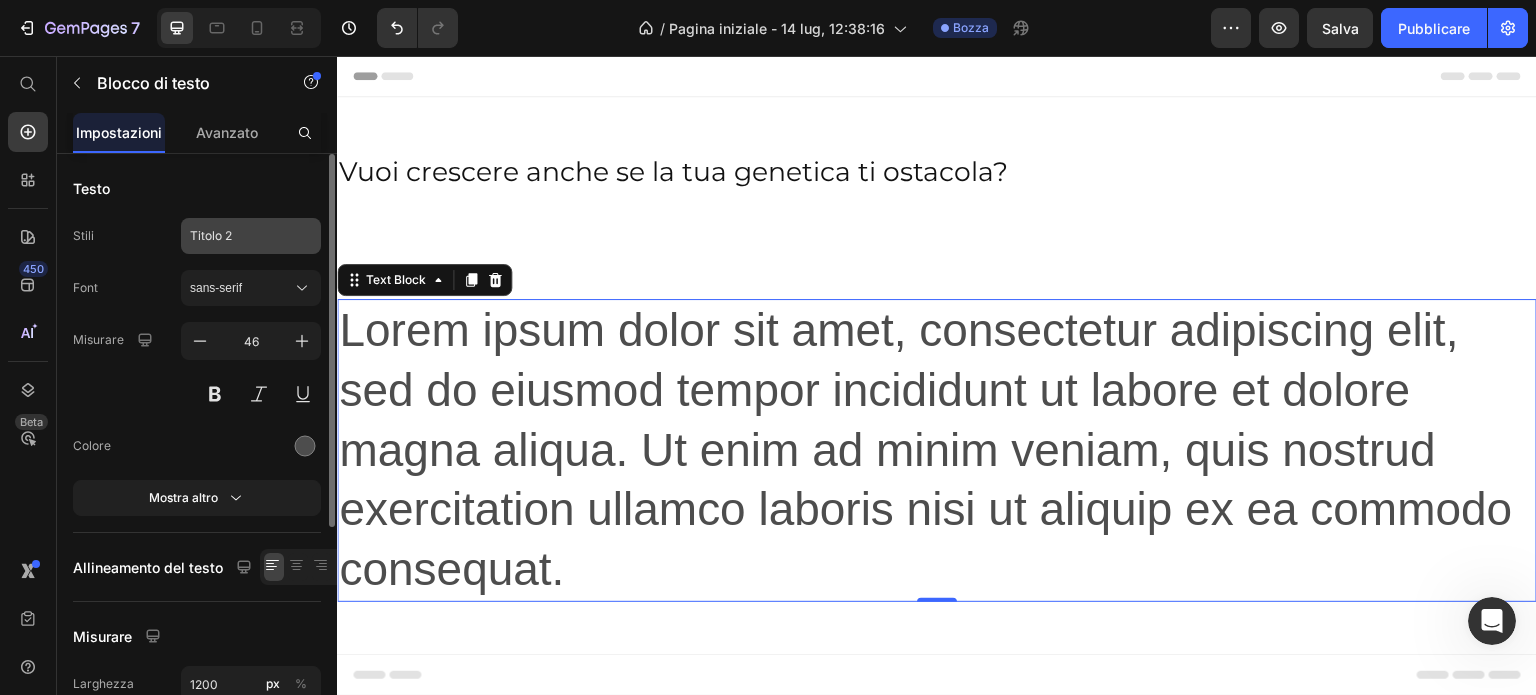 click on "Titolo 2" at bounding box center (239, 236) 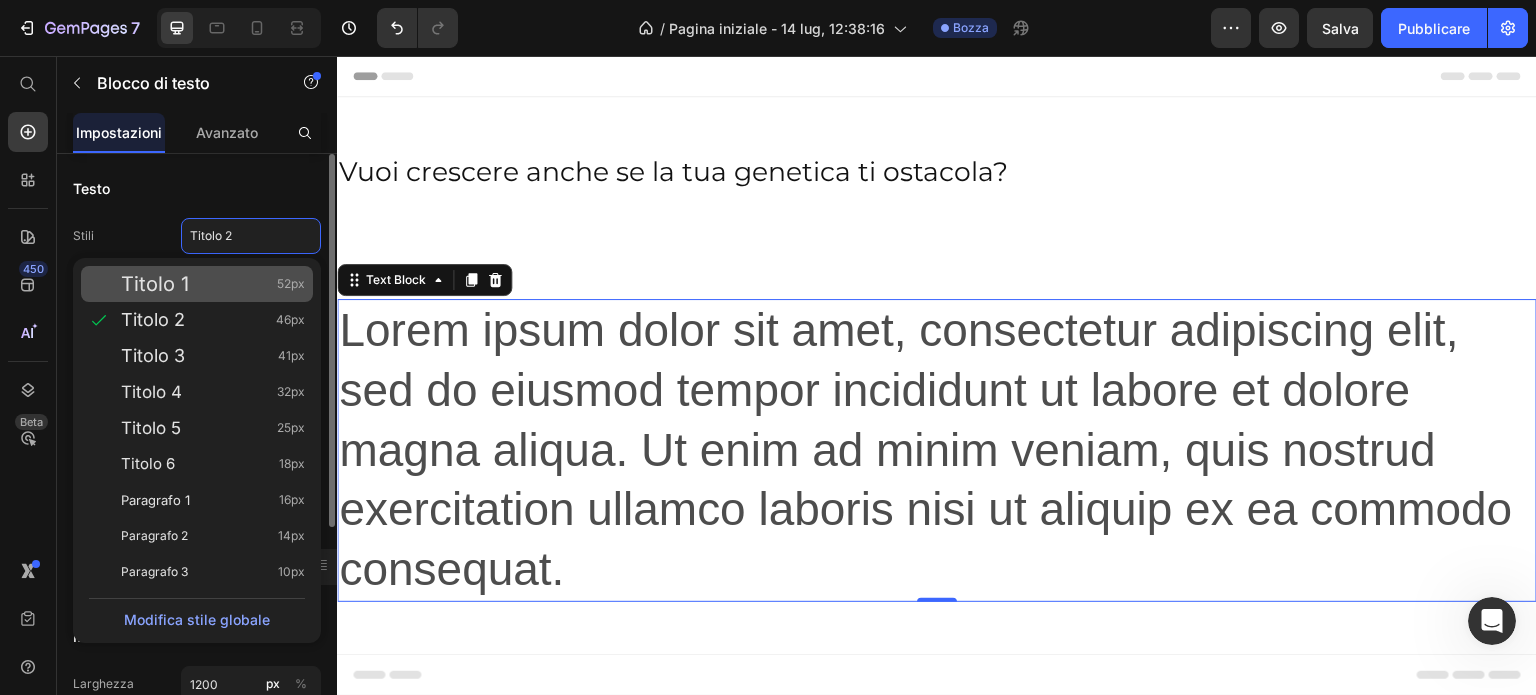 drag, startPoint x: 239, startPoint y: 311, endPoint x: 268, endPoint y: 287, distance: 37.64306 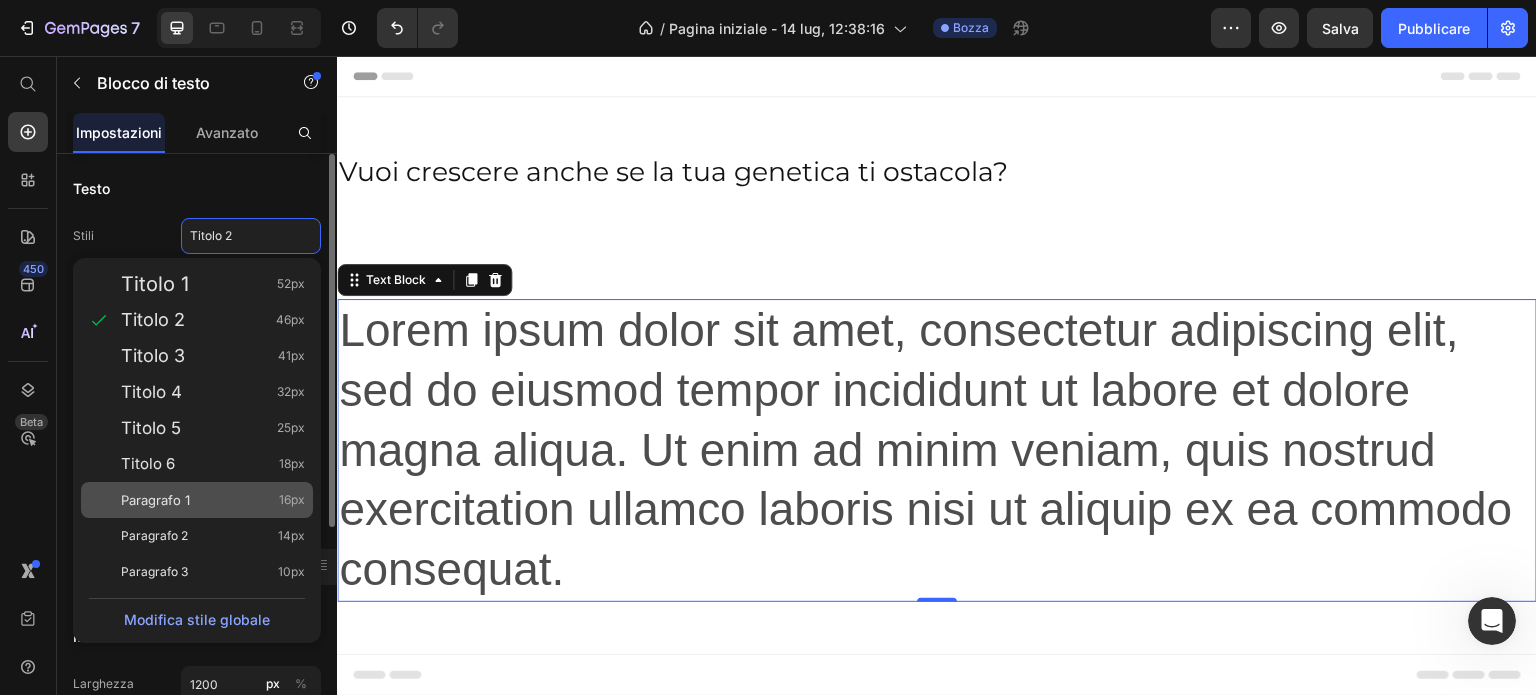 click on "Paragrafo 1 16px" at bounding box center (213, 500) 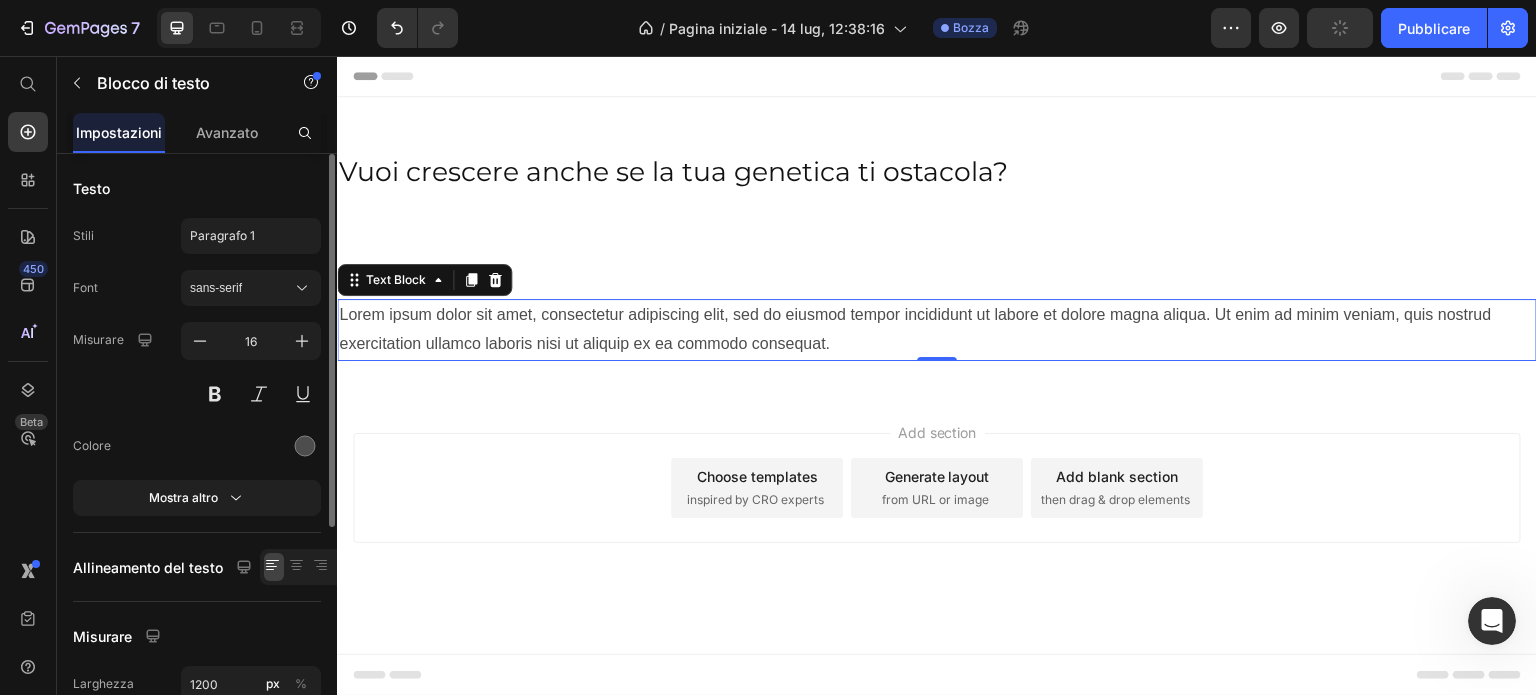 click on "Add section Choose templates inspired by CRO experts Generate layout from URL or image Add blank section then drag & drop elements" at bounding box center (937, 488) 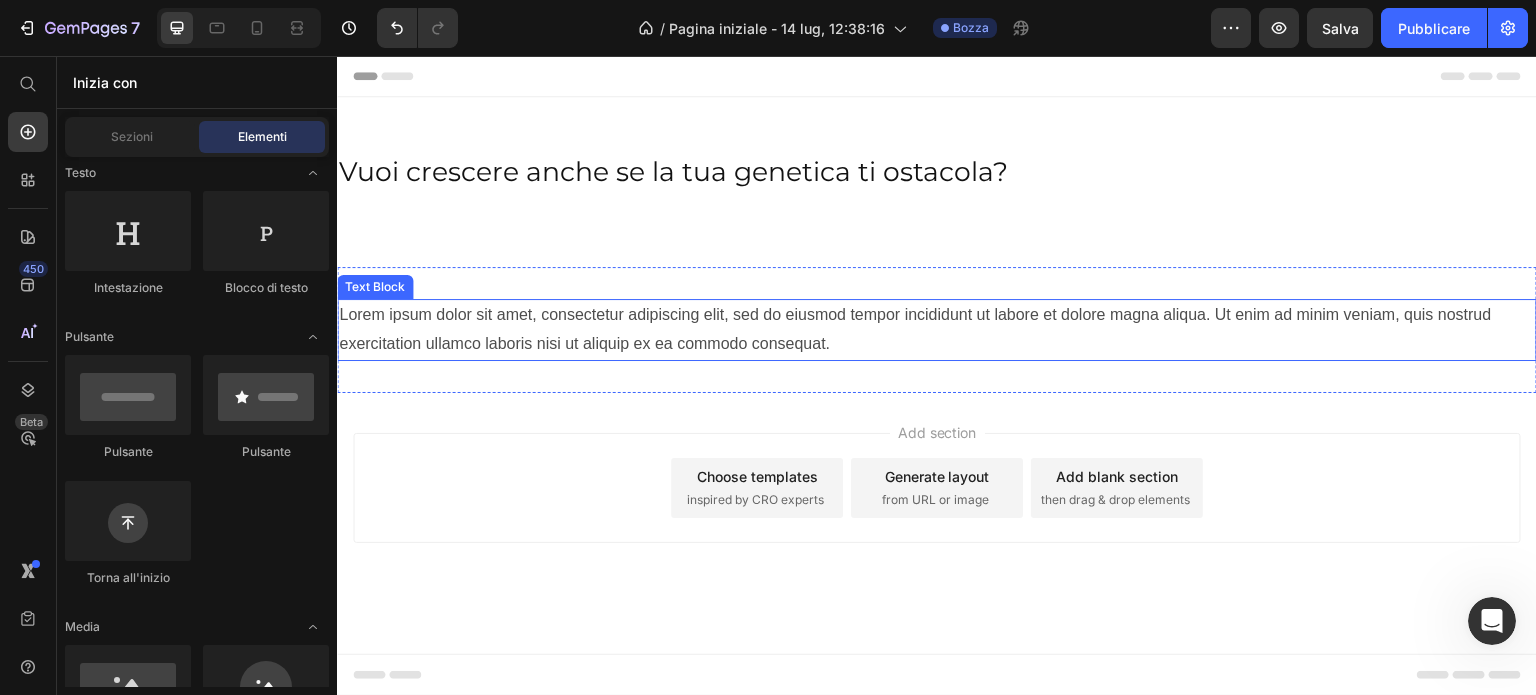 click on "Lorem ipsum dolor sit amet, consectetur adipiscing elit, sed do eiusmod tempor incididunt ut labore et dolore magna aliqua. Ut enim ad minim veniam, quis nostrud exercitation ullamco laboris nisi ut aliquip ex ea commodo consequat." at bounding box center (937, 330) 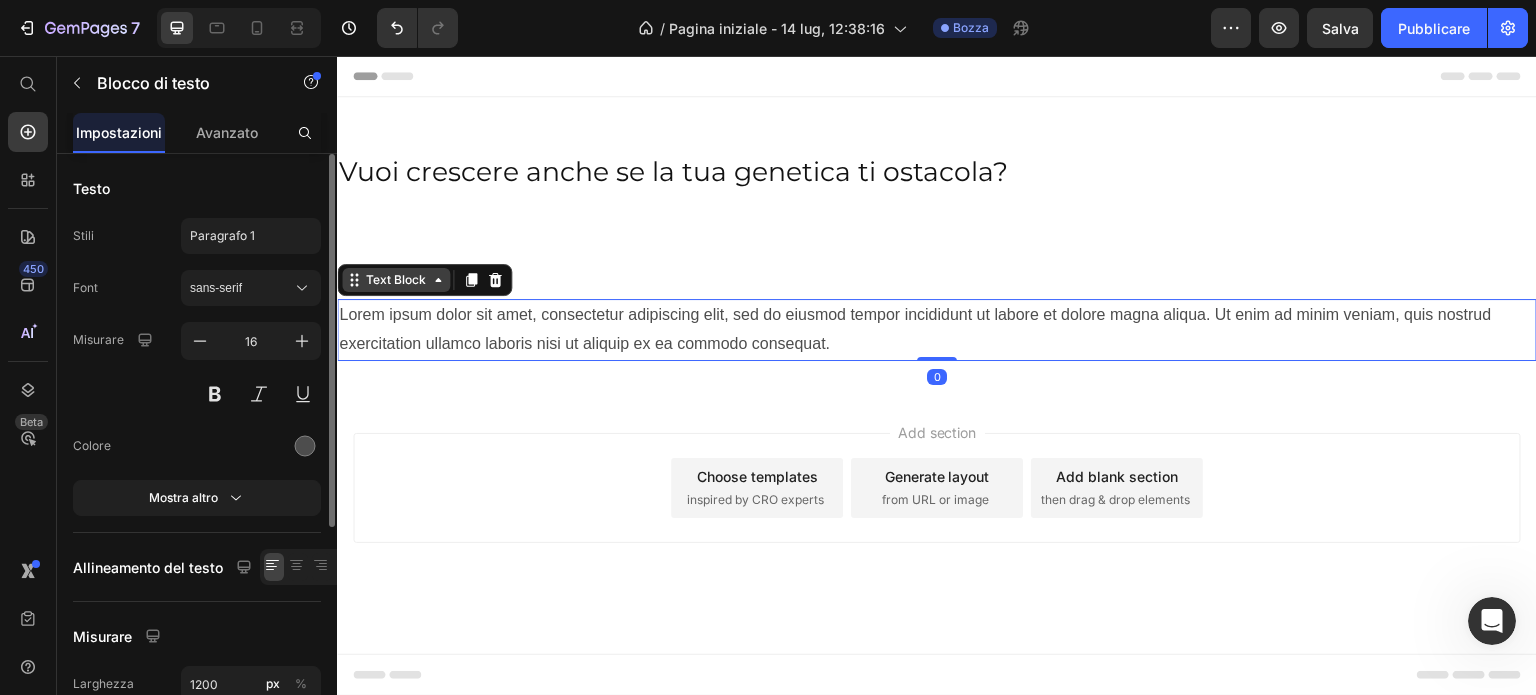 click on "Text Block" at bounding box center (396, 280) 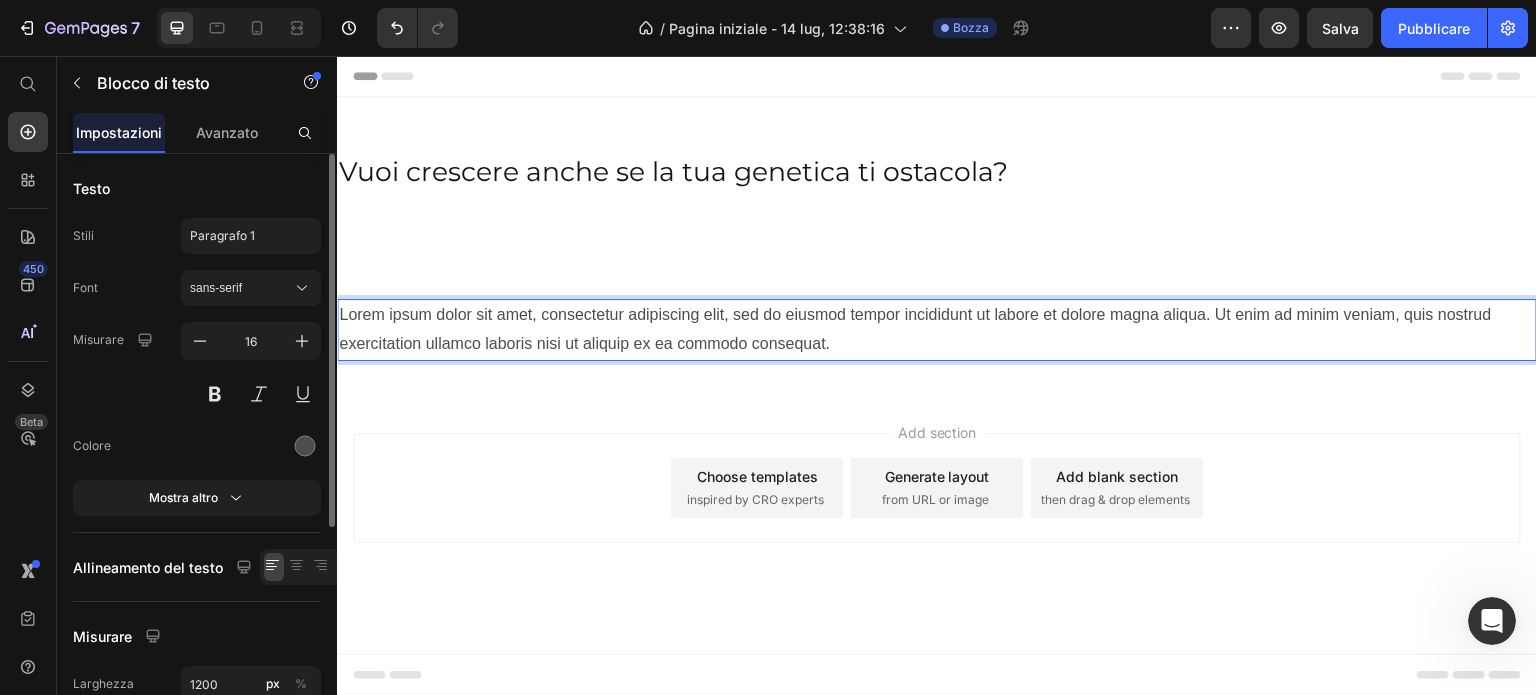 click on "Lorem ipsum dolor sit amet, consectetur adipiscing elit, sed do eiusmod tempor incididunt ut labore et dolore magna aliqua. Ut enim ad minim veniam, quis nostrud exercitation ullamco laboris nisi ut aliquip ex ea commodo consequat." at bounding box center (937, 330) 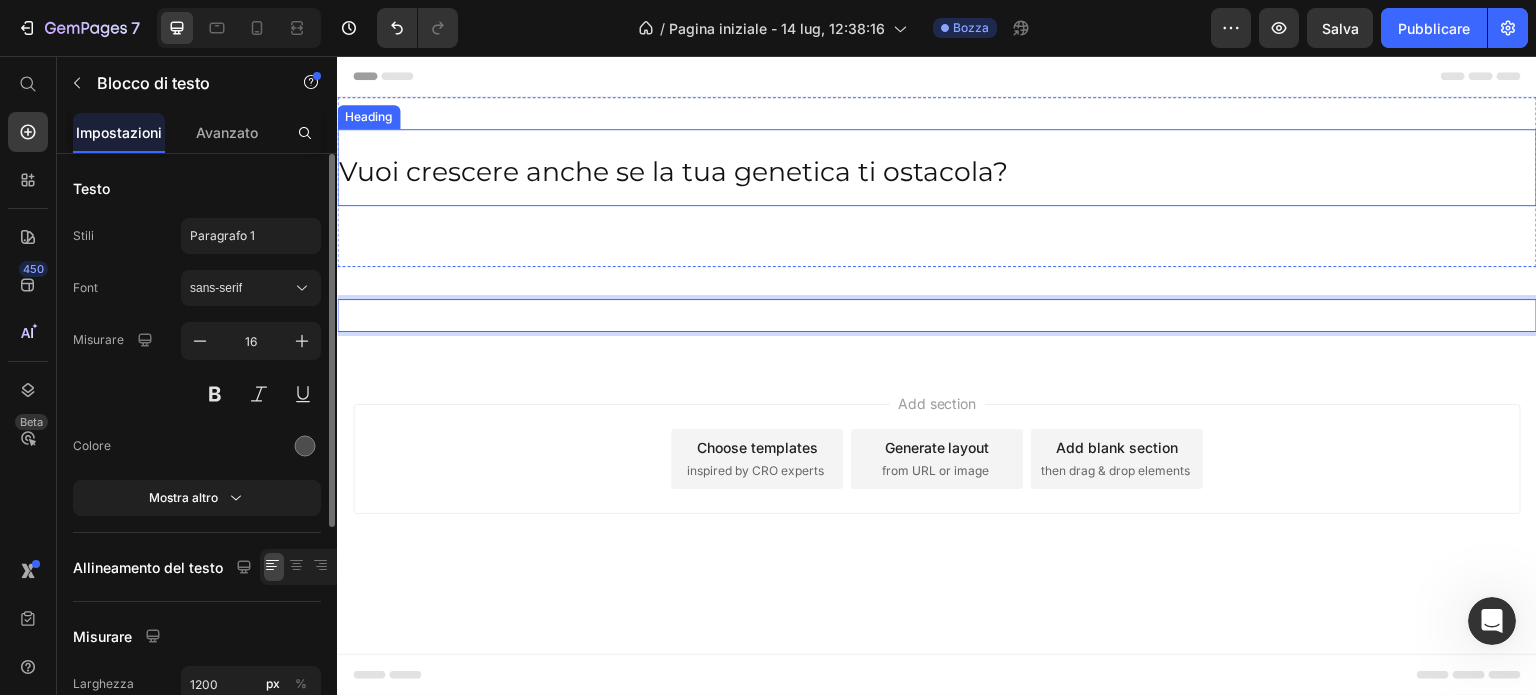 click on "Vuoi crescere anche se la tua genetica ti ostacola?" at bounding box center (673, 171) 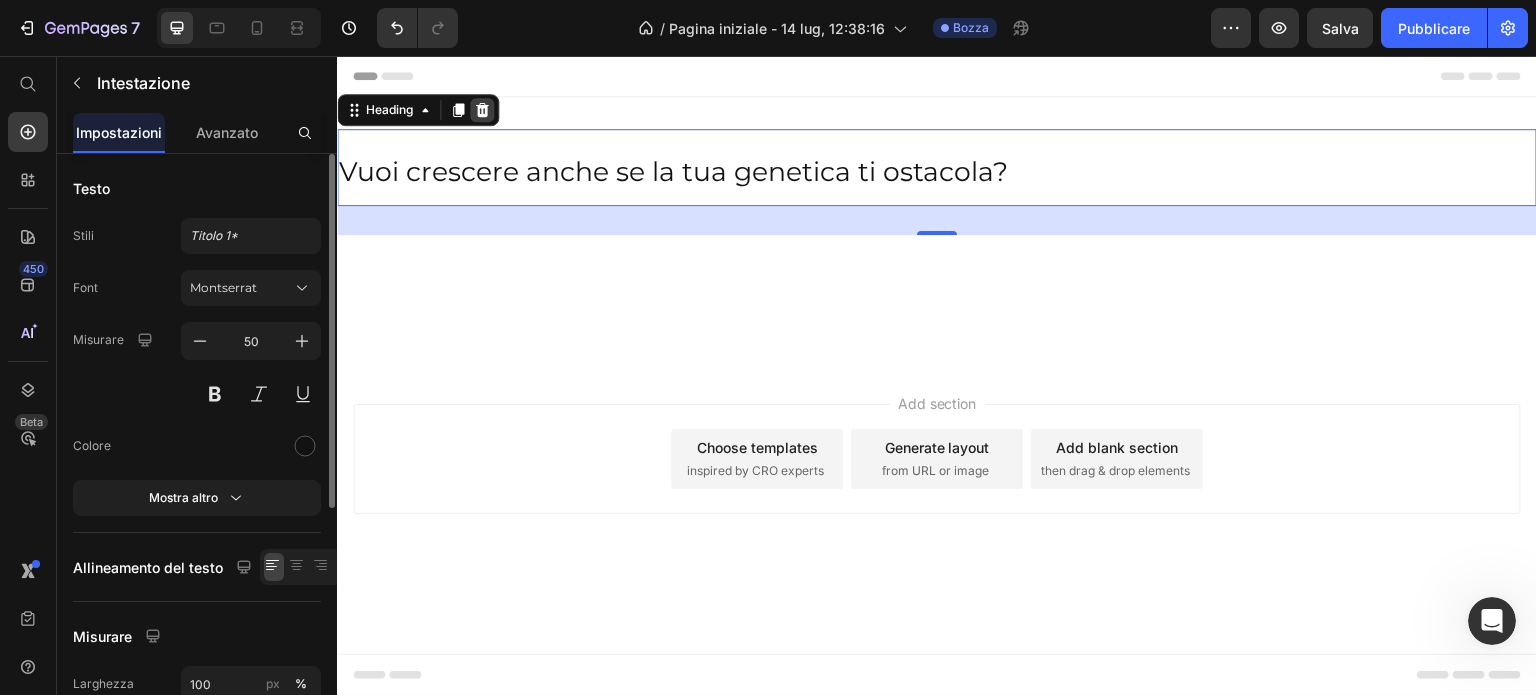 click 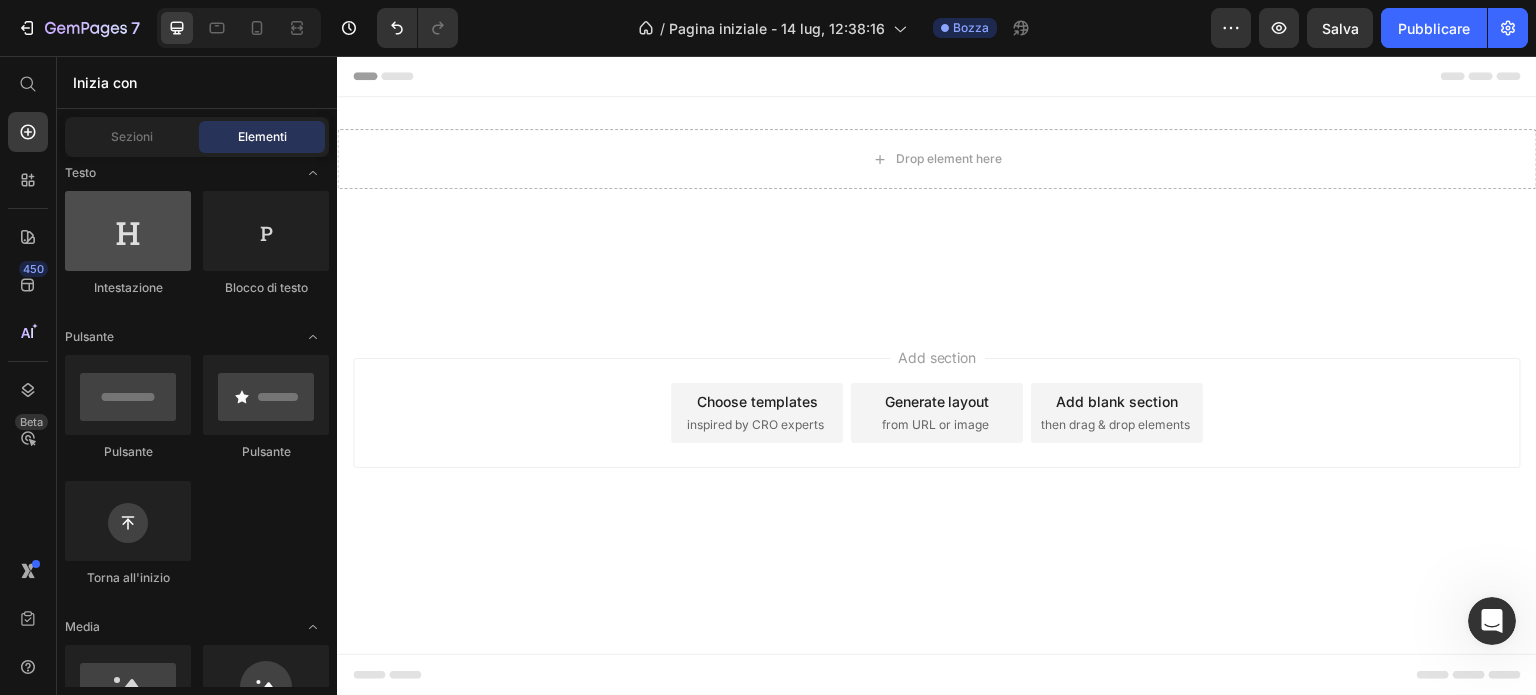 click at bounding box center [128, 231] 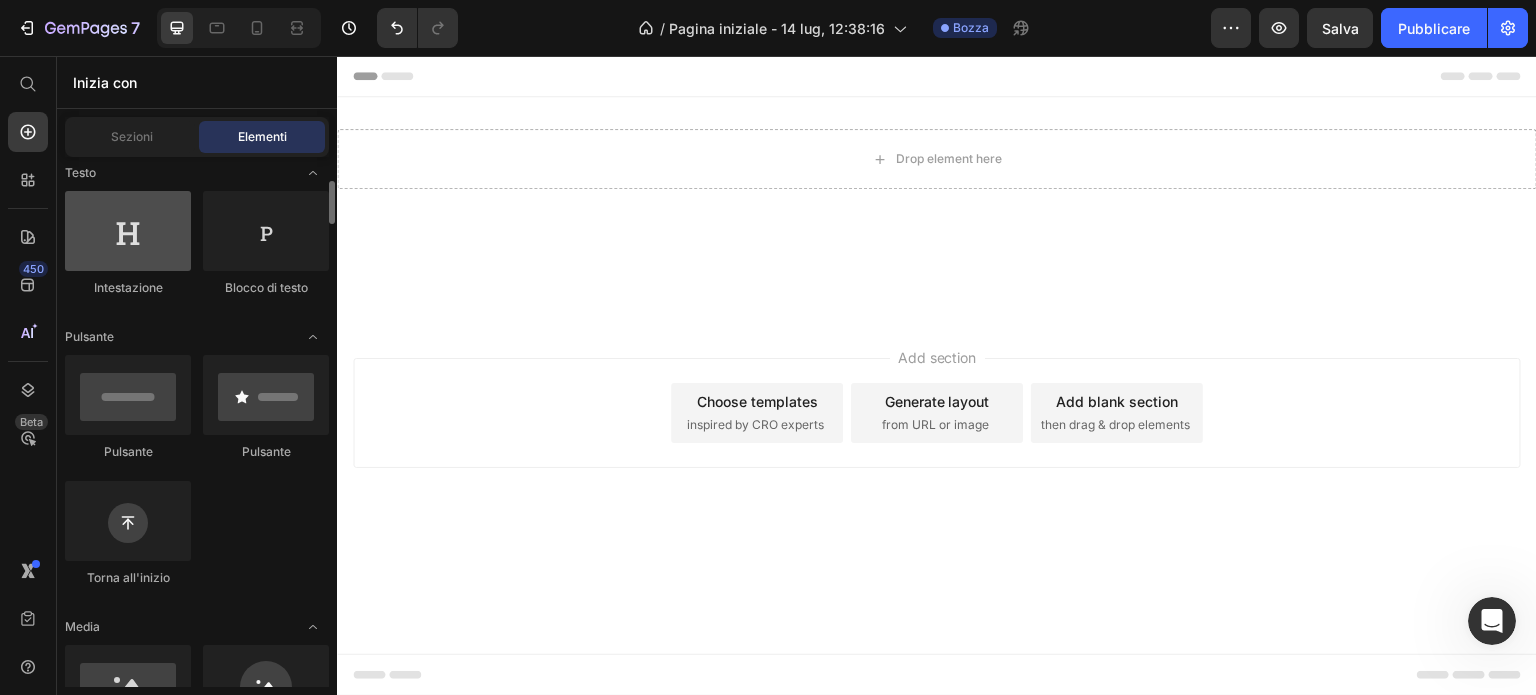 click at bounding box center (128, 231) 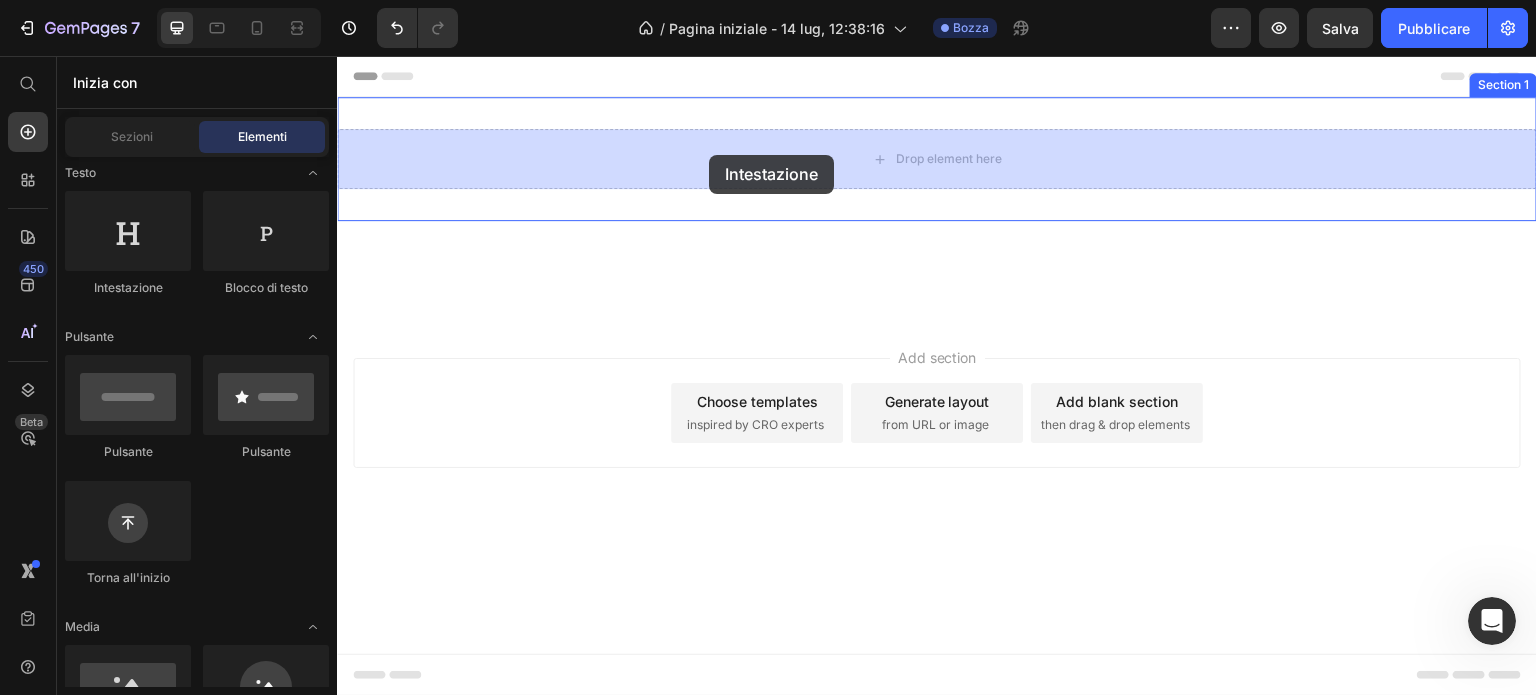 drag, startPoint x: 490, startPoint y: 319, endPoint x: 709, endPoint y: 155, distance: 273.60007 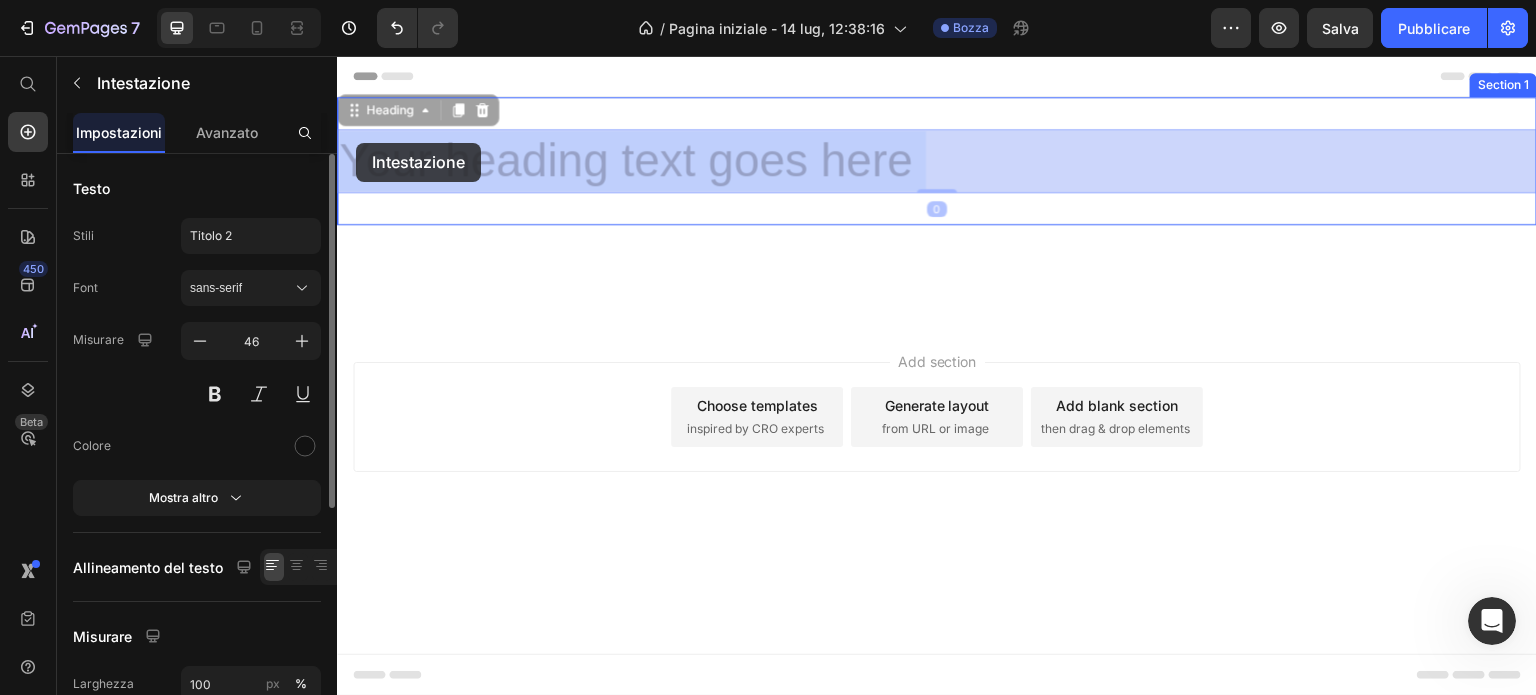 drag, startPoint x: 946, startPoint y: 163, endPoint x: 356, endPoint y: 143, distance: 590.33887 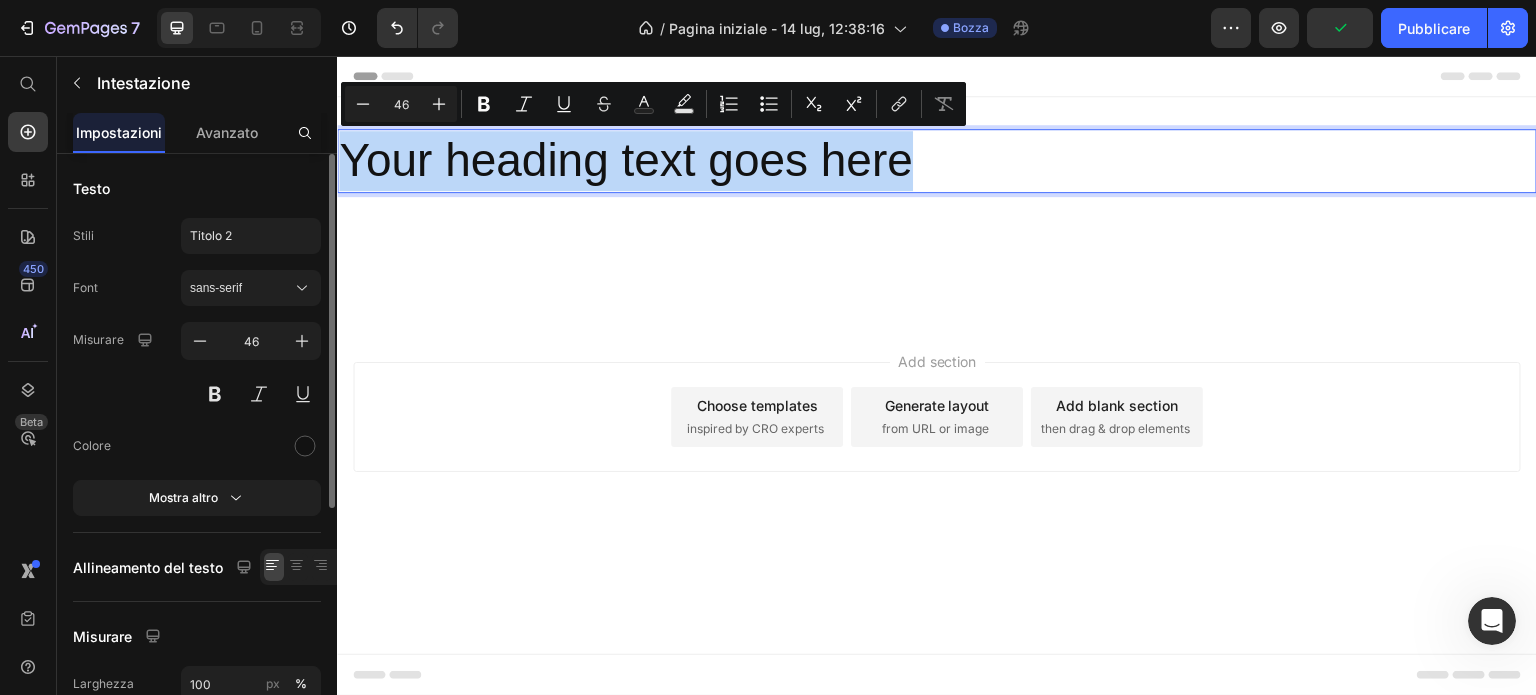 drag, startPoint x: 921, startPoint y: 162, endPoint x: 294, endPoint y: 124, distance: 628.15045 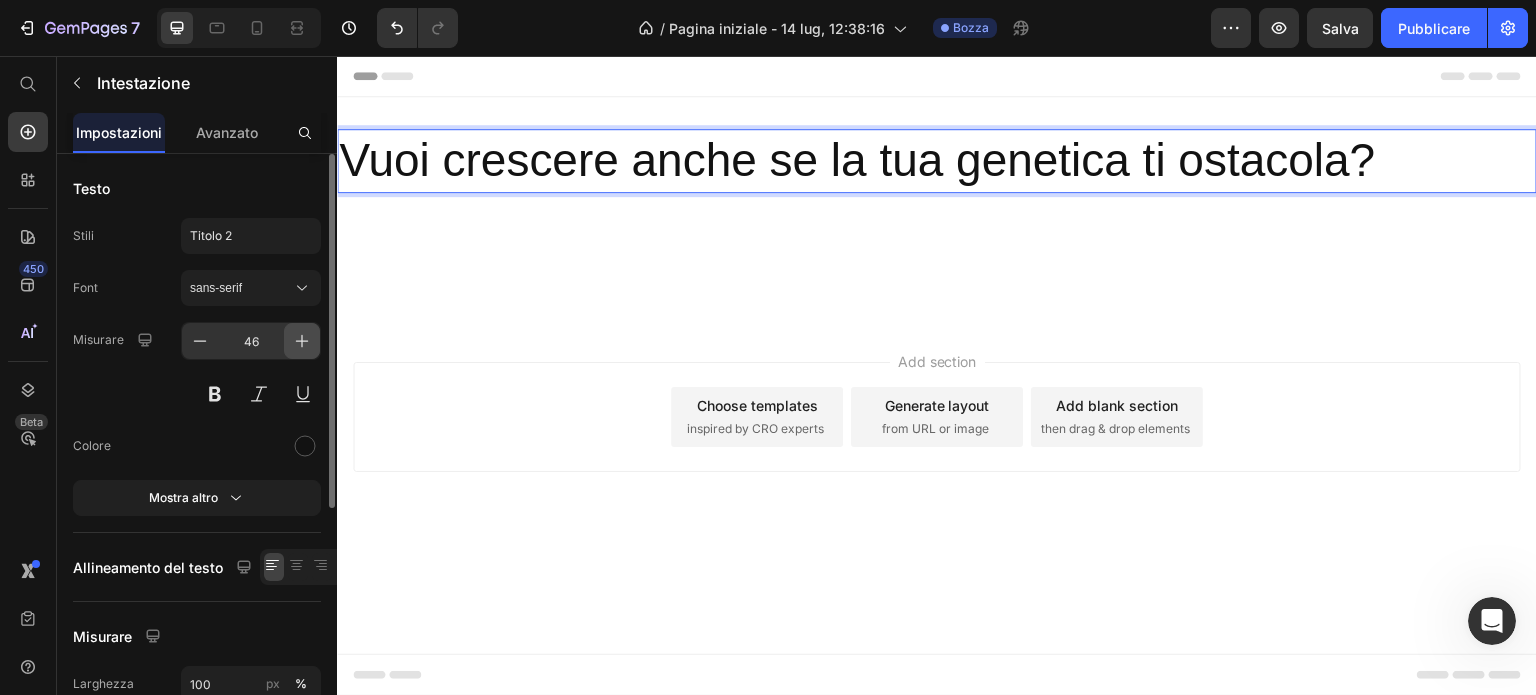 click 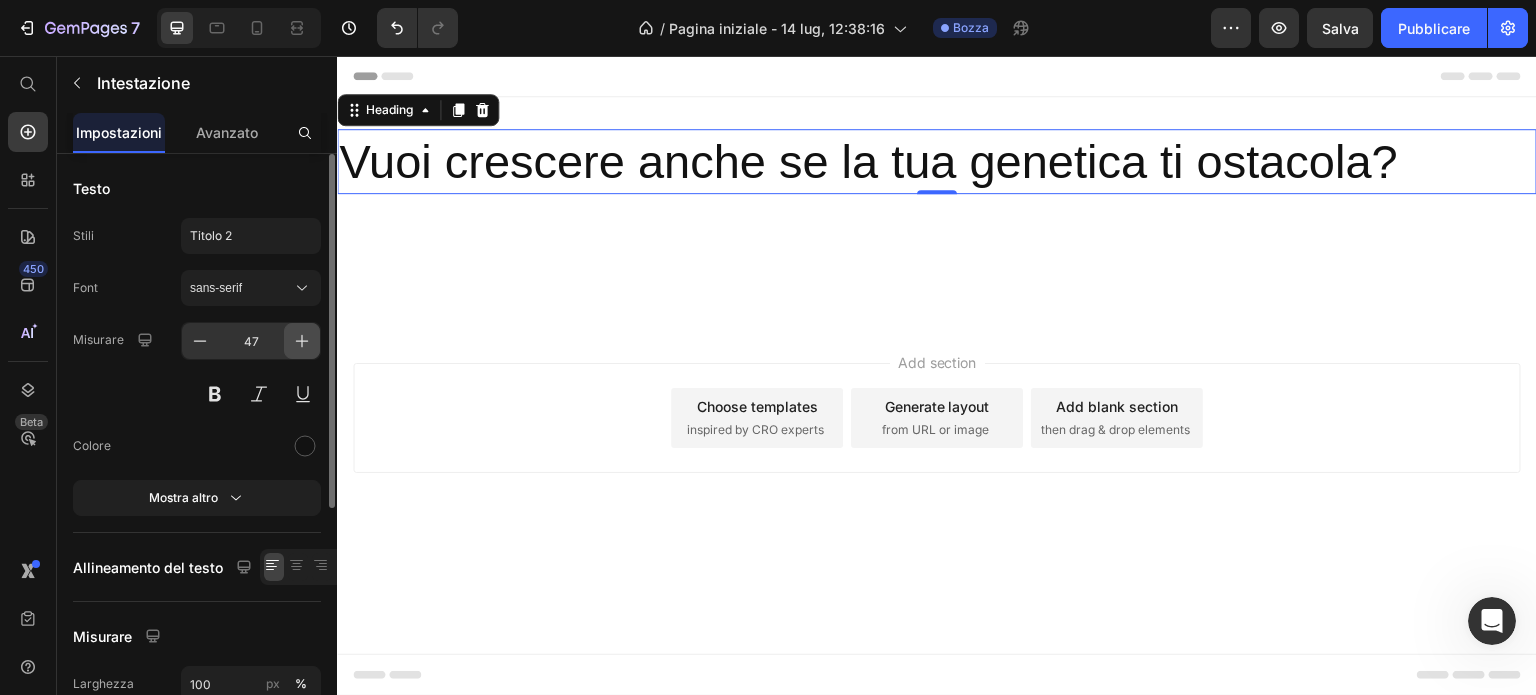 click 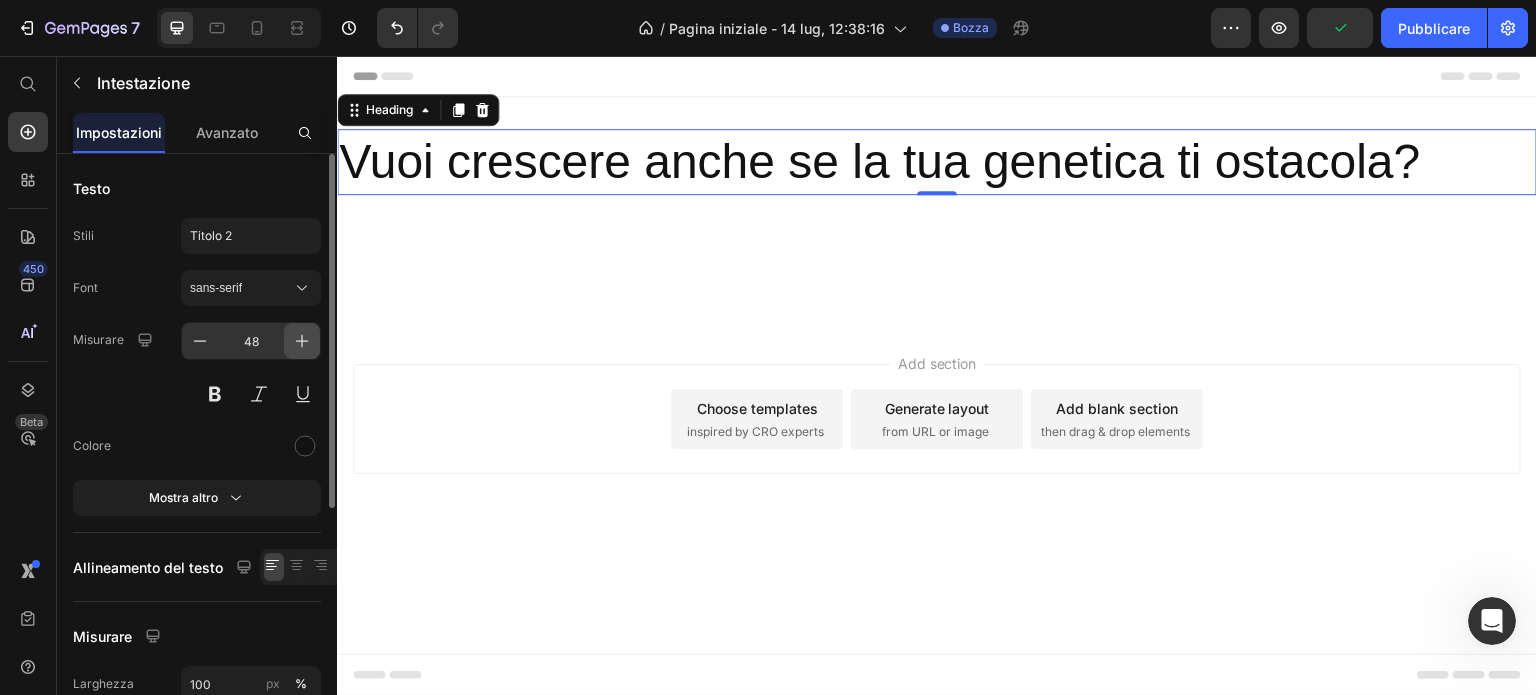 click 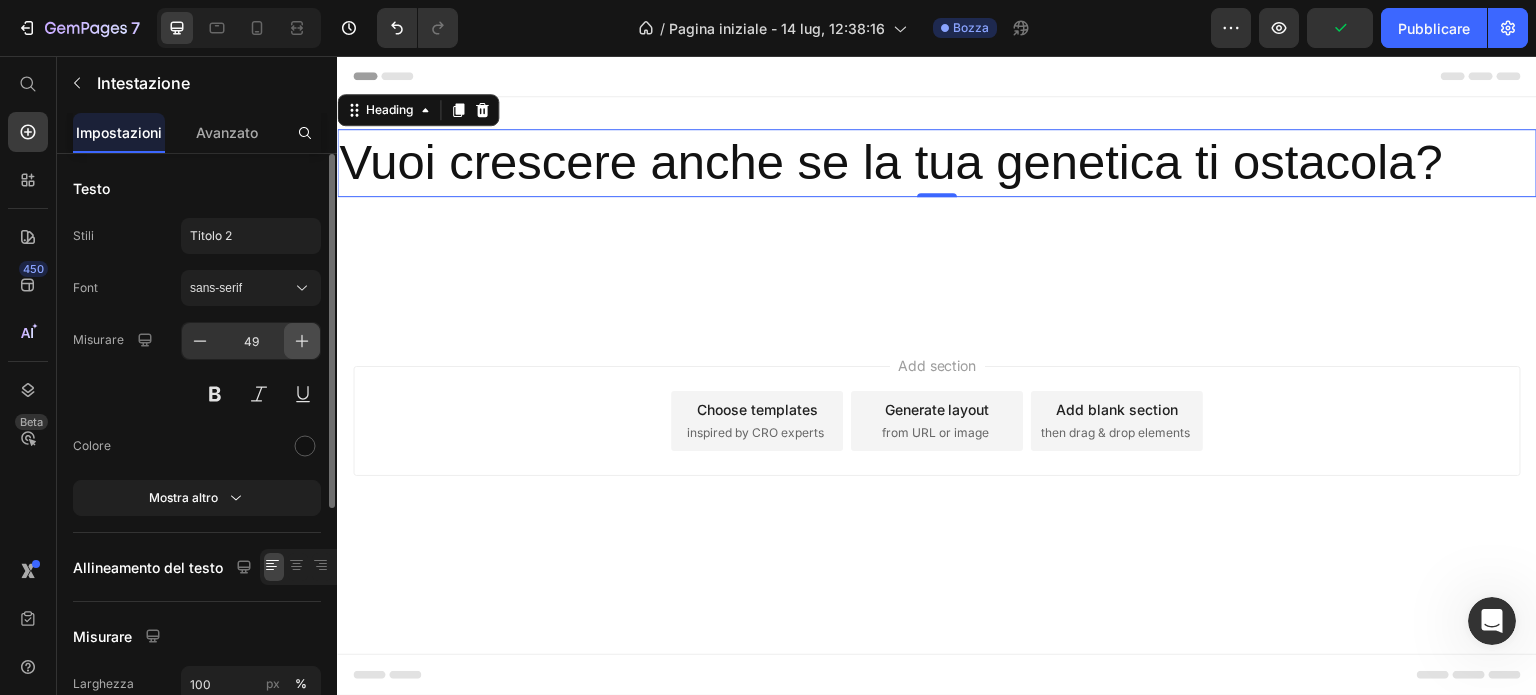 click 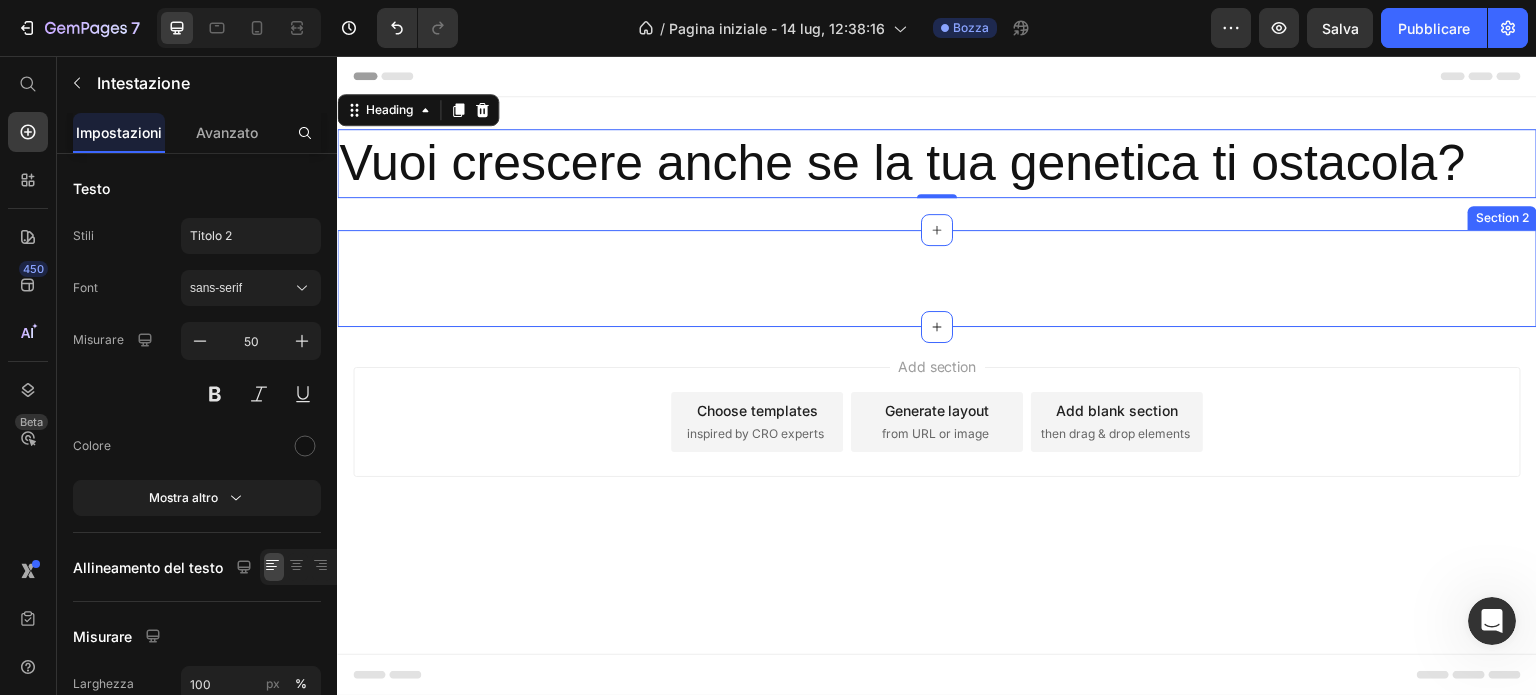 click on "Text Block Section 2" at bounding box center [937, 278] 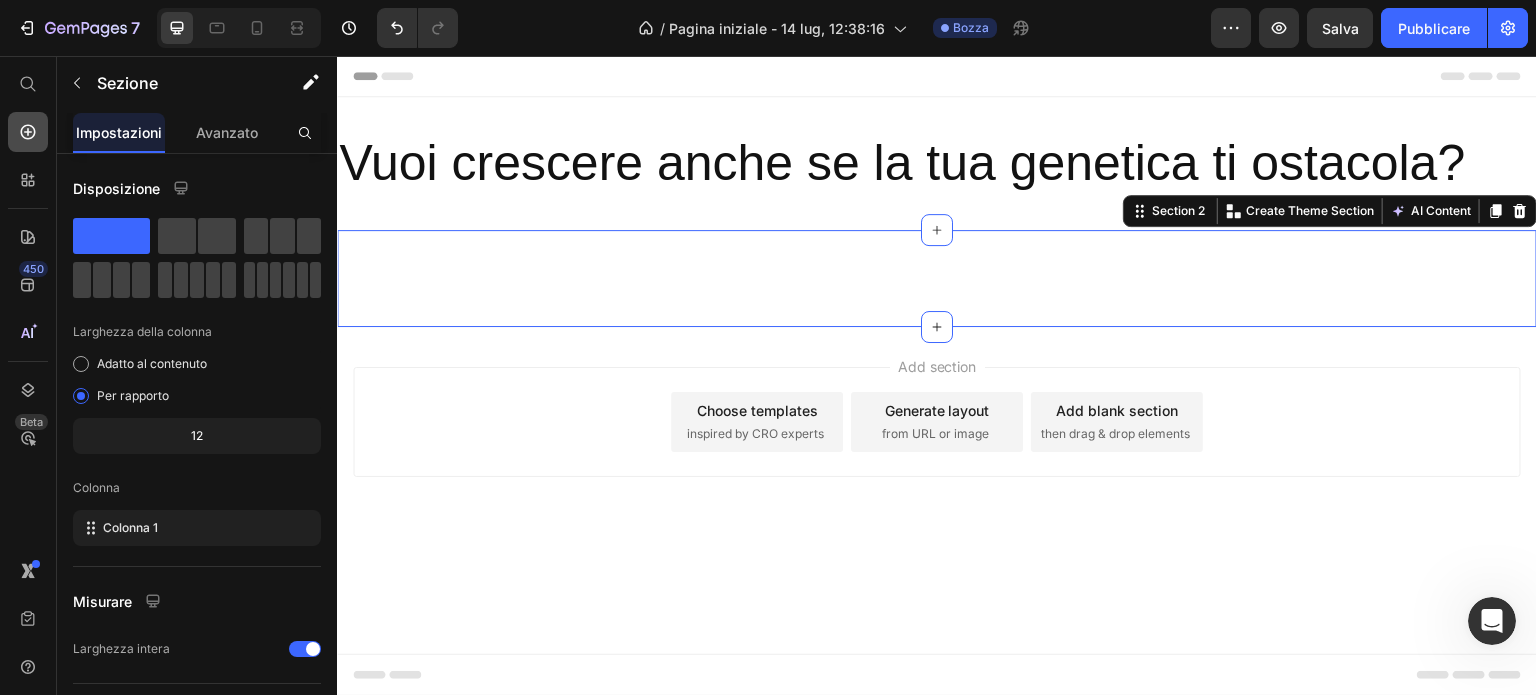 click 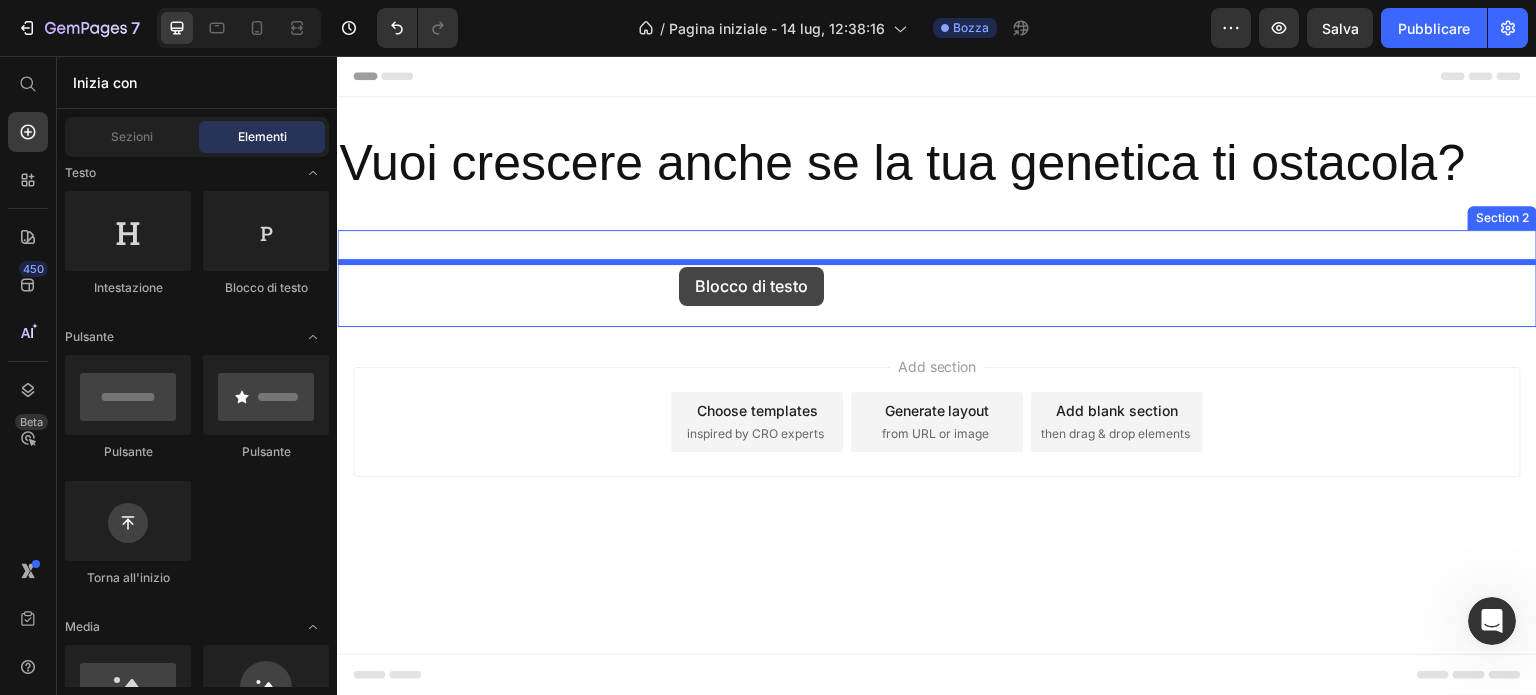 drag, startPoint x: 619, startPoint y: 311, endPoint x: 679, endPoint y: 267, distance: 74.404305 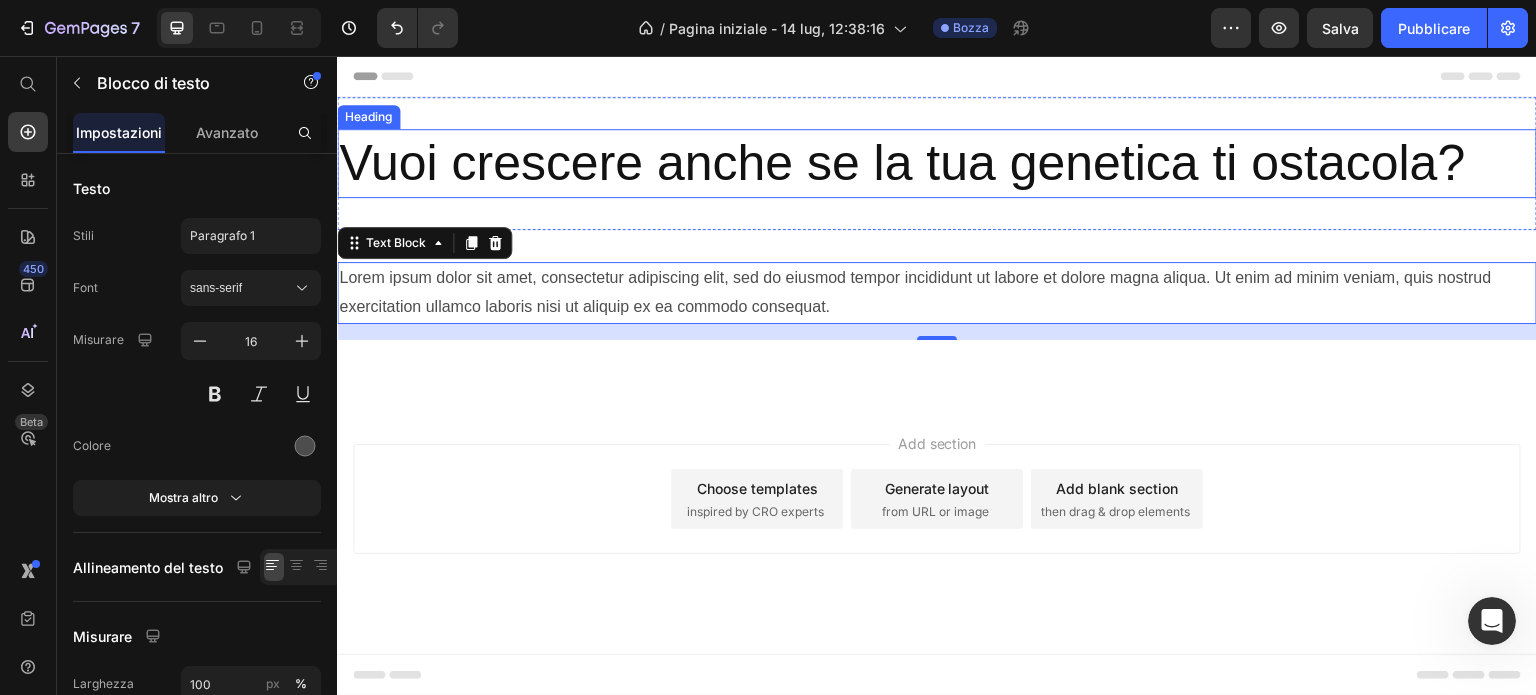 click on "Vuoi crescere anche se la tua genetica ti ostacola?" at bounding box center (937, 163) 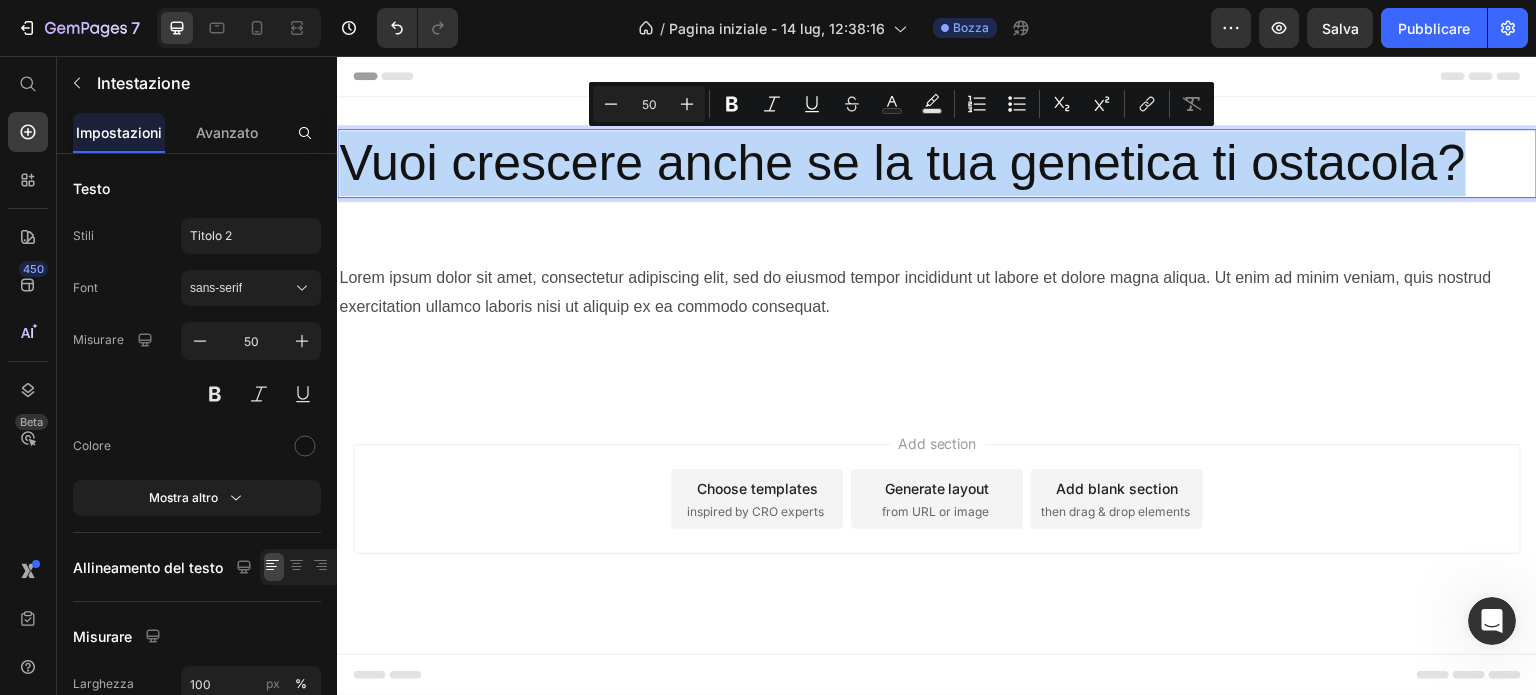 drag, startPoint x: 1472, startPoint y: 179, endPoint x: 348, endPoint y: 147, distance: 1124.4554 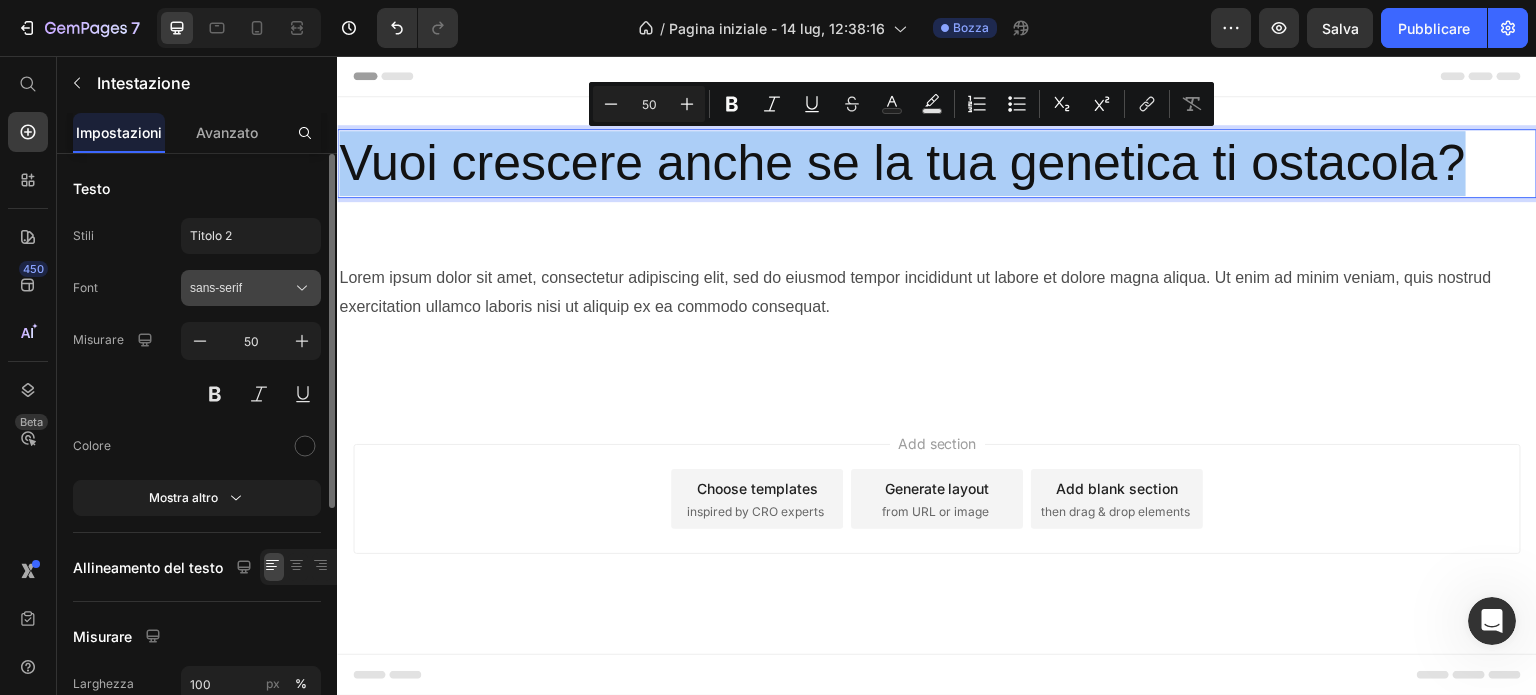 click 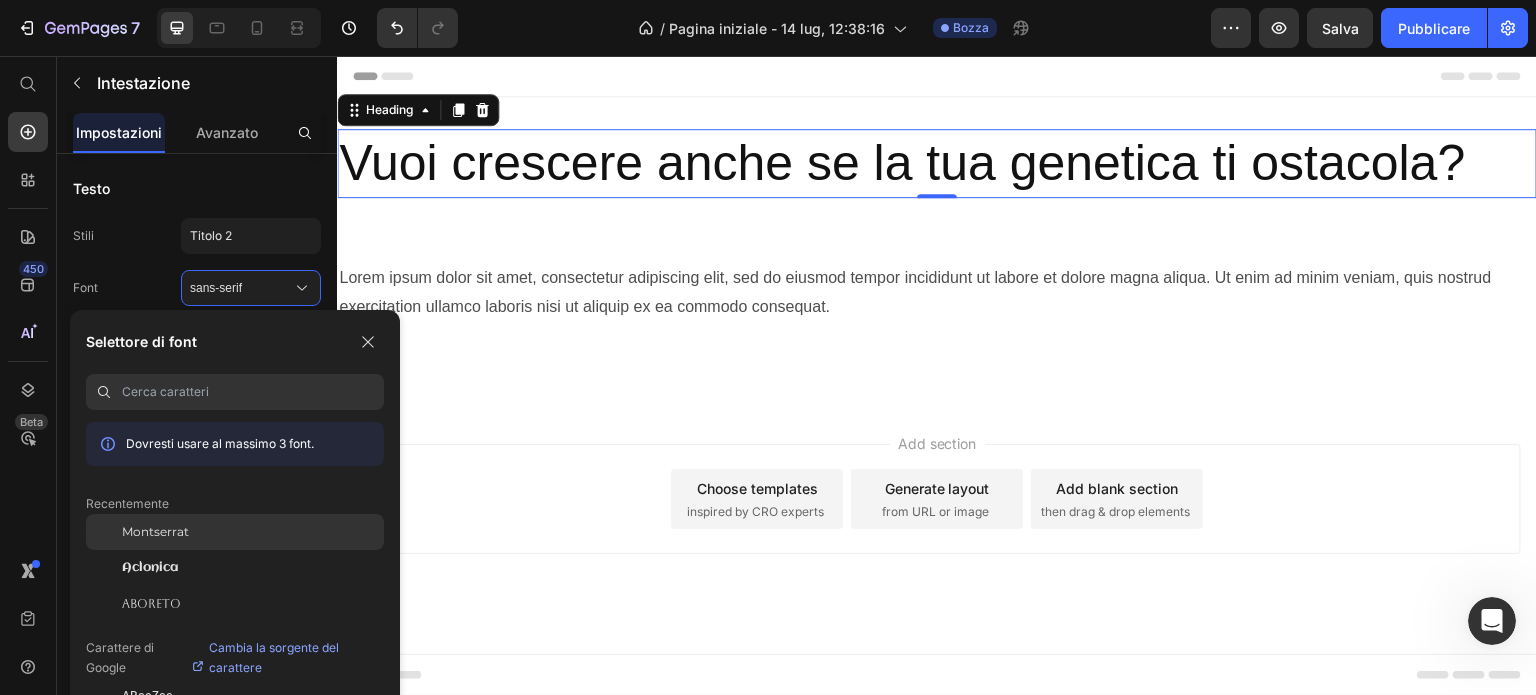 click on "Montserrat" 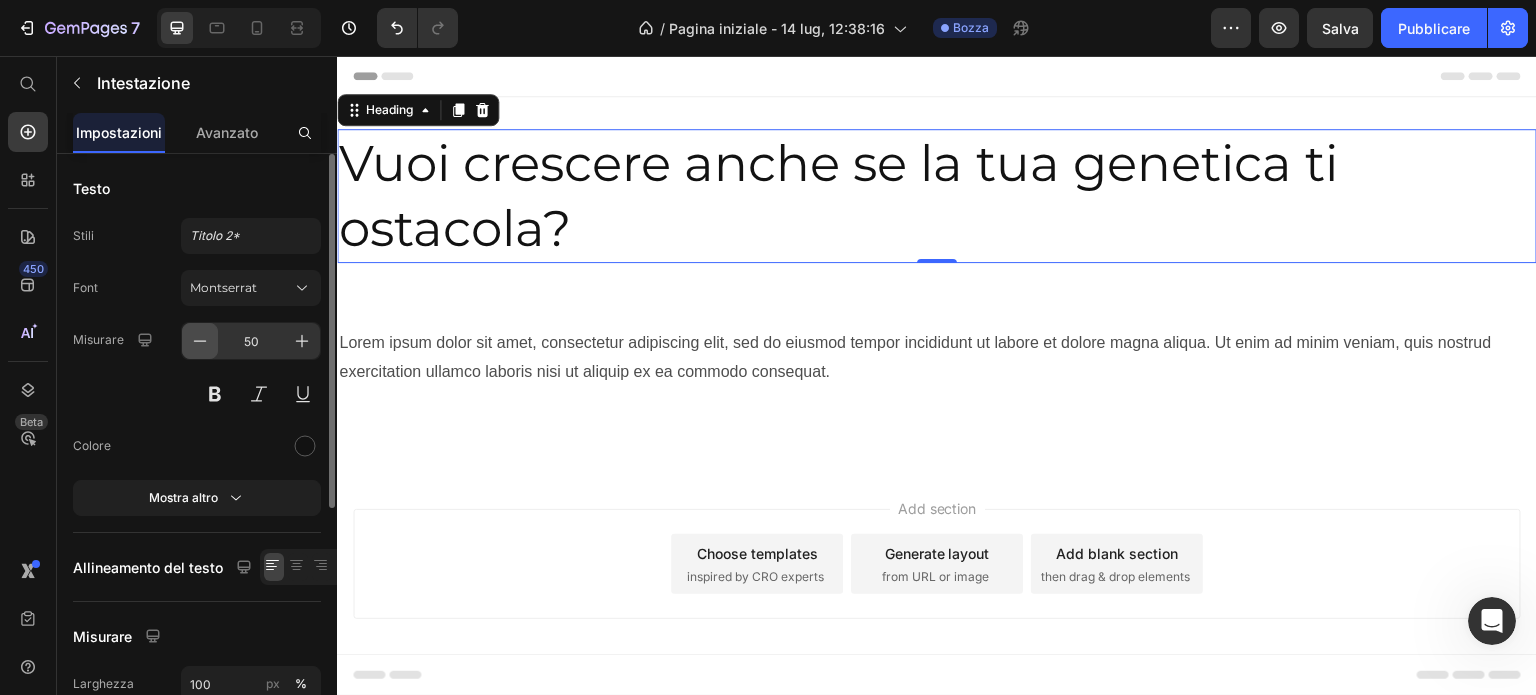 click at bounding box center (200, 341) 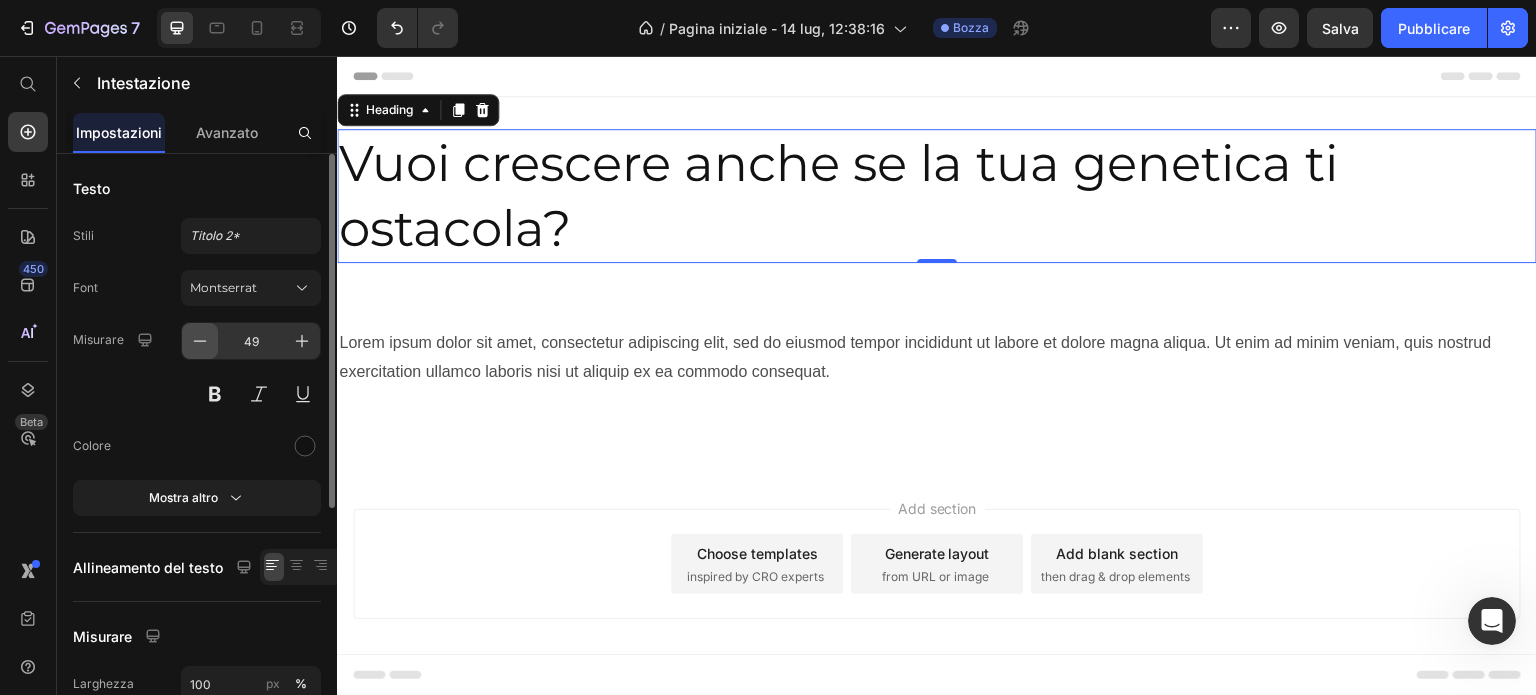 click at bounding box center (200, 341) 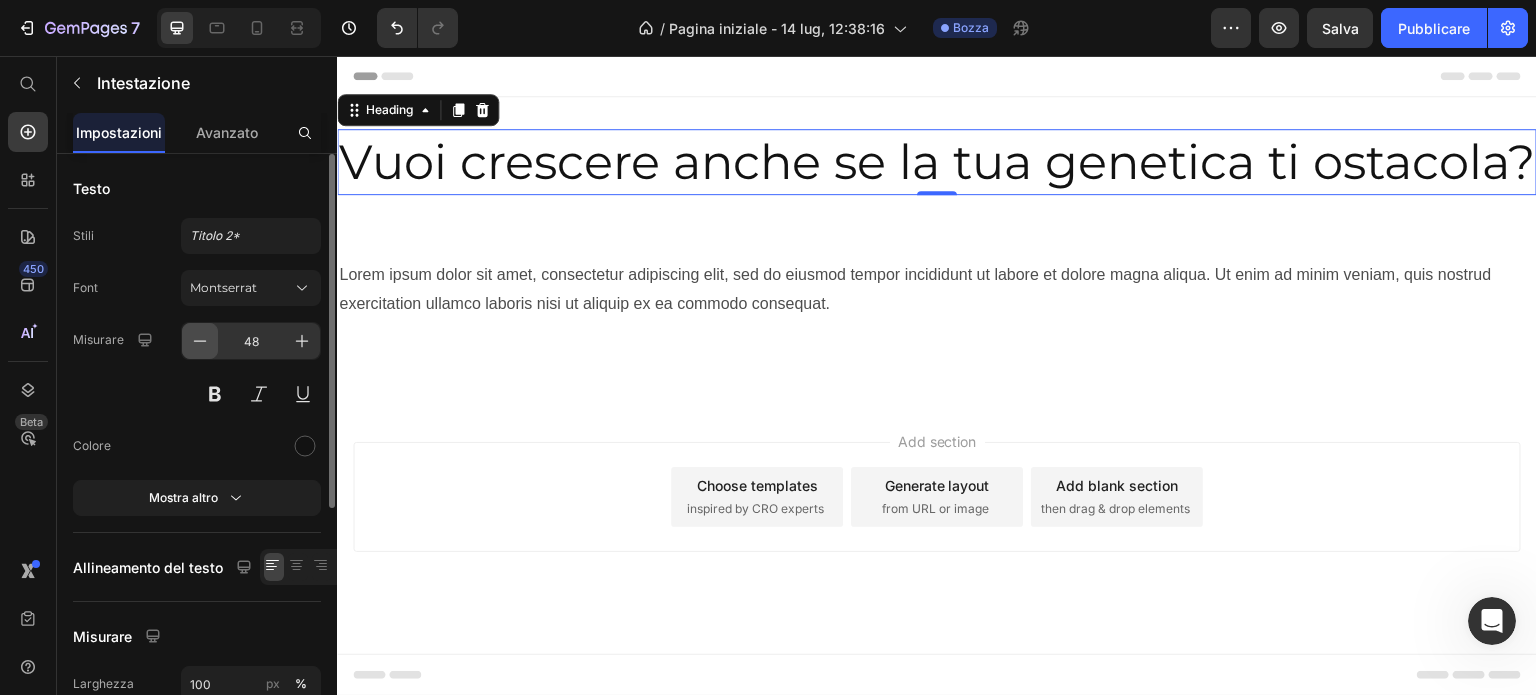 click at bounding box center [200, 341] 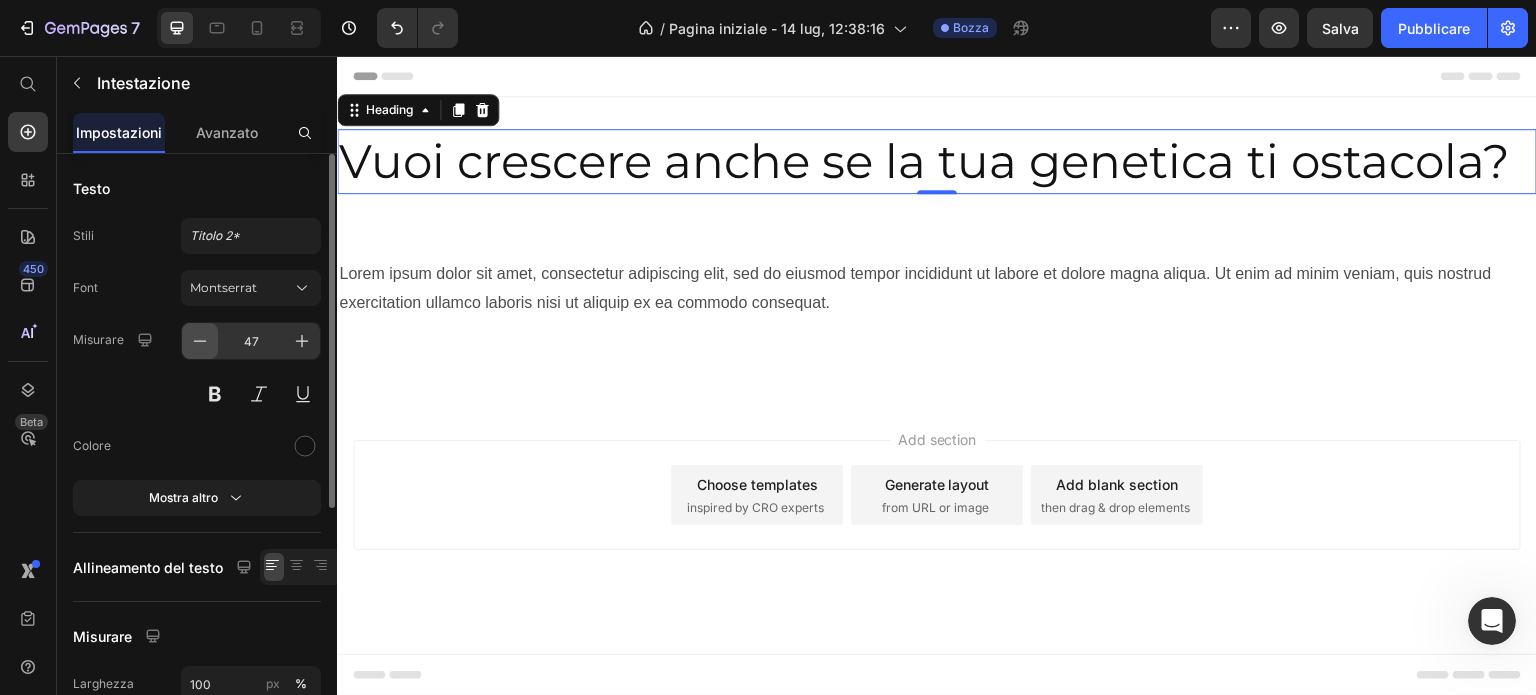 click at bounding box center [200, 341] 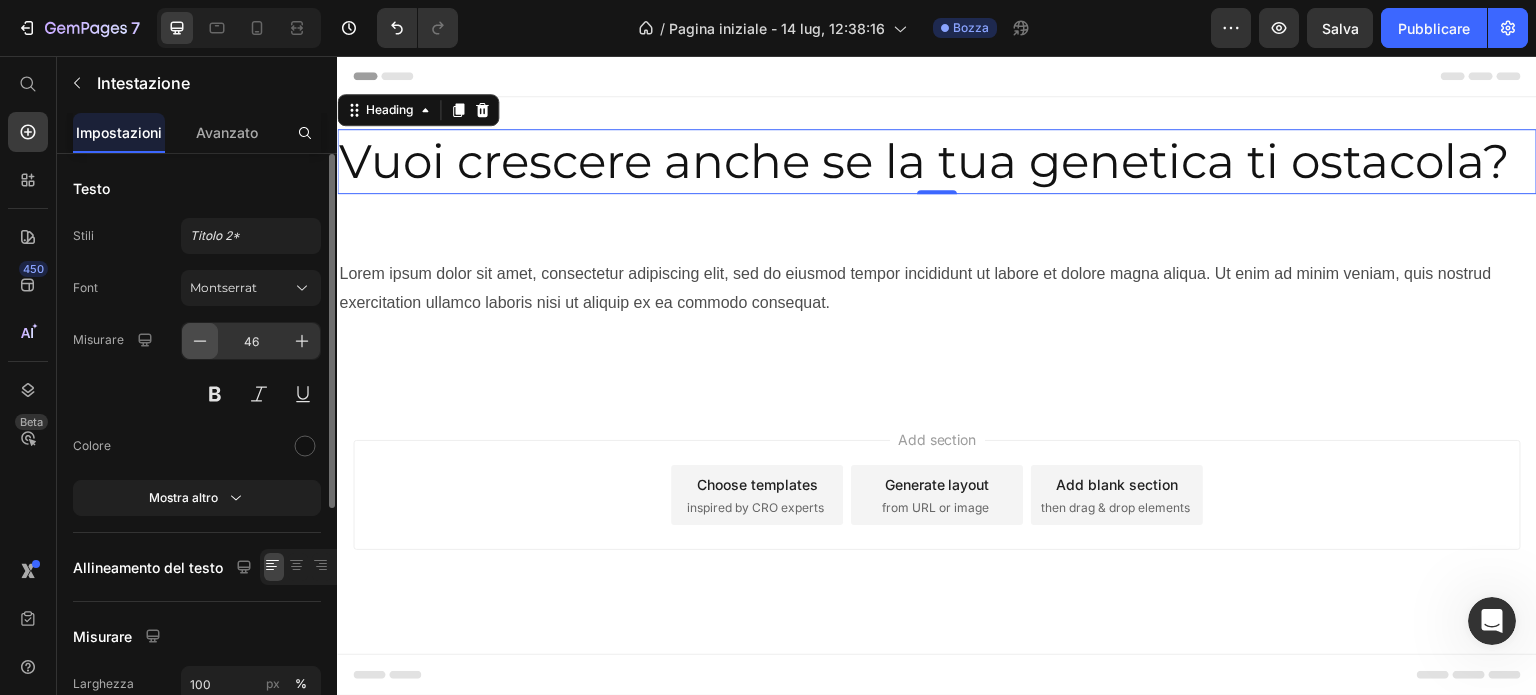 click at bounding box center (200, 341) 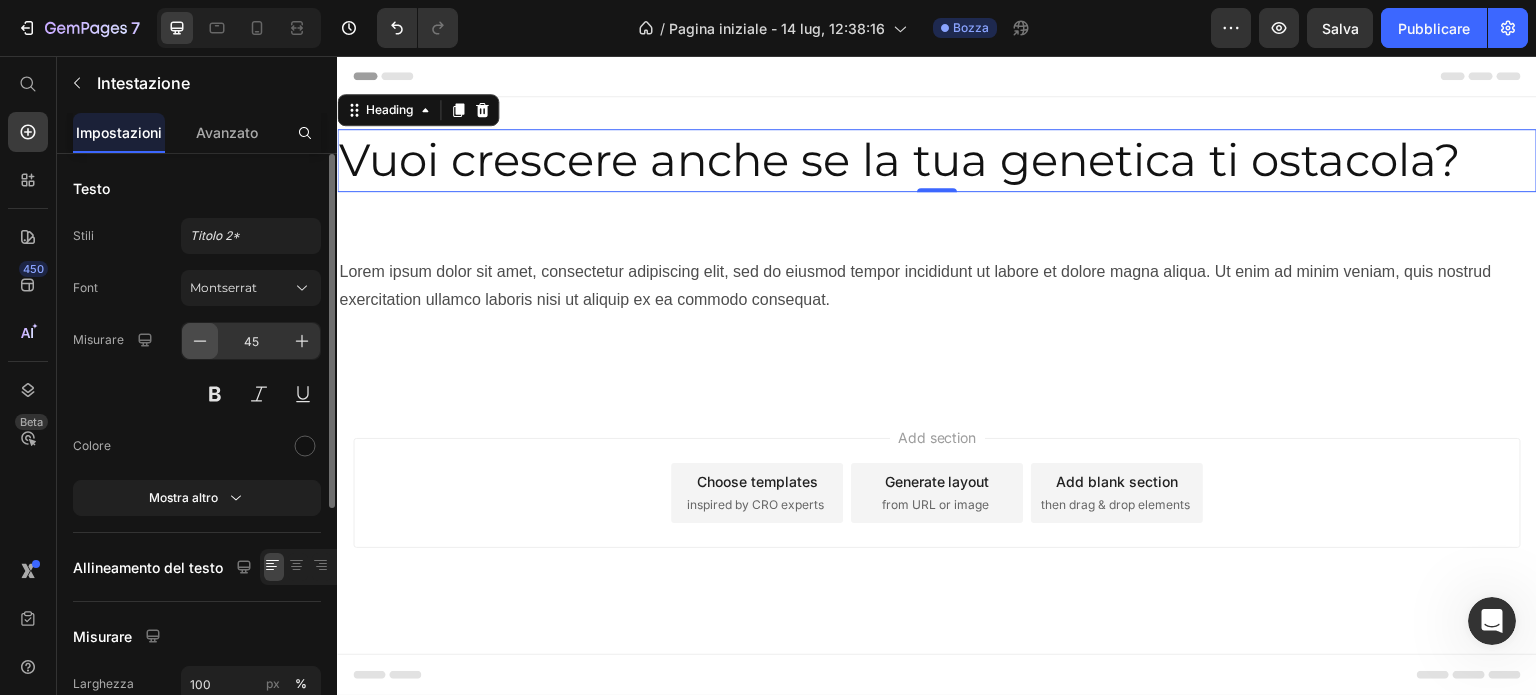 click at bounding box center (200, 341) 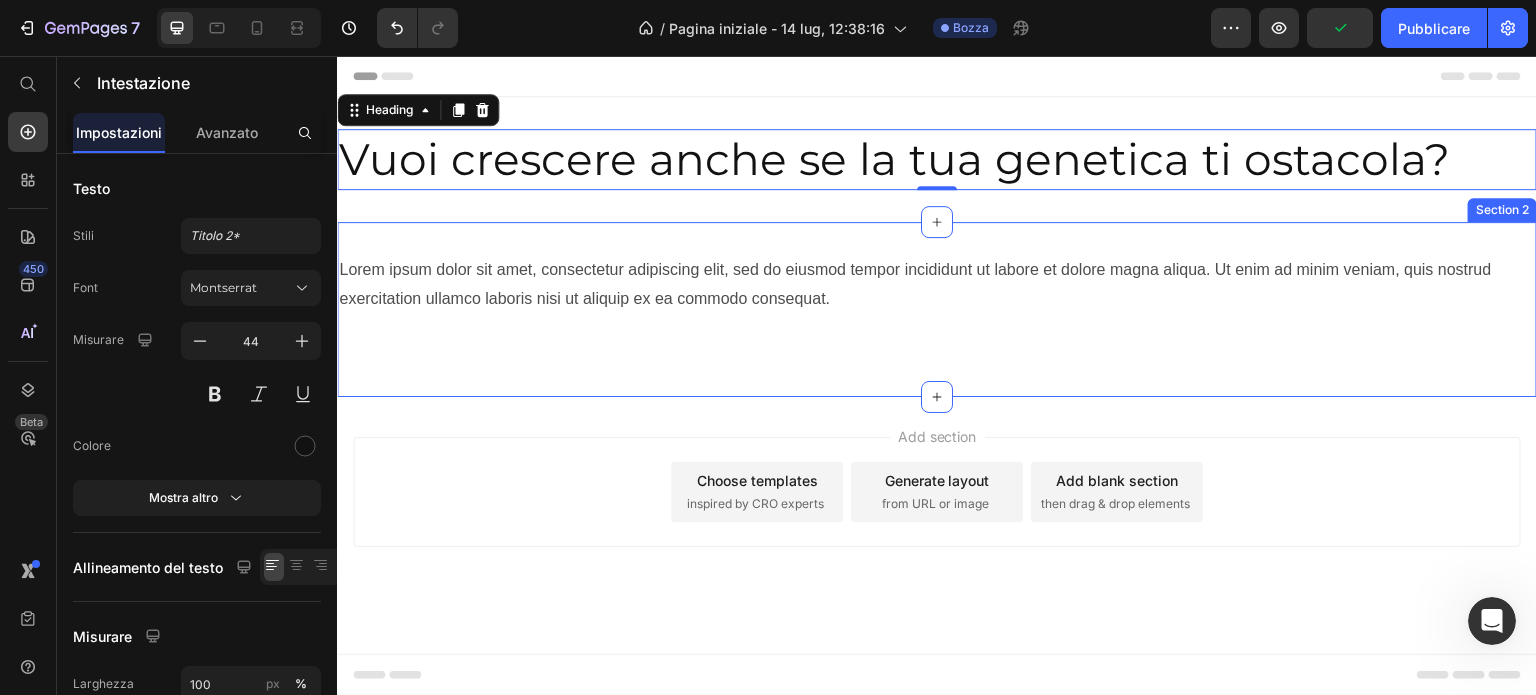 click on "Lorem ipsum dolor sit amet, consectetur adipiscing elit, sed do eiusmod tempor incididunt ut labore et dolore magna aliqua. Ut enim ad minim veniam, quis nostrud exercitation ullamco laboris nisi ut aliquip ex ea commodo consequat. Text Block Text Block Section 2" at bounding box center [937, 309] 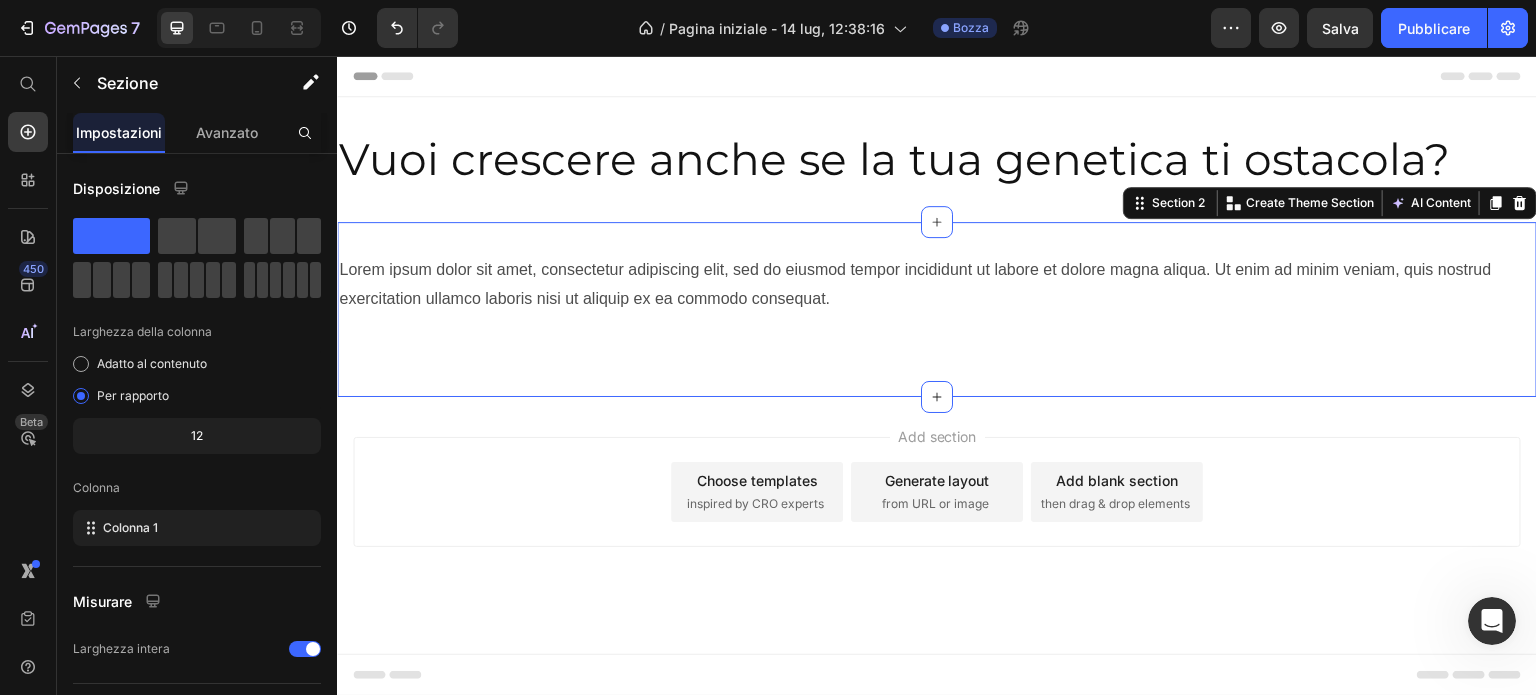 click on "Lorem ipsum dolor sit amet, consectetur adipiscing elit, sed do eiusmod tempor incididunt ut labore et dolore magna aliqua. Ut enim ad minim veniam, quis nostrud exercitation ullamco laboris nisi ut aliquip ex ea commodo consequat. Text Block Text Block" at bounding box center [937, 309] 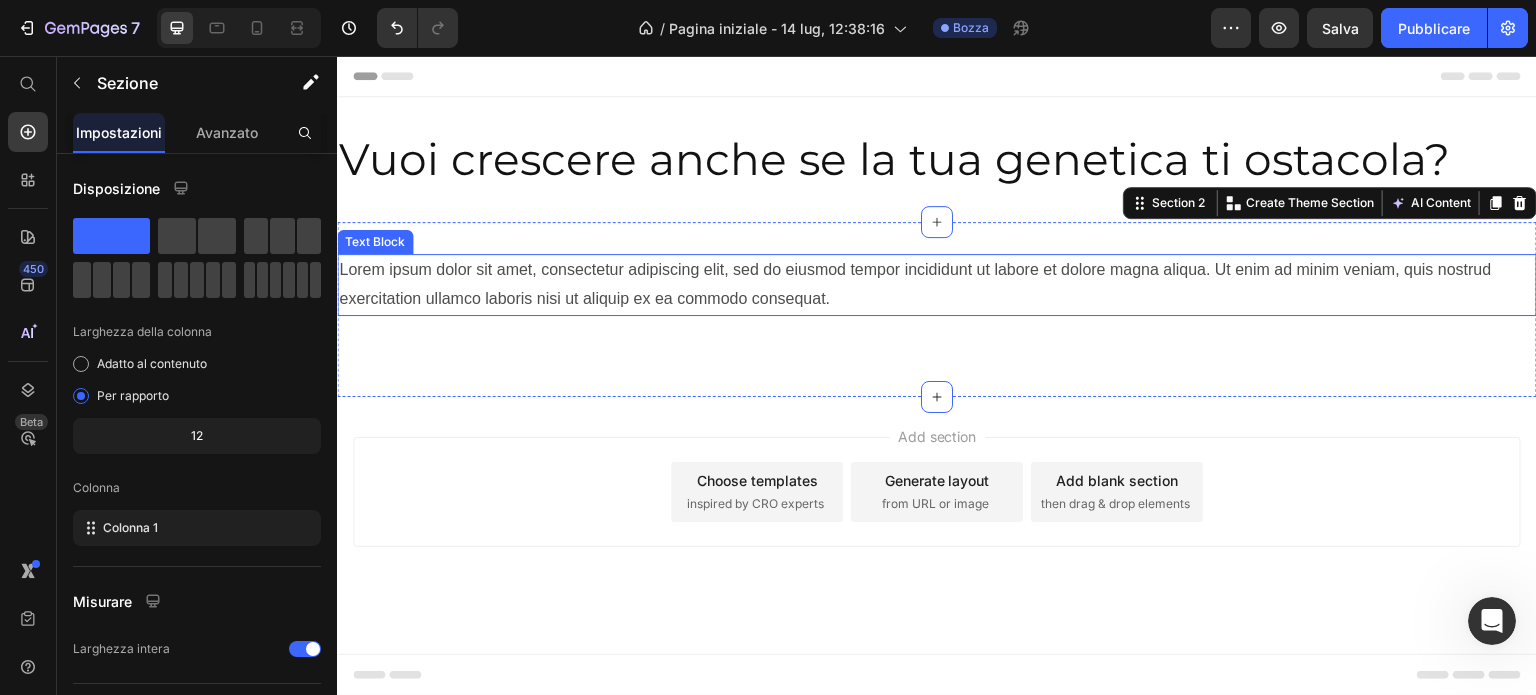 drag, startPoint x: 942, startPoint y: 389, endPoint x: 940, endPoint y: 312, distance: 77.02597 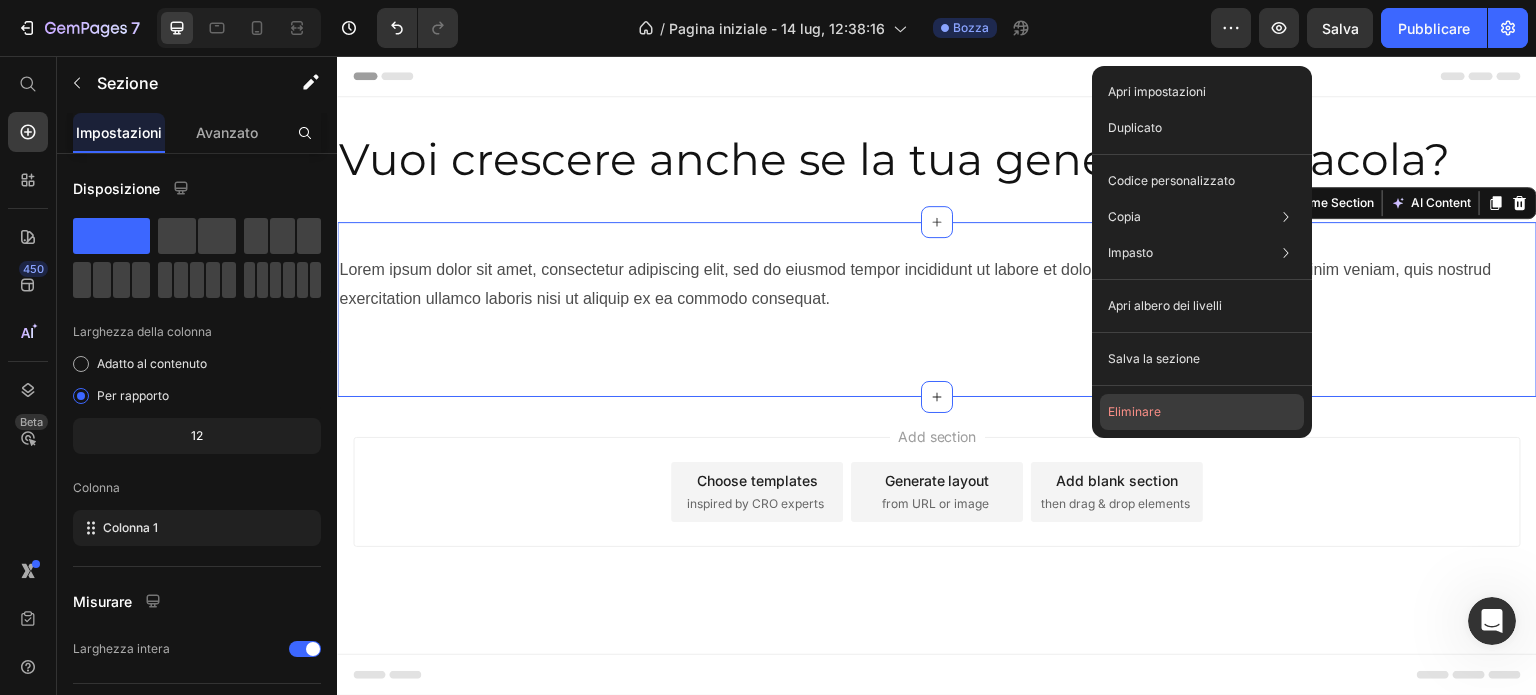 click on "Eliminare" at bounding box center (1134, 411) 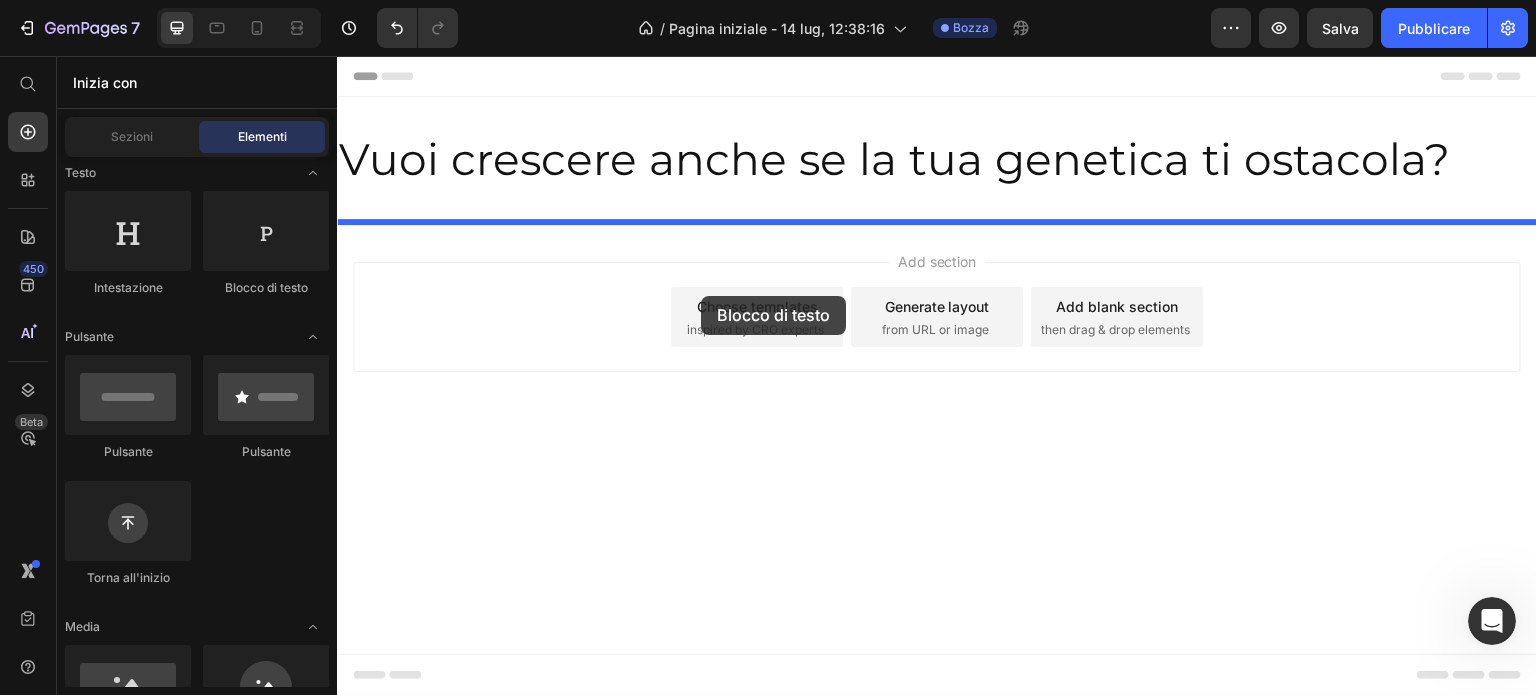 drag, startPoint x: 632, startPoint y: 278, endPoint x: 701, endPoint y: 296, distance: 71.30919 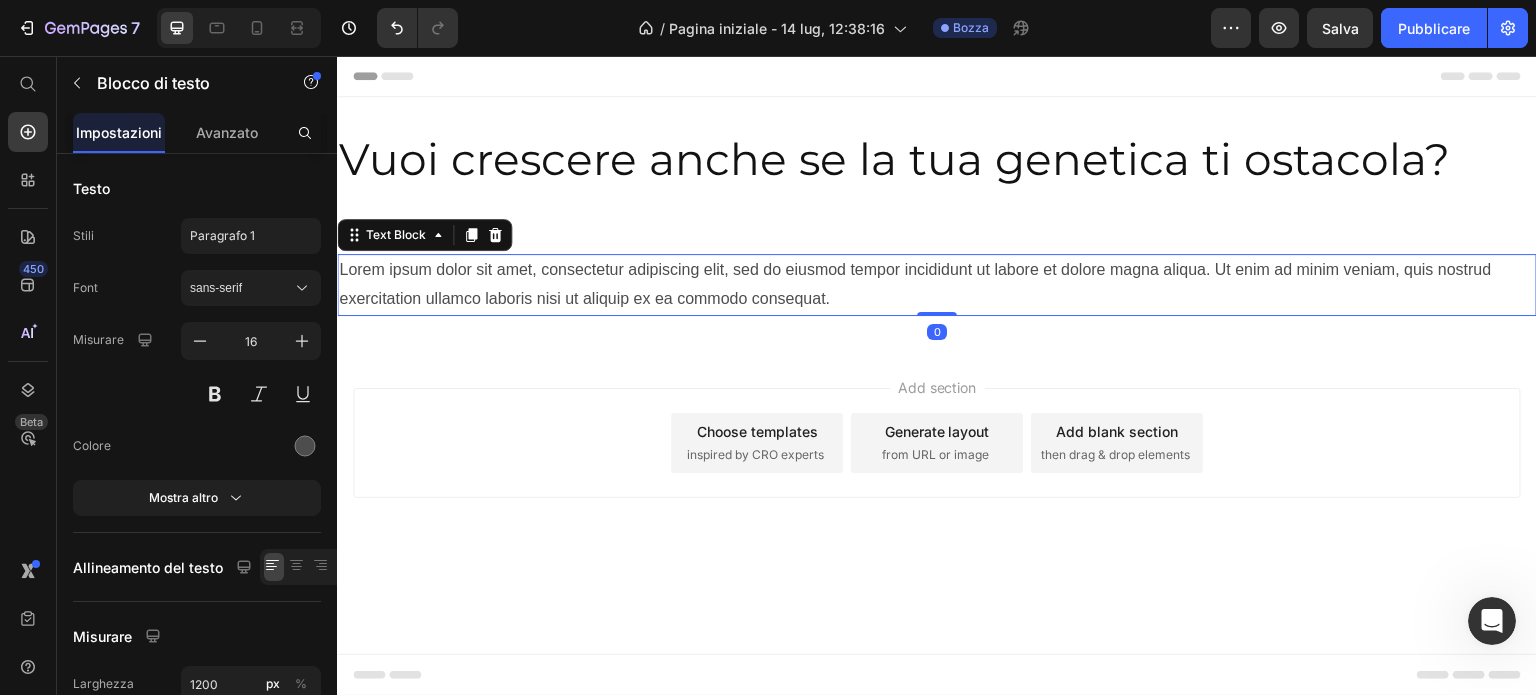 click on "Lorem ipsum dolor sit amet, consectetur adipiscing elit, sed do eiusmod tempor incididunt ut labore et dolore magna aliqua. Ut enim ad minim veniam, quis nostrud exercitation ullamco laboris nisi ut aliquip ex ea commodo consequat." at bounding box center [937, 285] 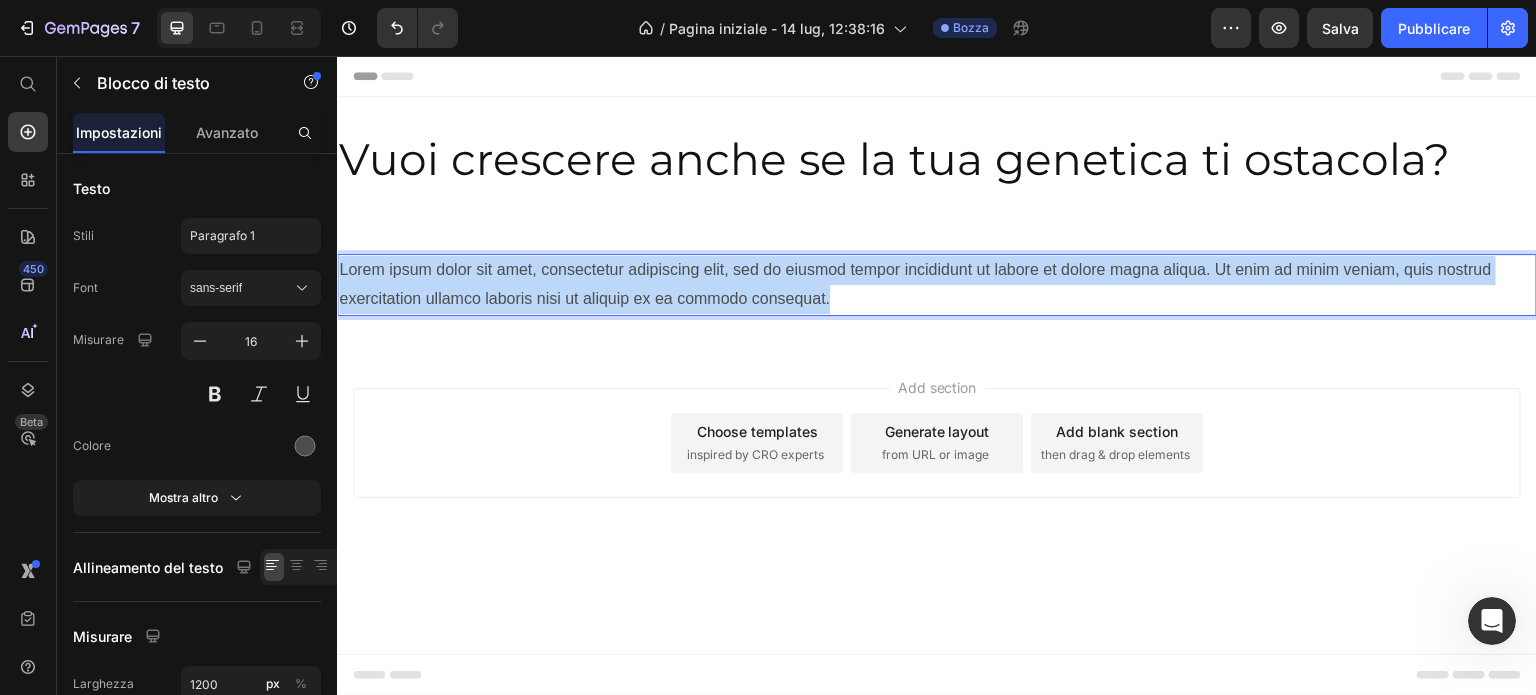 drag, startPoint x: 838, startPoint y: 295, endPoint x: 660, endPoint y: 328, distance: 181.03314 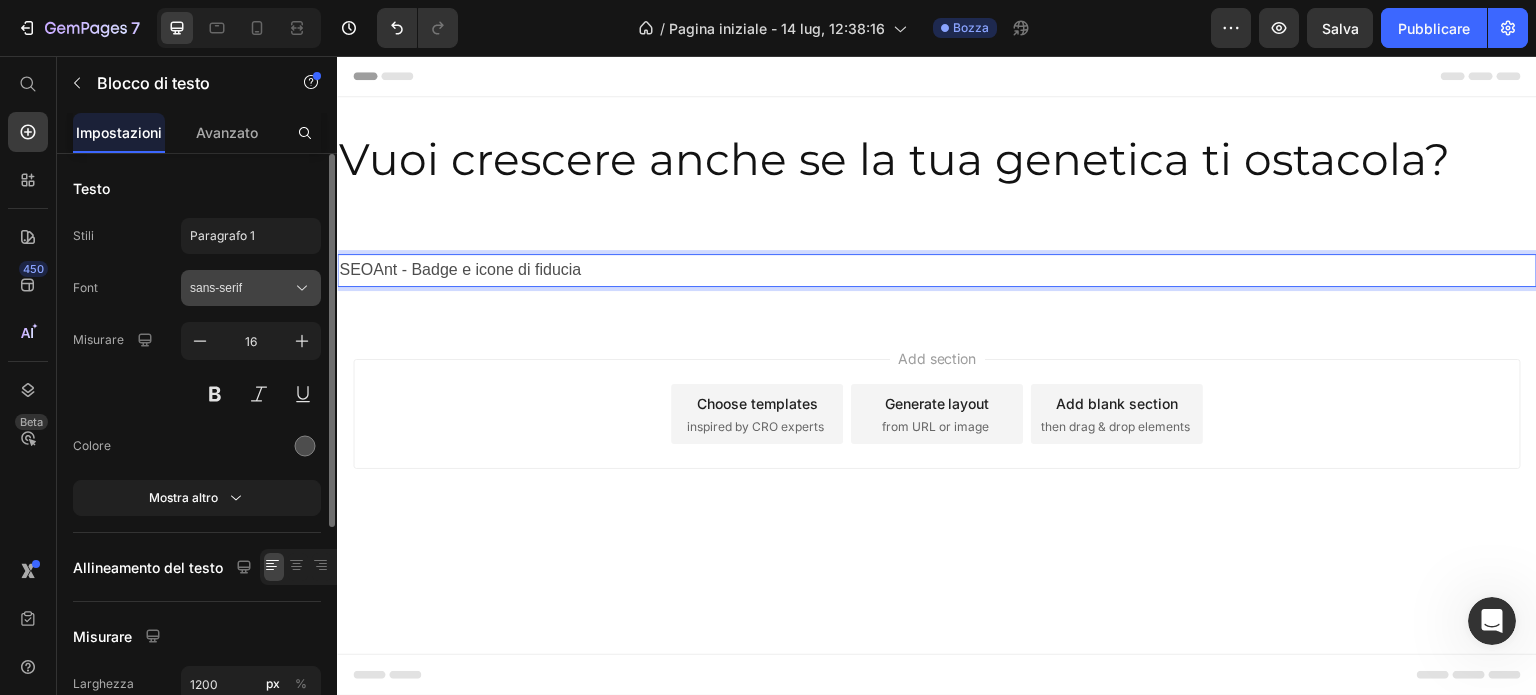 click on "sans-serif" at bounding box center [241, 288] 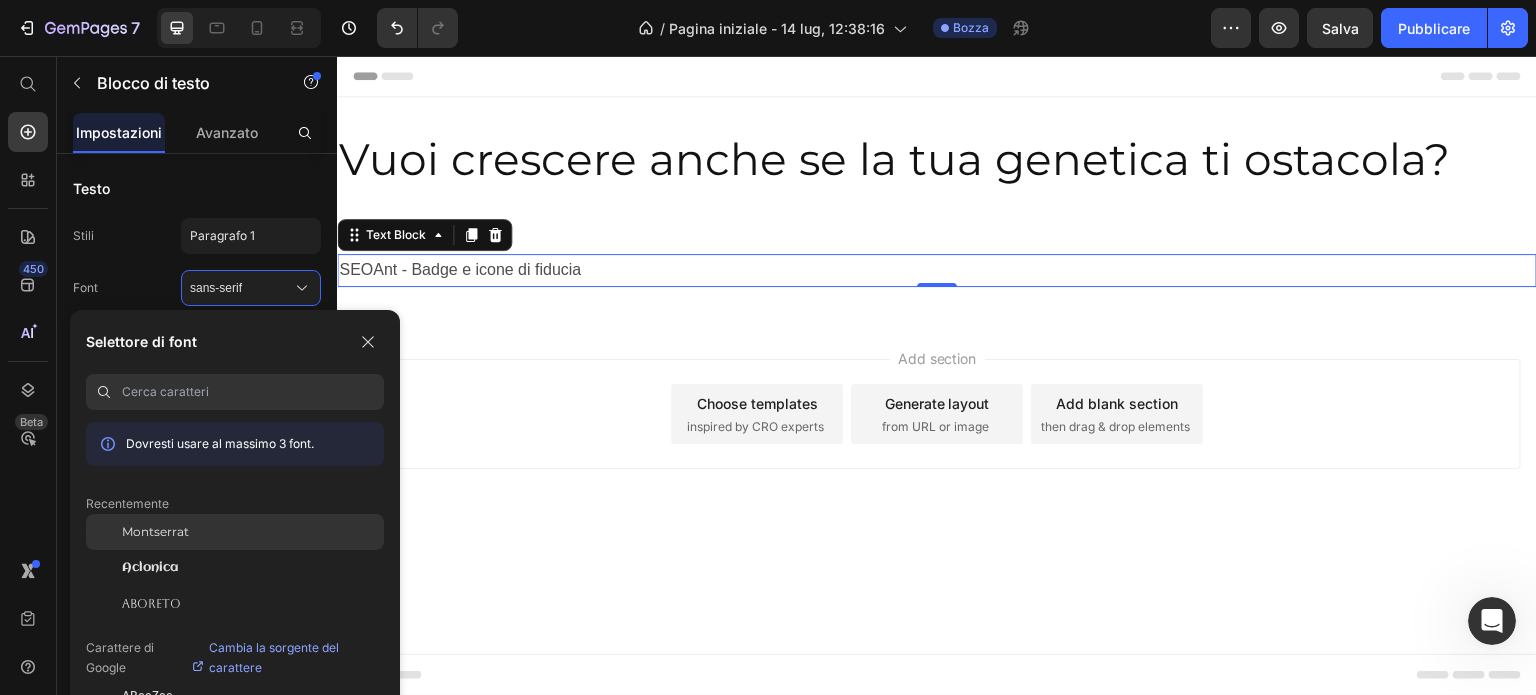click on "Montserrat" 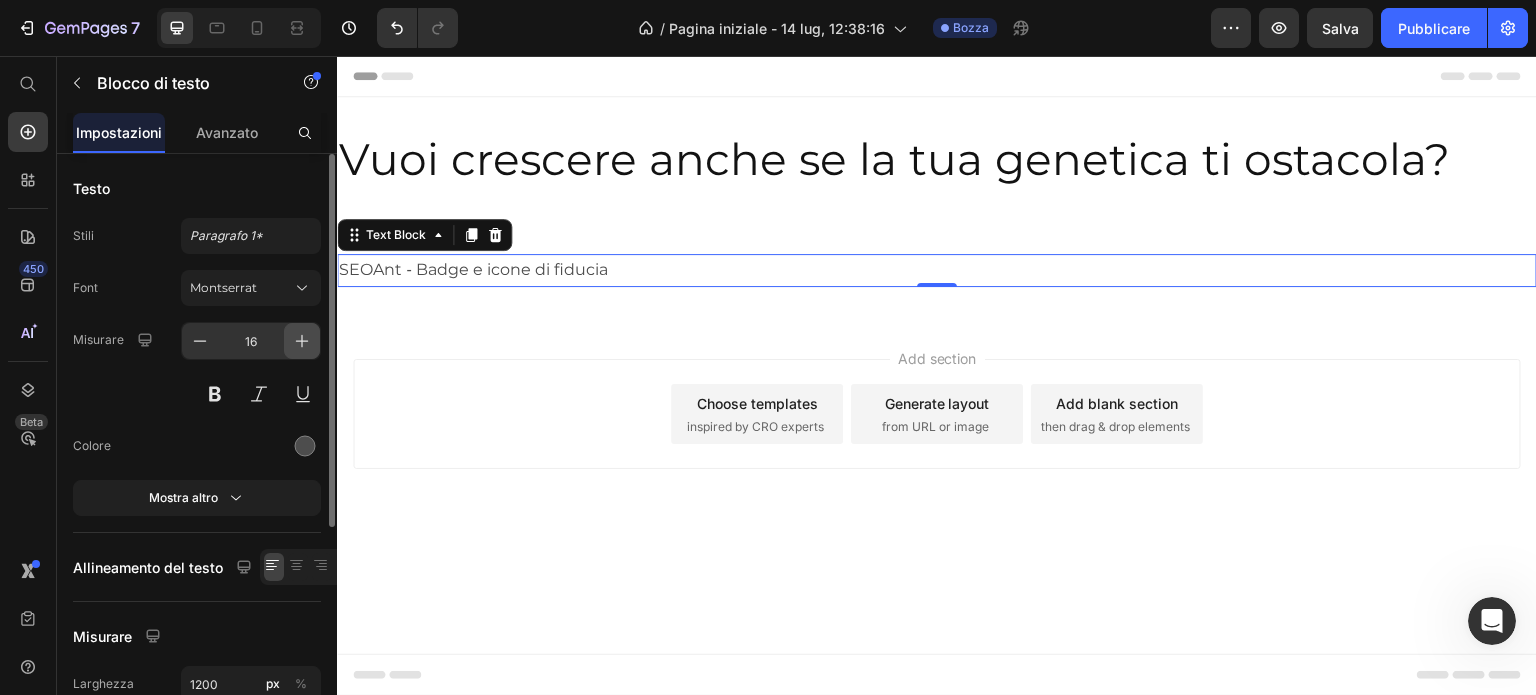 click at bounding box center (302, 341) 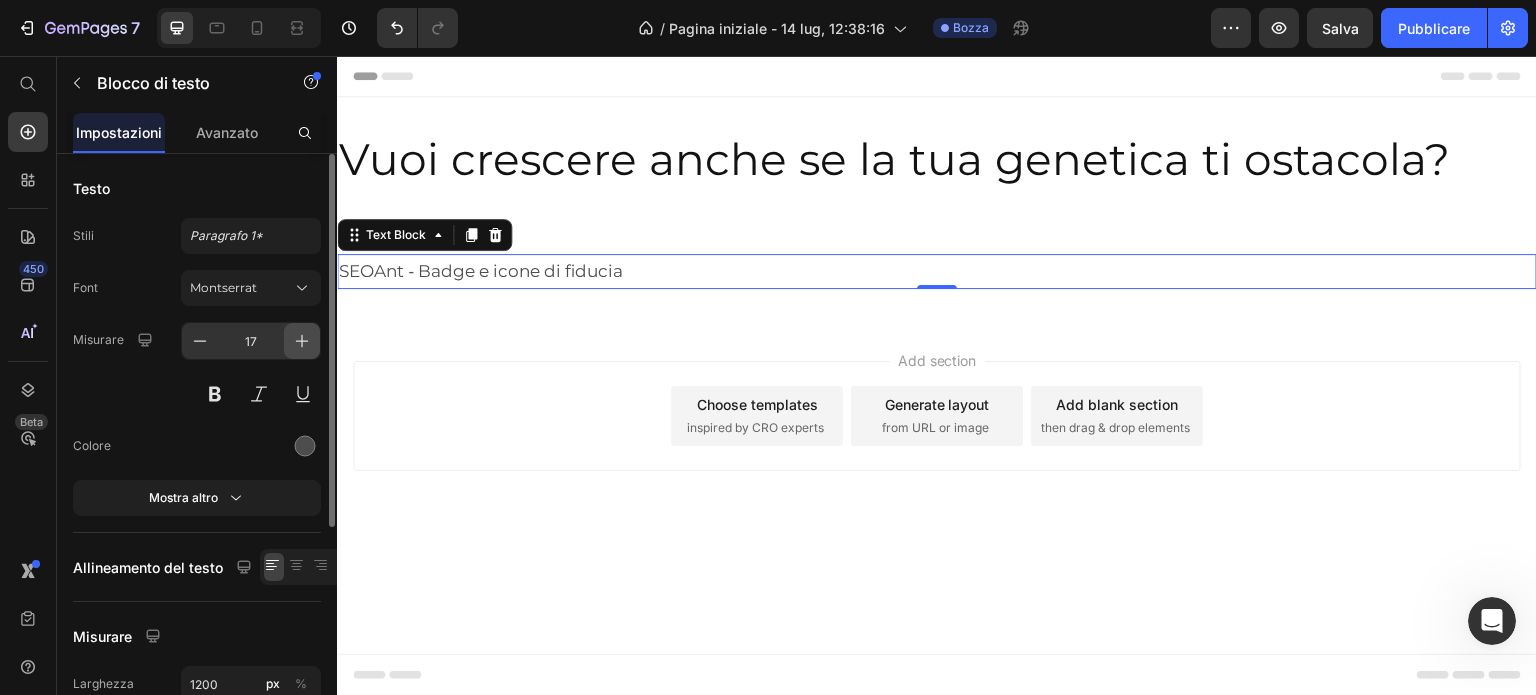 click at bounding box center (302, 341) 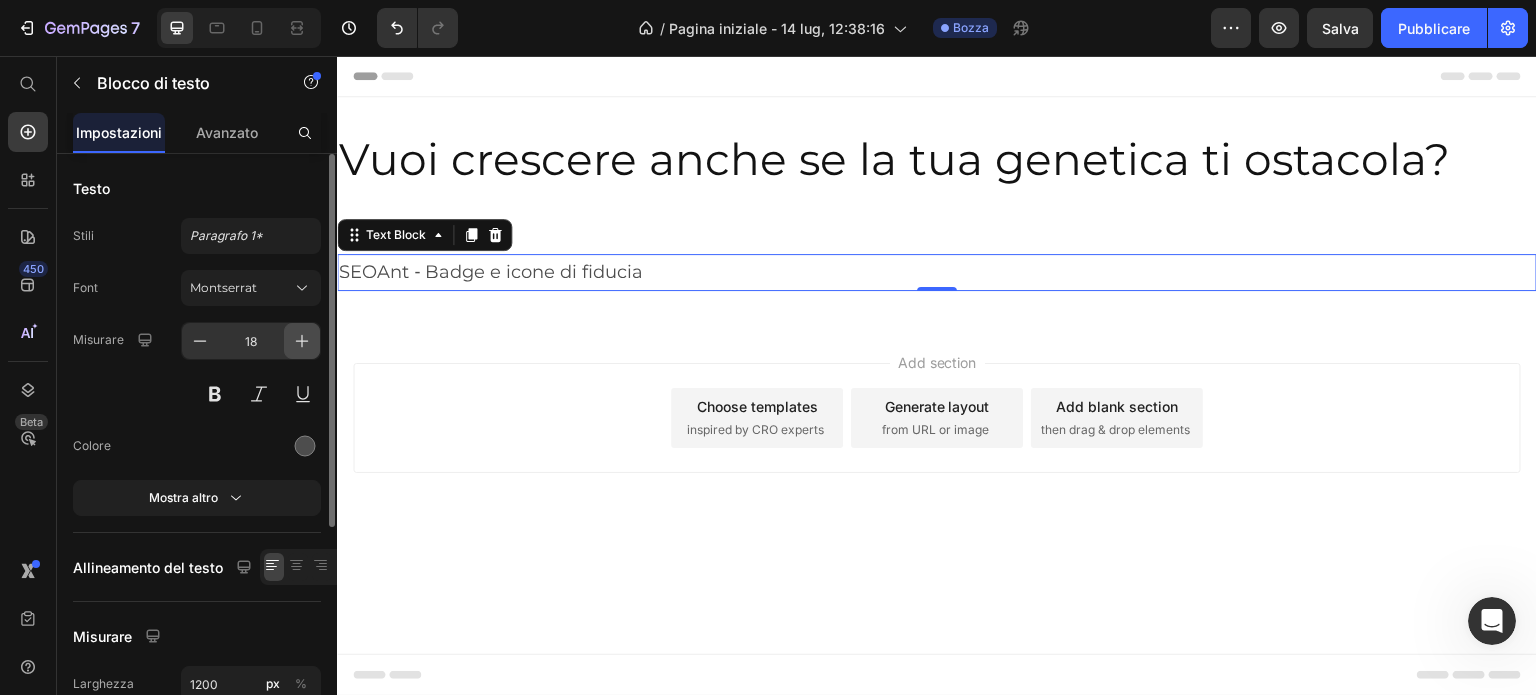 click at bounding box center [302, 341] 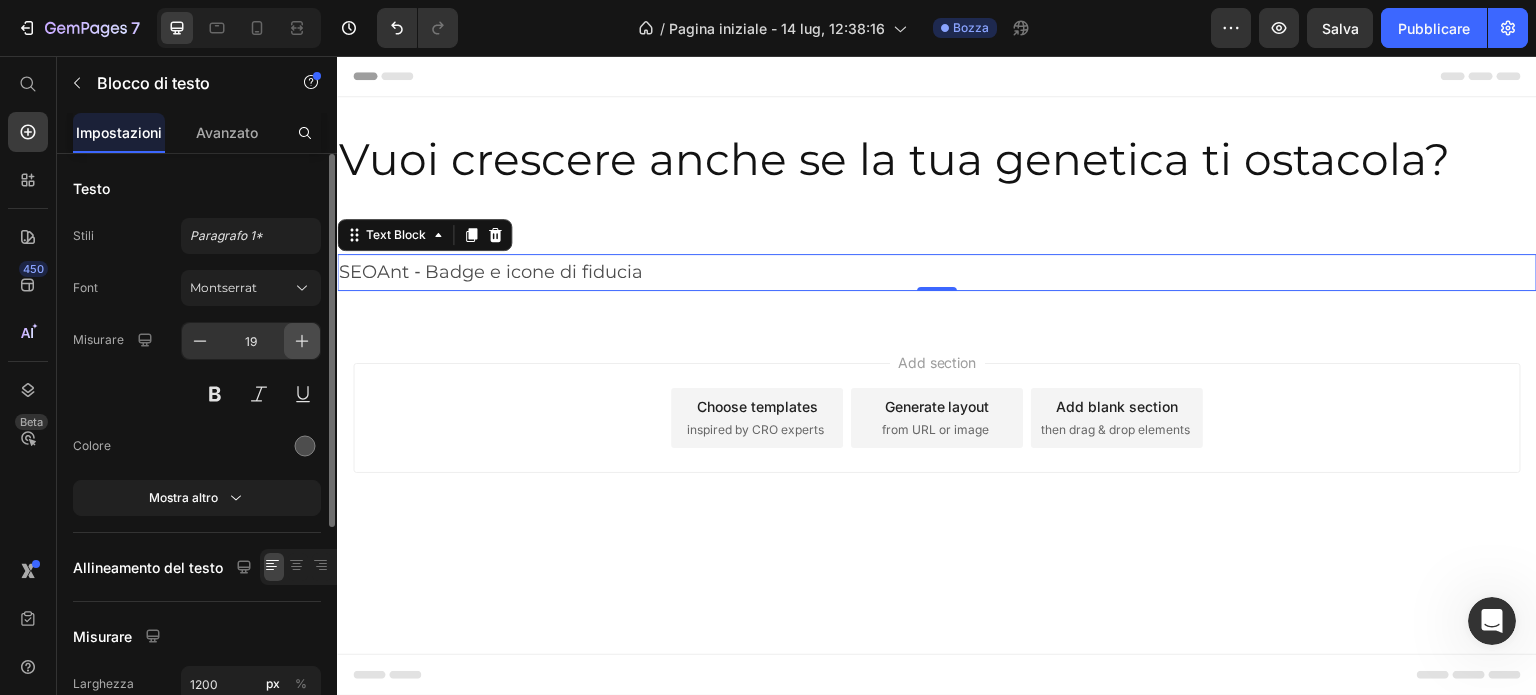 click at bounding box center (302, 341) 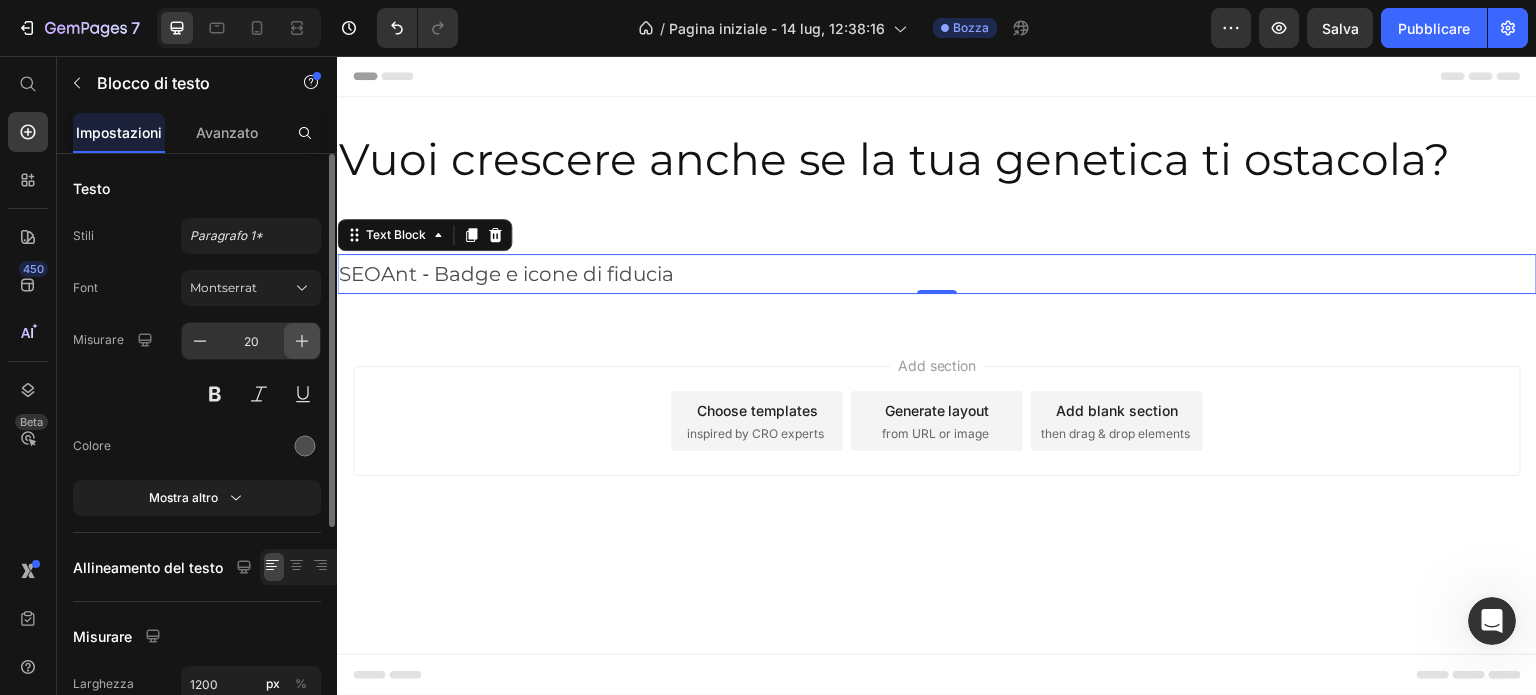 click at bounding box center (302, 341) 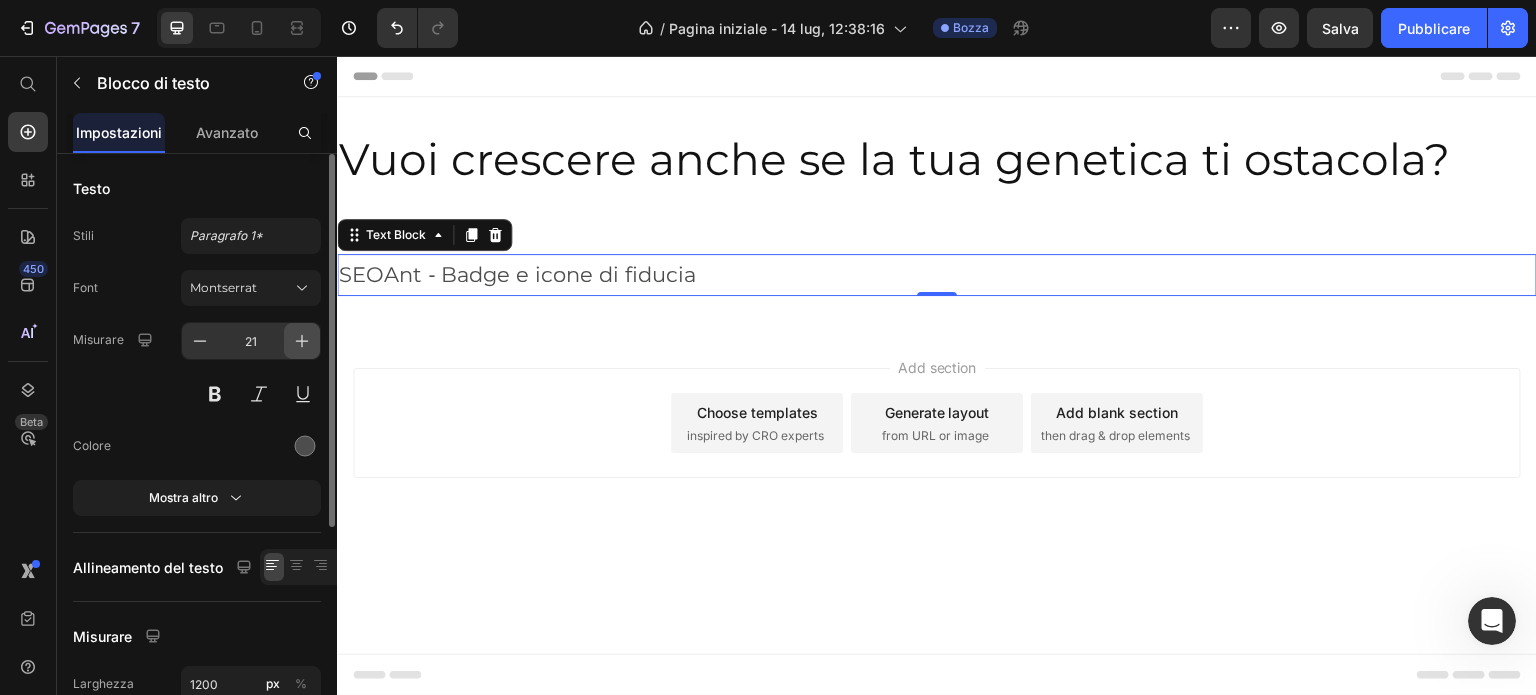 click at bounding box center (302, 341) 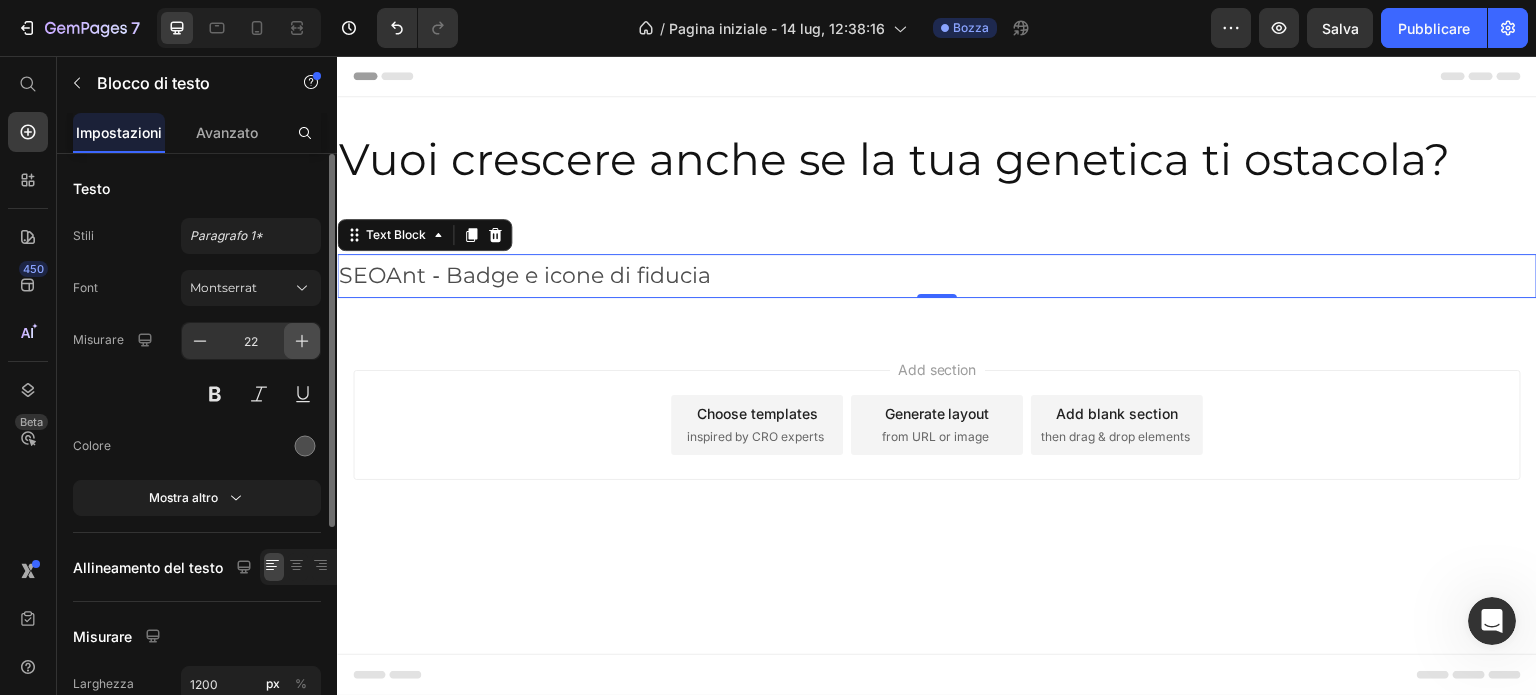 click at bounding box center (302, 341) 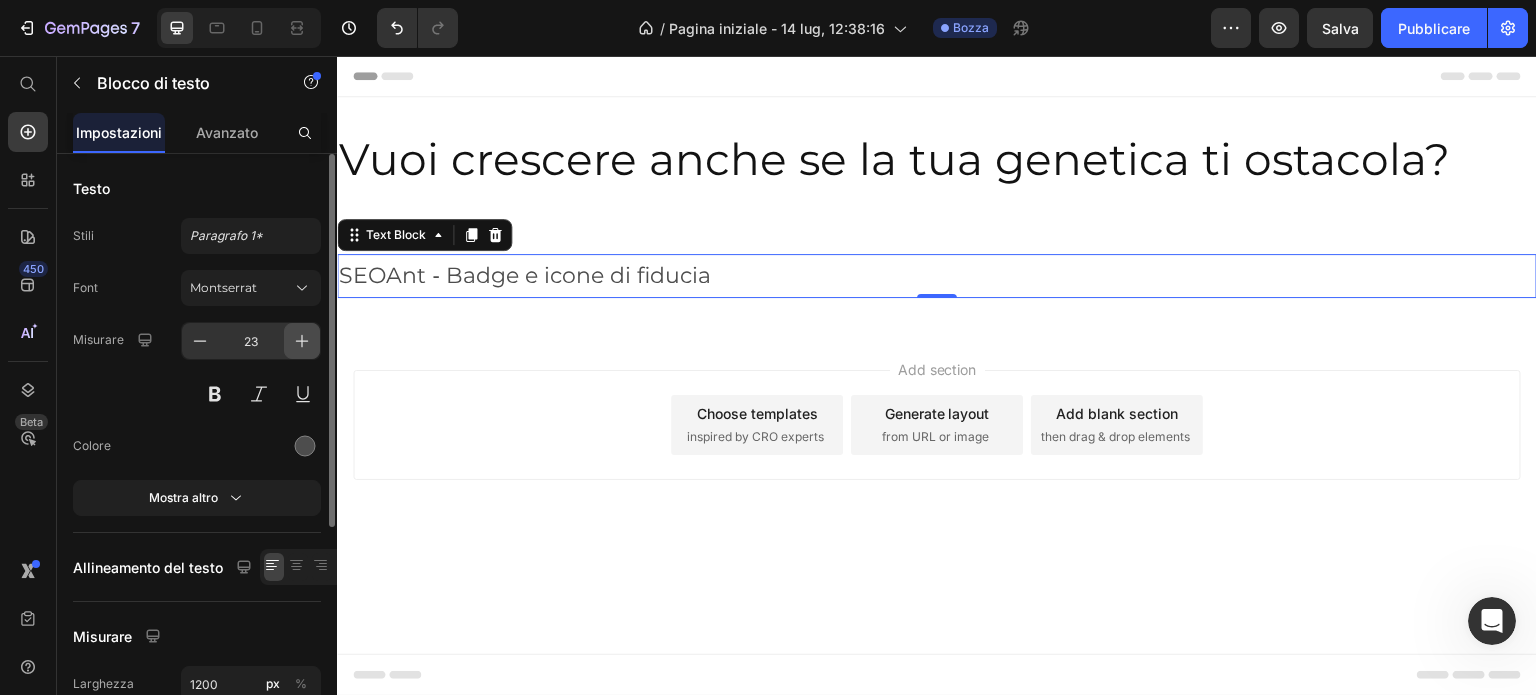 click at bounding box center (302, 341) 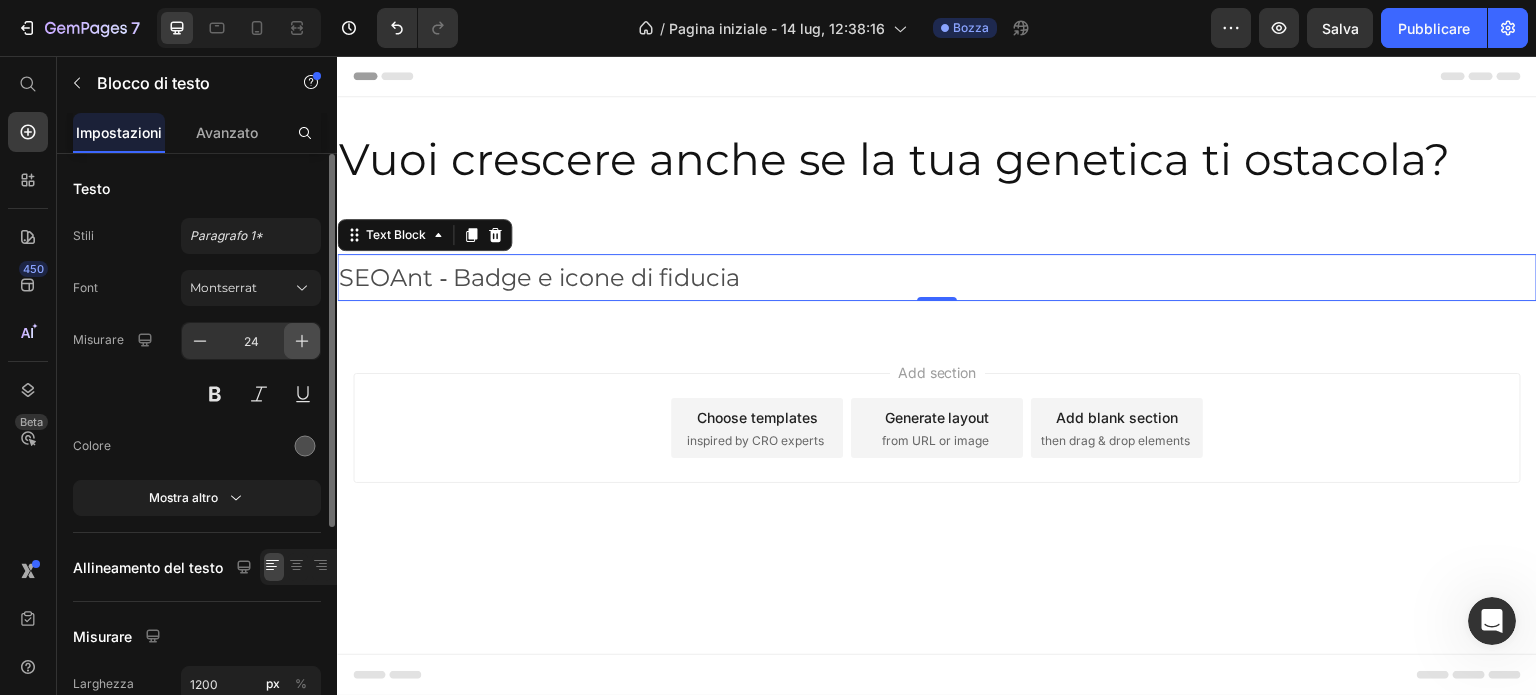 click at bounding box center (302, 341) 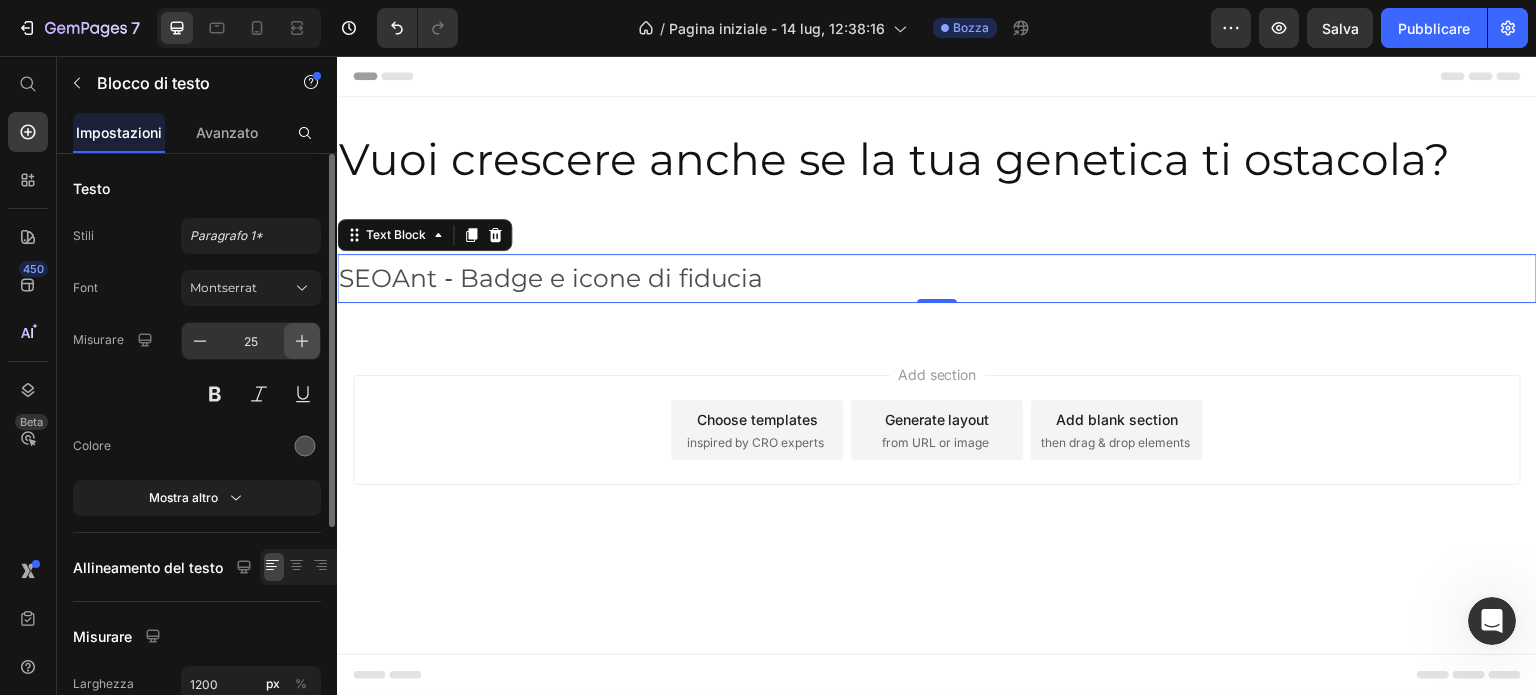 click at bounding box center (302, 341) 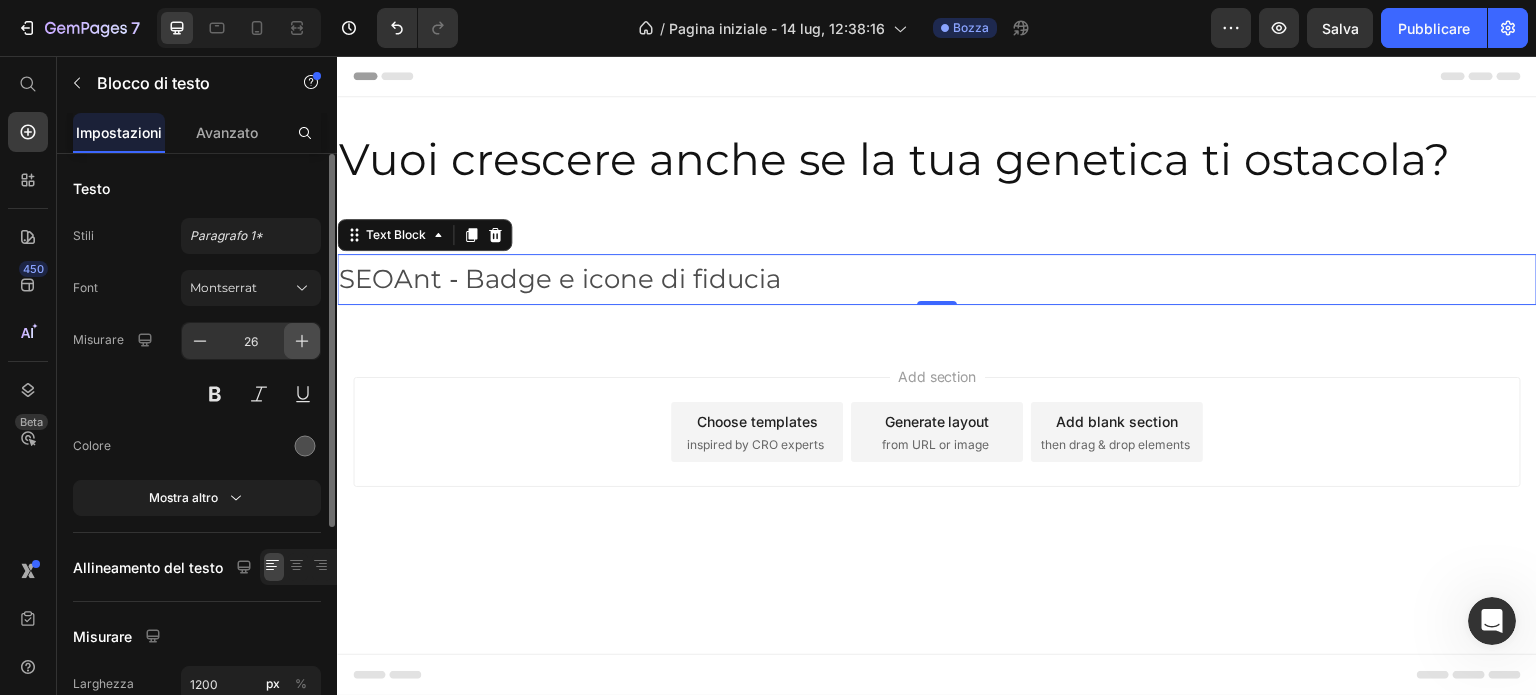 click at bounding box center [302, 341] 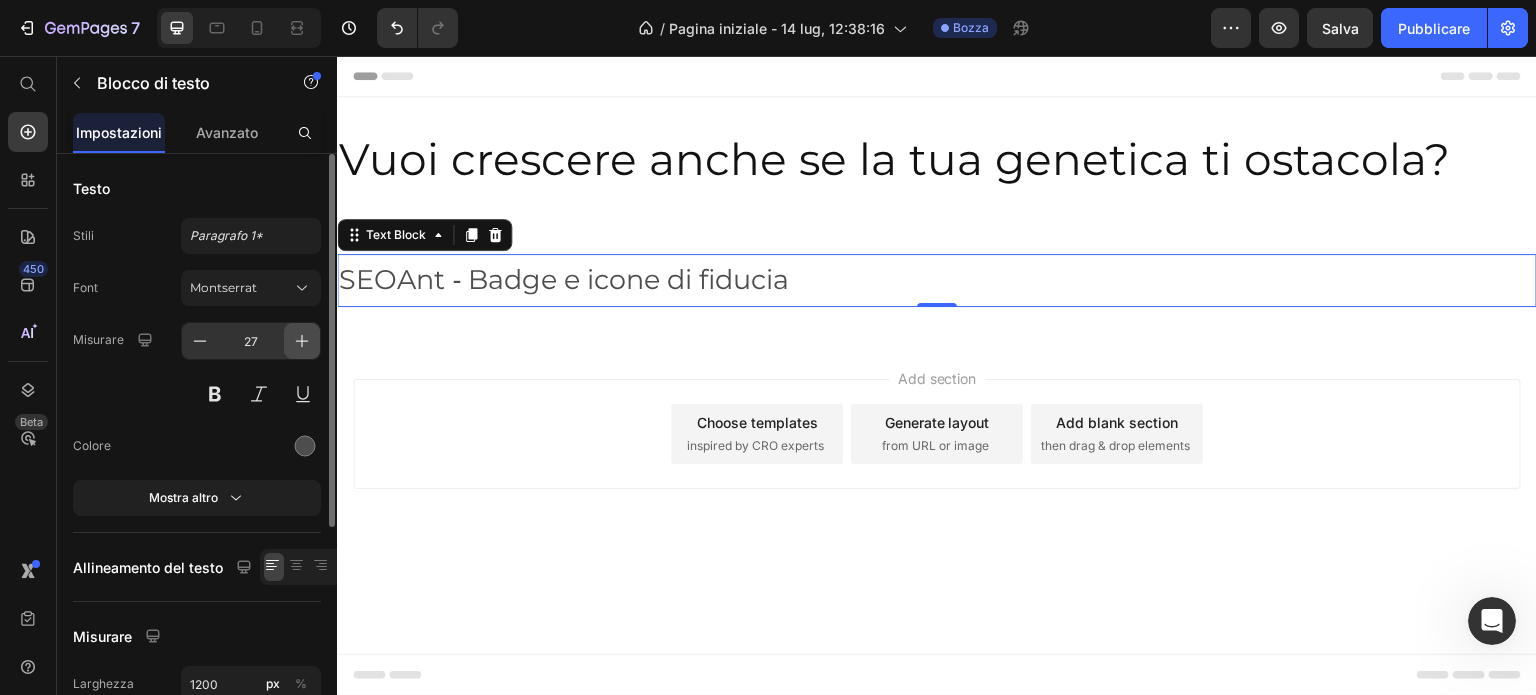 click at bounding box center (302, 341) 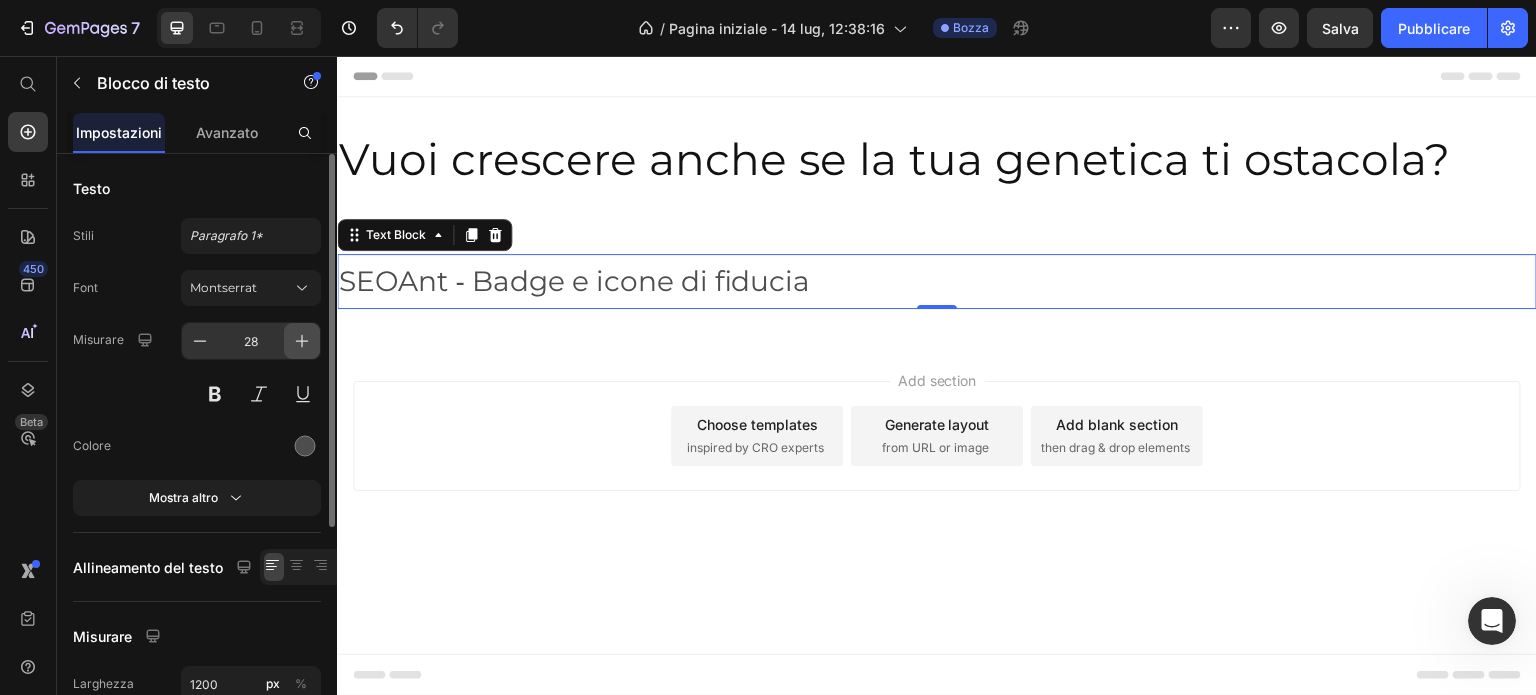 click at bounding box center [302, 341] 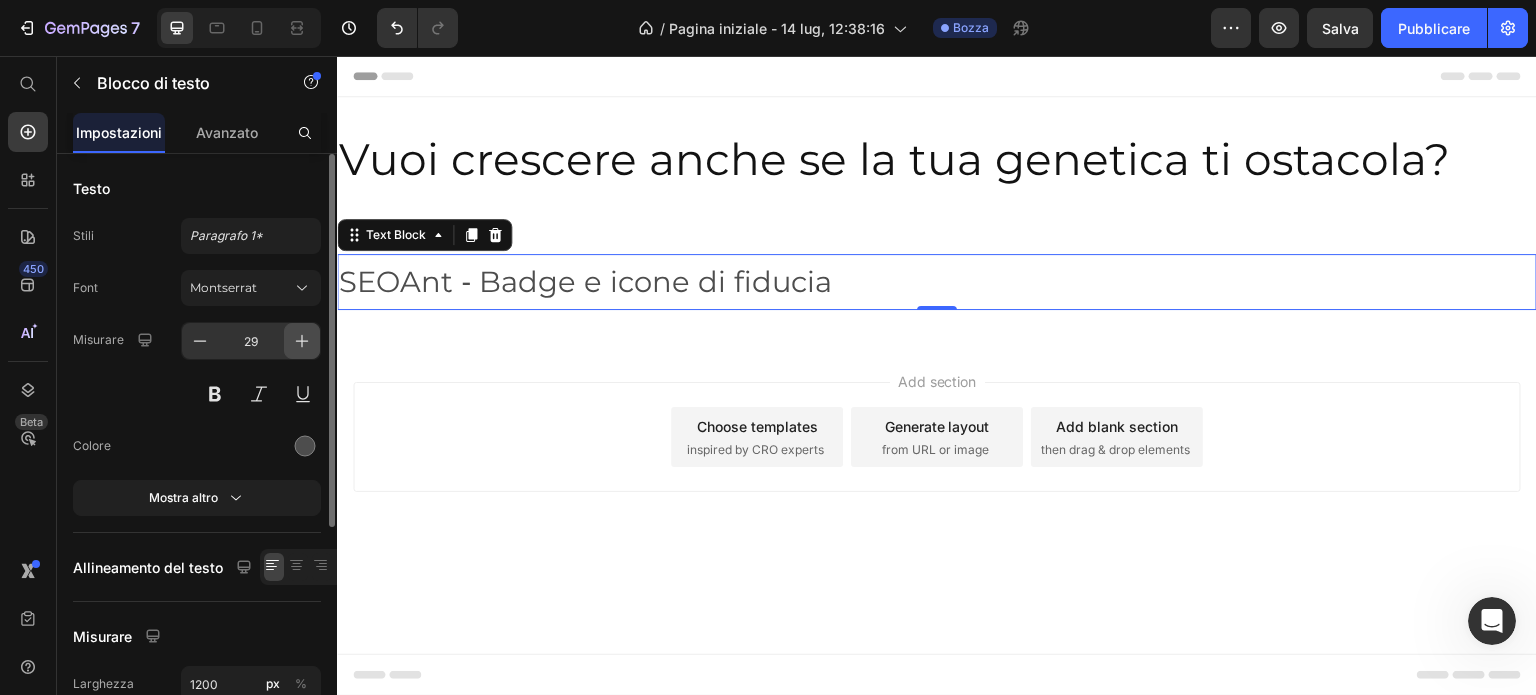 click at bounding box center (302, 341) 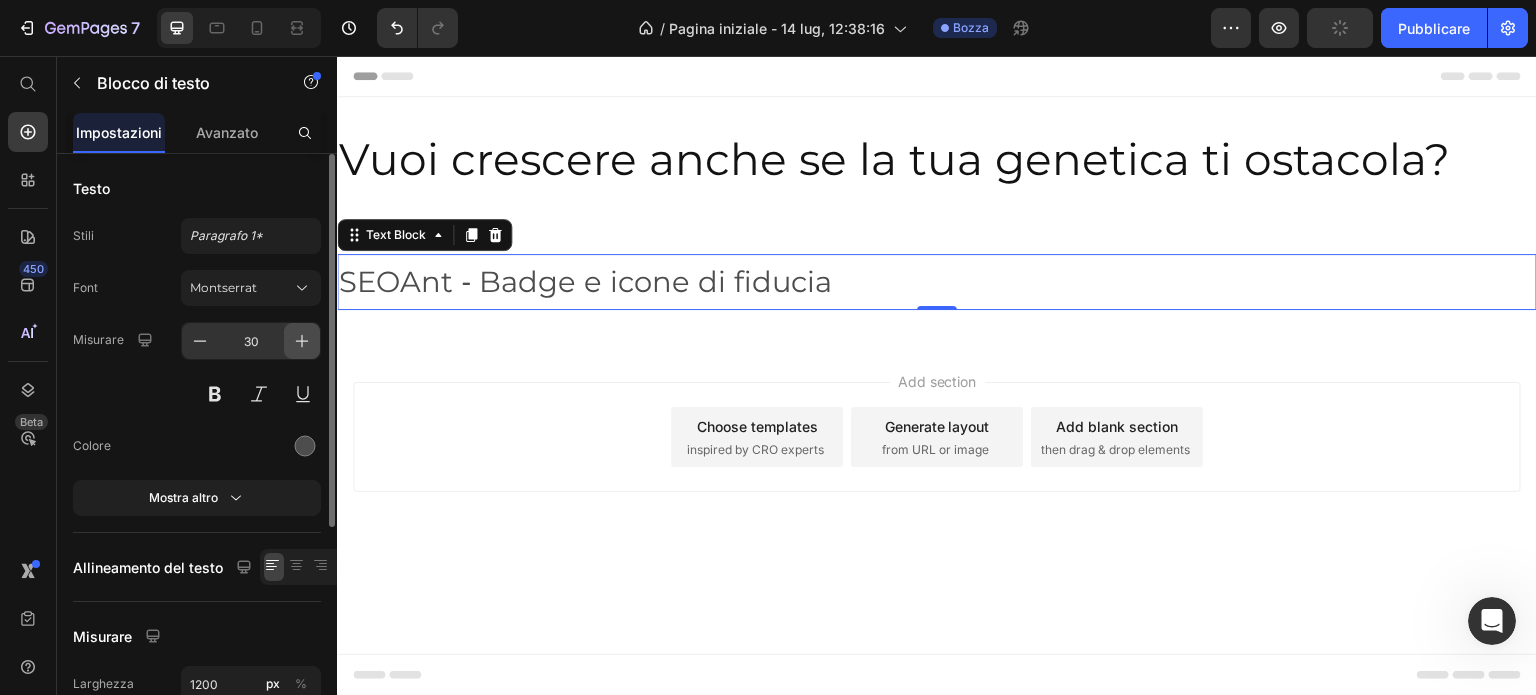 click at bounding box center (302, 341) 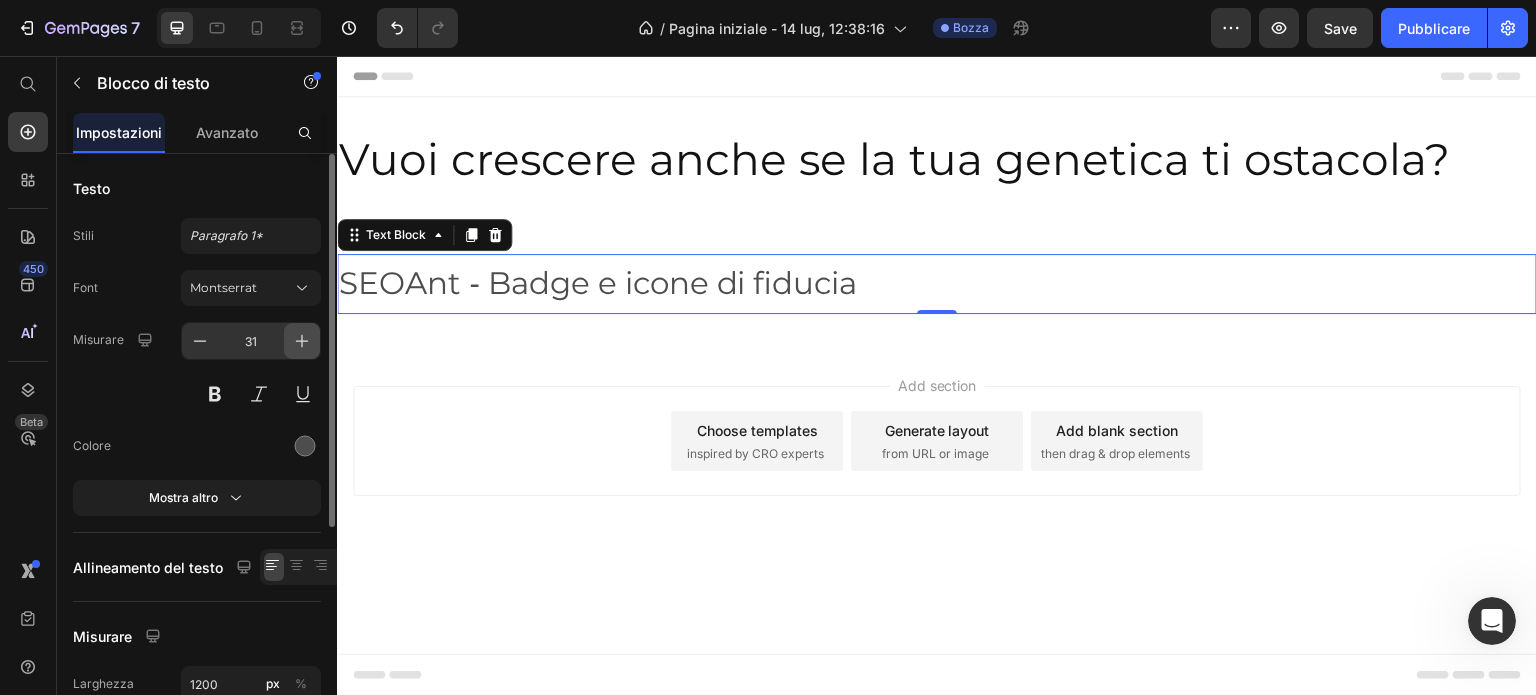 click at bounding box center [302, 341] 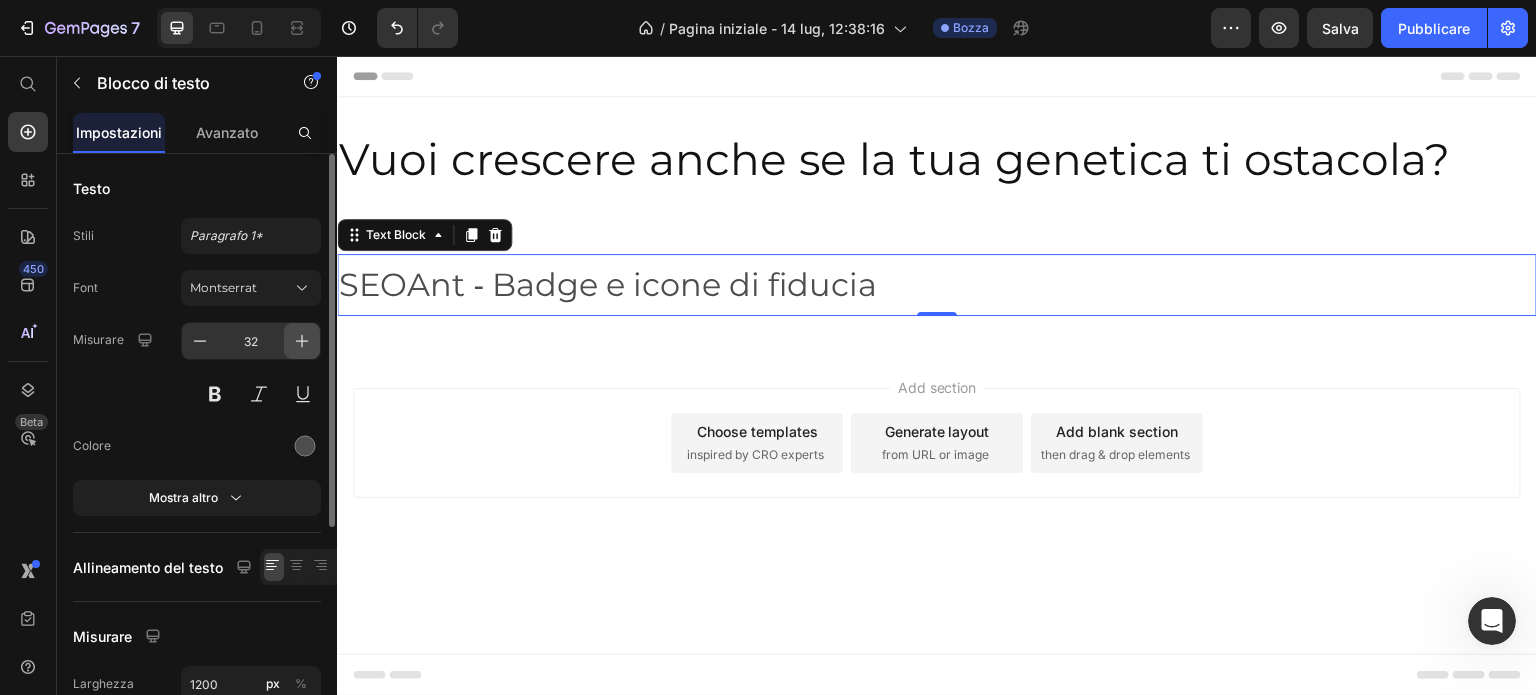 click at bounding box center (302, 341) 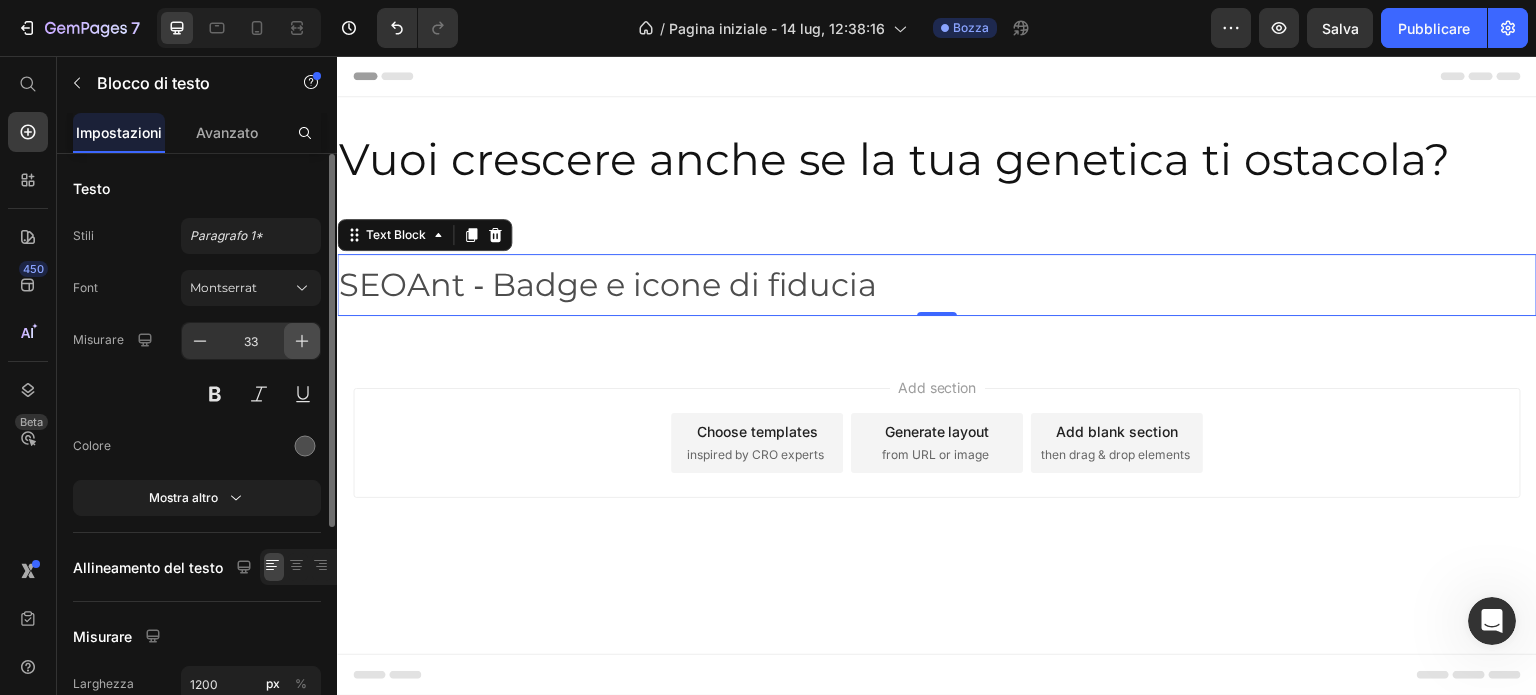 click at bounding box center [302, 341] 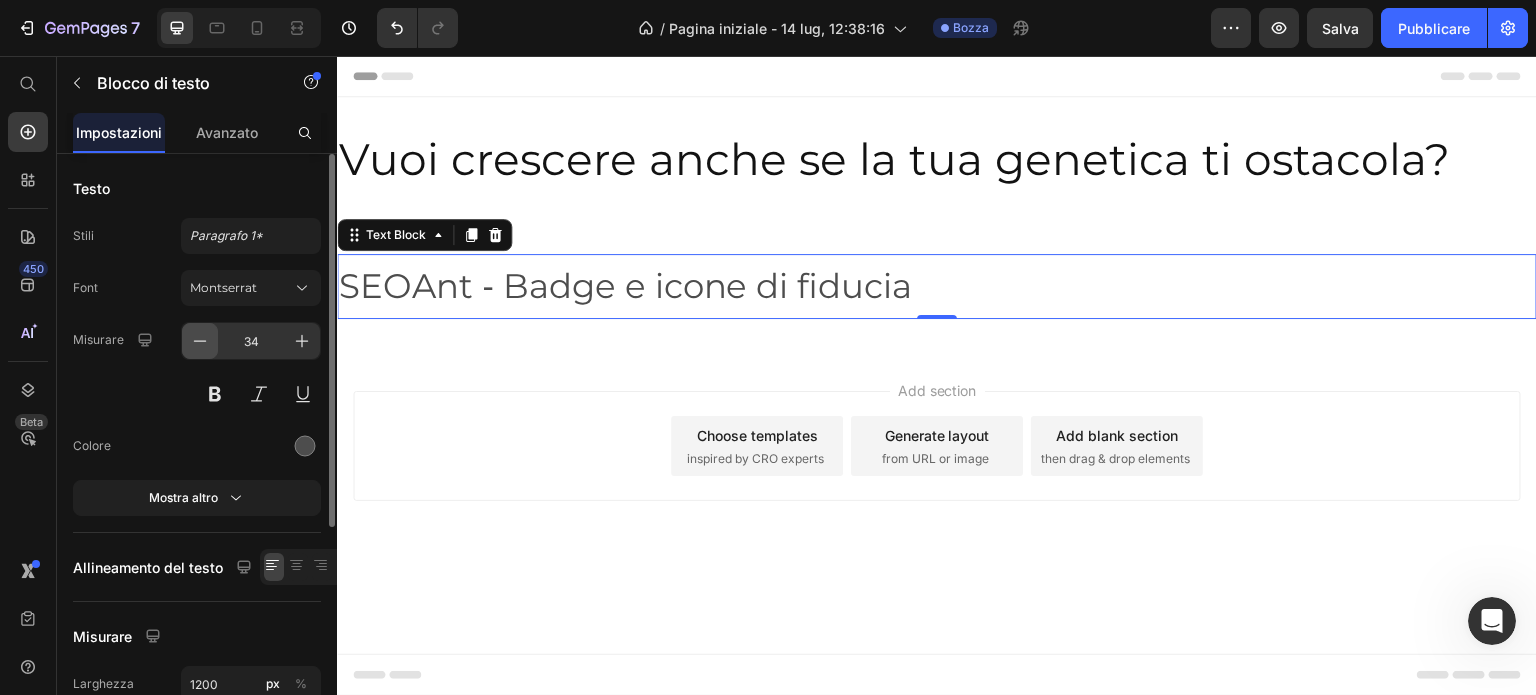 click at bounding box center (200, 341) 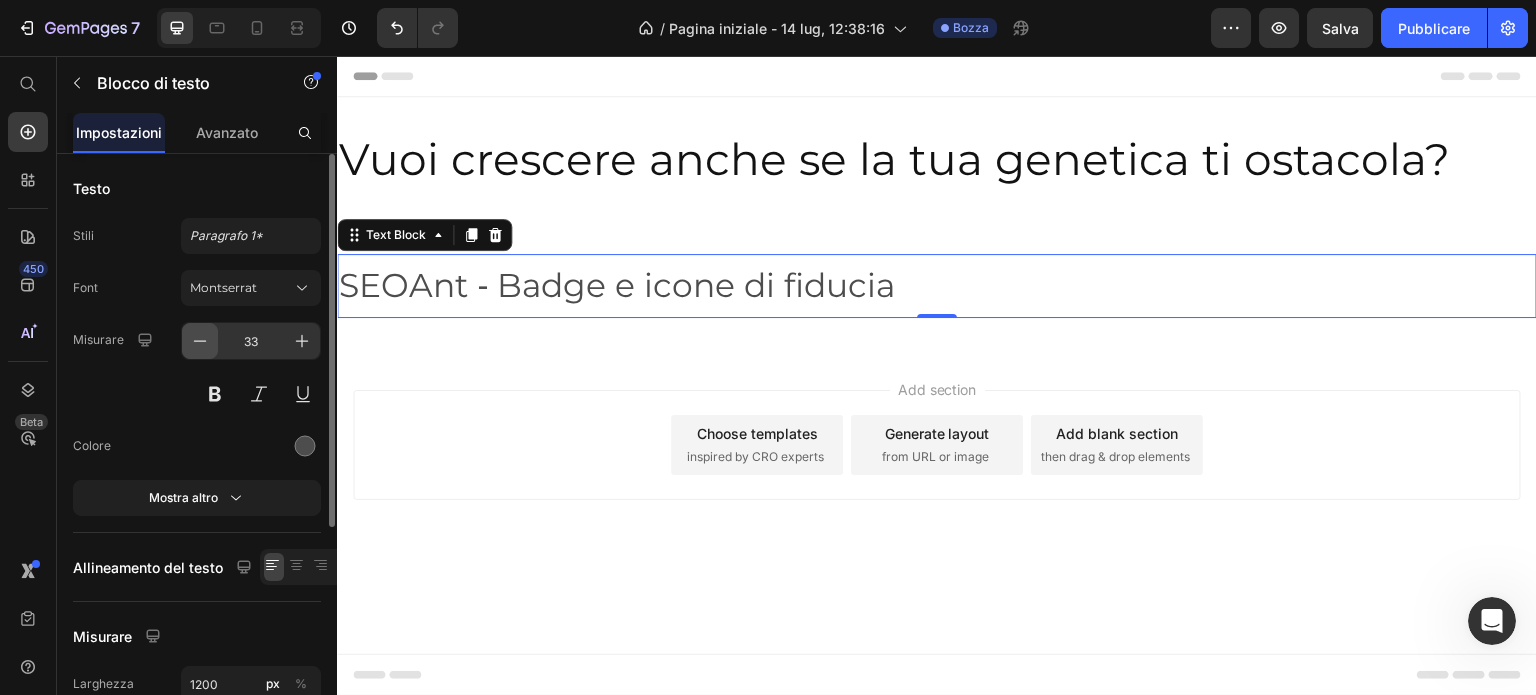 click 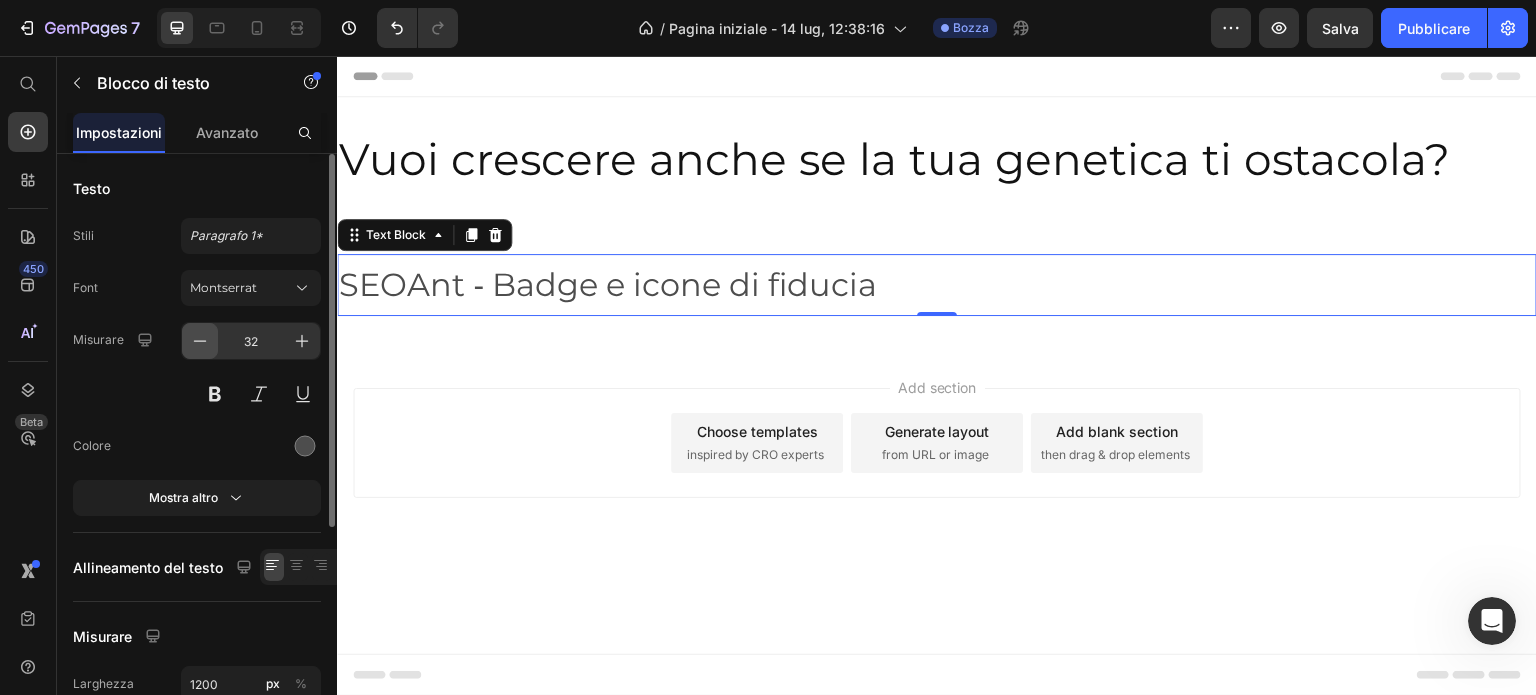 click 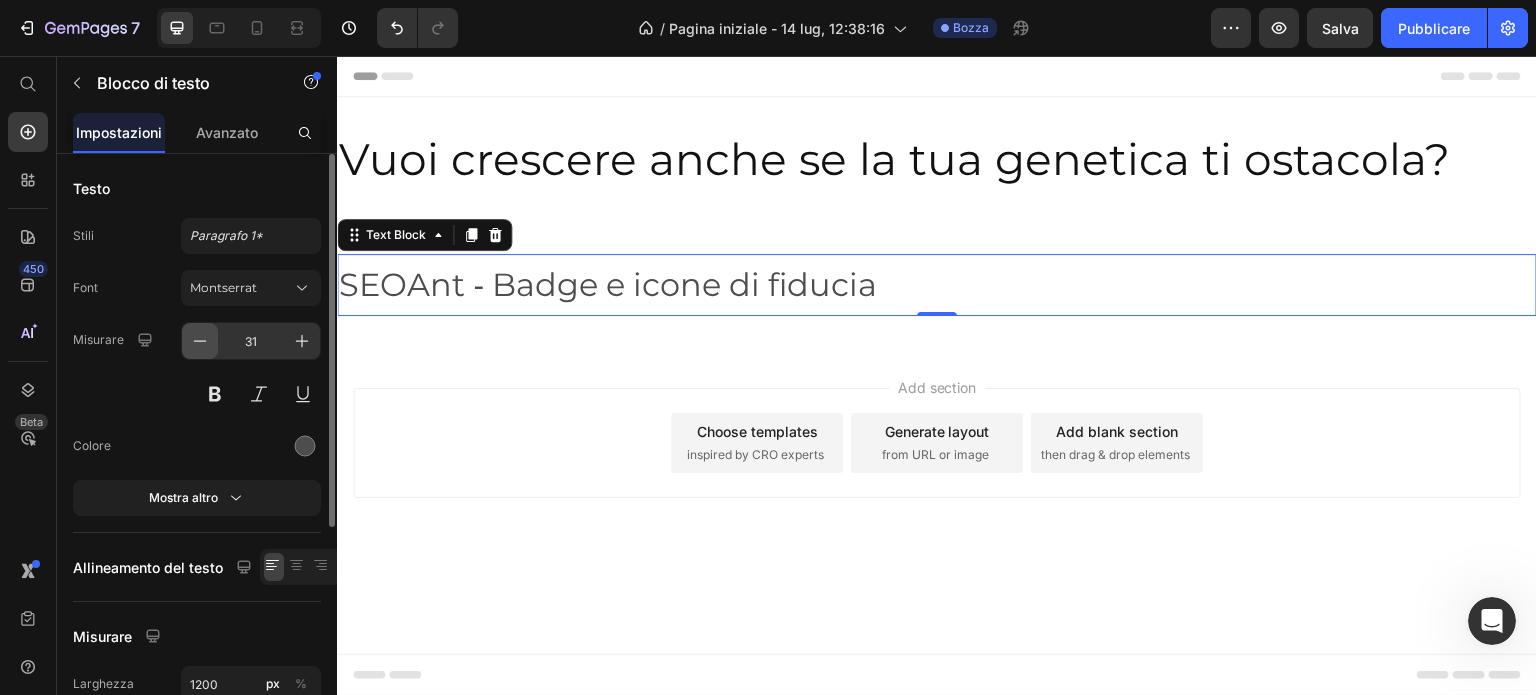 click 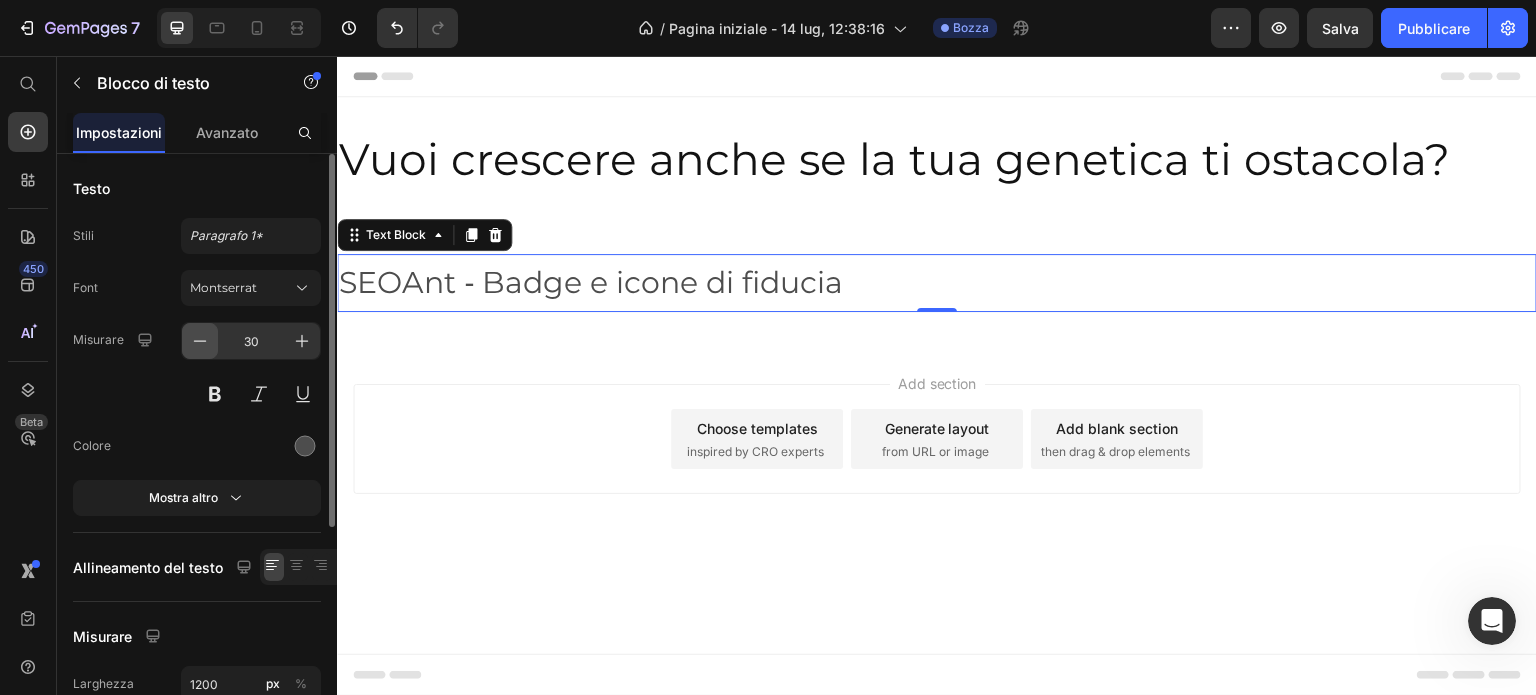 click 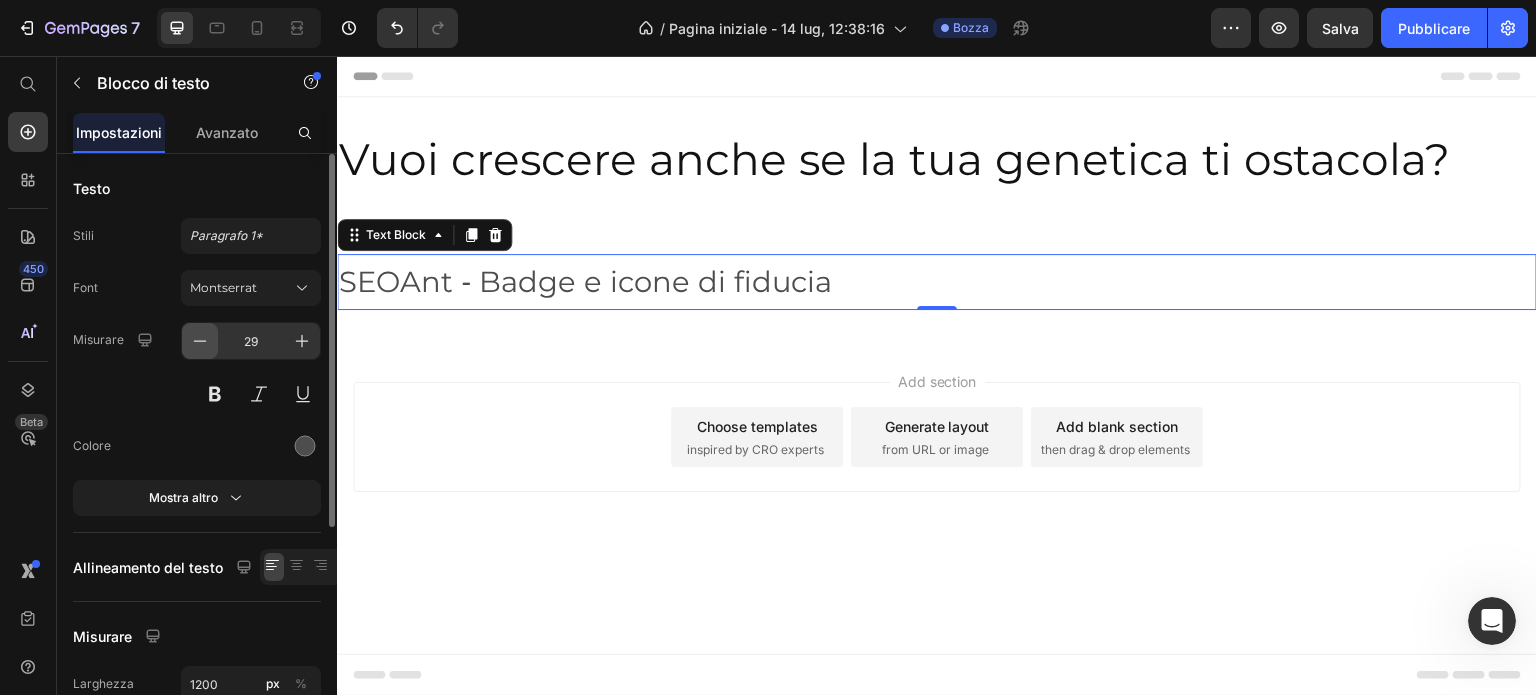 click 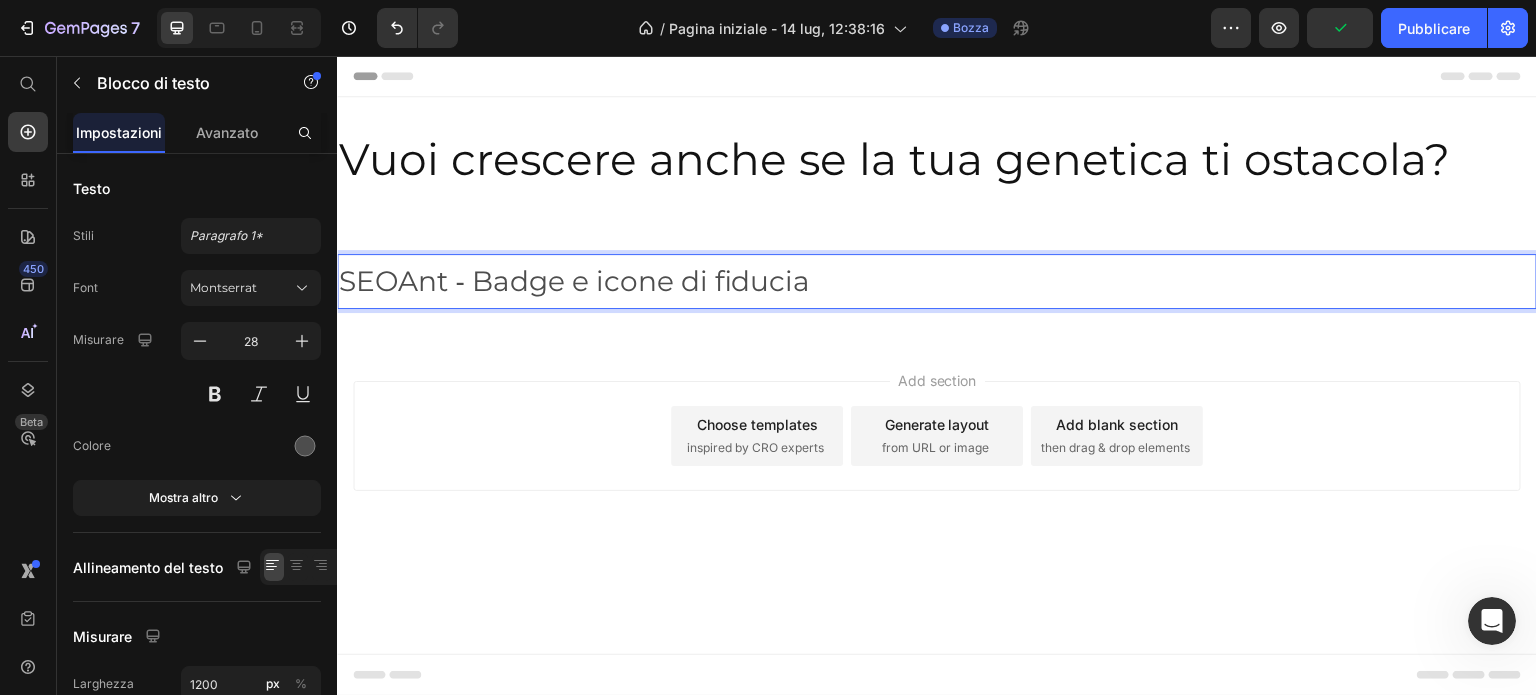 click on "scopri la guida su come raggiungere il fisico dei tuoi sogni" at bounding box center [937, 281] 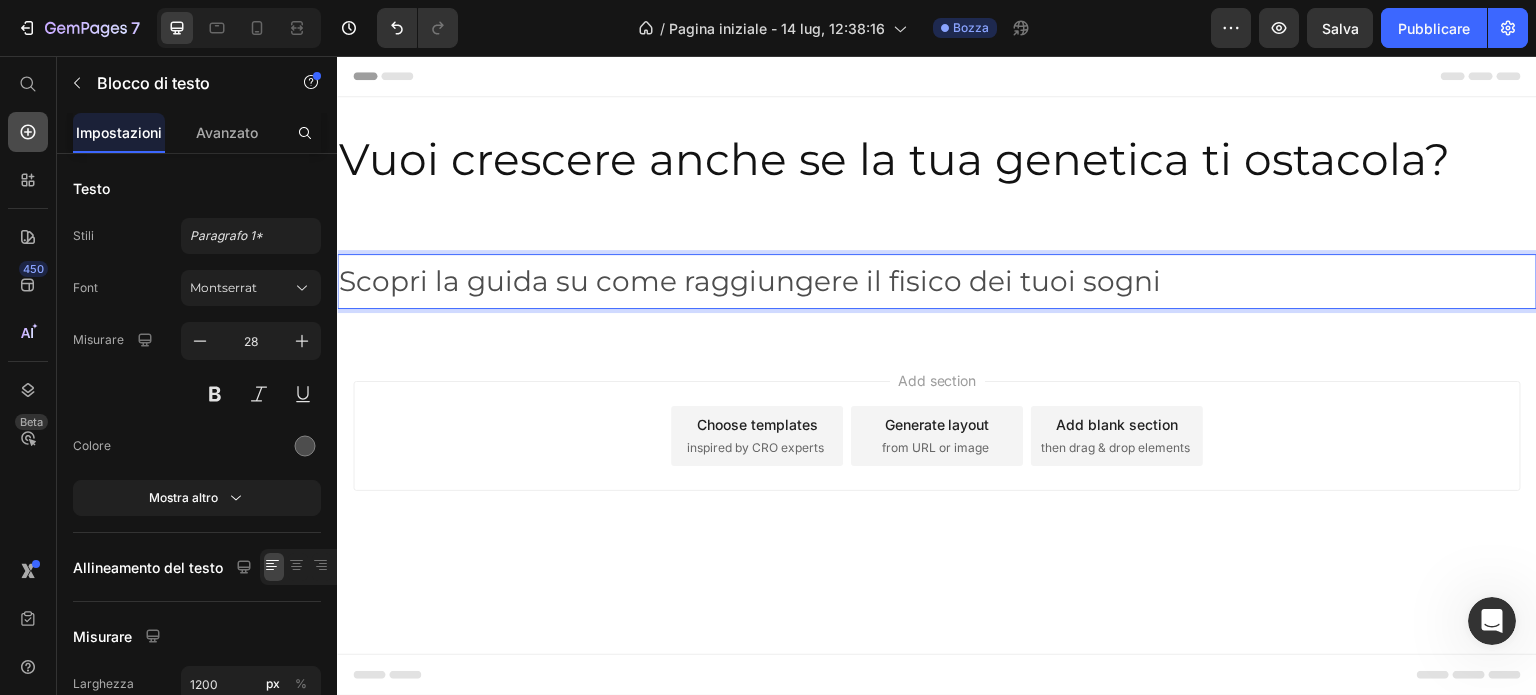 click 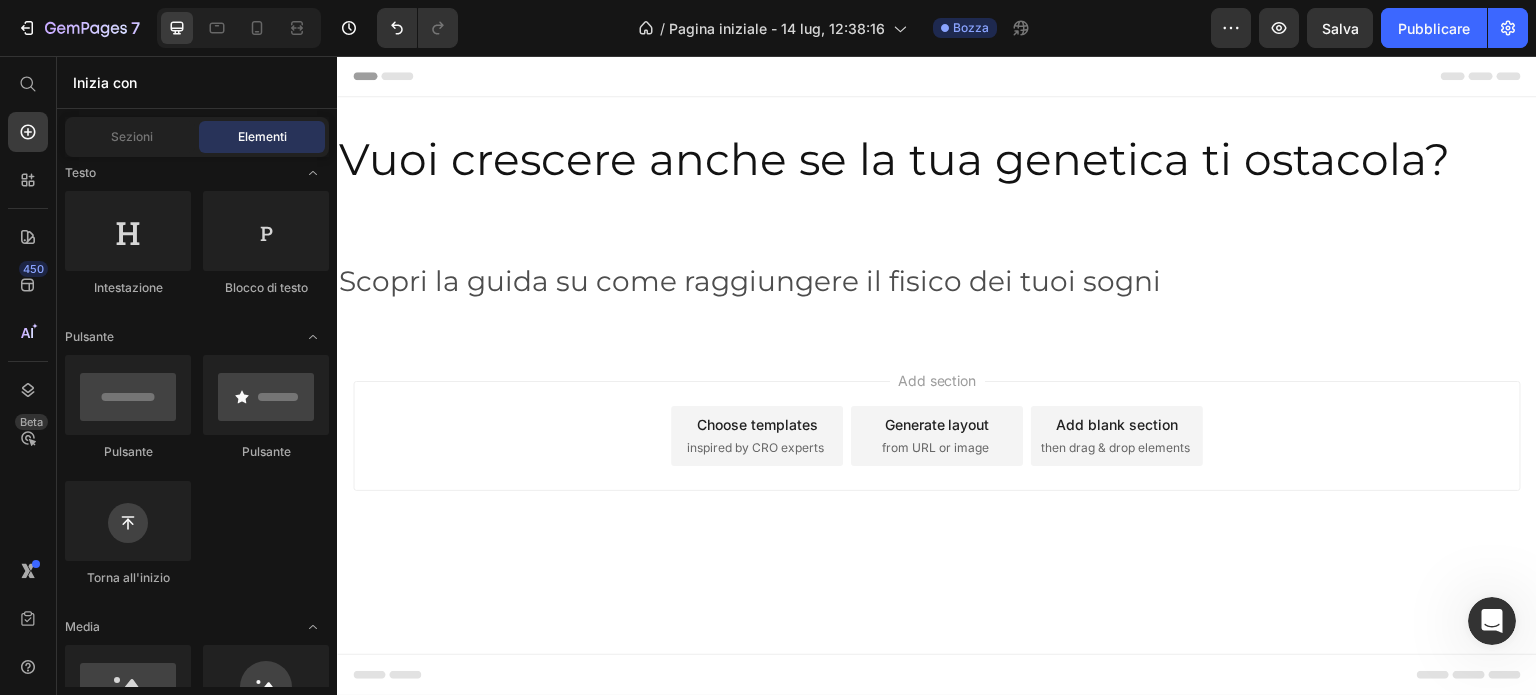 scroll, scrollTop: 0, scrollLeft: 0, axis: both 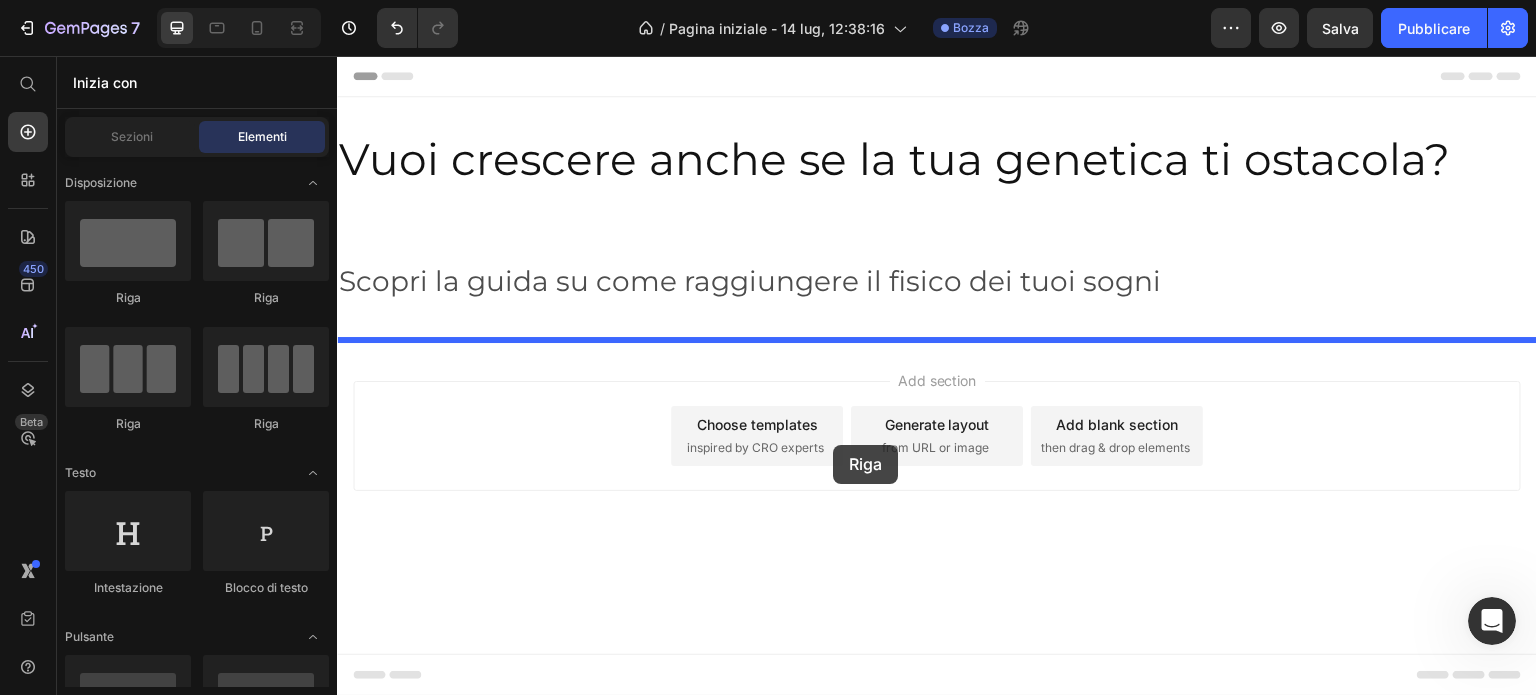 drag, startPoint x: 513, startPoint y: 291, endPoint x: 833, endPoint y: 445, distance: 355.12814 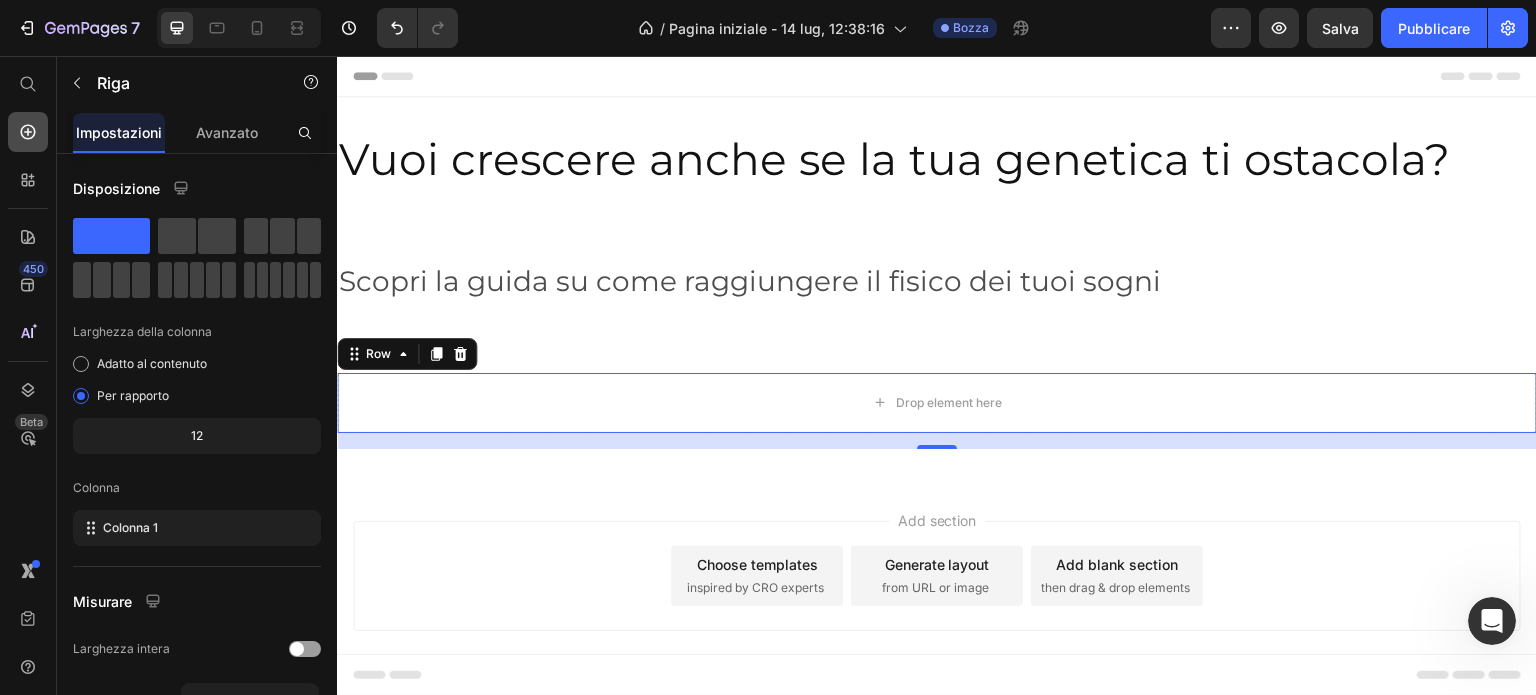 click 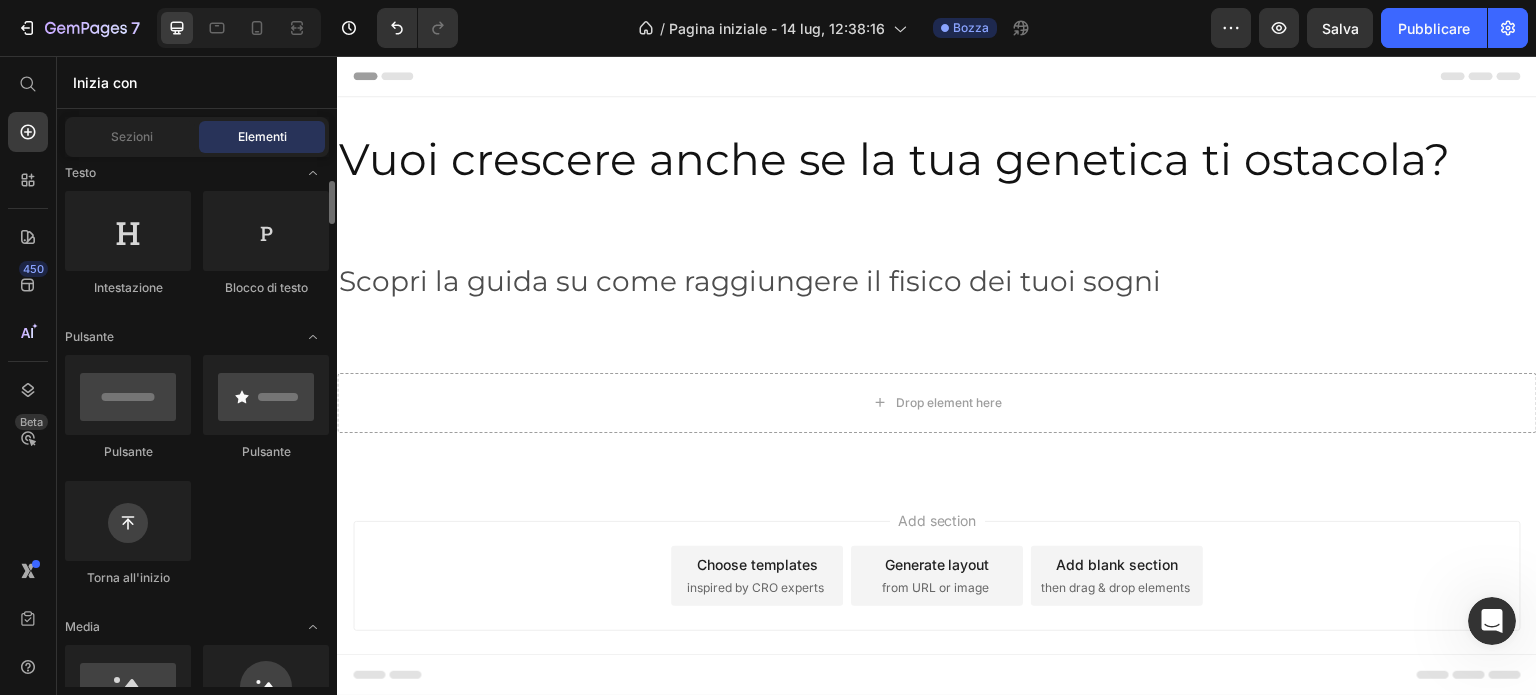 scroll, scrollTop: 500, scrollLeft: 0, axis: vertical 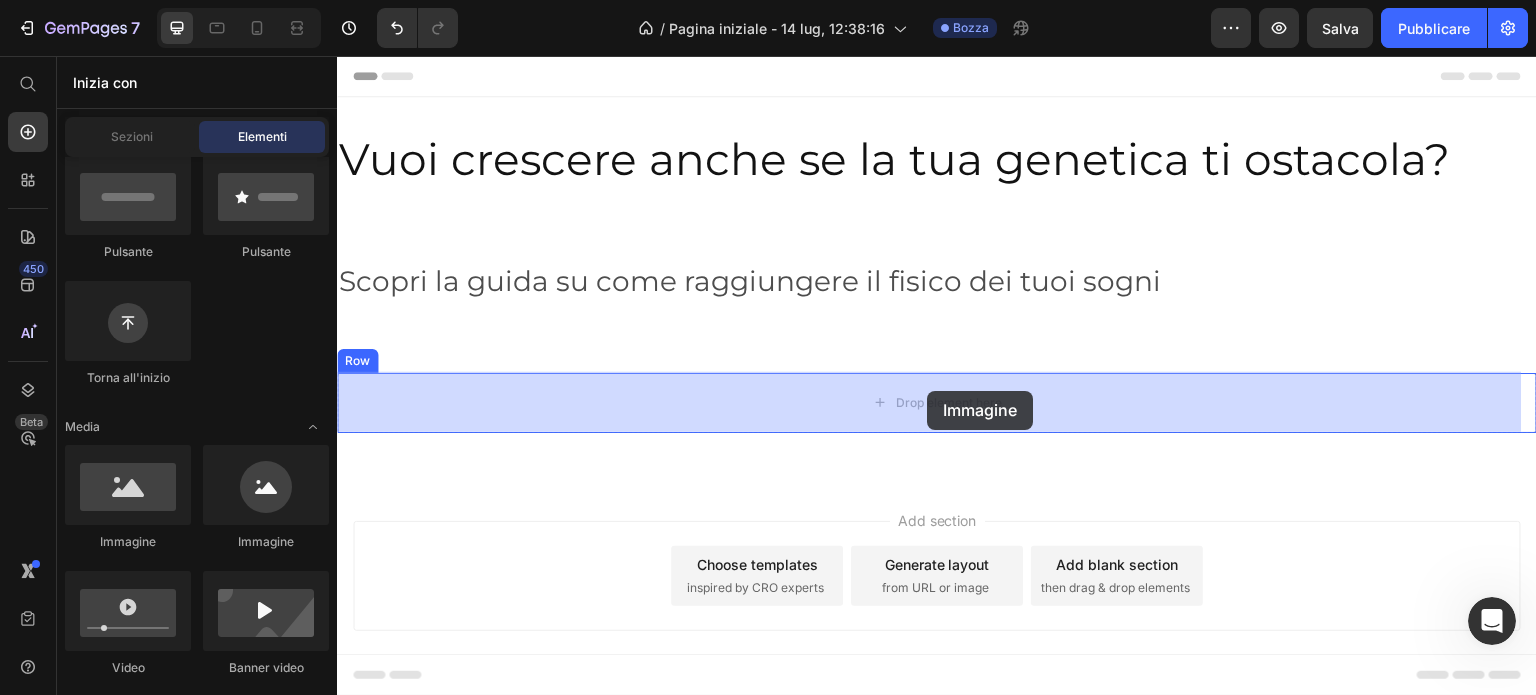 drag, startPoint x: 492, startPoint y: 544, endPoint x: 928, endPoint y: 393, distance: 461.40762 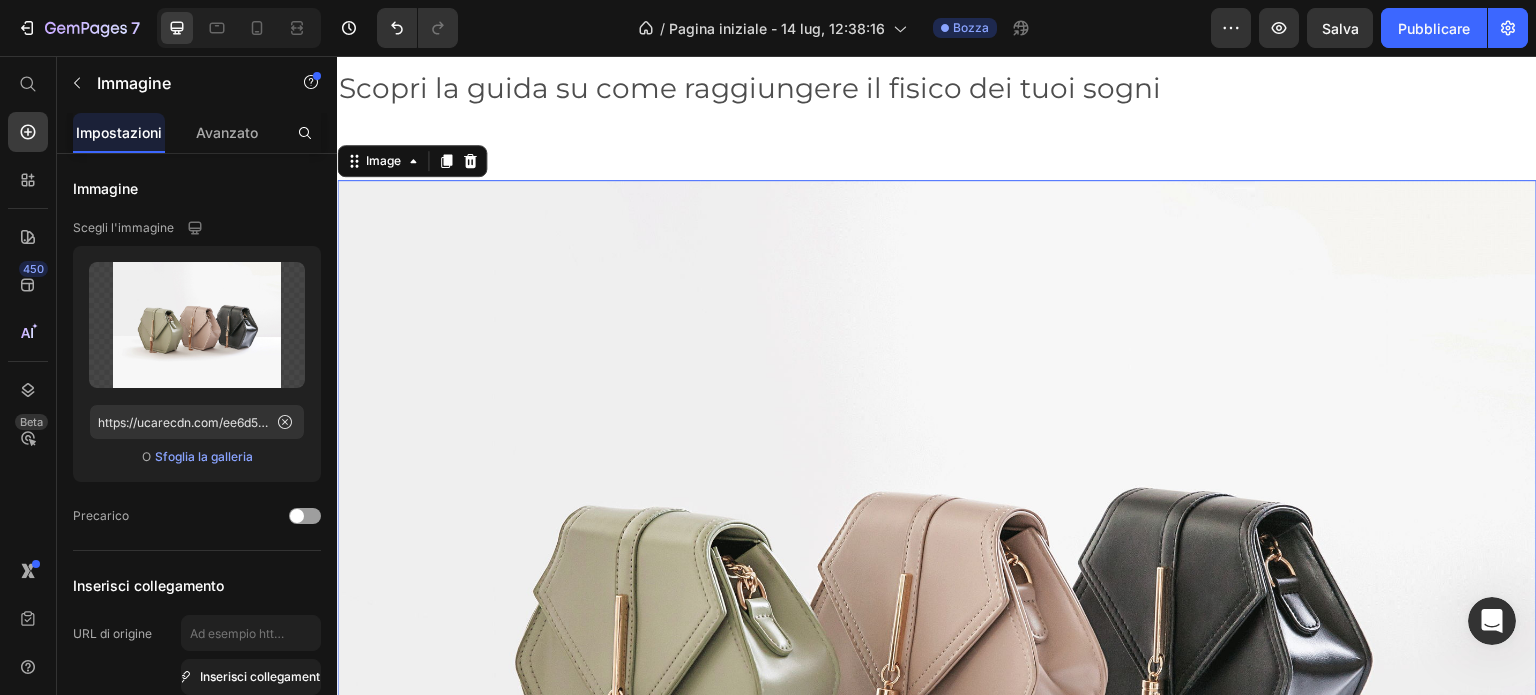 scroll, scrollTop: 0, scrollLeft: 0, axis: both 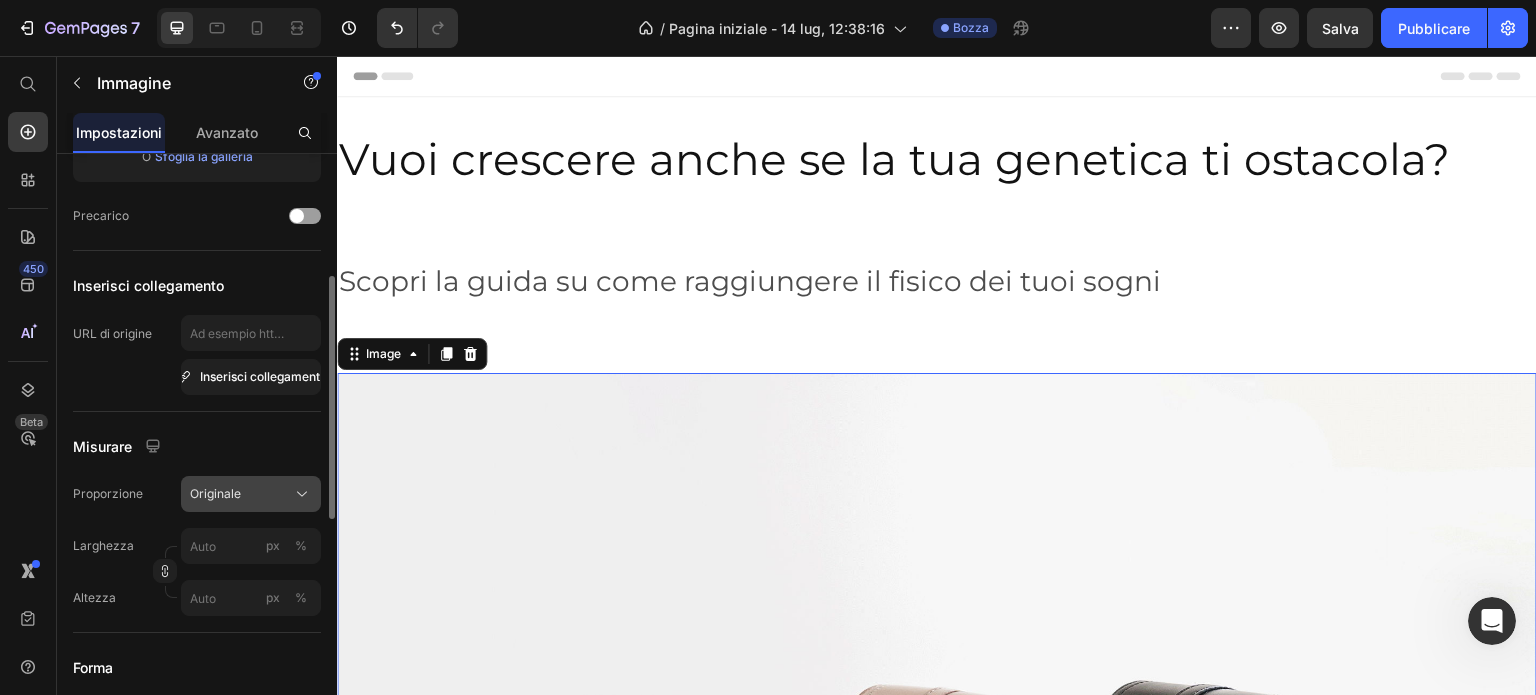 click on "Originale" 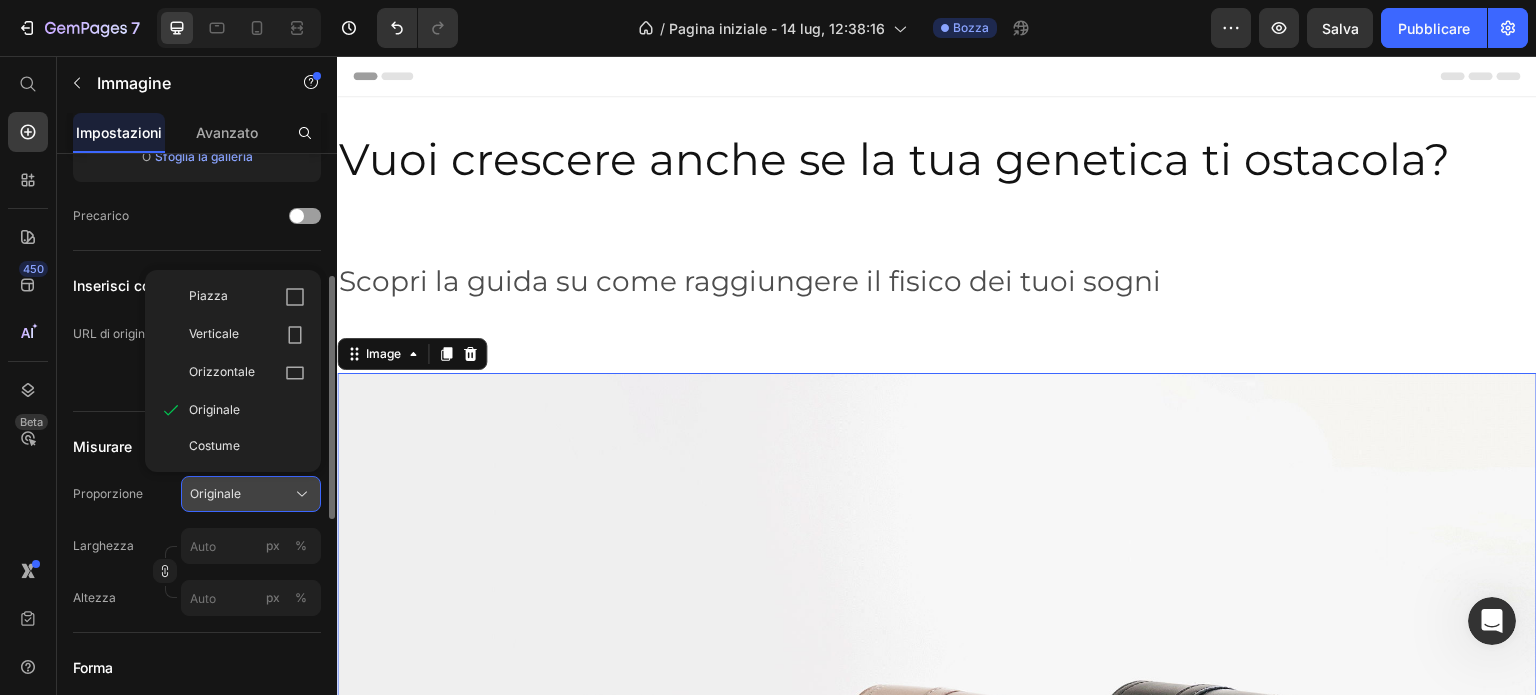 click on "Originale" 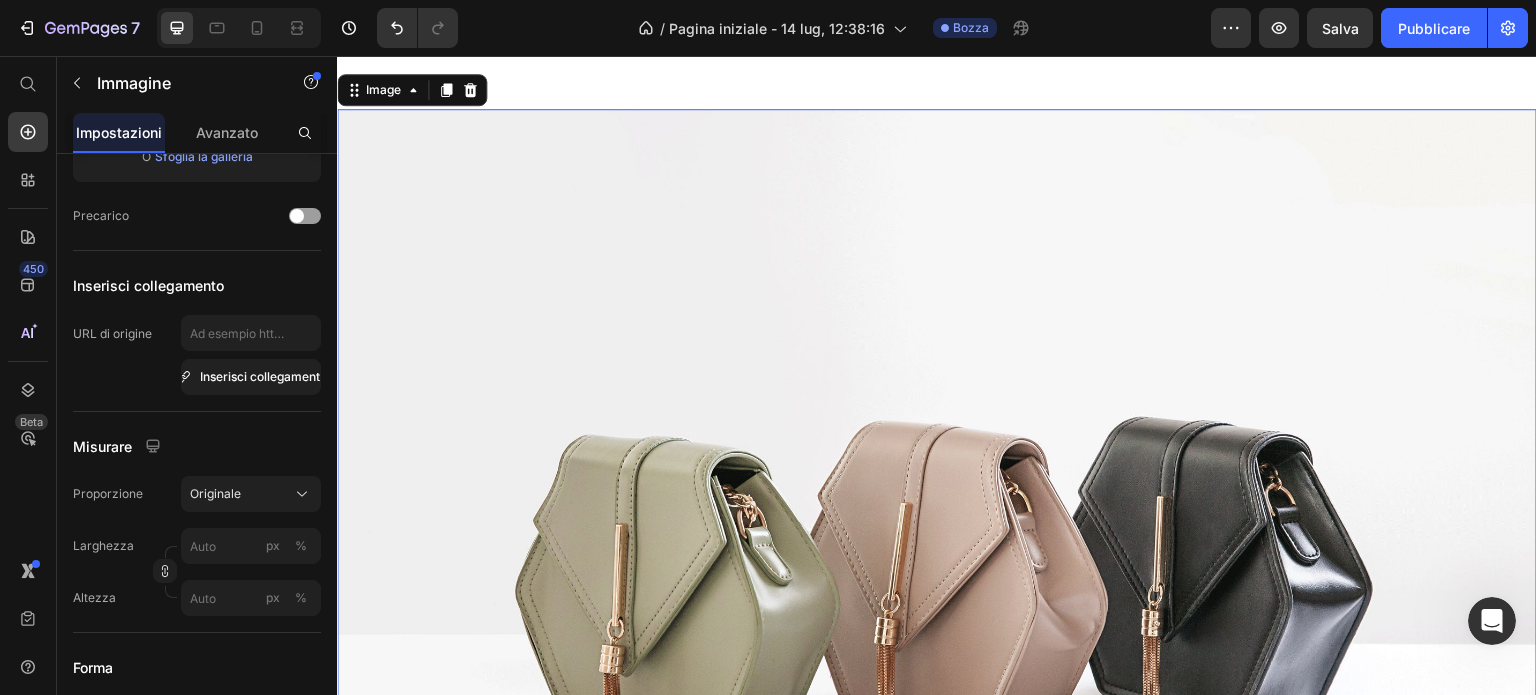 scroll, scrollTop: 100, scrollLeft: 0, axis: vertical 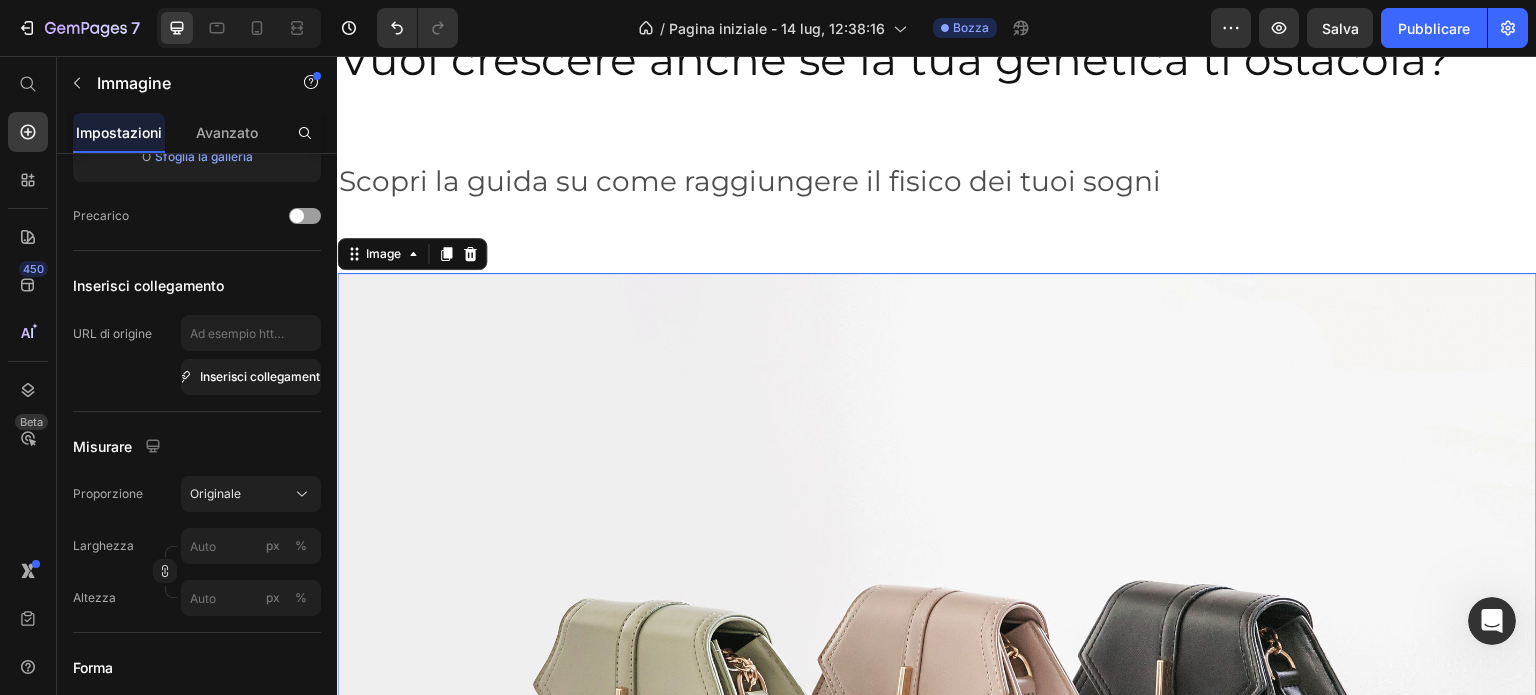 click at bounding box center (937, 723) 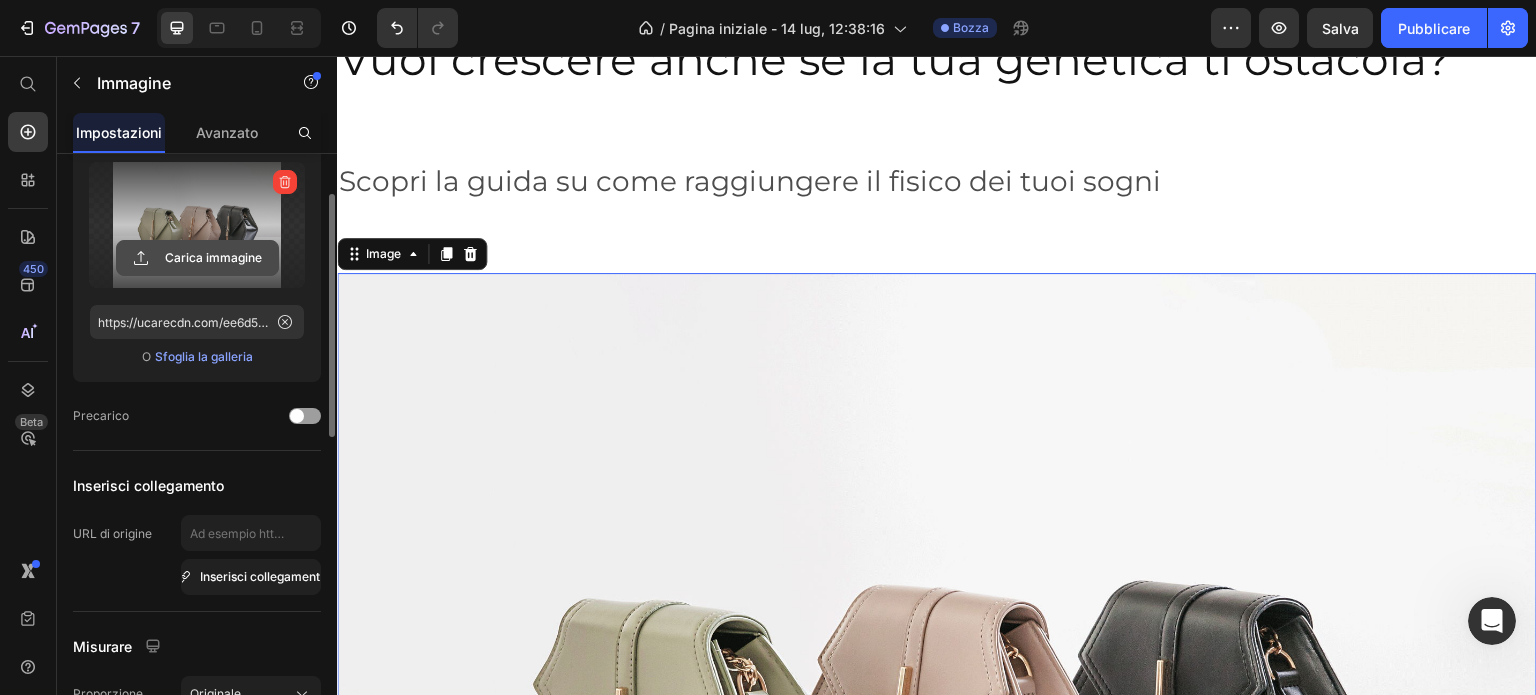 scroll, scrollTop: 0, scrollLeft: 0, axis: both 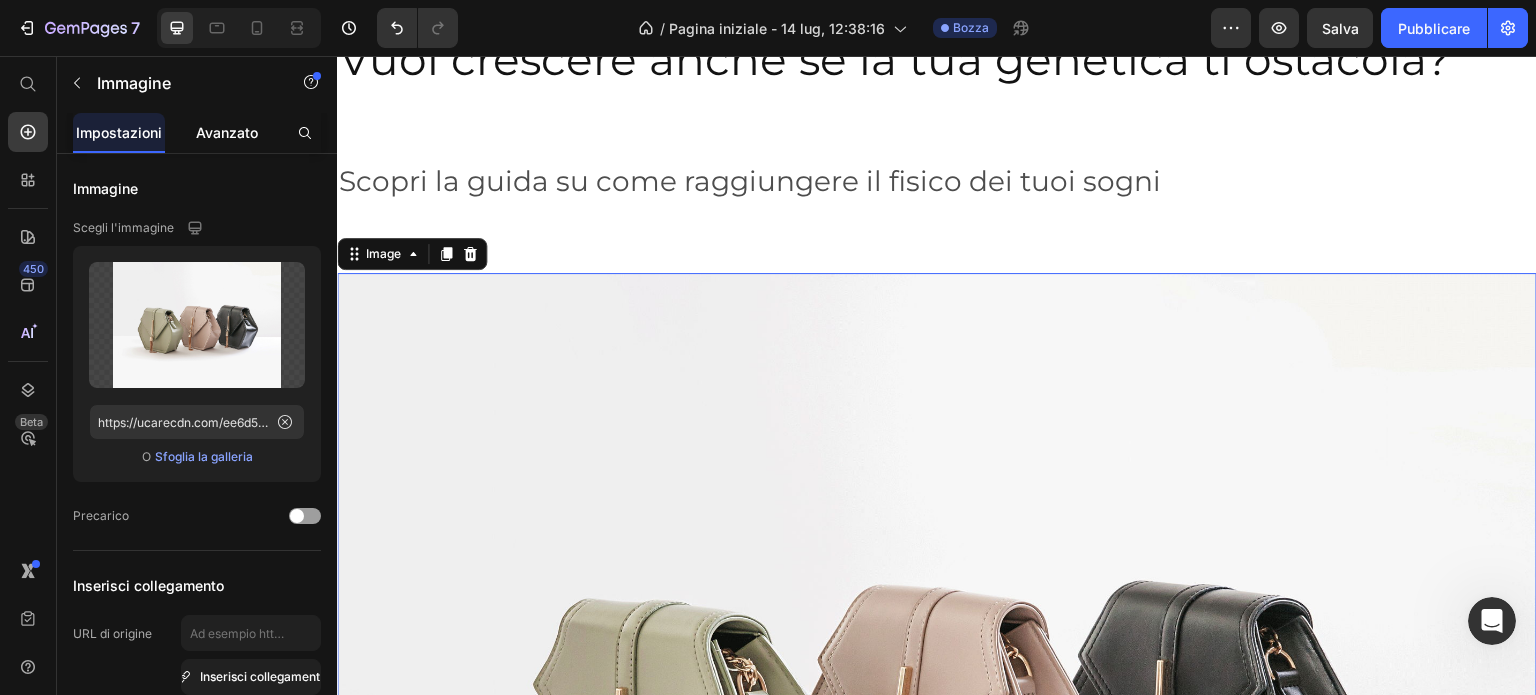 click on "Avanzato" at bounding box center (227, 132) 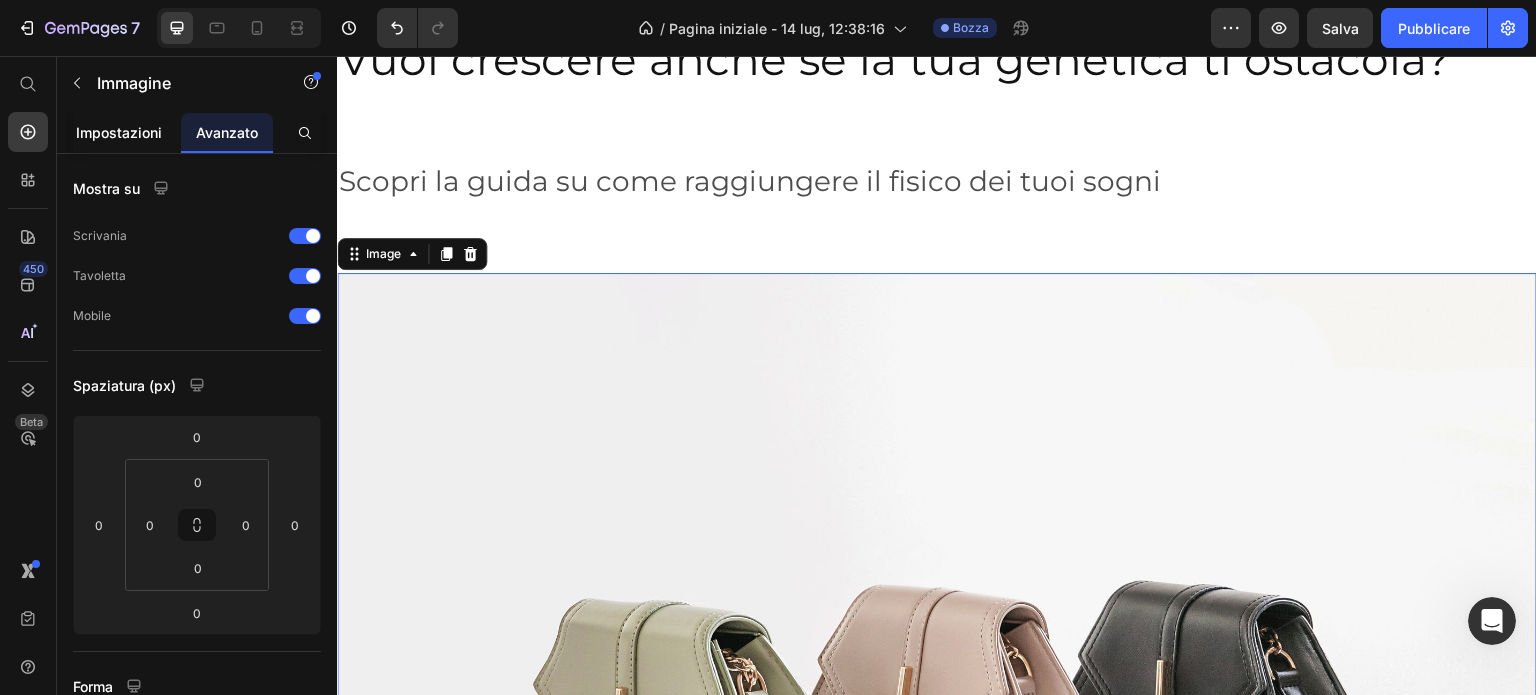 click on "Impostazioni" at bounding box center [119, 132] 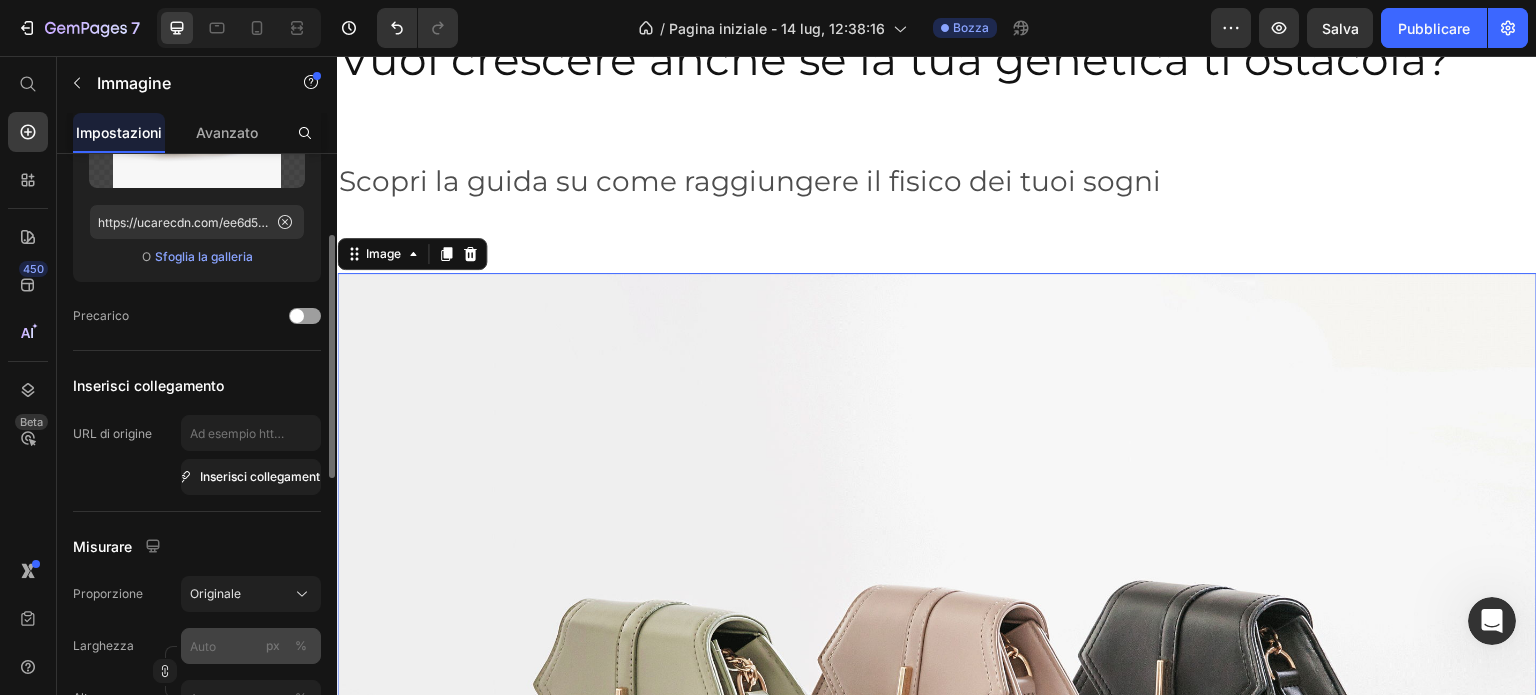 scroll, scrollTop: 300, scrollLeft: 0, axis: vertical 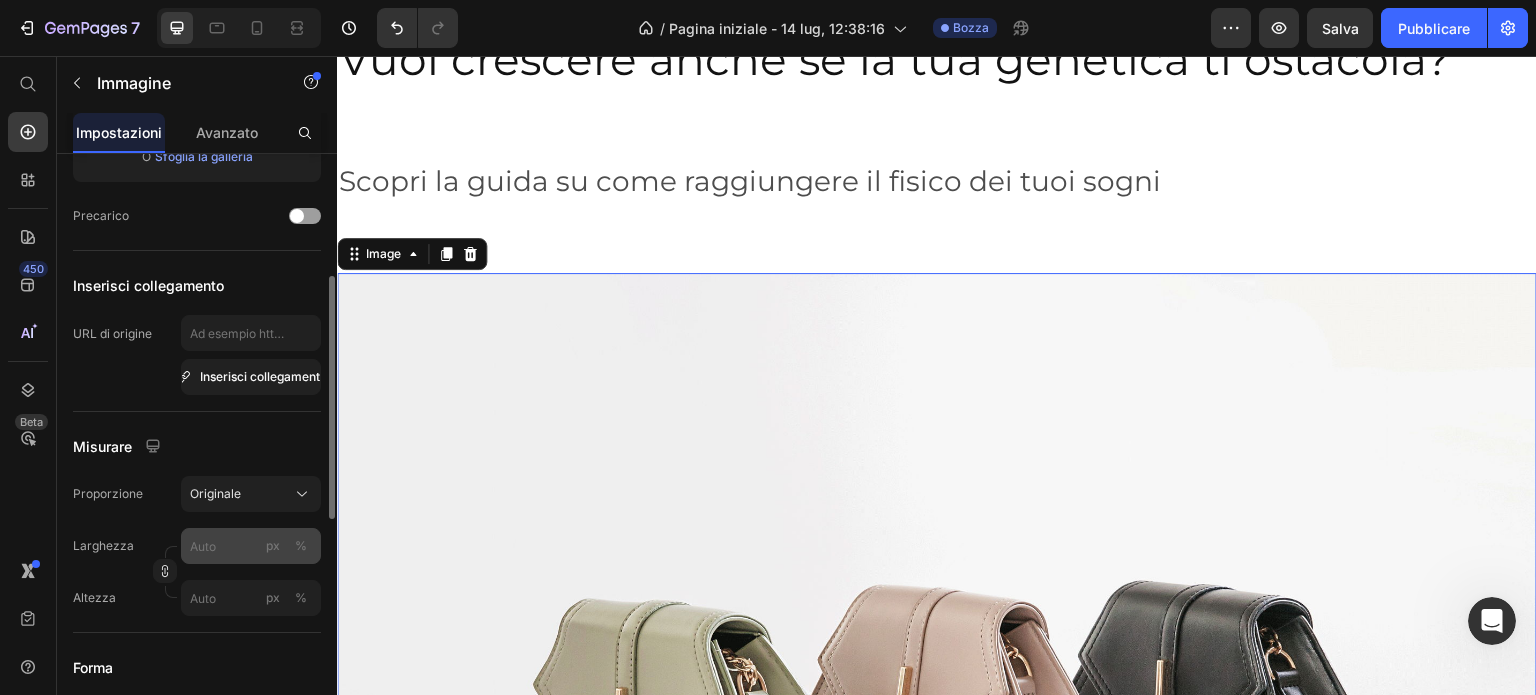 click on "%" at bounding box center [301, 545] 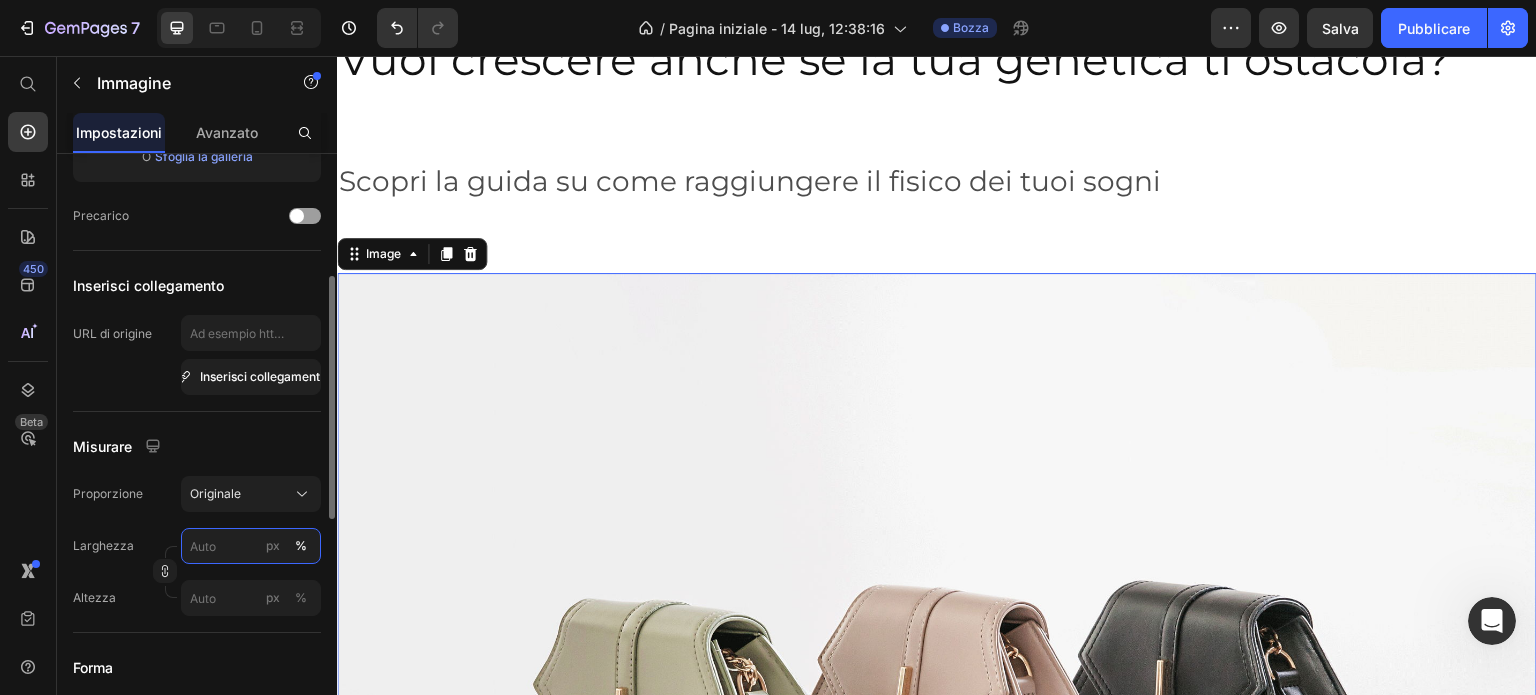 click on "px %" at bounding box center [251, 546] 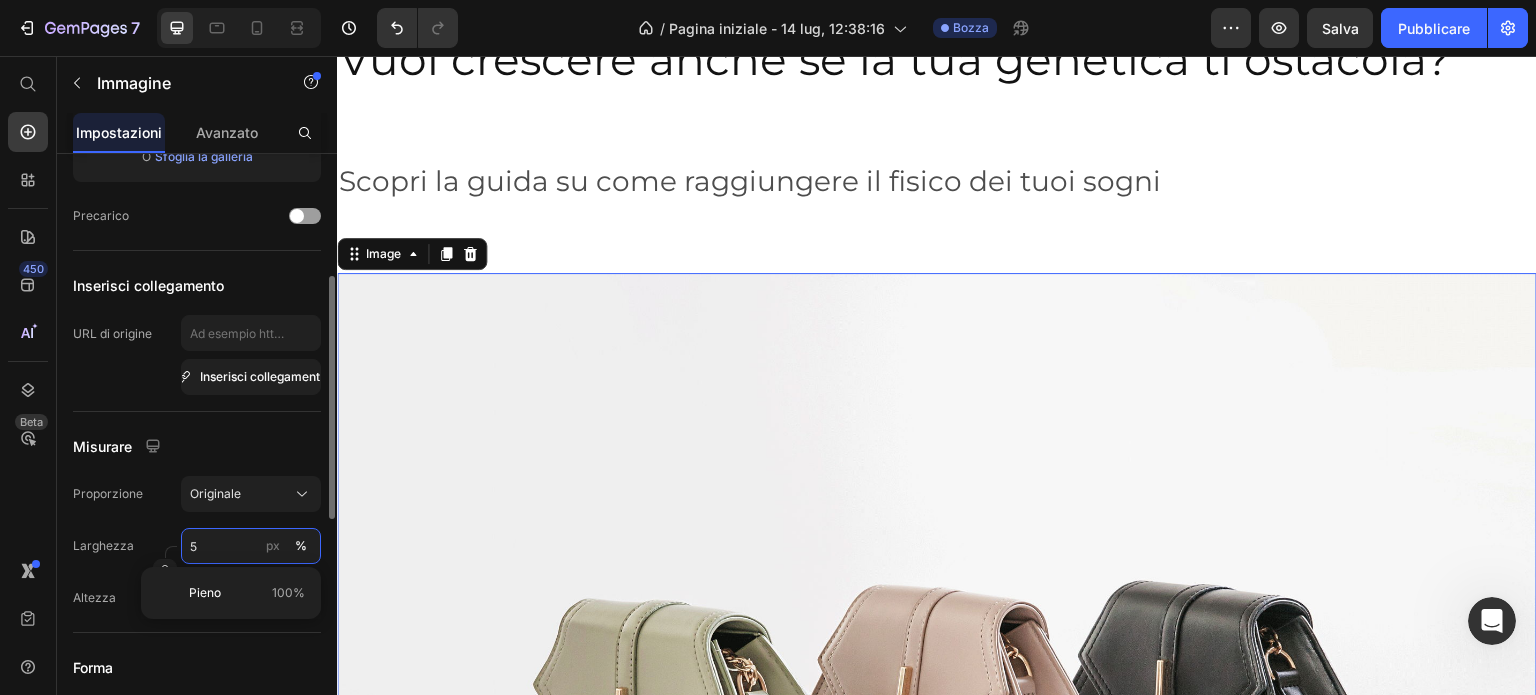 scroll, scrollTop: 15, scrollLeft: 0, axis: vertical 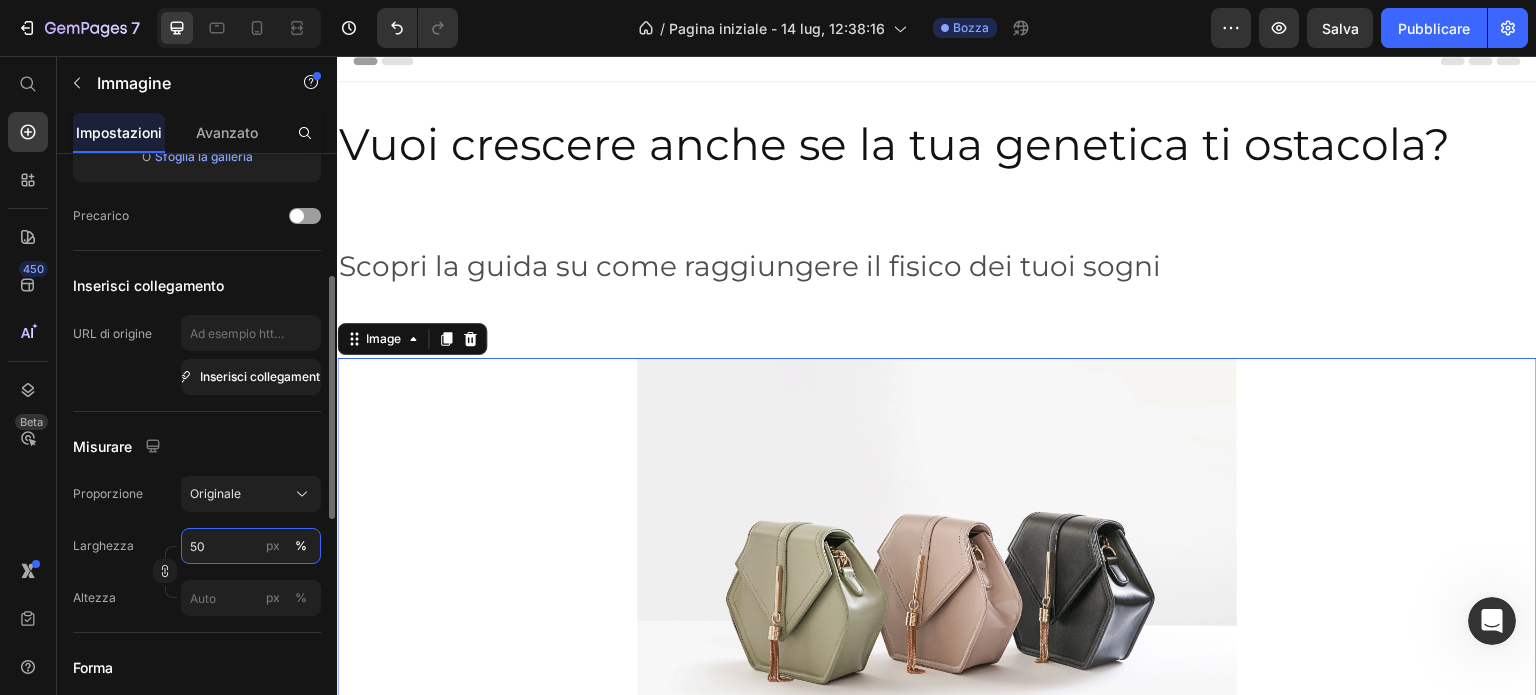 type on "50" 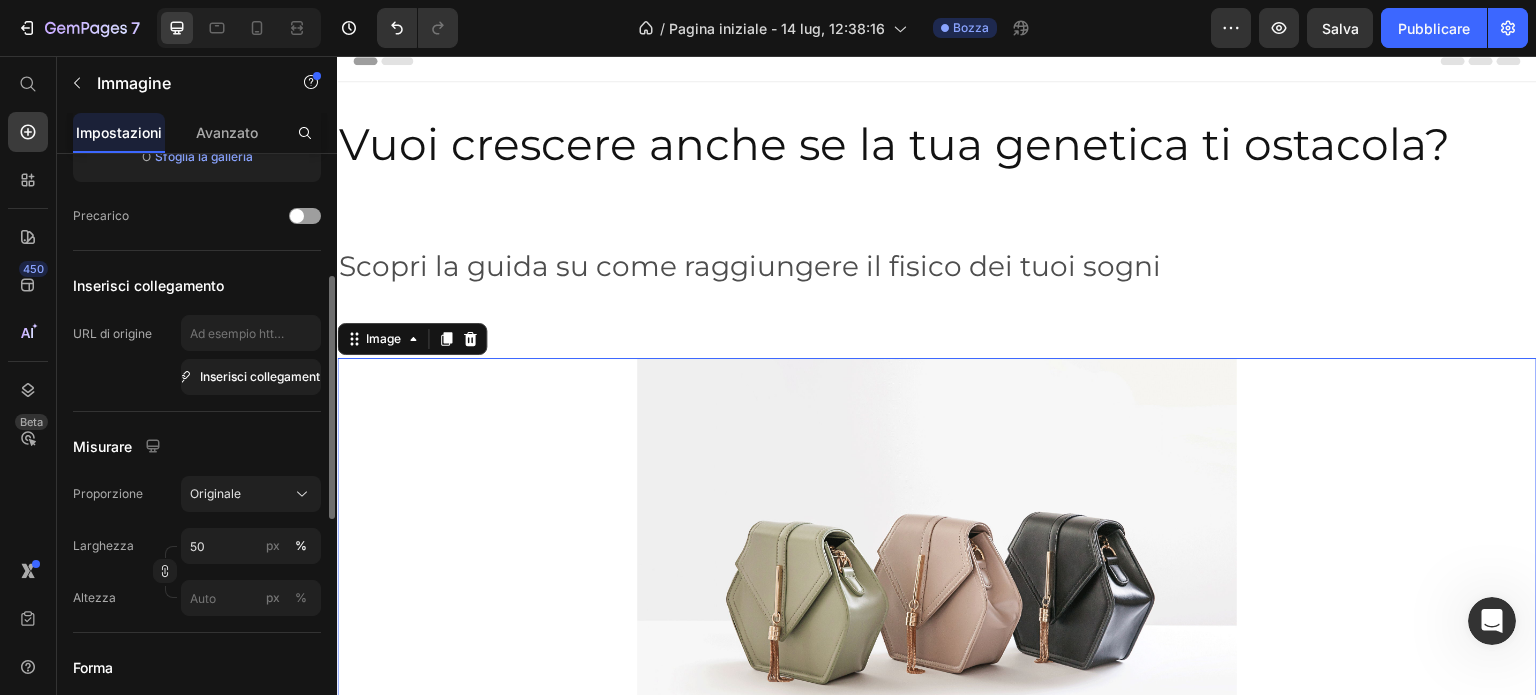 click on "Forma" at bounding box center (197, 667) 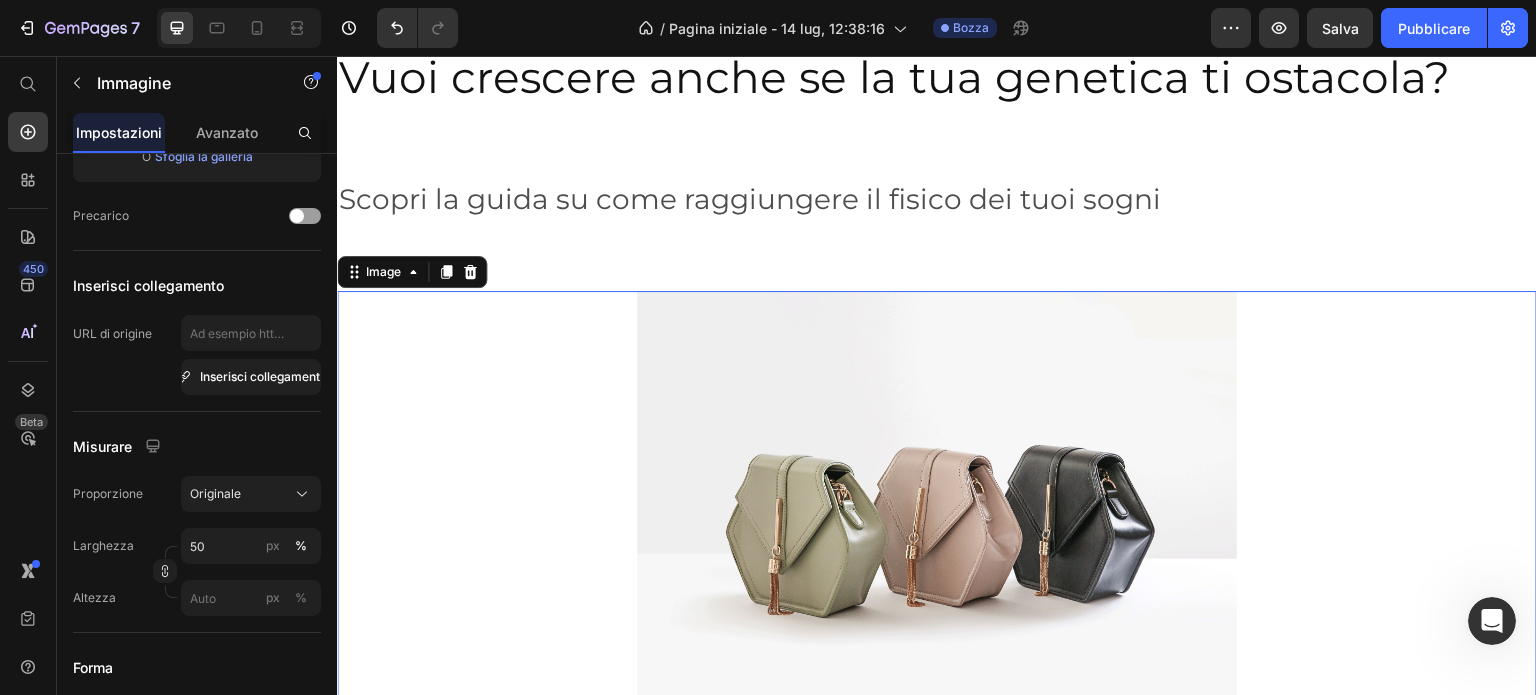scroll, scrollTop: 0, scrollLeft: 0, axis: both 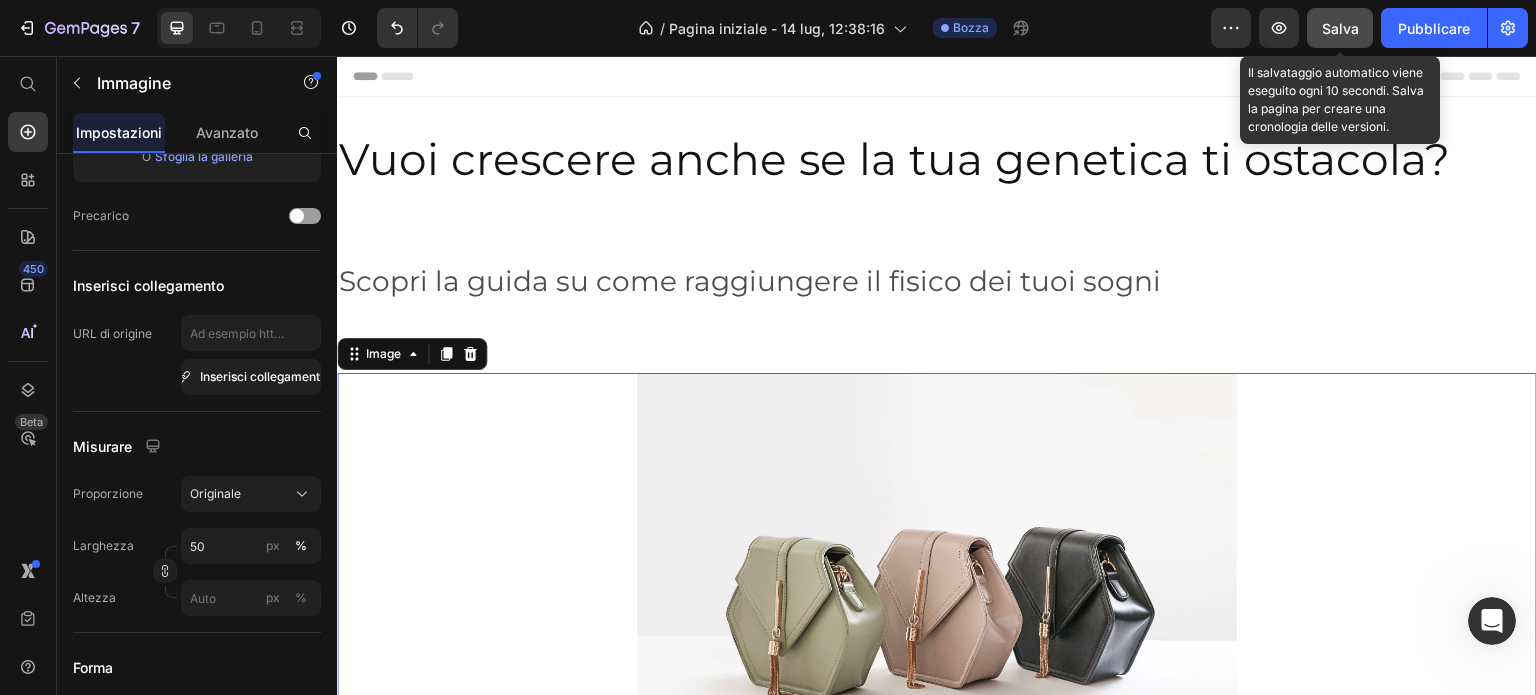 click on "Salva" at bounding box center (1340, 28) 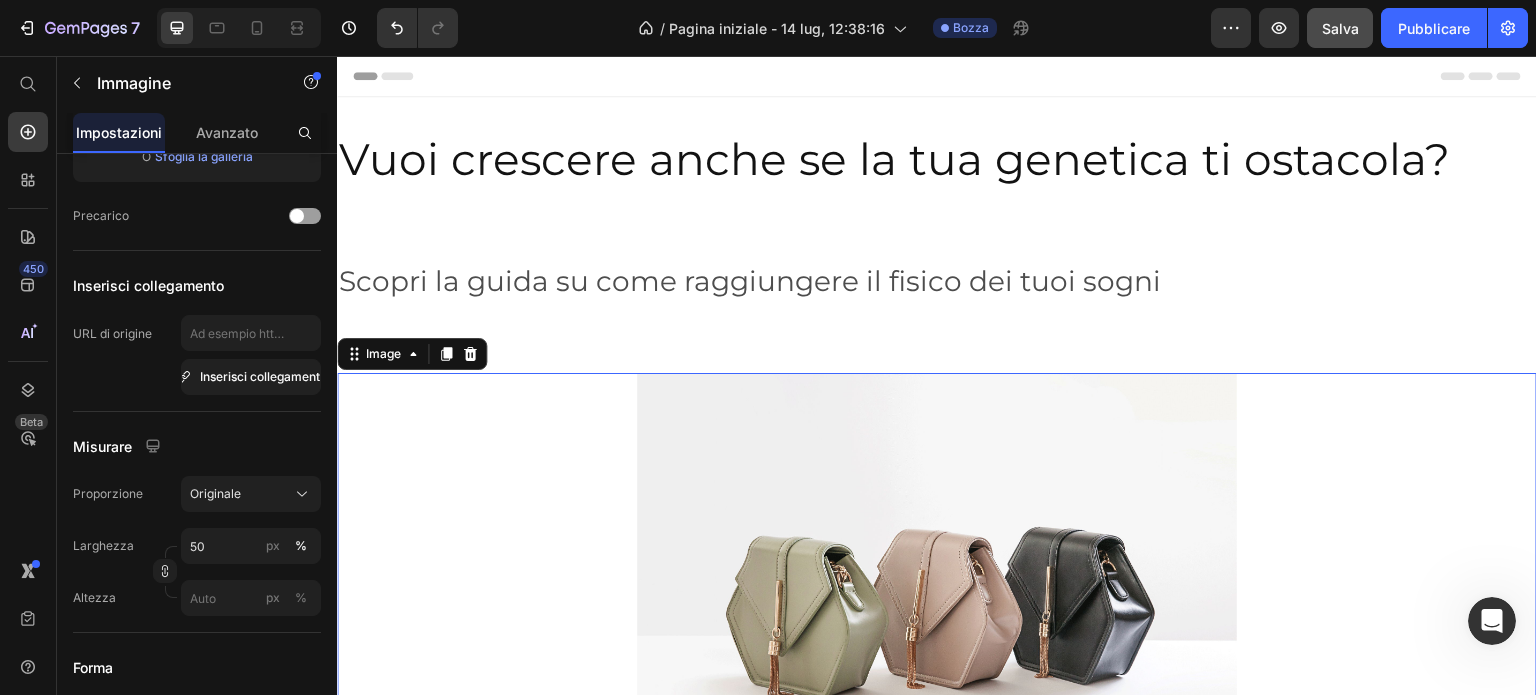 scroll, scrollTop: 0, scrollLeft: 0, axis: both 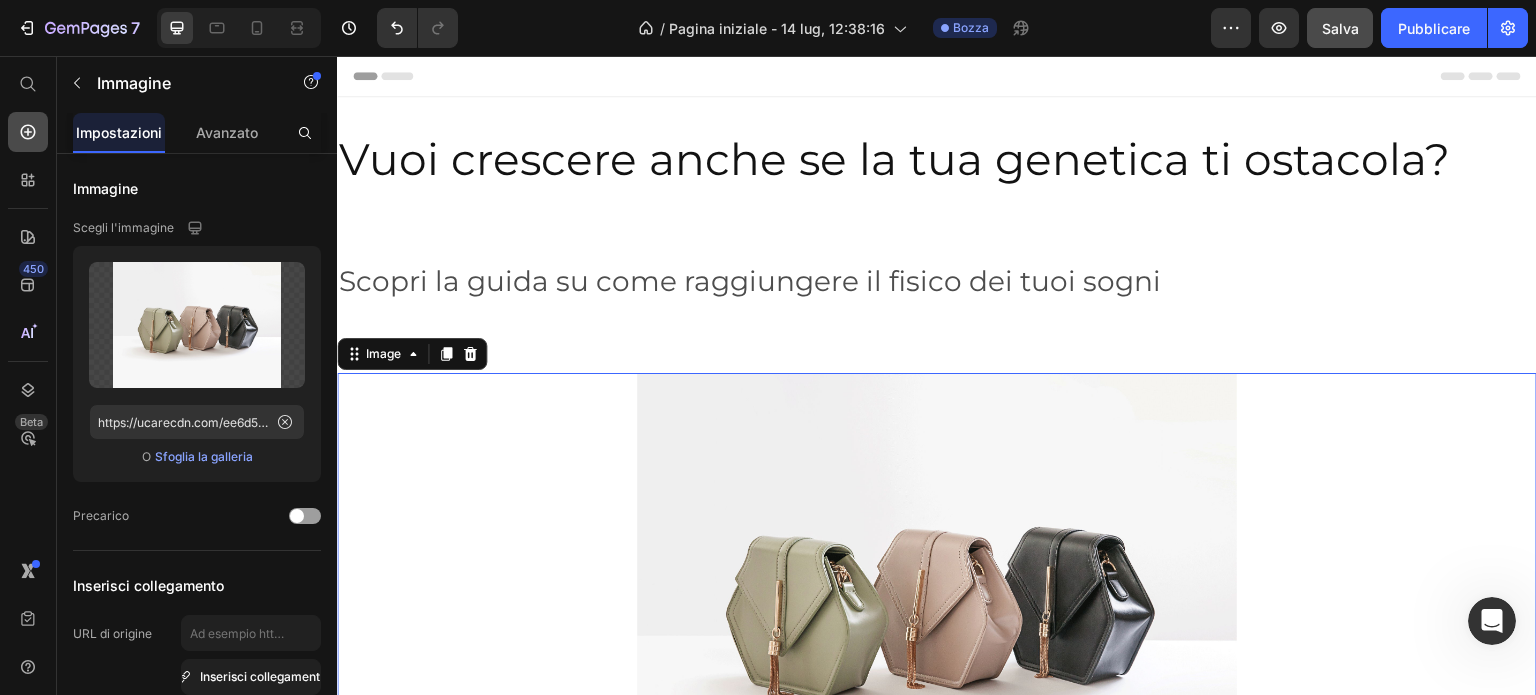 click 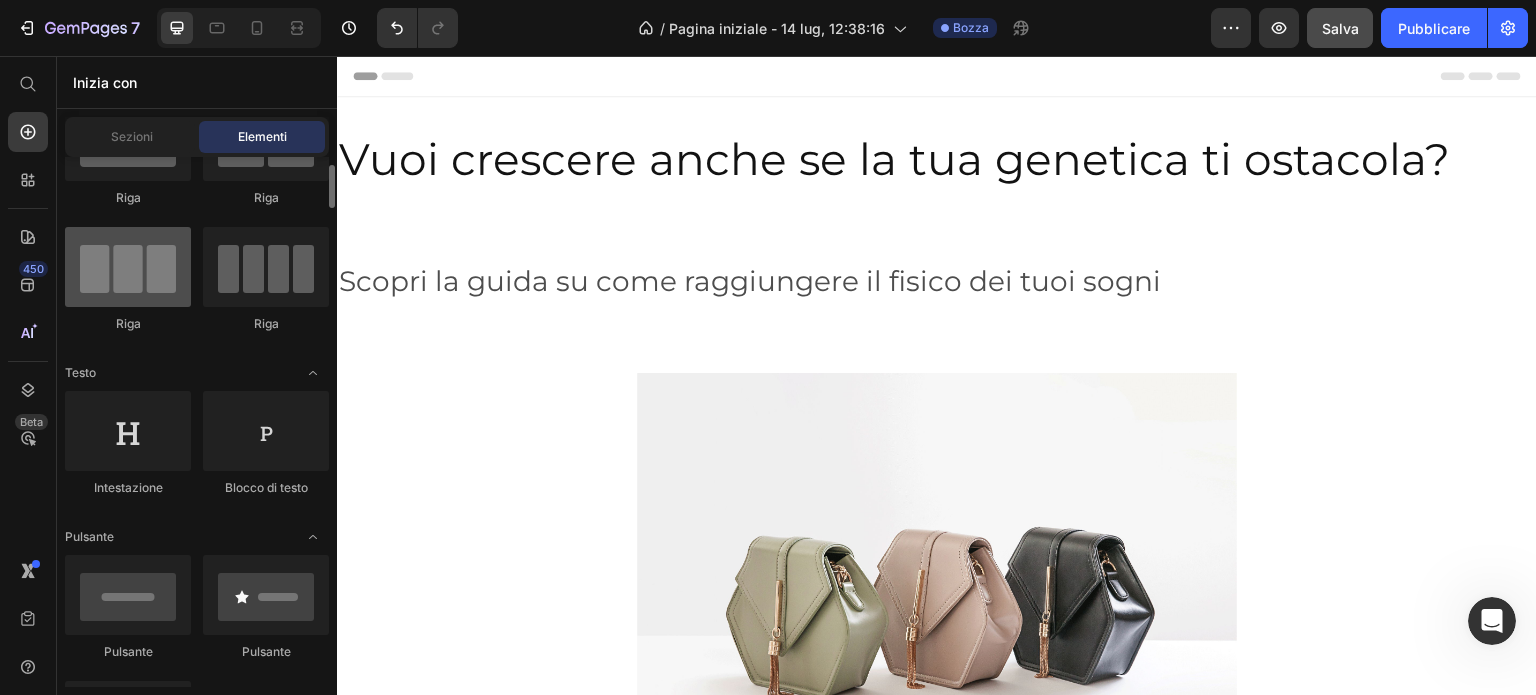 scroll, scrollTop: 0, scrollLeft: 0, axis: both 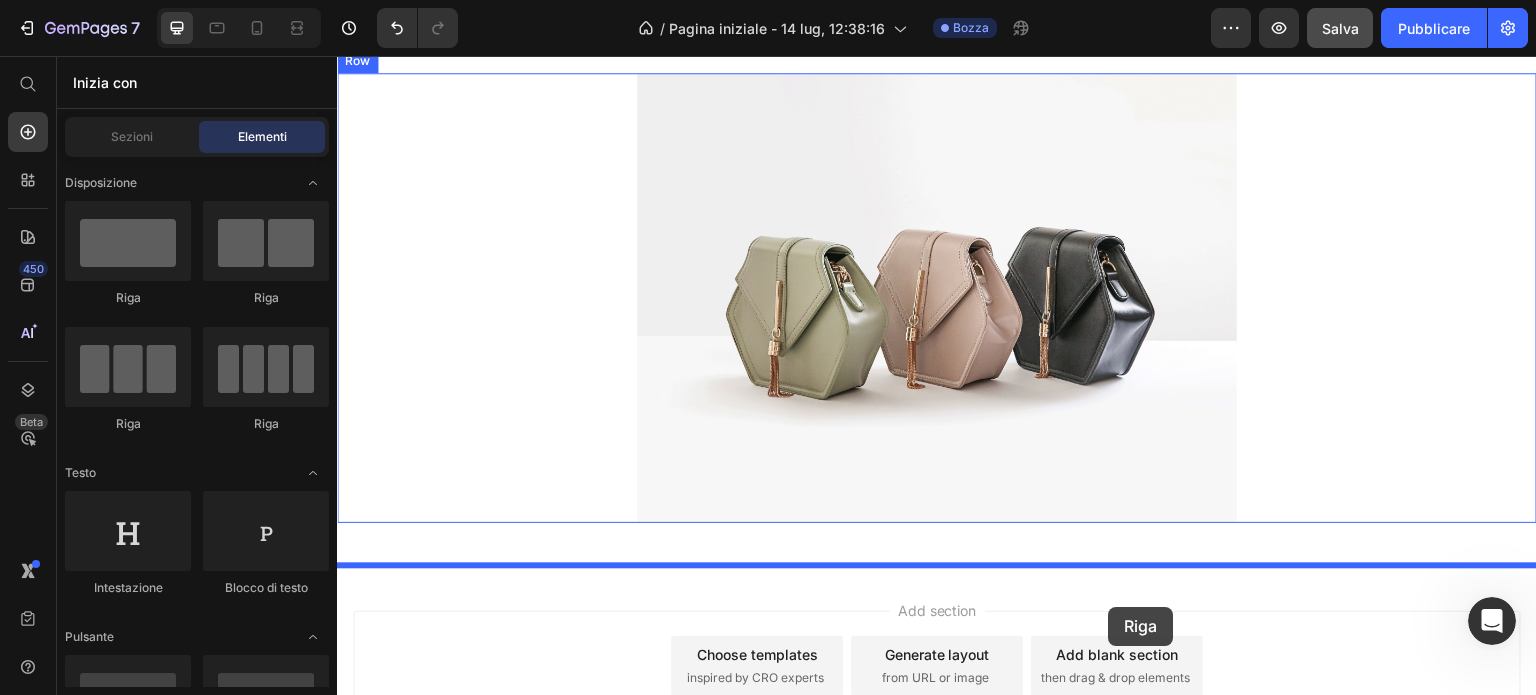drag, startPoint x: 517, startPoint y: 308, endPoint x: 1109, endPoint y: 607, distance: 663.2232 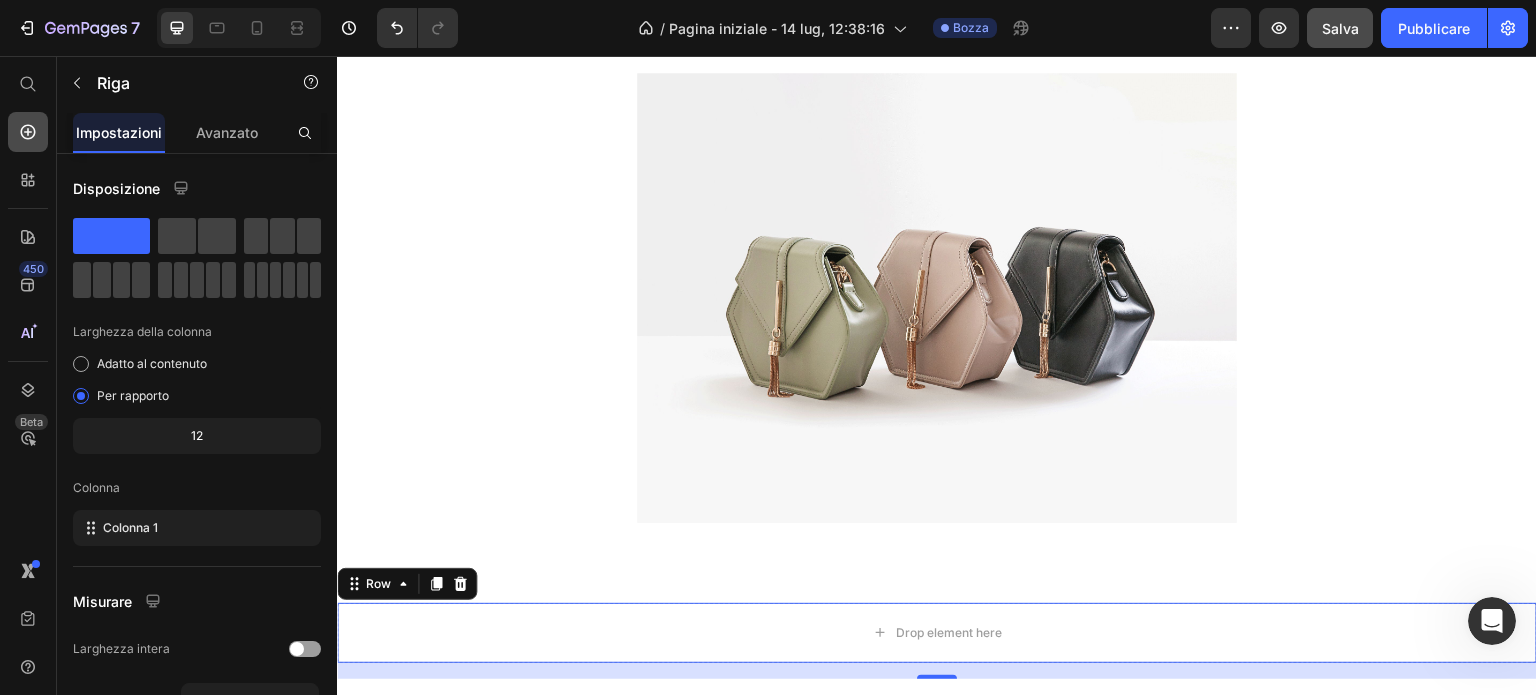 click 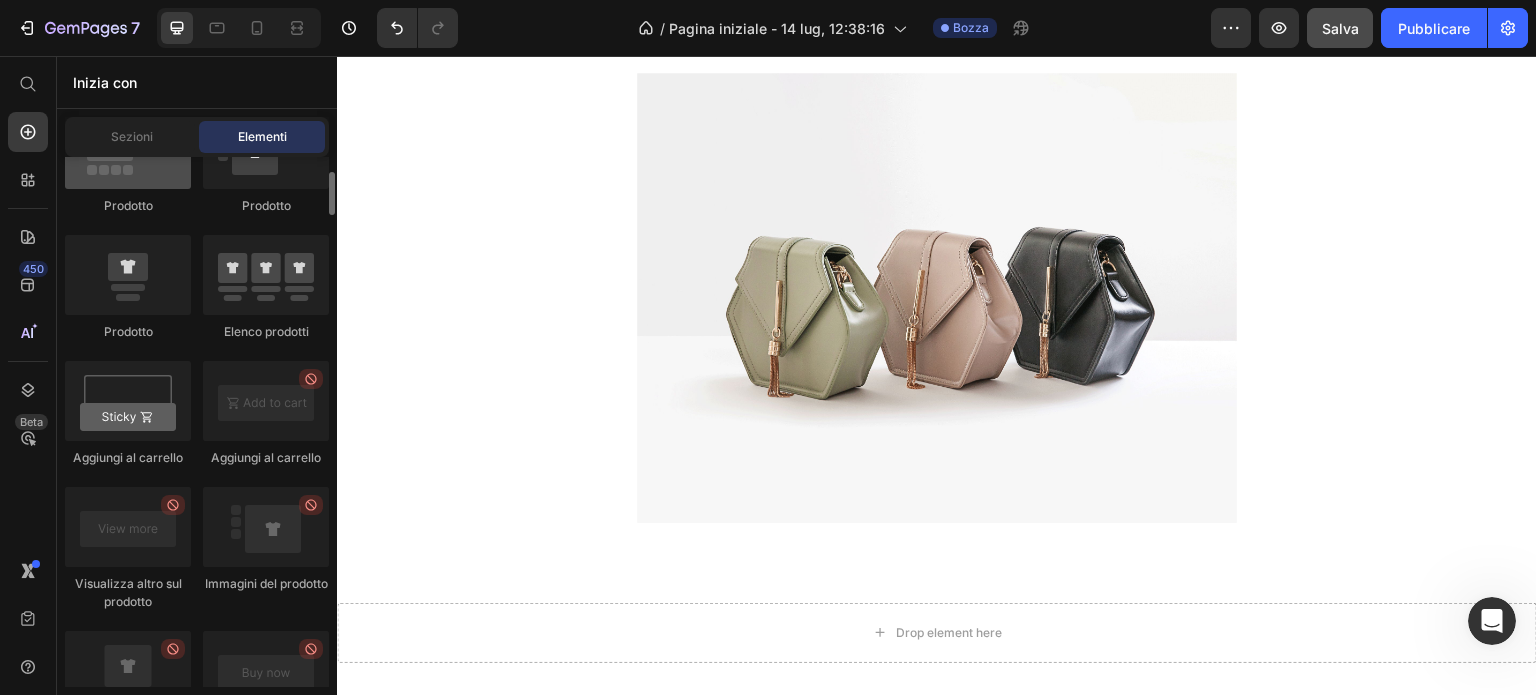 scroll, scrollTop: 2500, scrollLeft: 0, axis: vertical 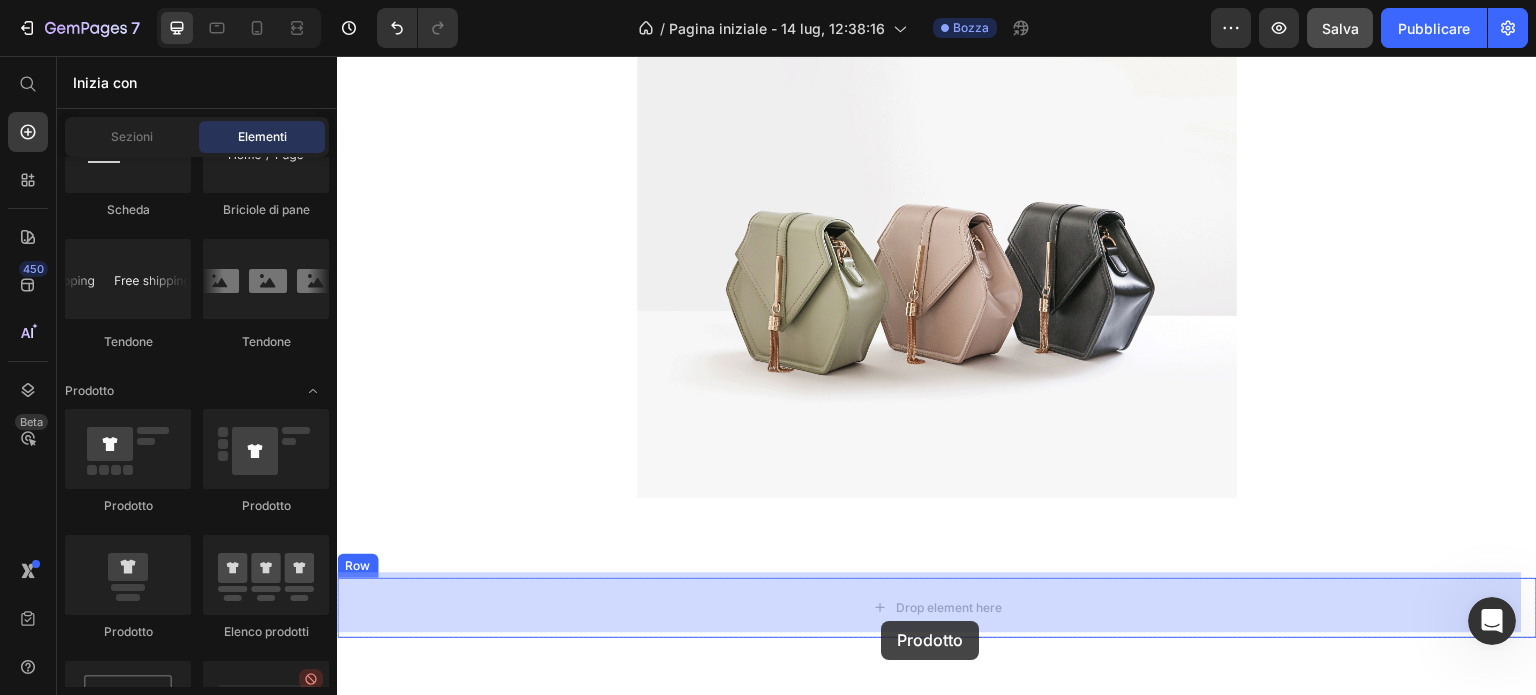 drag, startPoint x: 491, startPoint y: 512, endPoint x: 876, endPoint y: 613, distance: 398.02765 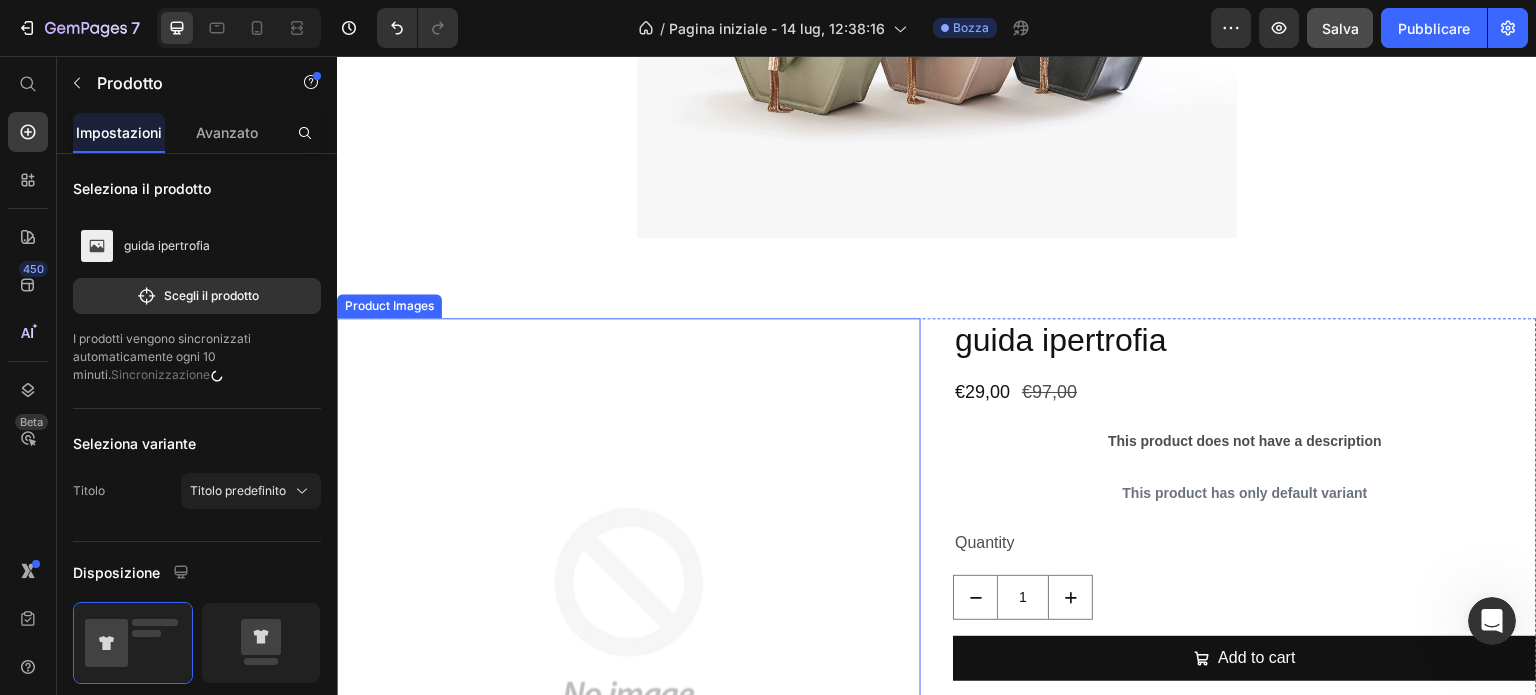 scroll, scrollTop: 641, scrollLeft: 0, axis: vertical 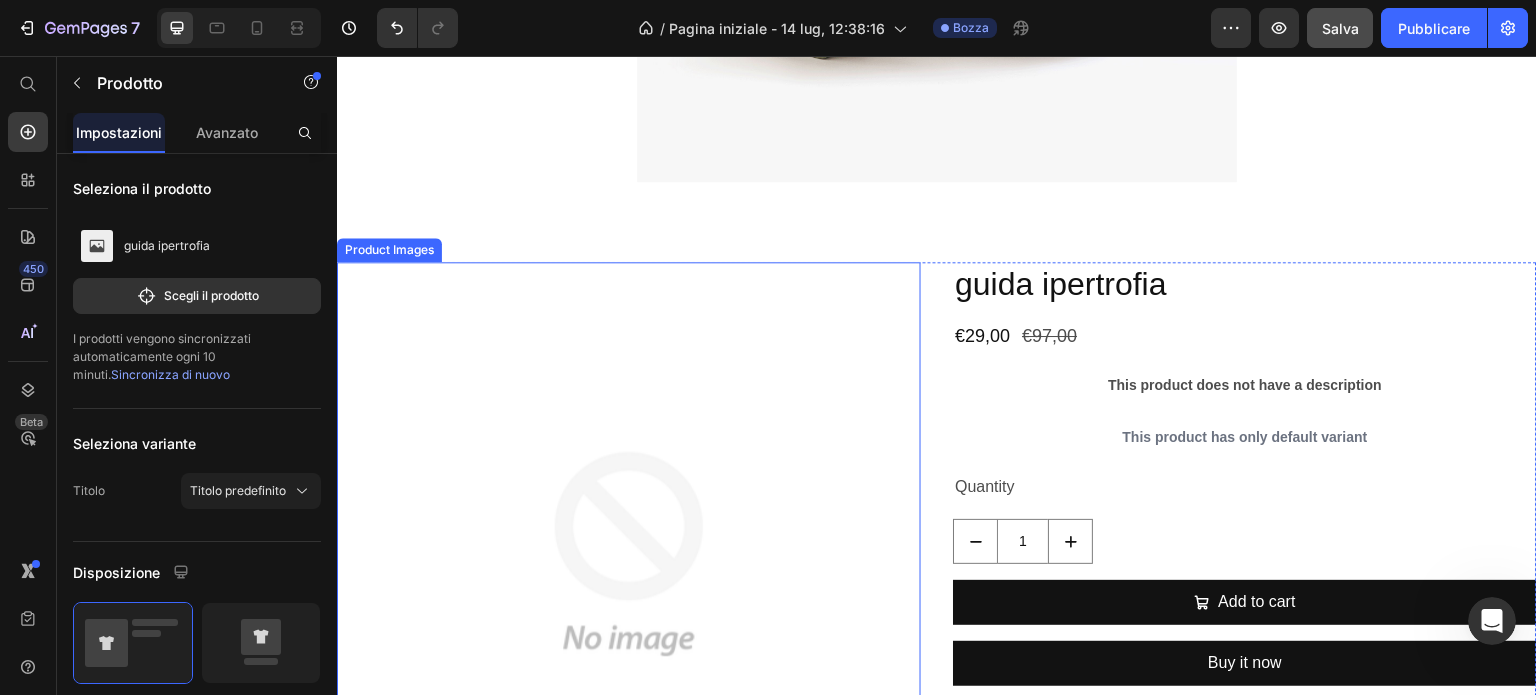 click at bounding box center (629, 554) 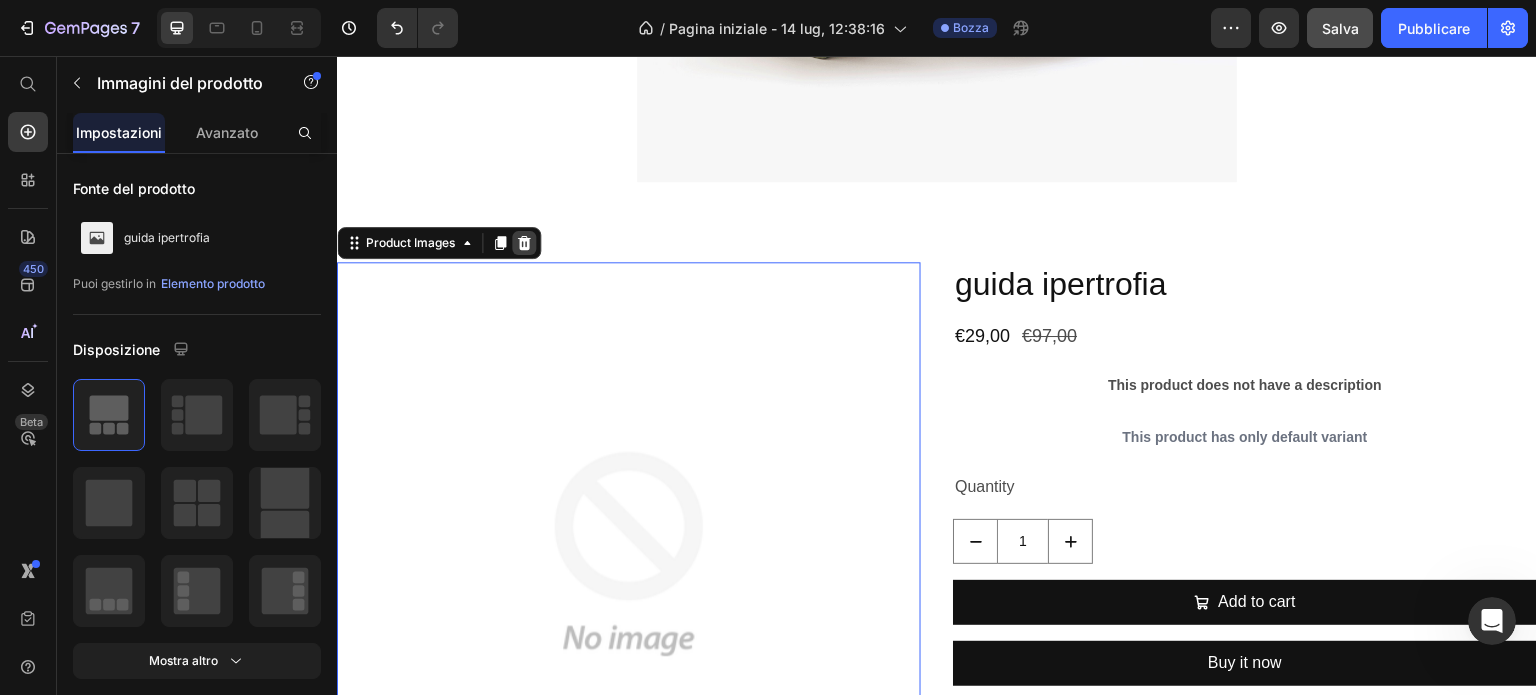 click 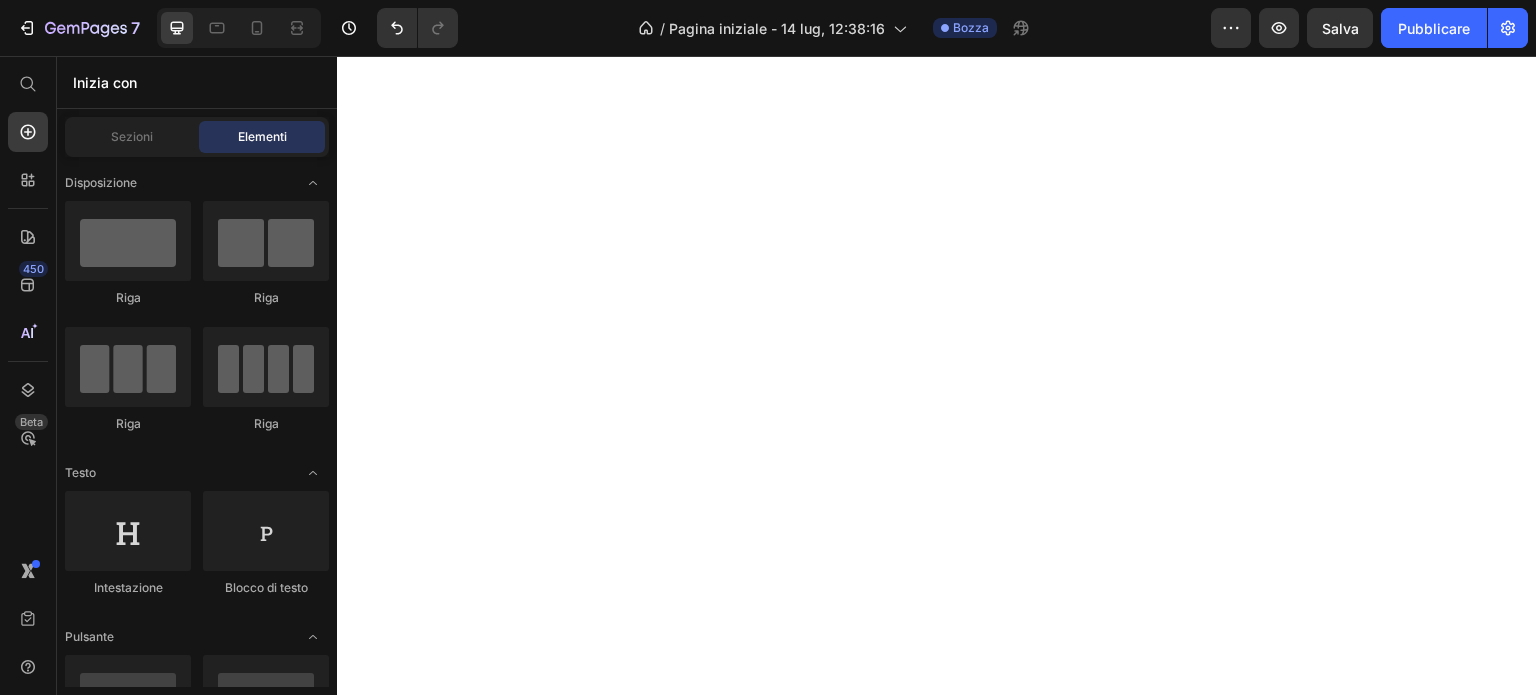 scroll, scrollTop: 0, scrollLeft: 0, axis: both 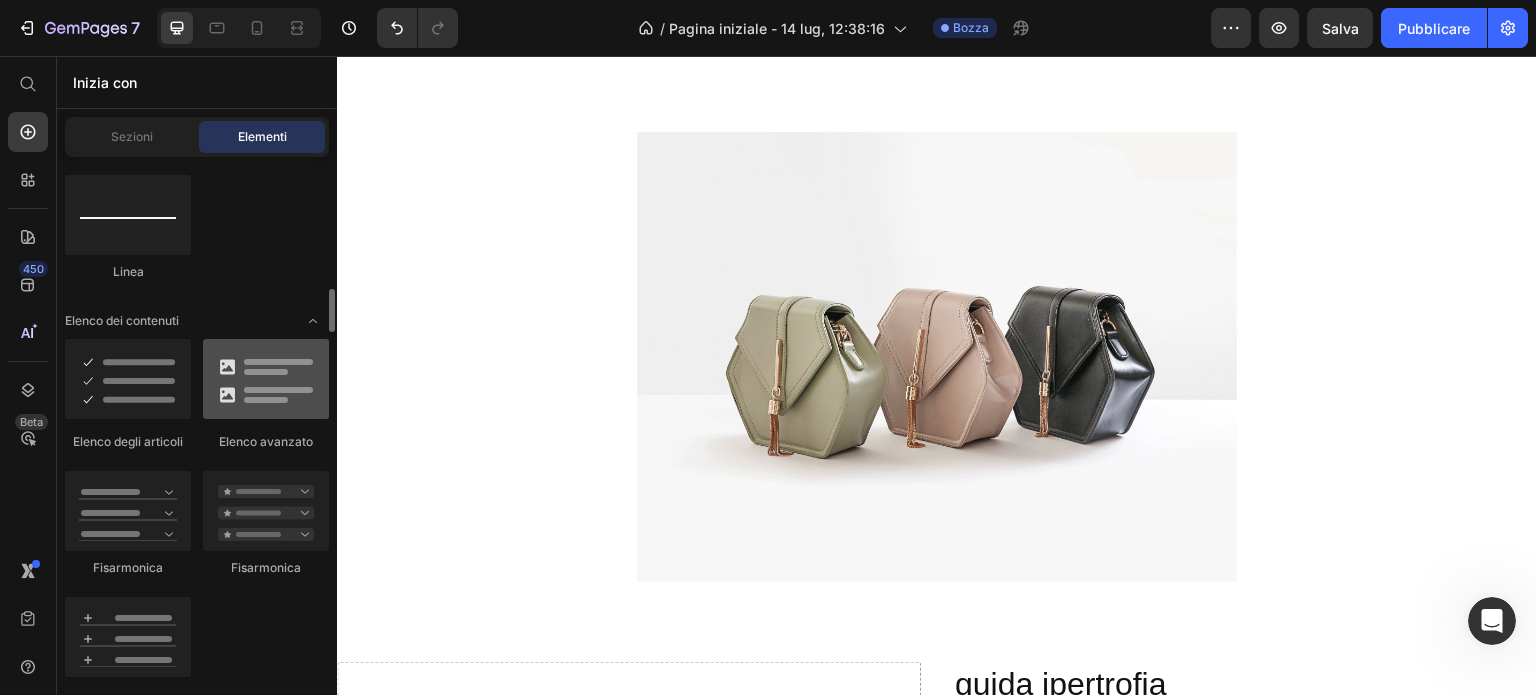 click at bounding box center (266, 379) 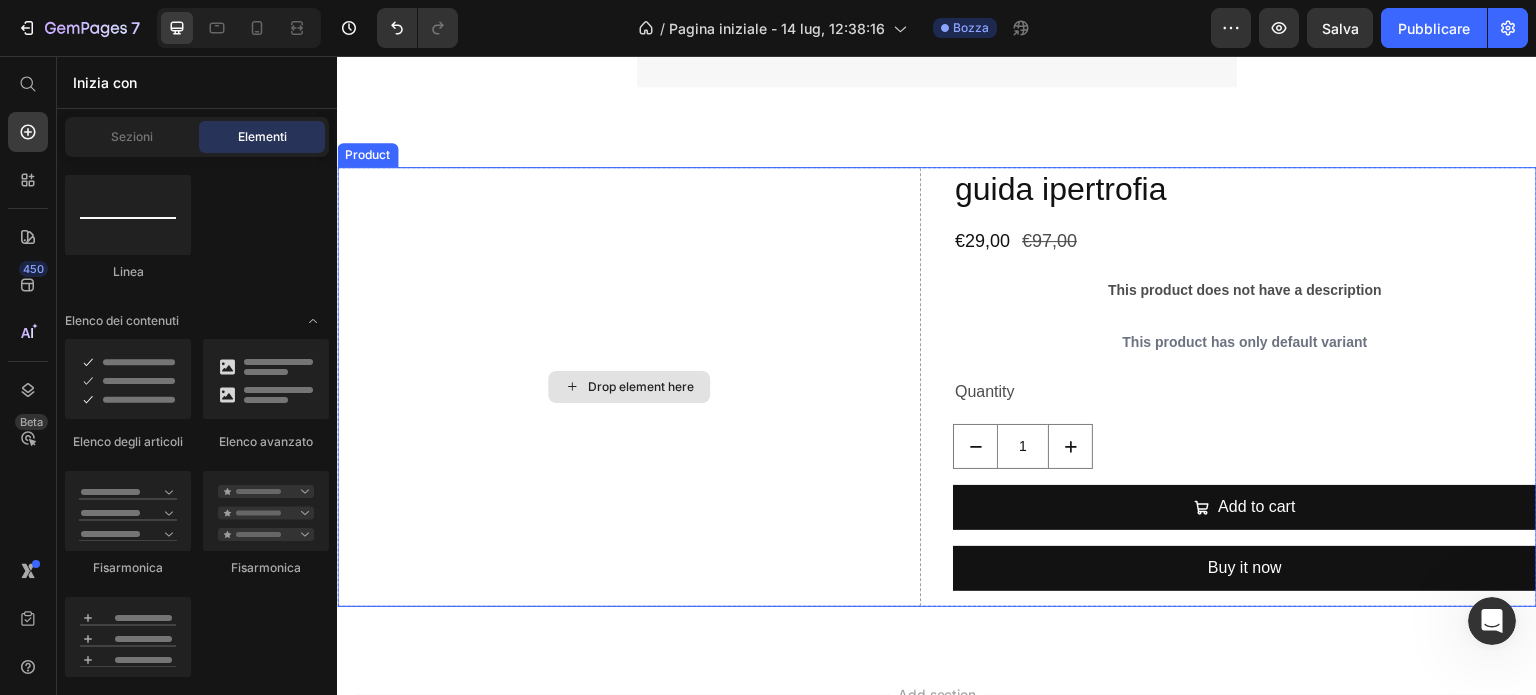 scroll, scrollTop: 741, scrollLeft: 0, axis: vertical 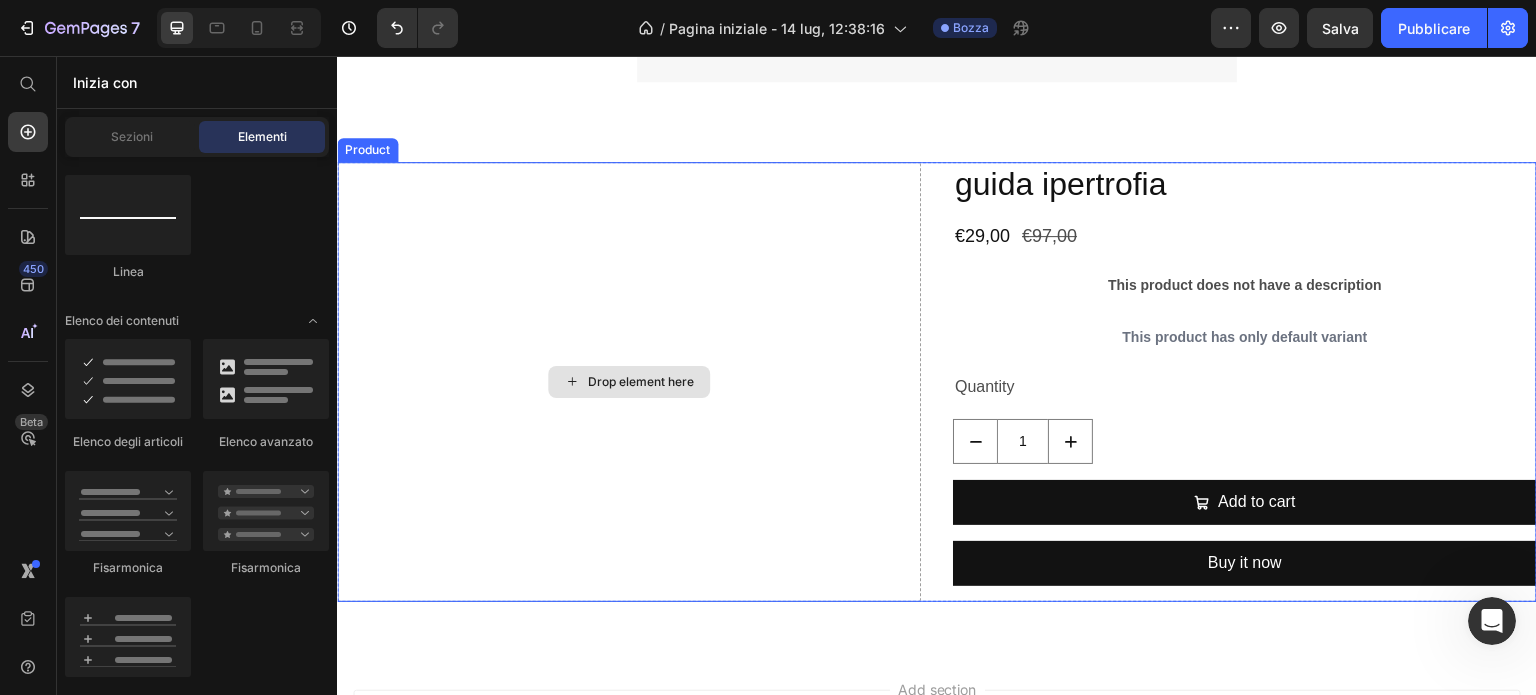 click on "Drop element here" at bounding box center [629, 382] 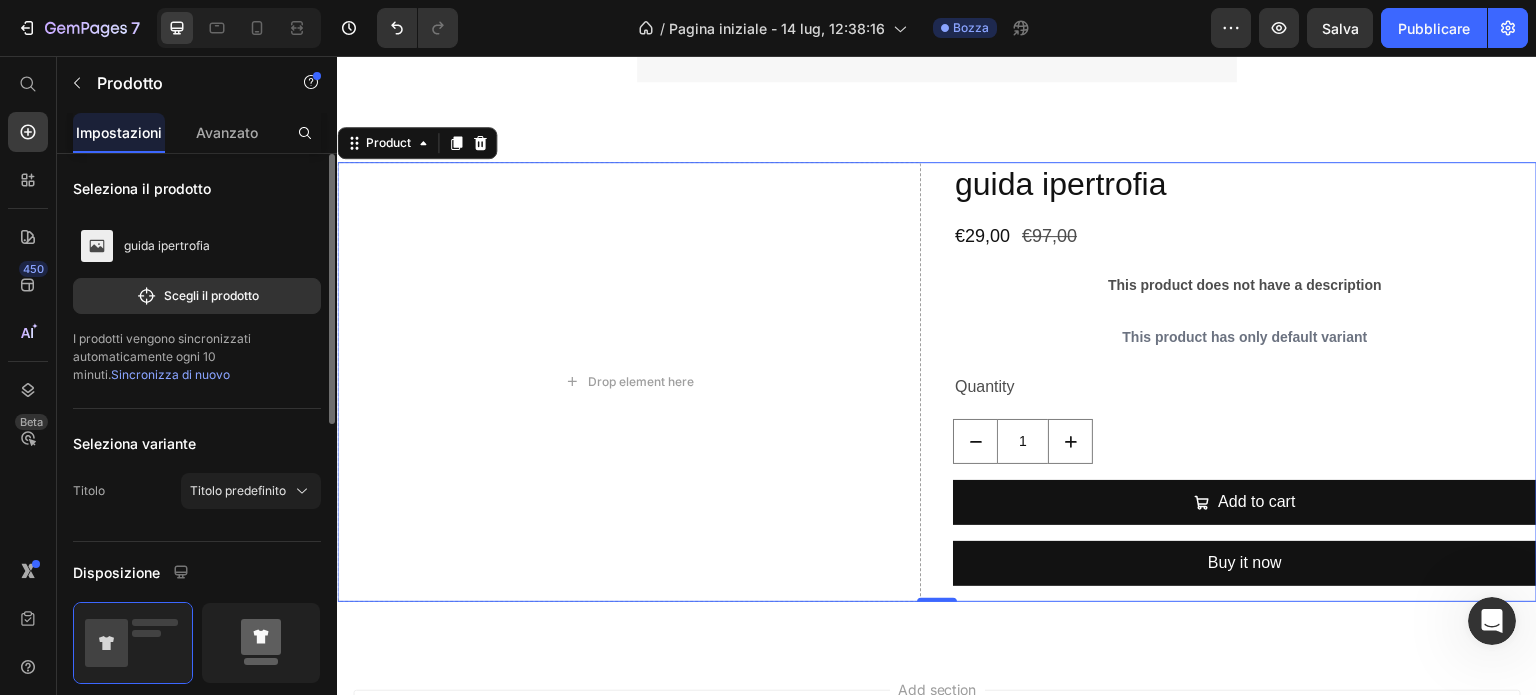 scroll, scrollTop: 200, scrollLeft: 0, axis: vertical 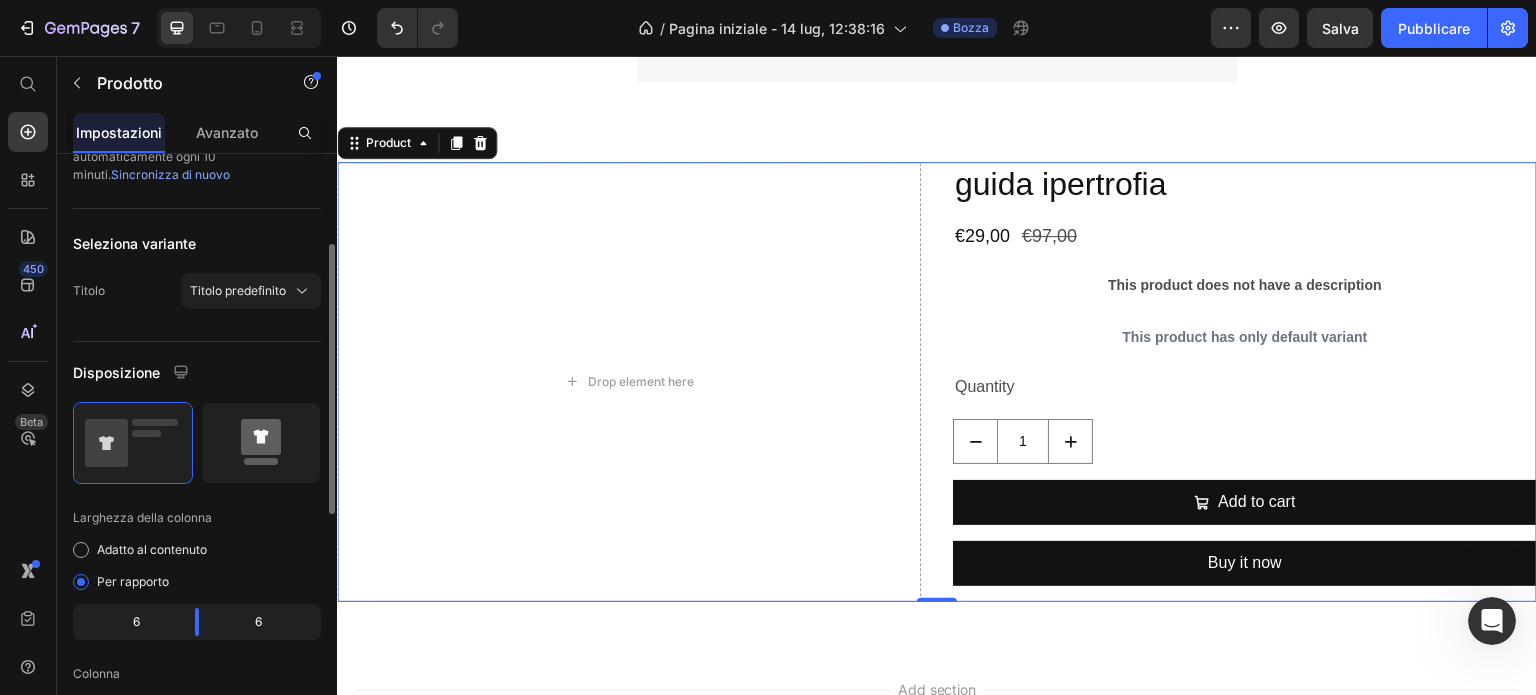 click 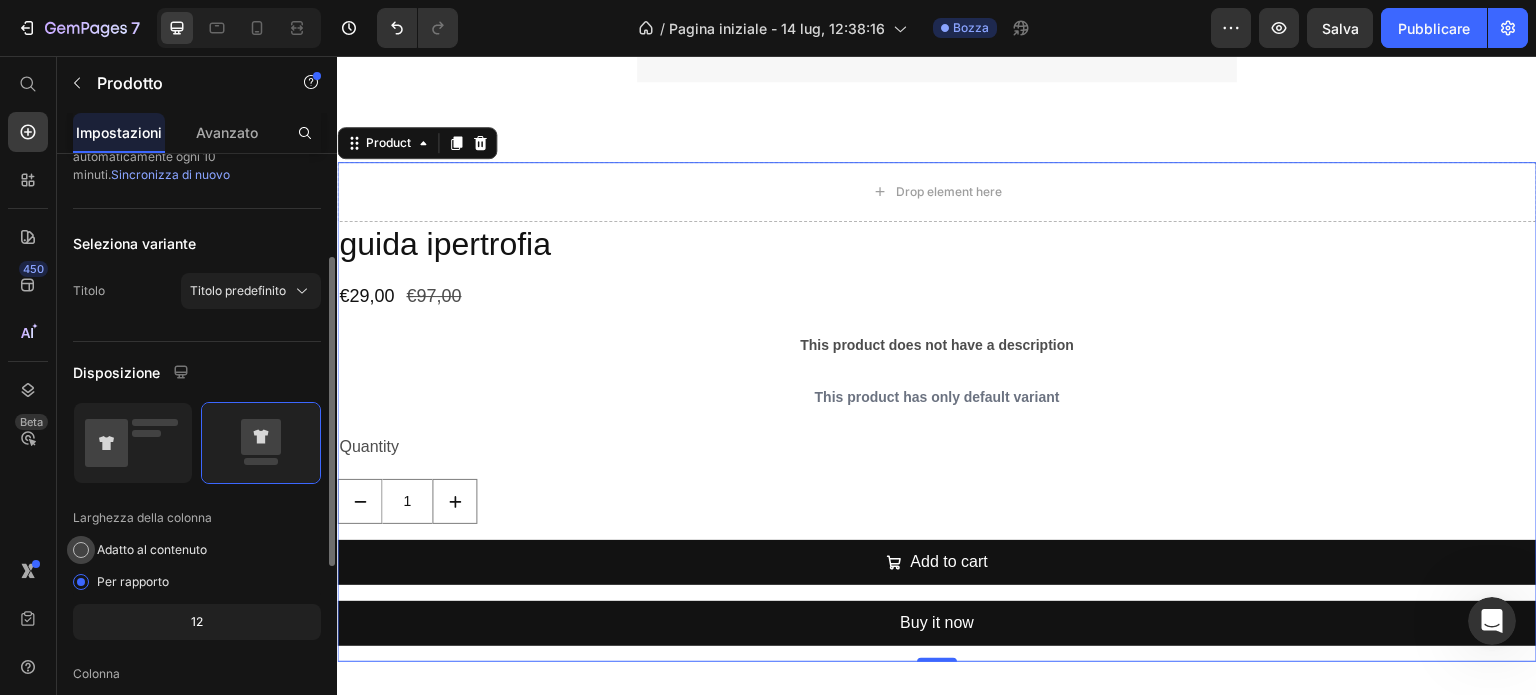 click at bounding box center (81, 550) 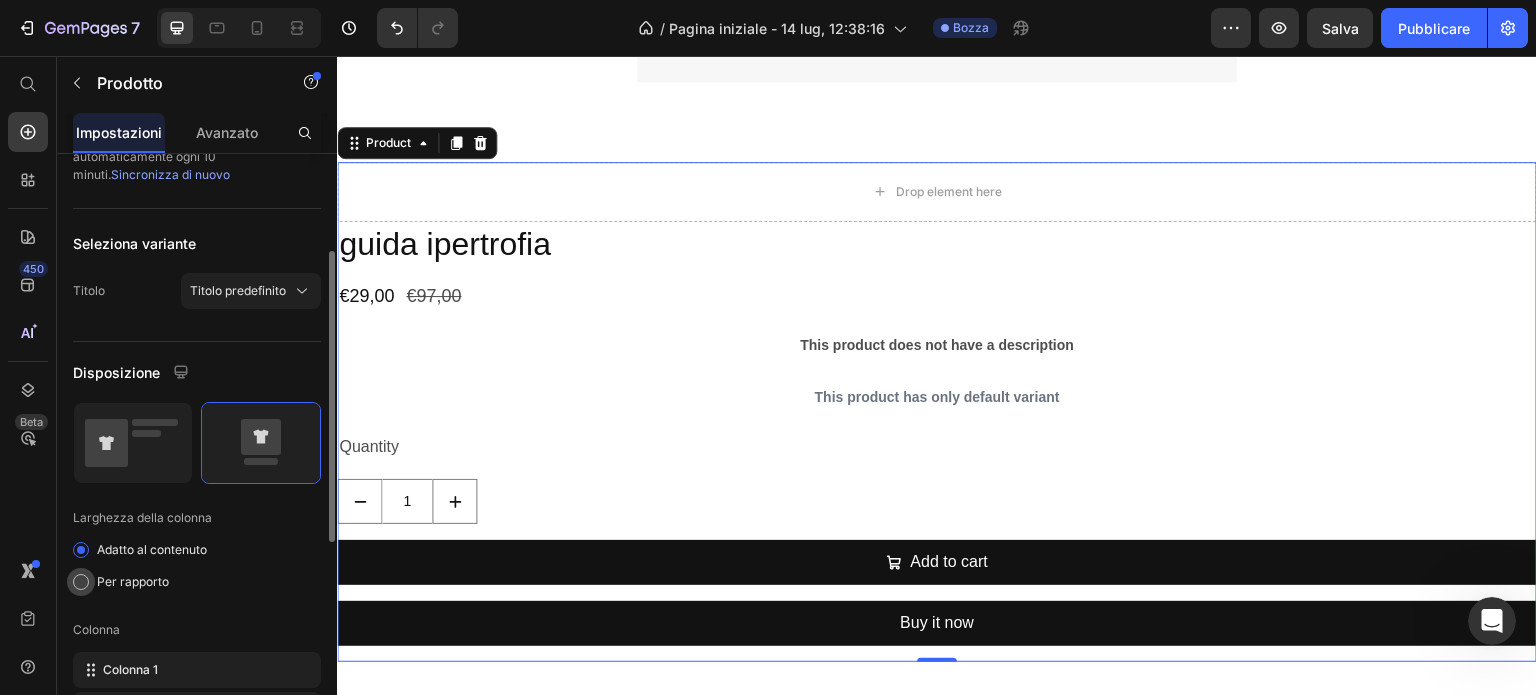 click on "Per rapporto" 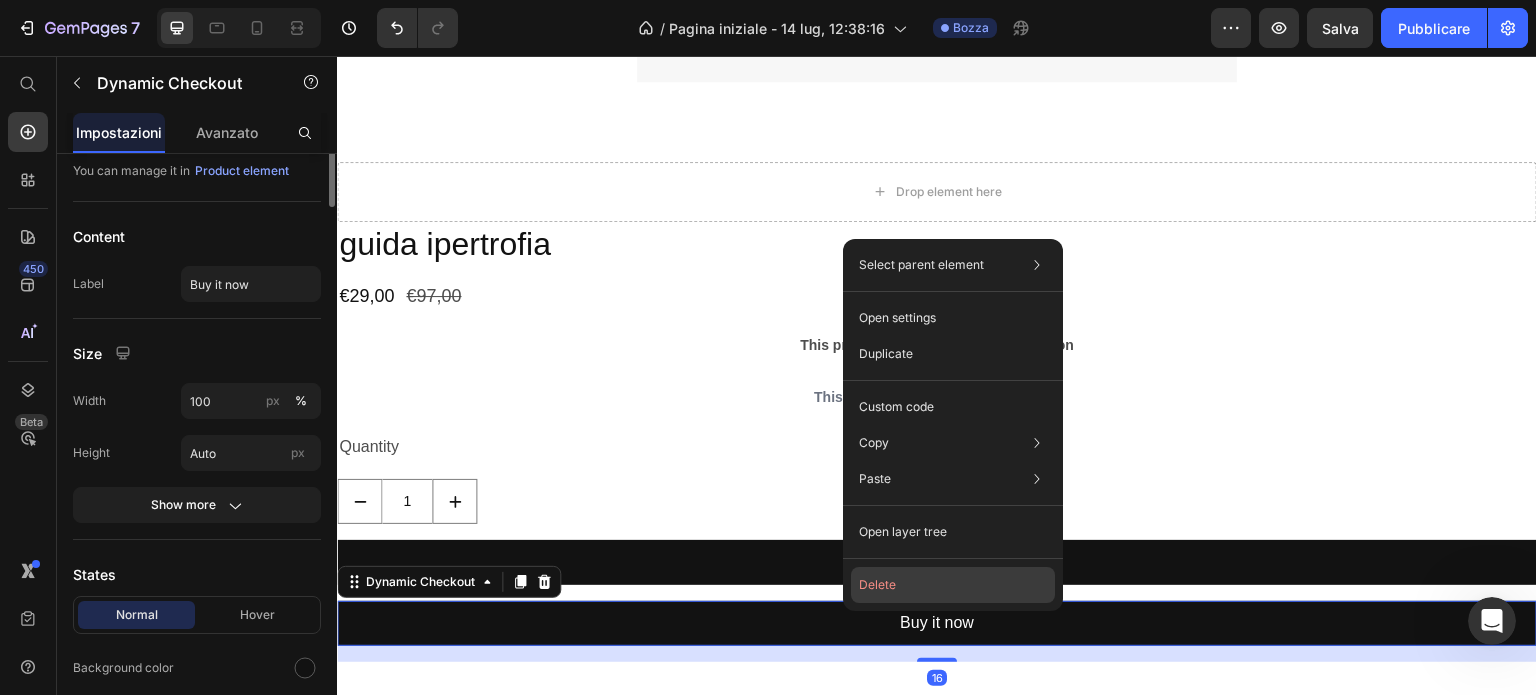 scroll, scrollTop: 0, scrollLeft: 0, axis: both 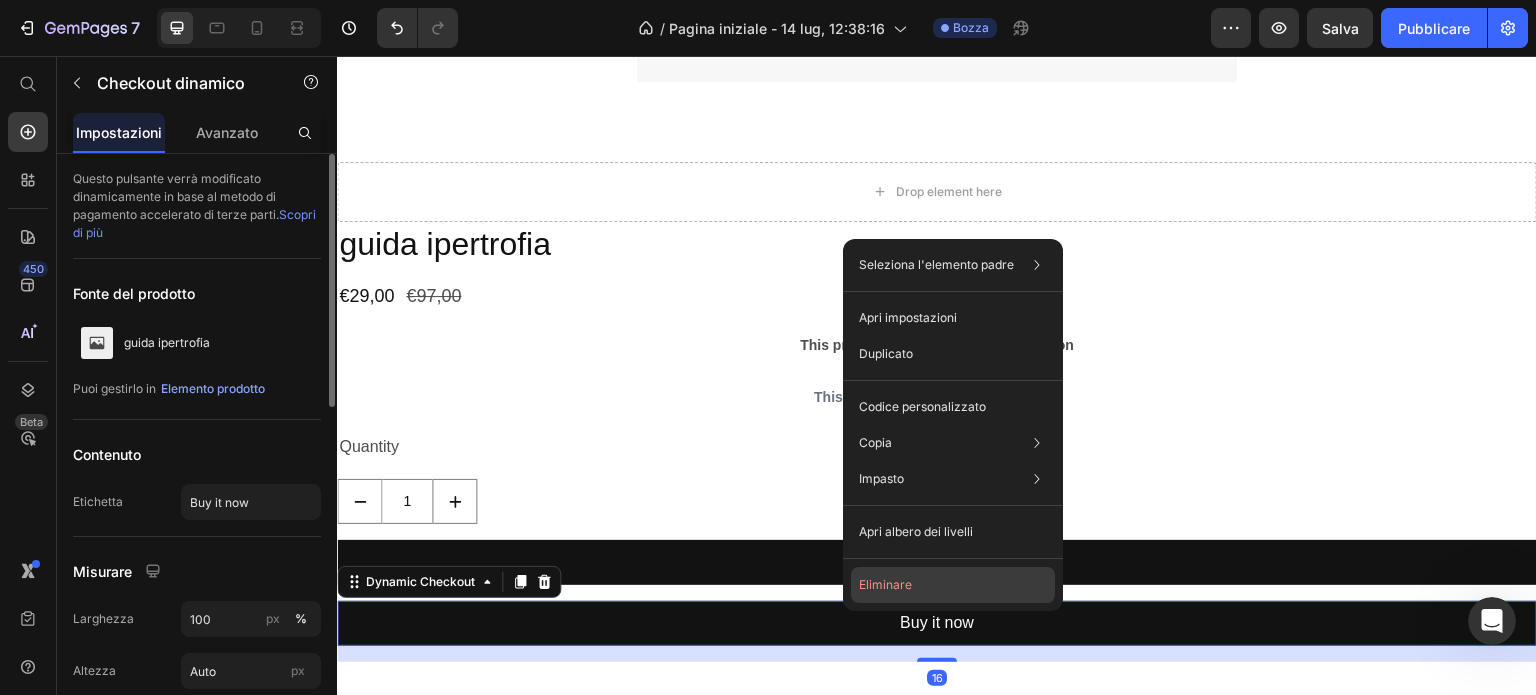 click on "Eliminare" at bounding box center (885, 584) 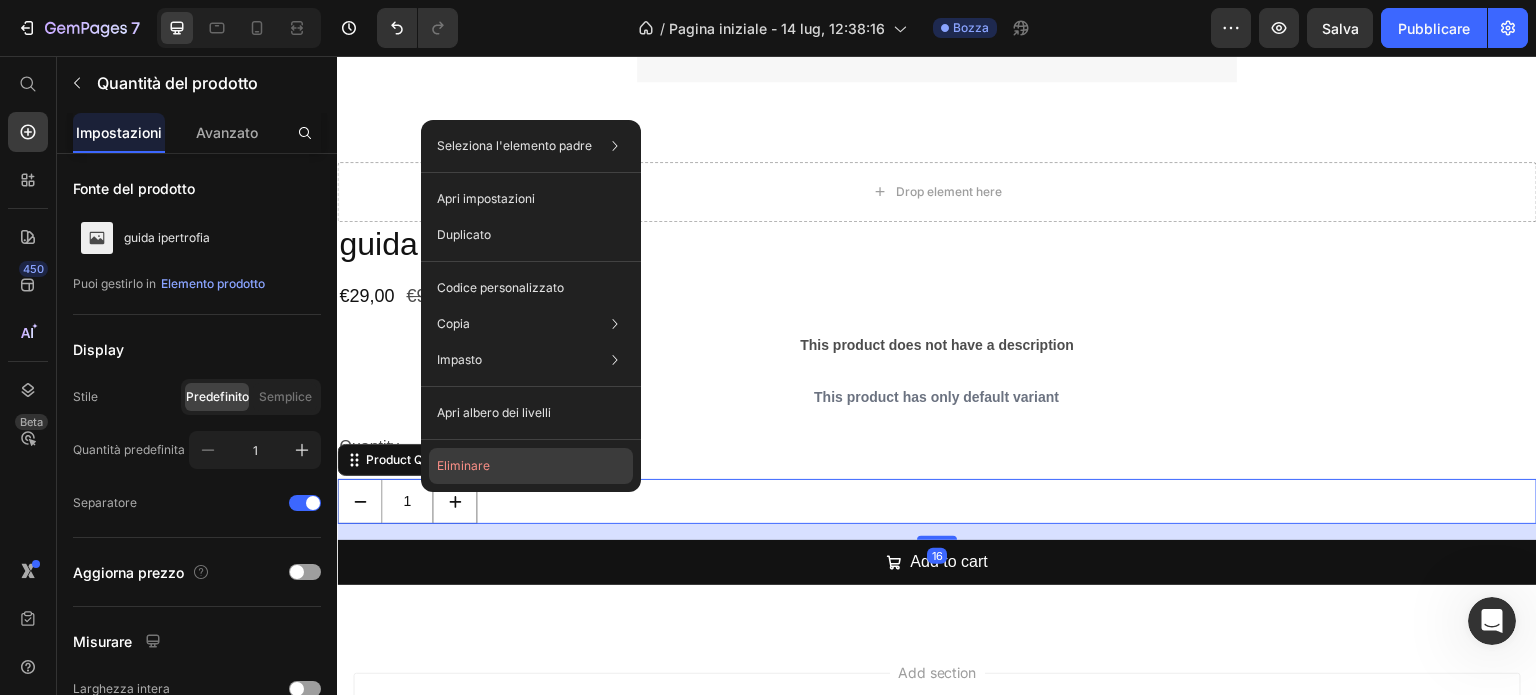 click on "Eliminare" 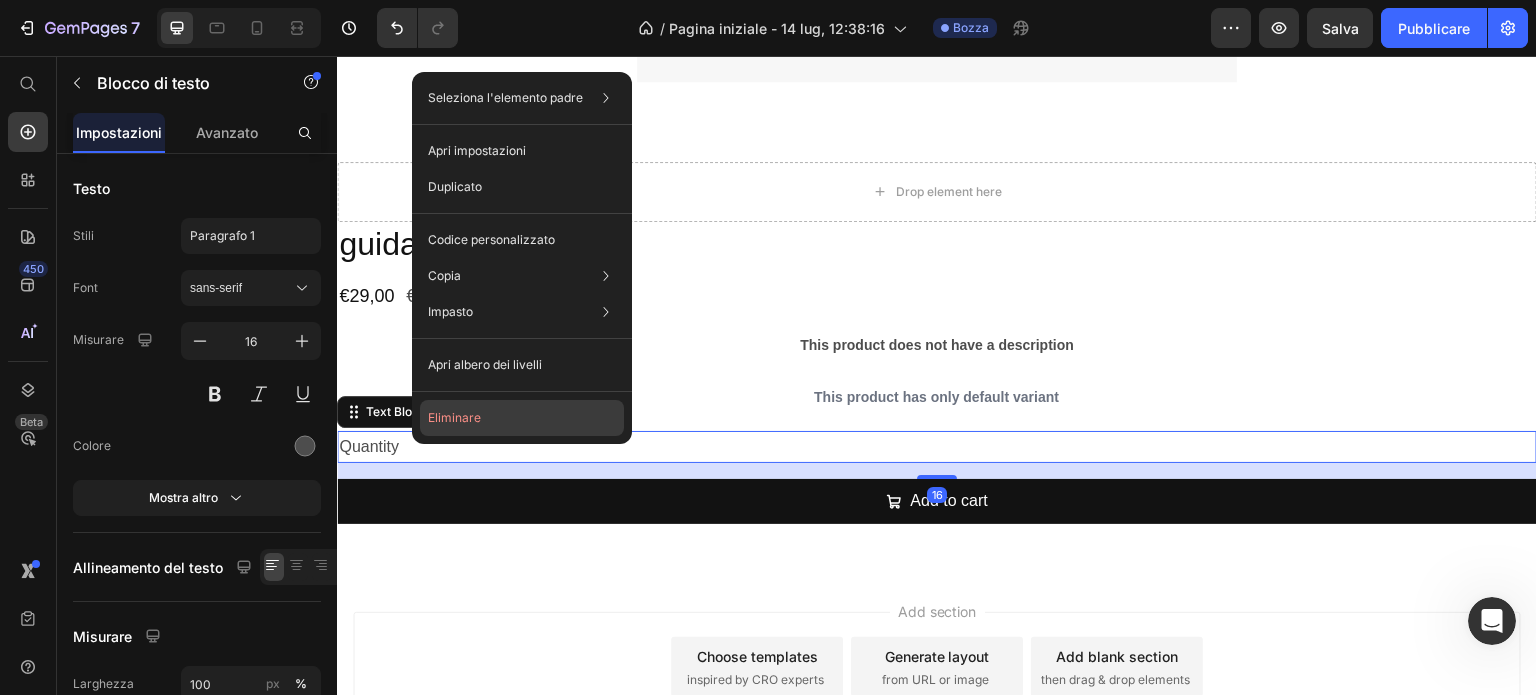 click on "Eliminare" at bounding box center (454, 418) 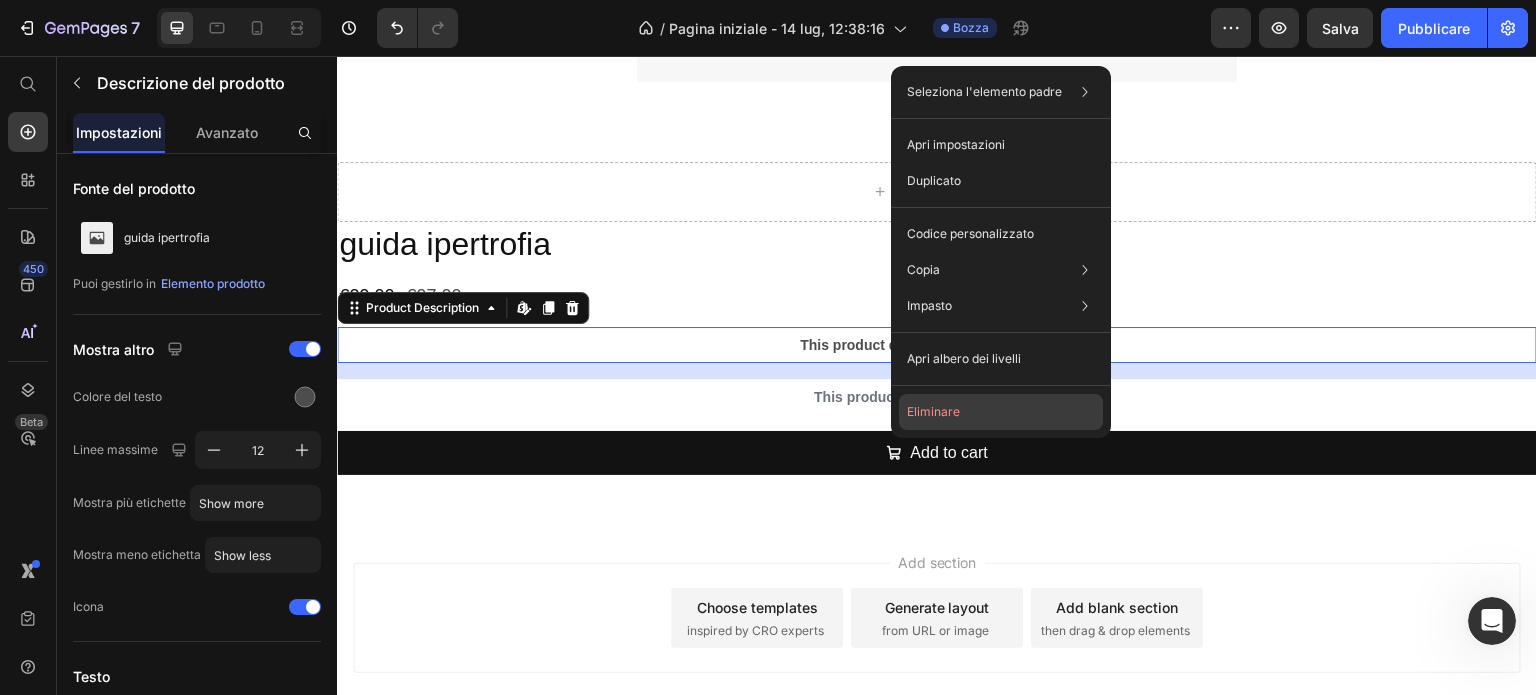 click on "Eliminare" at bounding box center [933, 411] 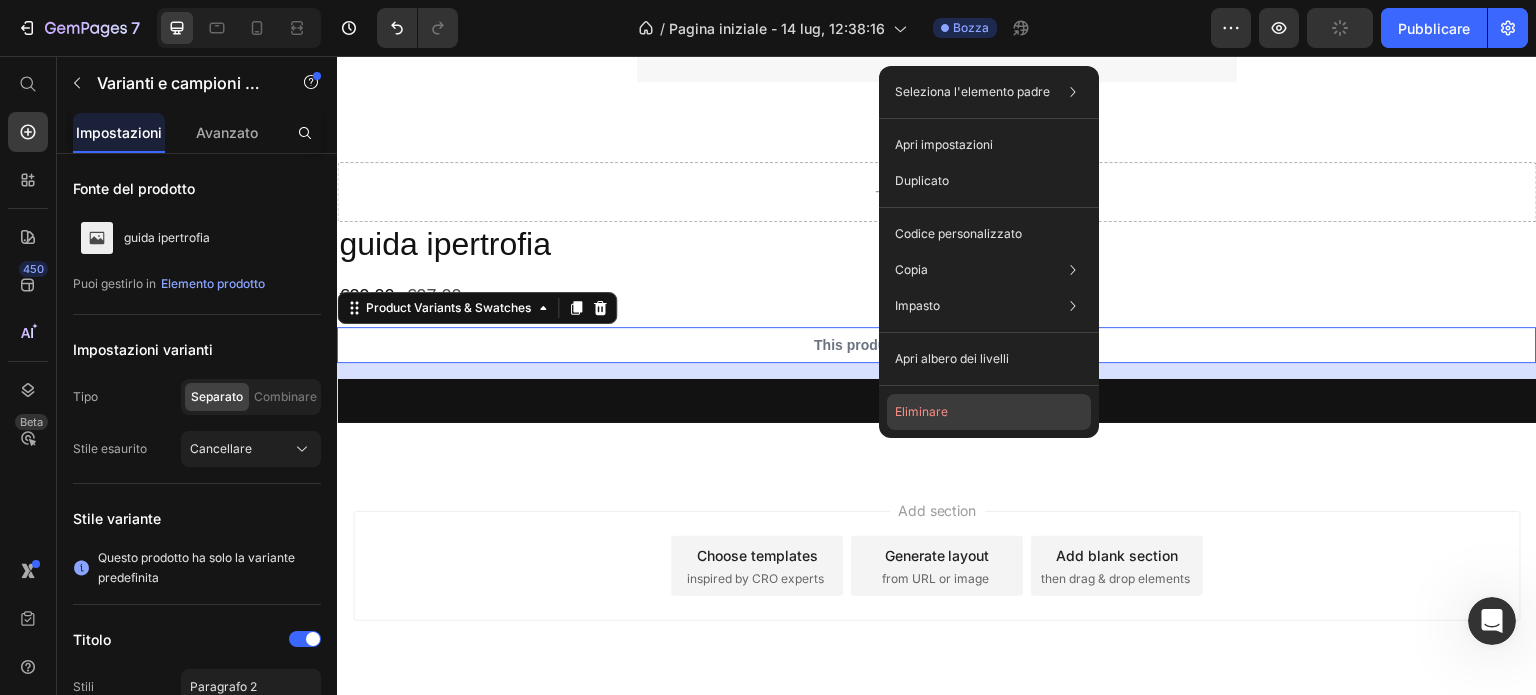 drag, startPoint x: 880, startPoint y: 343, endPoint x: 925, endPoint y: 421, distance: 90.04999 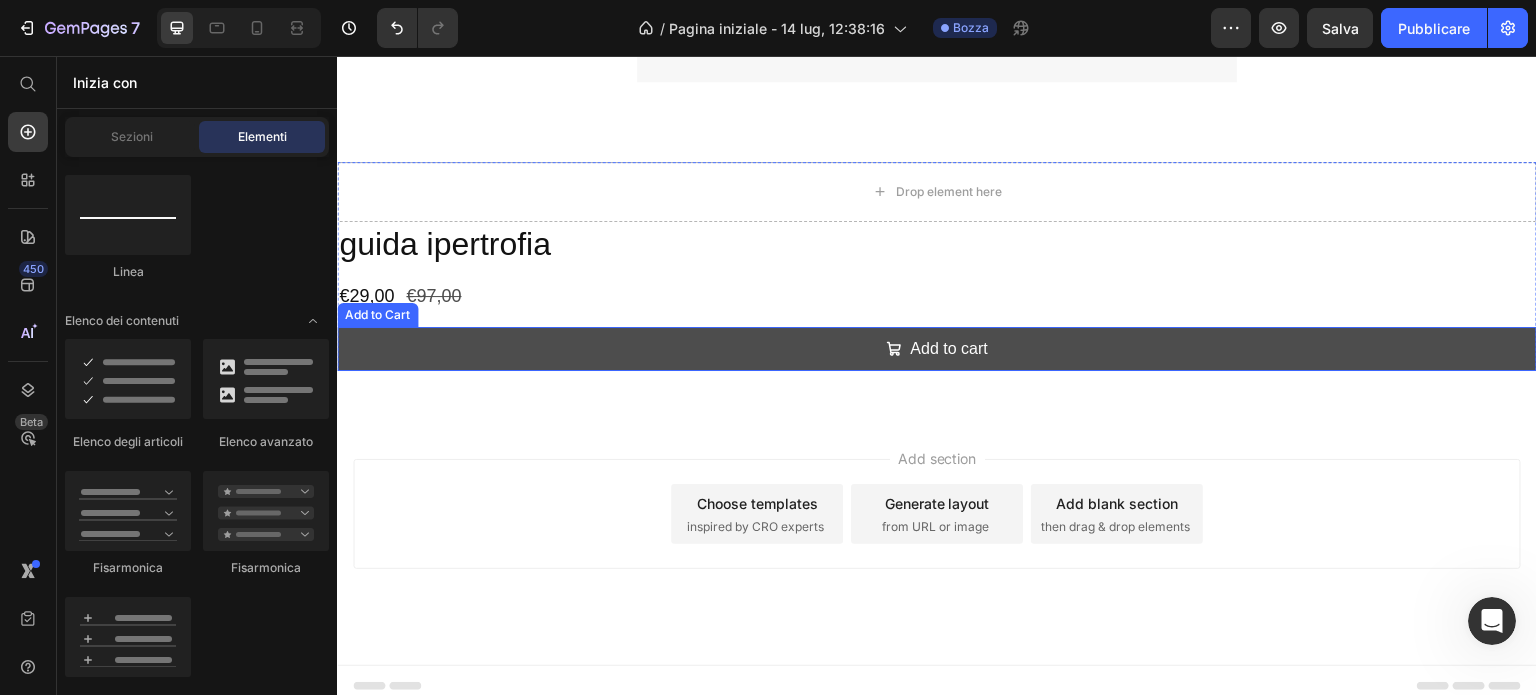 click on "Add to cart" at bounding box center [937, 349] 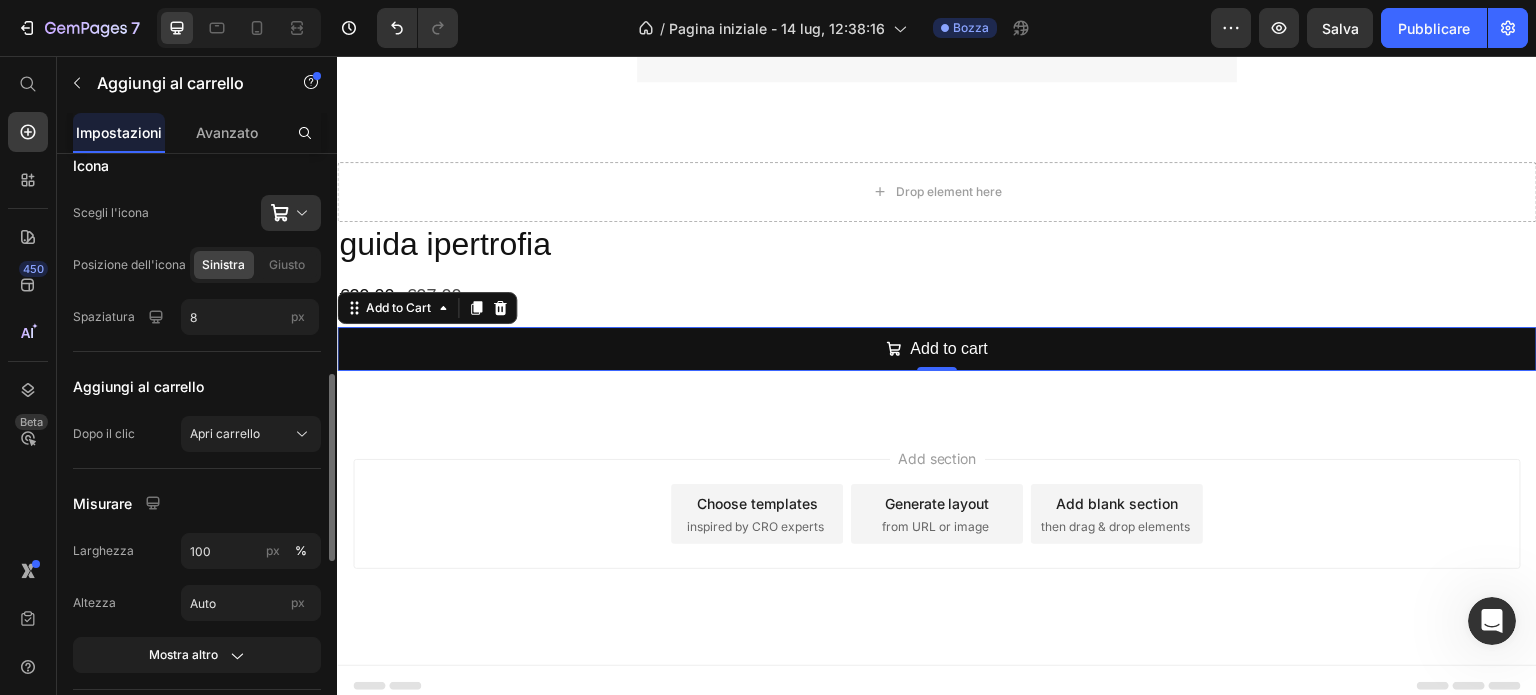 scroll, scrollTop: 1000, scrollLeft: 0, axis: vertical 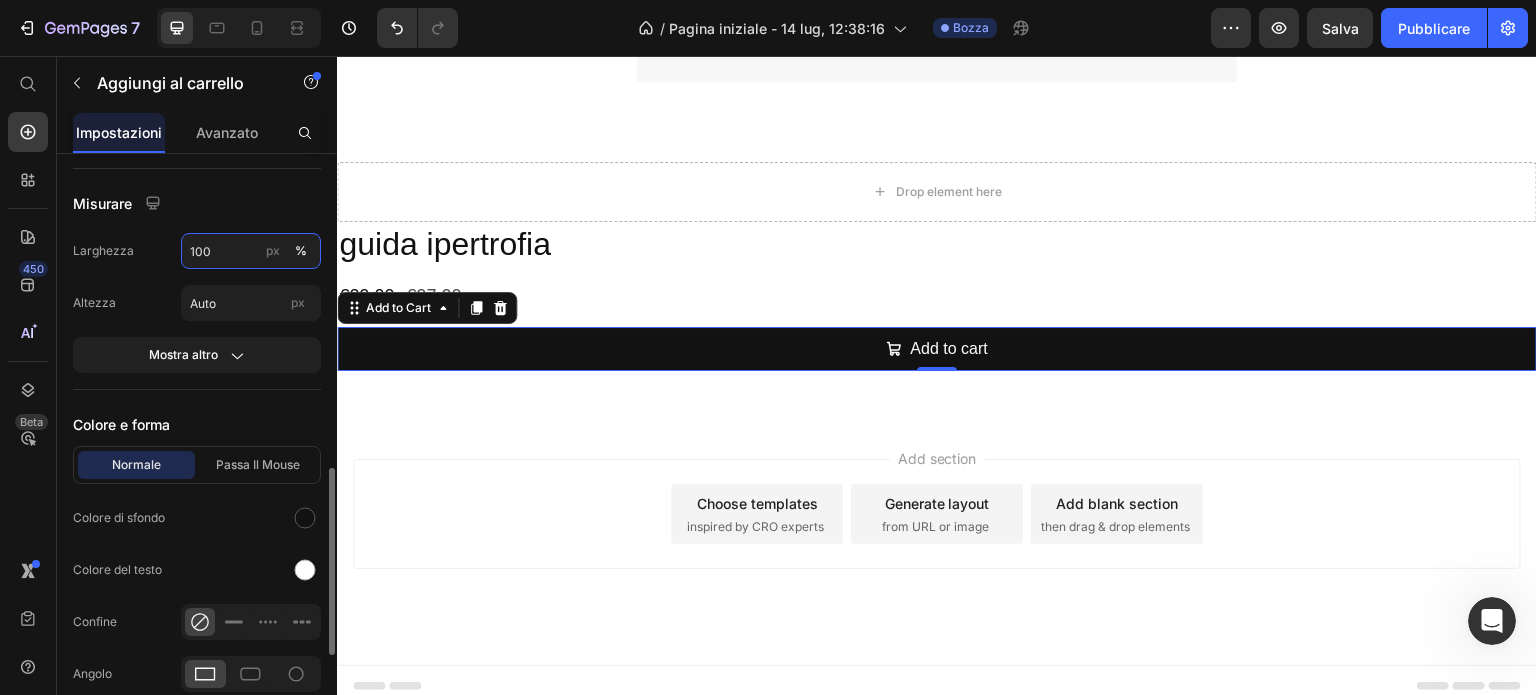 click on "100" at bounding box center [251, 251] 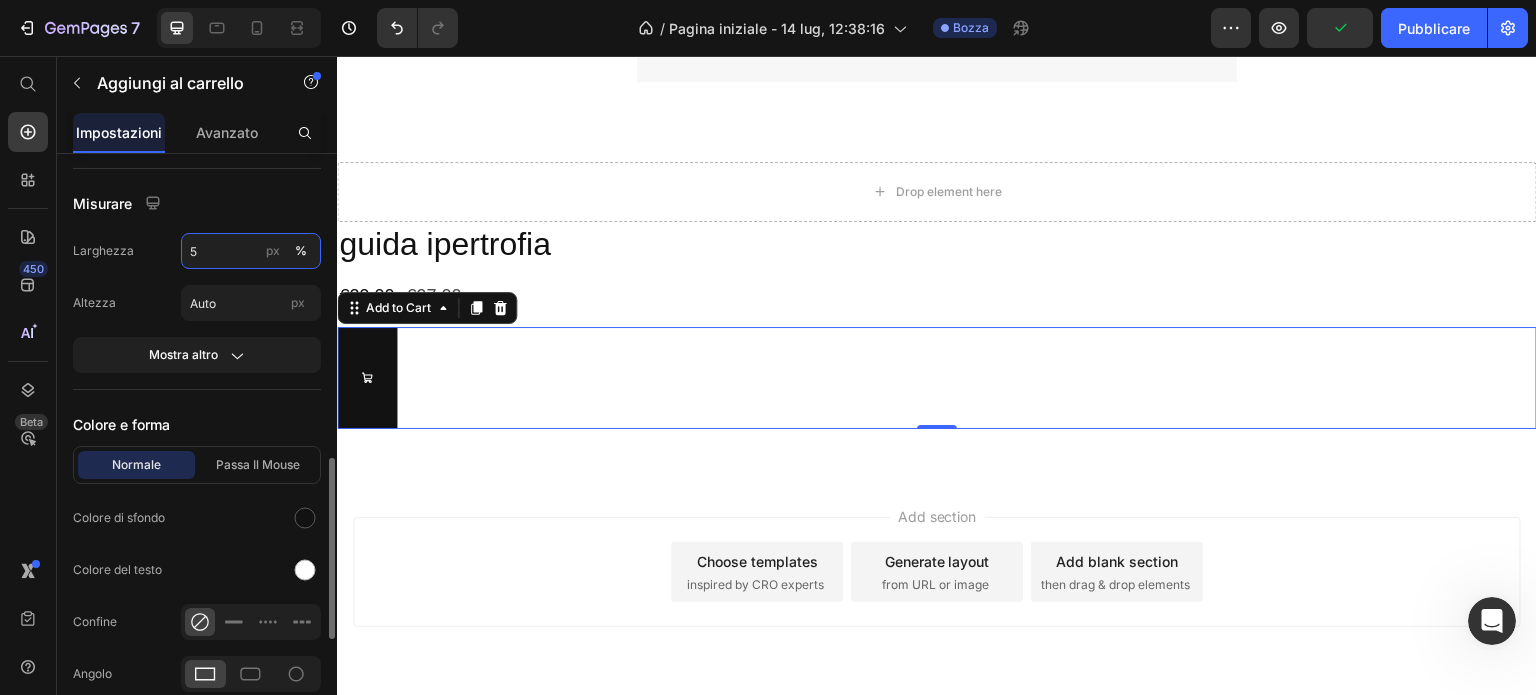 type on "50" 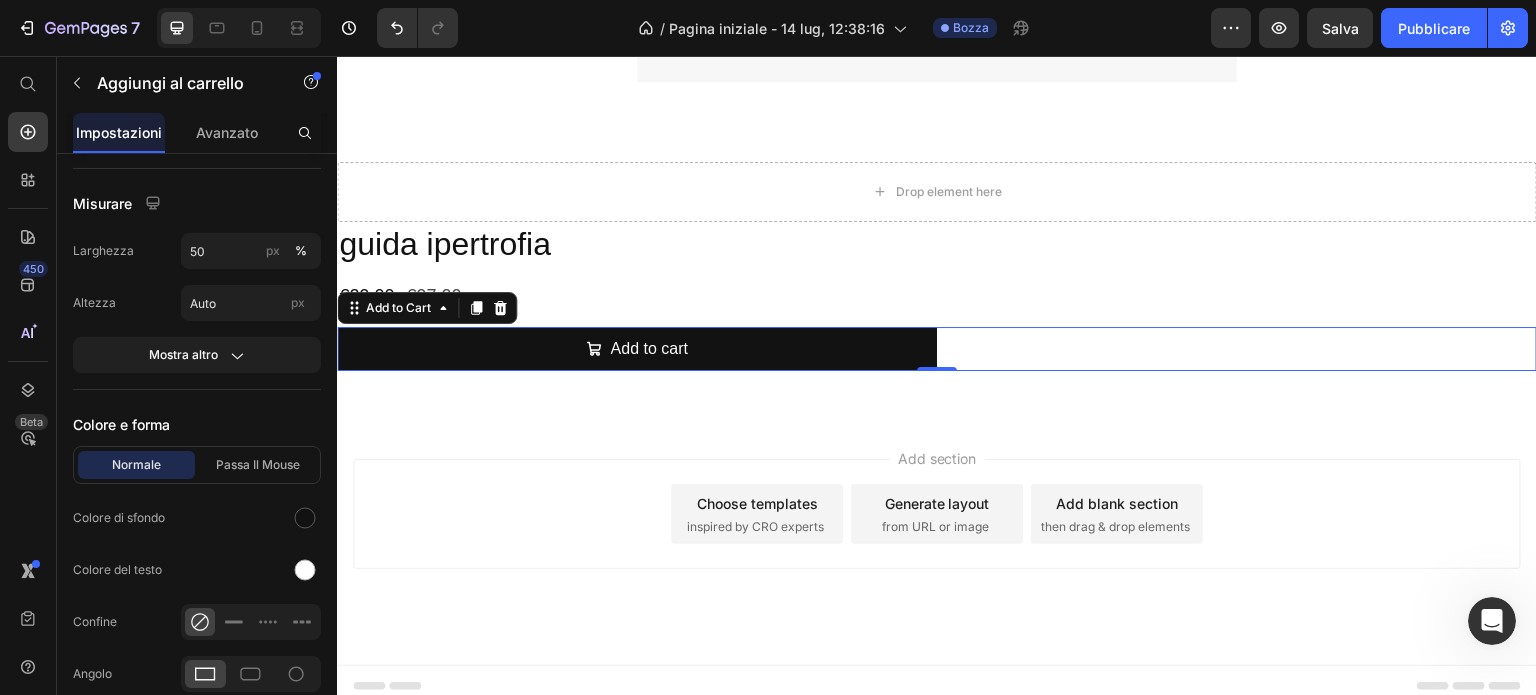 click on "Add section Choose templates inspired by CRO experts Generate layout from URL or image Add blank section then drag & drop elements" at bounding box center (937, 514) 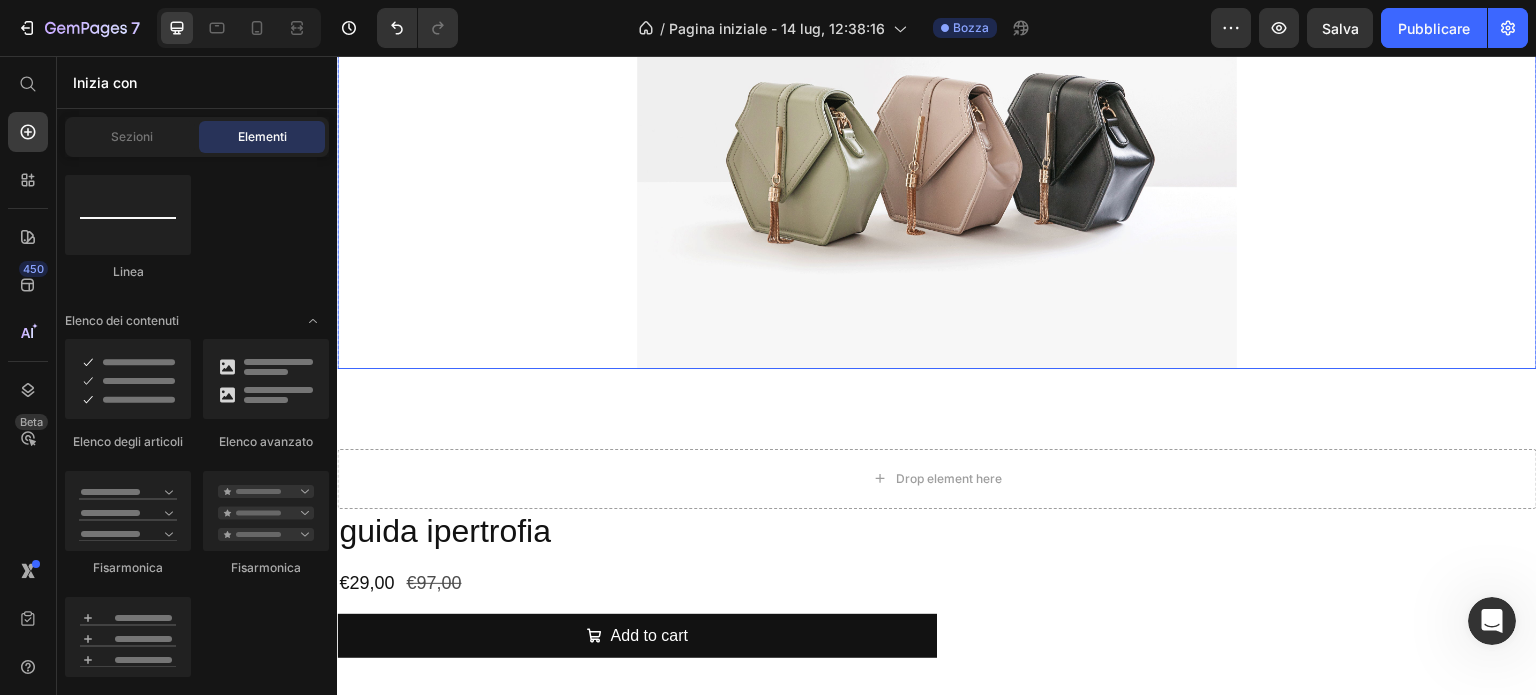 scroll, scrollTop: 441, scrollLeft: 0, axis: vertical 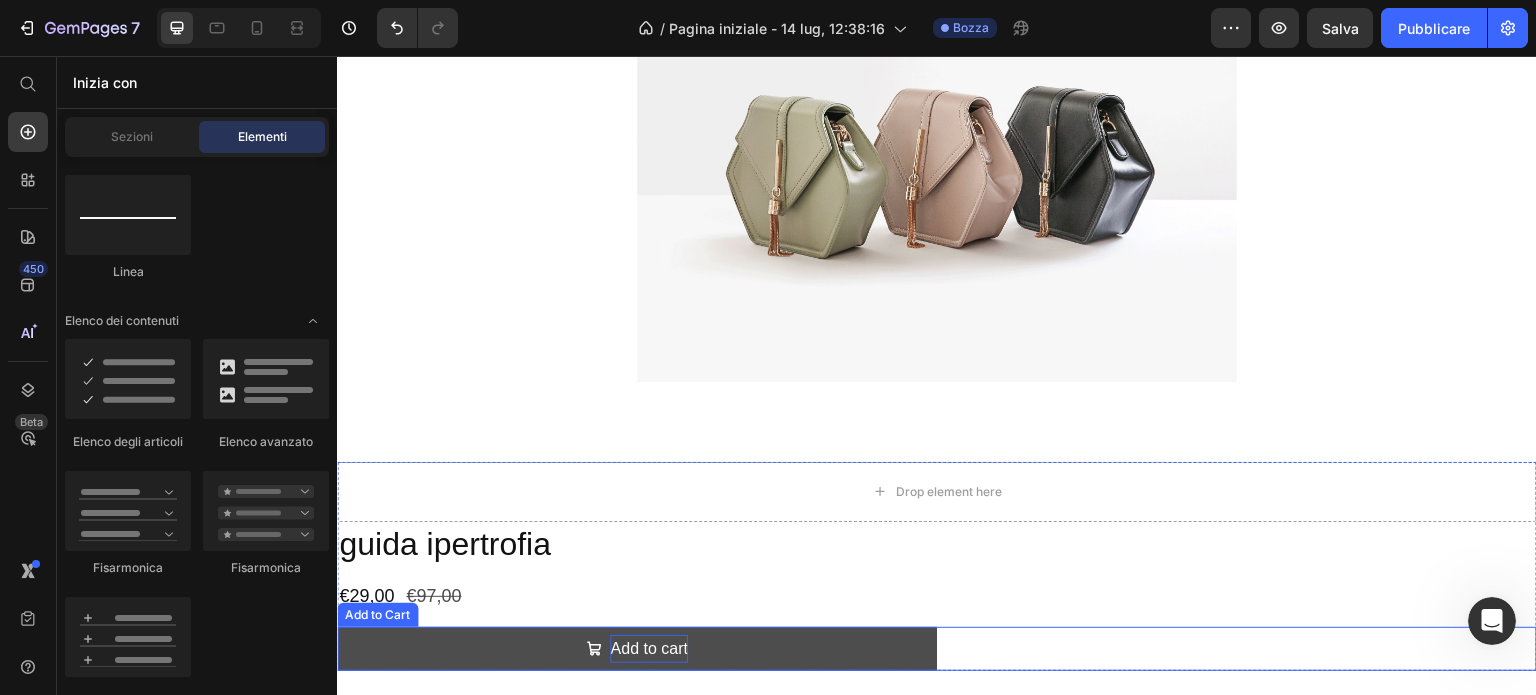 click on "Add to cart" at bounding box center [648, 649] 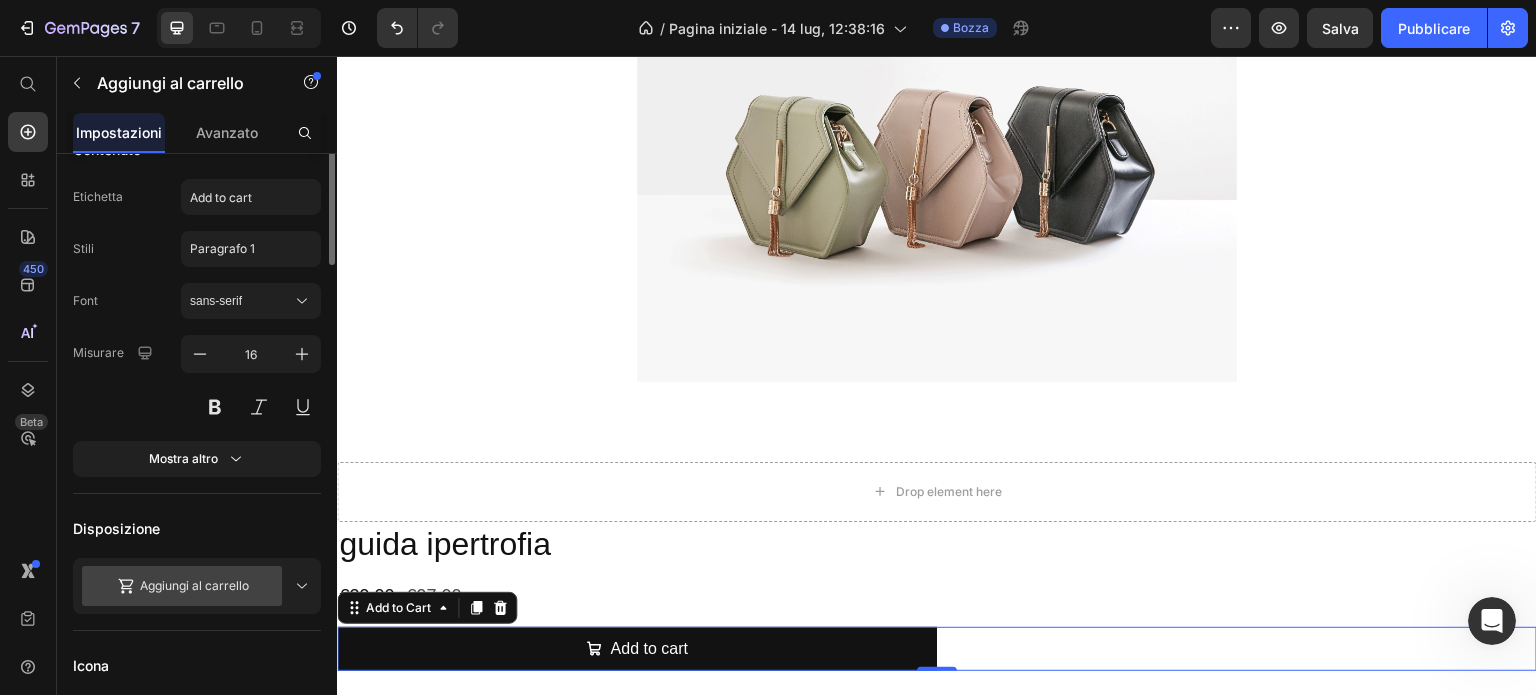 scroll, scrollTop: 0, scrollLeft: 0, axis: both 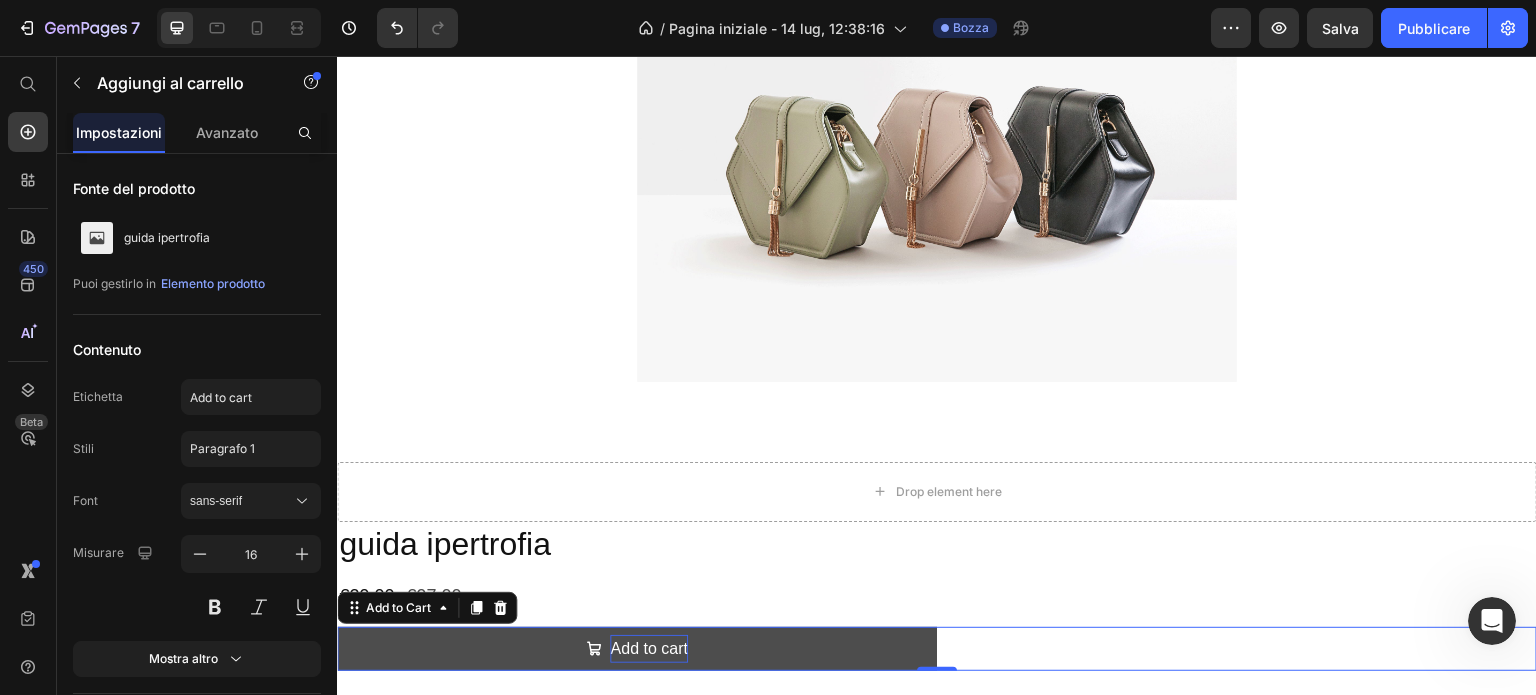 click on "Add to cart" at bounding box center [648, 649] 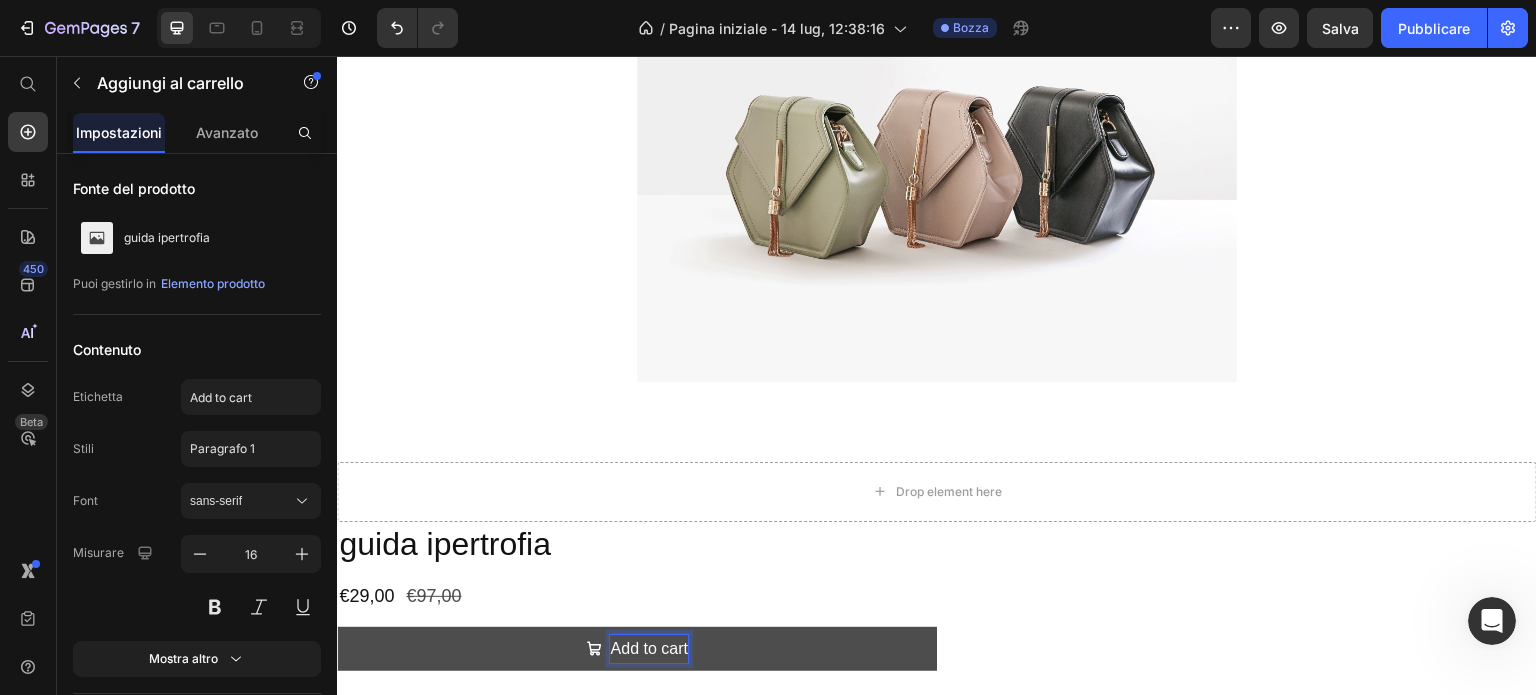 click on "Add to cart" at bounding box center (648, 649) 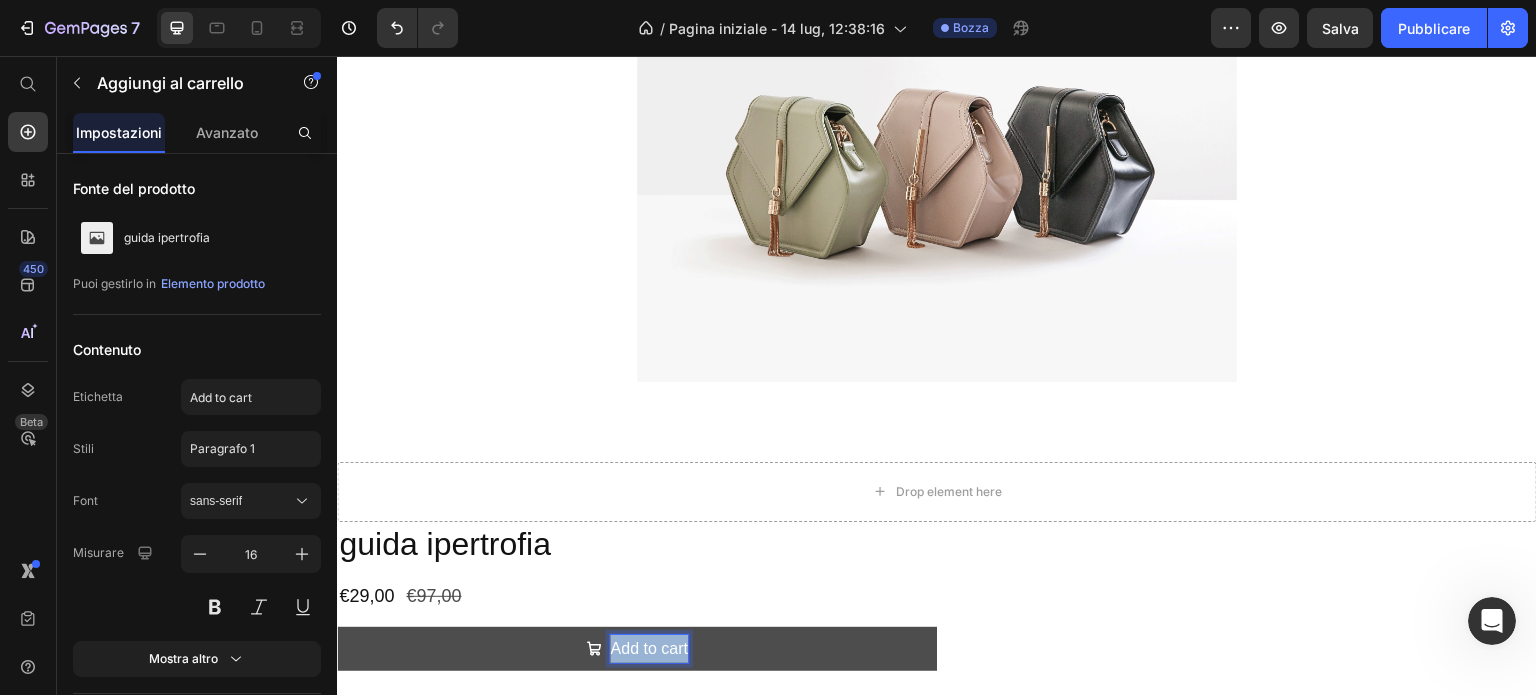 drag, startPoint x: 682, startPoint y: 645, endPoint x: 607, endPoint y: 641, distance: 75.10659 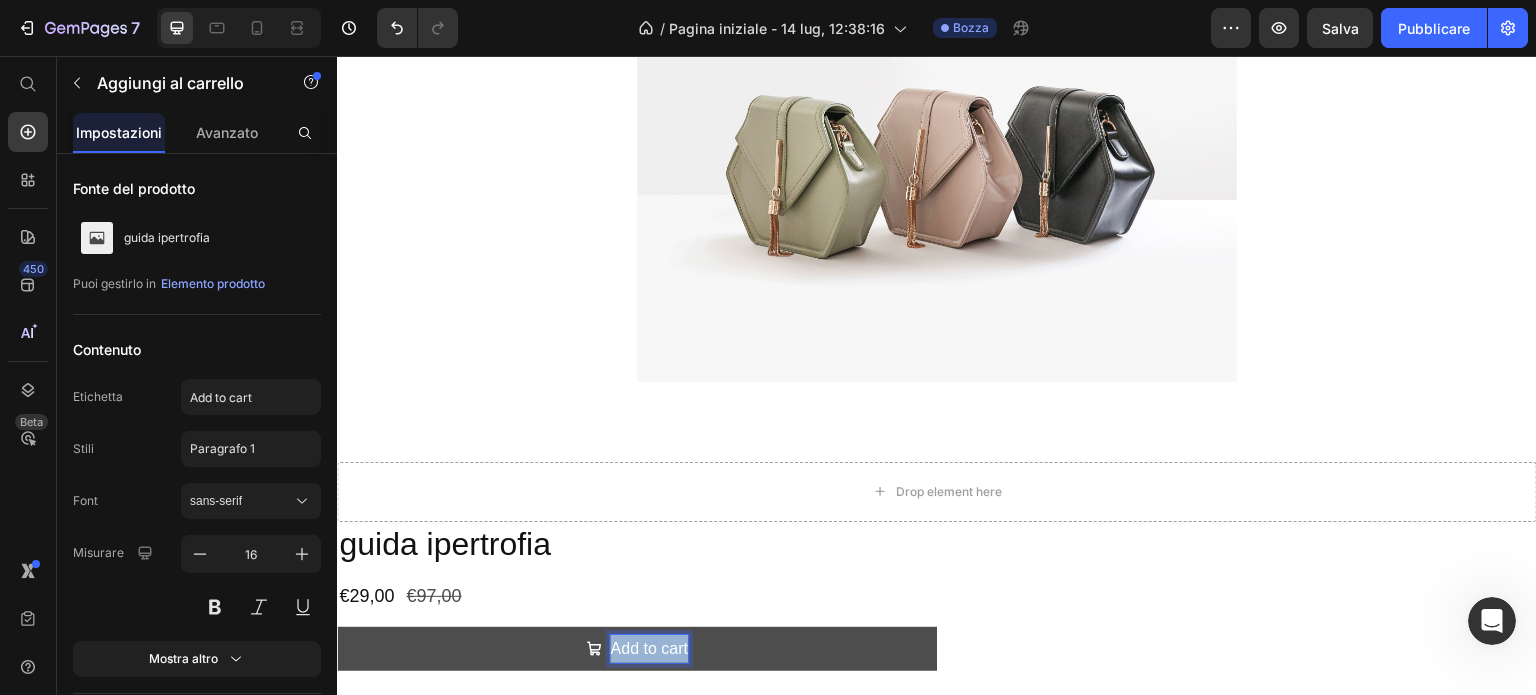 click on "Add to cart" at bounding box center (648, 649) 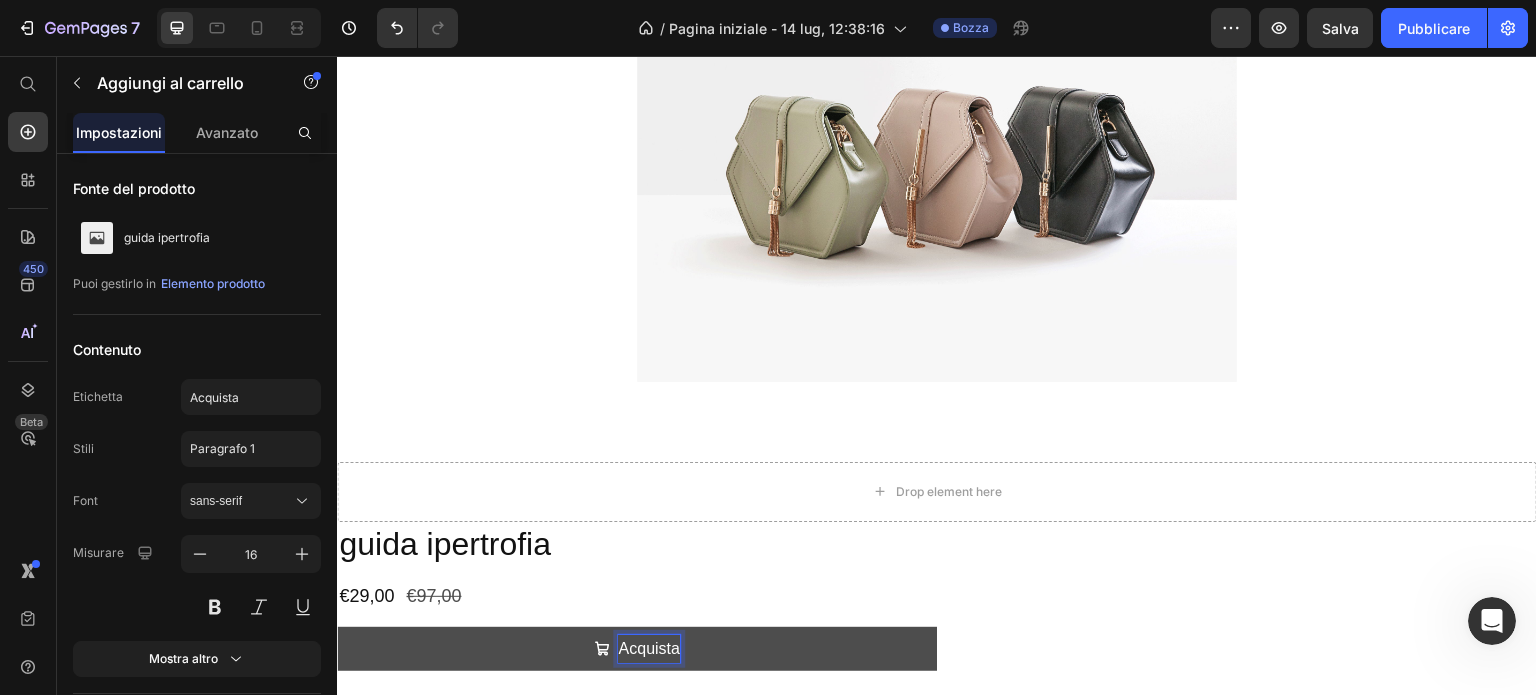 click on "Acquista" at bounding box center (637, 649) 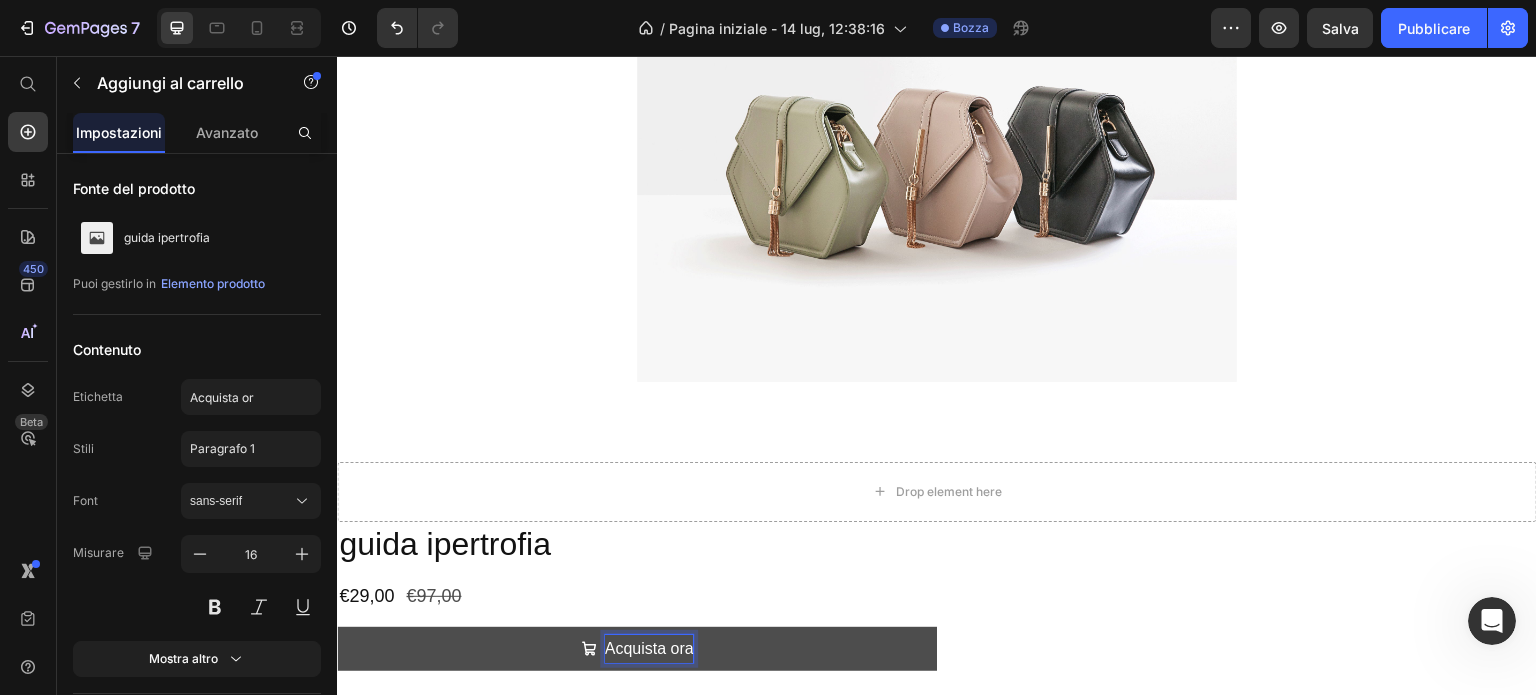 click on "Acquista ora" at bounding box center [637, 649] 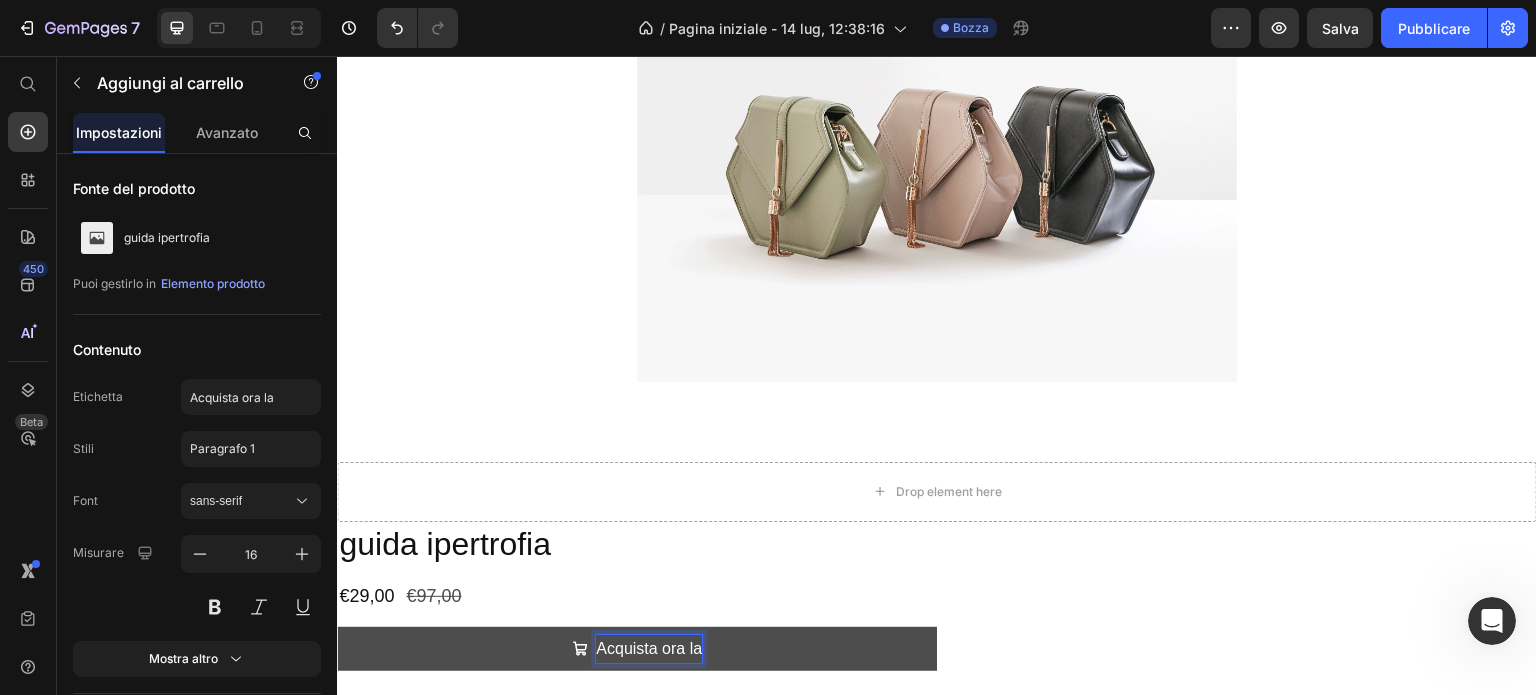 click on "Acquista ora la" at bounding box center (637, 649) 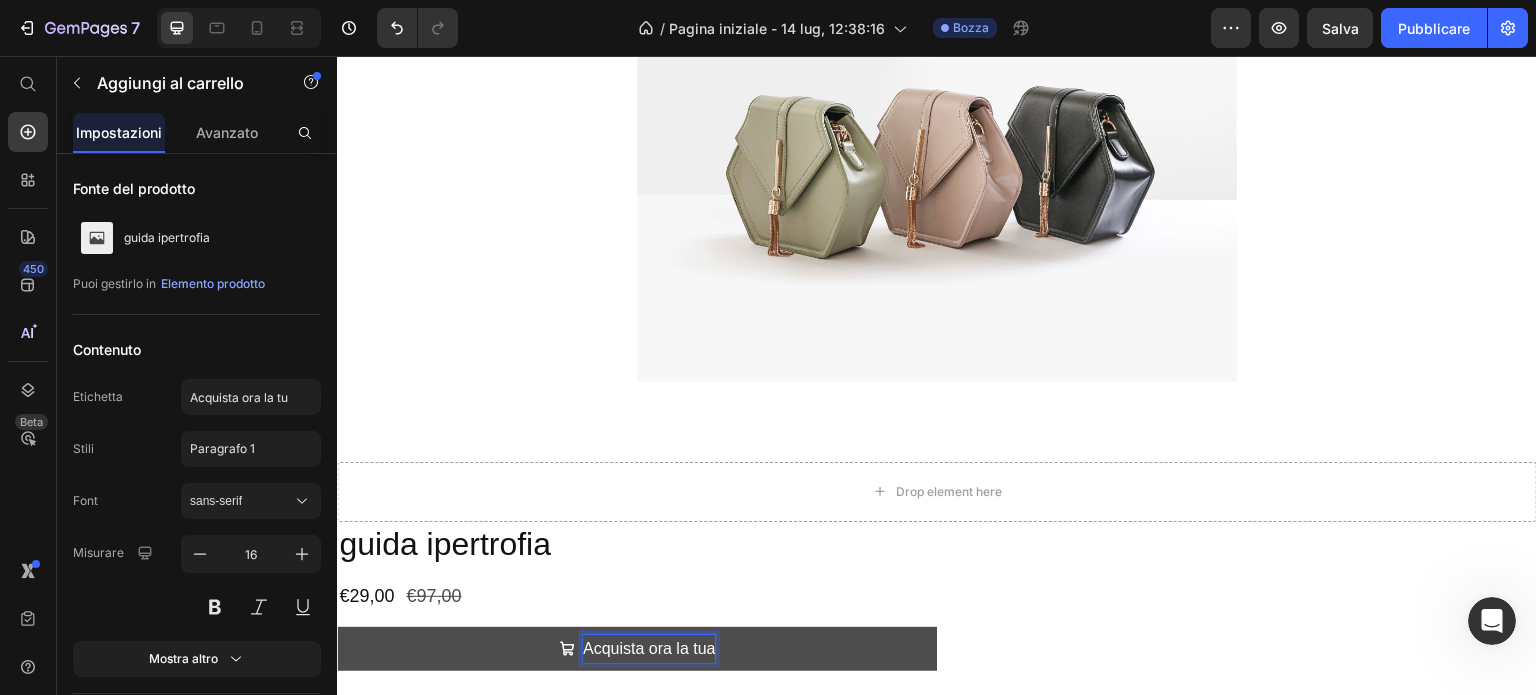 click on "Acquista ora la tua" at bounding box center [637, 649] 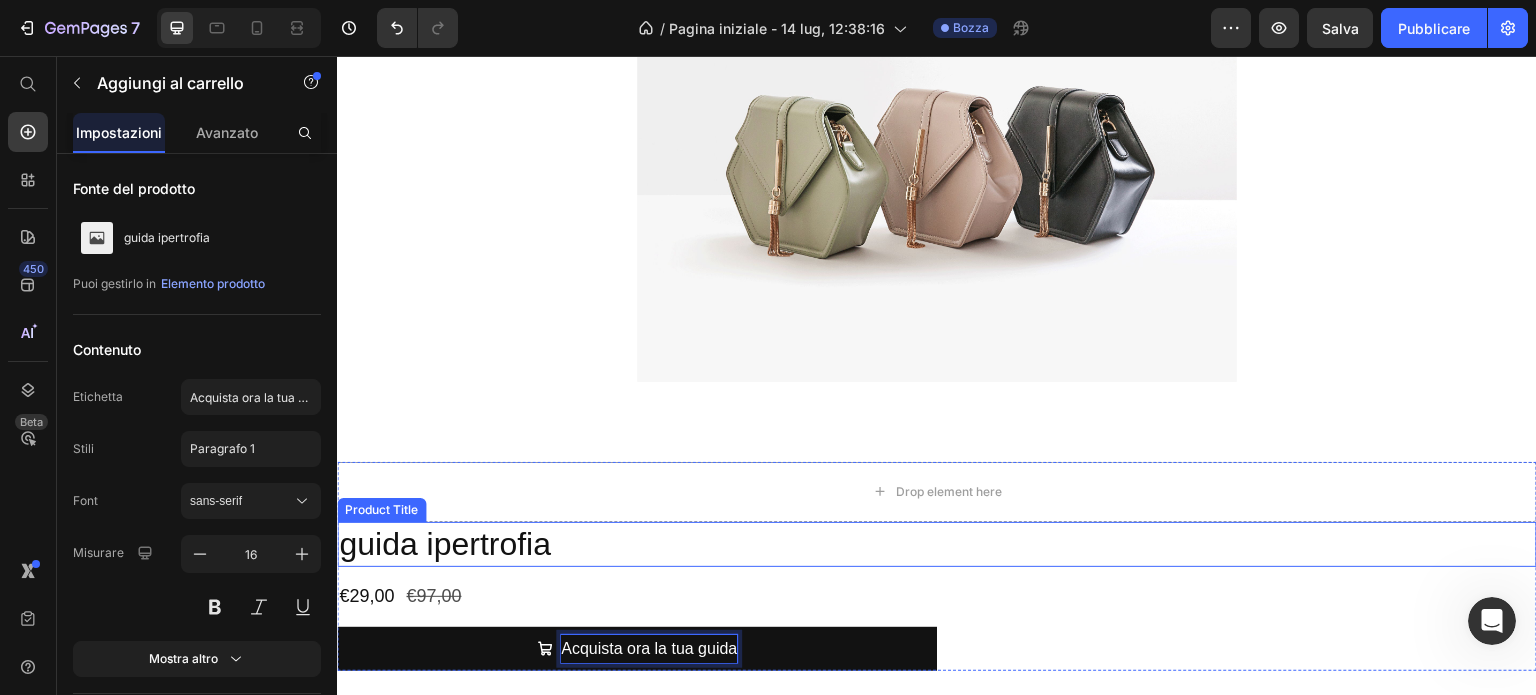 click on "guida ipertrofia" at bounding box center [937, 545] 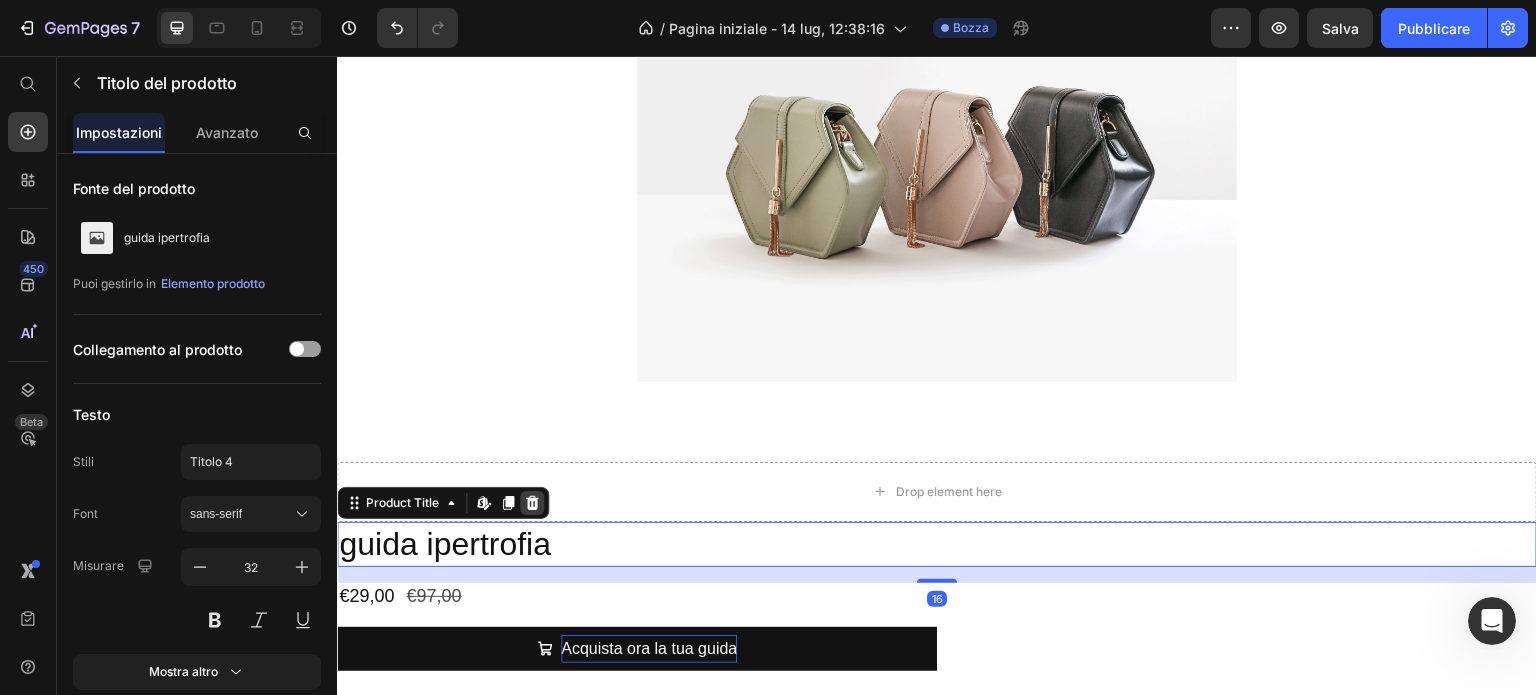 click 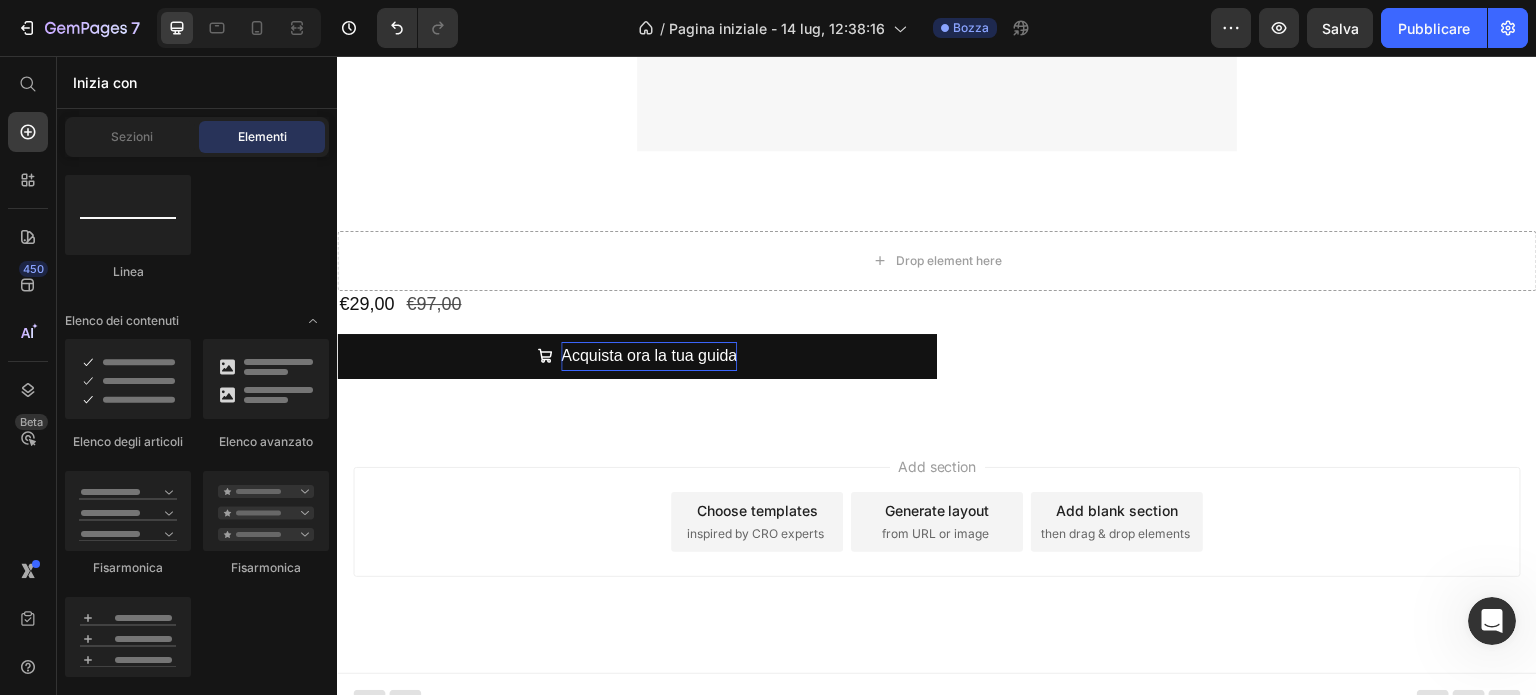 scroll, scrollTop: 684, scrollLeft: 0, axis: vertical 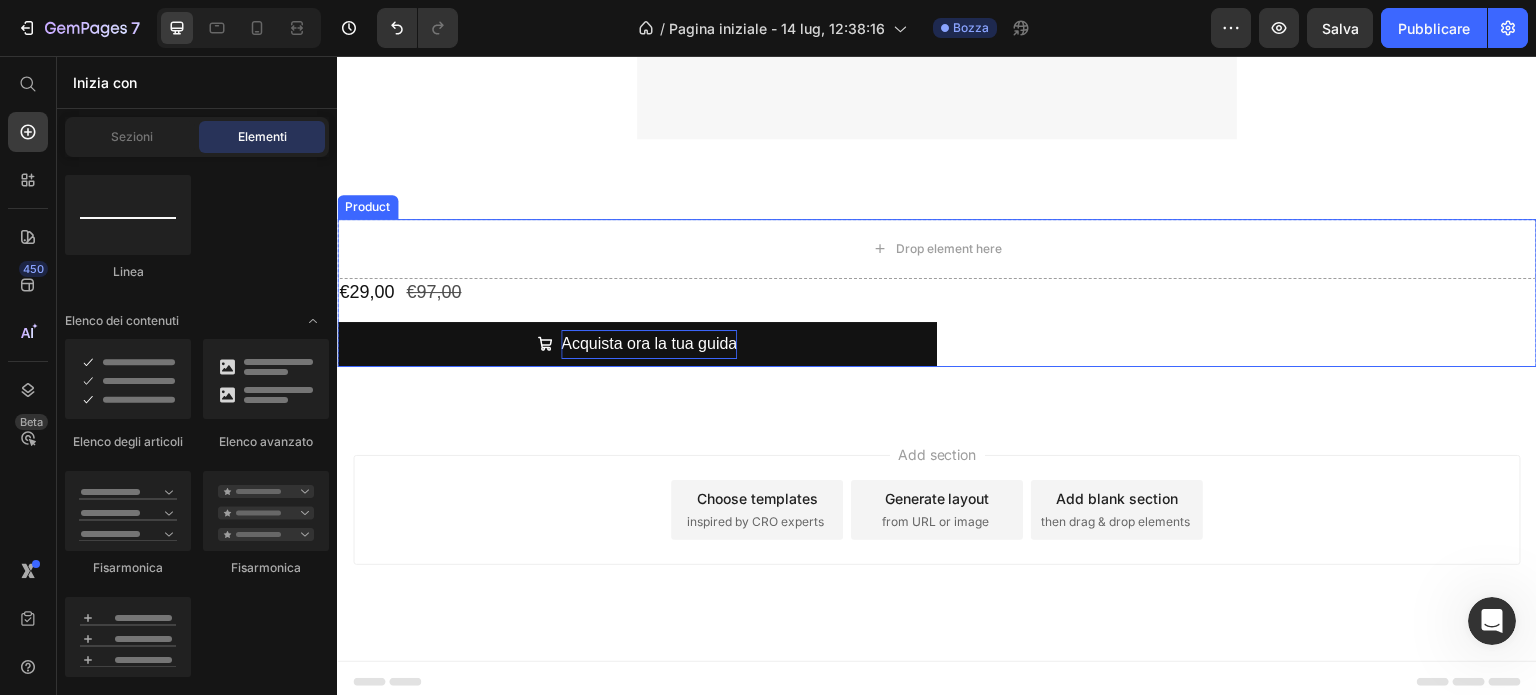 click on "Acquista ora la tua guida" at bounding box center (637, 344) 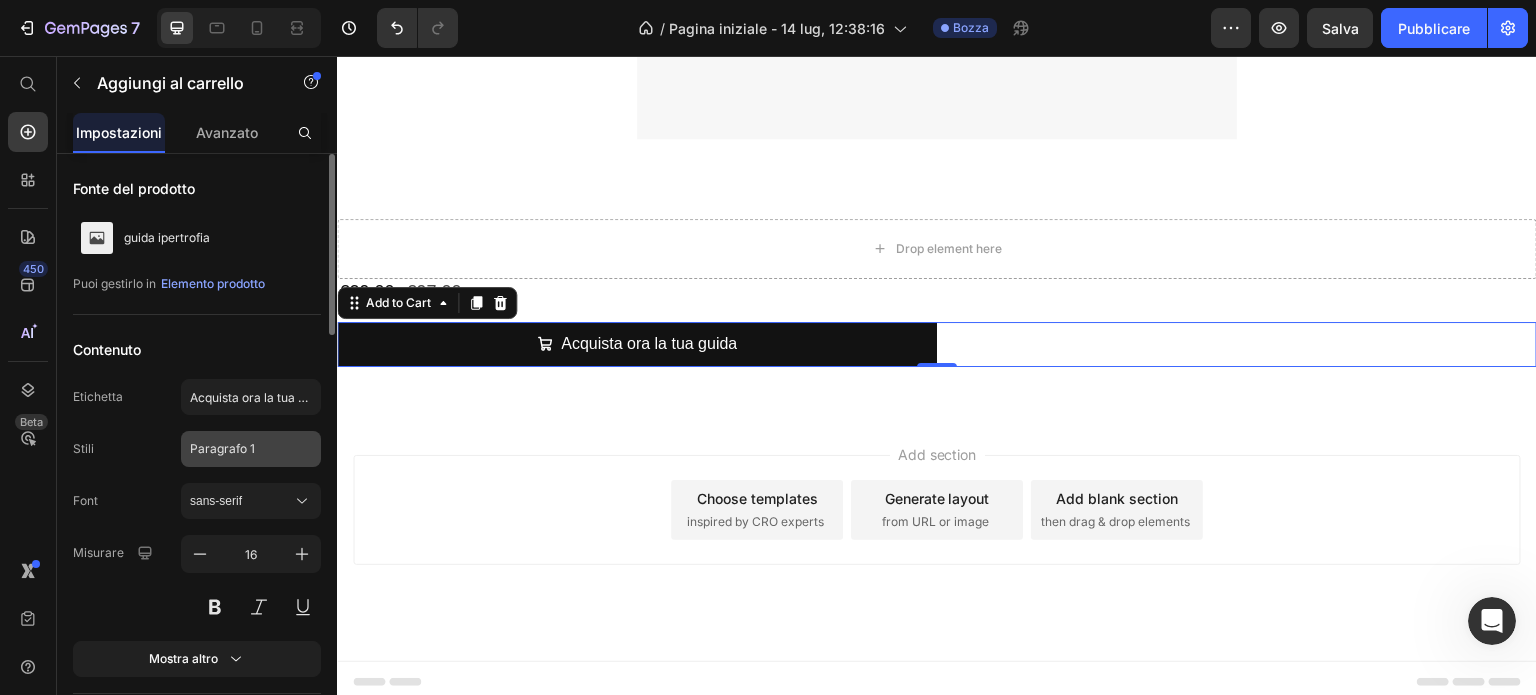 click on "Paragrafo 1" at bounding box center [239, 449] 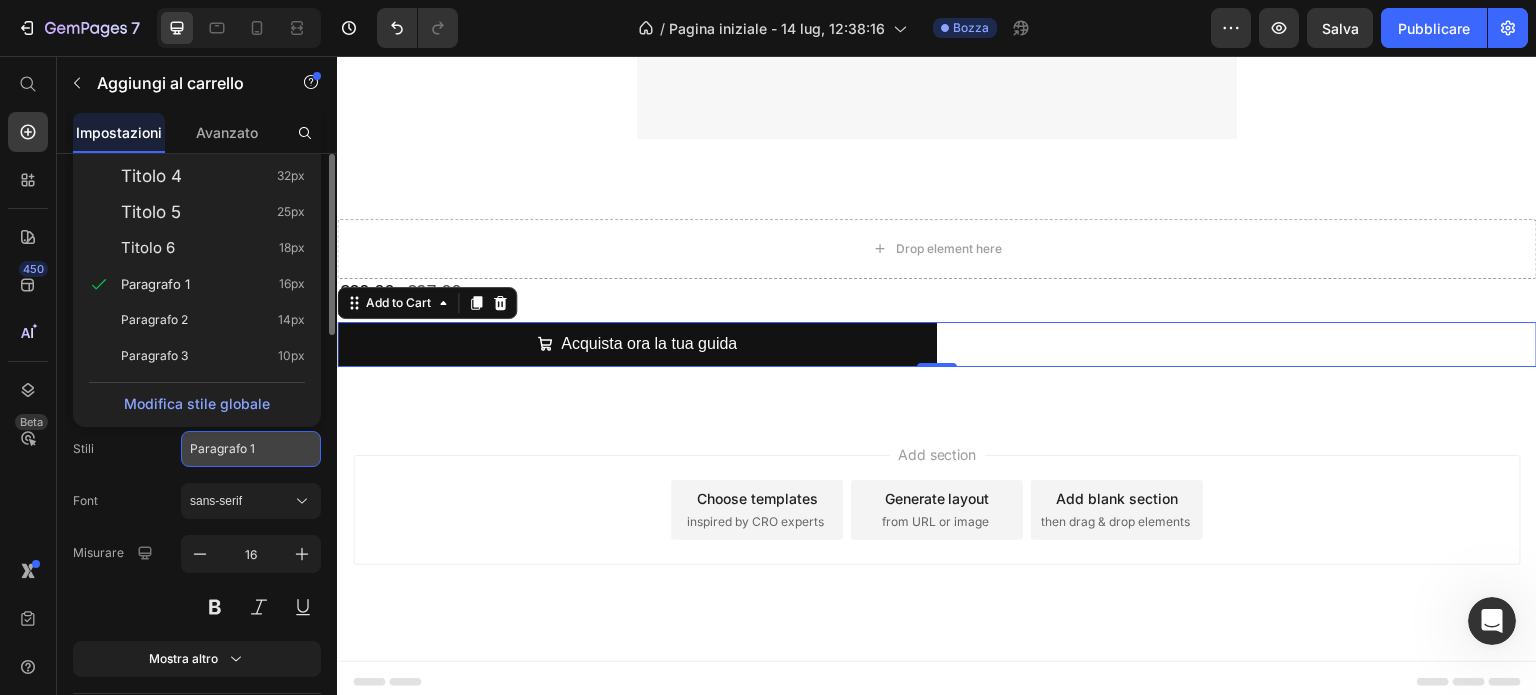 click on "Paragrafo 1" at bounding box center [239, 449] 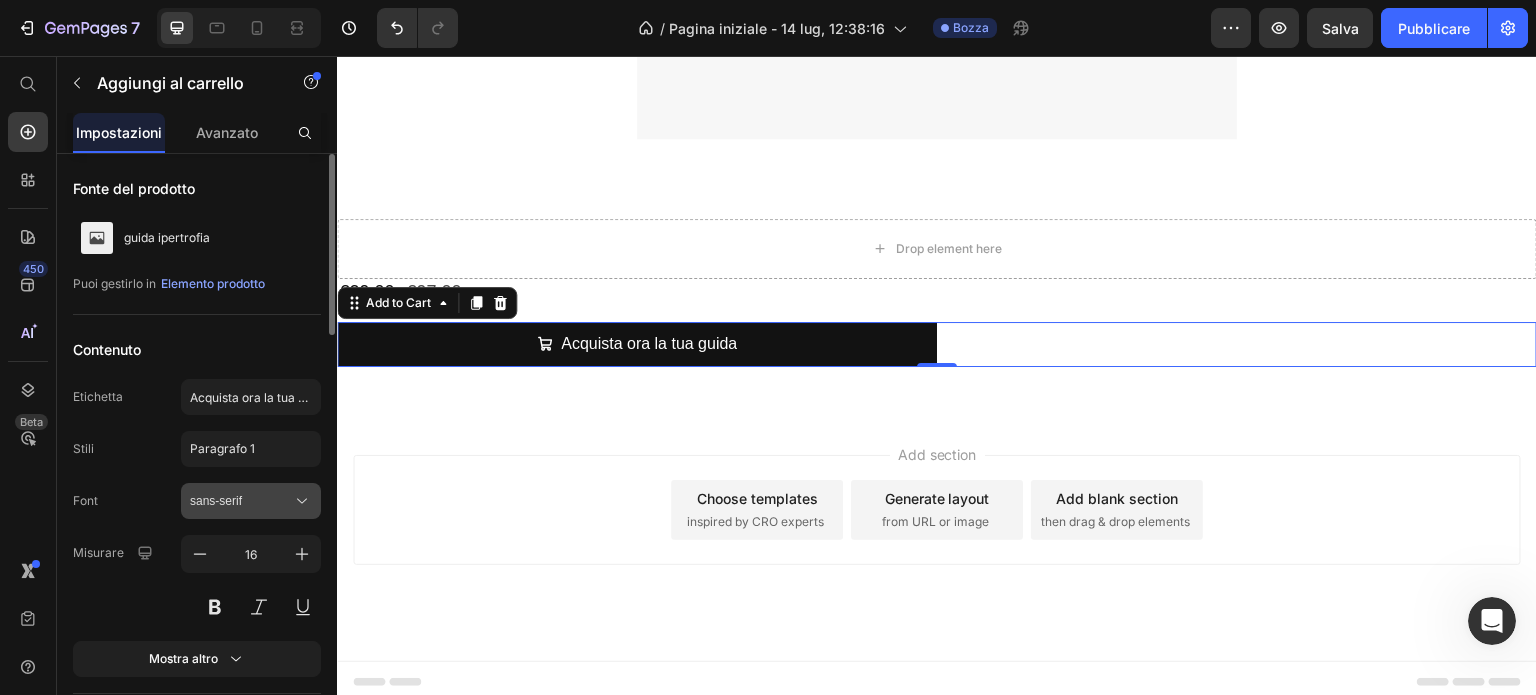 click on "sans-serif" at bounding box center [241, 501] 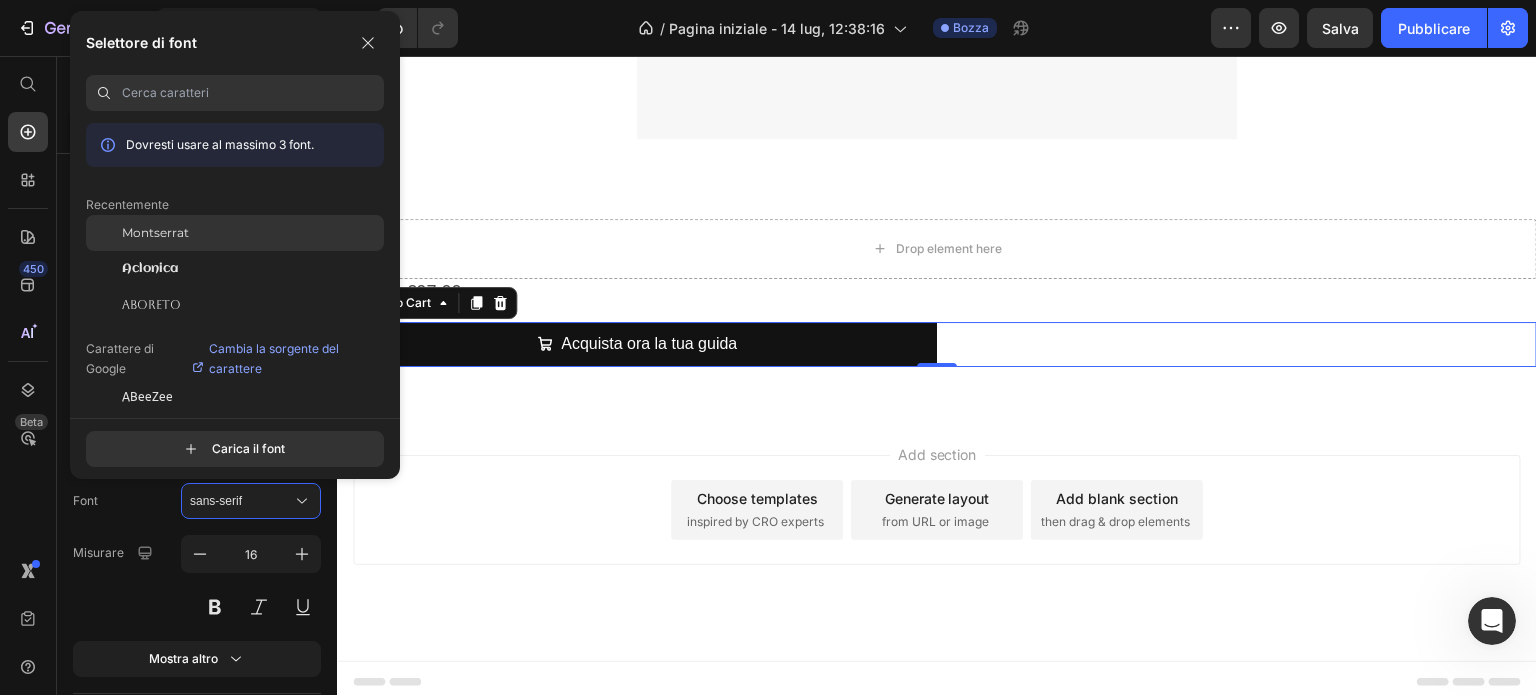 click on "Montserrat" 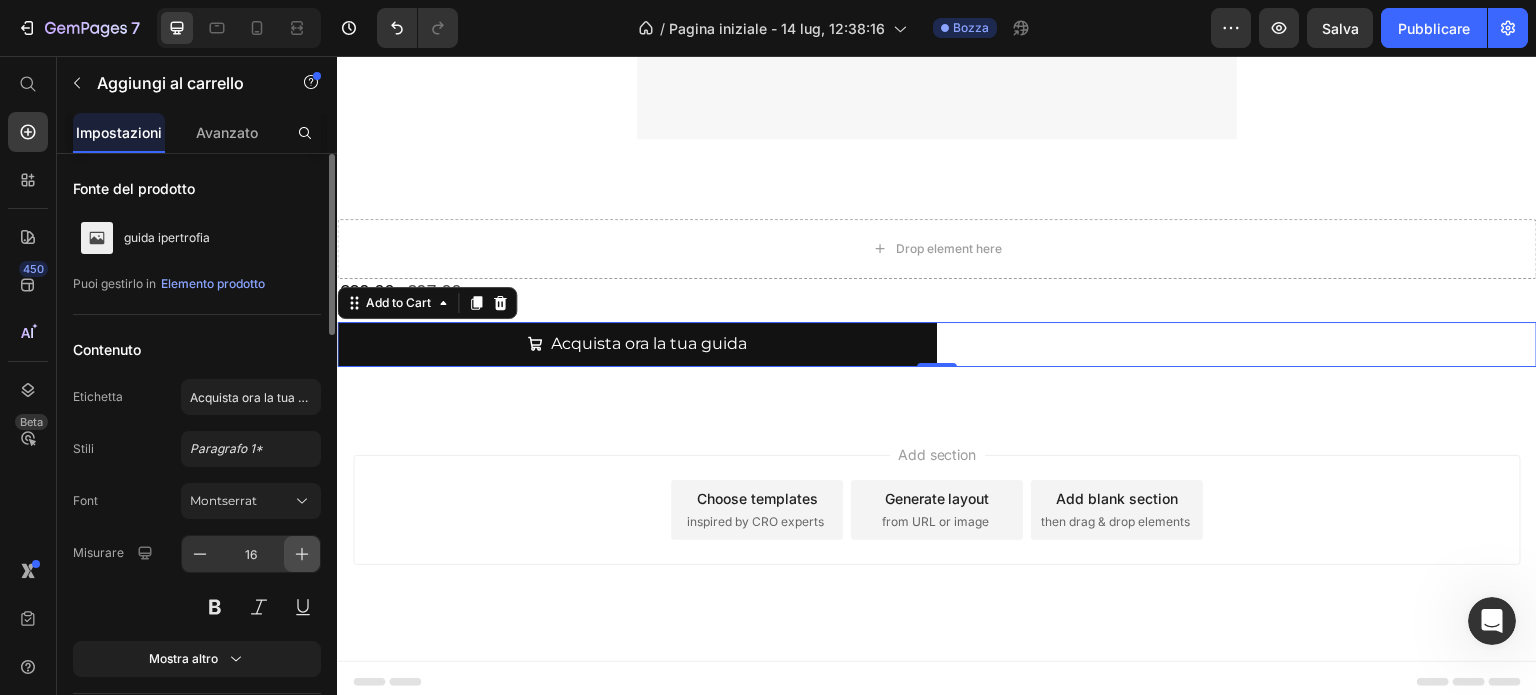 click 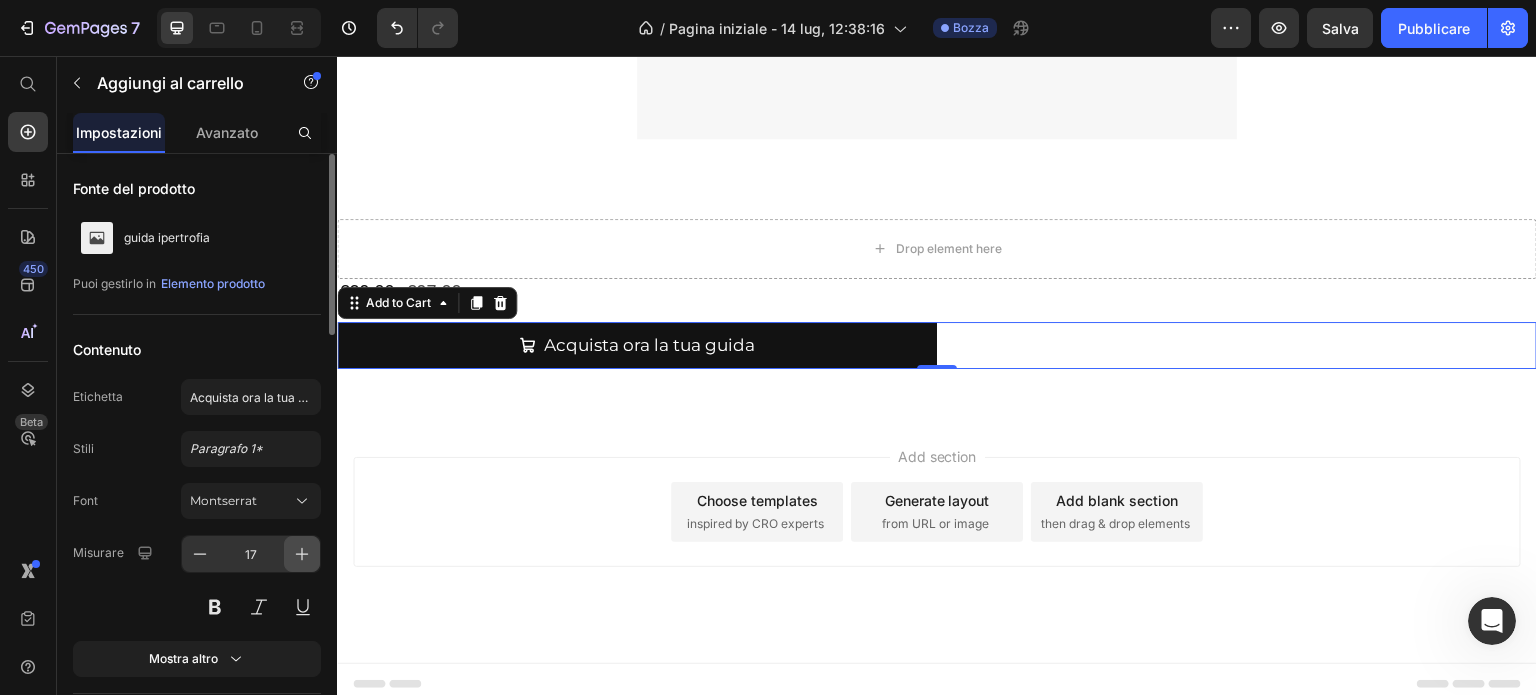 click 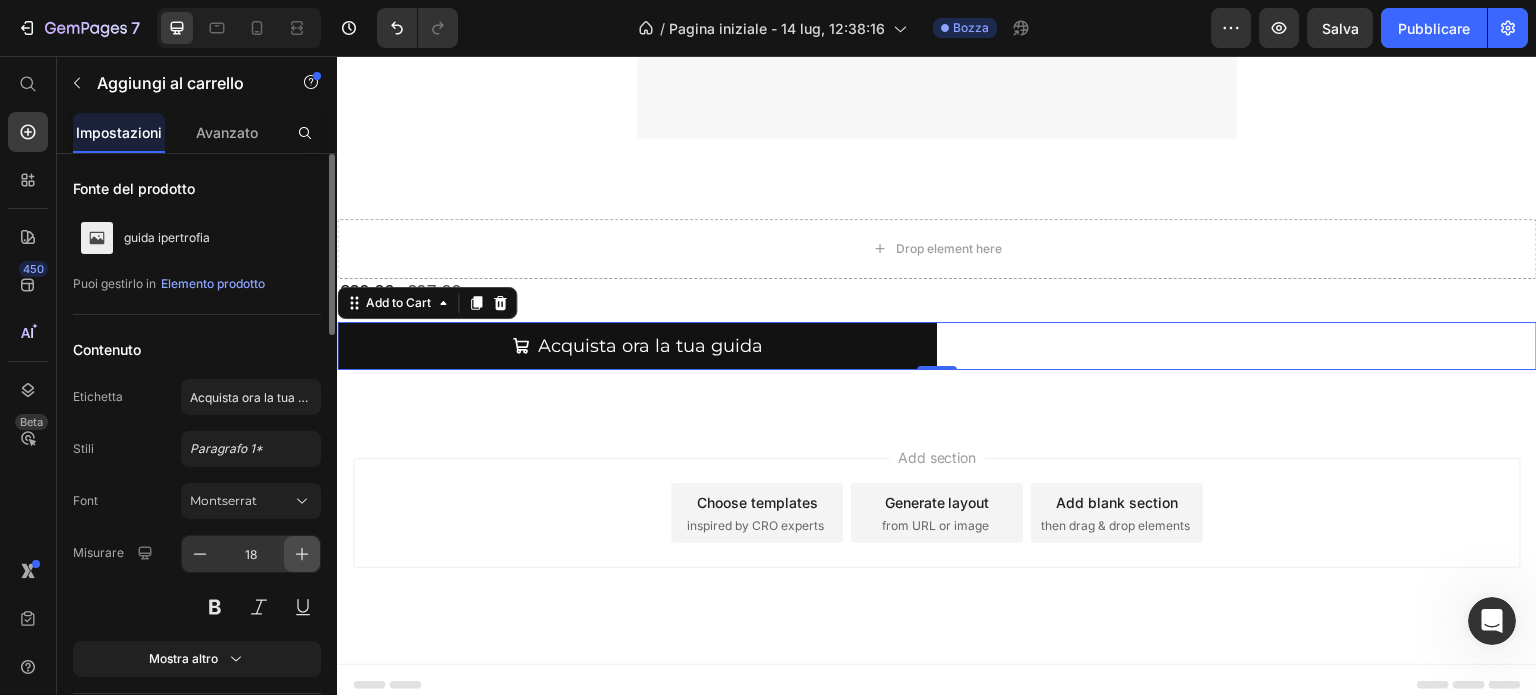 click 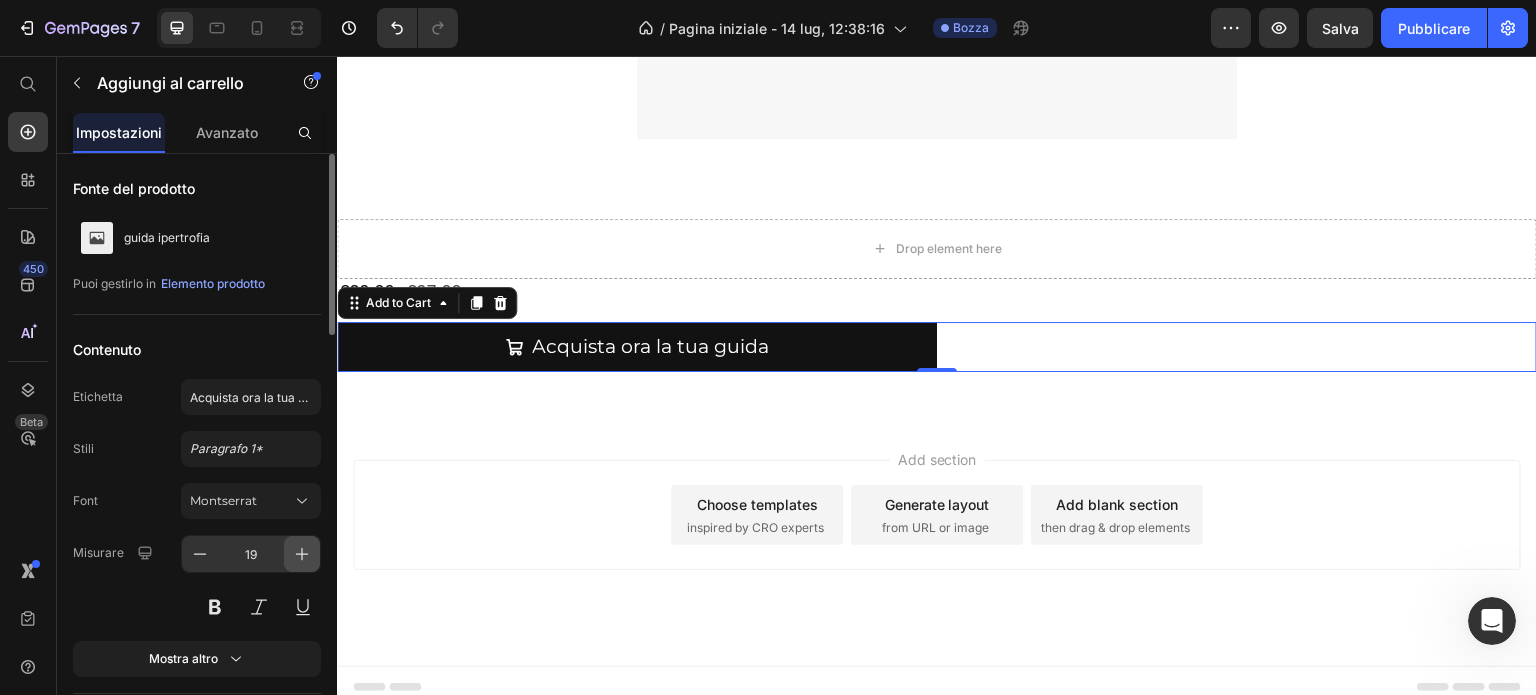 click 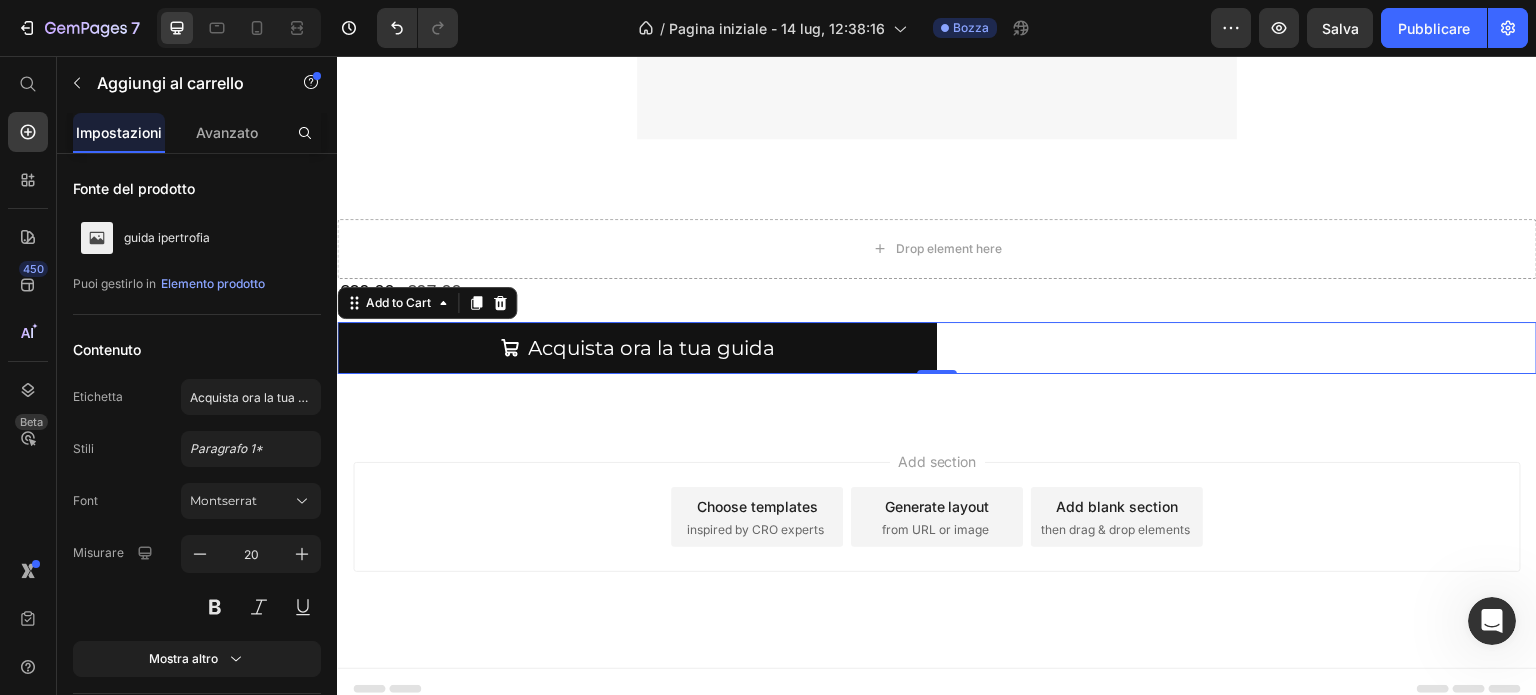 click on "Add section Choose templates inspired by CRO experts Generate layout from URL or image Add blank section then drag & drop elements" at bounding box center (937, 517) 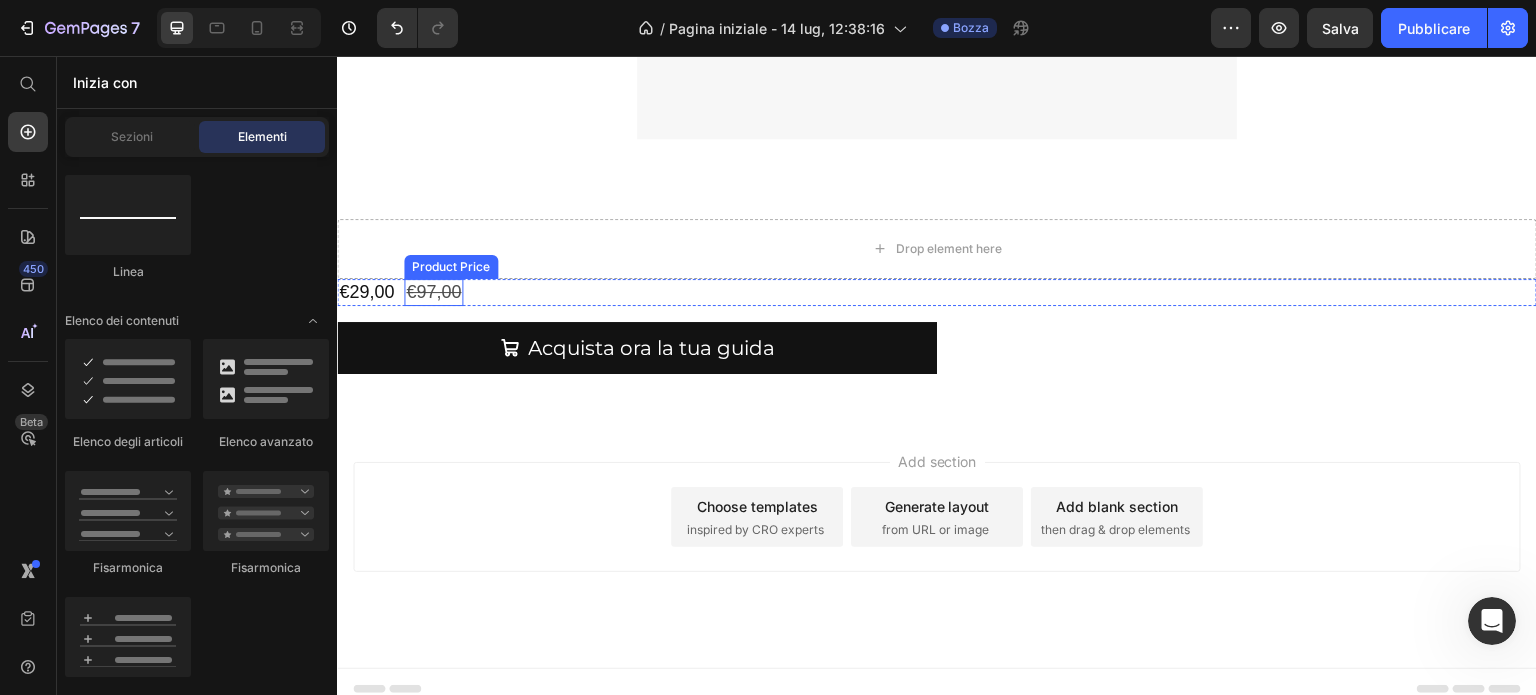 click on "€97,00" at bounding box center (433, 292) 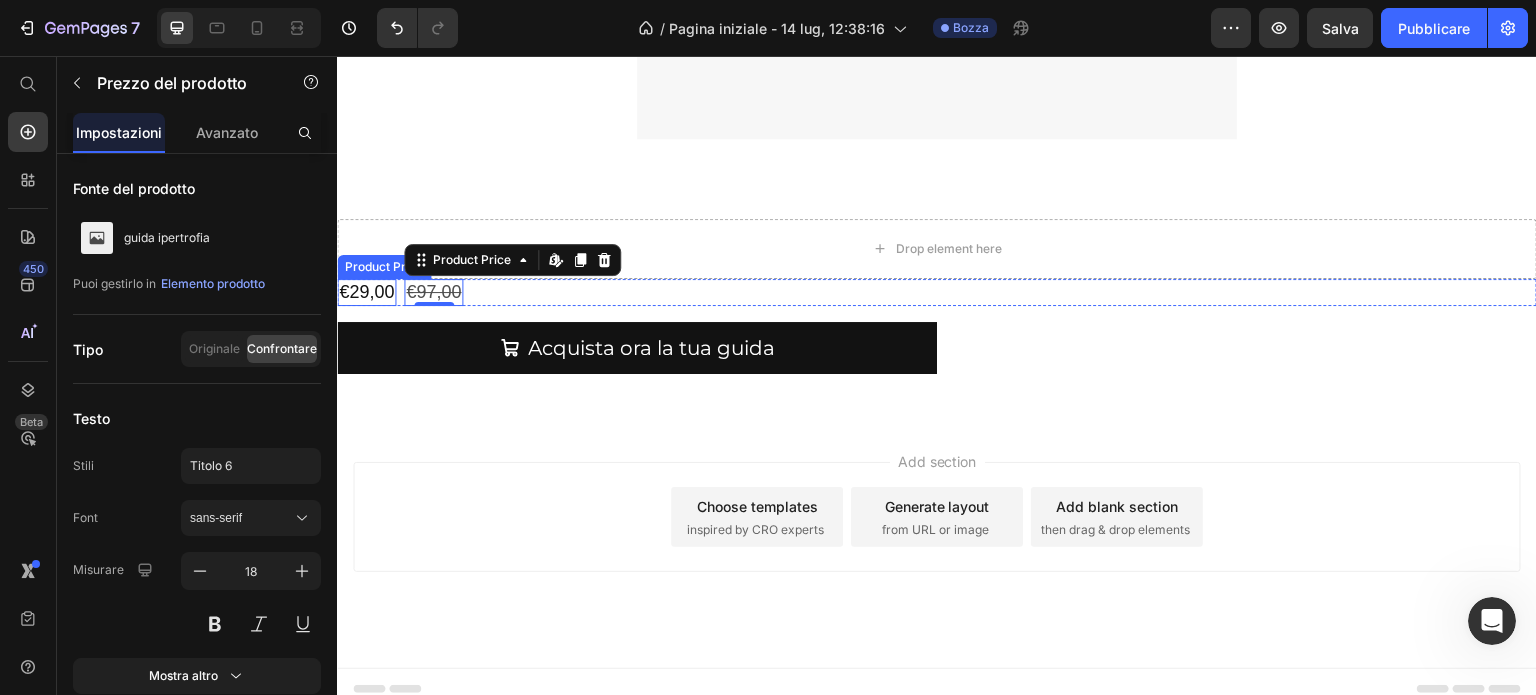 click on "€29,00" at bounding box center (366, 292) 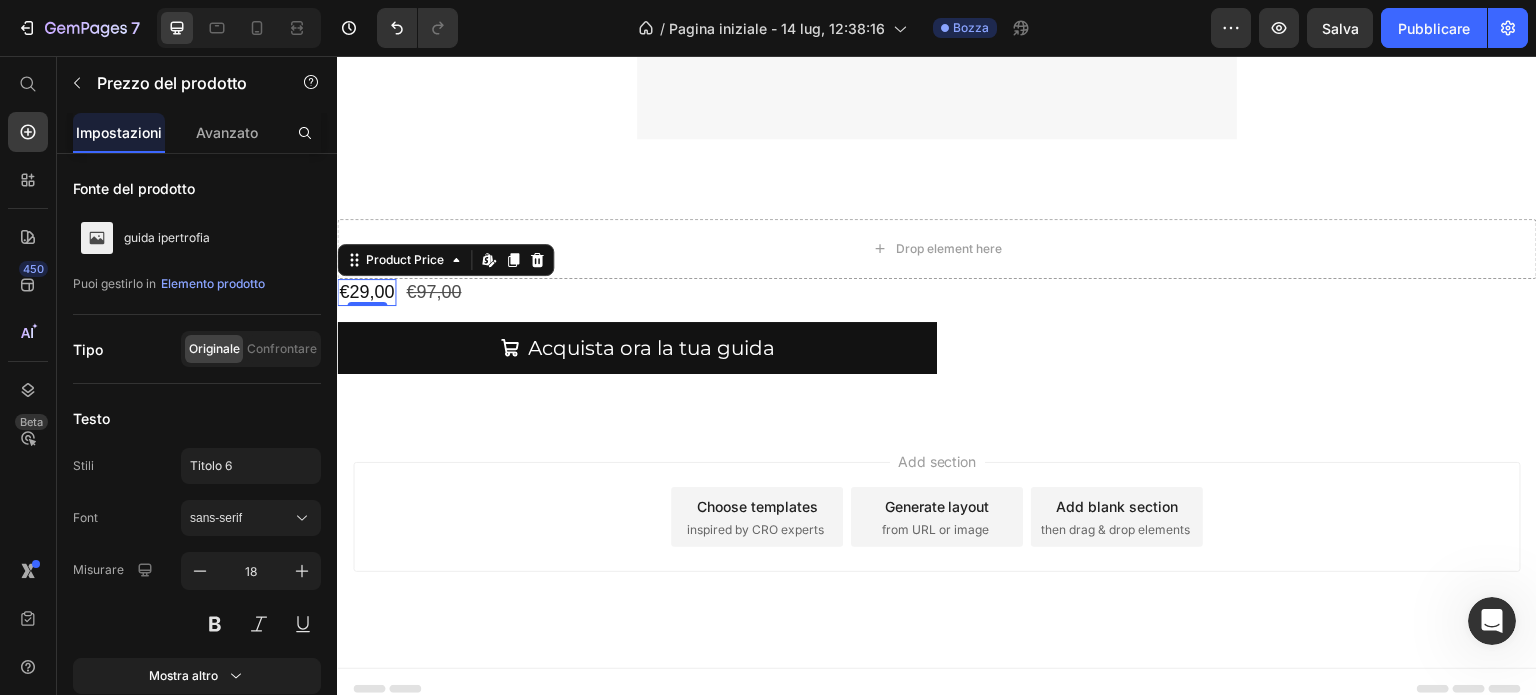 click on "Add section Choose templates inspired by CRO experts Generate layout from URL or image Add blank section then drag & drop elements" at bounding box center (937, 517) 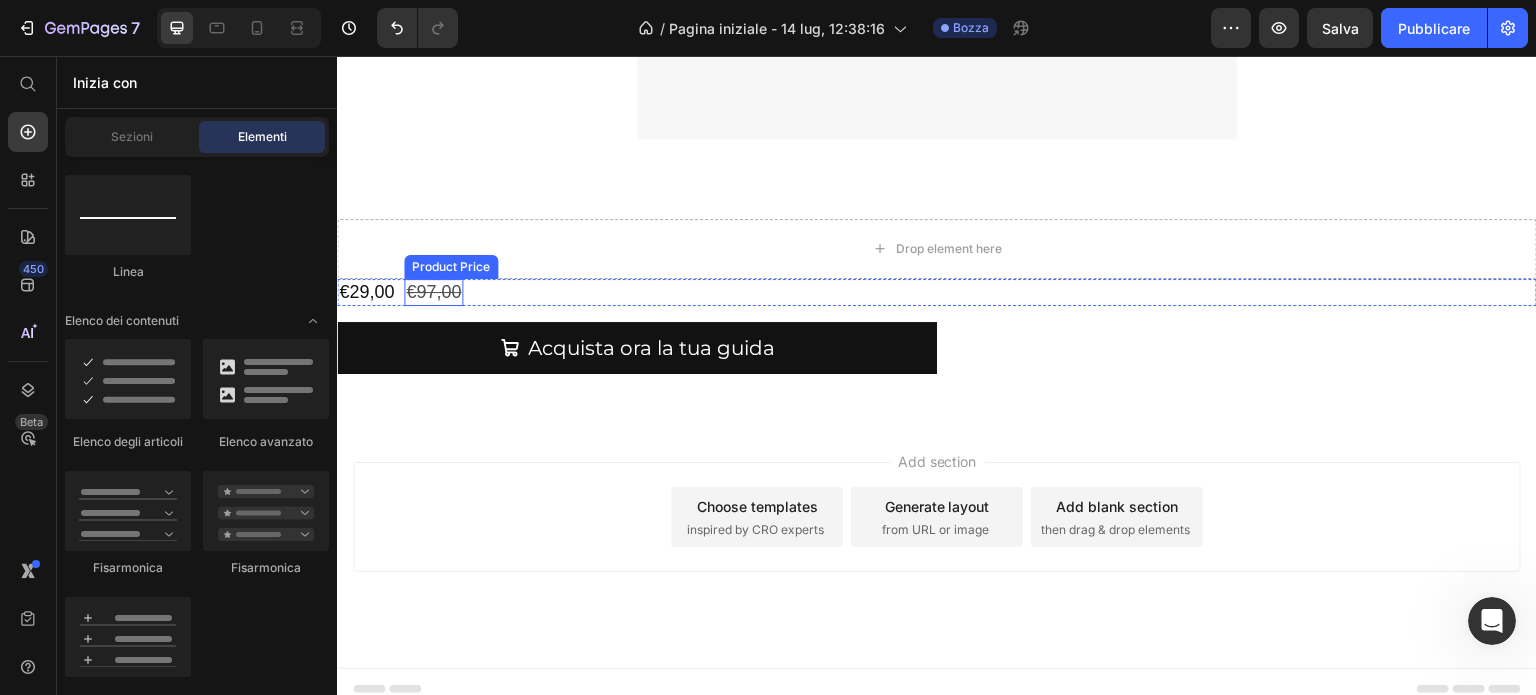 click on "€97,00" at bounding box center [433, 292] 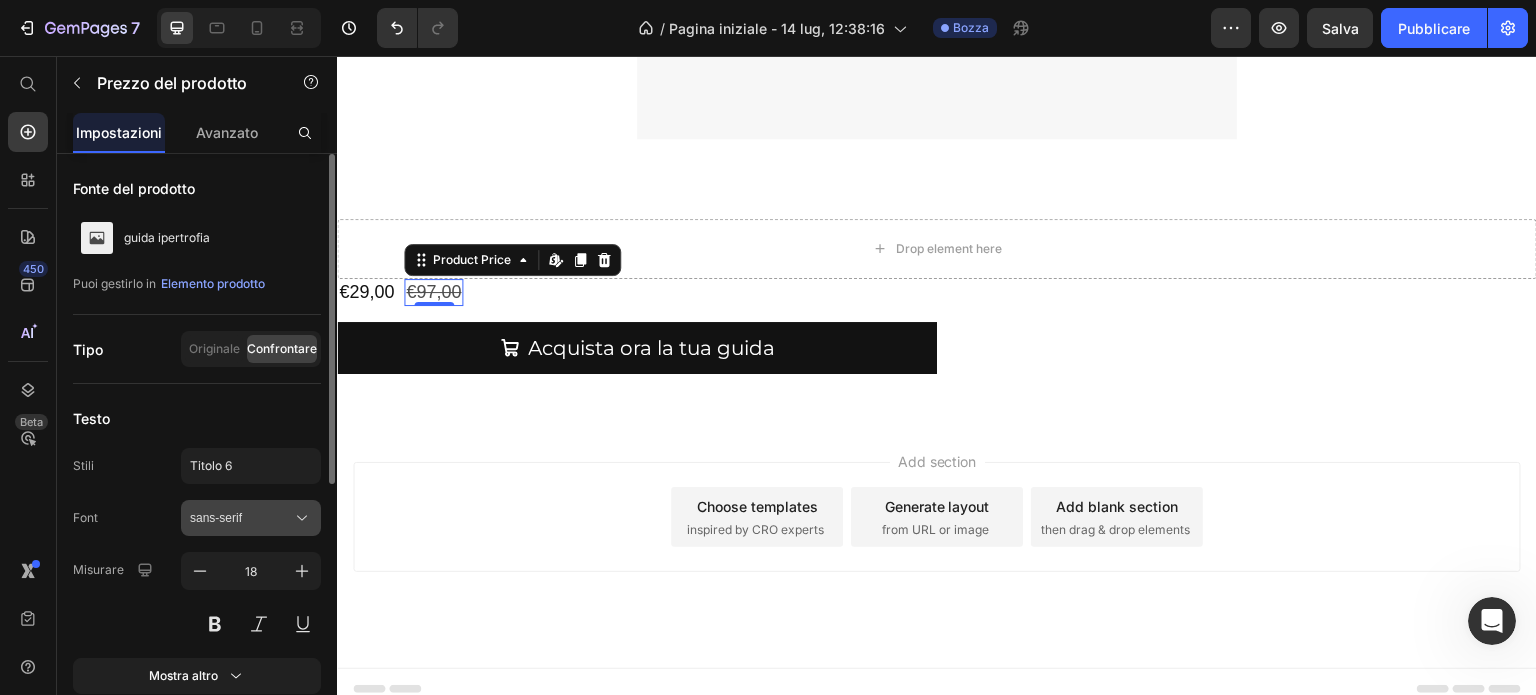 click on "sans-serif" at bounding box center [251, 518] 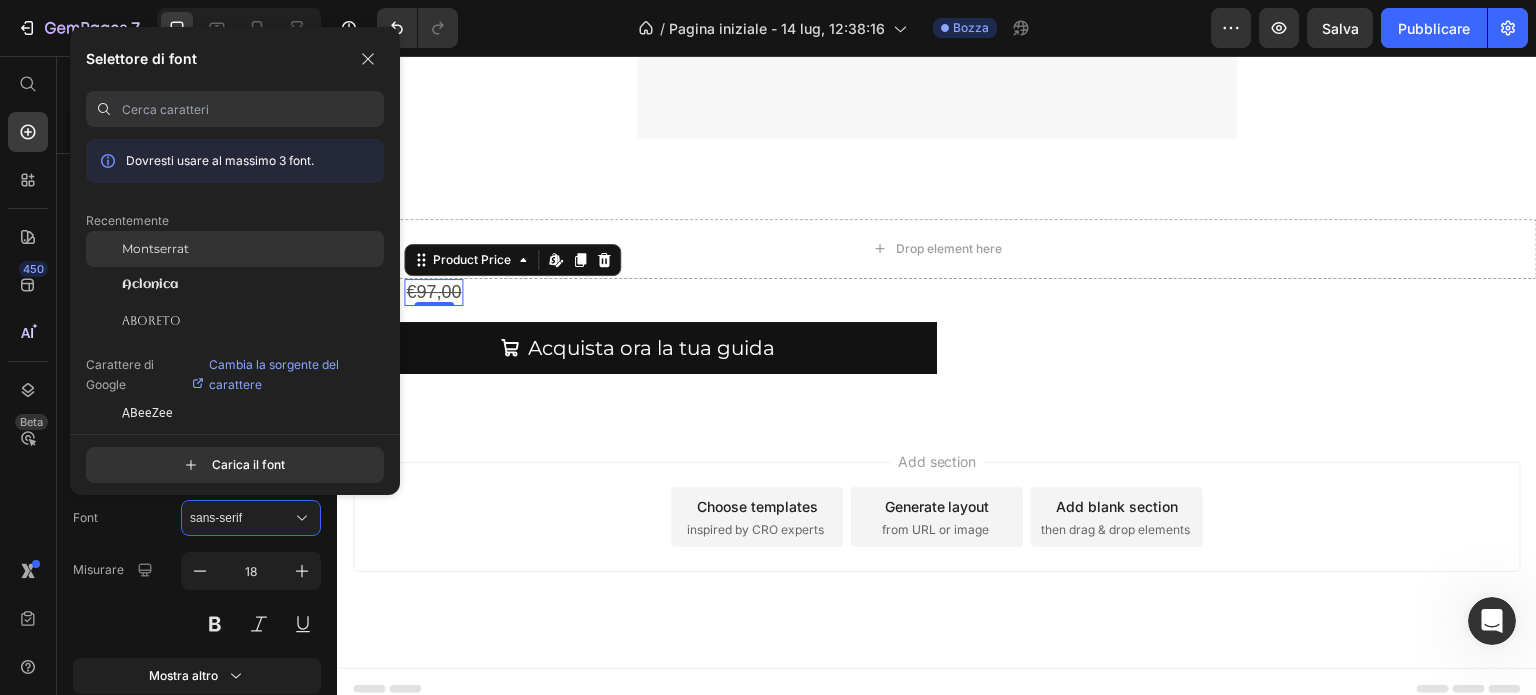 click on "Montserrat" 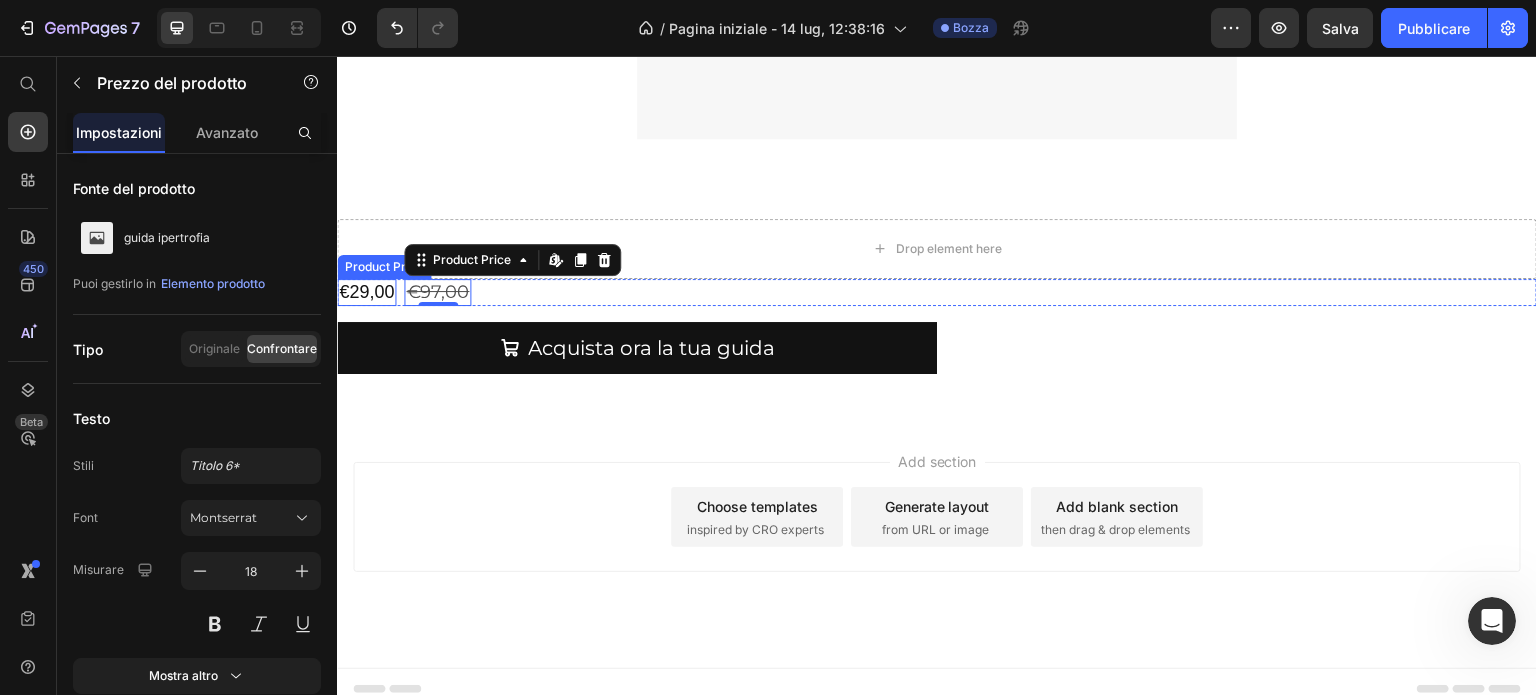 click on "€29,00" at bounding box center [366, 292] 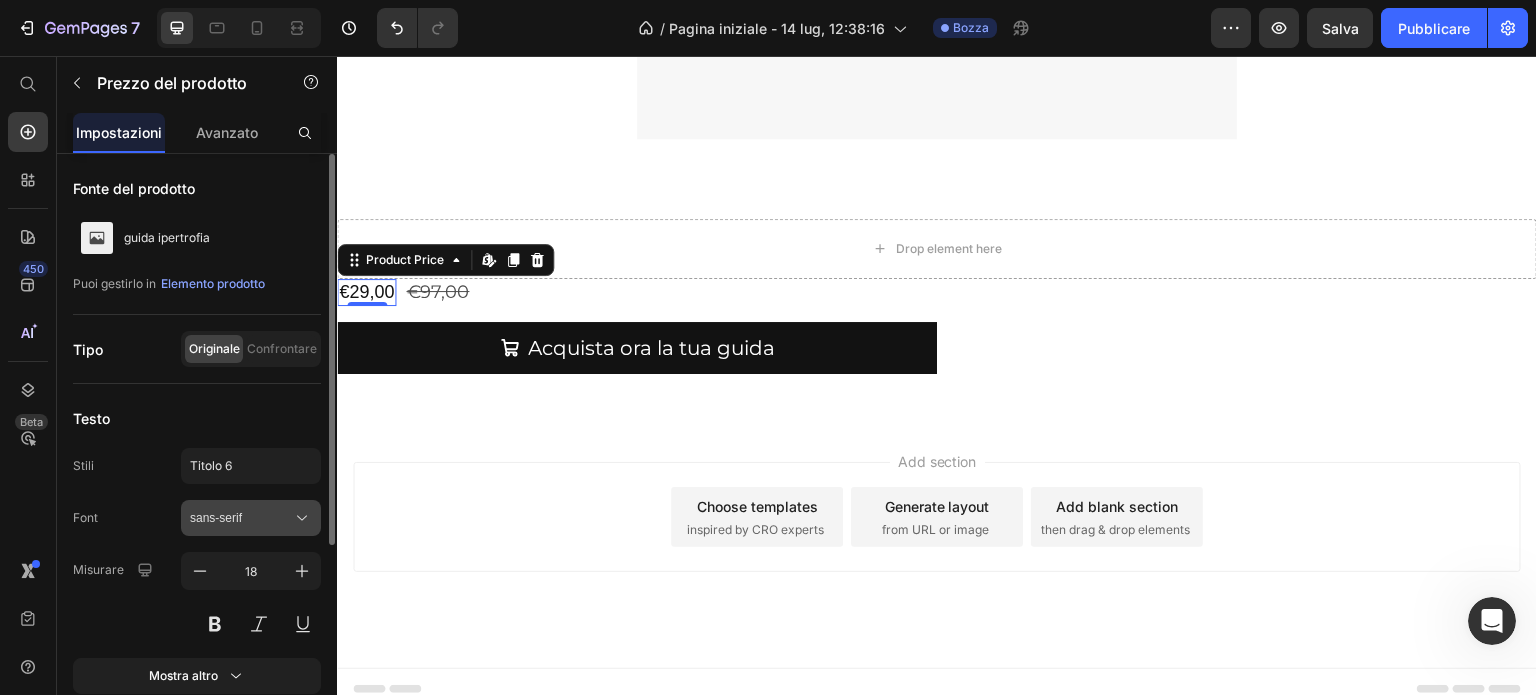 click 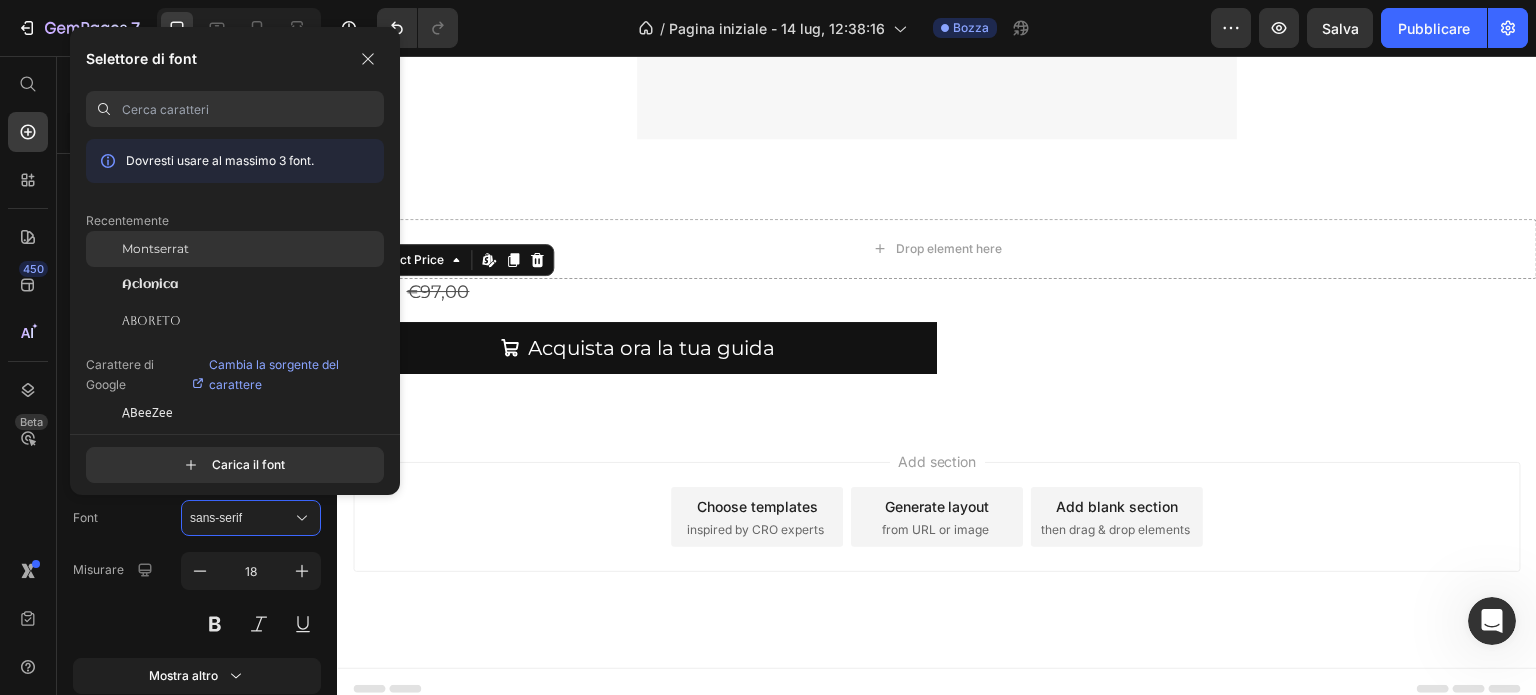 click on "Montserrat" 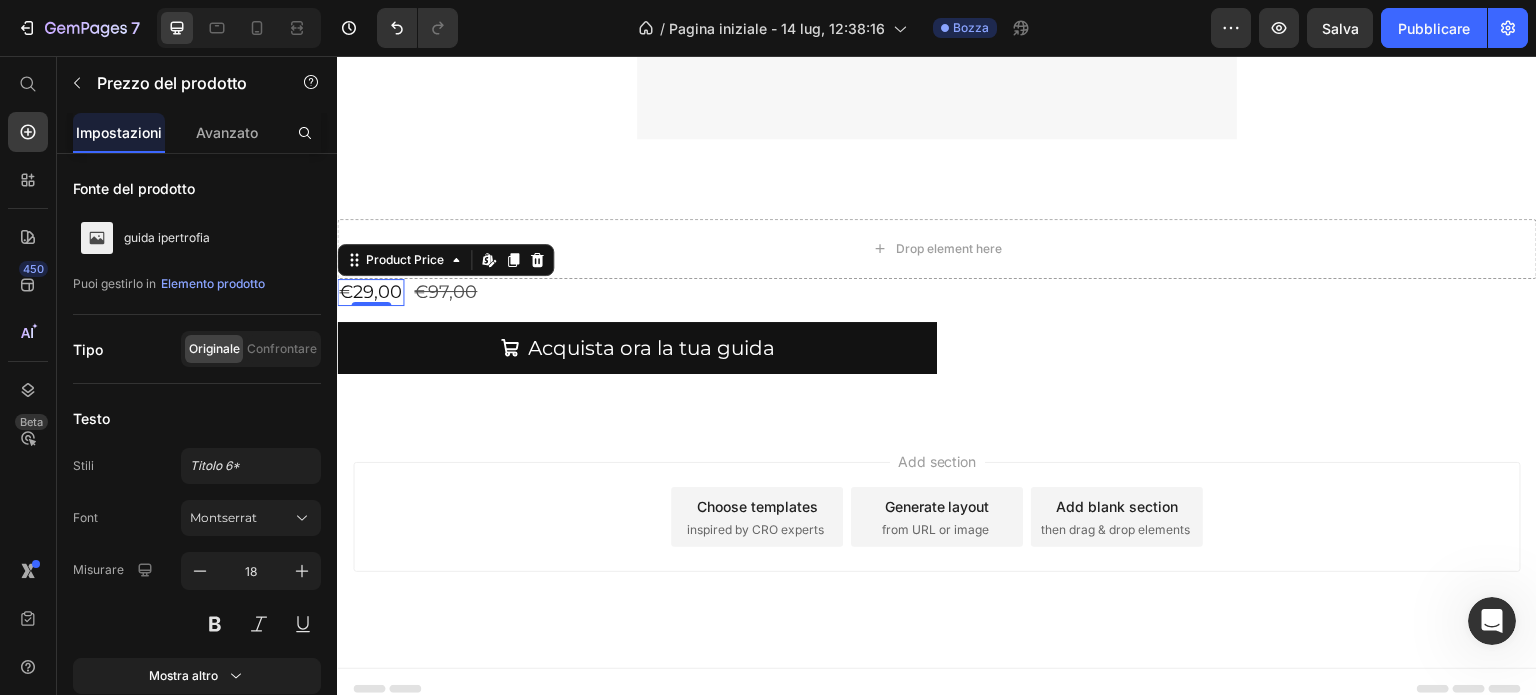 click on "Add section Choose templates inspired by CRO experts Generate layout from URL or image Add blank section then drag & drop elements" at bounding box center [937, 517] 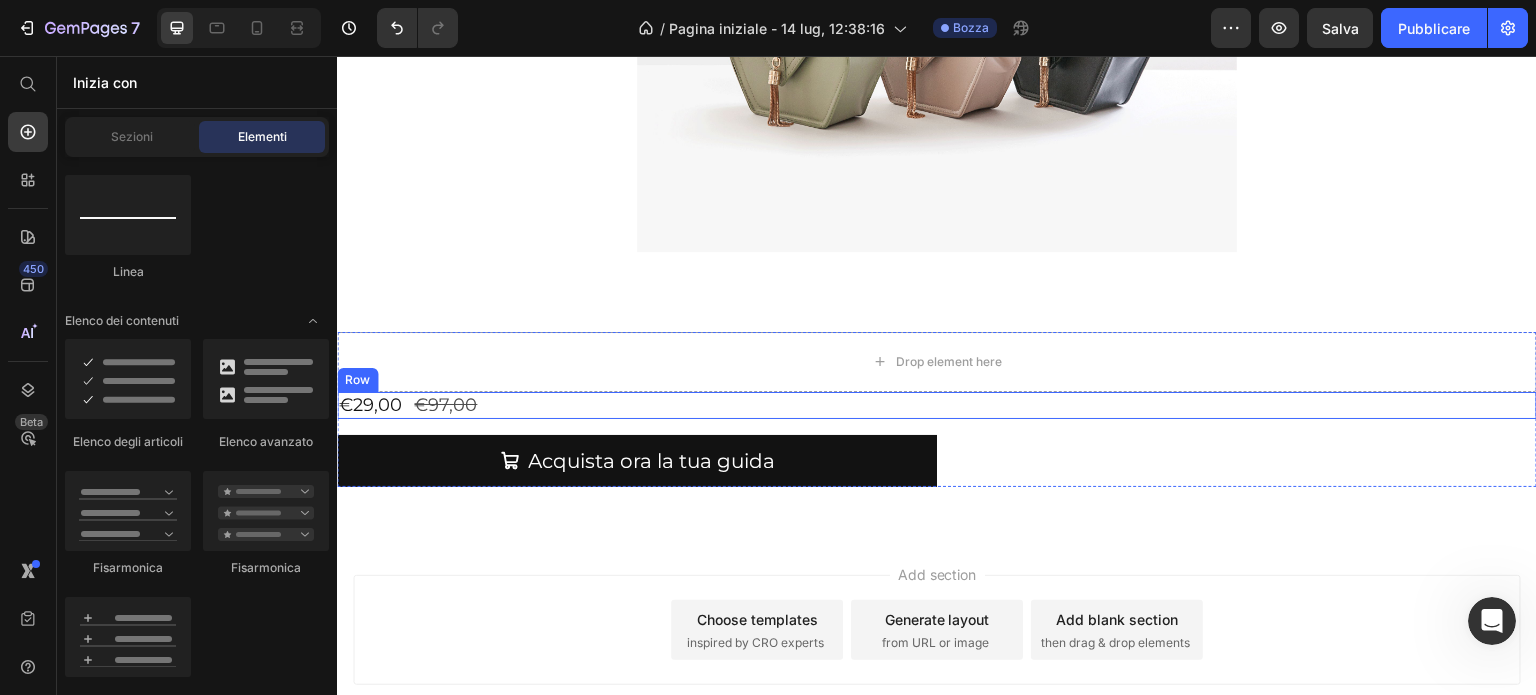 scroll, scrollTop: 384, scrollLeft: 0, axis: vertical 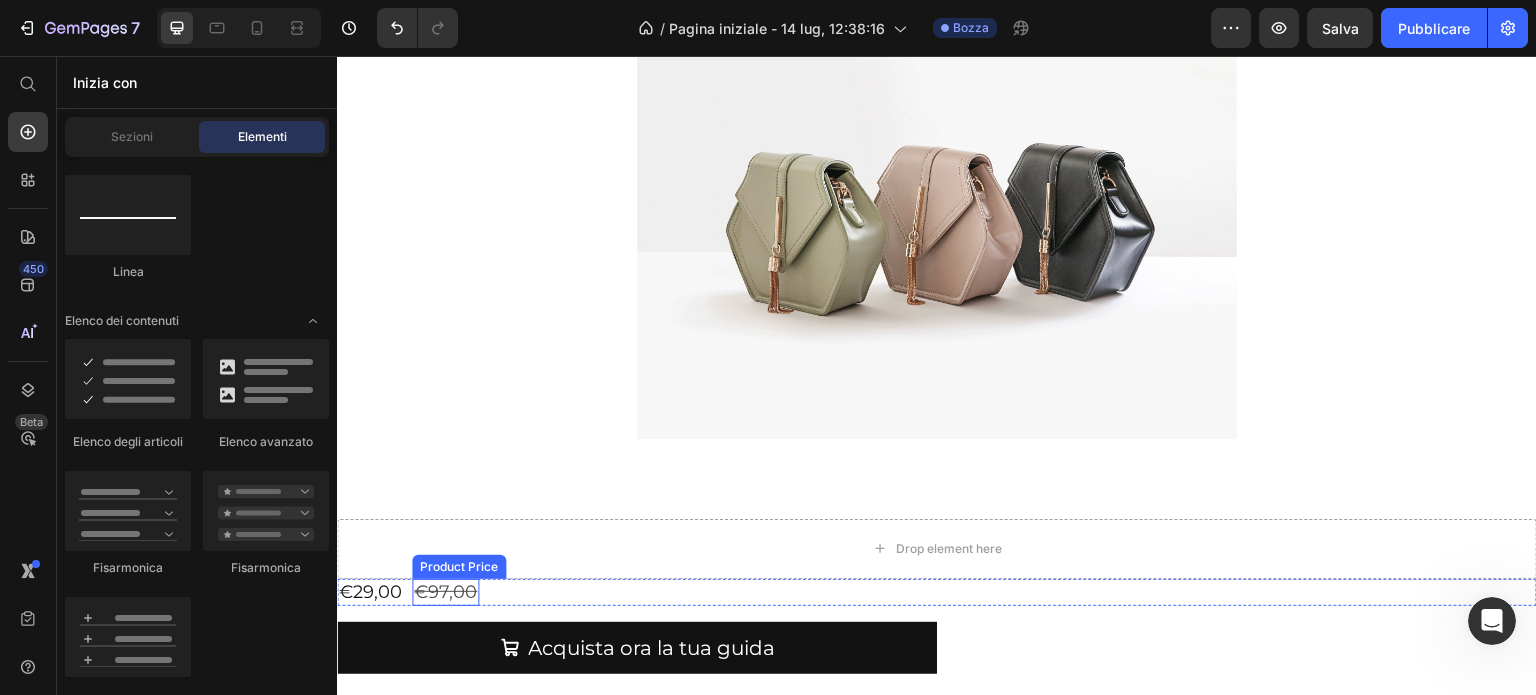 click on "€97,00" at bounding box center (445, 592) 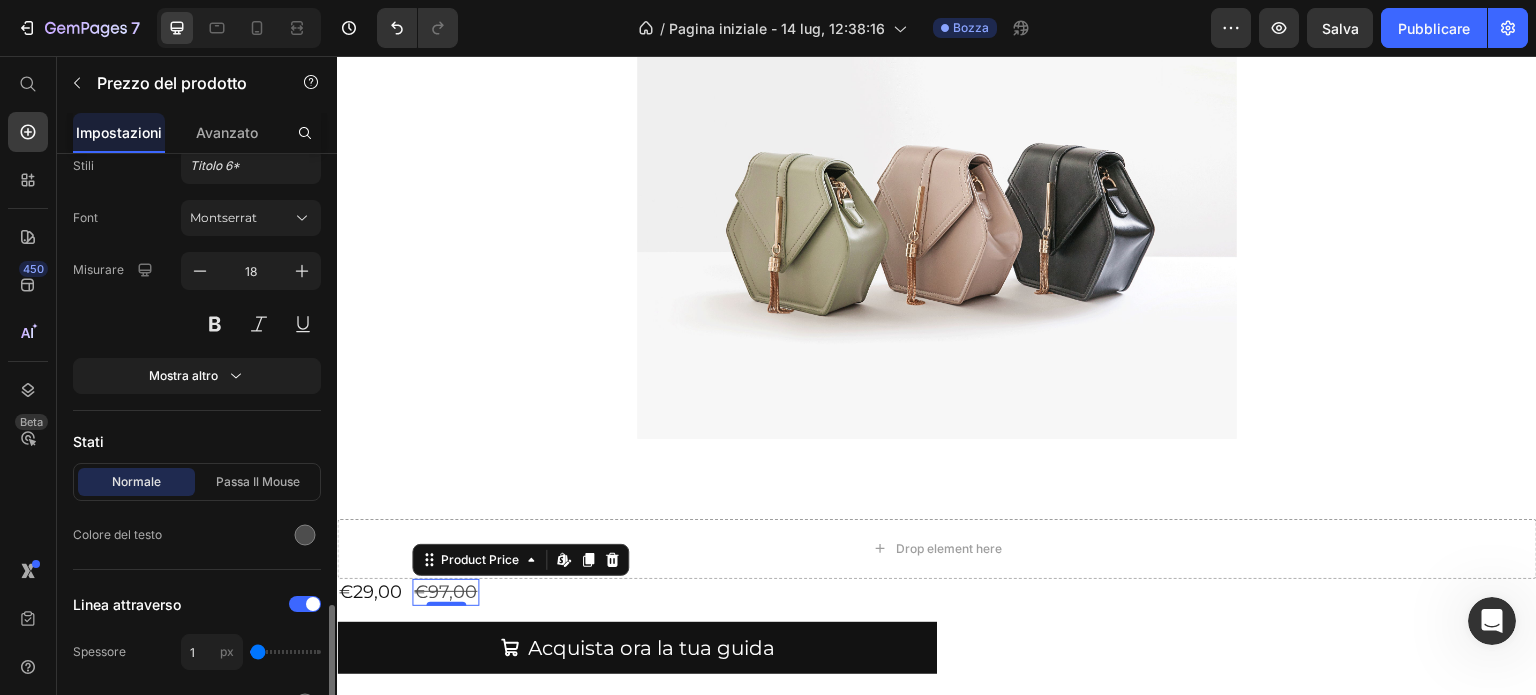 scroll, scrollTop: 484, scrollLeft: 0, axis: vertical 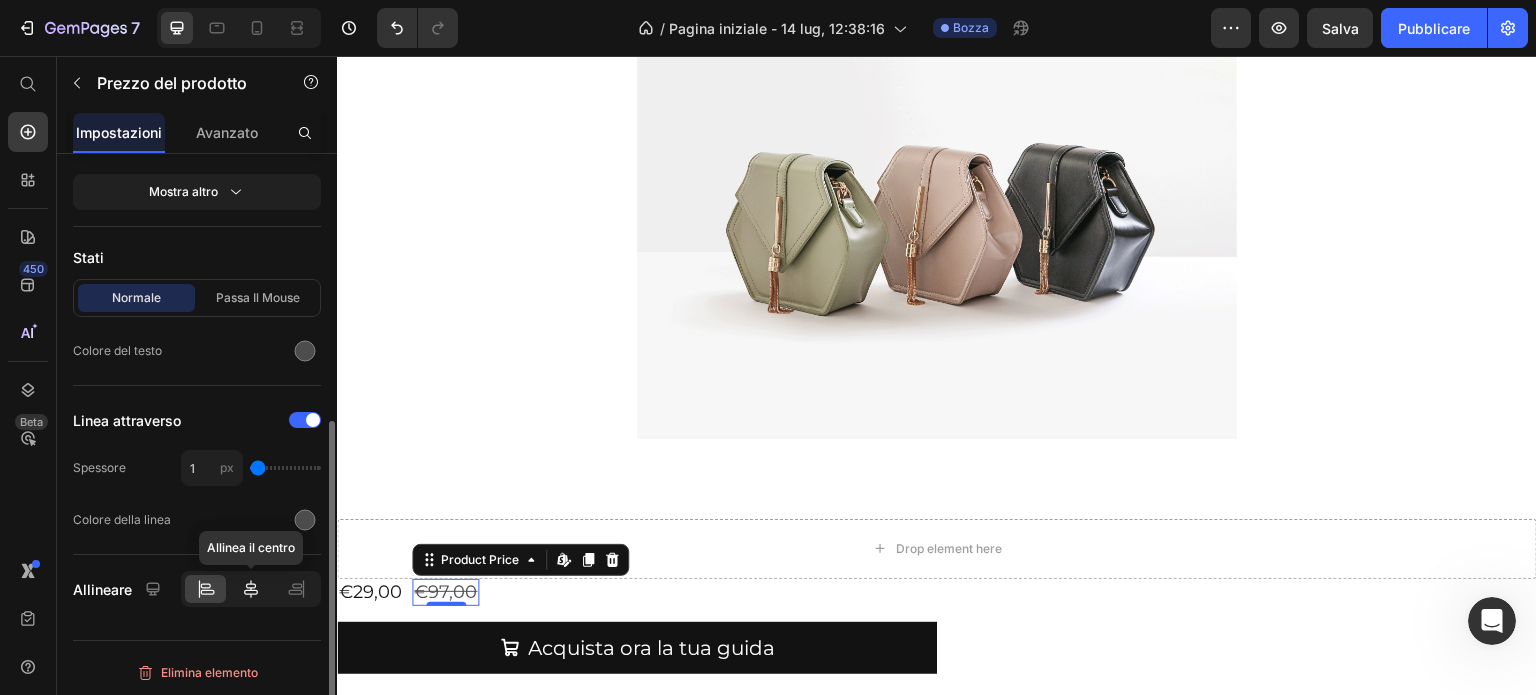 click 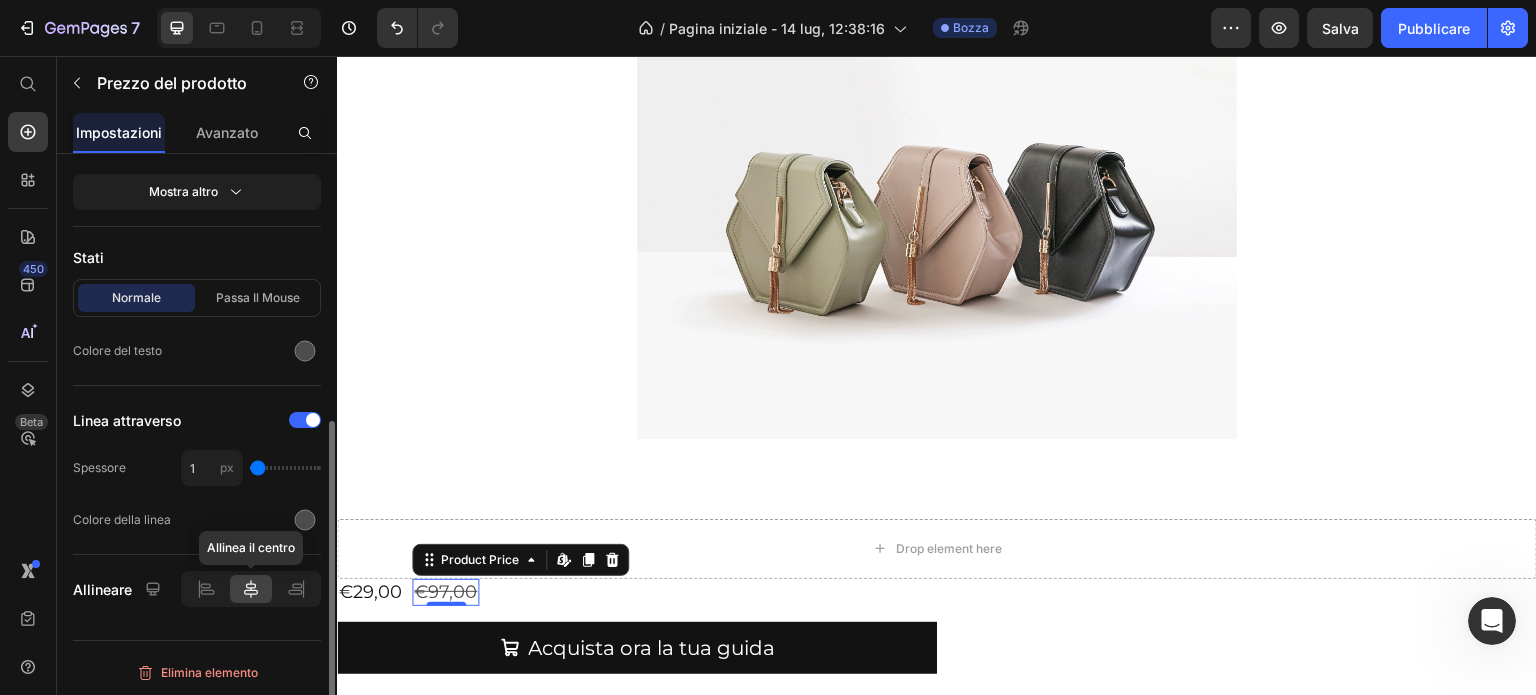 click 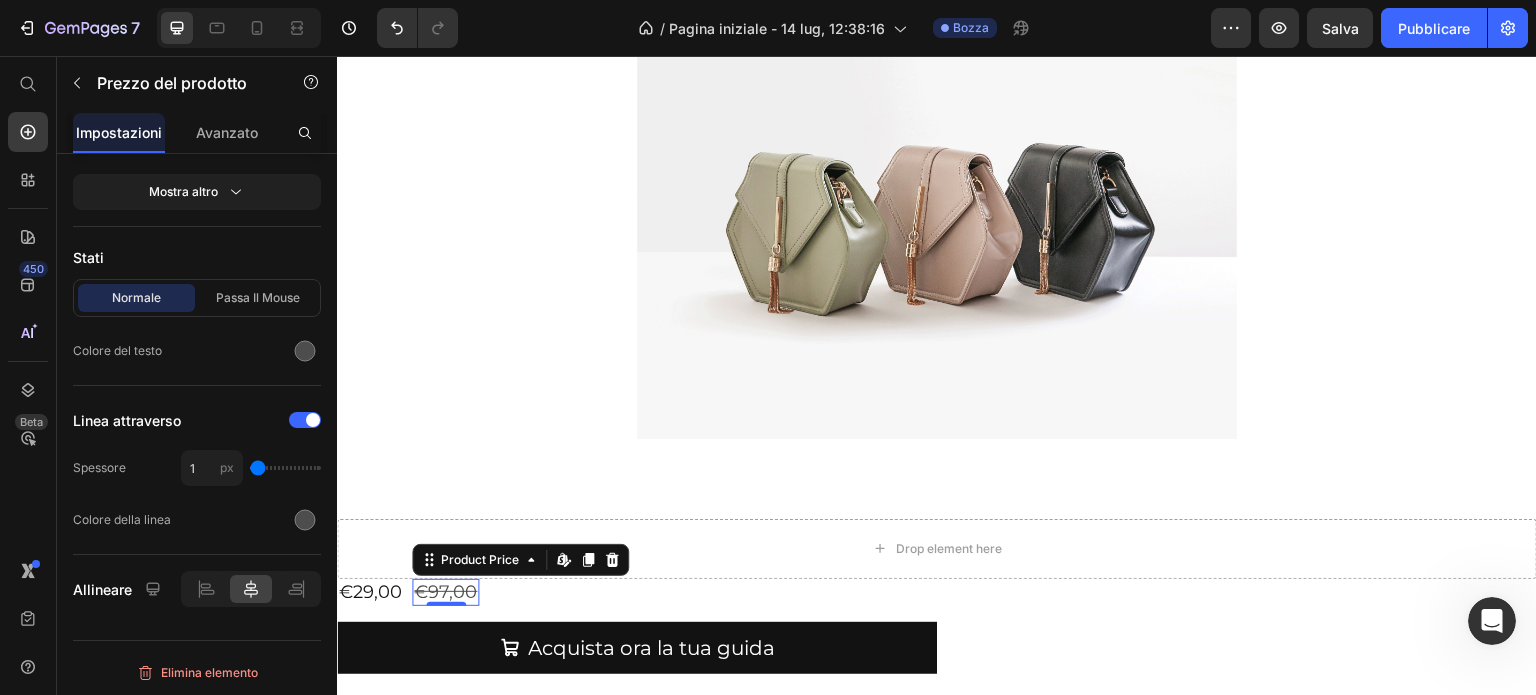 click on "€97,00" at bounding box center [445, 592] 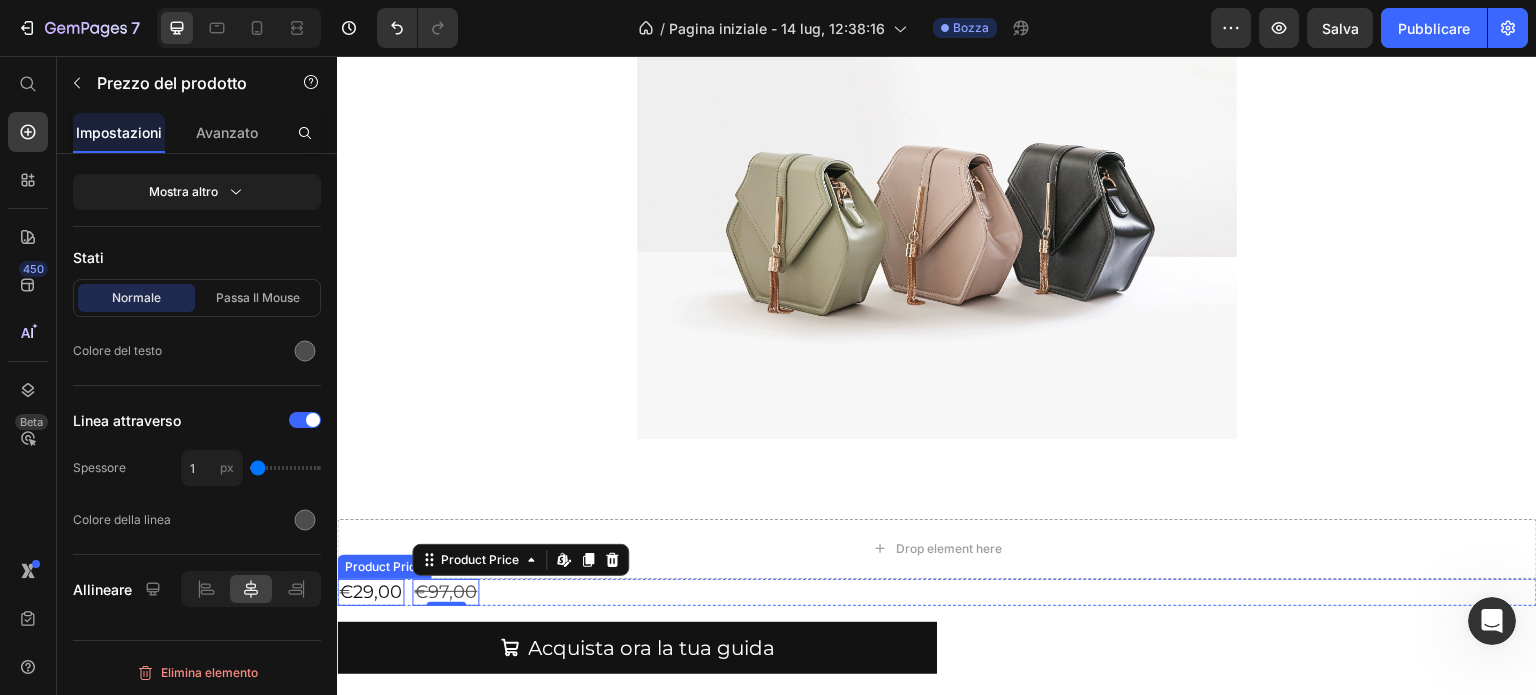 click on "€29,00" at bounding box center (370, 592) 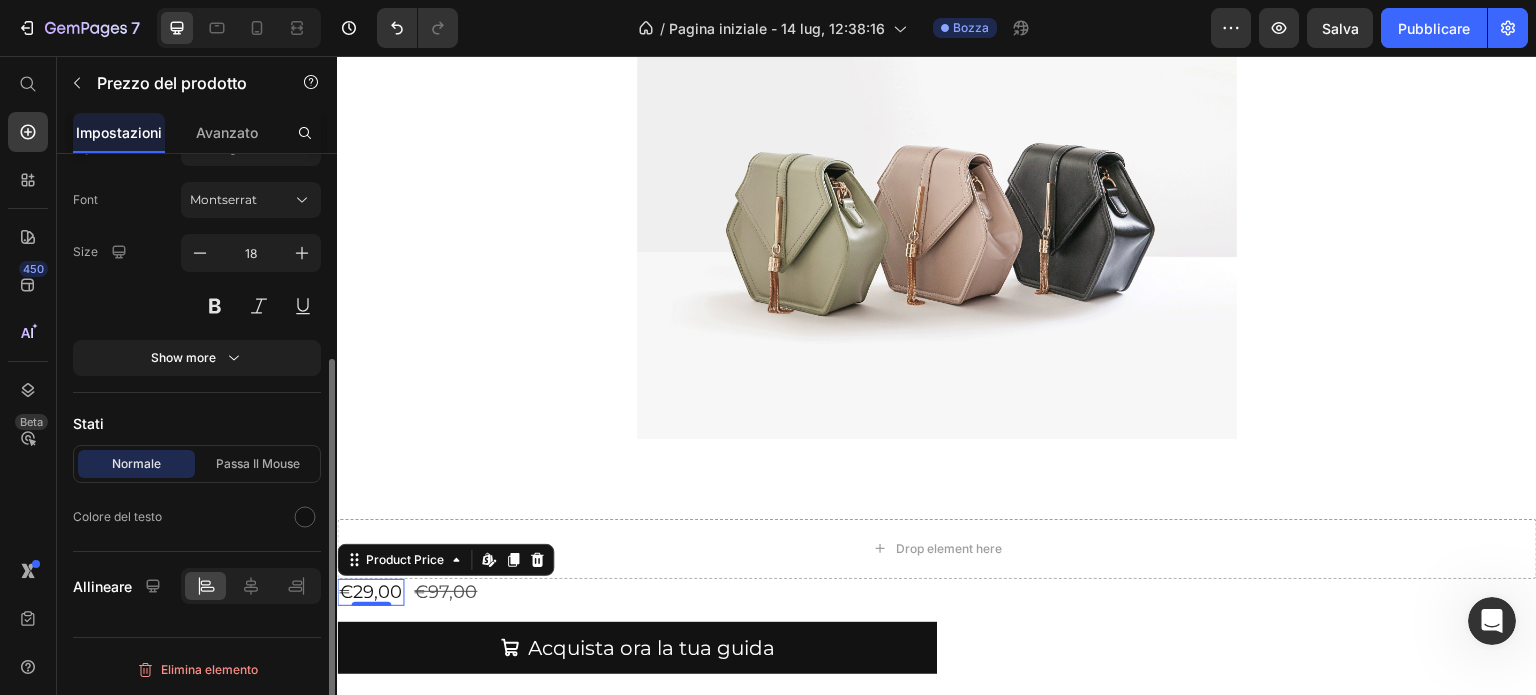 scroll, scrollTop: 316, scrollLeft: 0, axis: vertical 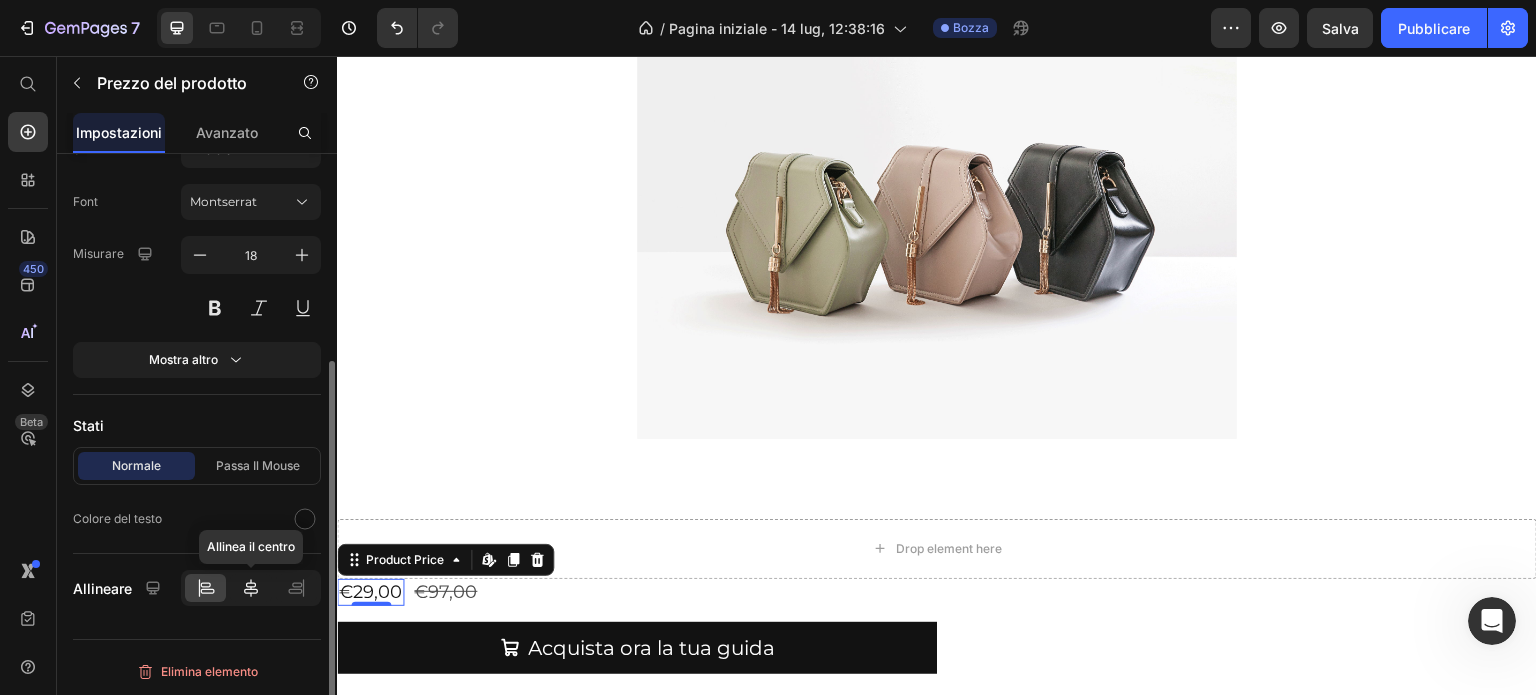 click 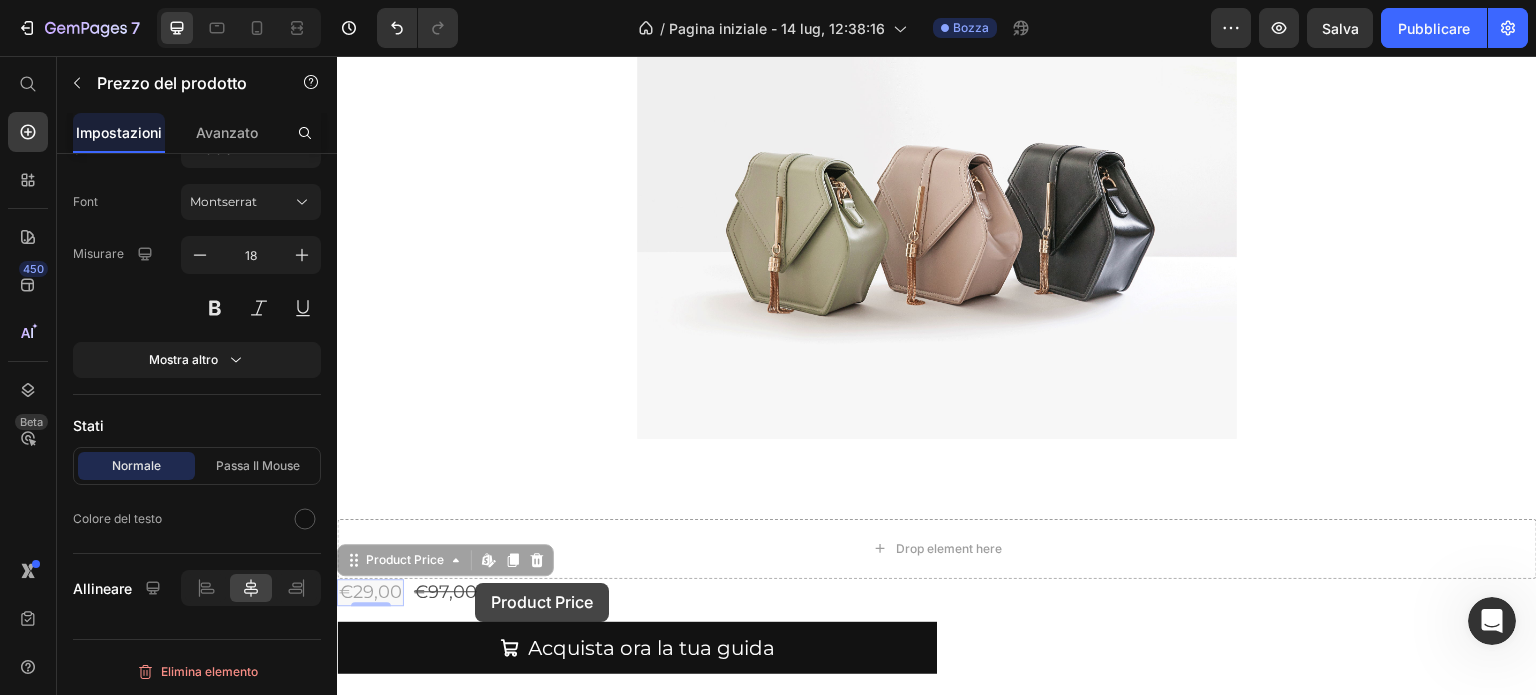 drag, startPoint x: 396, startPoint y: 585, endPoint x: 502, endPoint y: 585, distance: 106 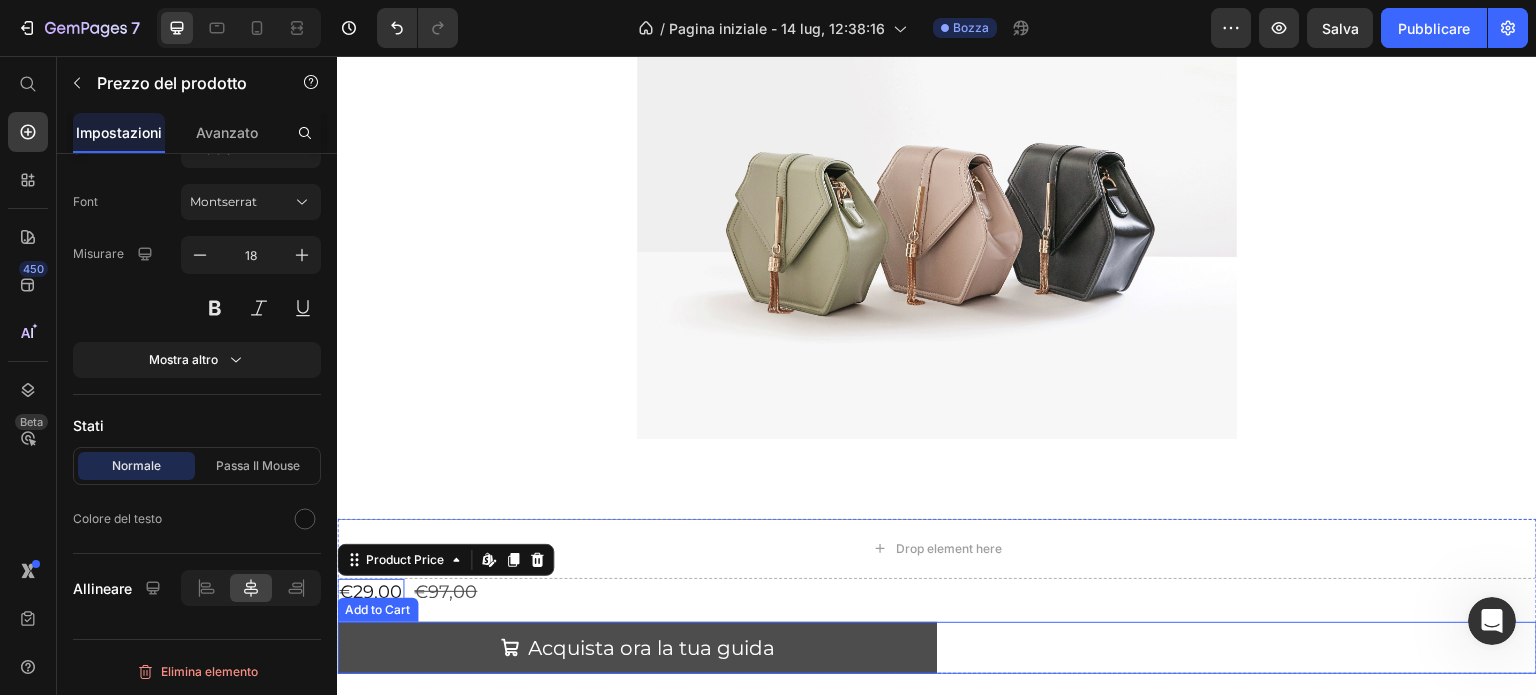 drag, startPoint x: 524, startPoint y: 642, endPoint x: 504, endPoint y: 647, distance: 20.615528 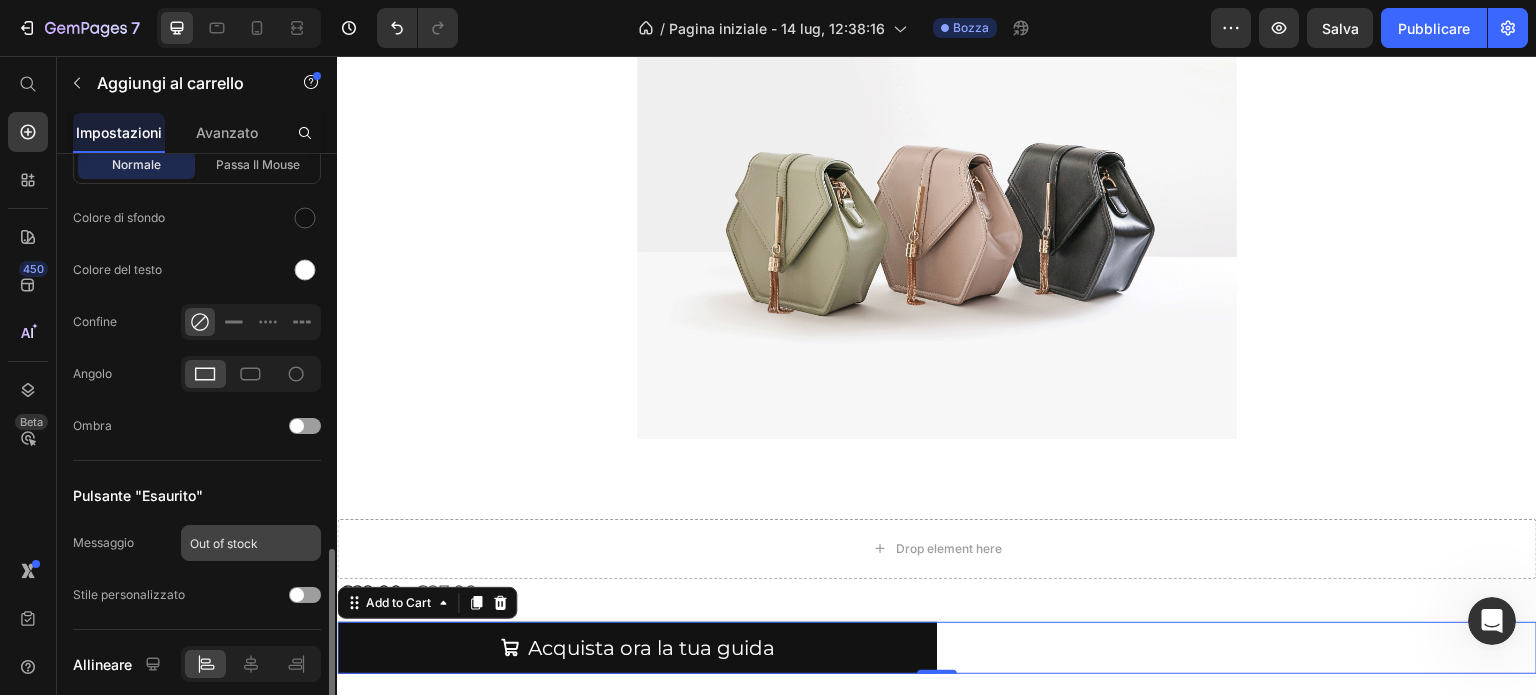 scroll, scrollTop: 1371, scrollLeft: 0, axis: vertical 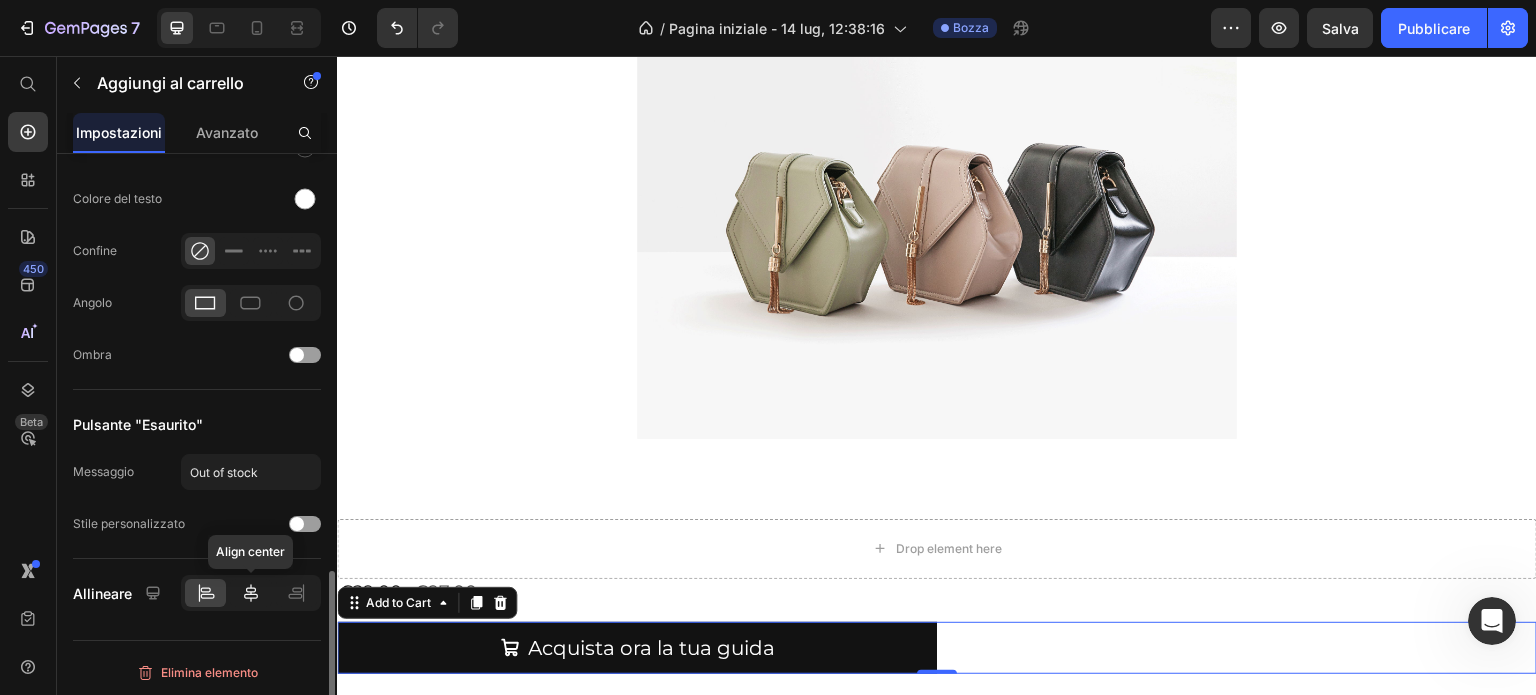 click 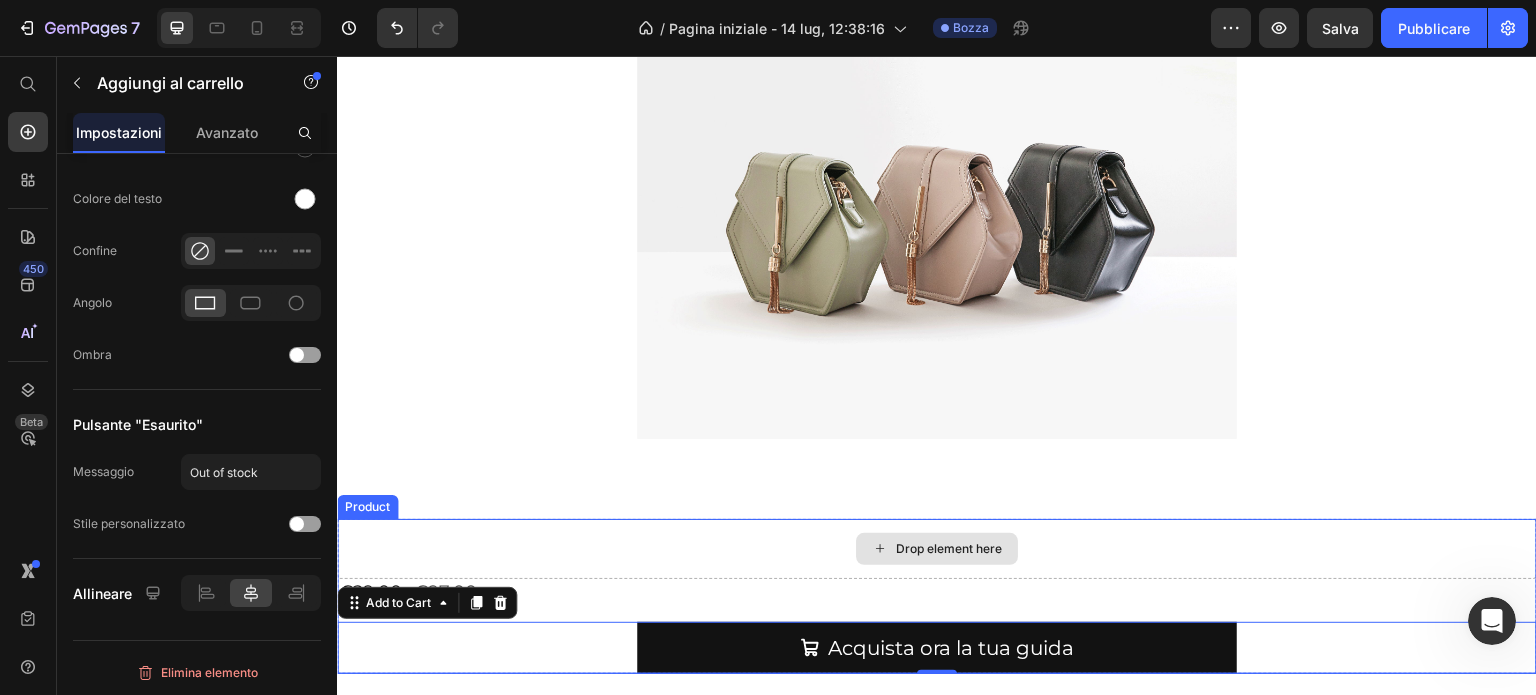 click on "Drop element here" at bounding box center (937, 549) 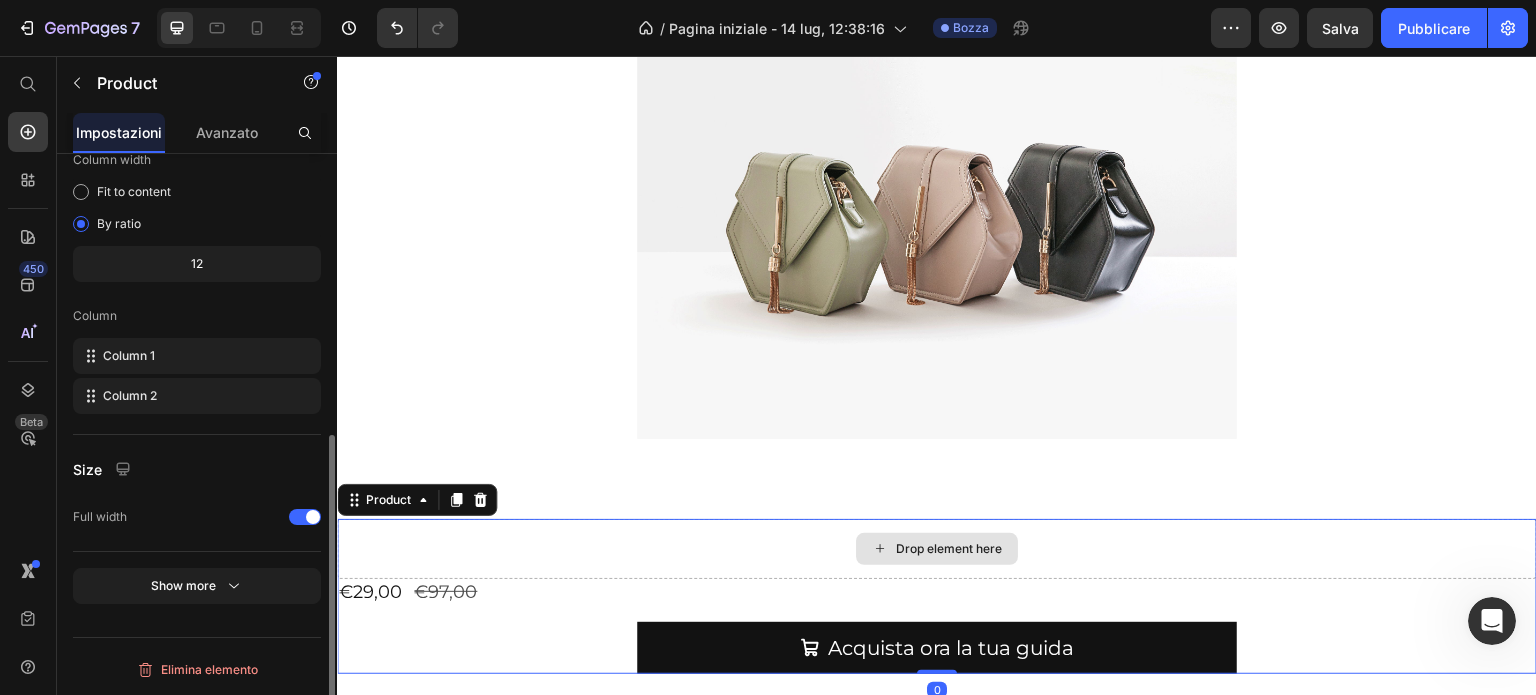 scroll, scrollTop: 0, scrollLeft: 0, axis: both 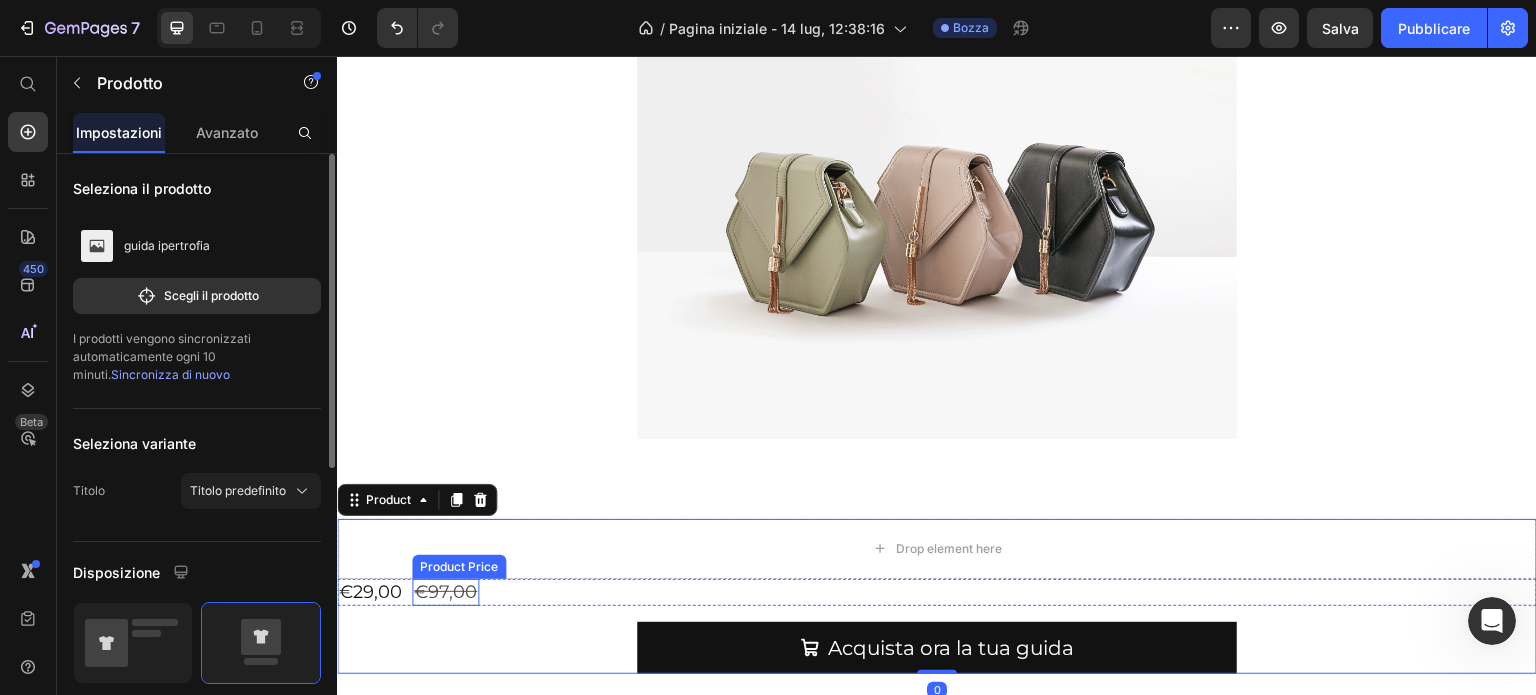 click on "€97,00" at bounding box center [445, 592] 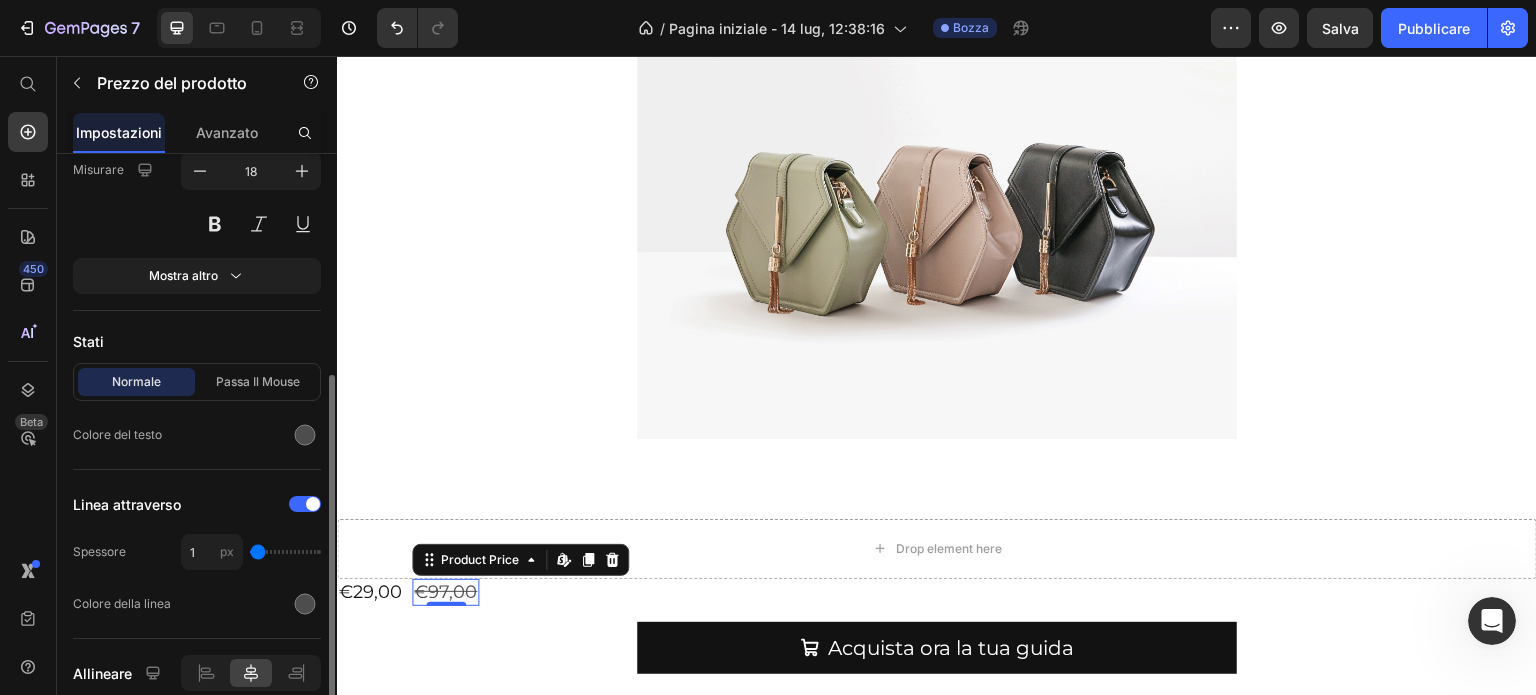 scroll, scrollTop: 484, scrollLeft: 0, axis: vertical 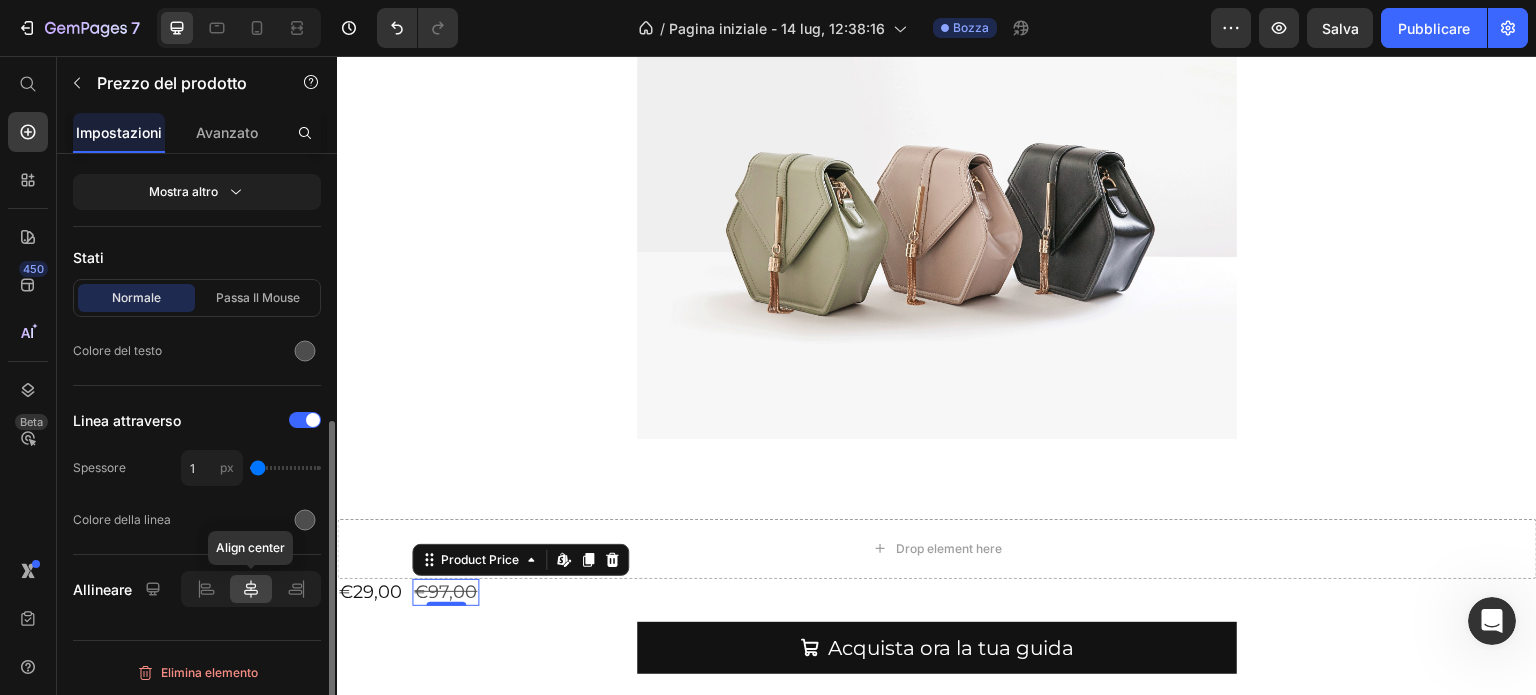 click 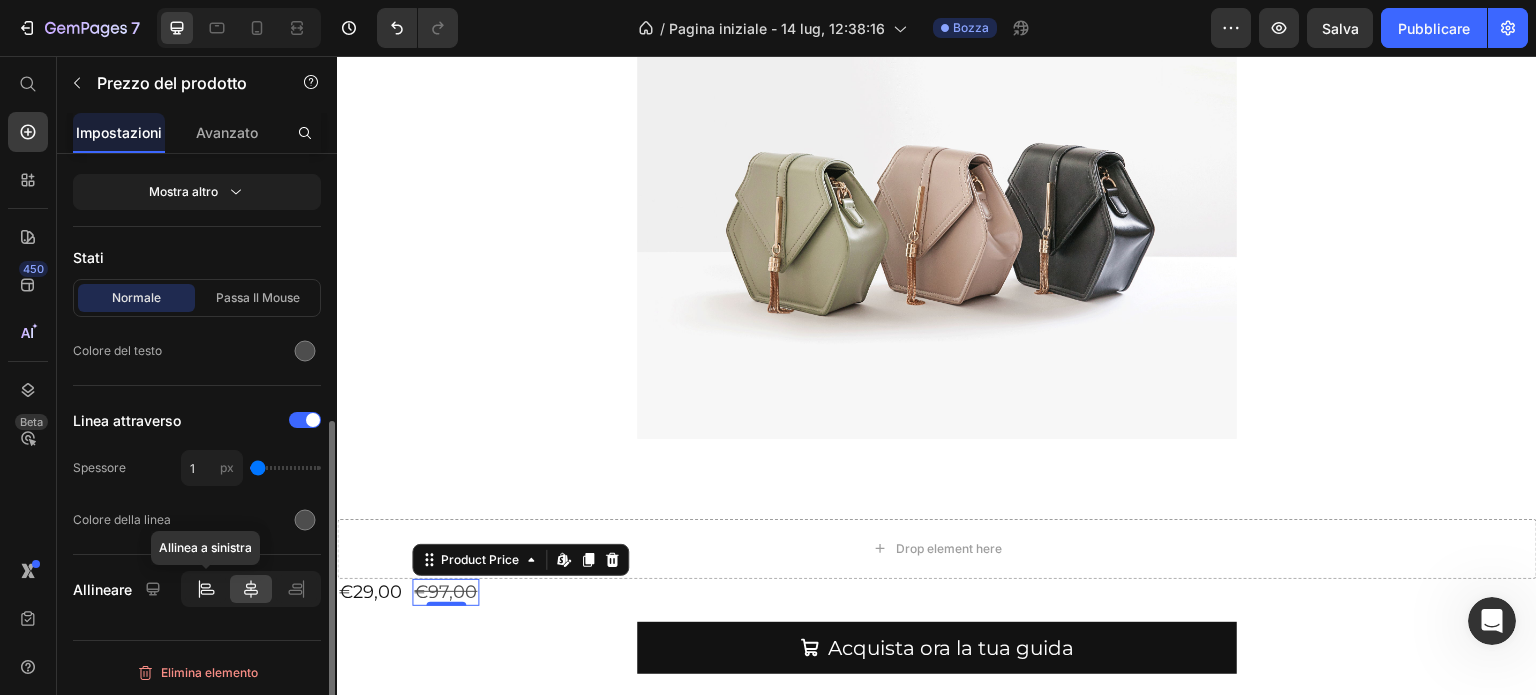click 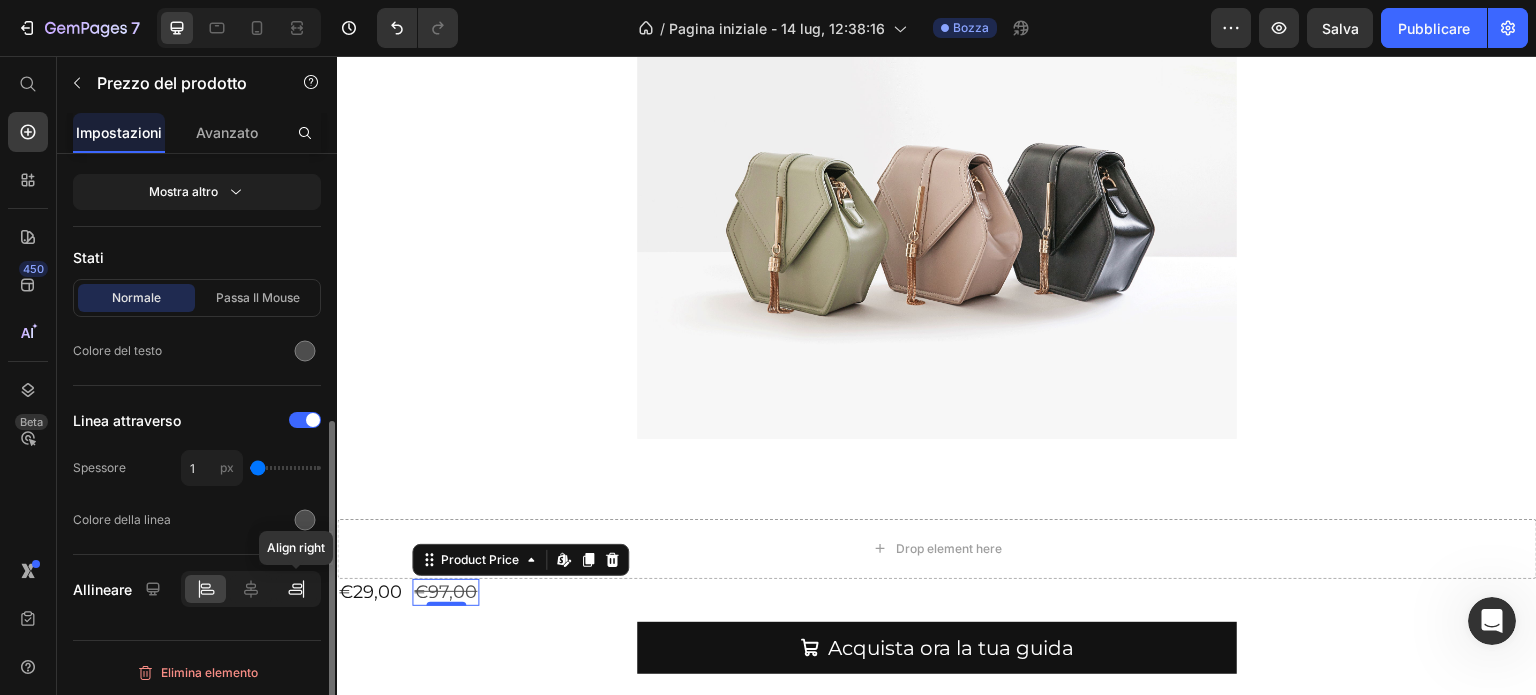 click 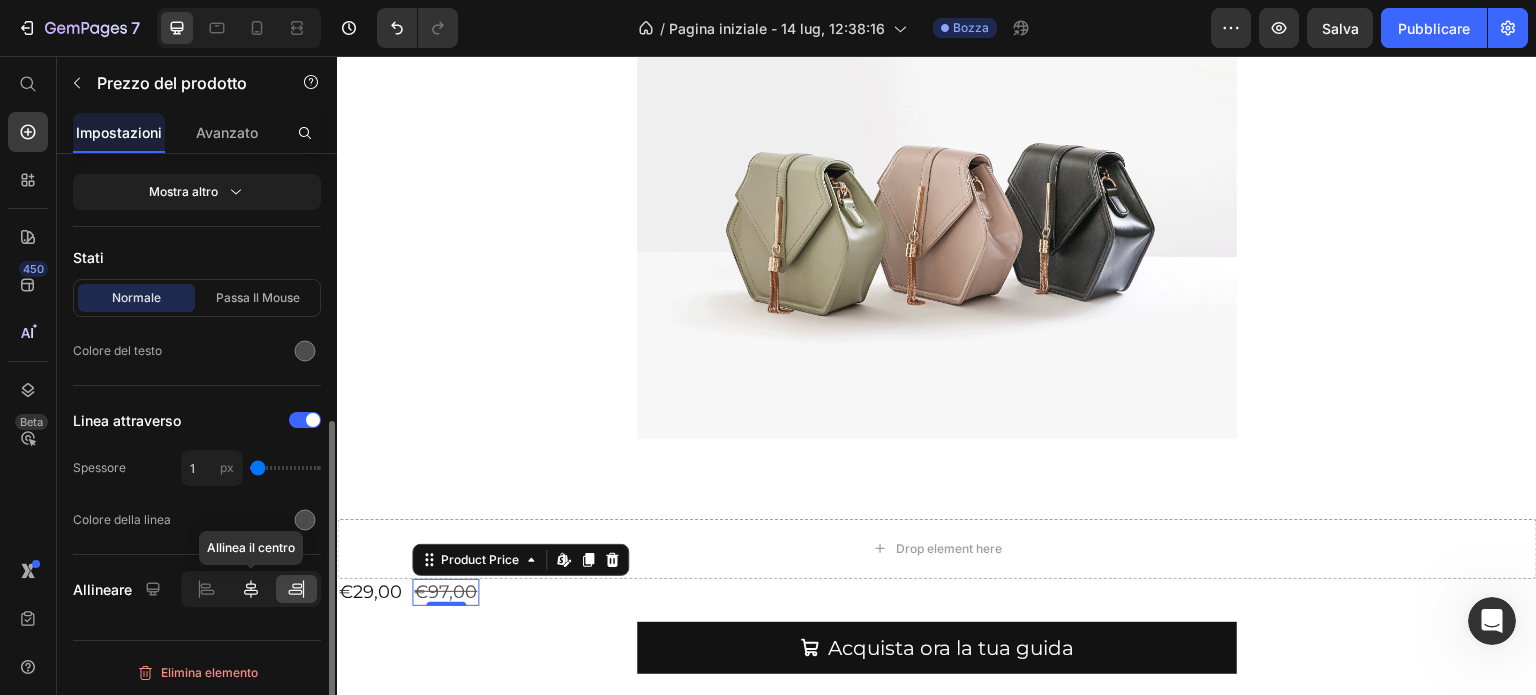 click 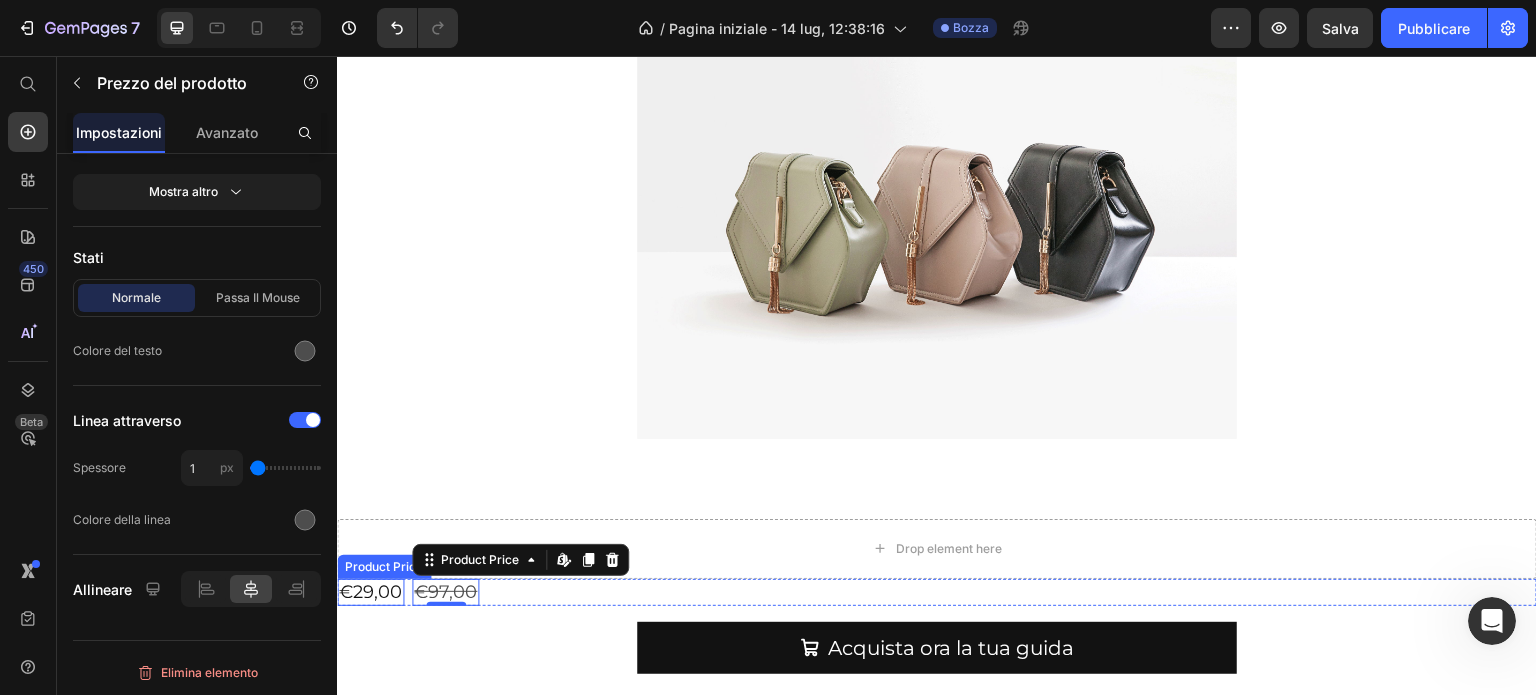 click on "€29,00" at bounding box center (370, 592) 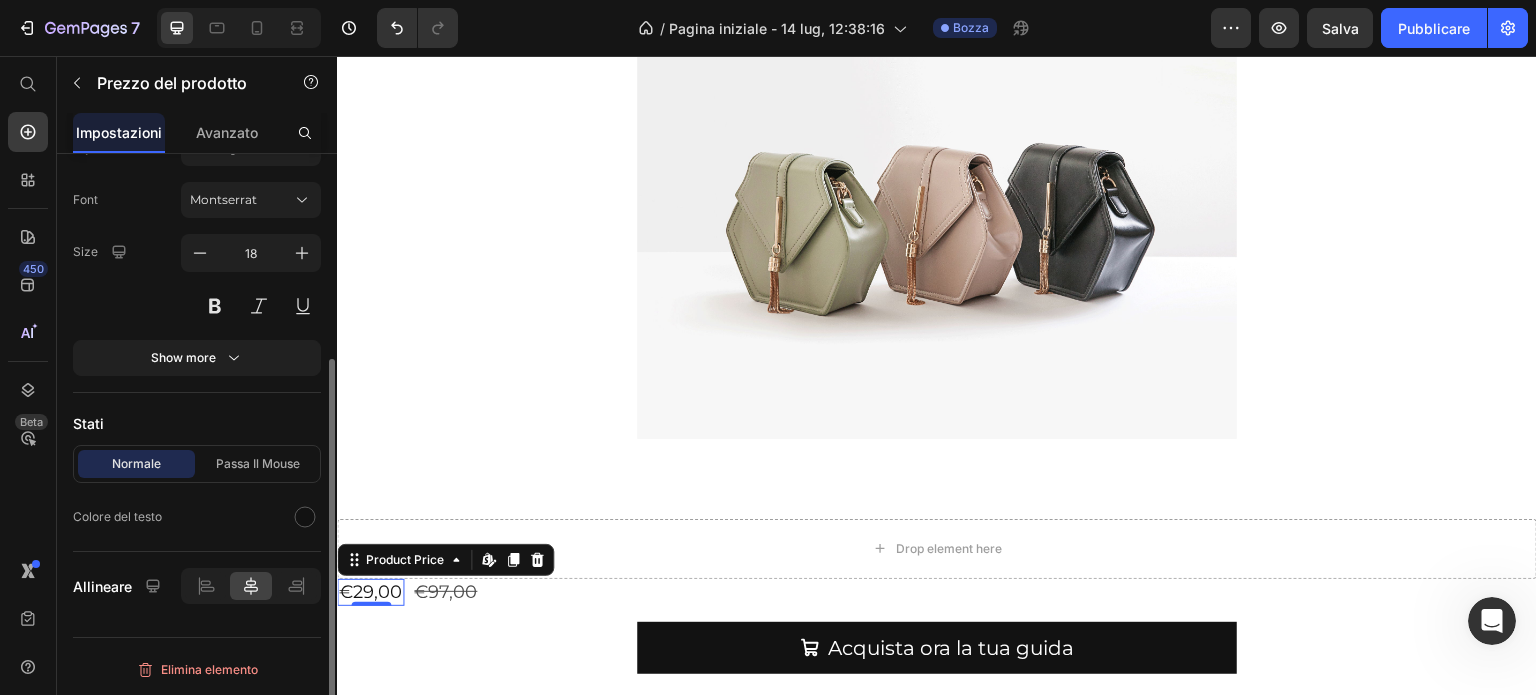 scroll, scrollTop: 316, scrollLeft: 0, axis: vertical 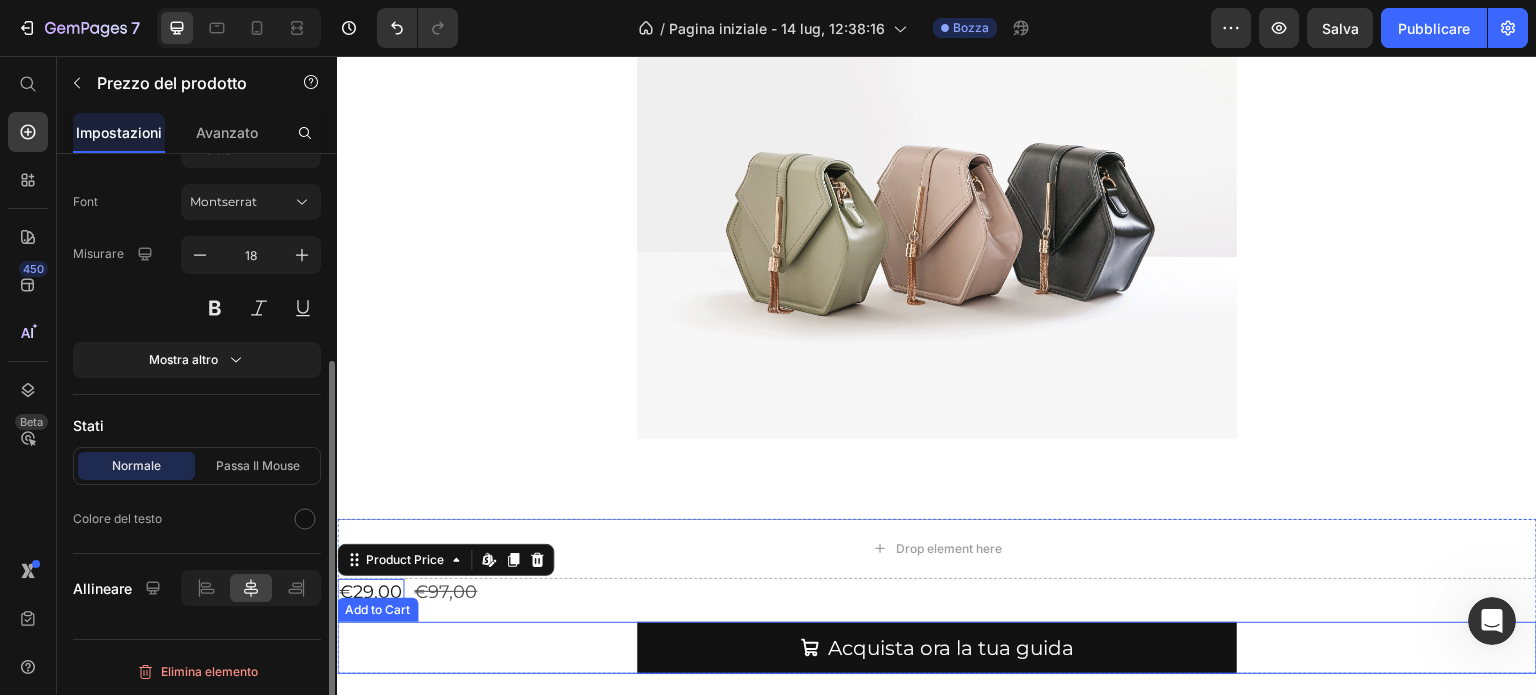 click on "Acquista ora la tua guida Add to Cart" at bounding box center (937, 648) 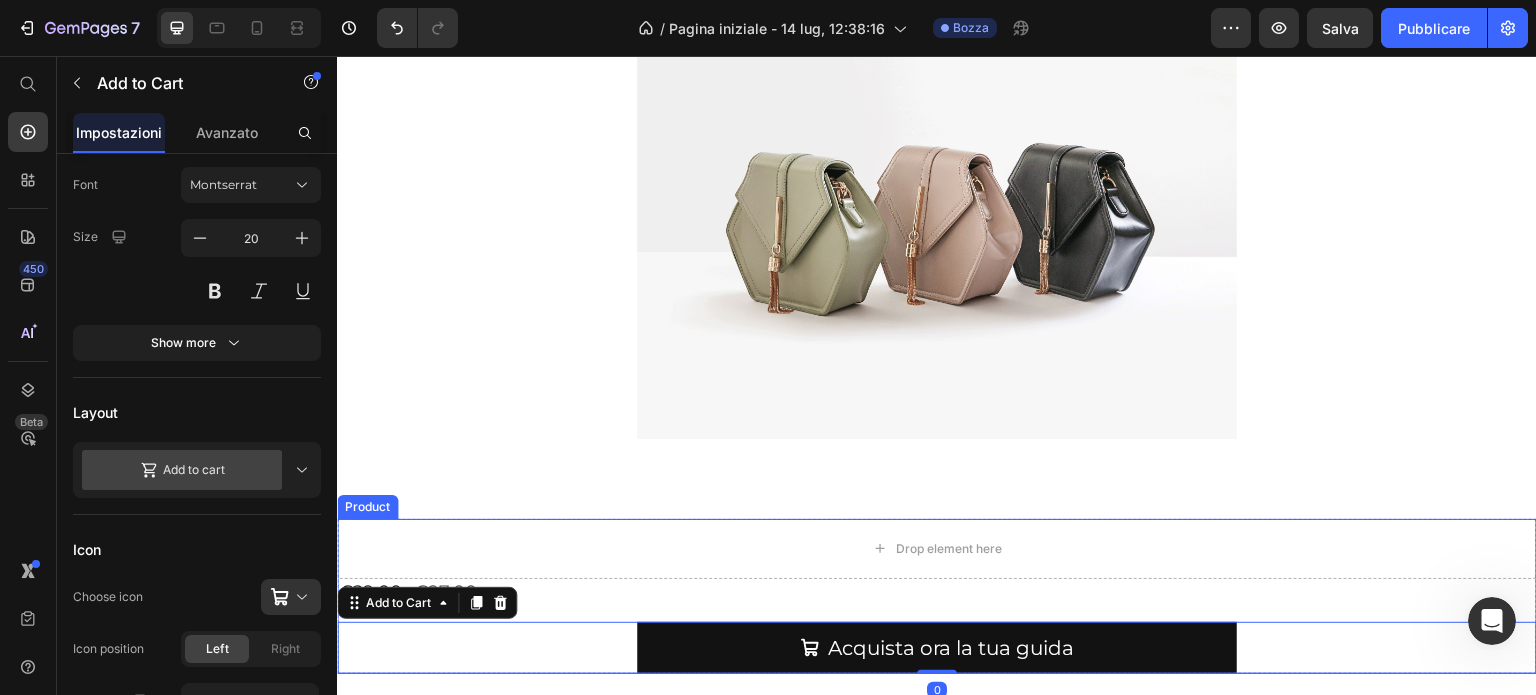 scroll, scrollTop: 0, scrollLeft: 0, axis: both 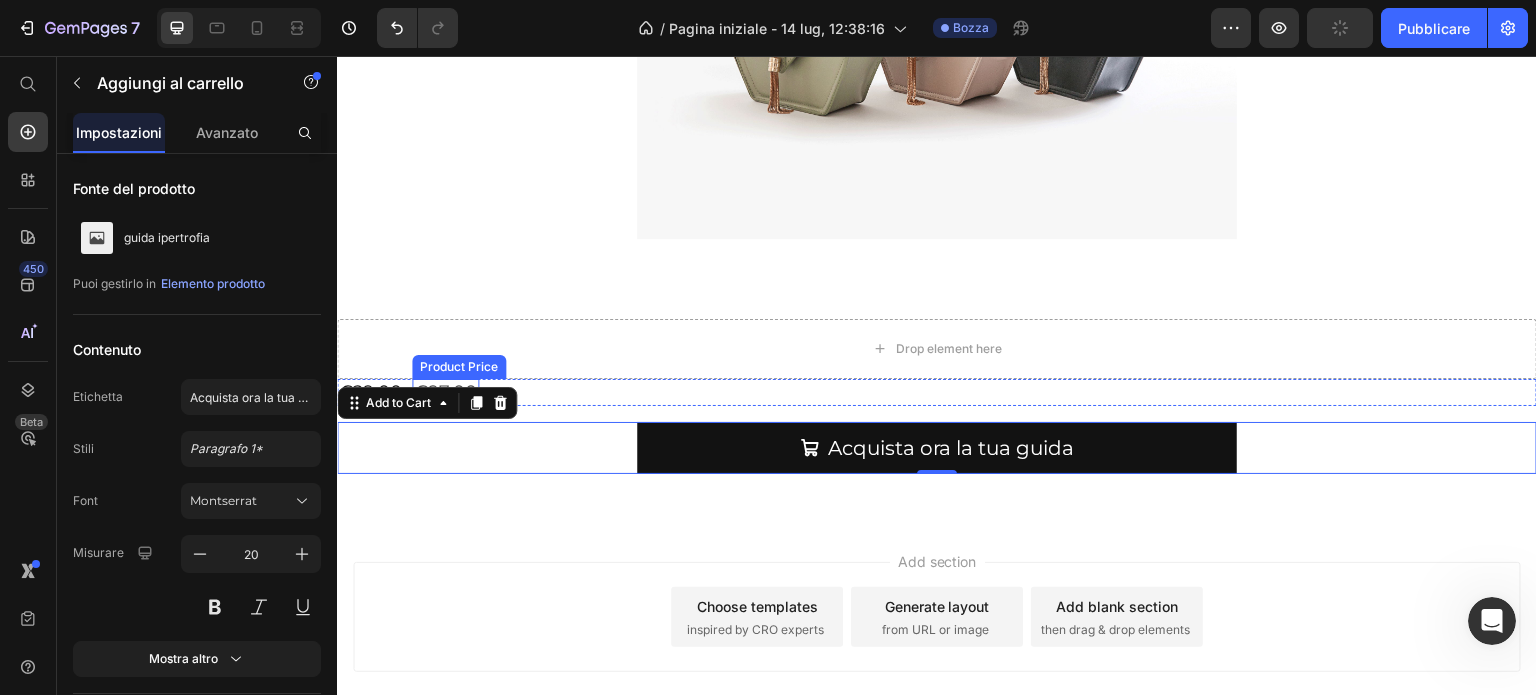 click on "€97,00" at bounding box center (445, 392) 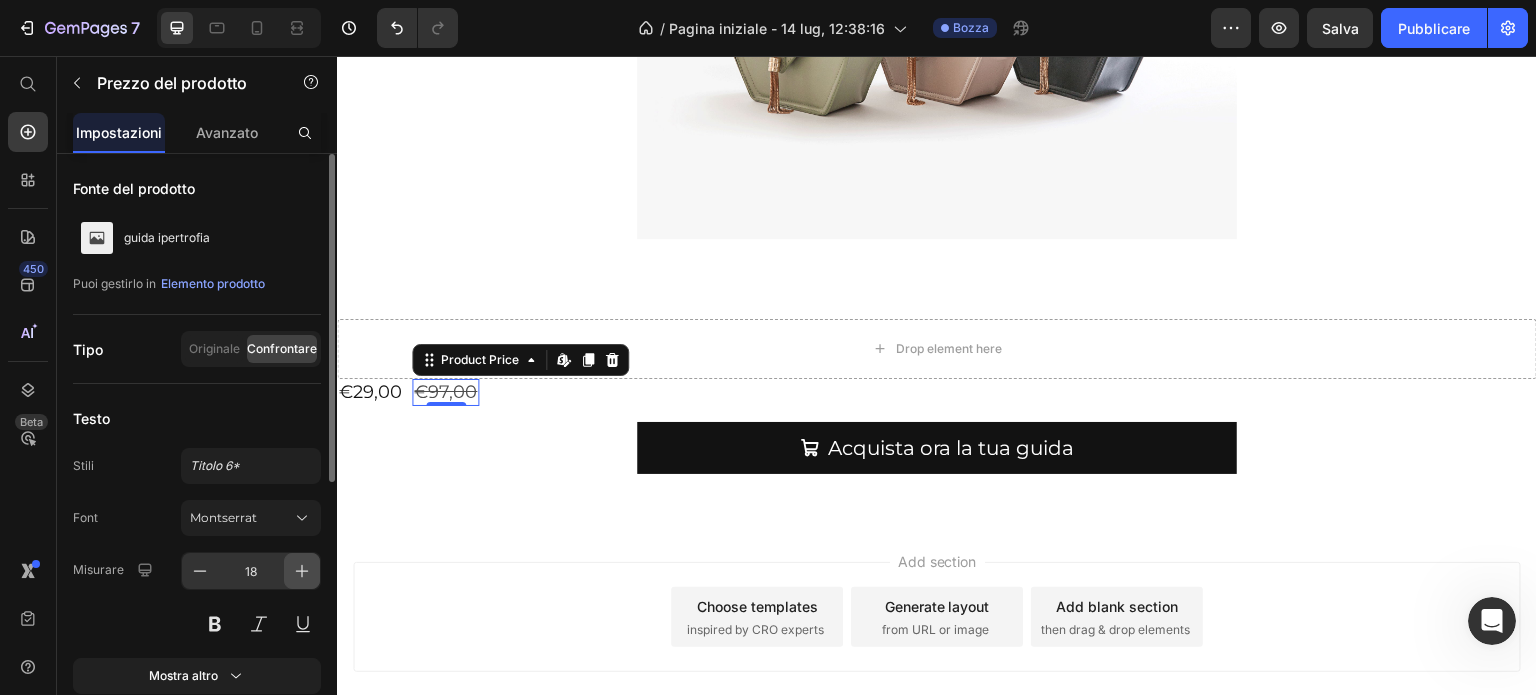 click at bounding box center (302, 571) 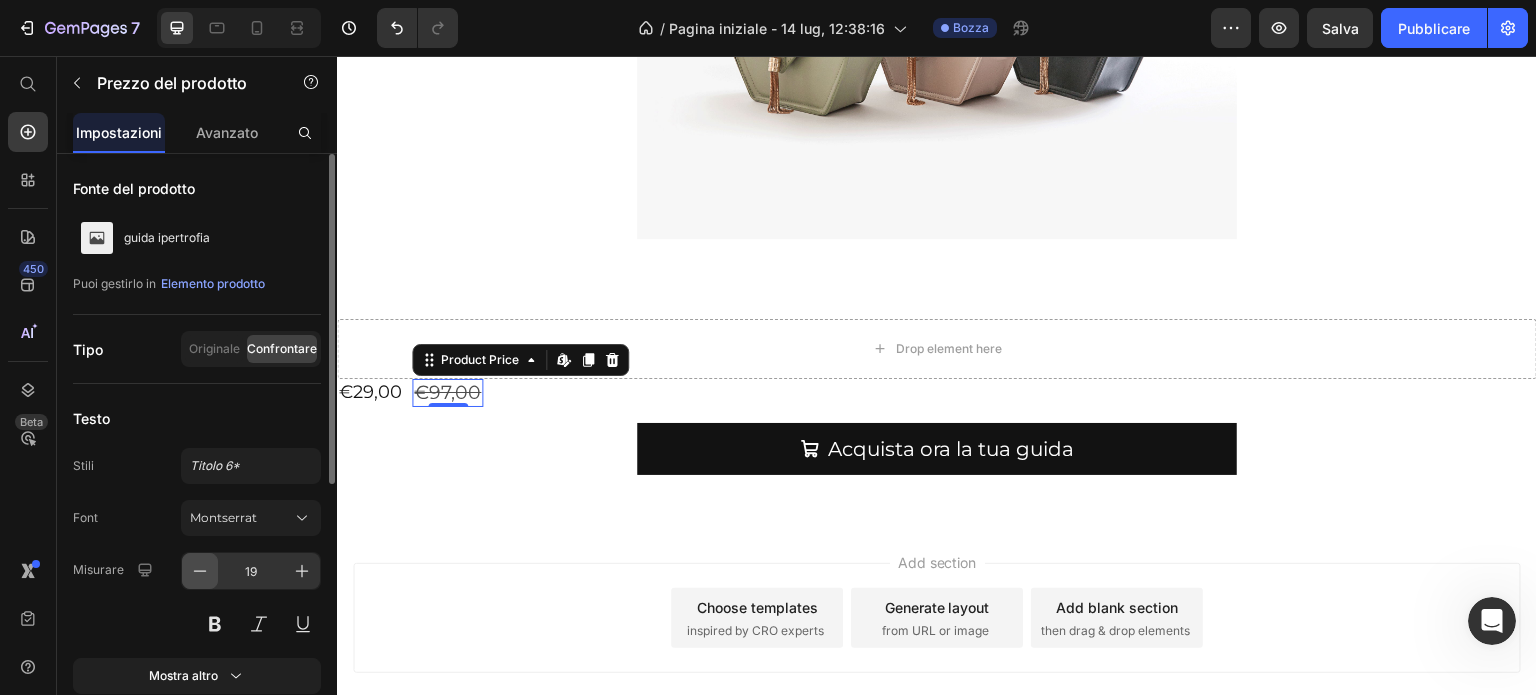 click at bounding box center [200, 571] 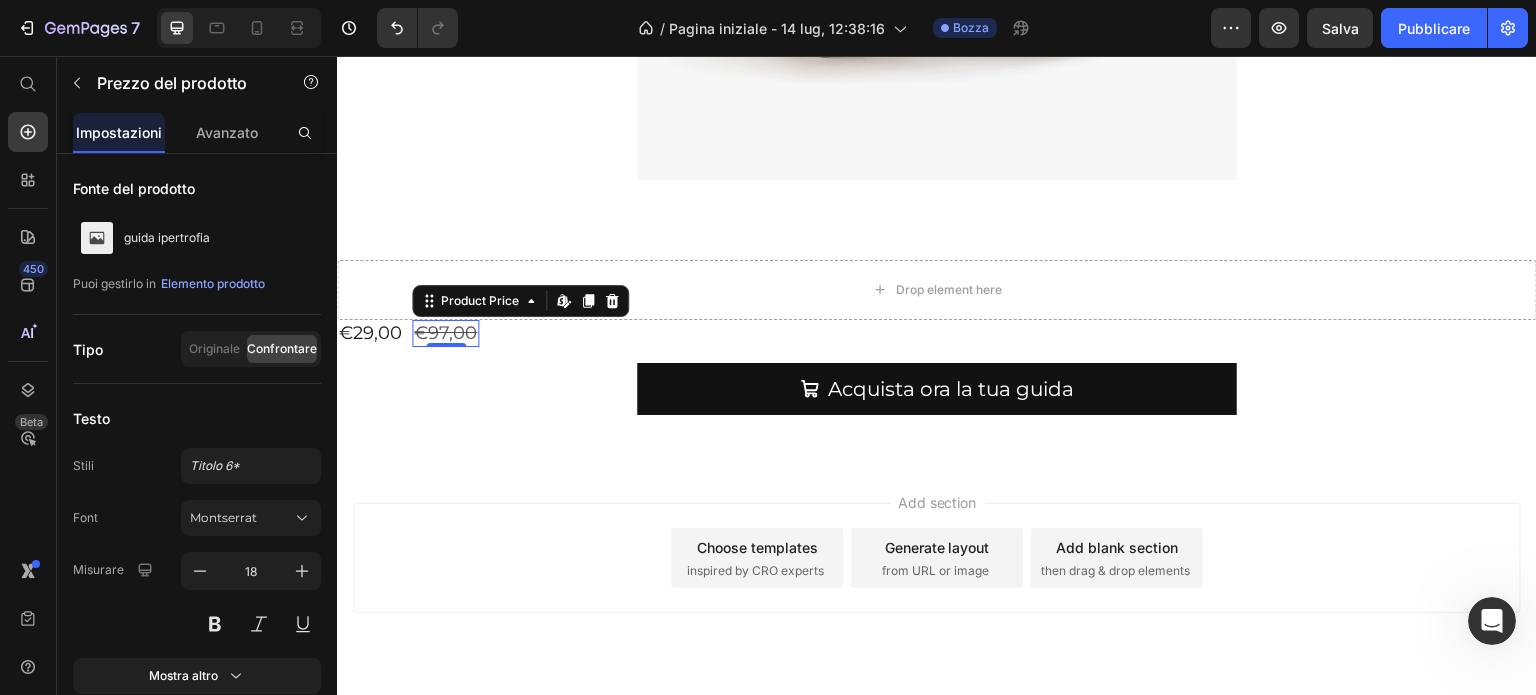 scroll, scrollTop: 692, scrollLeft: 0, axis: vertical 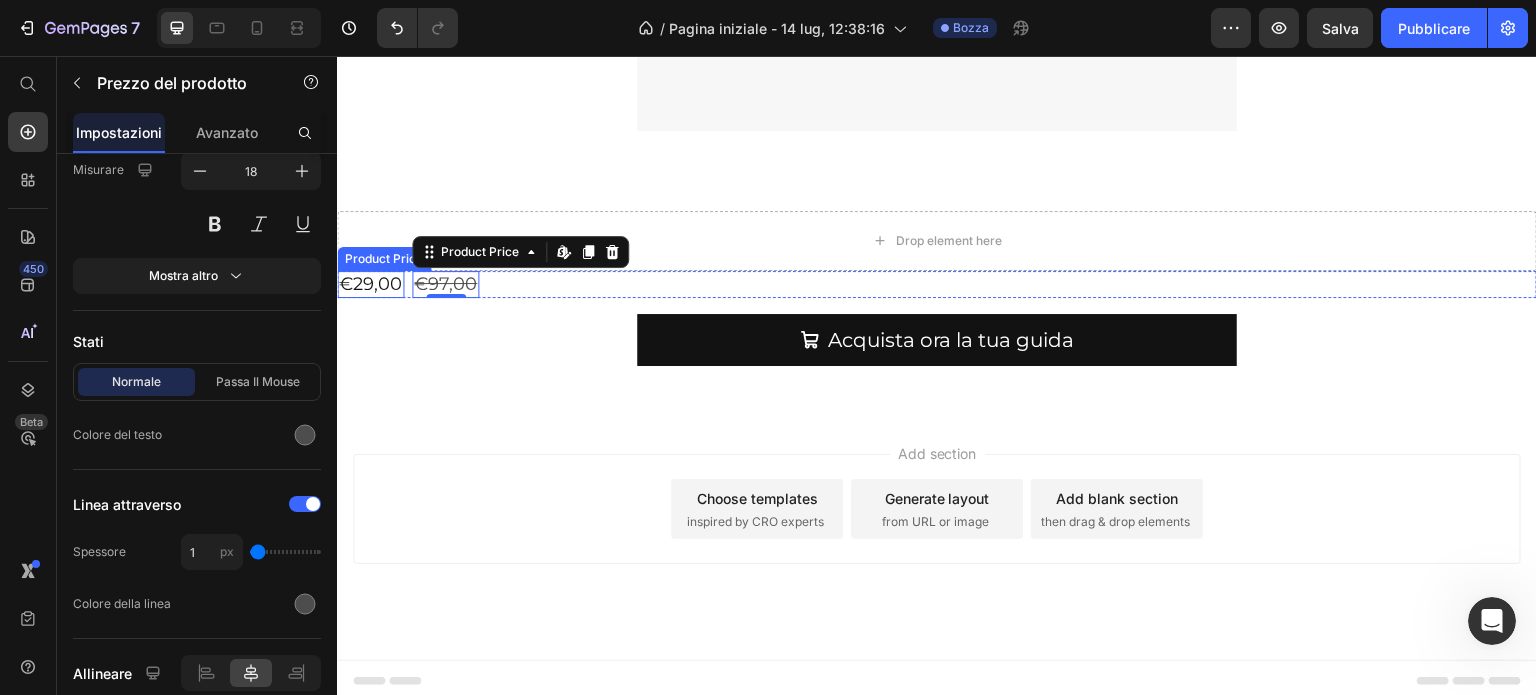 click on "€29,00" at bounding box center (370, 284) 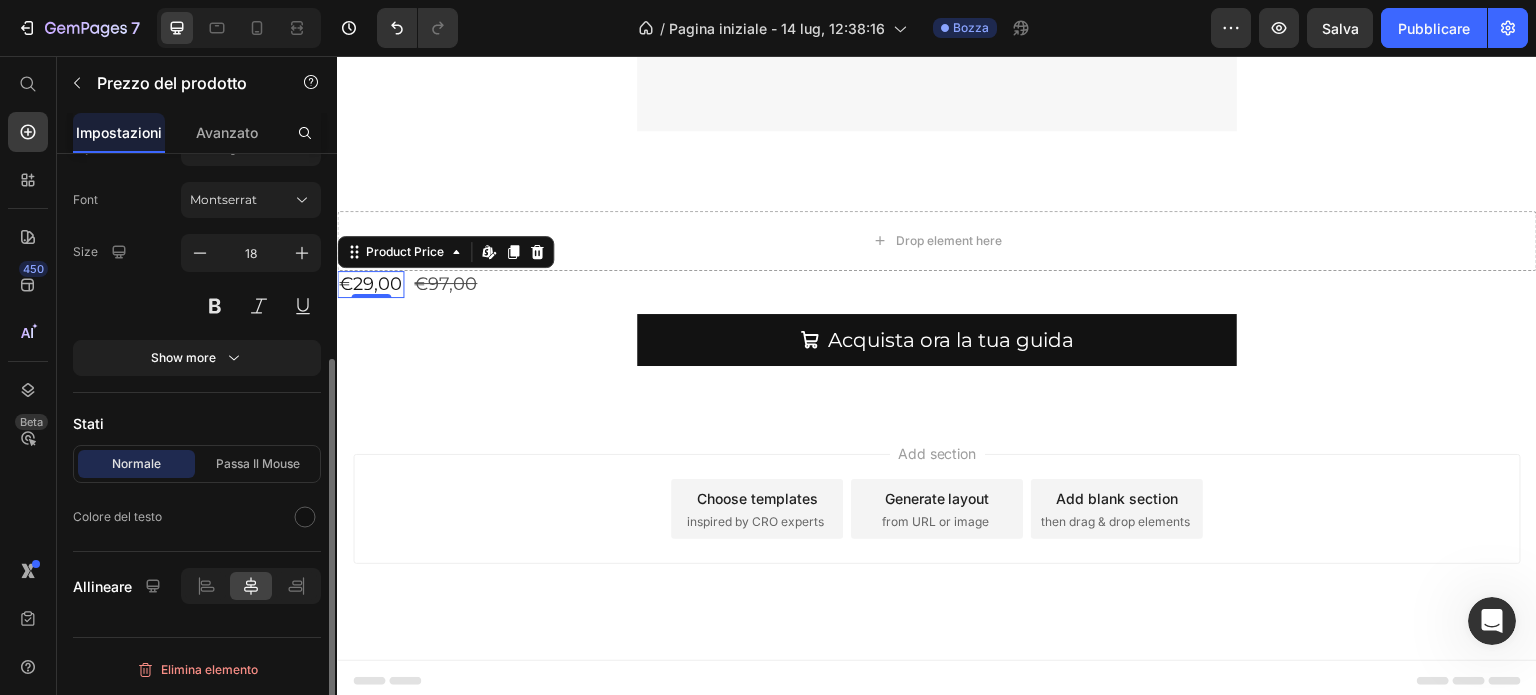 scroll, scrollTop: 316, scrollLeft: 0, axis: vertical 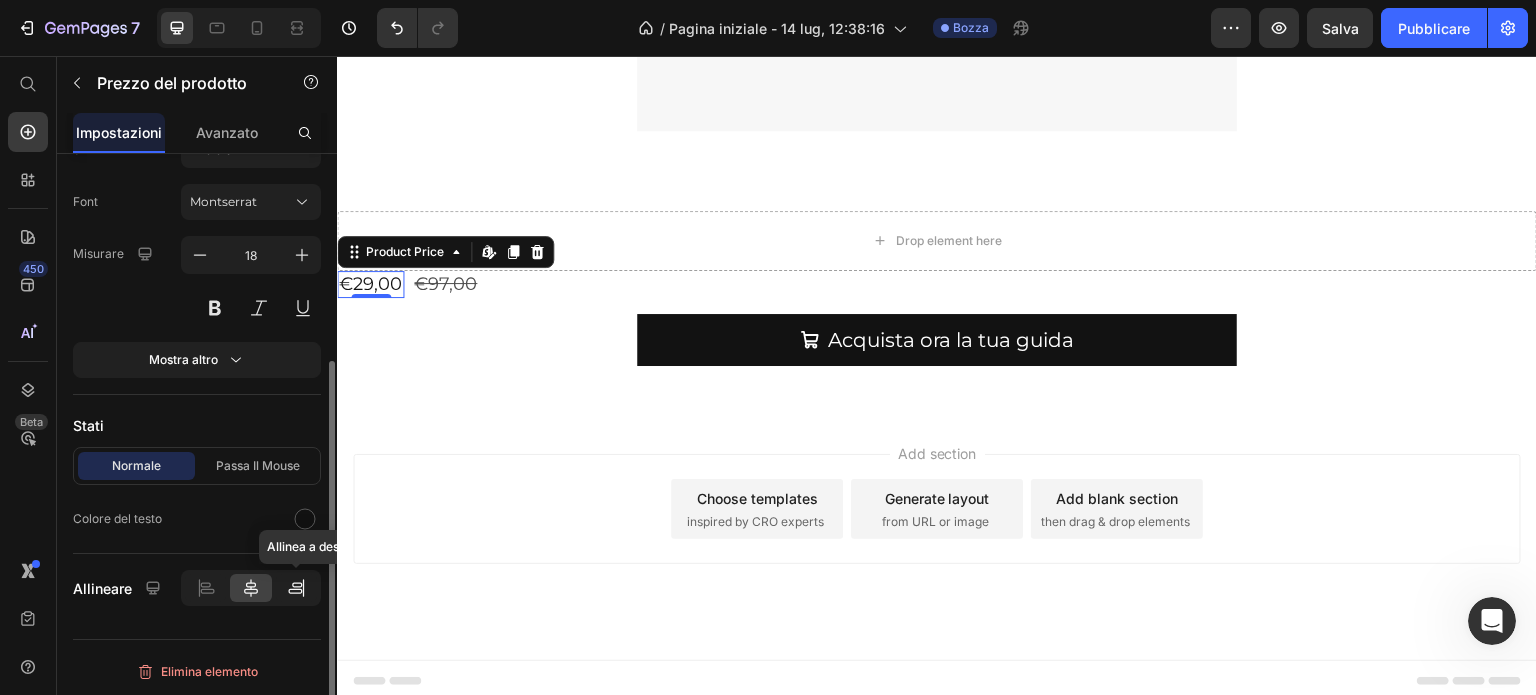 click 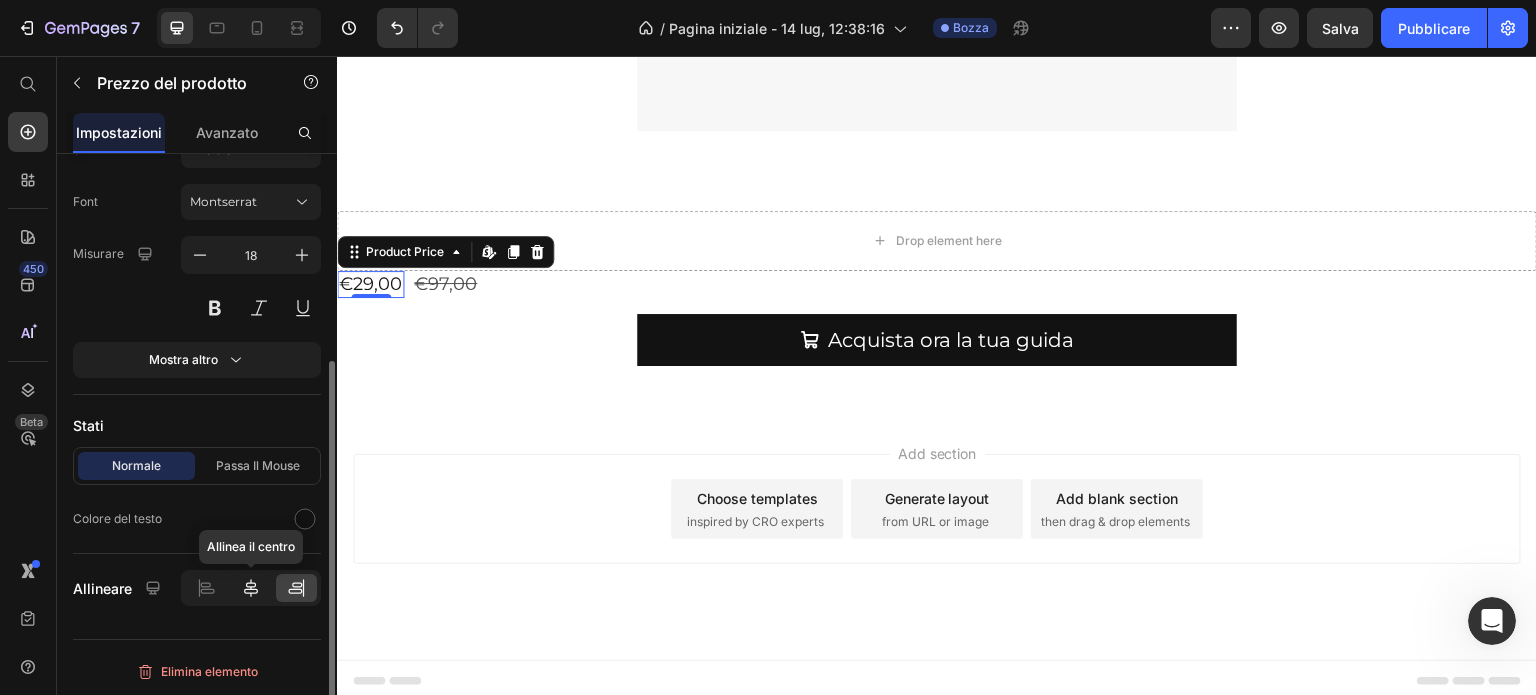 click 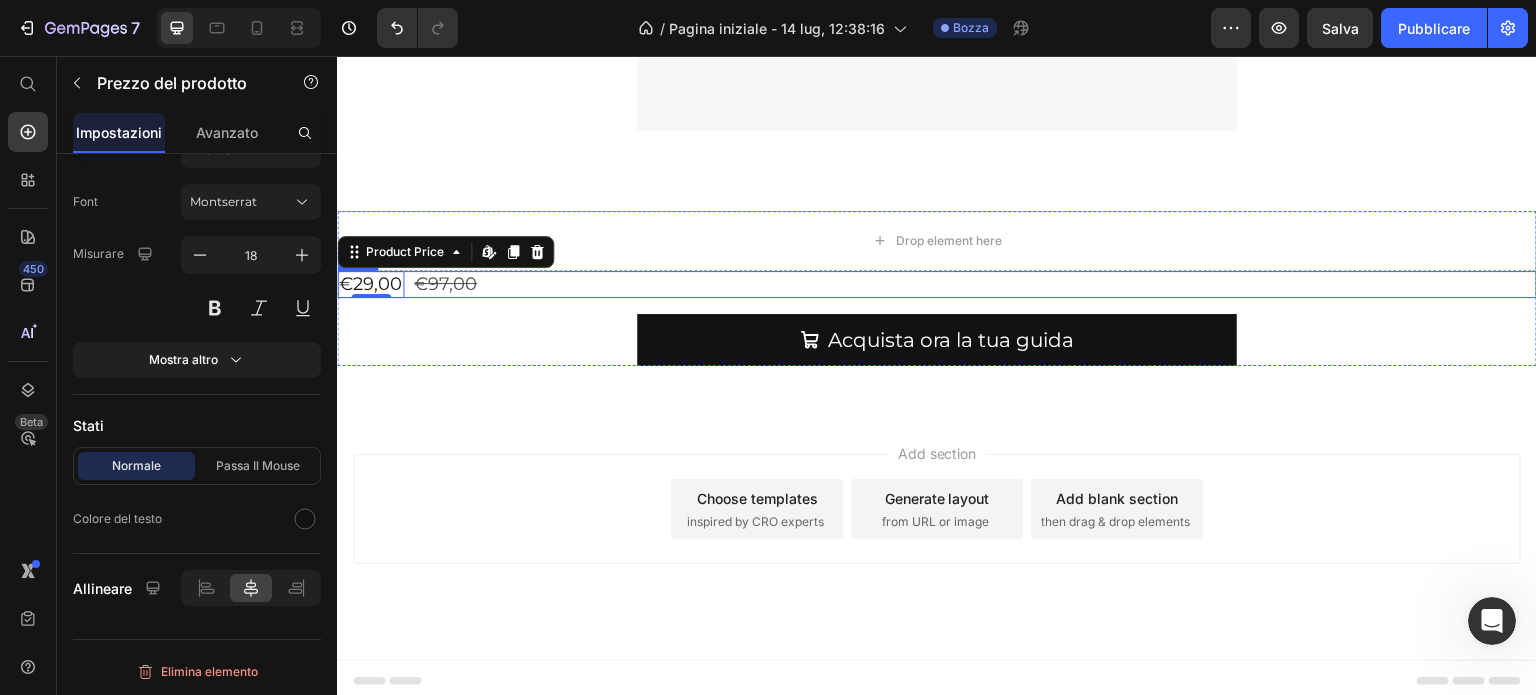 click on "€29,00 Product Price   Edit content in Shopify 0 €97,00 Product Price Row" at bounding box center [937, 284] 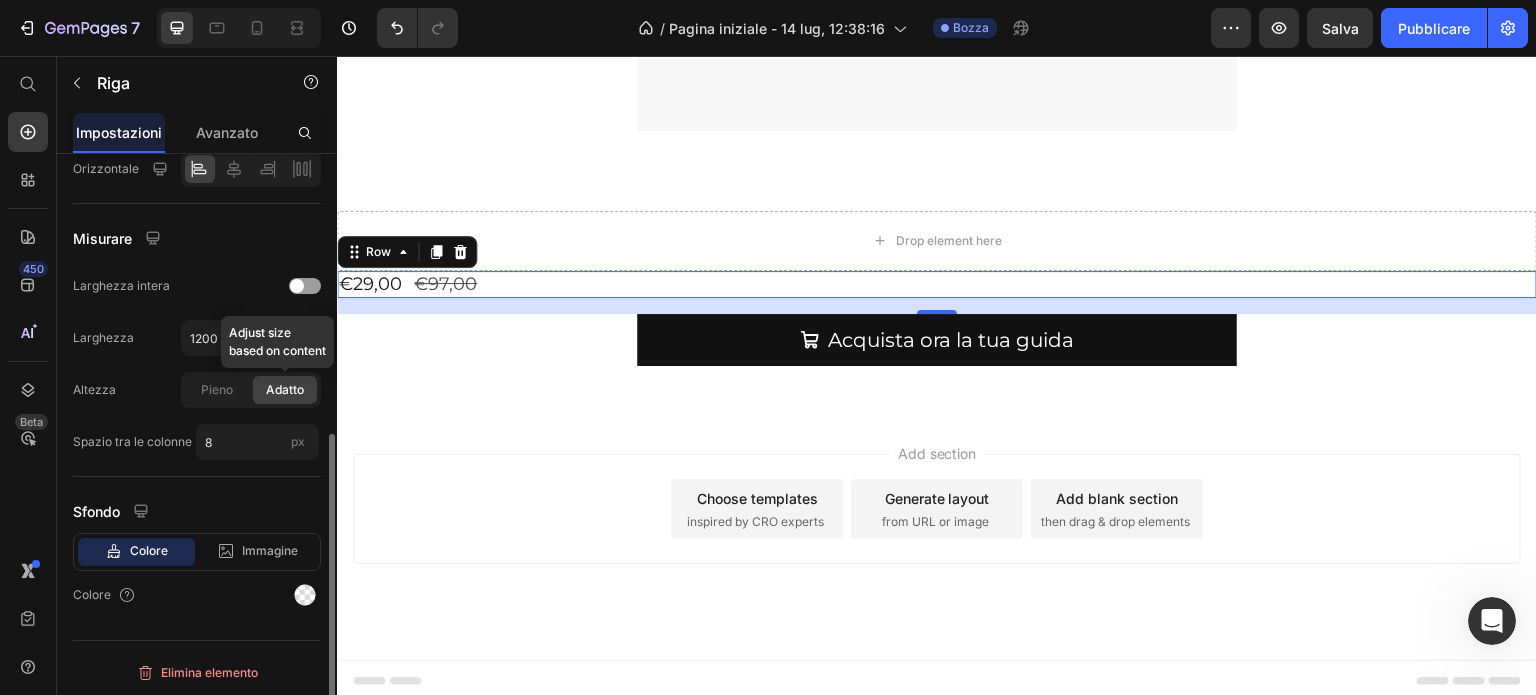scroll, scrollTop: 328, scrollLeft: 0, axis: vertical 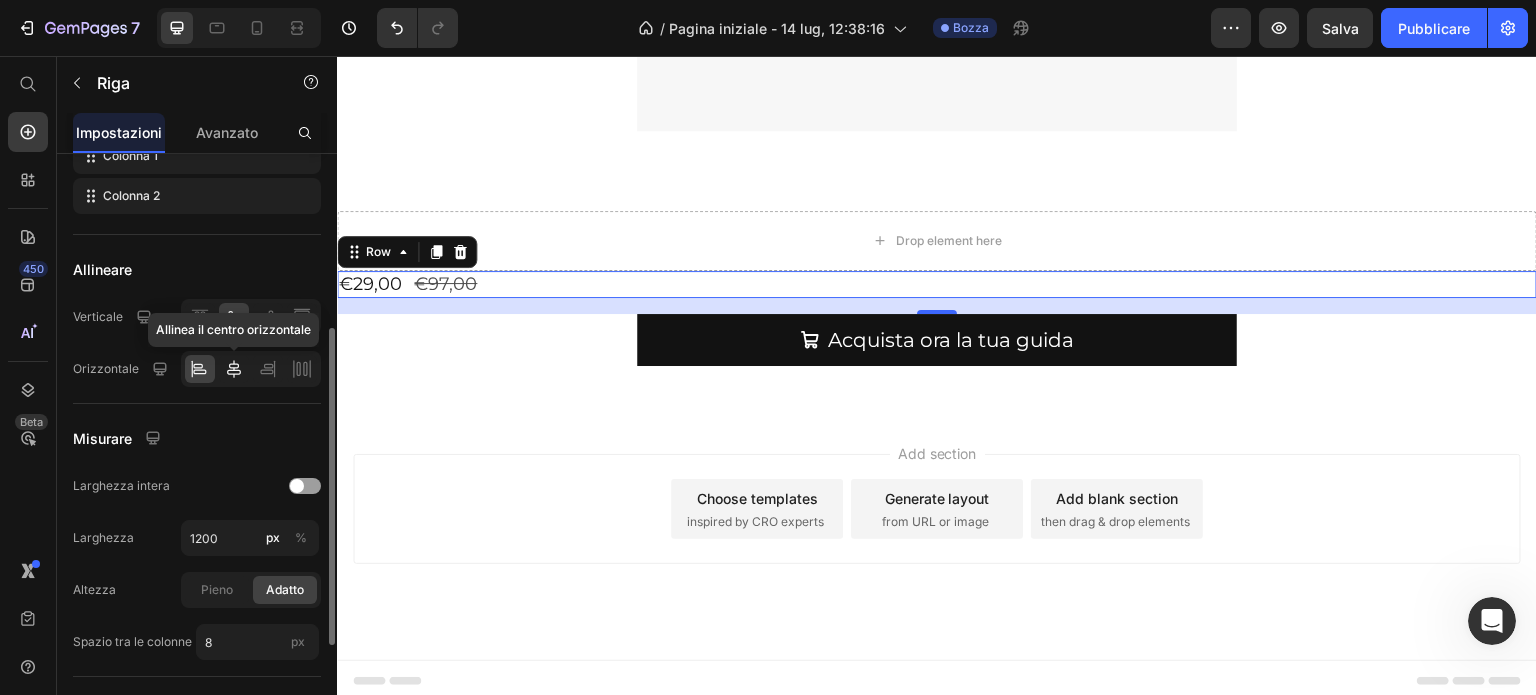 click 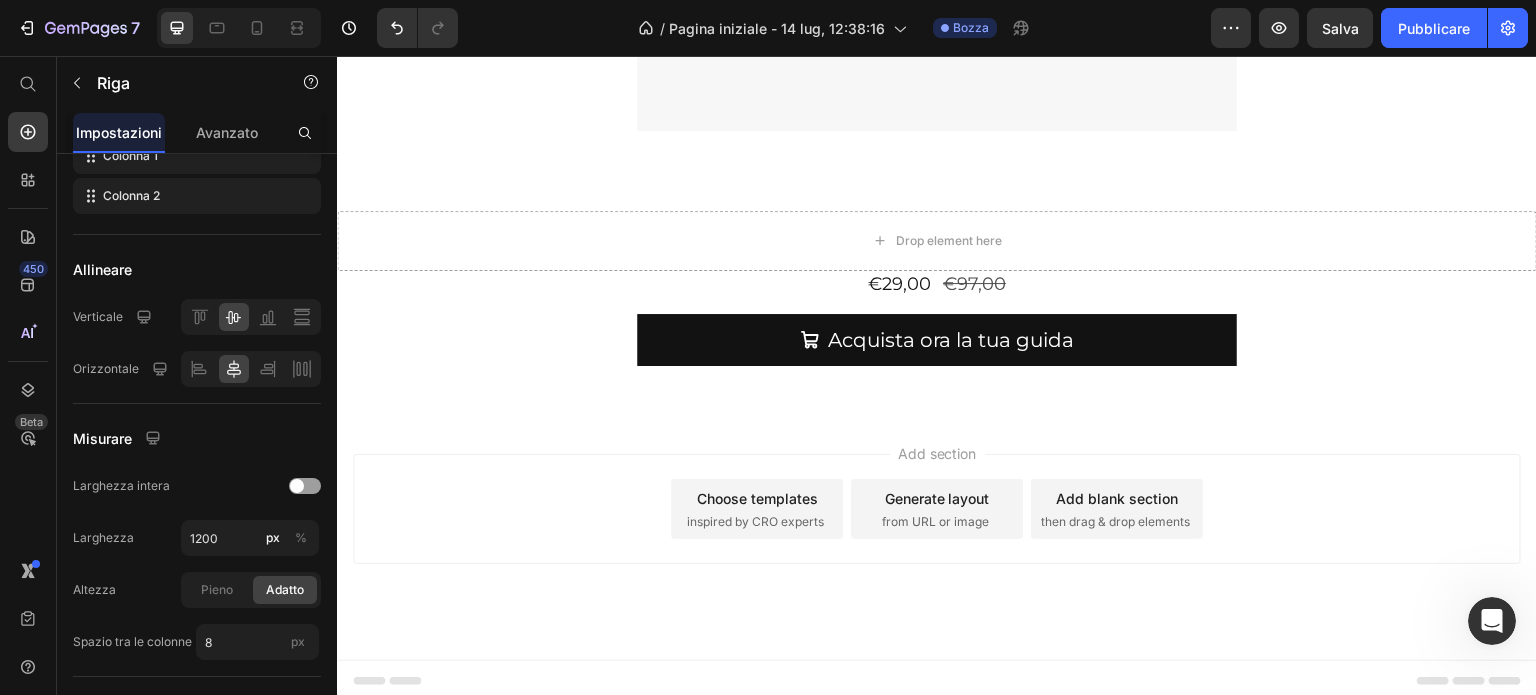 click on "Add section Choose templates inspired by CRO experts Generate layout from URL or image Add blank section then drag & drop elements" at bounding box center [937, 537] 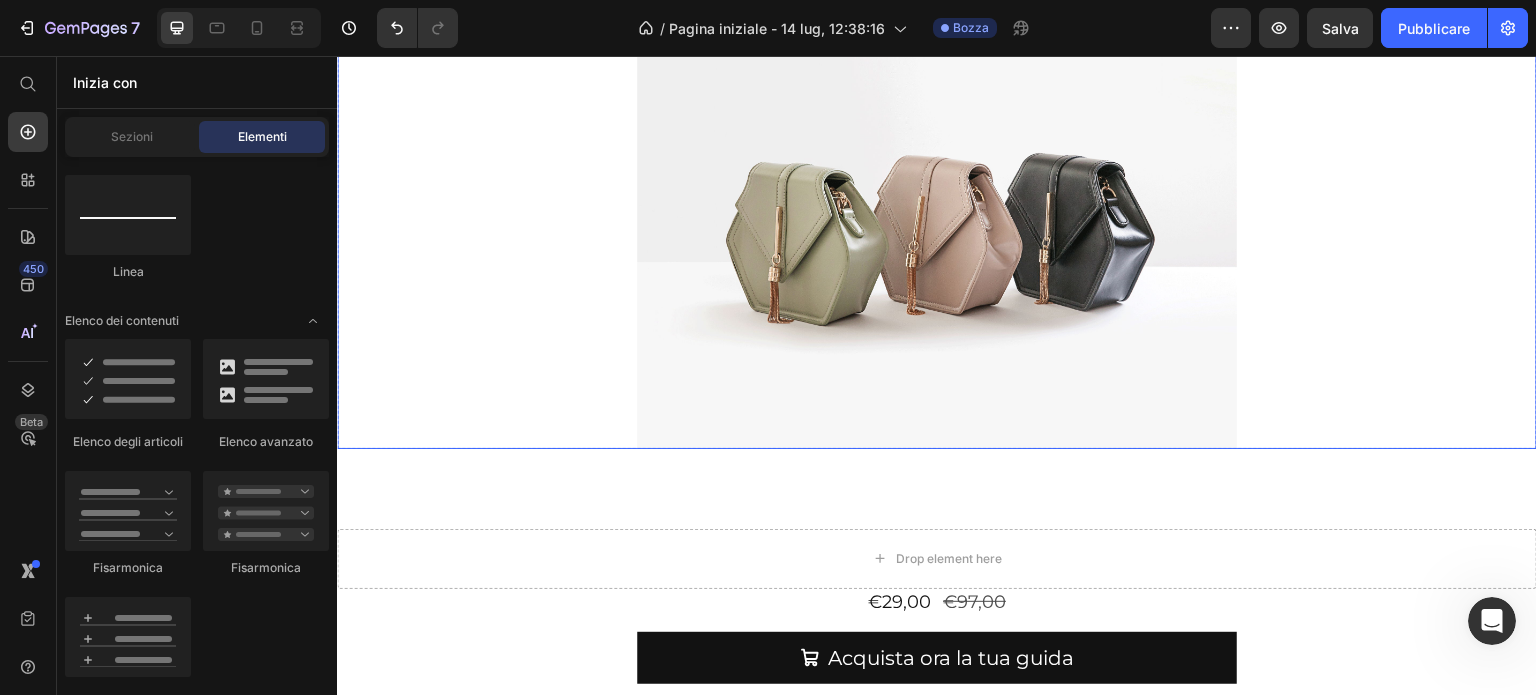 scroll, scrollTop: 600, scrollLeft: 0, axis: vertical 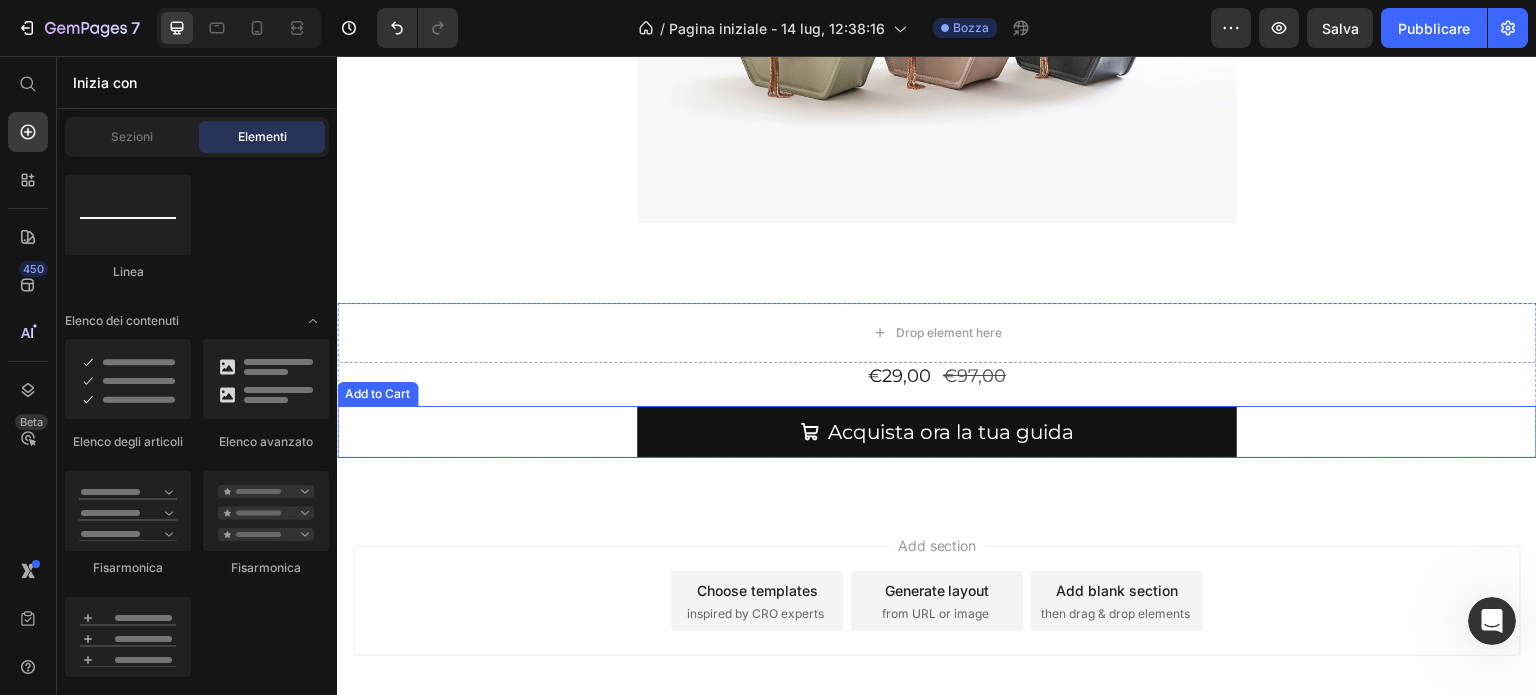 click on "Acquista ora la tua guida" at bounding box center [951, 432] 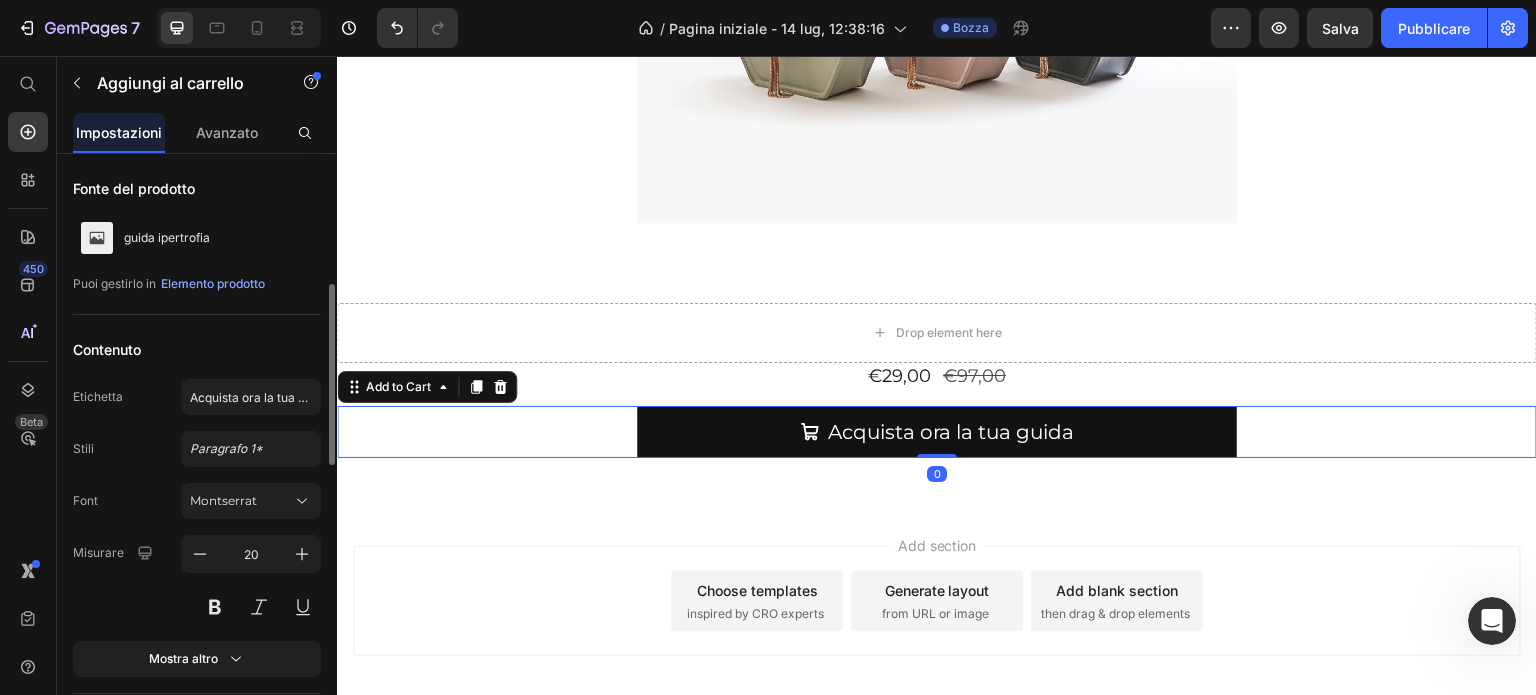 scroll, scrollTop: 200, scrollLeft: 0, axis: vertical 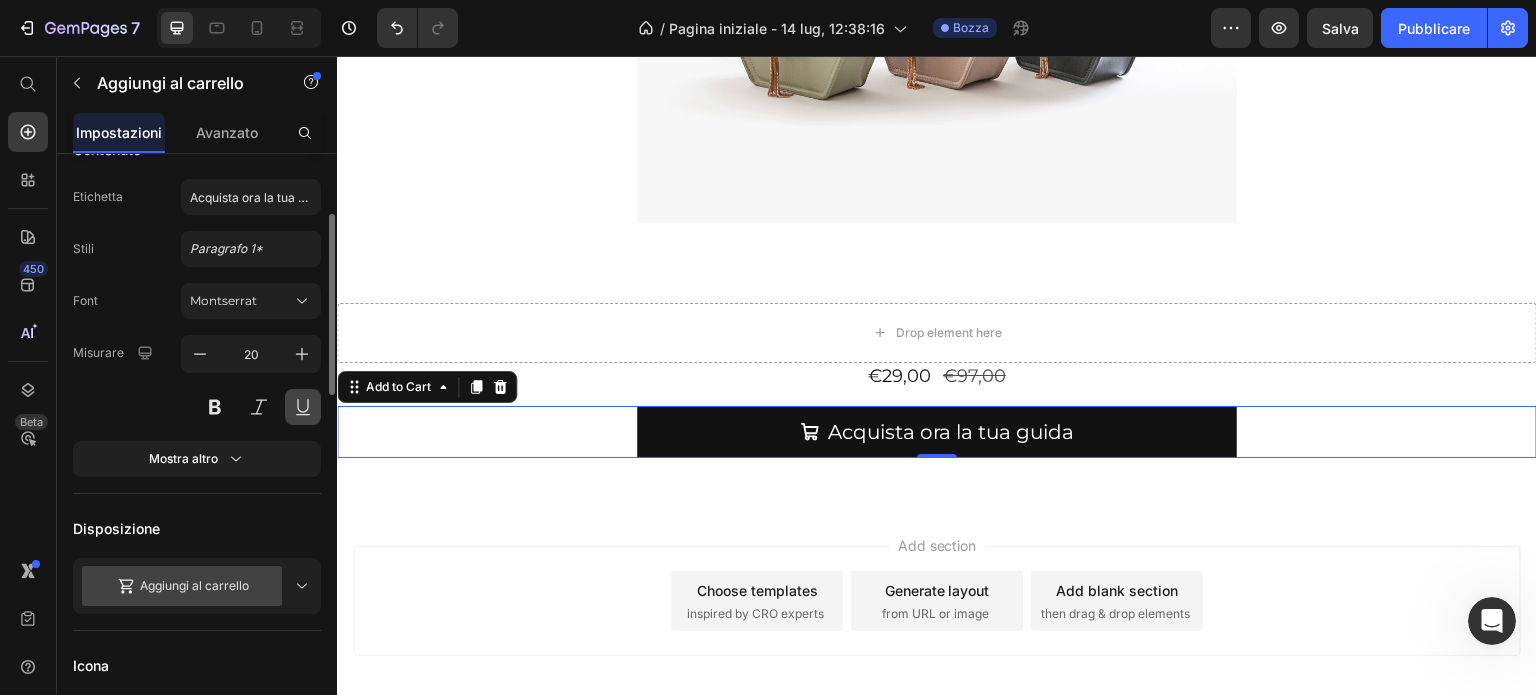 click at bounding box center (303, 407) 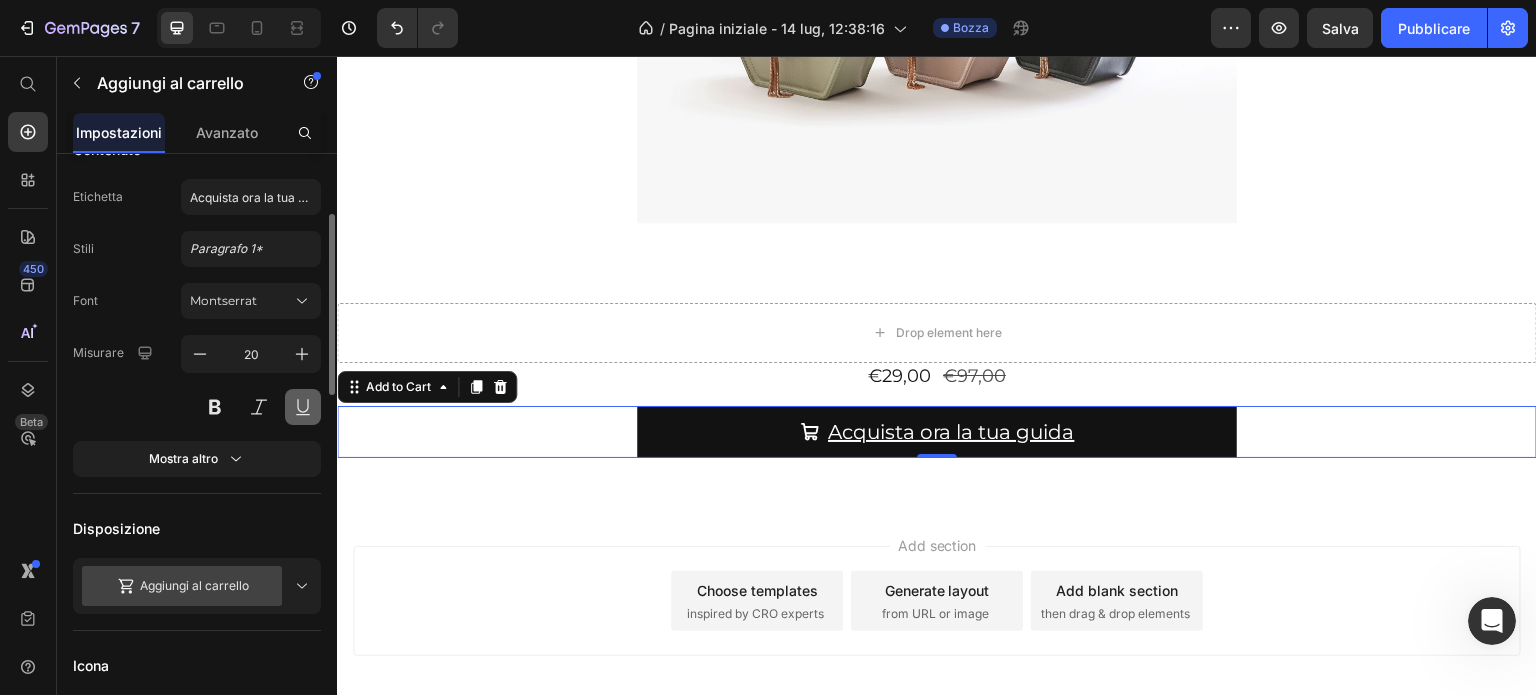 click at bounding box center (303, 407) 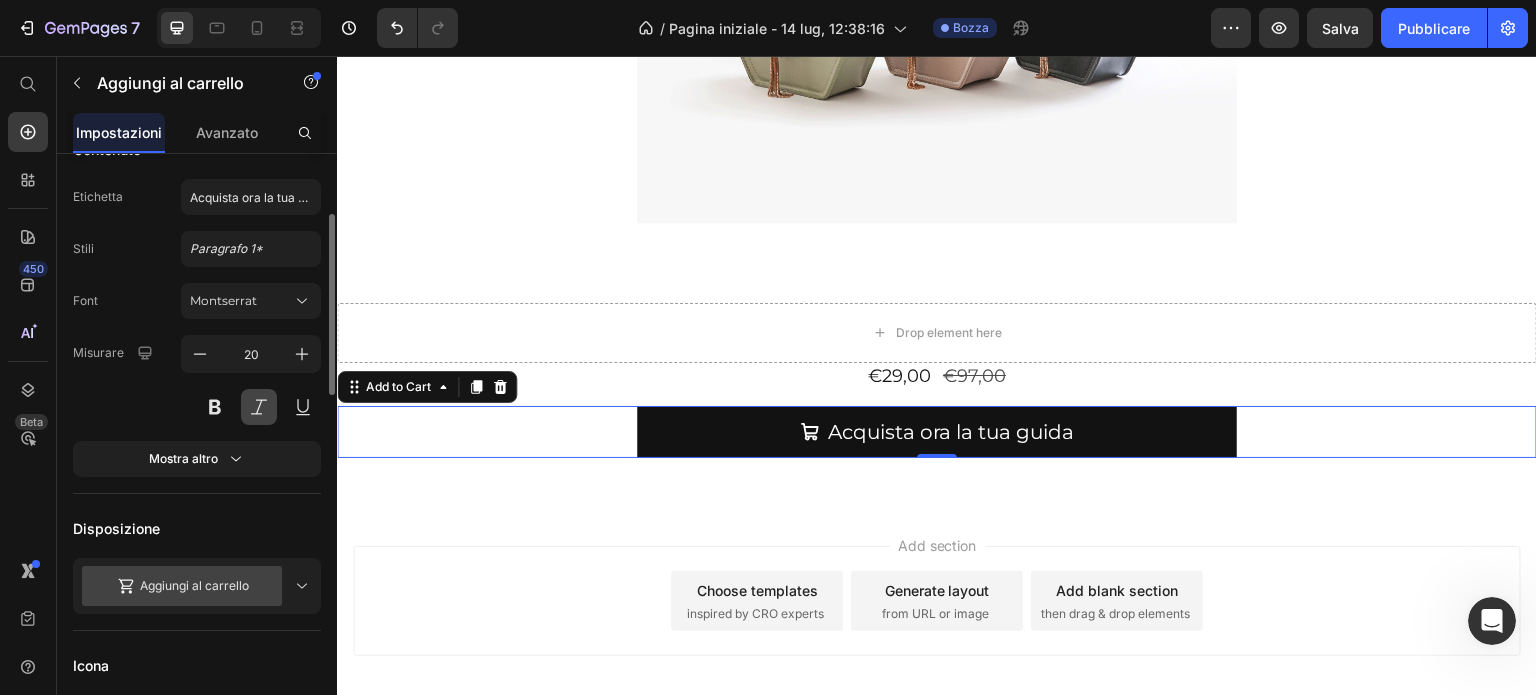 click at bounding box center [259, 407] 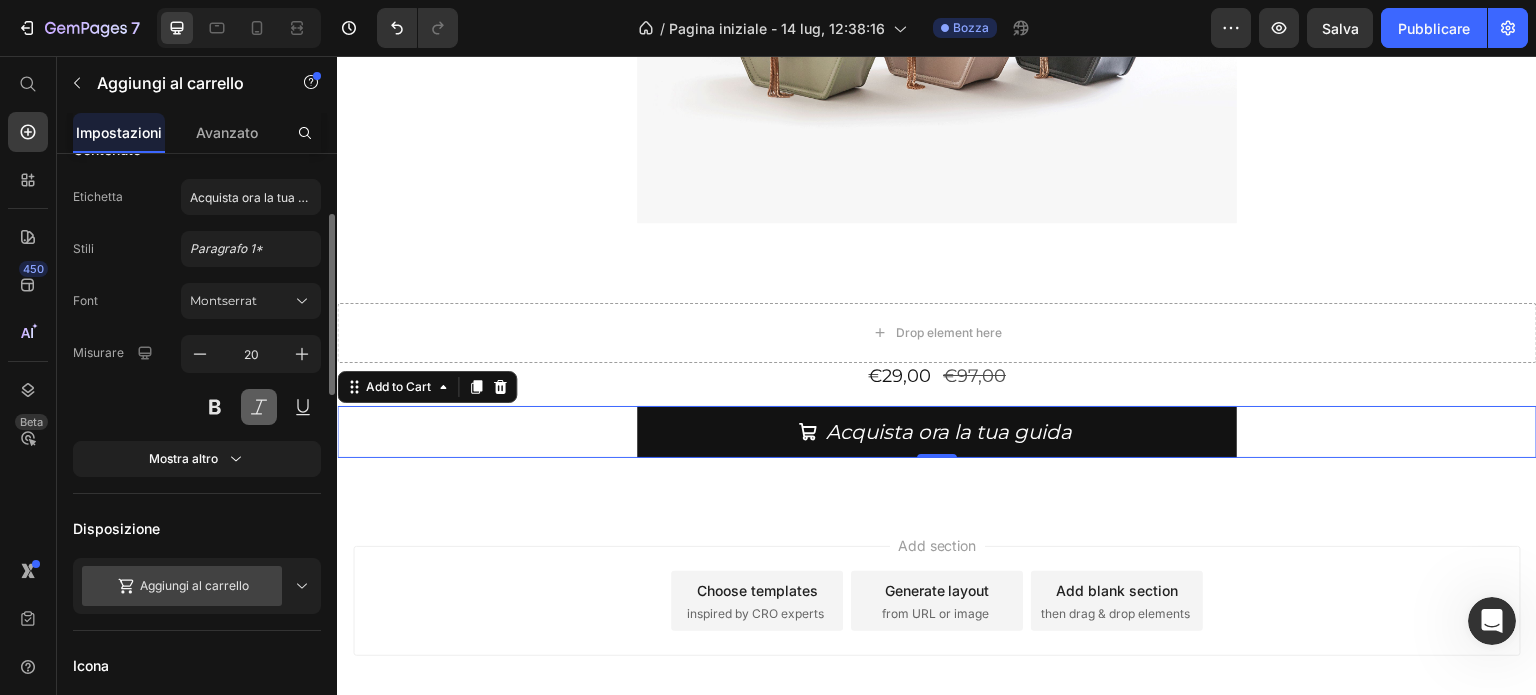 click at bounding box center [259, 407] 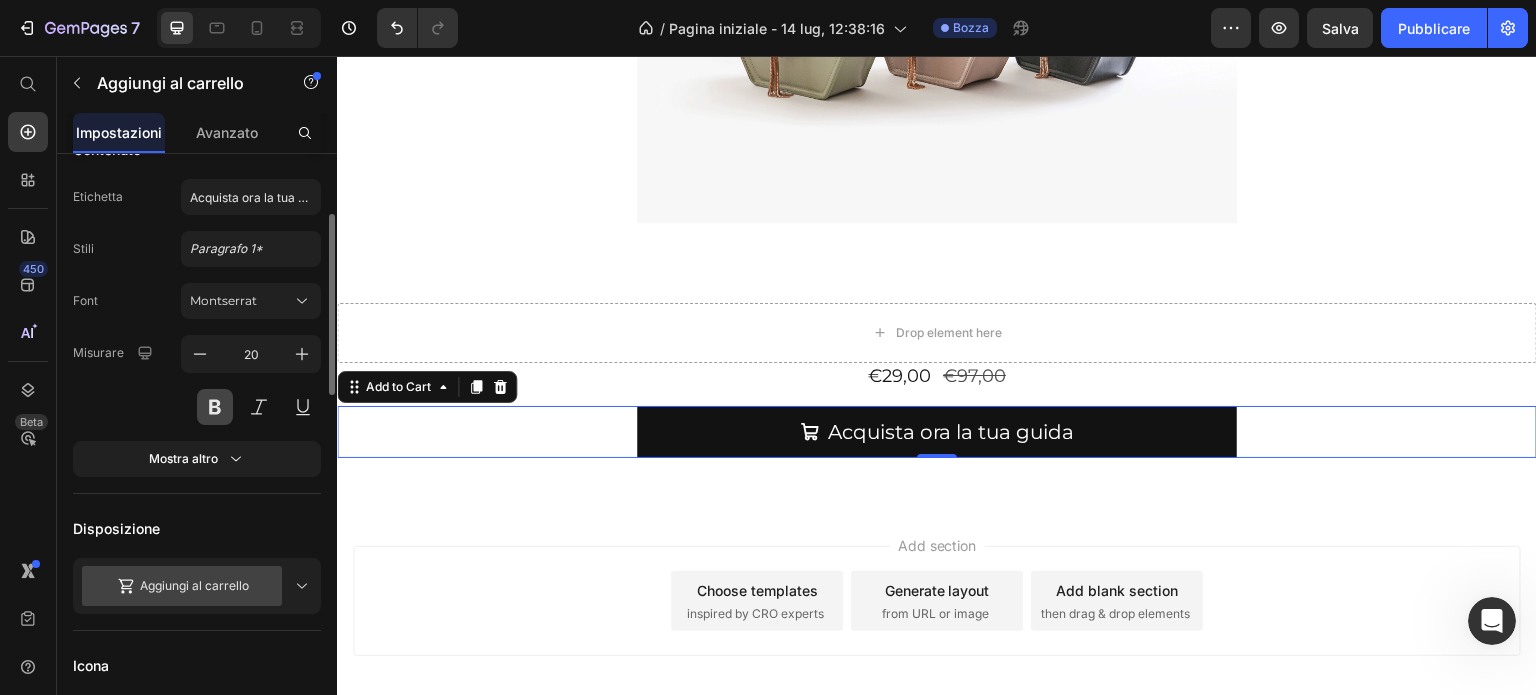 click at bounding box center [215, 407] 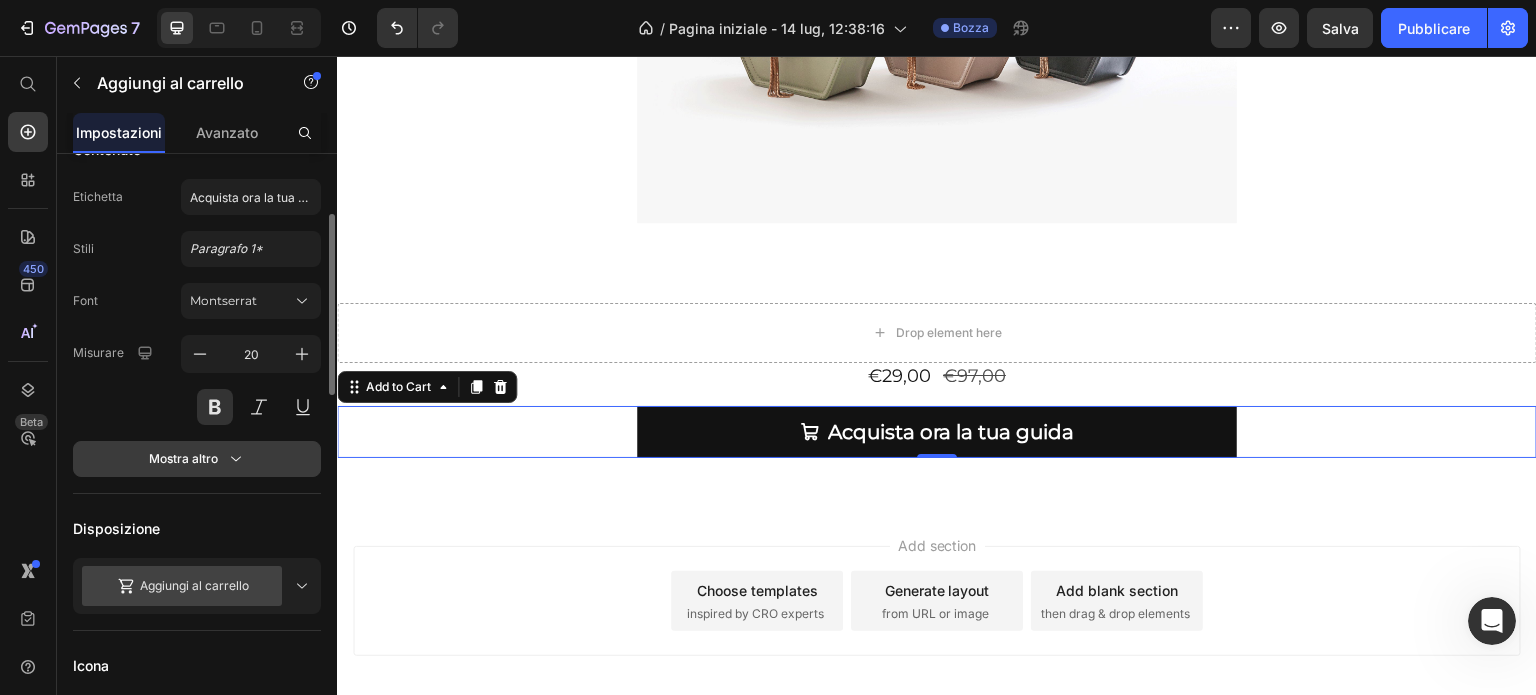 click on "Mostra altro" at bounding box center (197, 459) 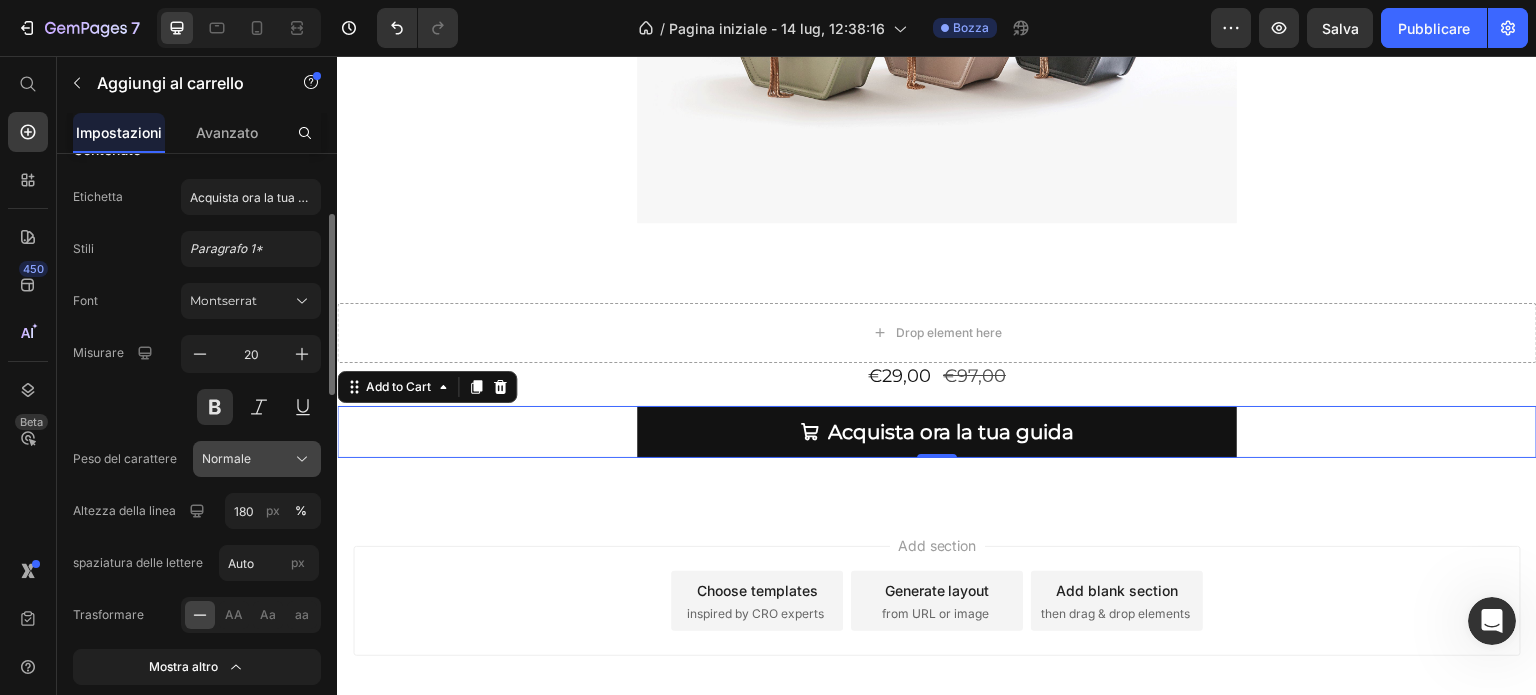 click on "Normale" 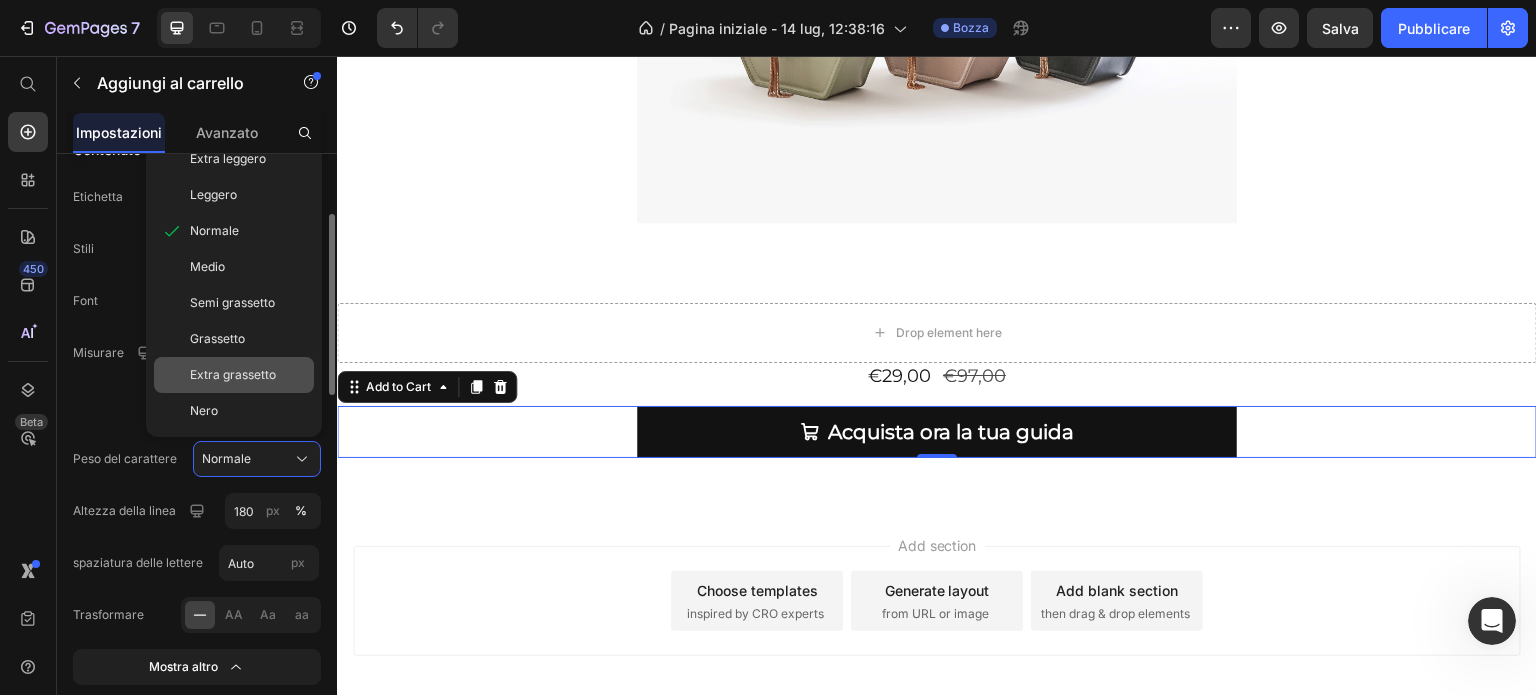 click on "Extra grassetto" at bounding box center (233, 375) 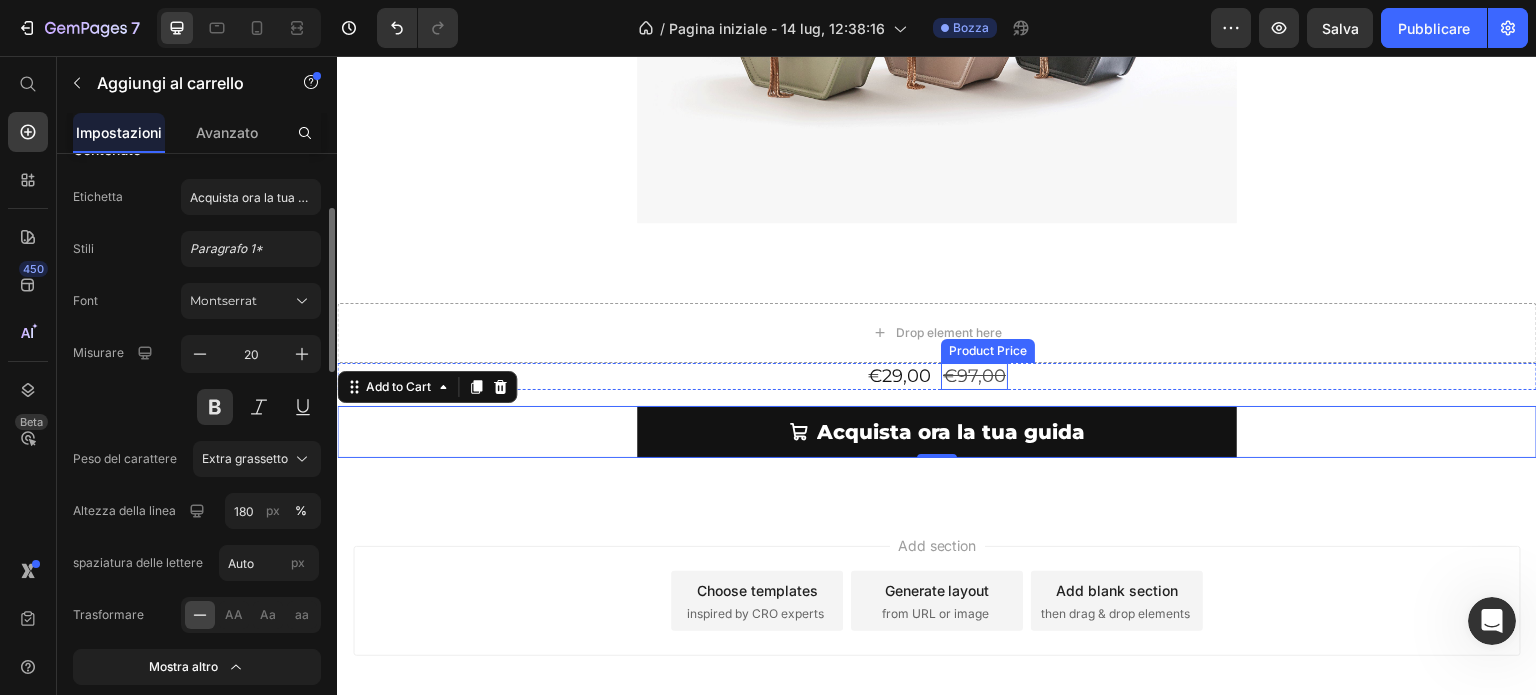 click on "€97,00" at bounding box center [974, 376] 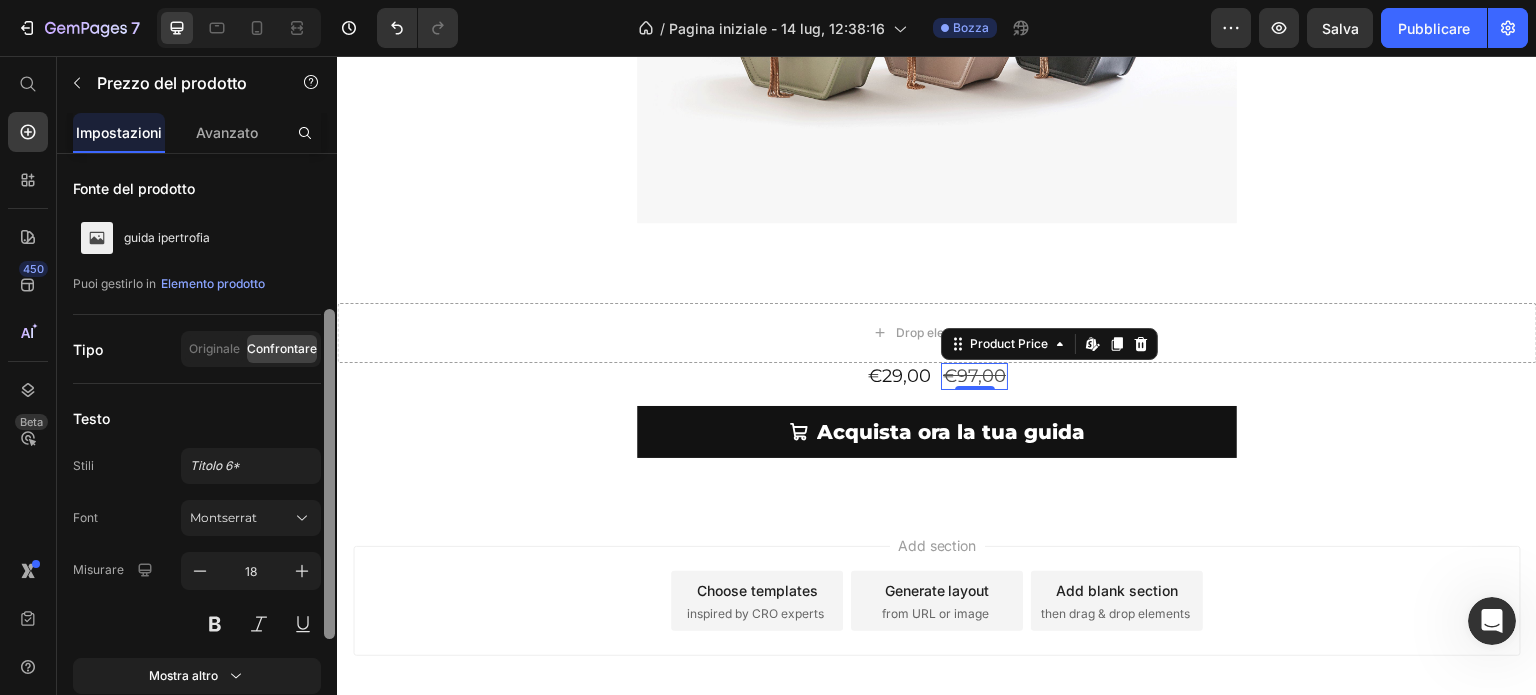 scroll, scrollTop: 300, scrollLeft: 0, axis: vertical 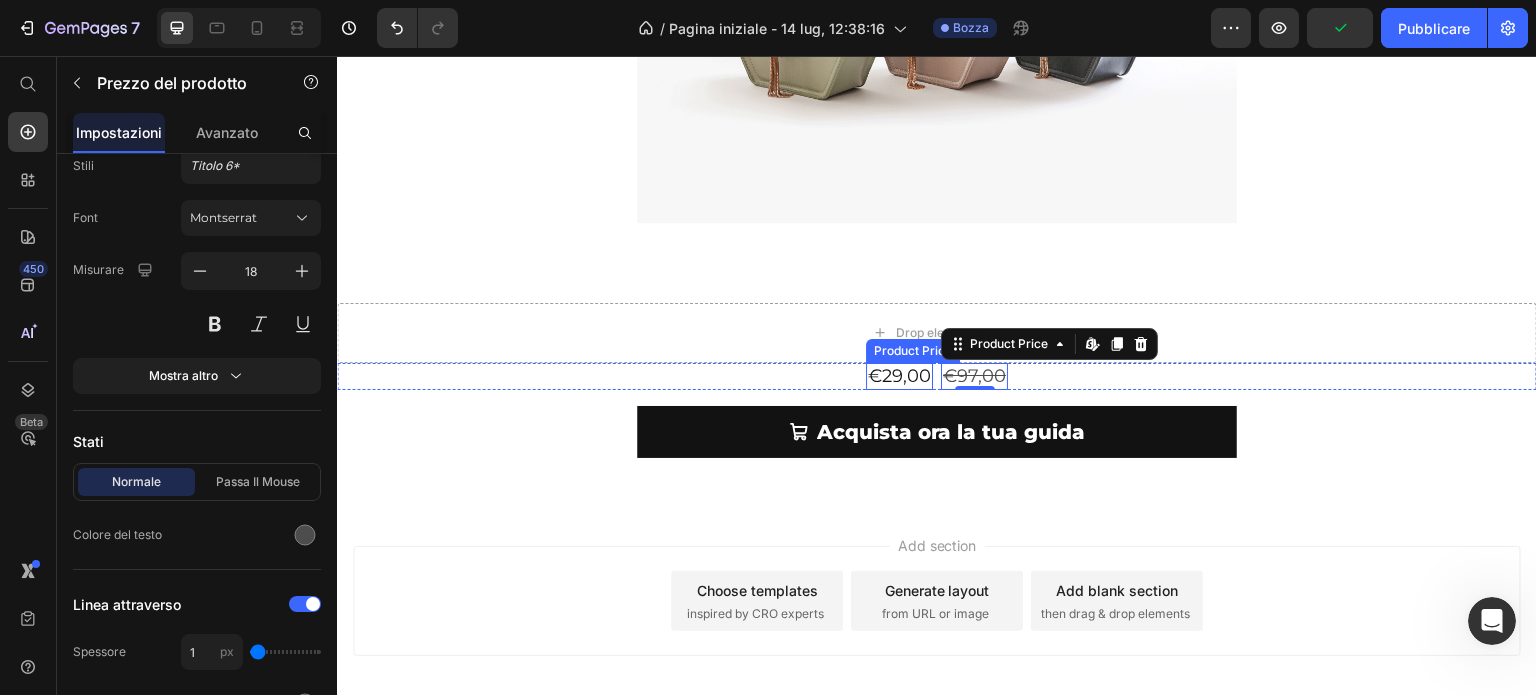 click on "€29,00" at bounding box center (899, 376) 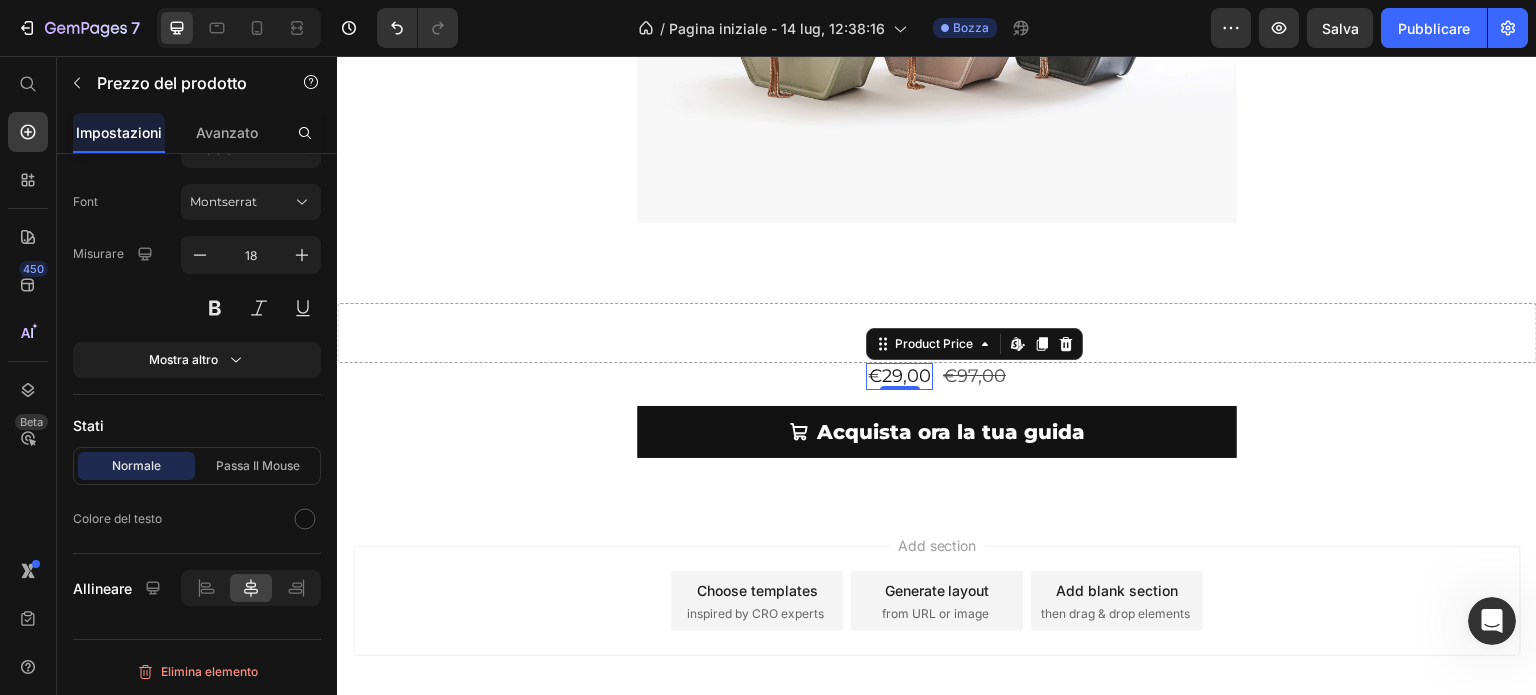 scroll, scrollTop: 216, scrollLeft: 0, axis: vertical 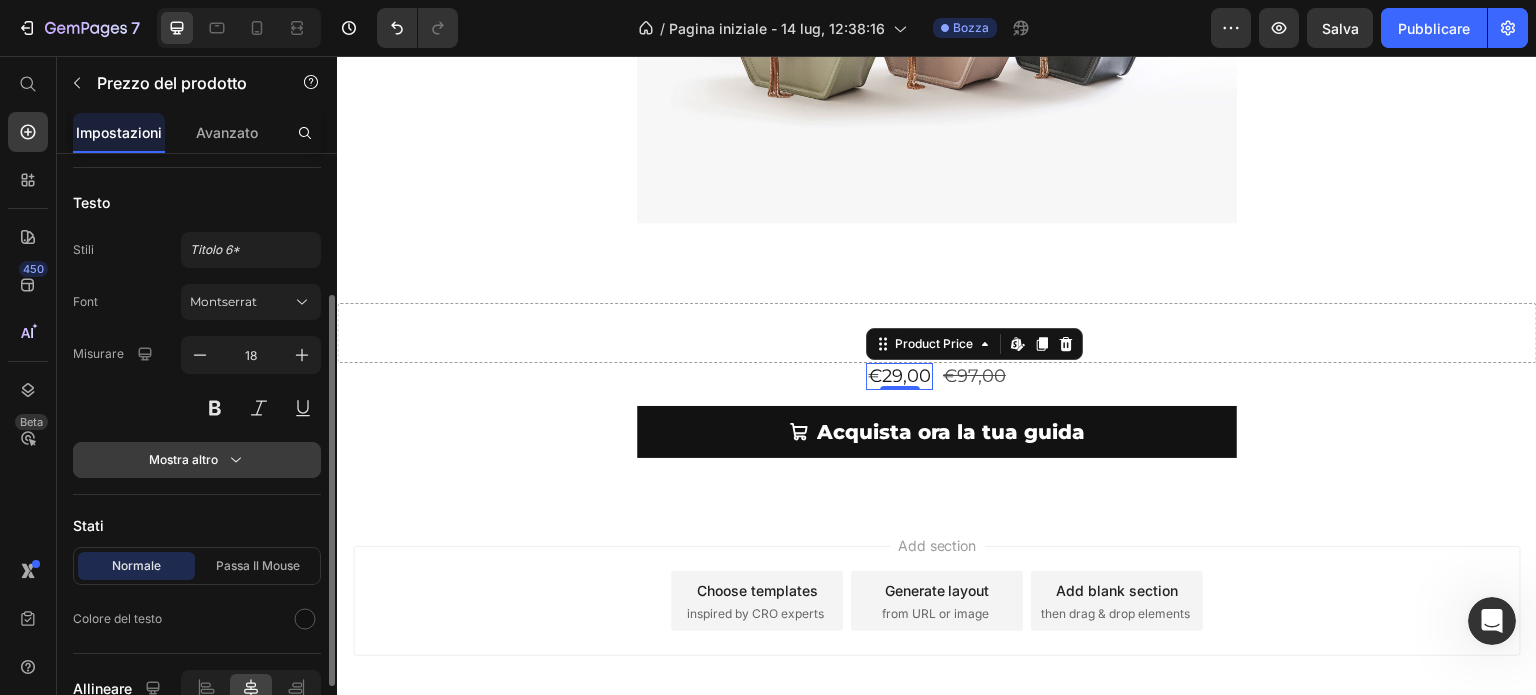 click on "Mostra altro" at bounding box center [197, 460] 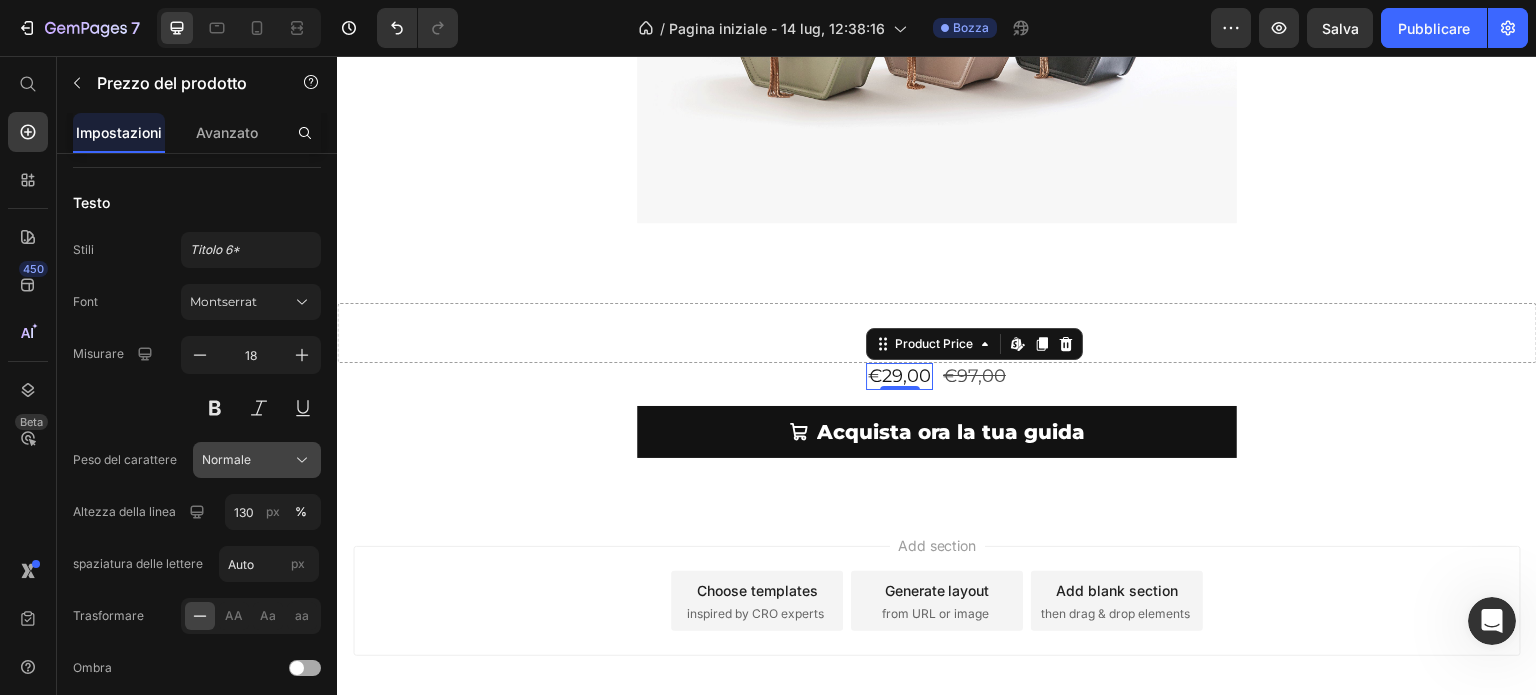 click on "Normale" 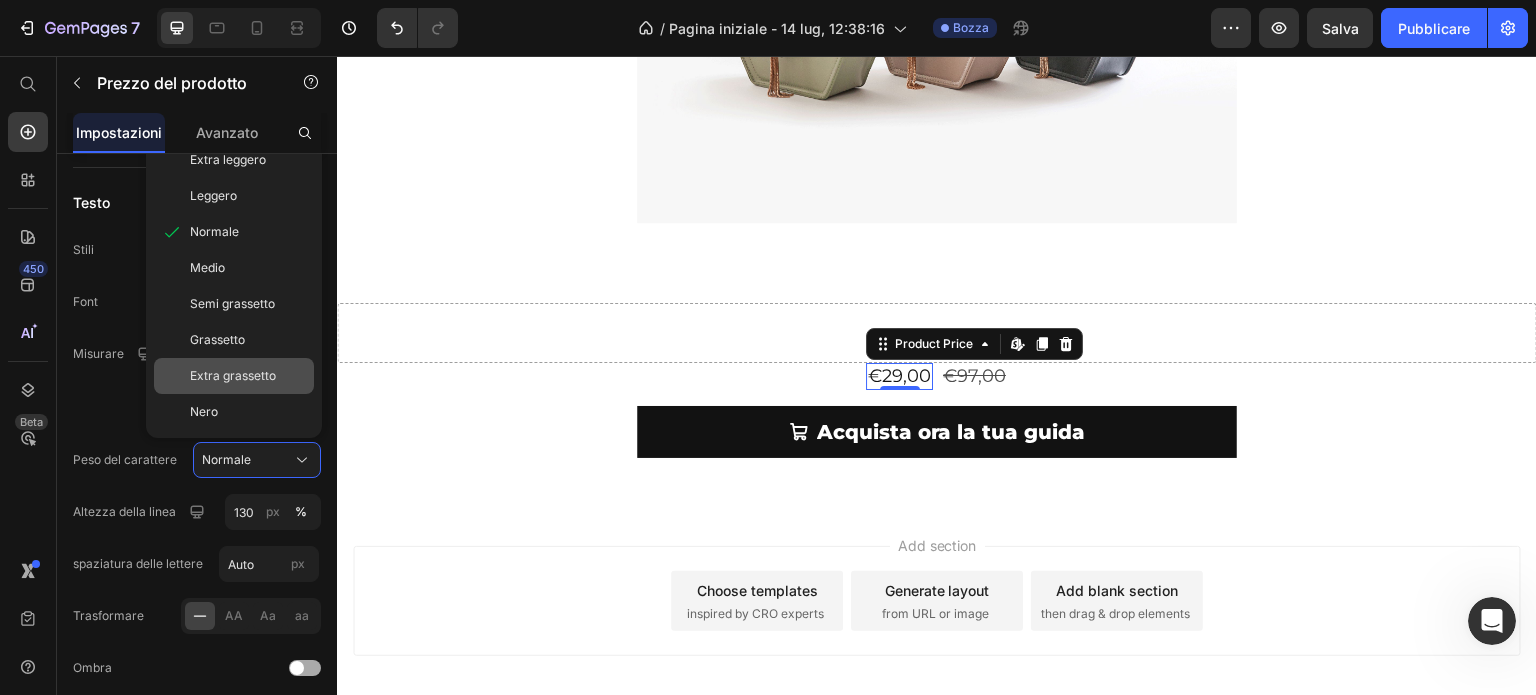 click on "Extra grassetto" at bounding box center [233, 375] 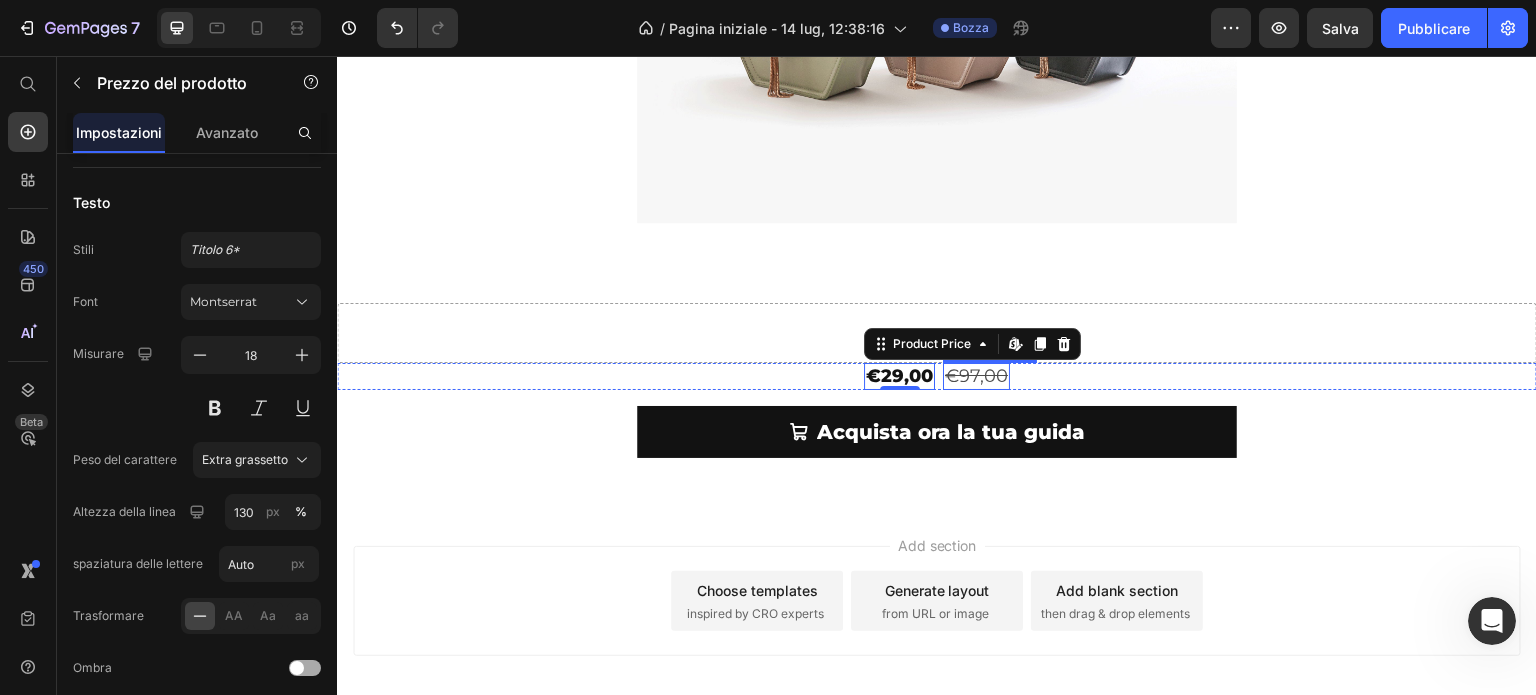 click on "€97,00" at bounding box center (976, 376) 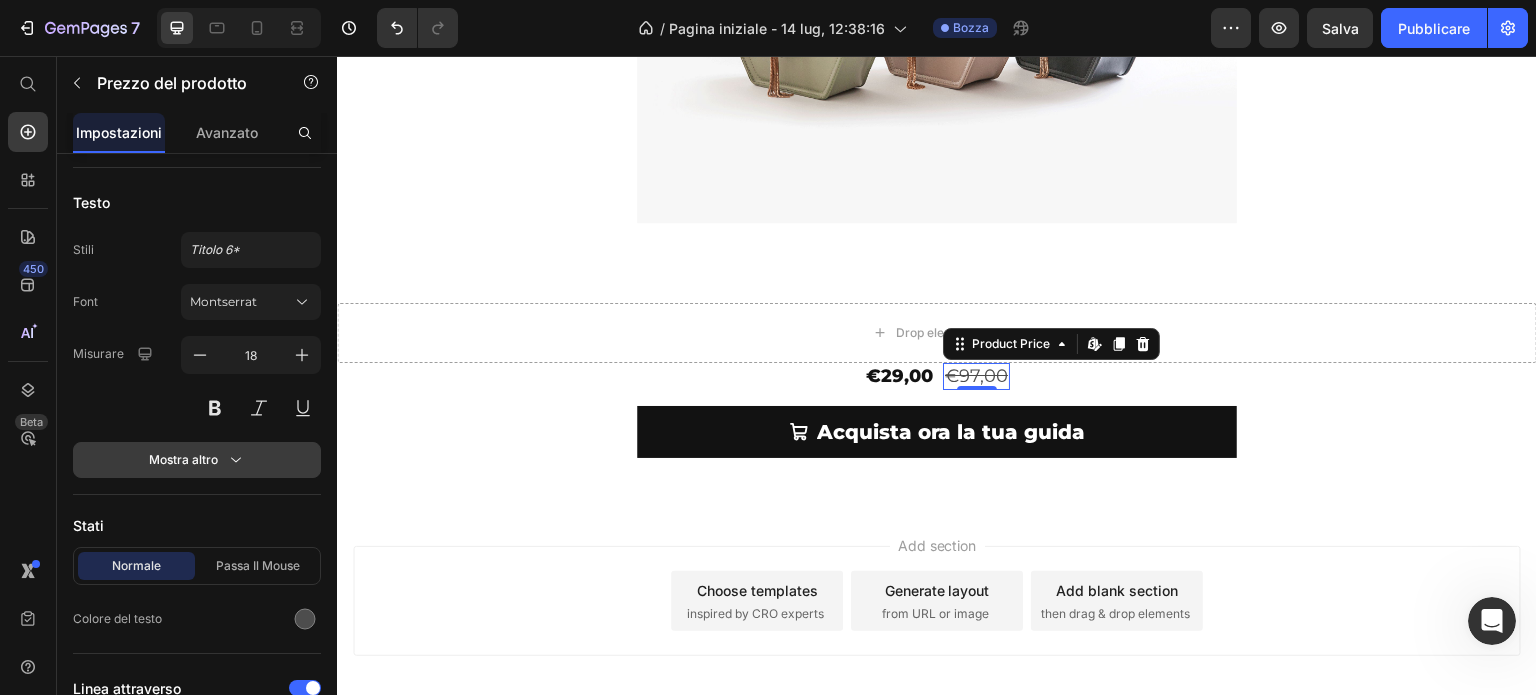 click on "Mostra altro" at bounding box center [197, 460] 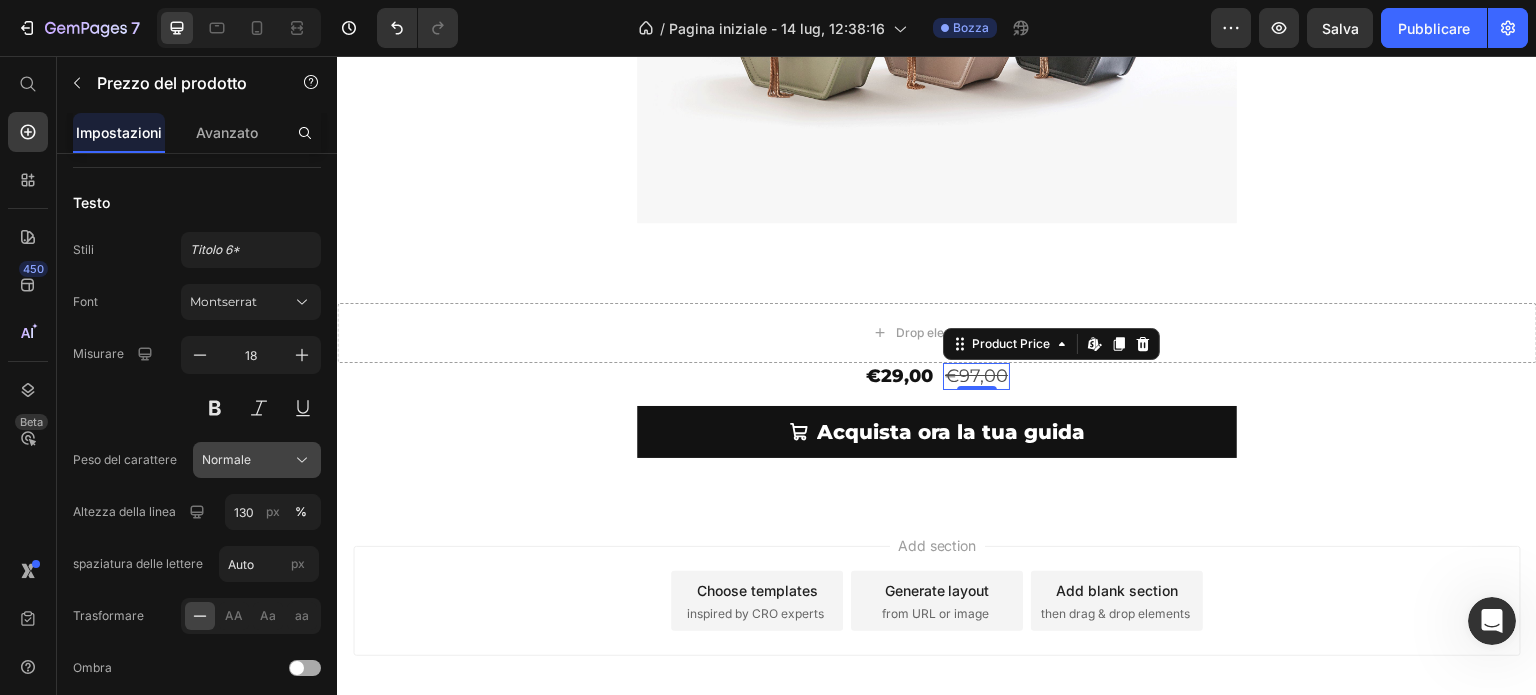 click on "Normale" 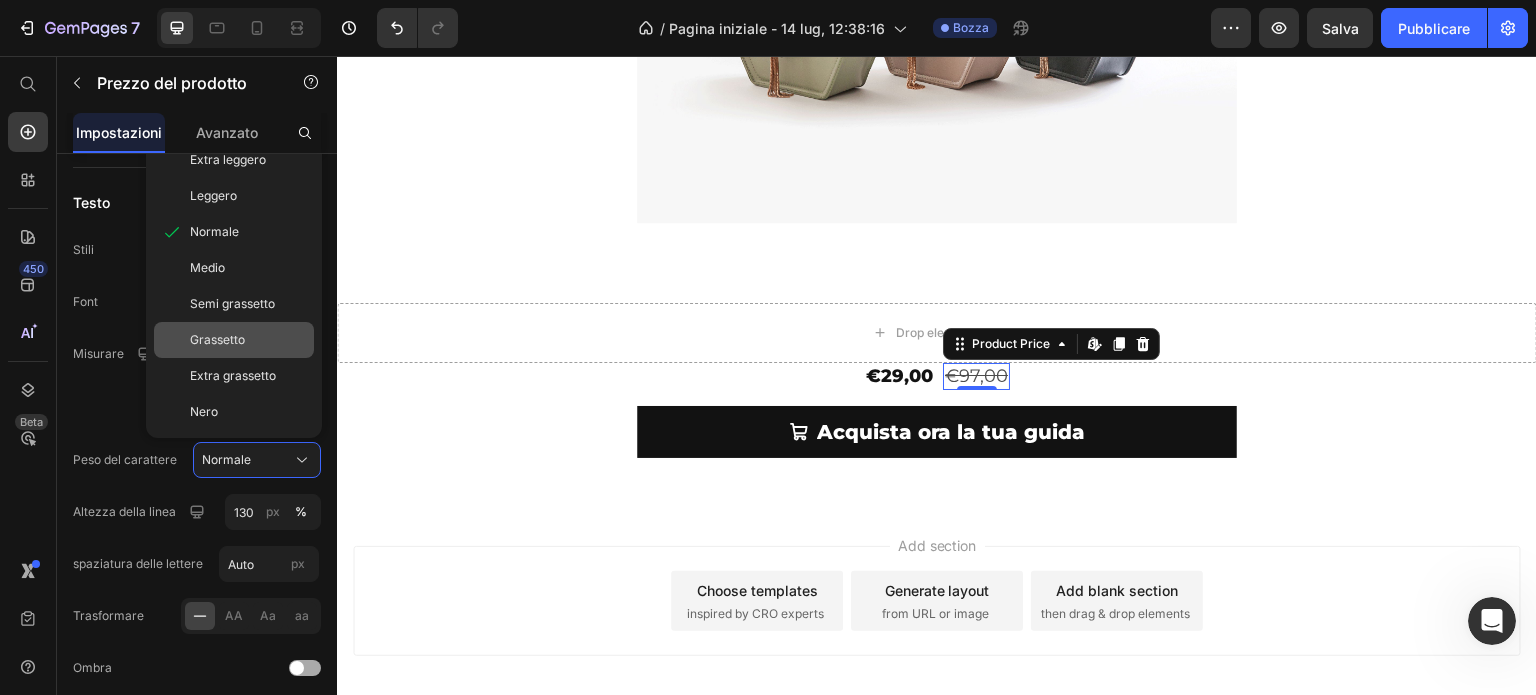 click on "Grassetto" at bounding box center (248, 340) 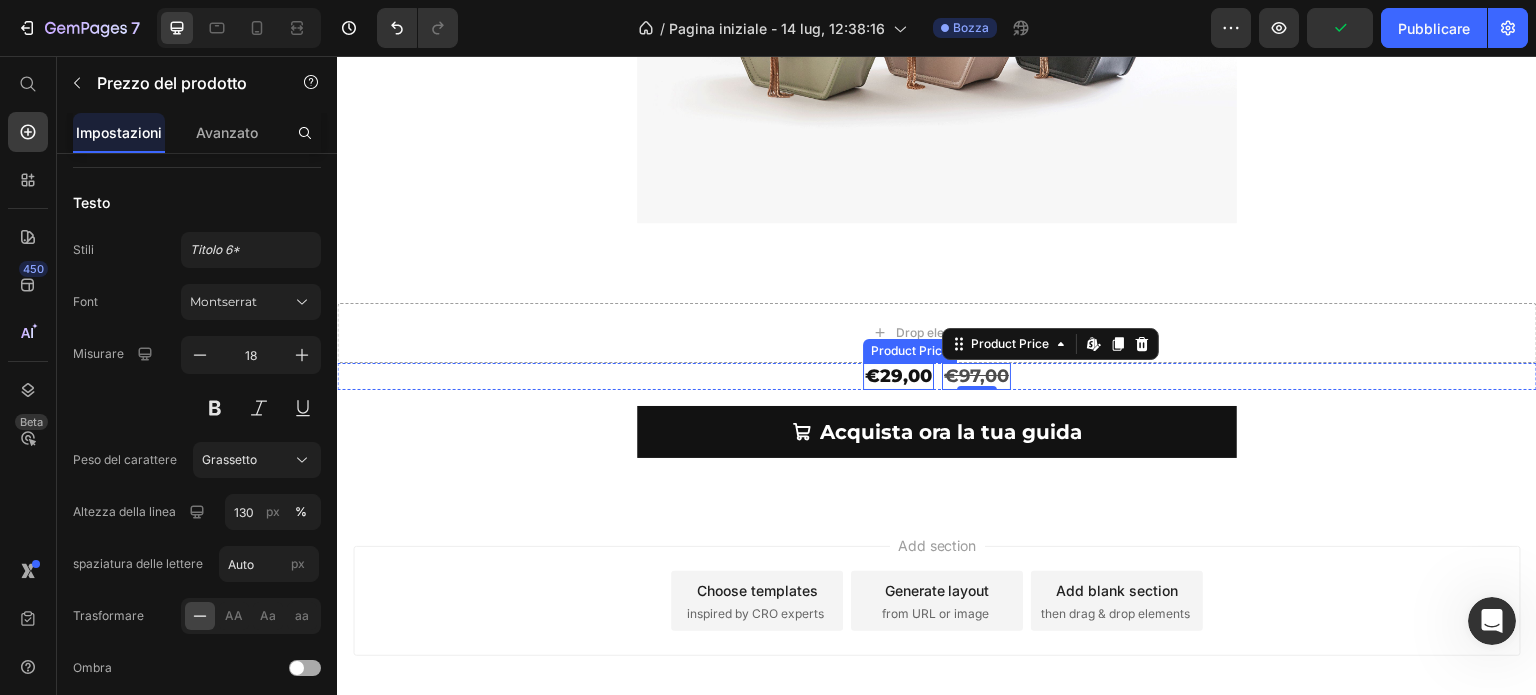 click on "€29,00" at bounding box center (898, 376) 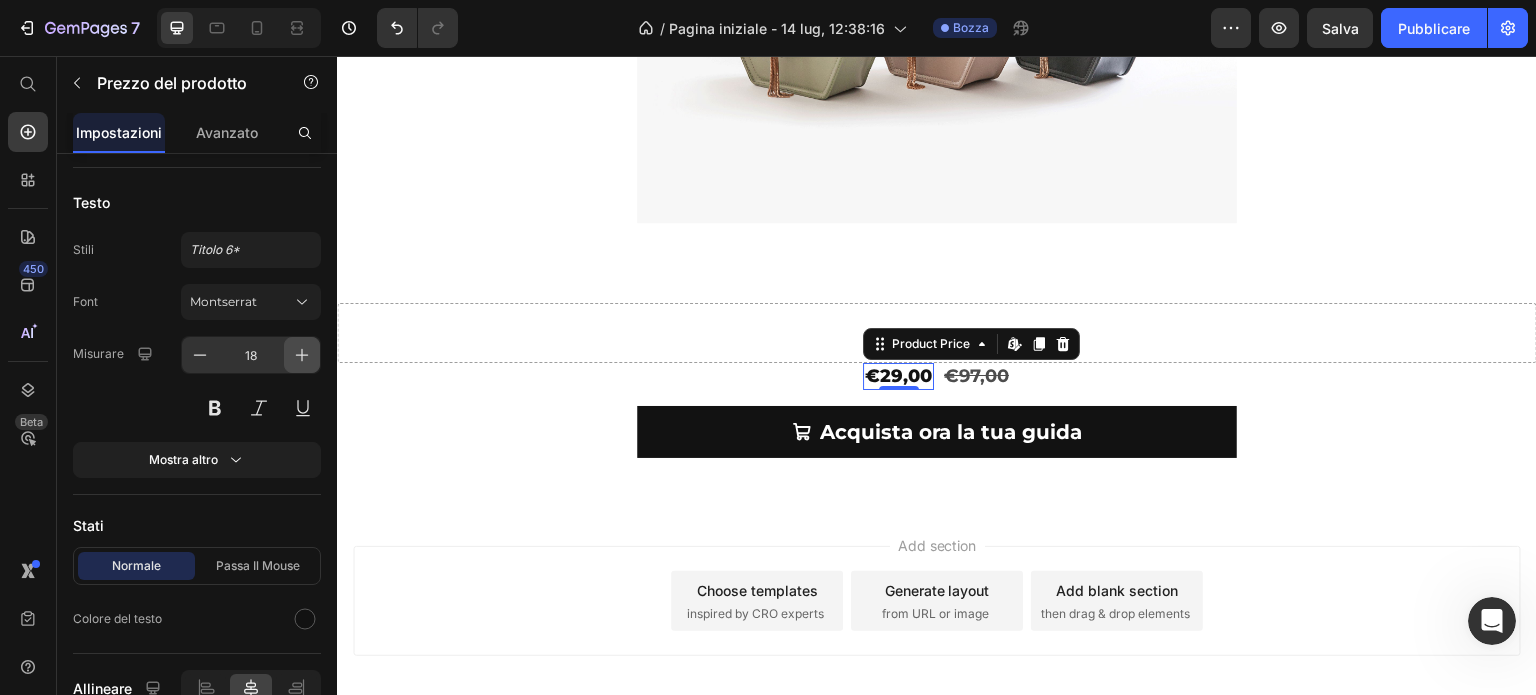 click 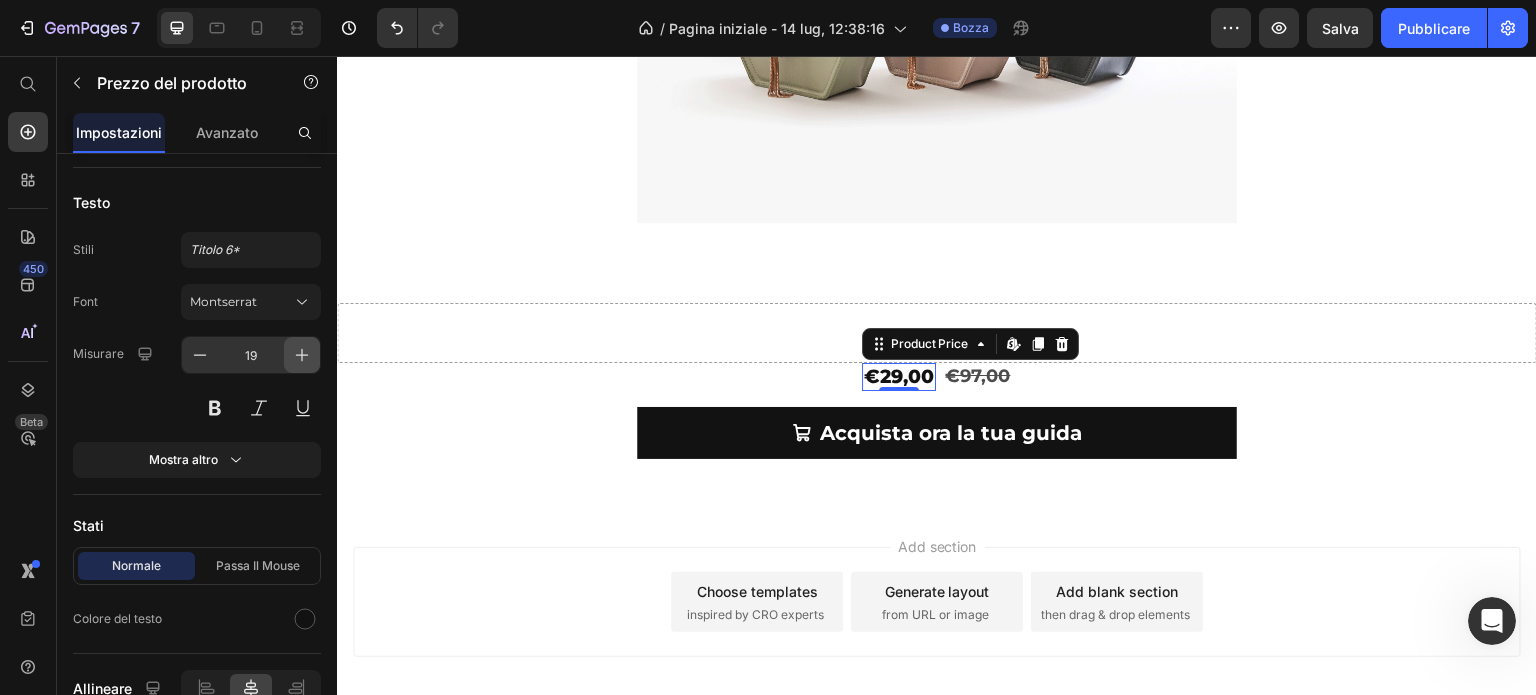 click 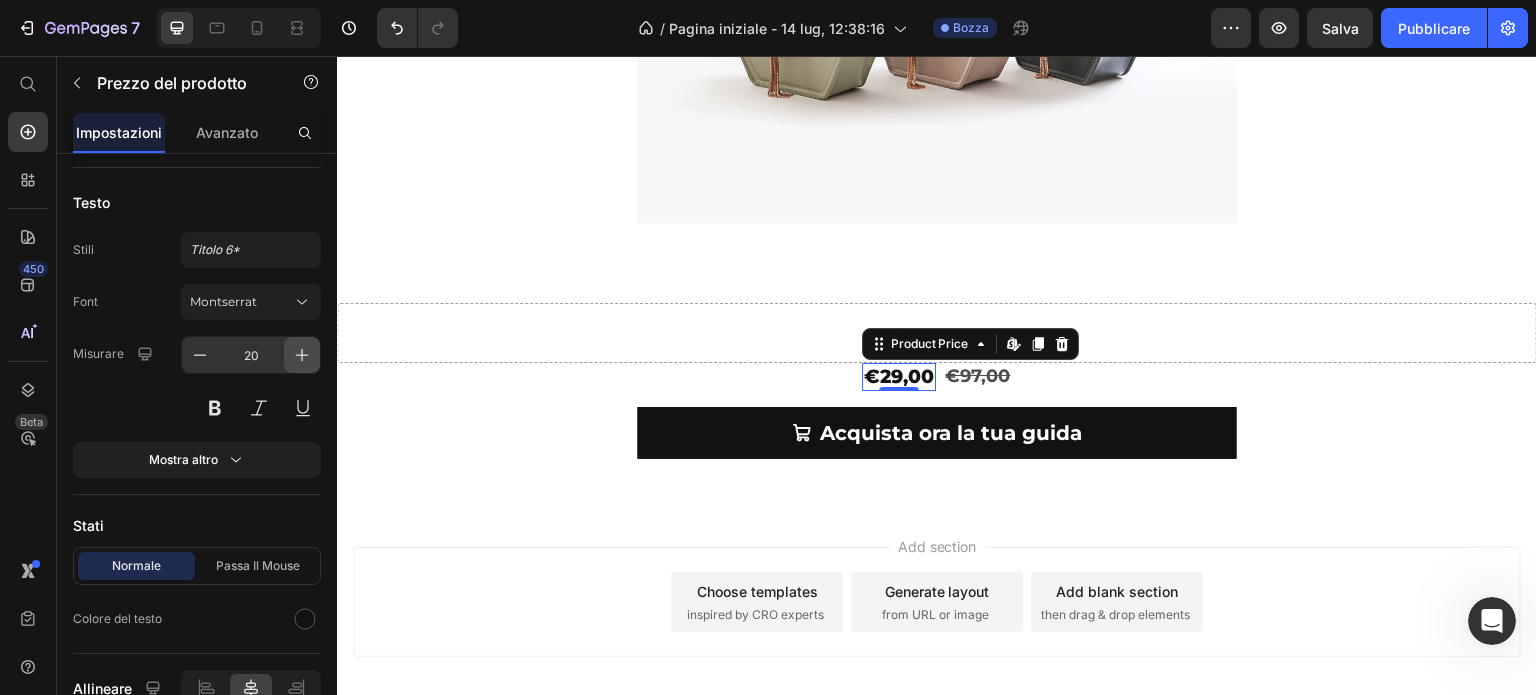 click 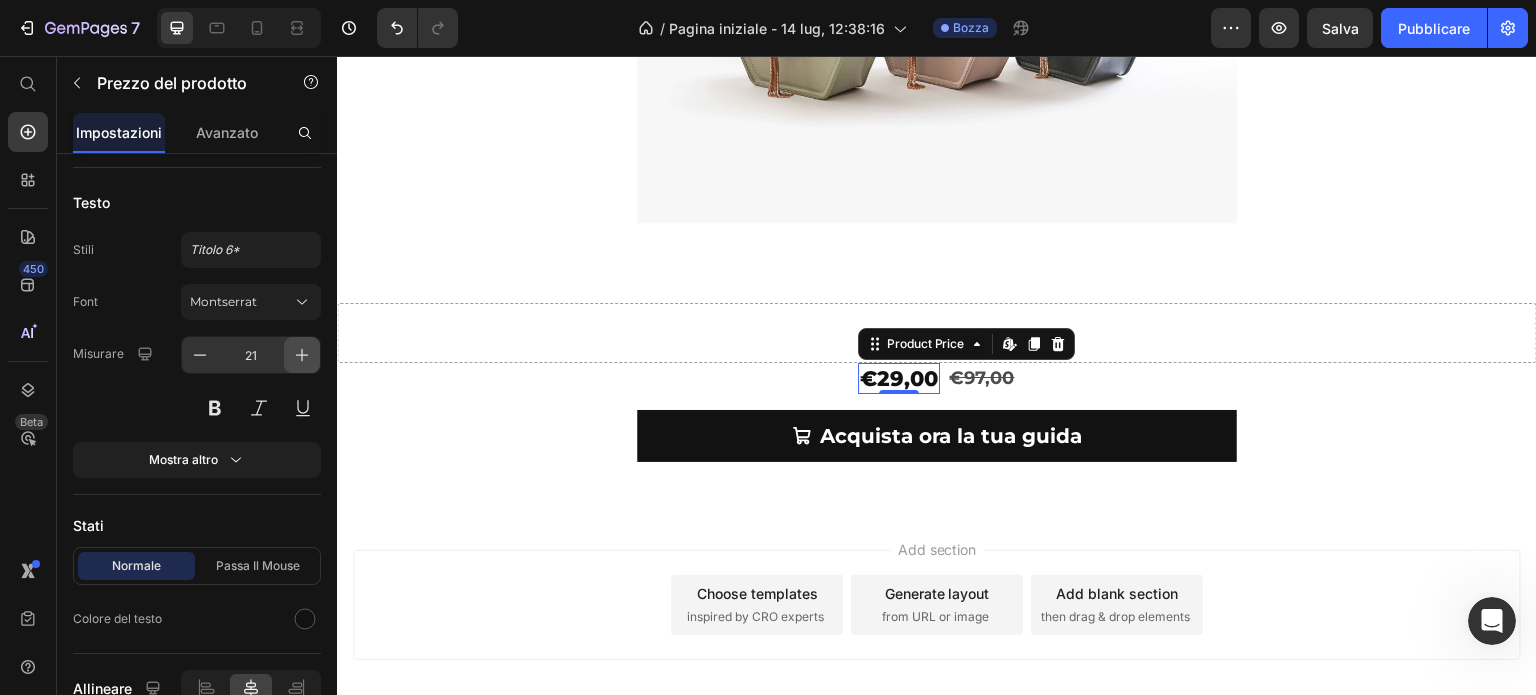 click 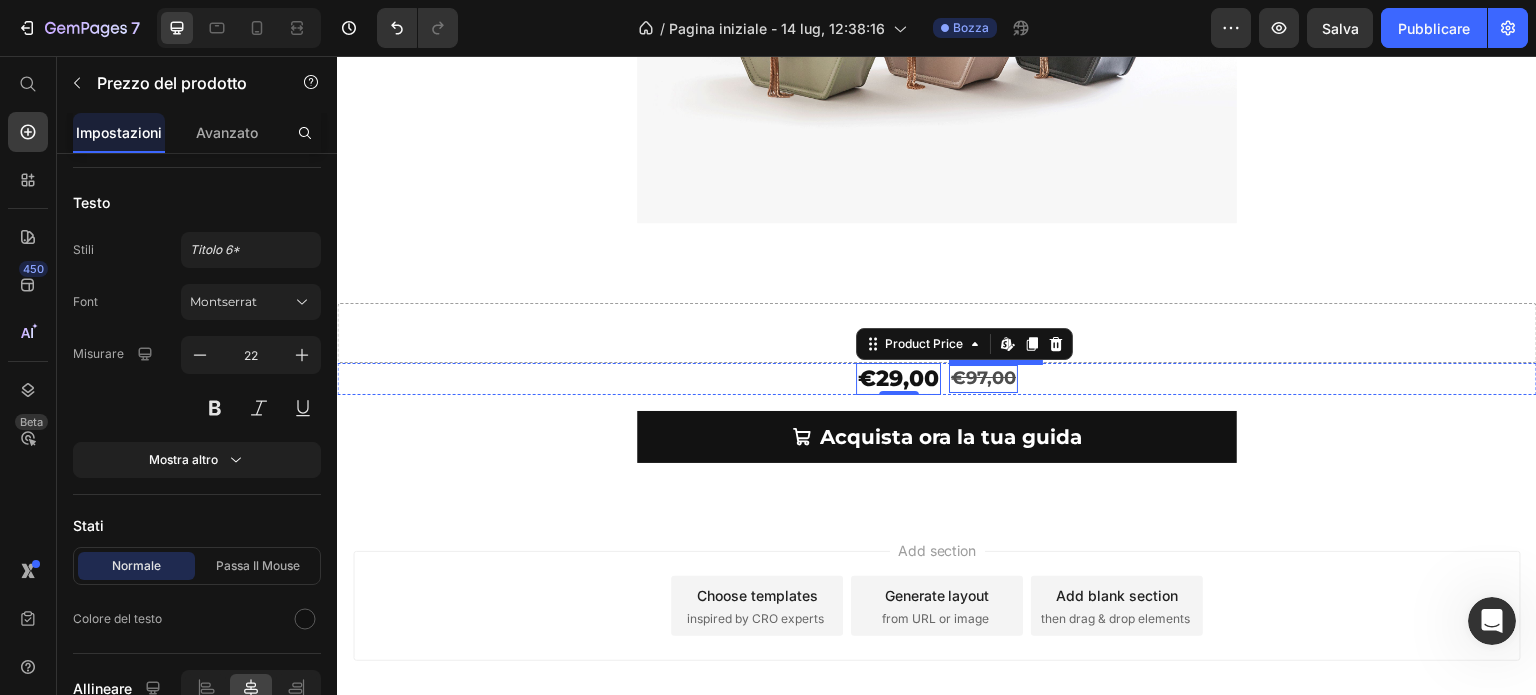 click on "€97,00" at bounding box center [983, 378] 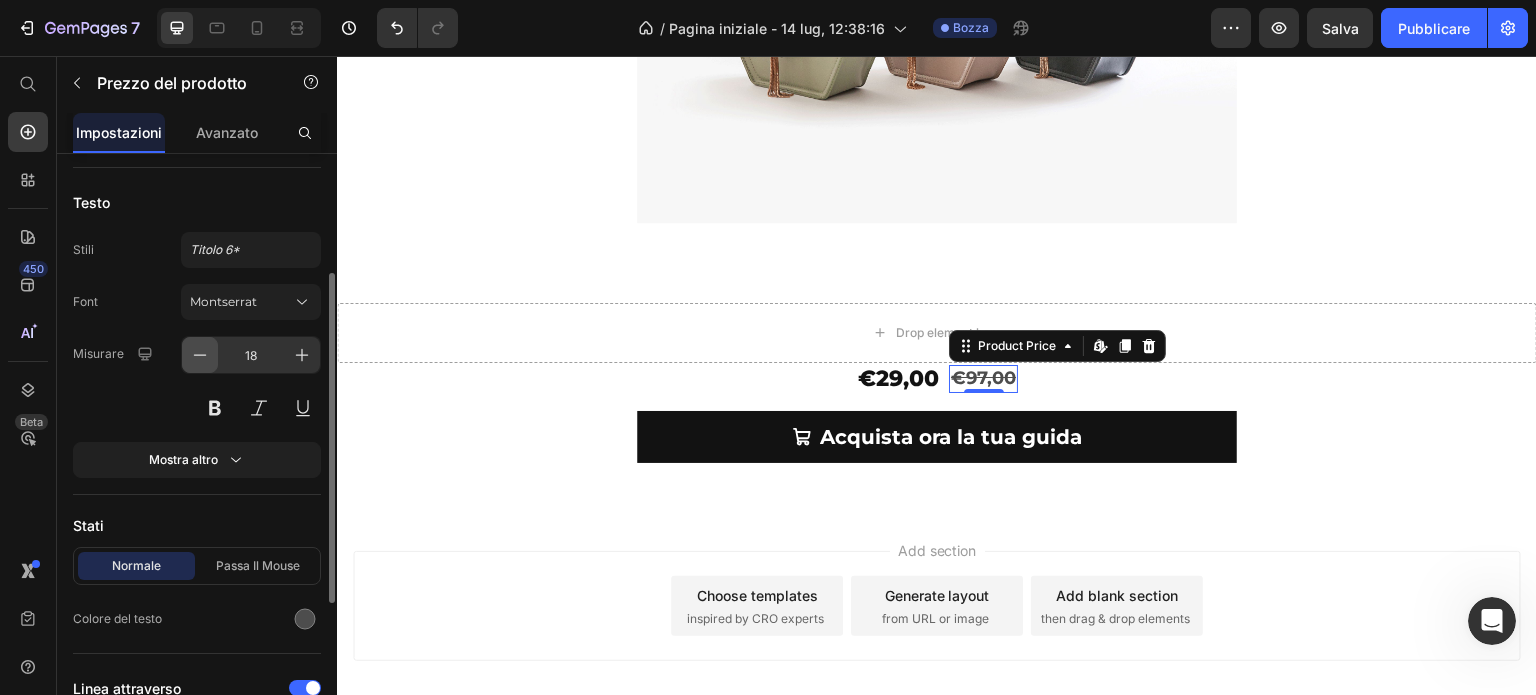 click 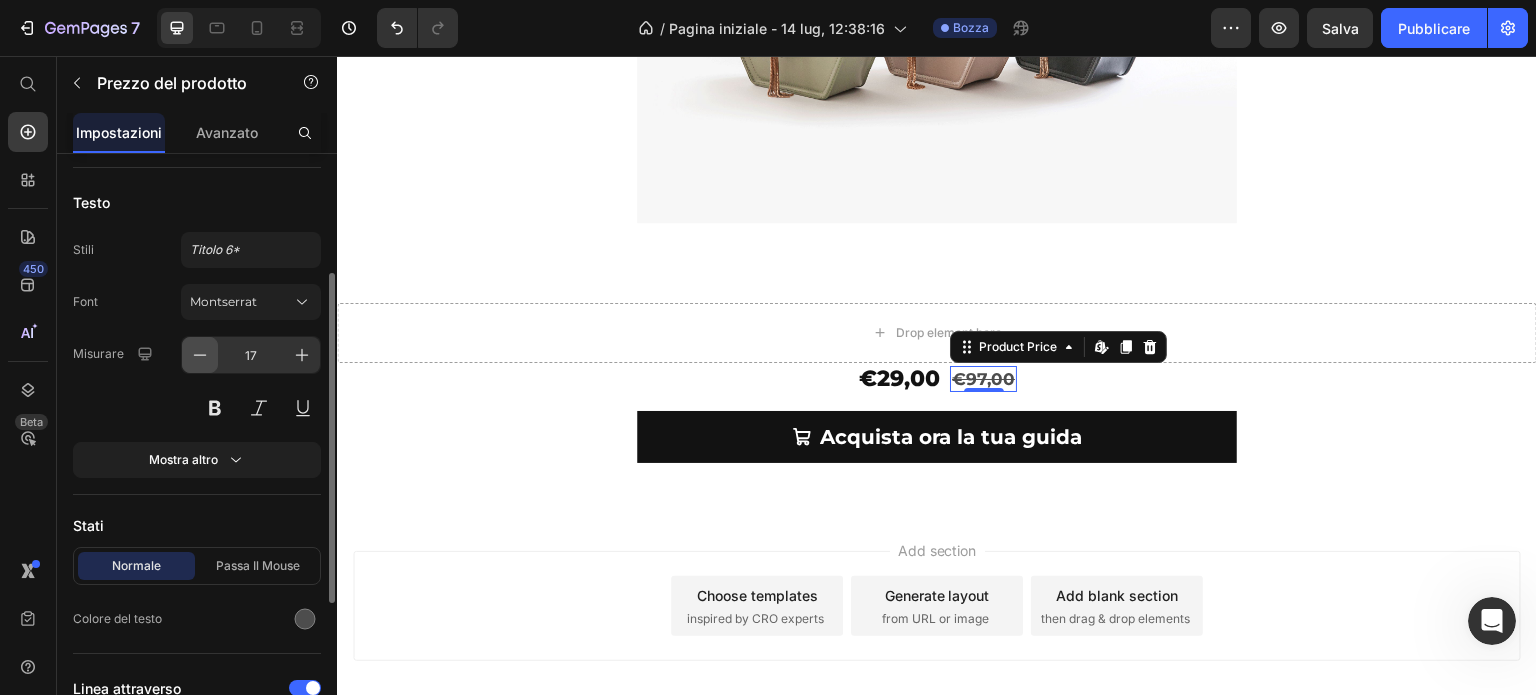 click 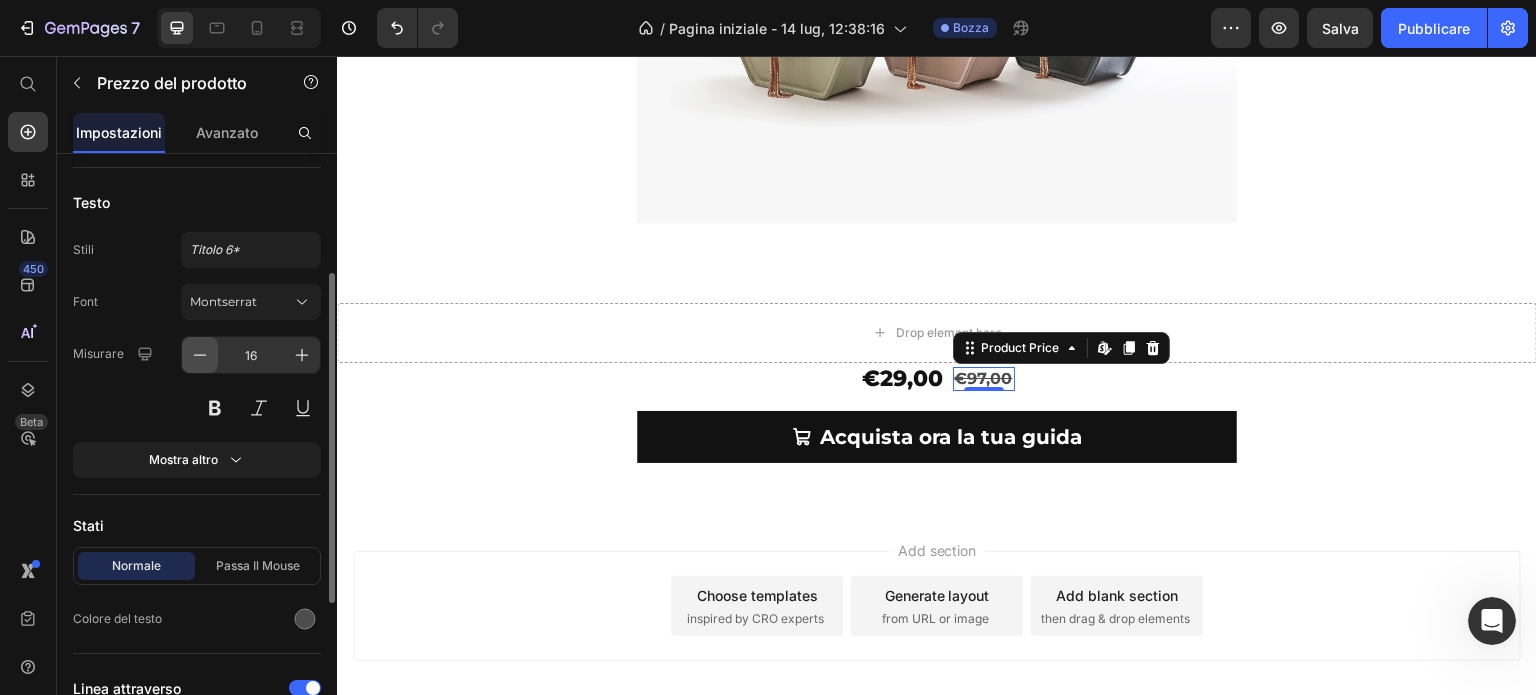 click 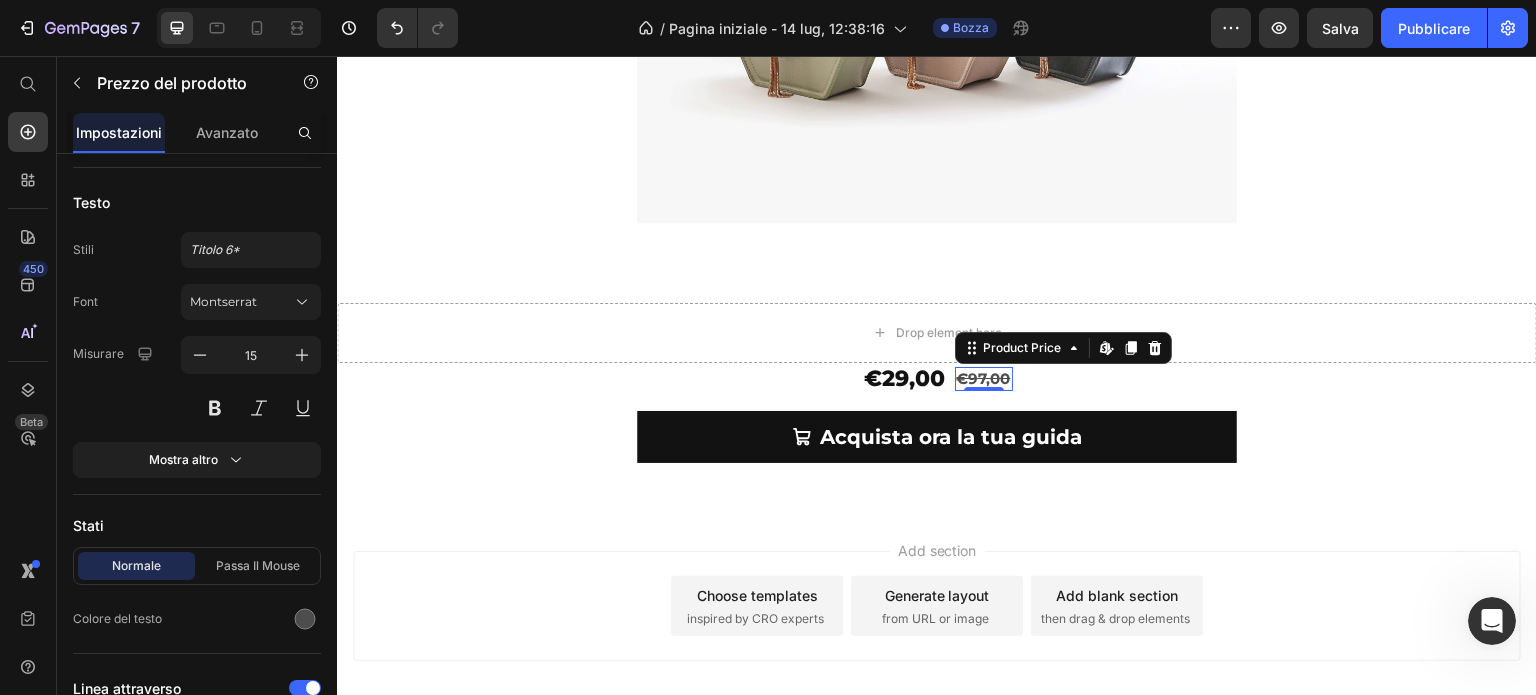 click on "Drop element here €29,00 Product Price €97,00 Product Price   Edit content in Shopify 0 Row
Acquista ora la tua guida Add to Cart Product Row Section 4" at bounding box center [937, 391] 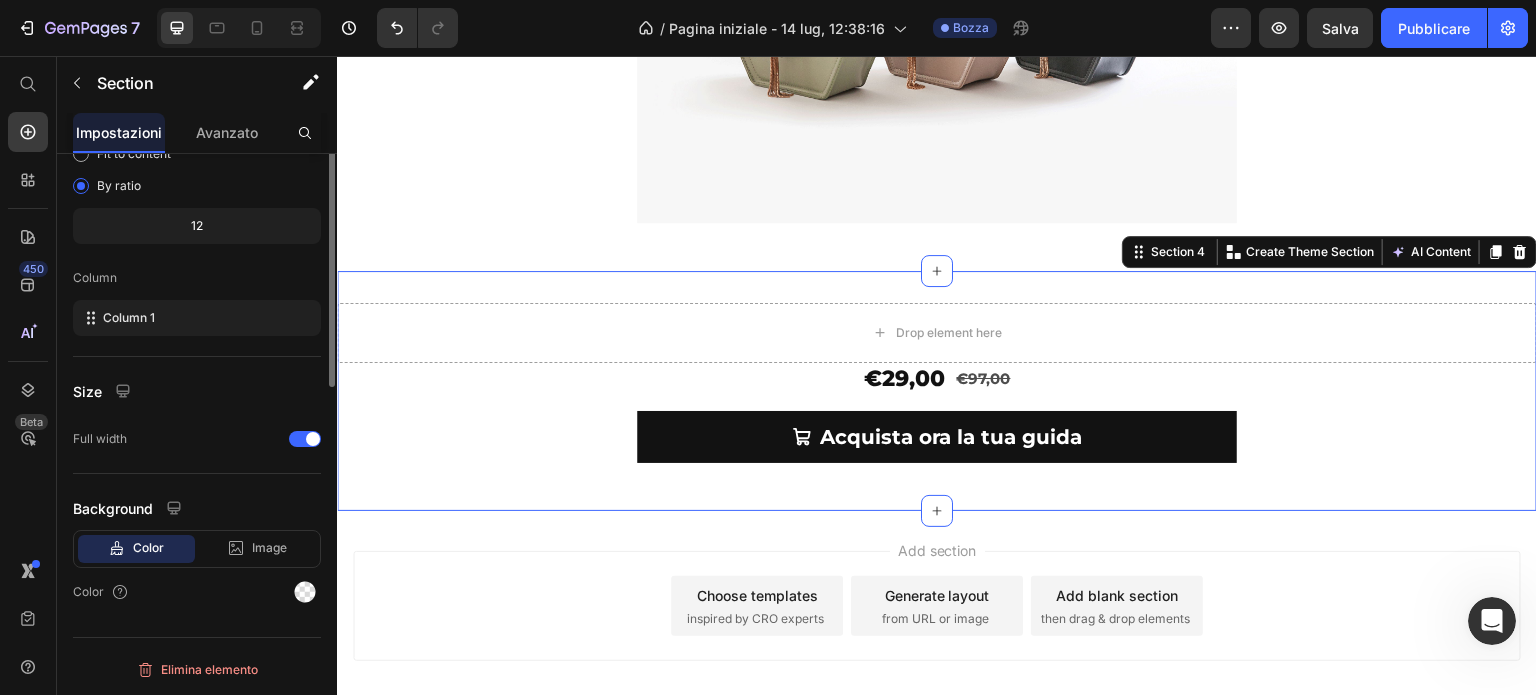 scroll, scrollTop: 0, scrollLeft: 0, axis: both 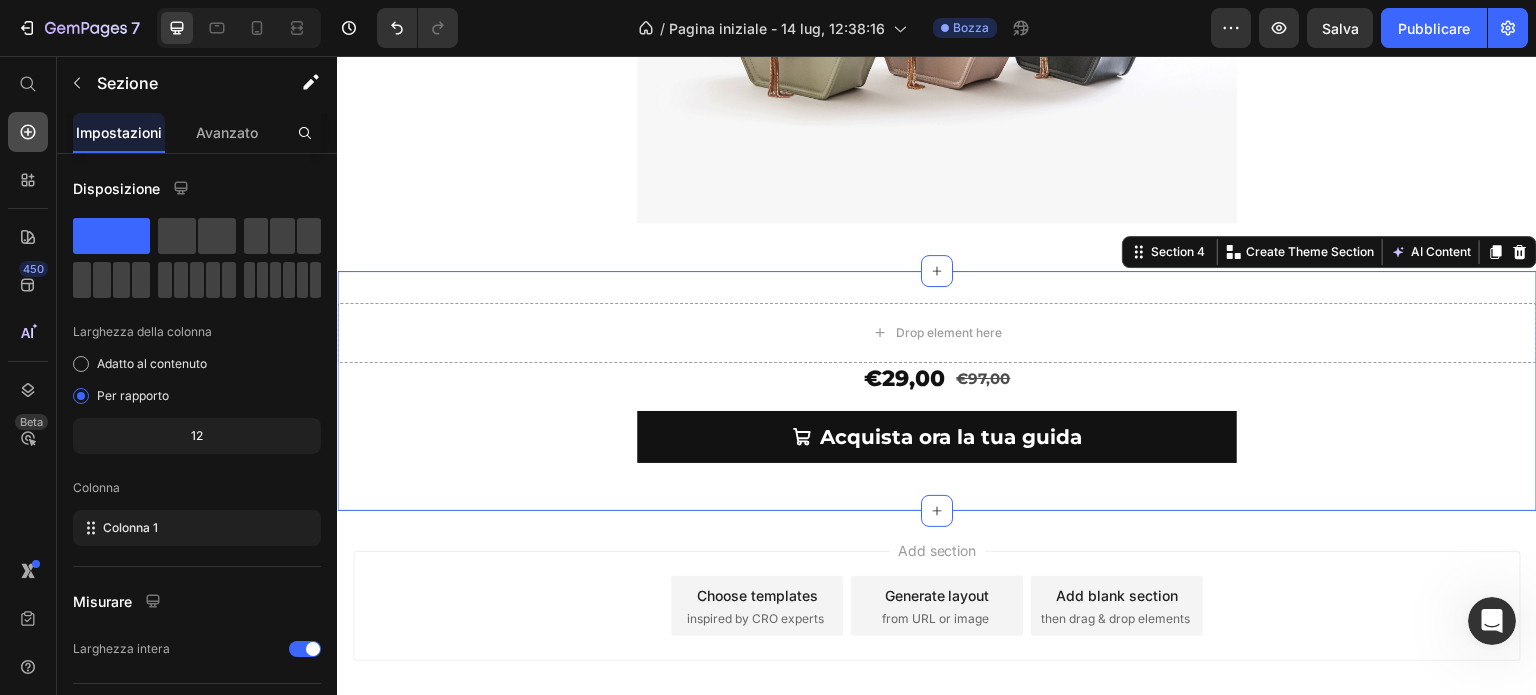 click 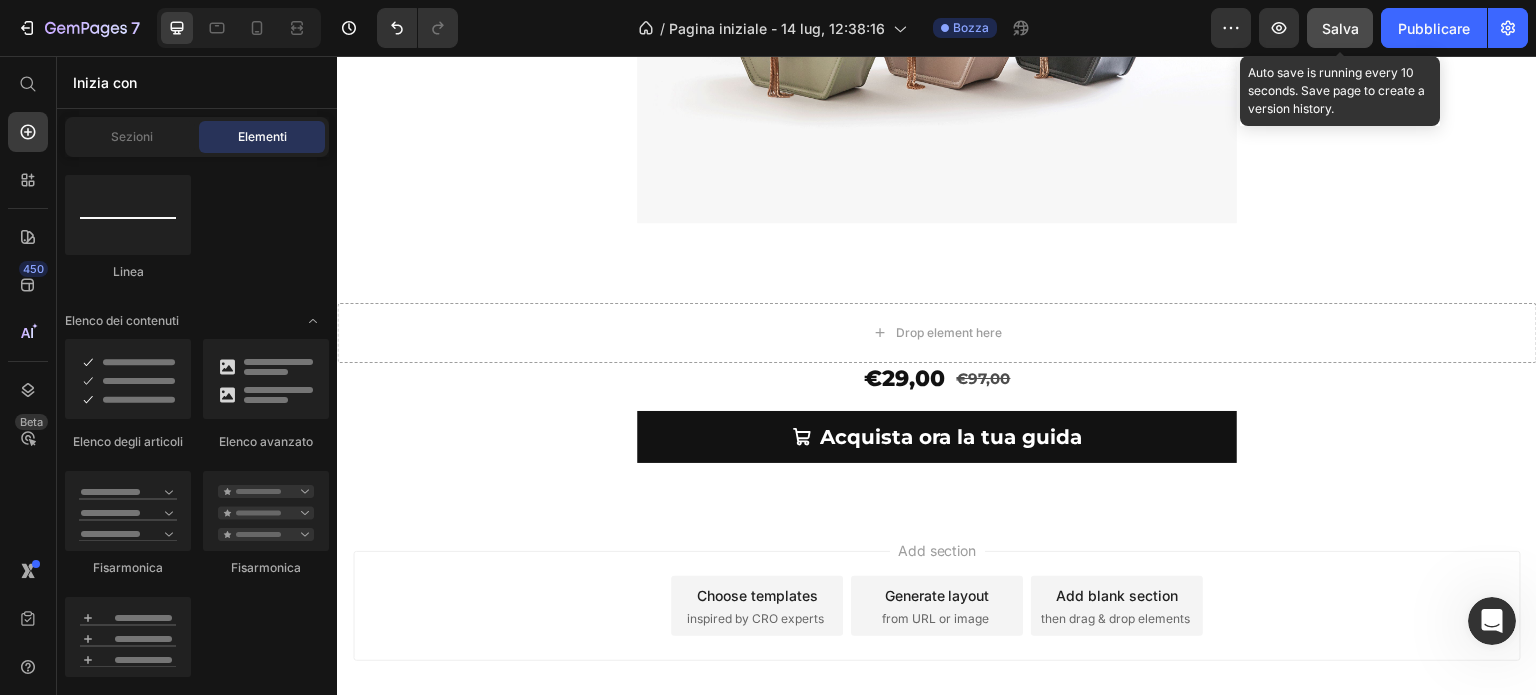 click on "Salva" at bounding box center [1340, 28] 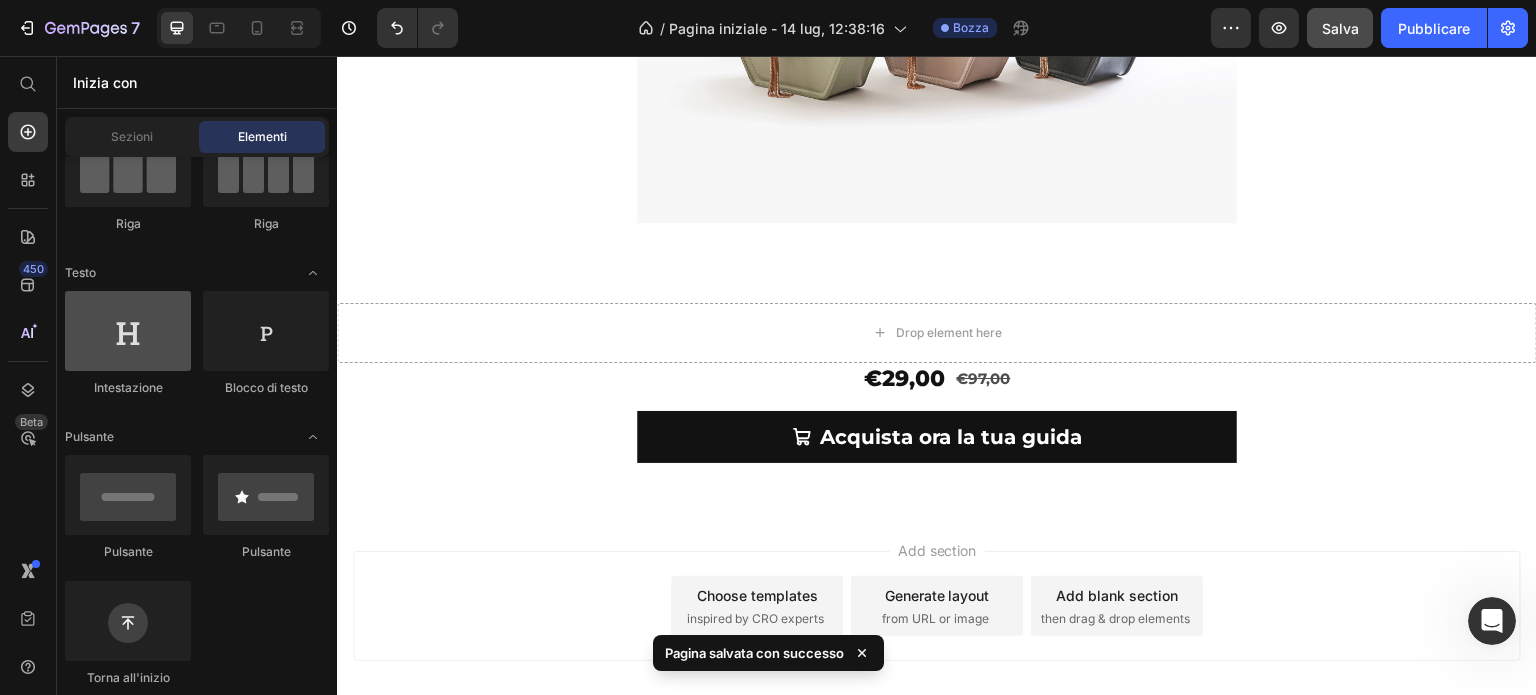 scroll, scrollTop: 0, scrollLeft: 0, axis: both 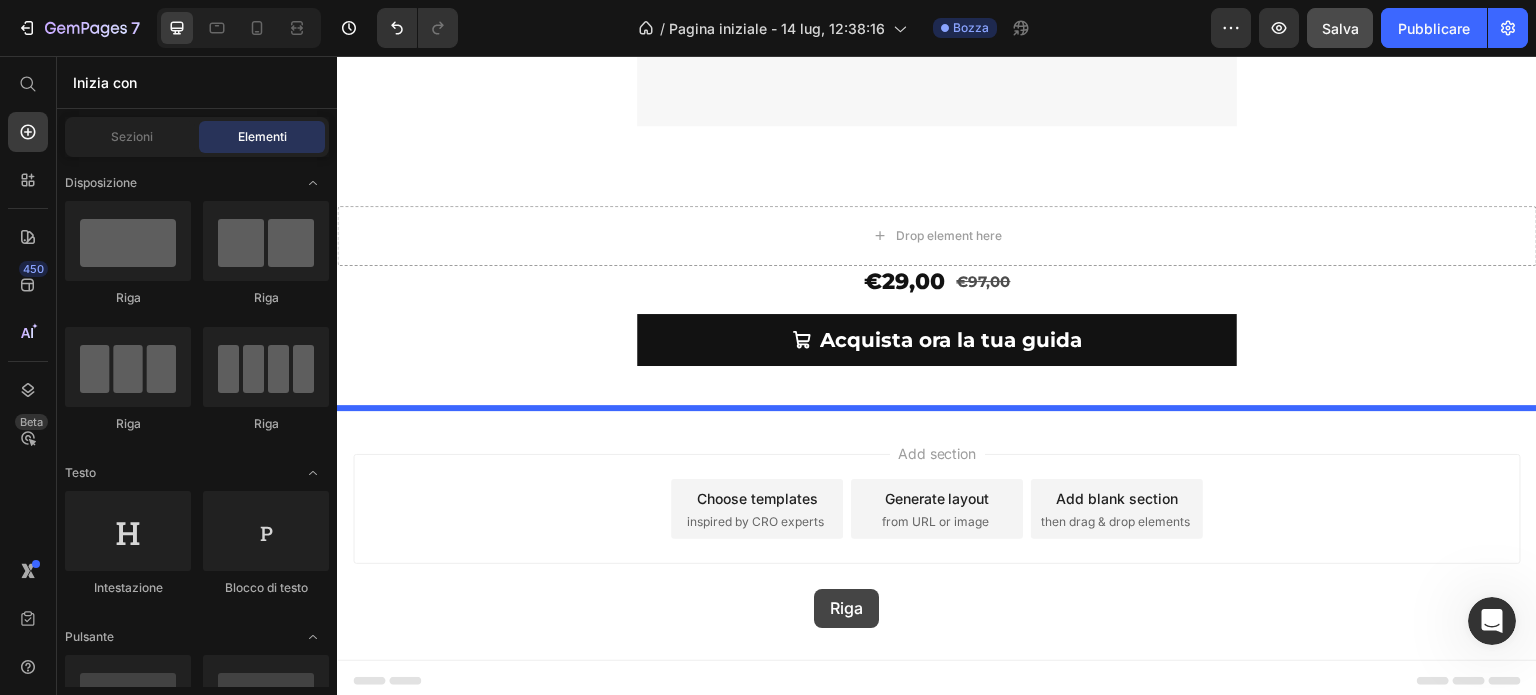 drag, startPoint x: 491, startPoint y: 318, endPoint x: 809, endPoint y: 581, distance: 412.6657 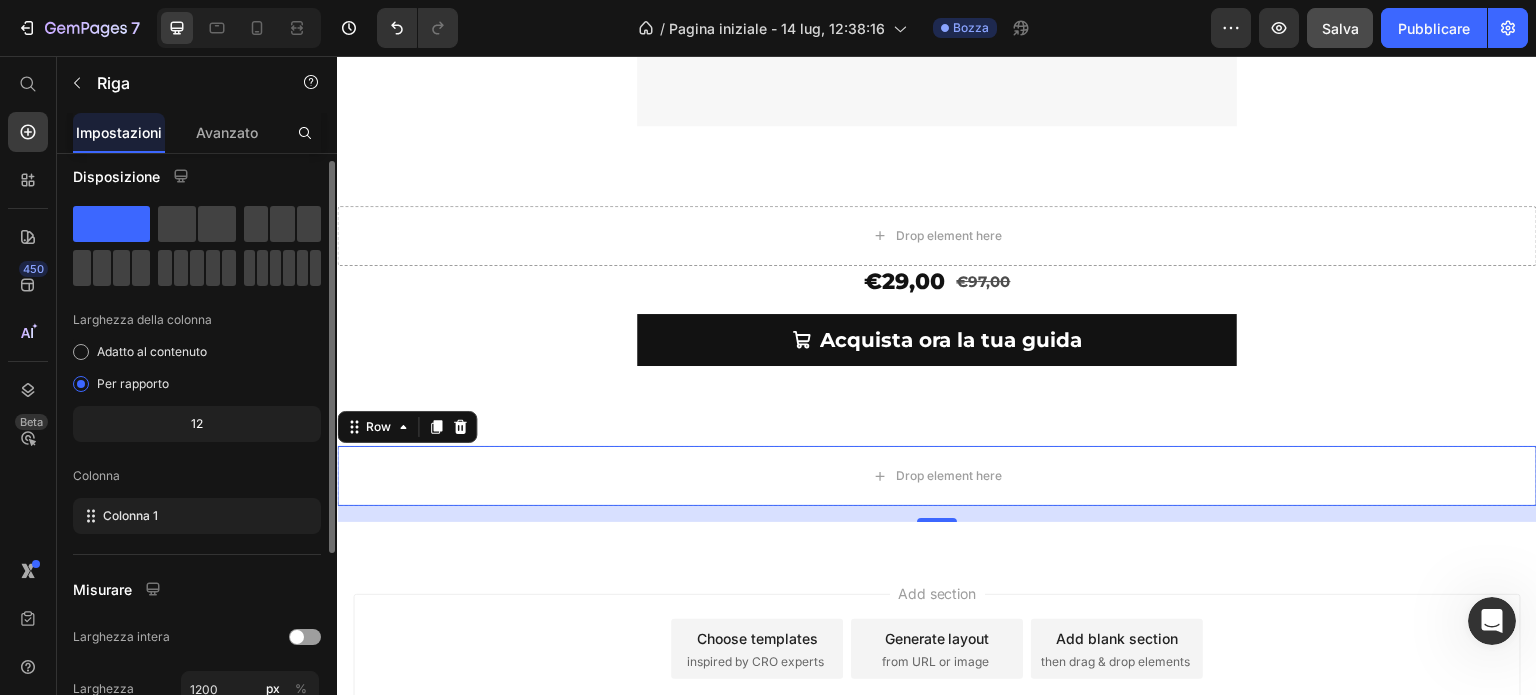 scroll, scrollTop: 0, scrollLeft: 0, axis: both 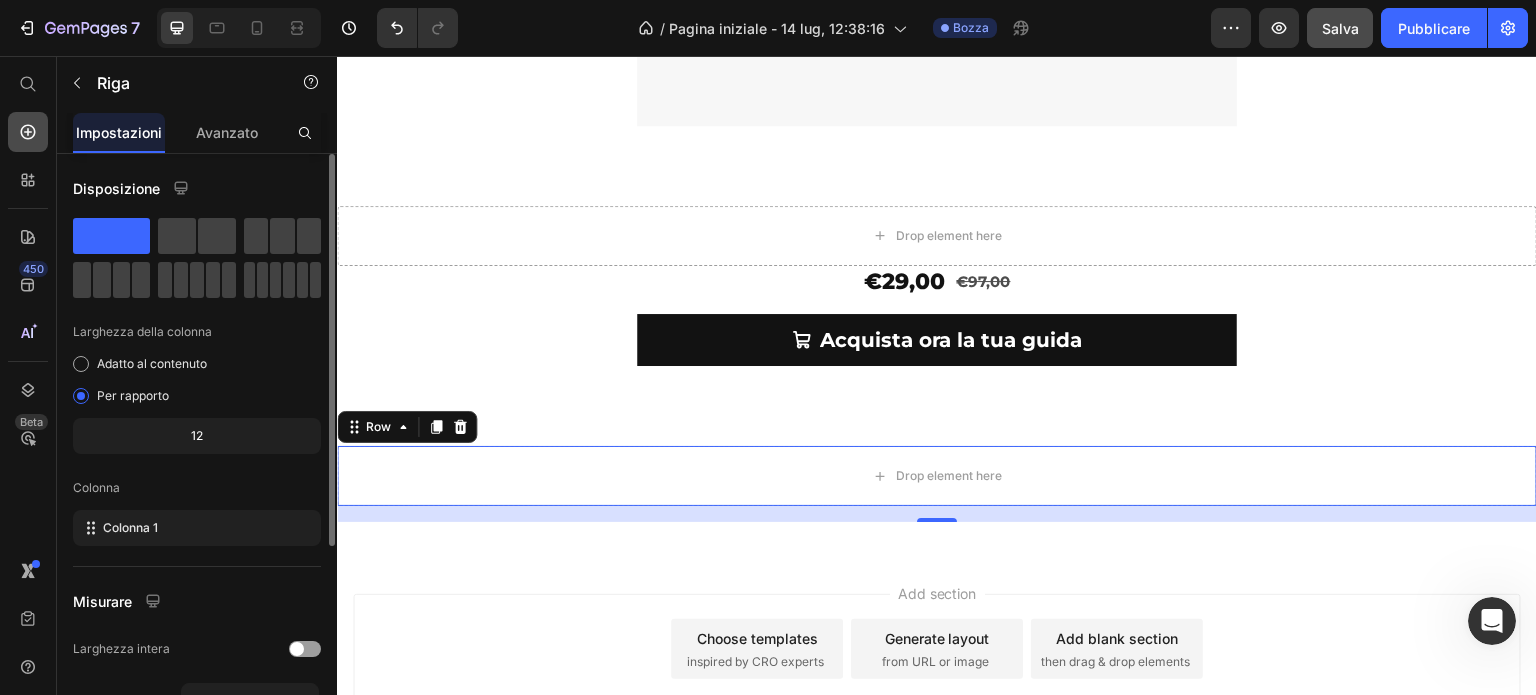 click 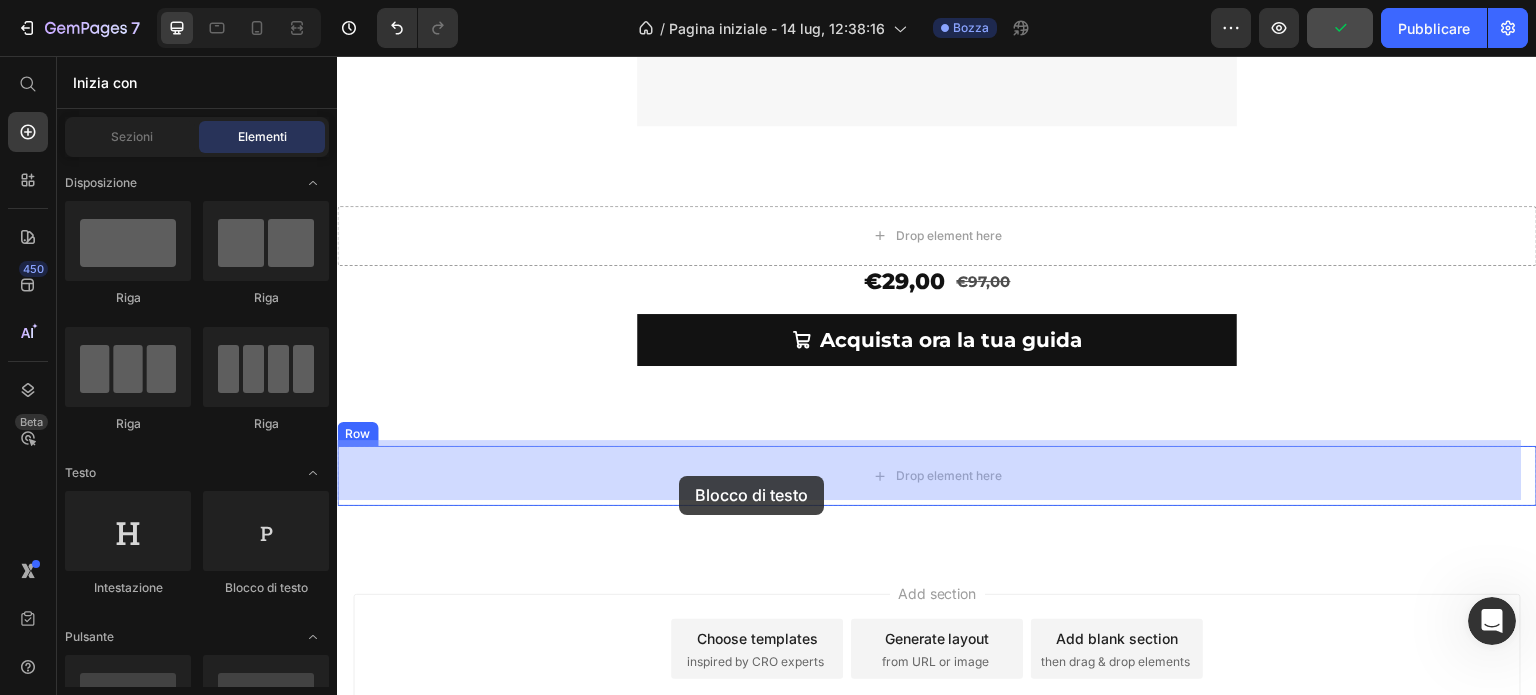 drag, startPoint x: 612, startPoint y: 568, endPoint x: 679, endPoint y: 476, distance: 113.81125 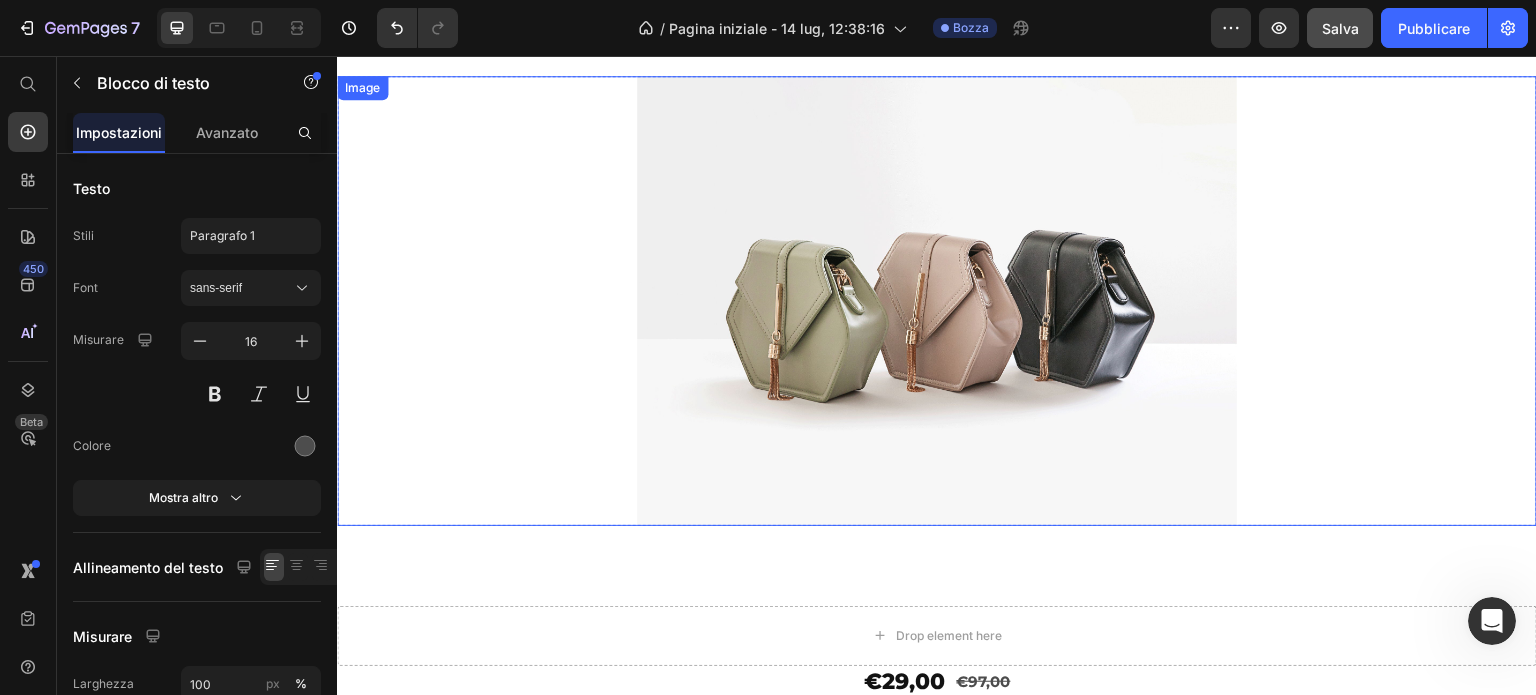 scroll, scrollTop: 0, scrollLeft: 0, axis: both 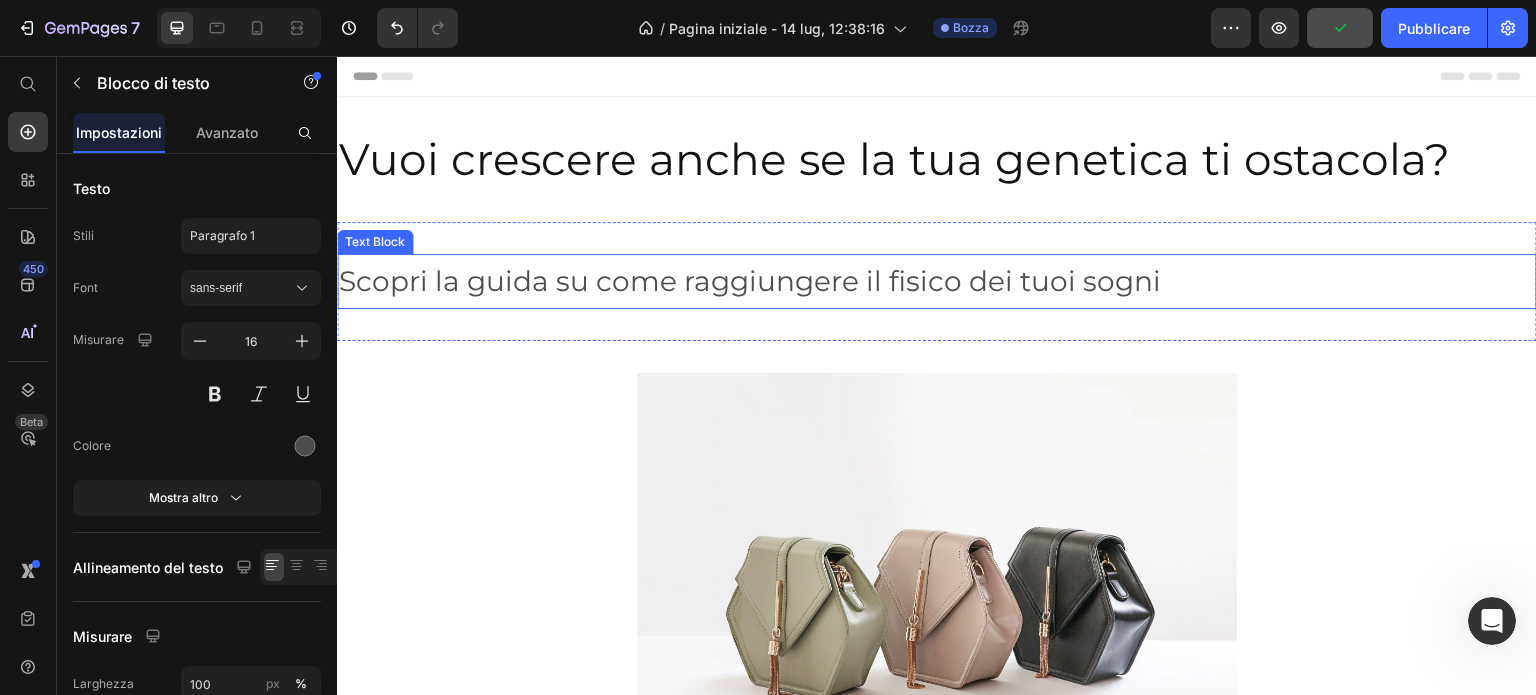 click on "Scopri la guida su come raggiungere il fisico dei tuoi sogni" at bounding box center (937, 281) 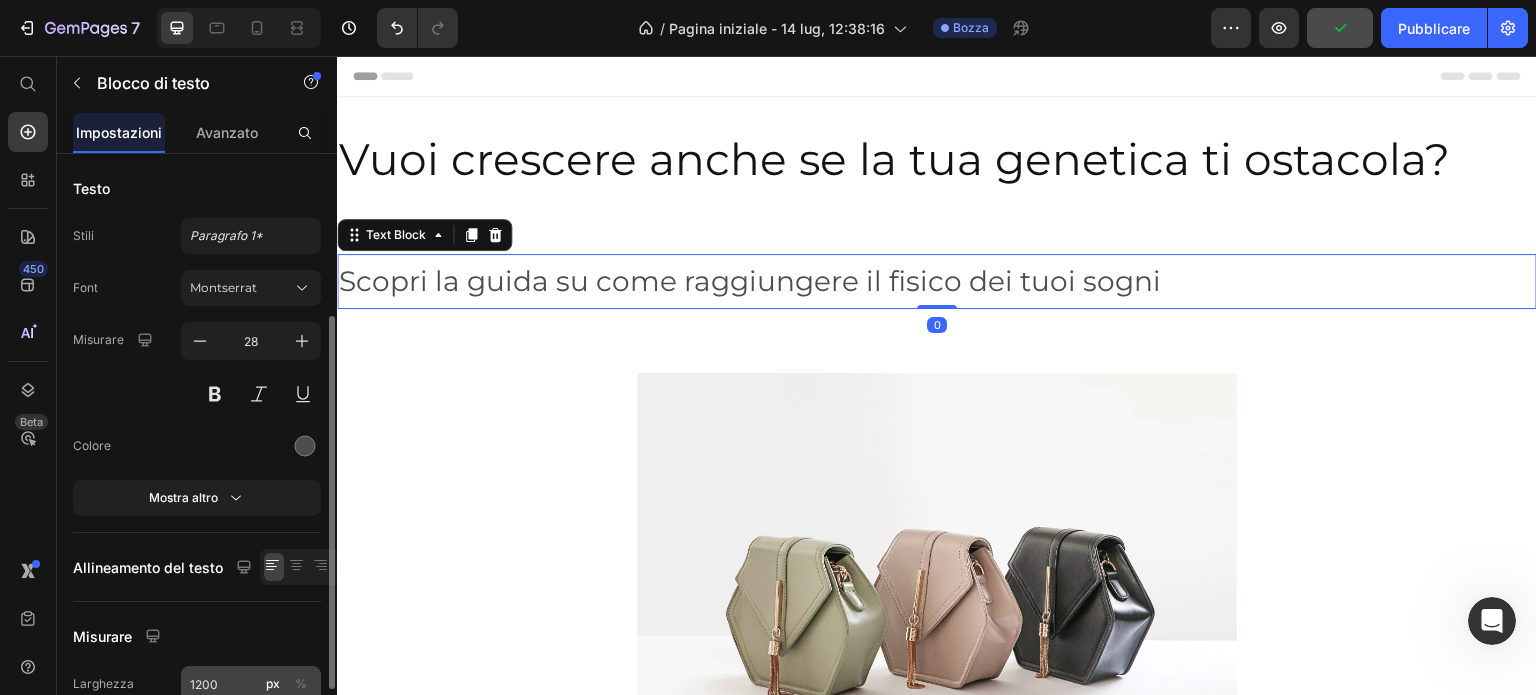 scroll, scrollTop: 200, scrollLeft: 0, axis: vertical 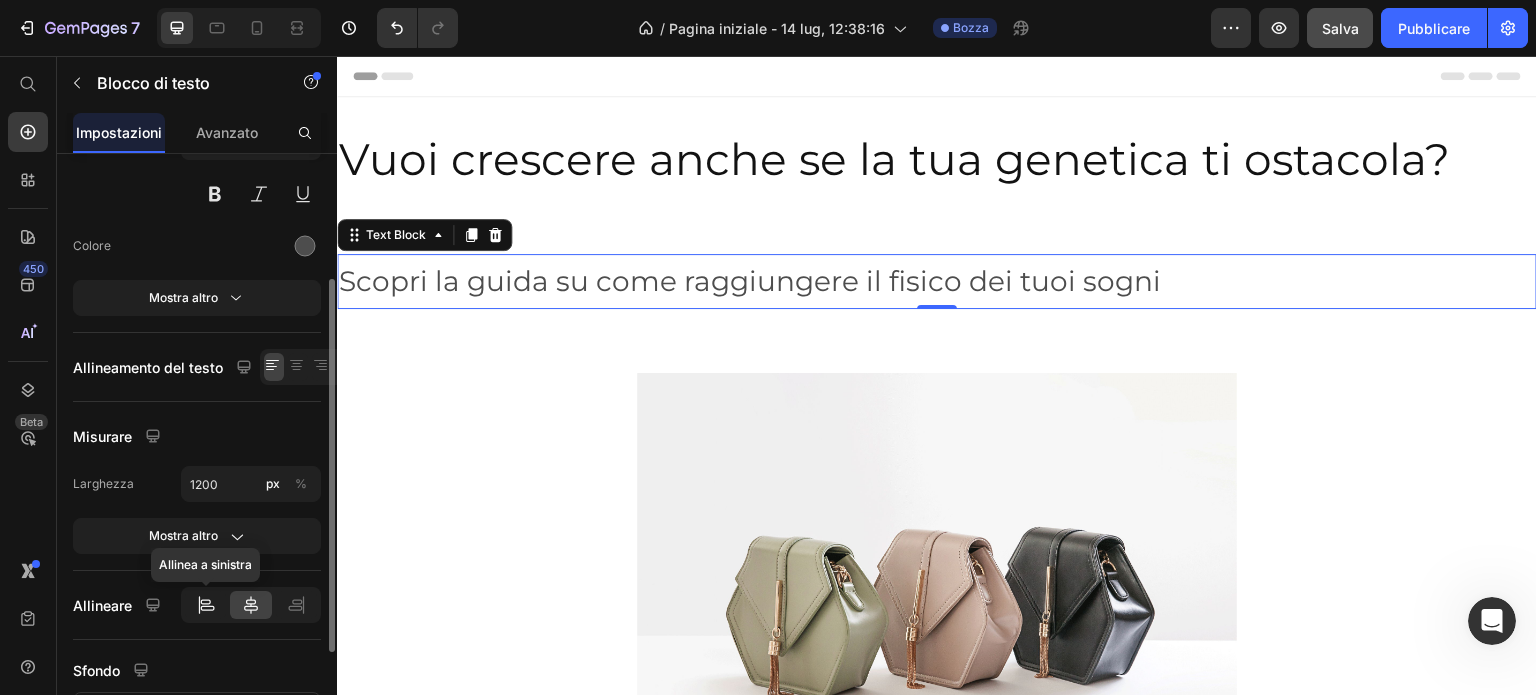 click 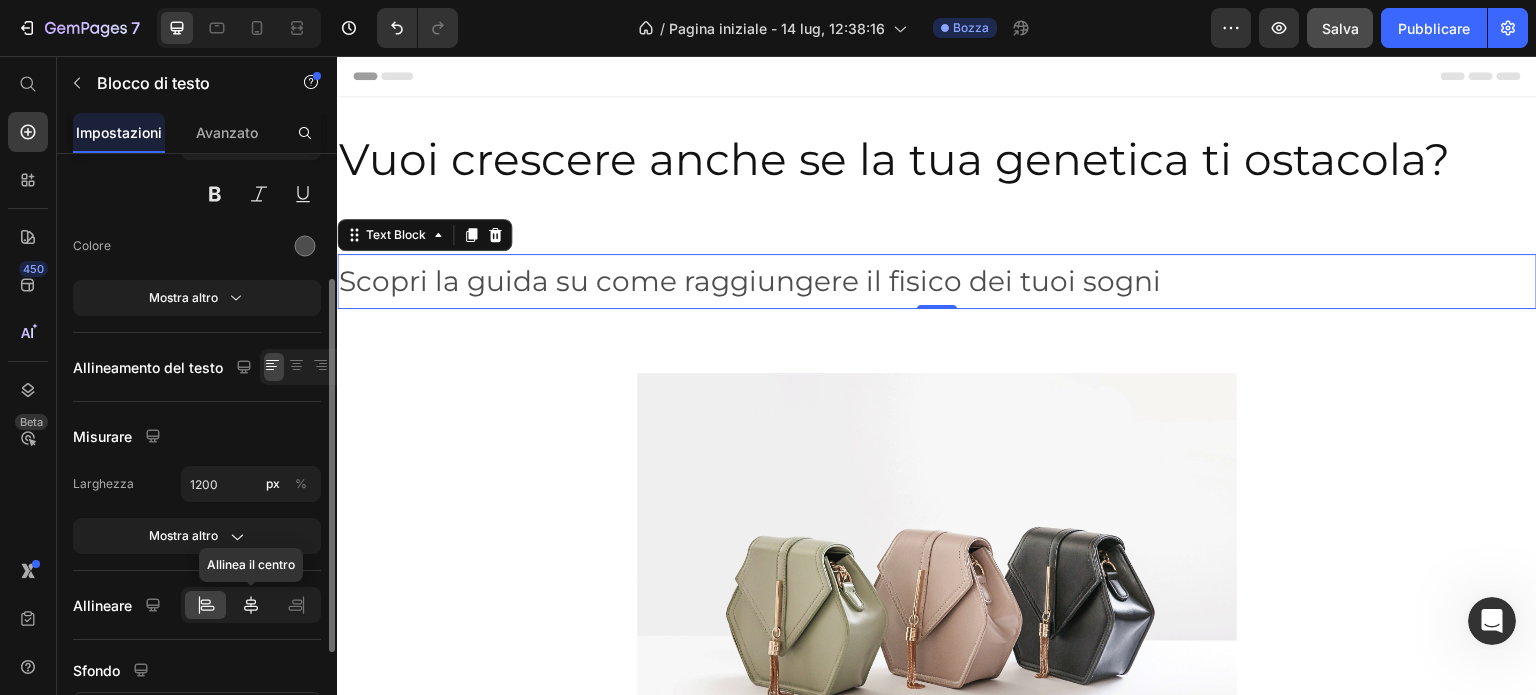 click 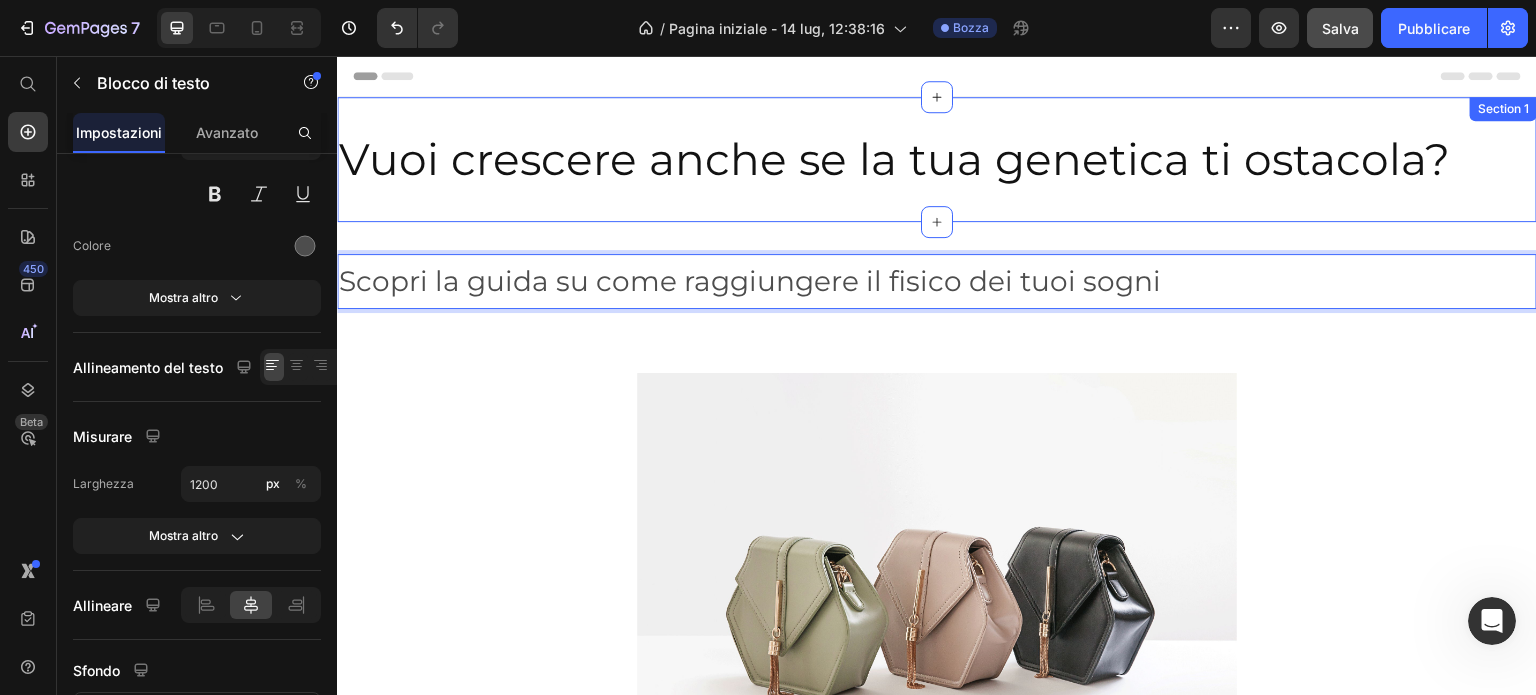 click on "Vuoi crescere anche se la tua genetica ti ostacola?" at bounding box center [937, 159] 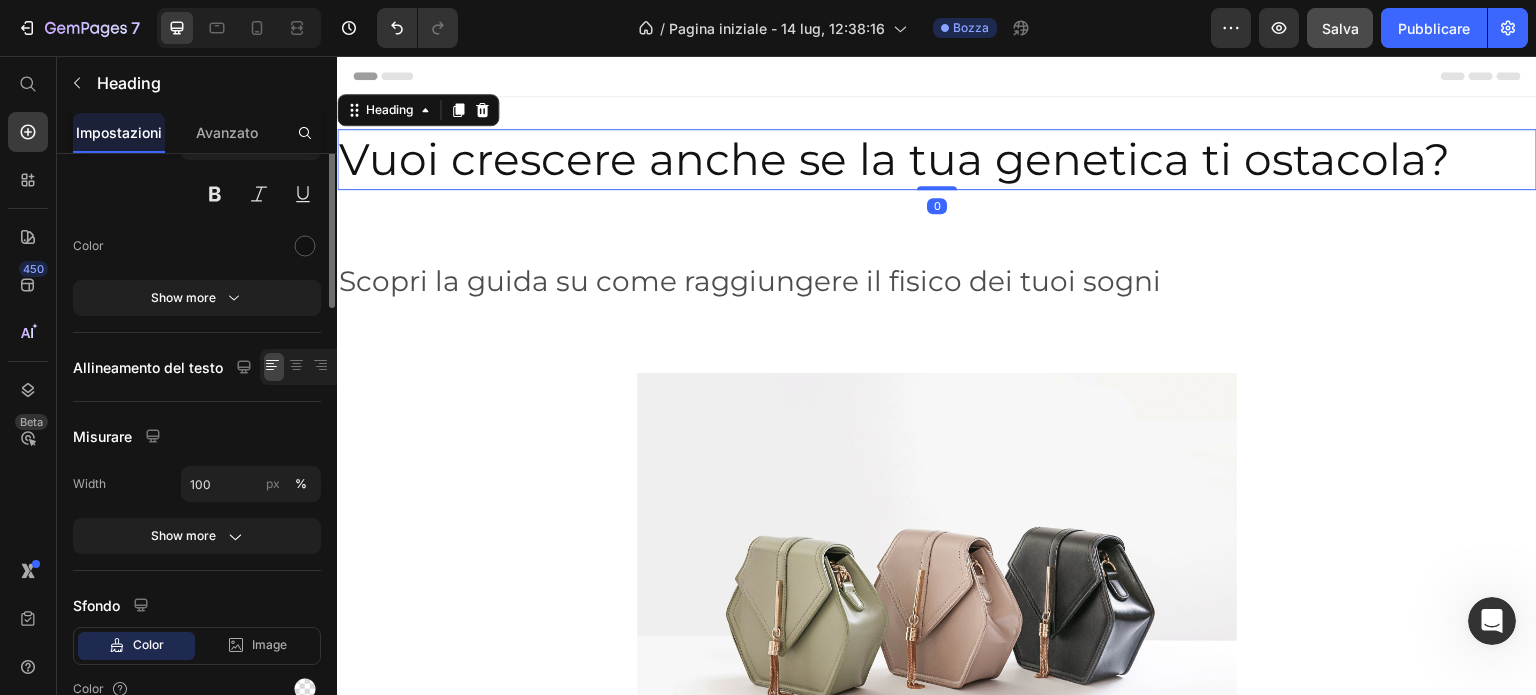 scroll, scrollTop: 0, scrollLeft: 0, axis: both 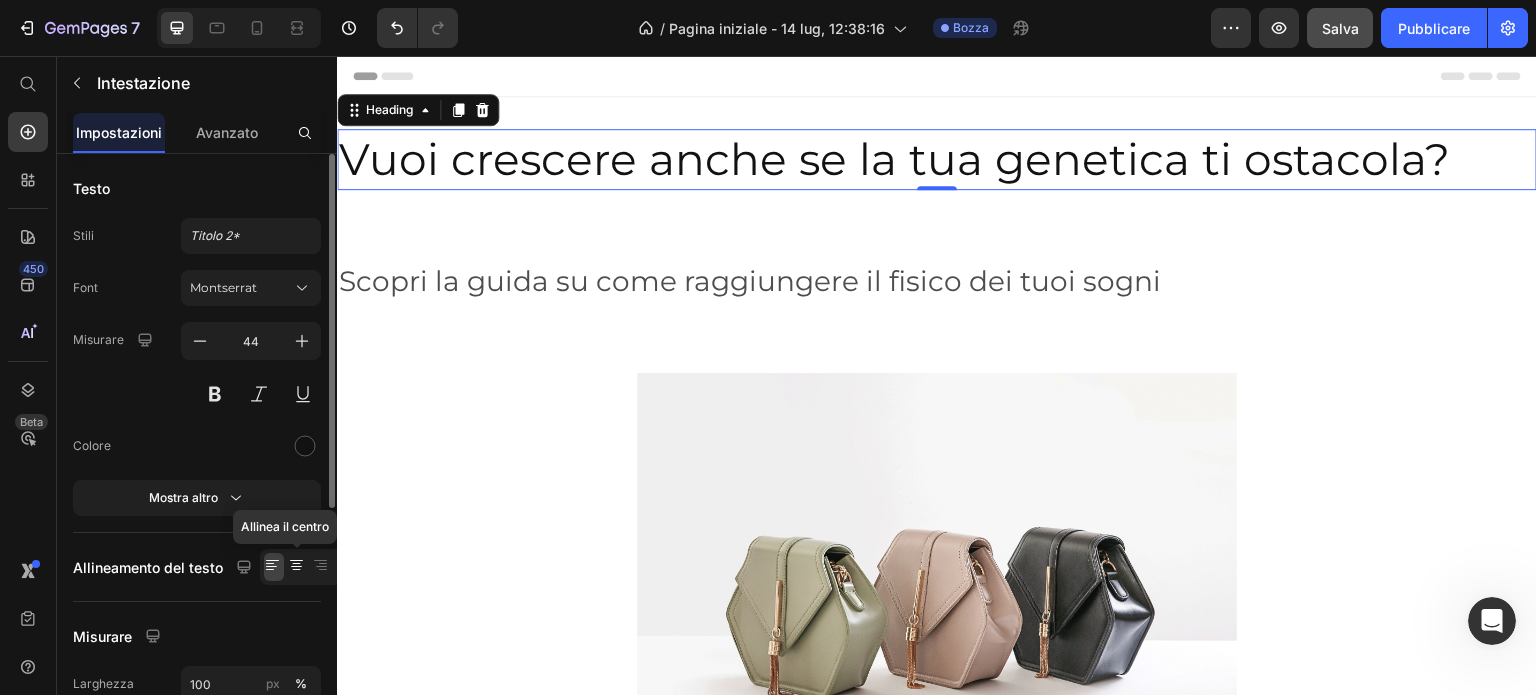 click 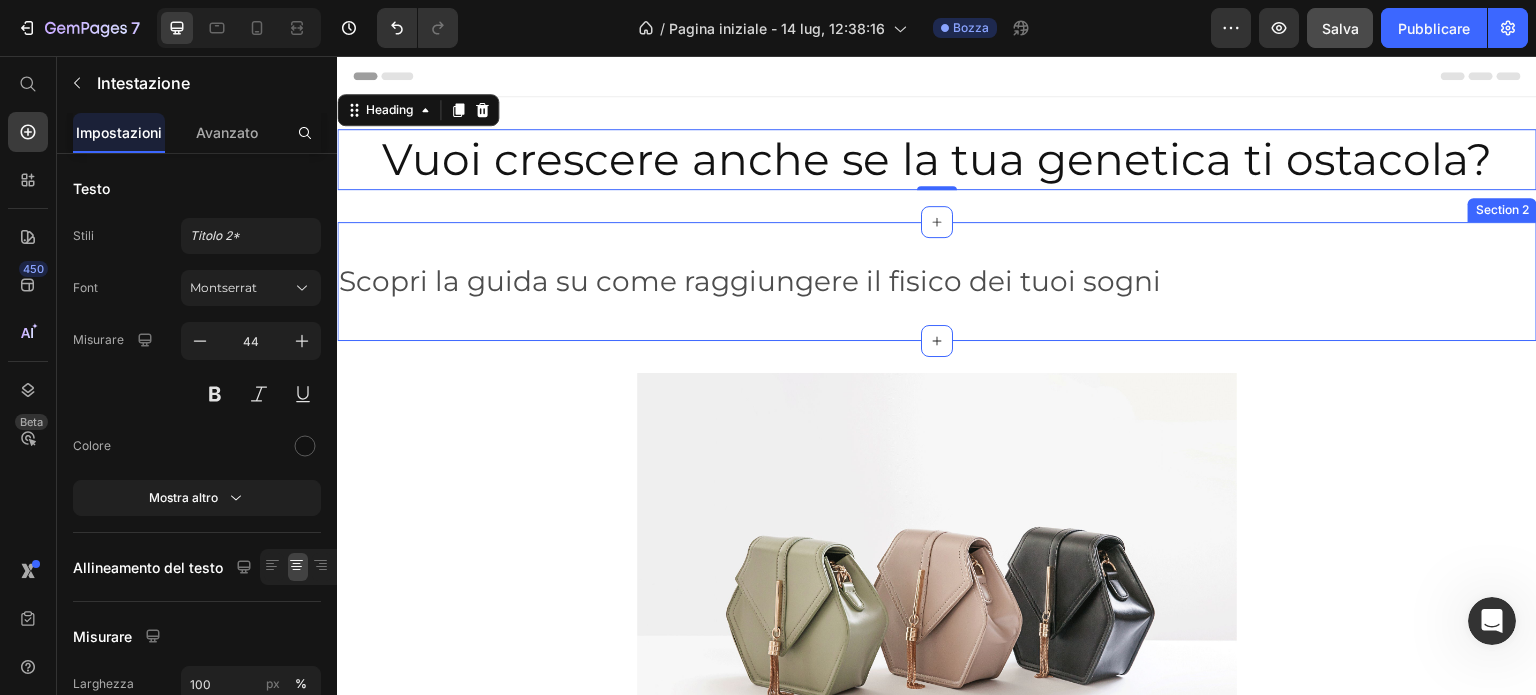 click on "Scopri la guida su come raggiungere il fisico dei tuoi sogni" at bounding box center [937, 281] 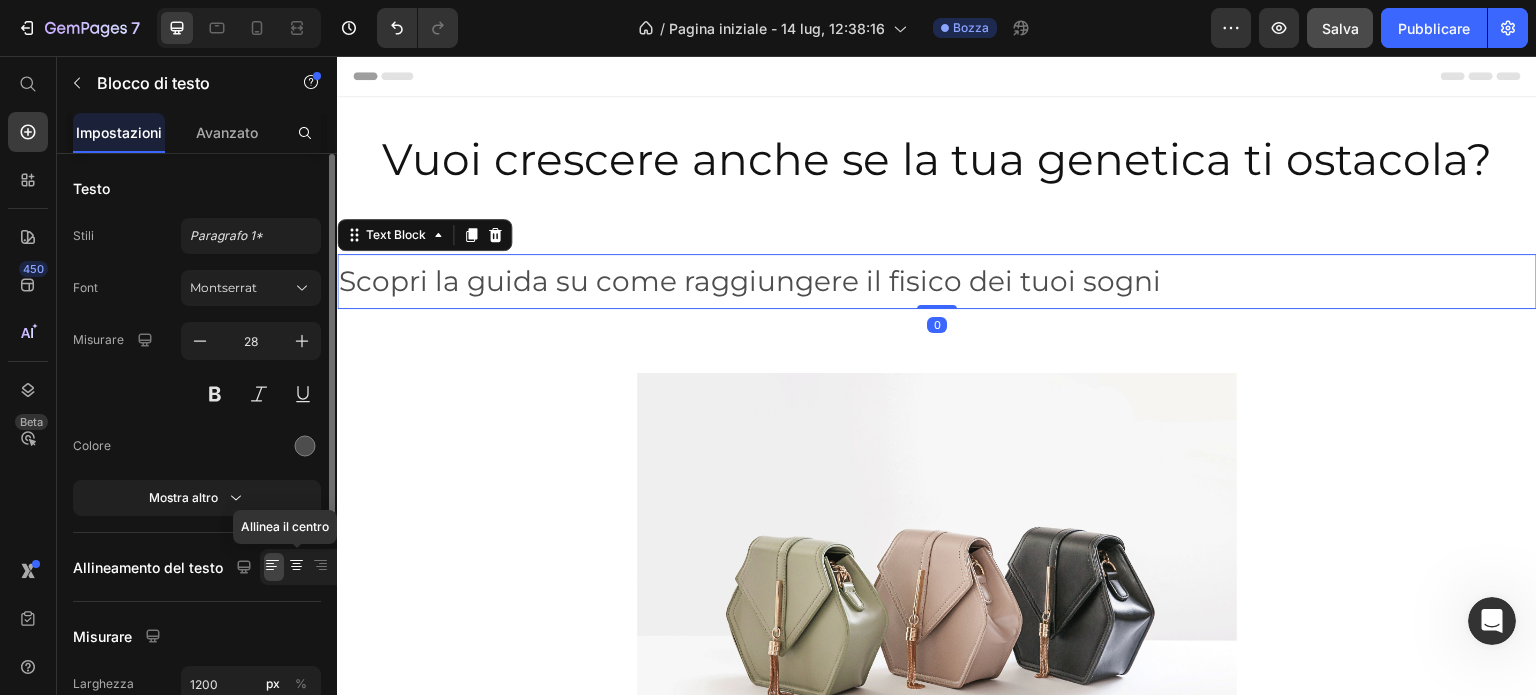 click 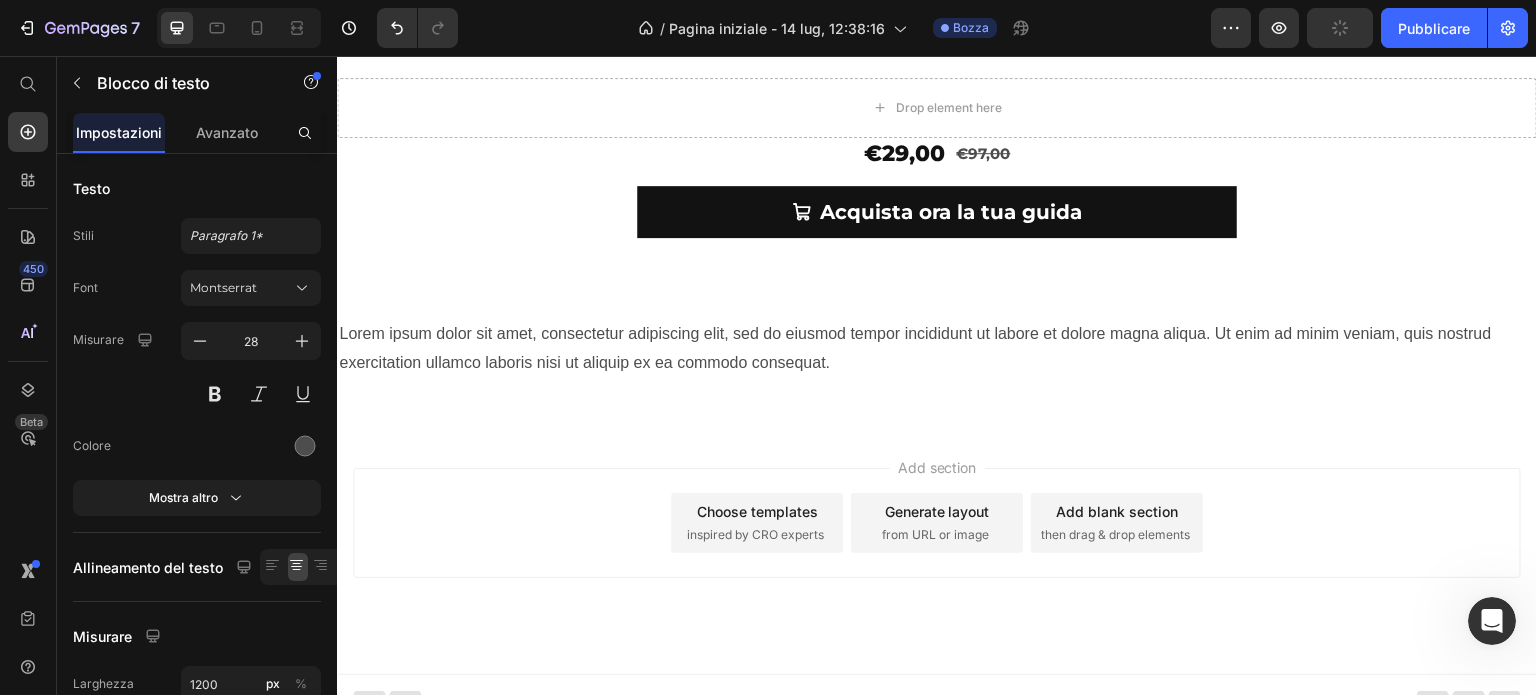 scroll, scrollTop: 839, scrollLeft: 0, axis: vertical 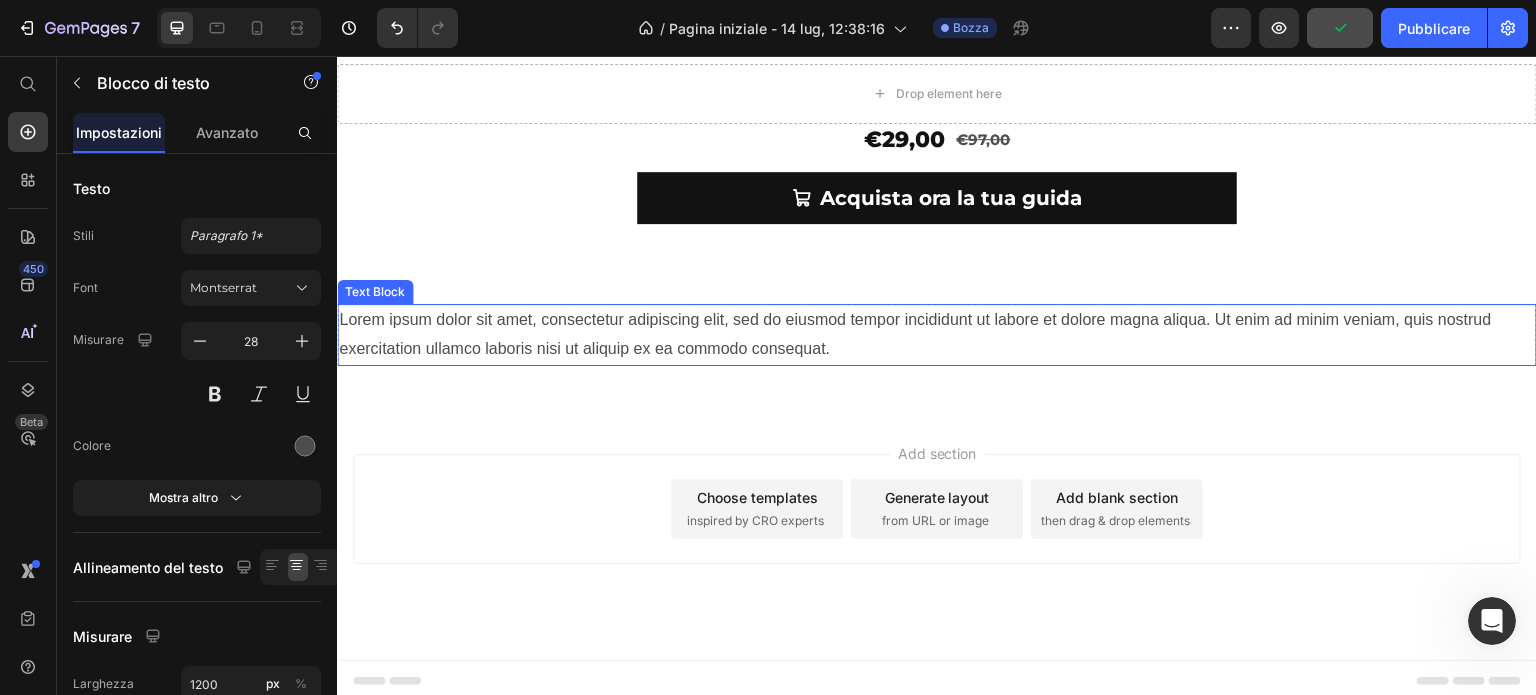click on "Lorem ipsum dolor sit amet, consectetur adipiscing elit, sed do eiusmod tempor incididunt ut labore et dolore magna aliqua. Ut enim ad minim veniam, quis nostrud exercitation ullamco laboris nisi ut aliquip ex ea commodo consequat." at bounding box center (937, 335) 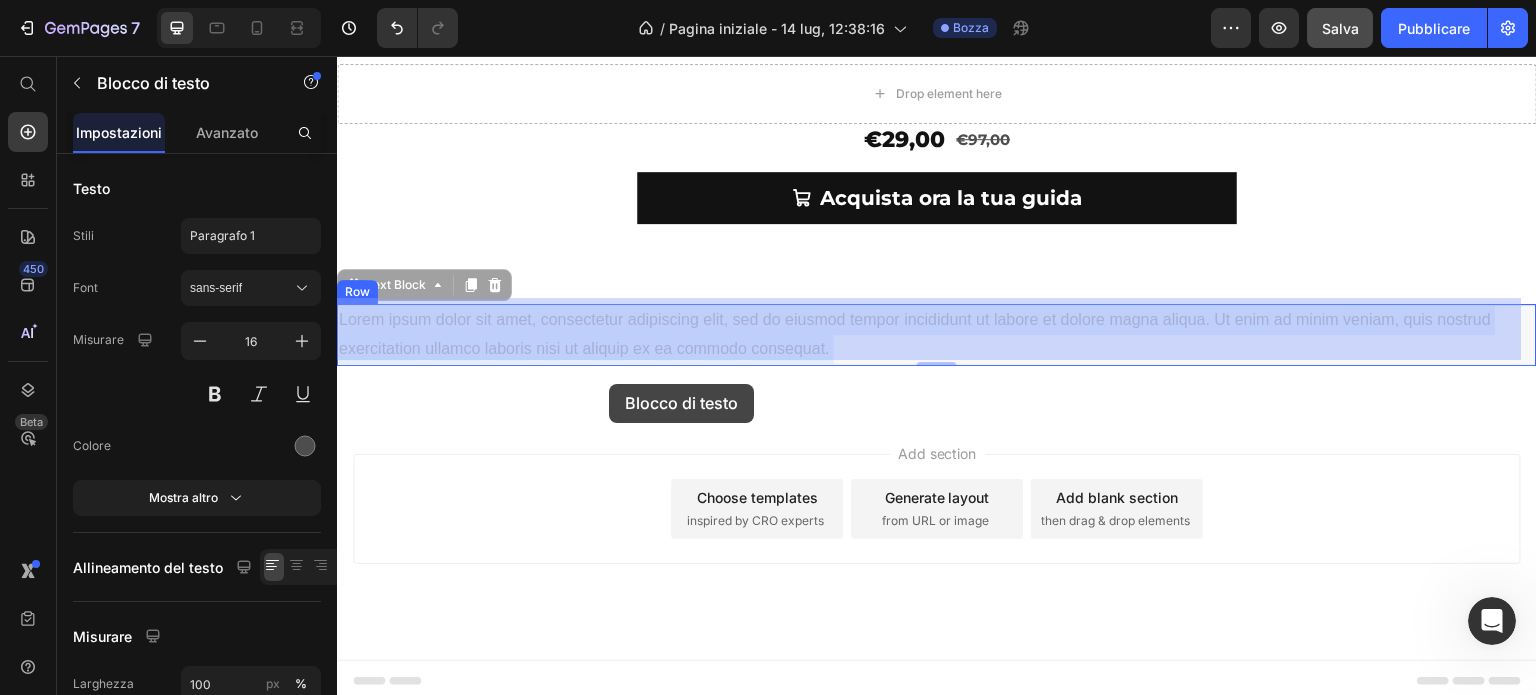 drag, startPoint x: 910, startPoint y: 342, endPoint x: 747, endPoint y: 380, distance: 167.37085 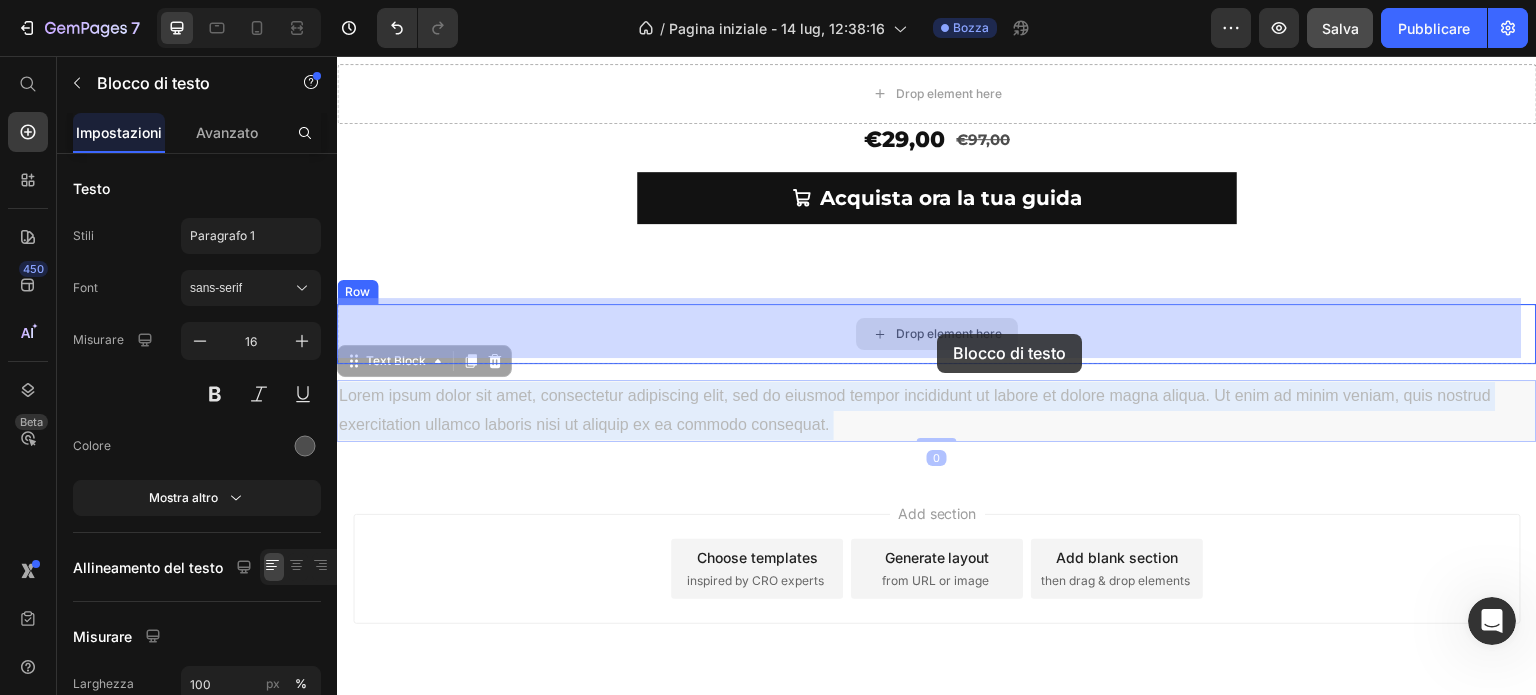 drag, startPoint x: 928, startPoint y: 396, endPoint x: 938, endPoint y: 332, distance: 64.77654 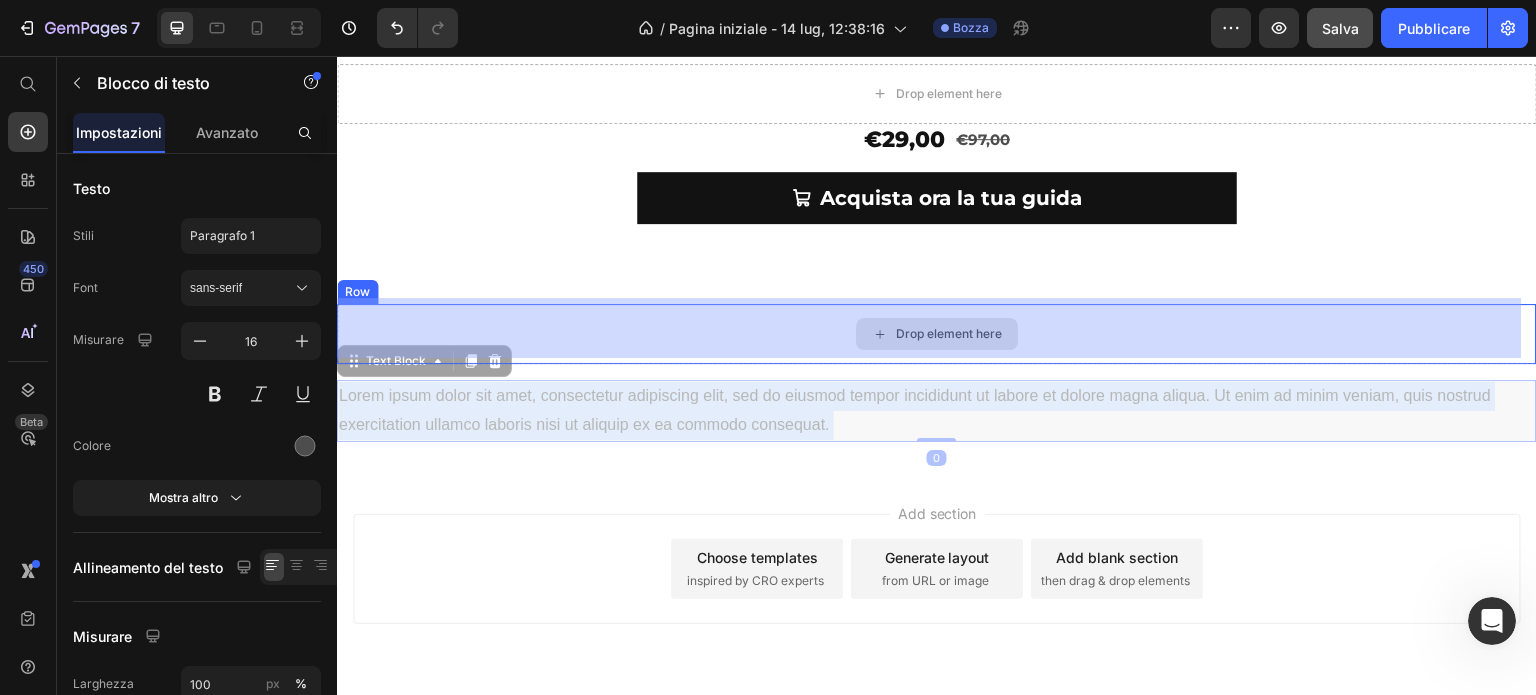 scroll, scrollTop: 823, scrollLeft: 0, axis: vertical 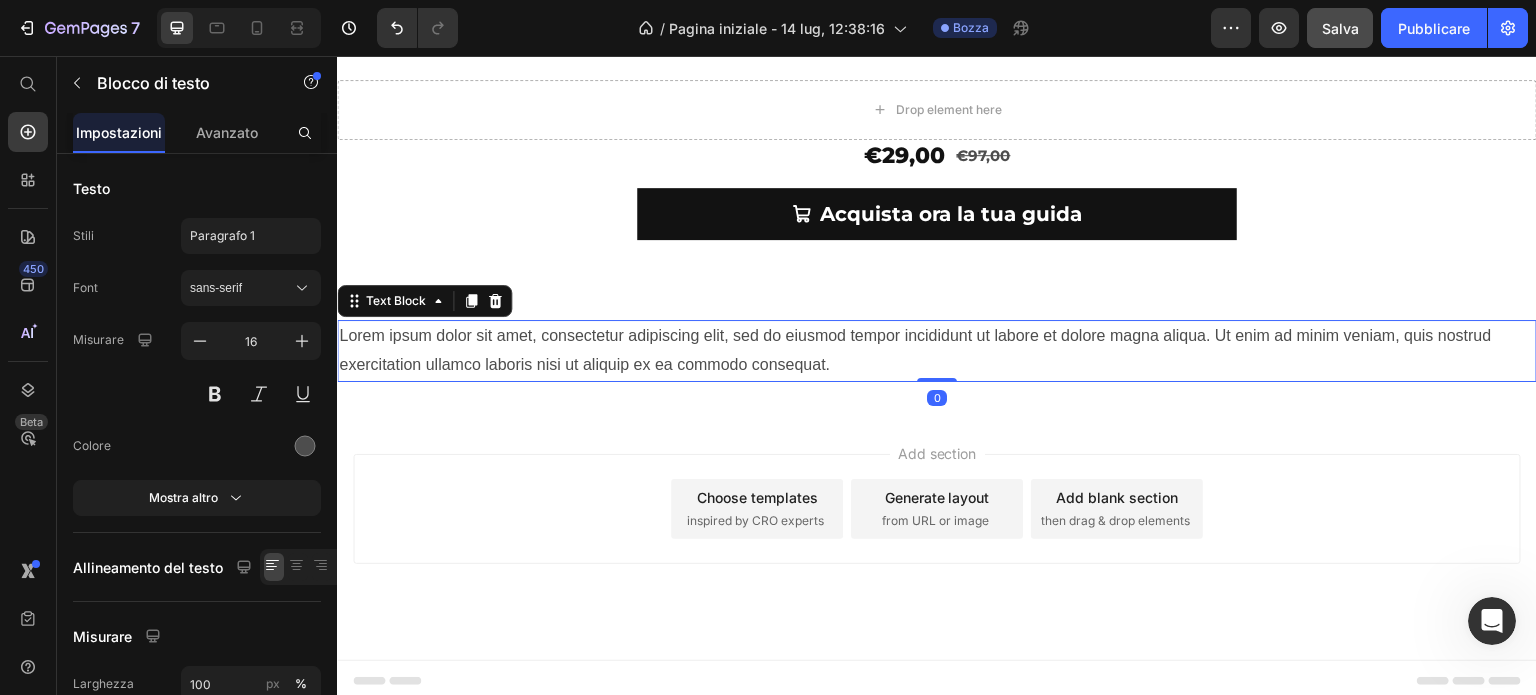 click on "Lorem ipsum dolor sit amet, consectetur adipiscing elit, sed do eiusmod tempor incididunt ut labore et dolore magna aliqua. Ut enim ad minim veniam, quis nostrud exercitation ullamco laboris nisi ut aliquip ex ea commodo consequat." at bounding box center [937, 351] 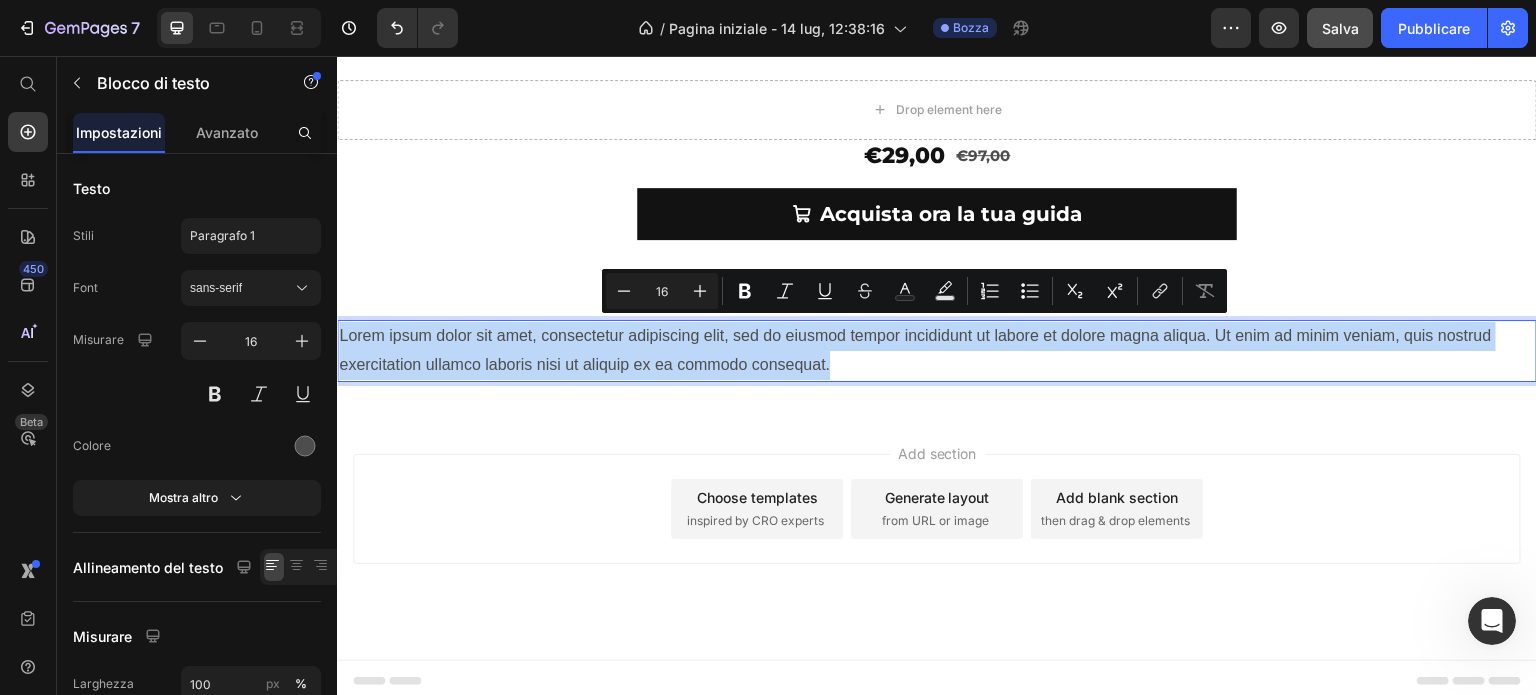 drag, startPoint x: 841, startPoint y: 356, endPoint x: 645, endPoint y: 379, distance: 197.34488 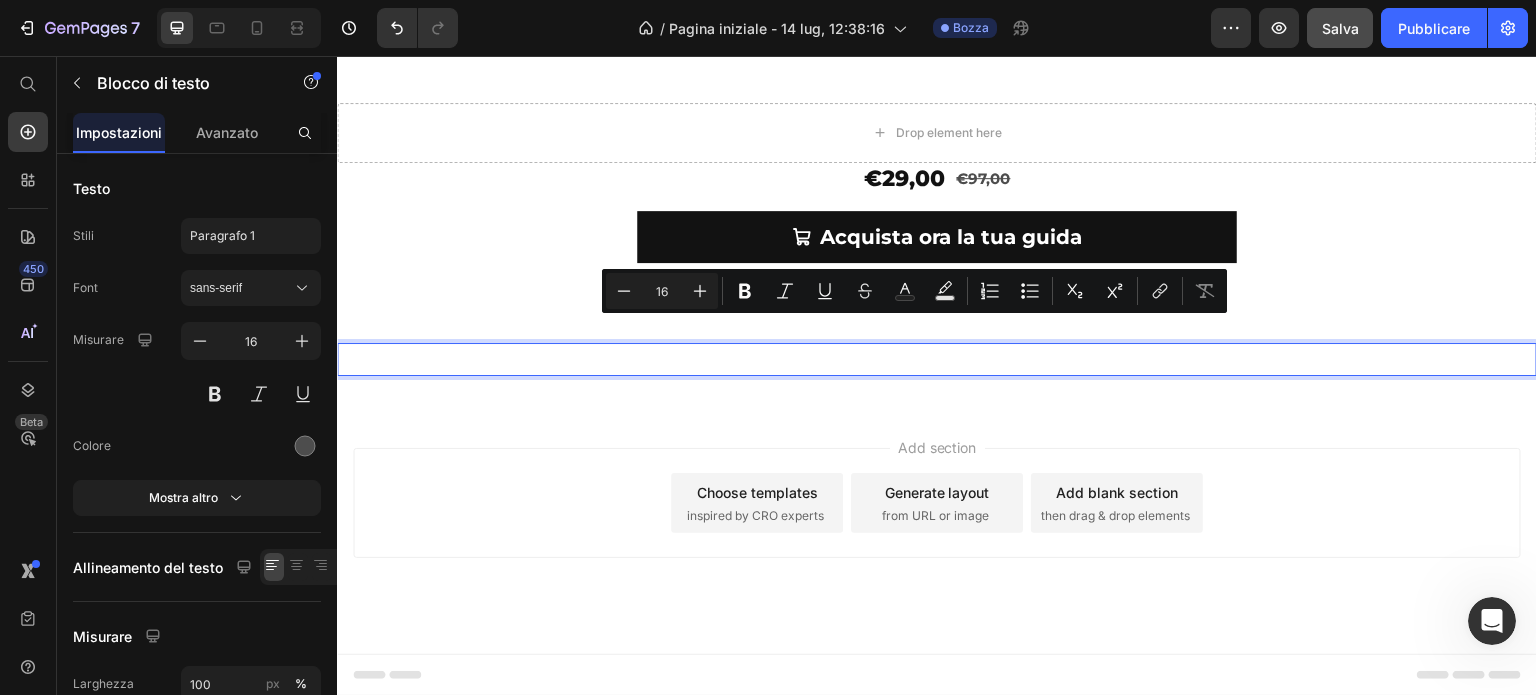 scroll, scrollTop: 765, scrollLeft: 0, axis: vertical 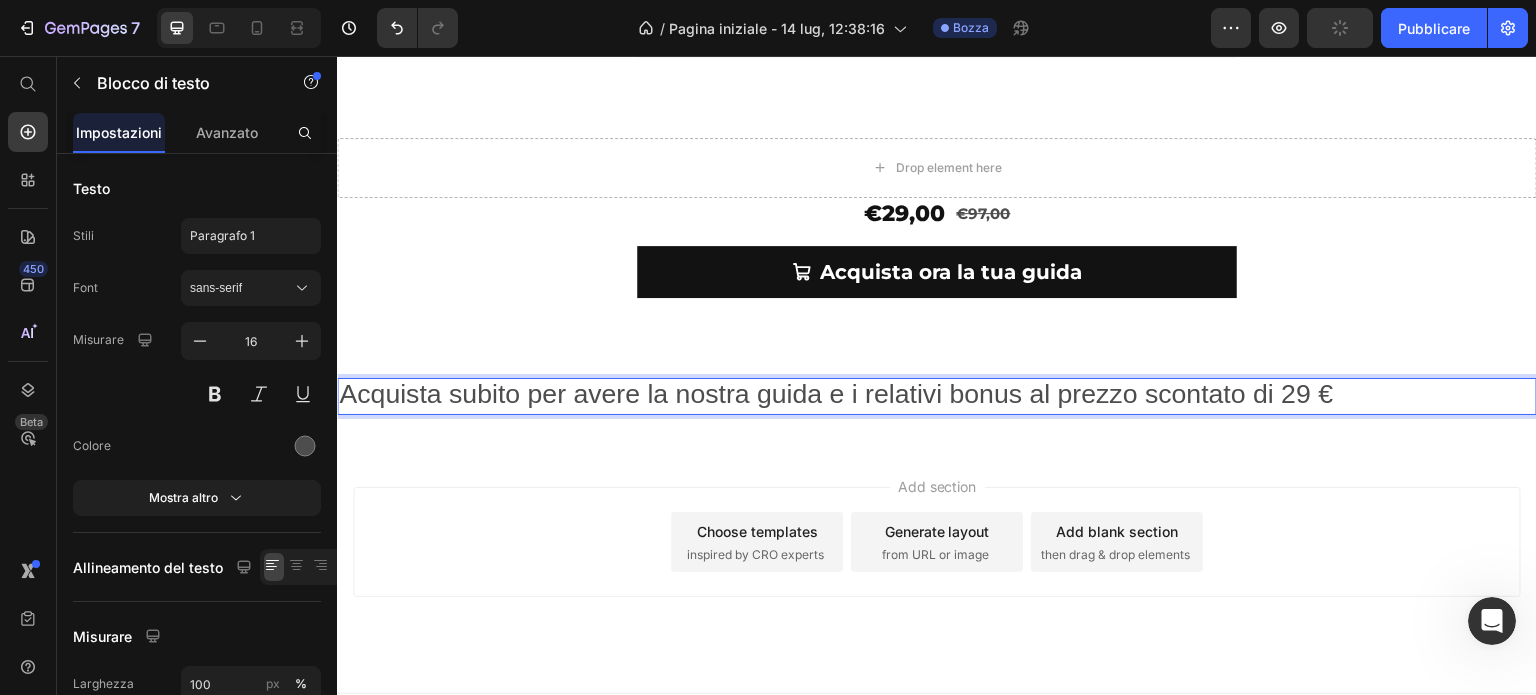 click on "Acquista subito per avere la nostra guida e i relativi bonus al prezzo scontato di 29 €" at bounding box center [836, 394] 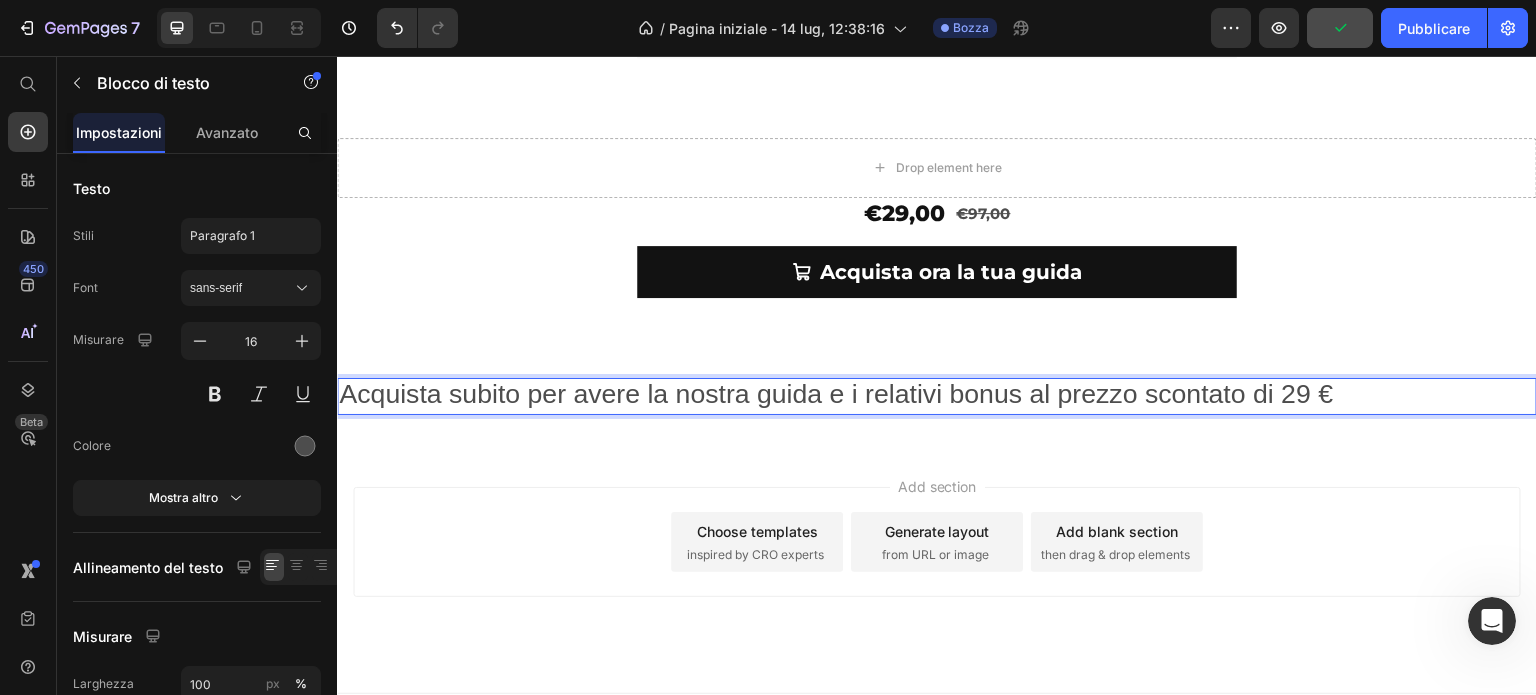 click on "Add section Choose templates inspired by CRO experts Generate layout from URL or image Add blank section then drag & drop elements" at bounding box center (937, 542) 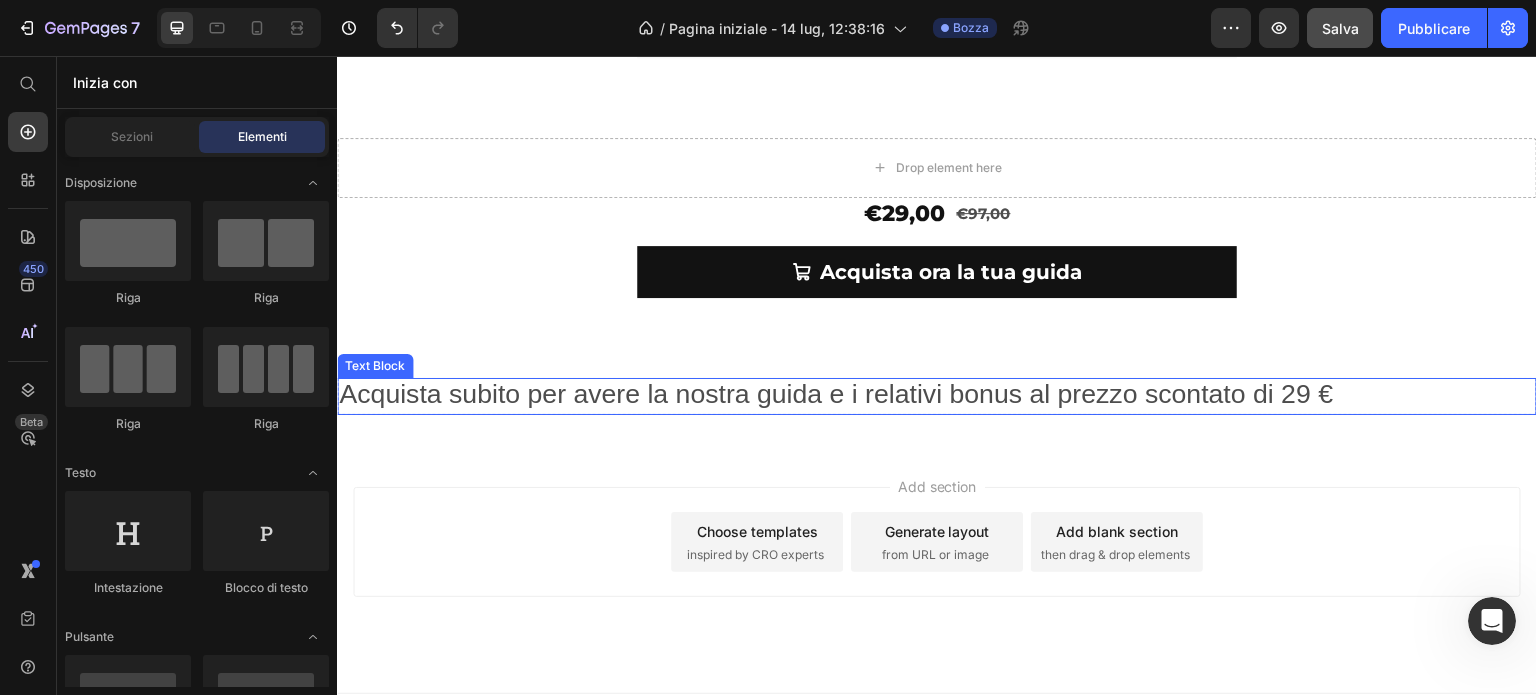 click on "Acquista subito per avere la nostra guida e i relativi bonus al prezzo scontato di 29 €" at bounding box center (937, 396) 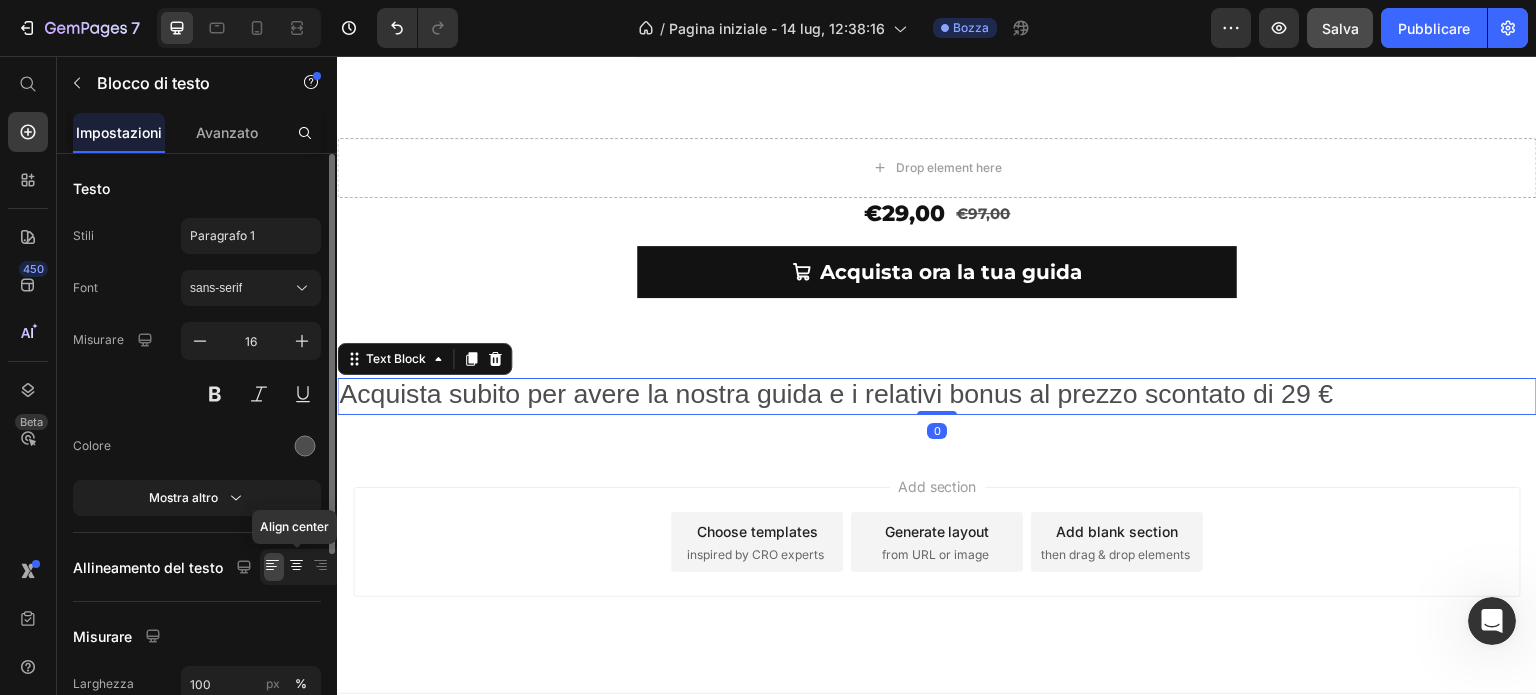 click 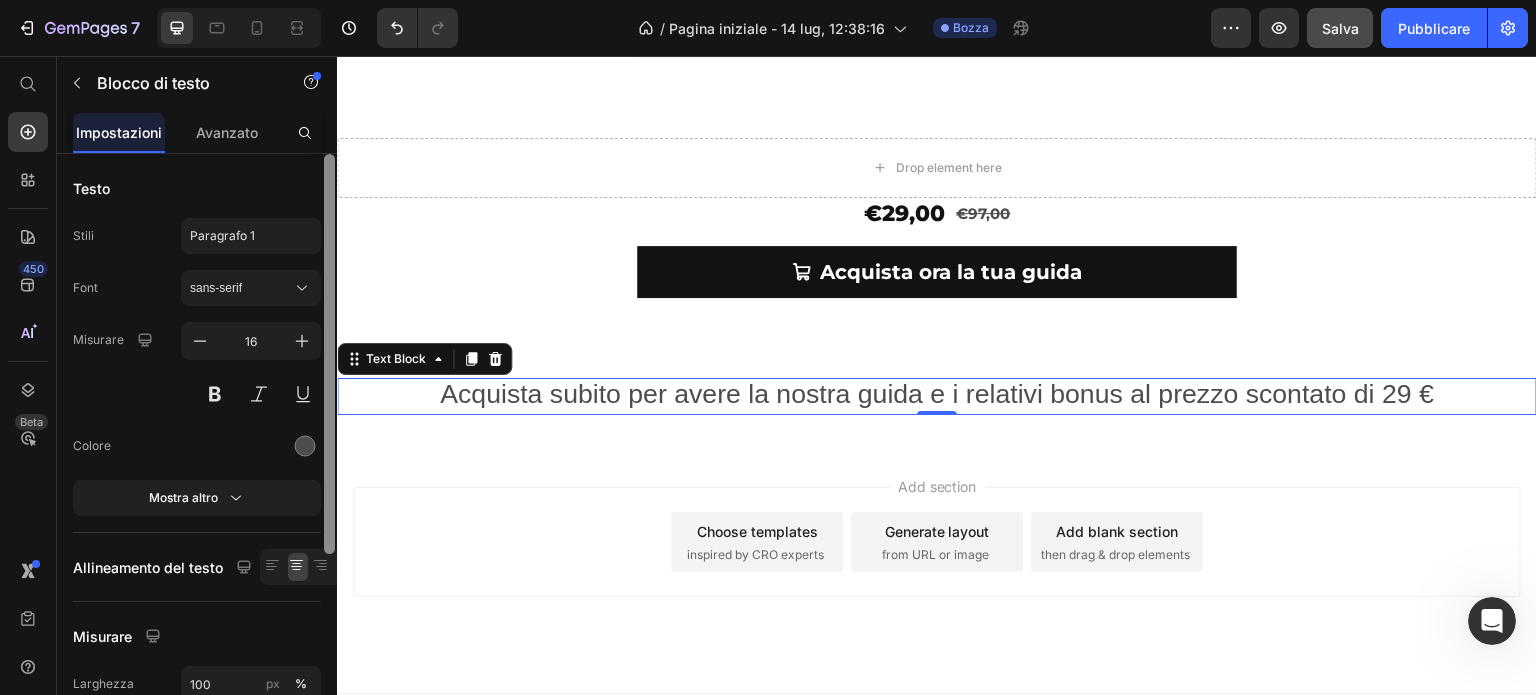 scroll, scrollTop: 294, scrollLeft: 0, axis: vertical 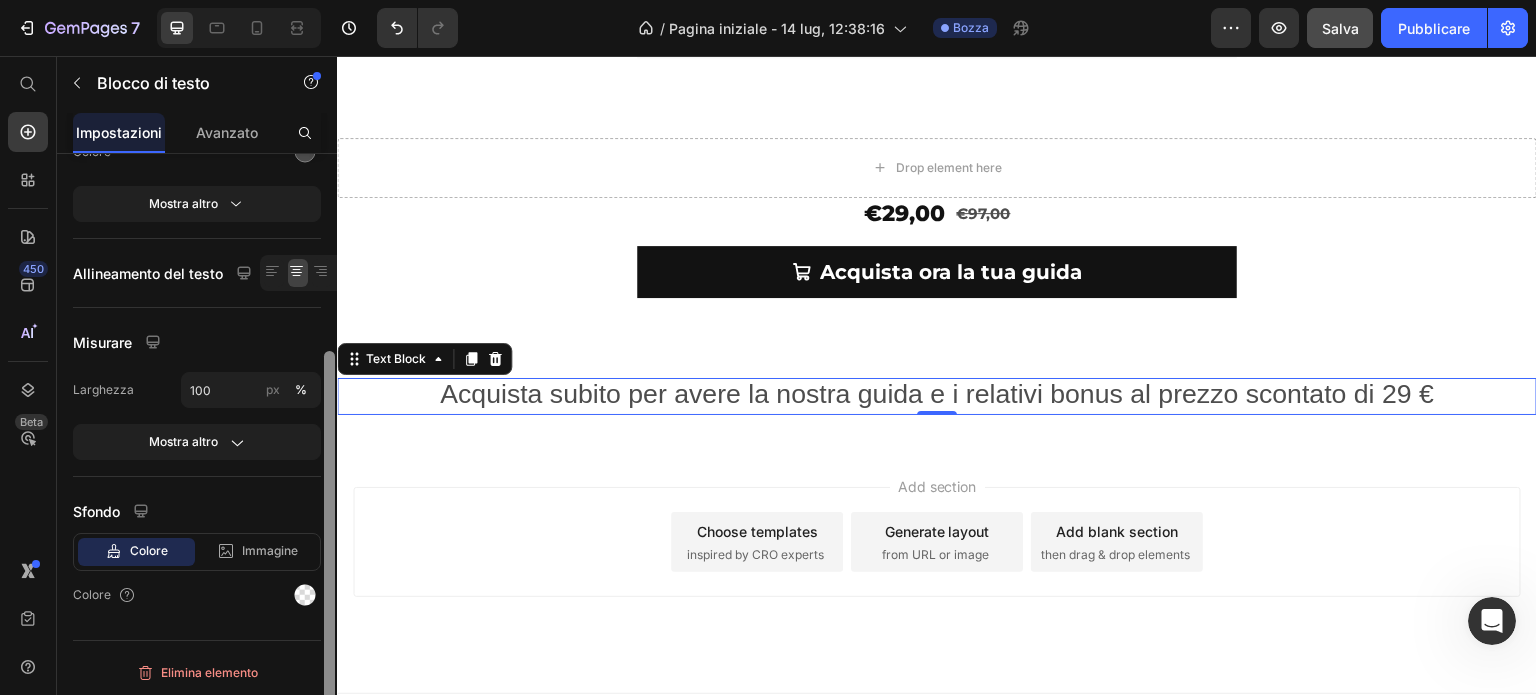 click at bounding box center [329, 453] 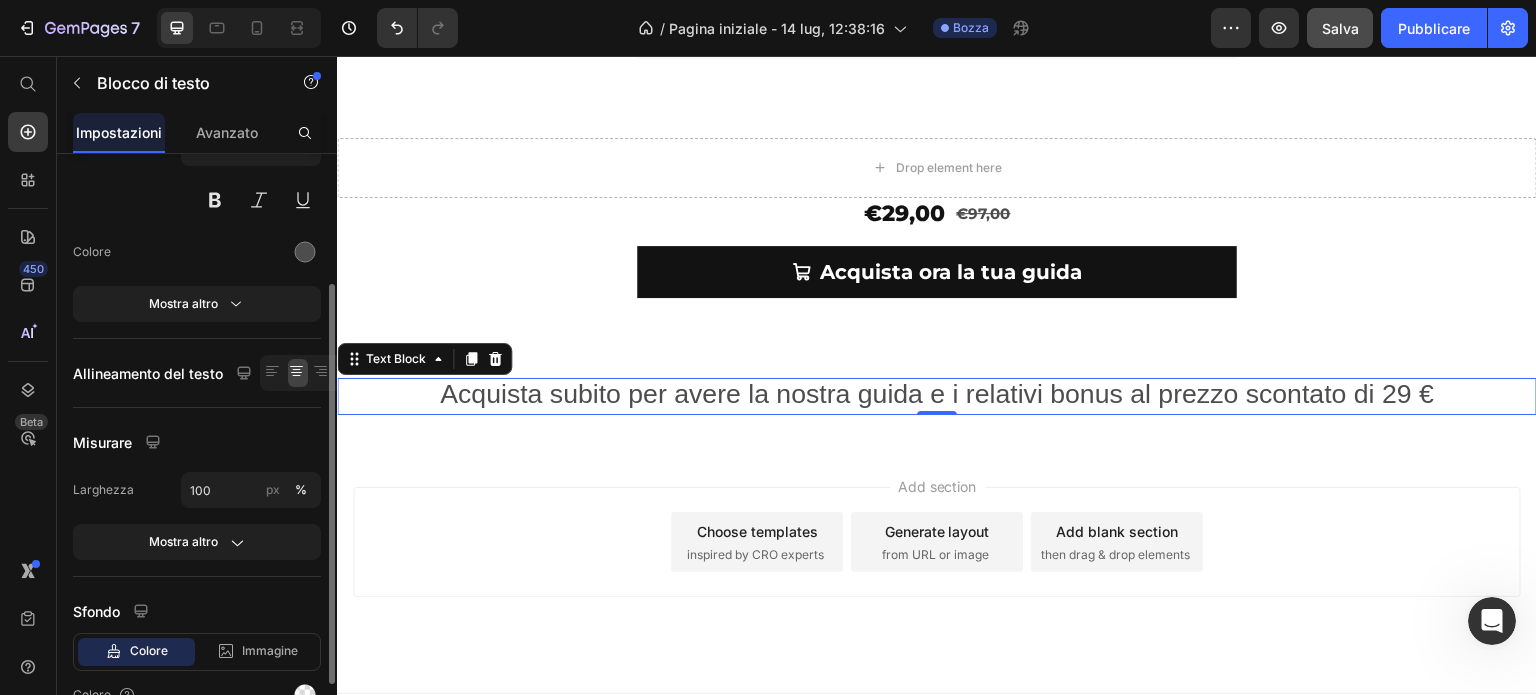 scroll, scrollTop: 94, scrollLeft: 0, axis: vertical 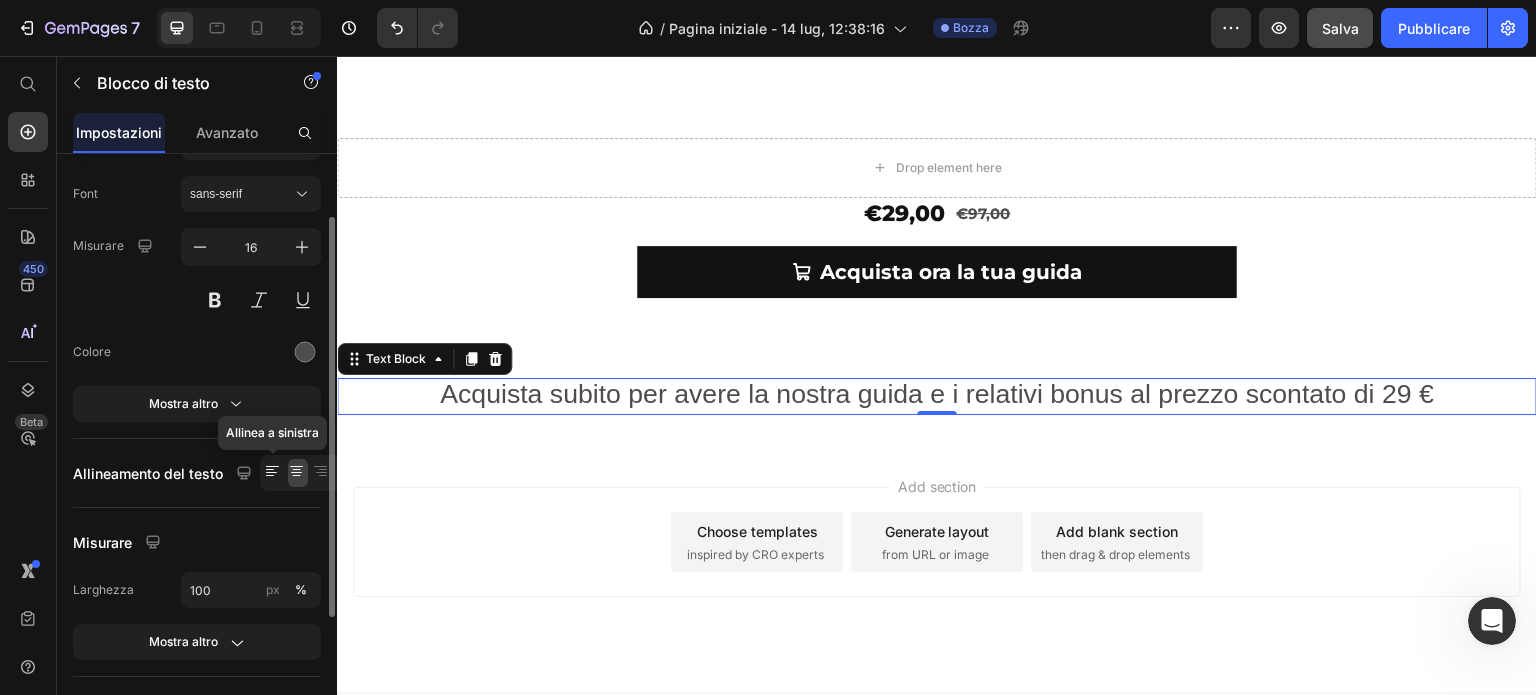 click 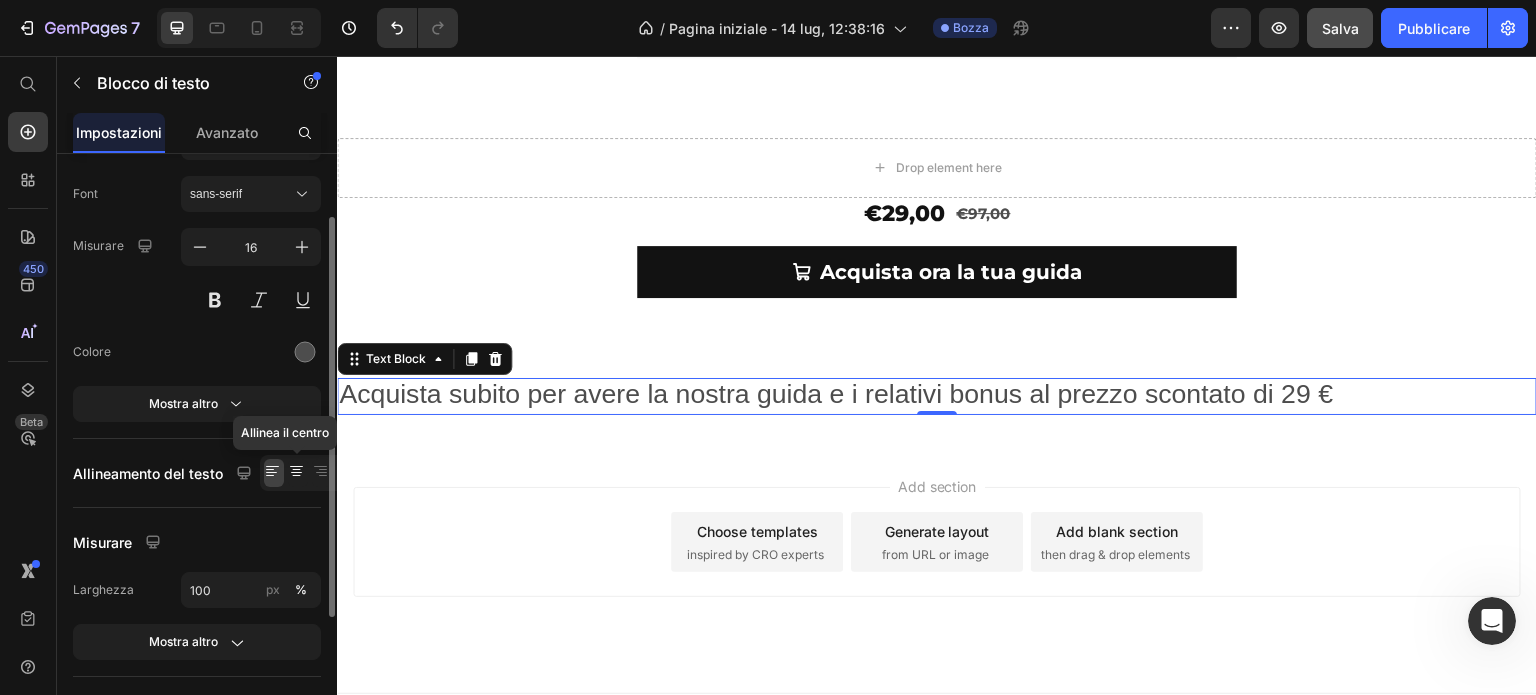 click 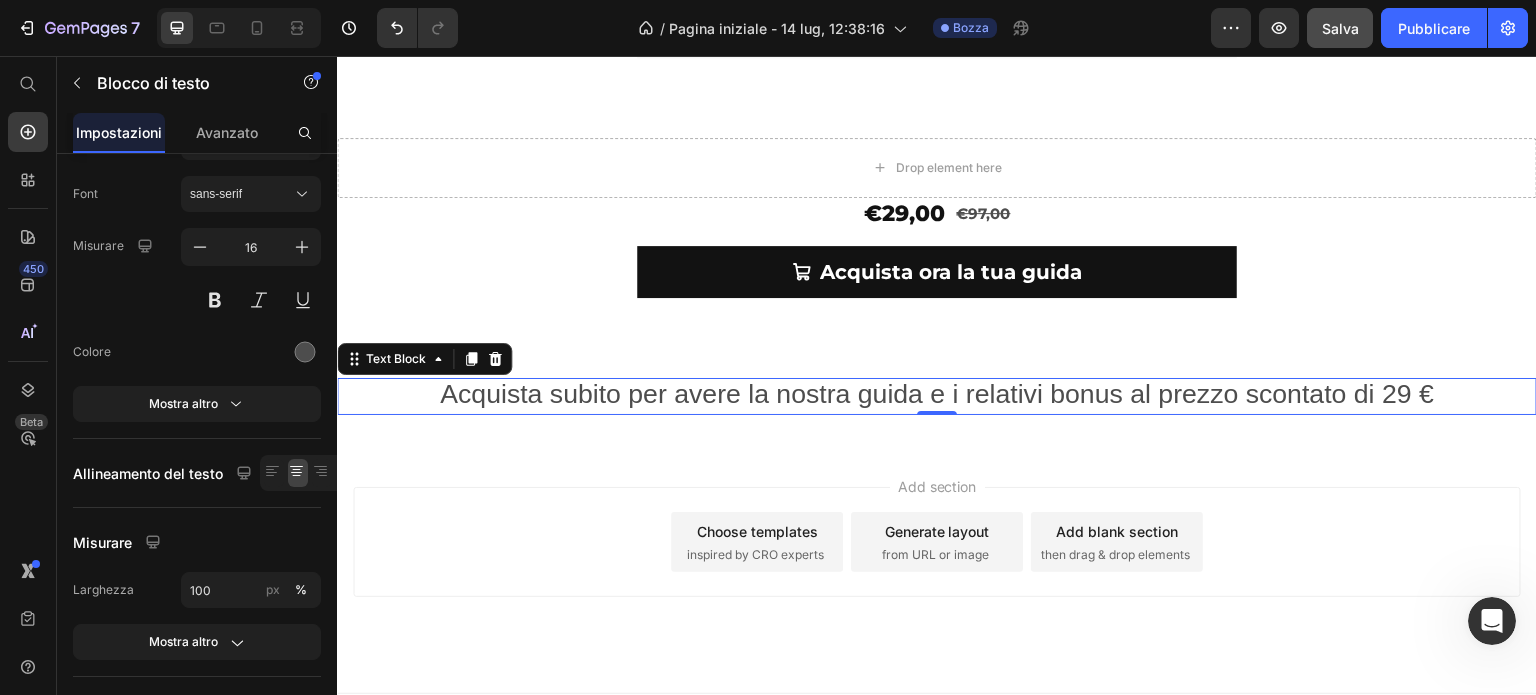 click on "Add section Choose templates inspired by CRO experts Generate layout from URL or image Add blank section then drag & drop elements" at bounding box center (937, 570) 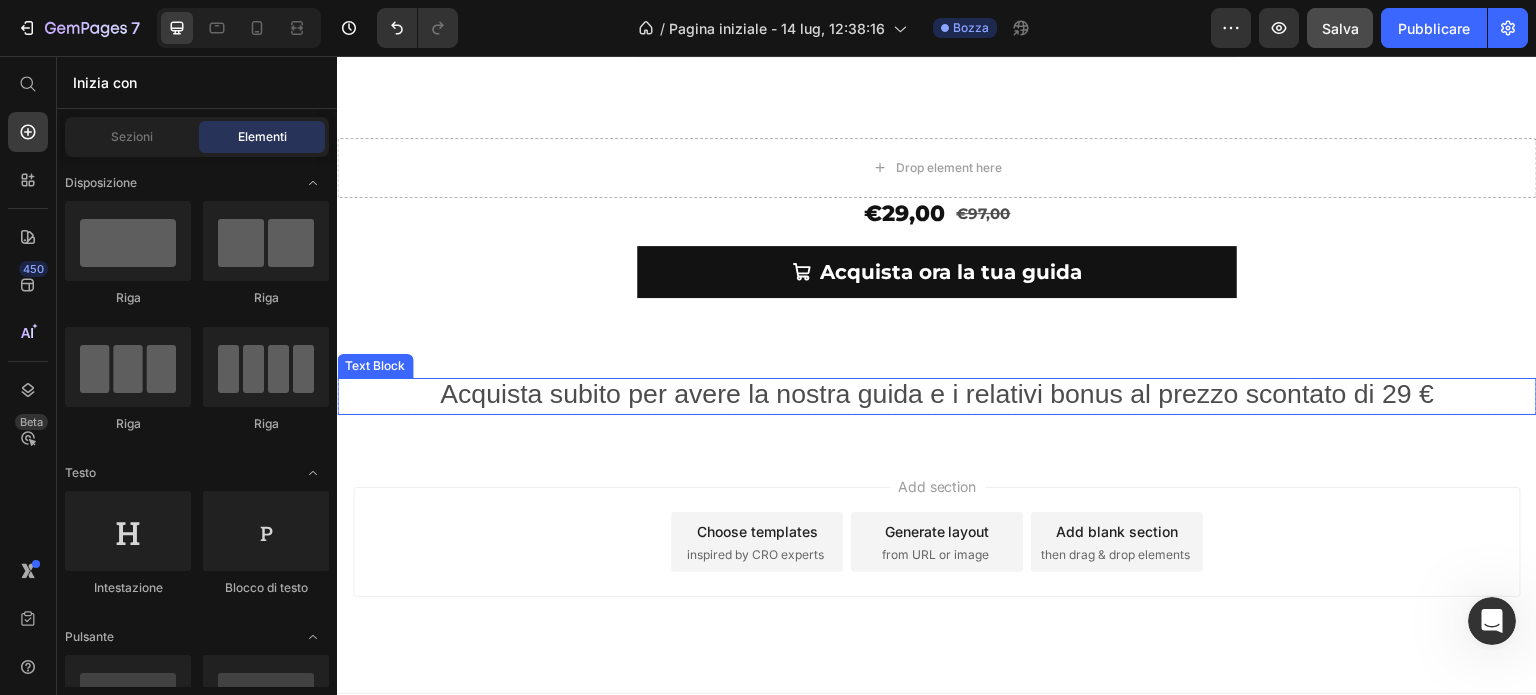 click on "Acquista subito per avere la nostra guida e i relativi bonus al prezzo scontato di 29 €" at bounding box center (937, 394) 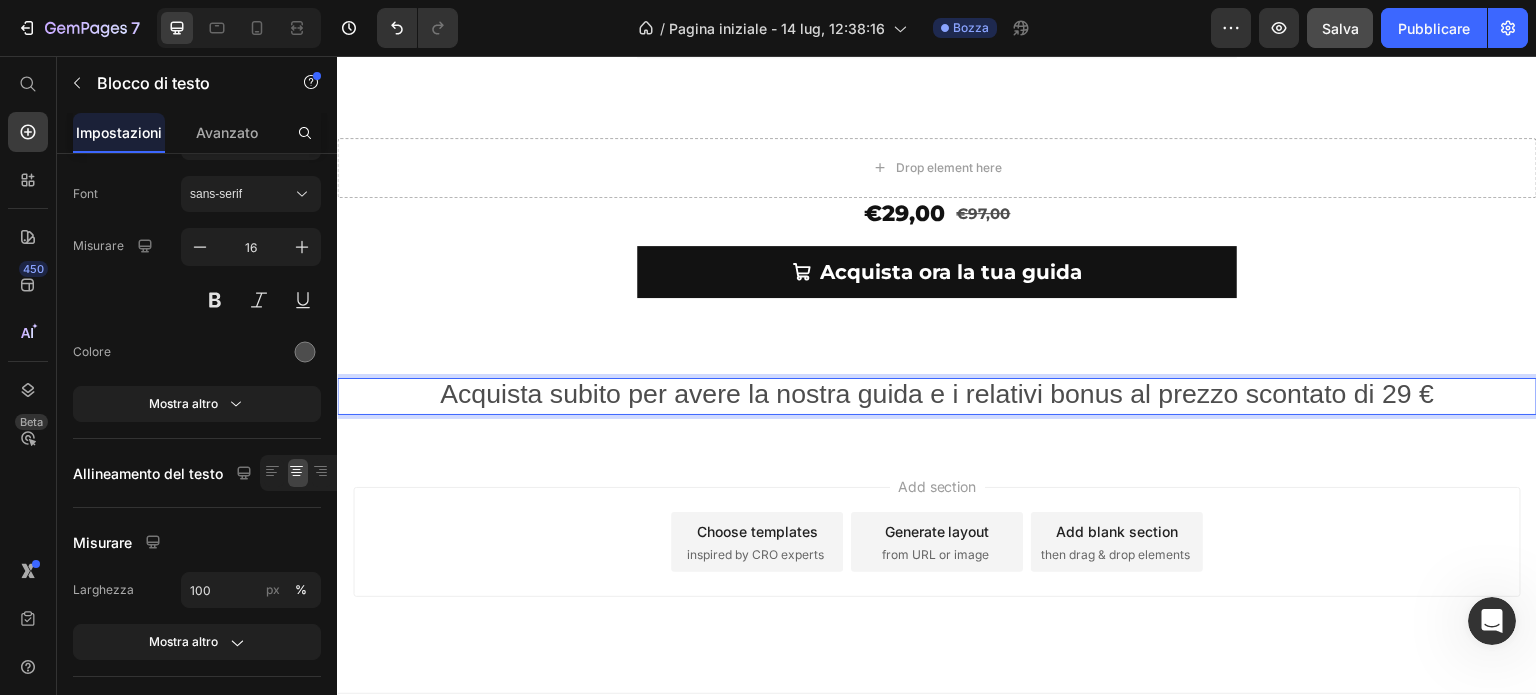 click on "Acquista subito per avere la nostra guida e i relativi bonus al prezzo scontato di 29 €" at bounding box center [937, 394] 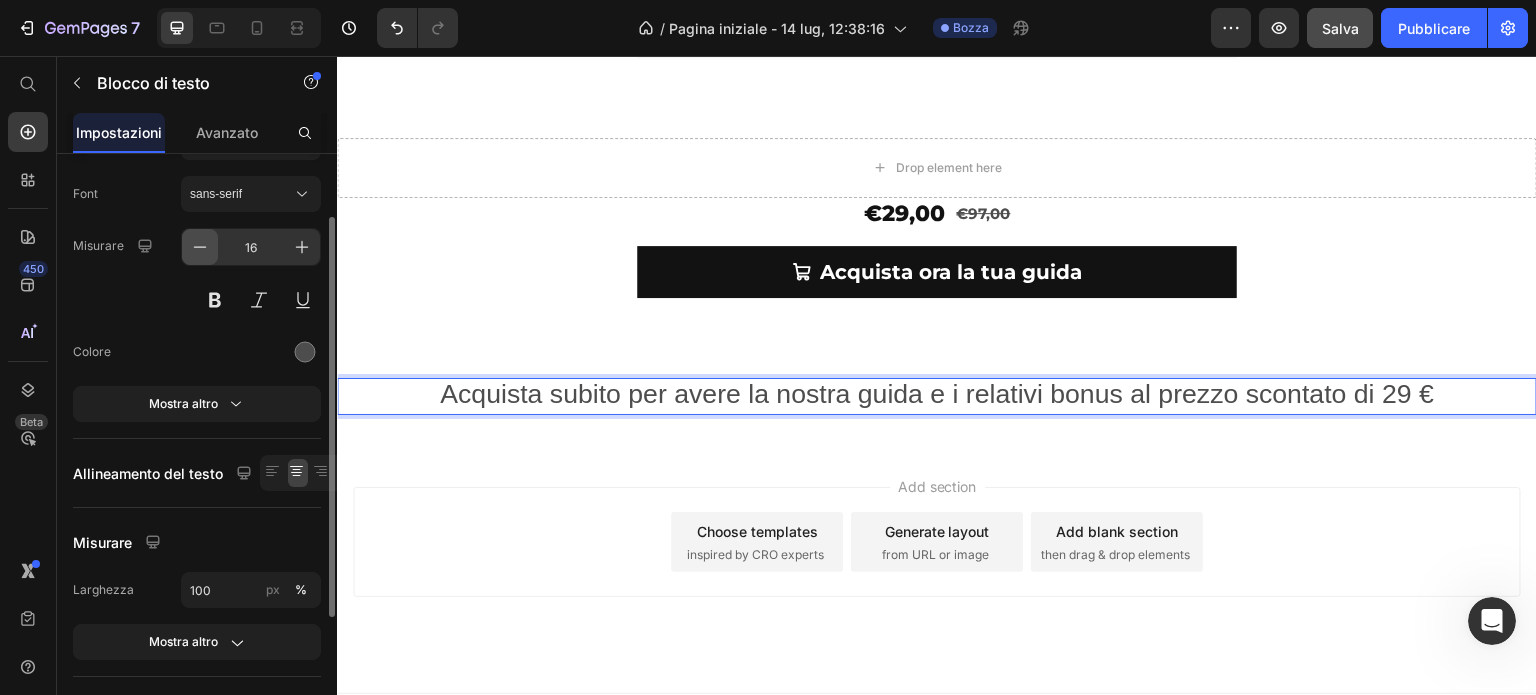 click 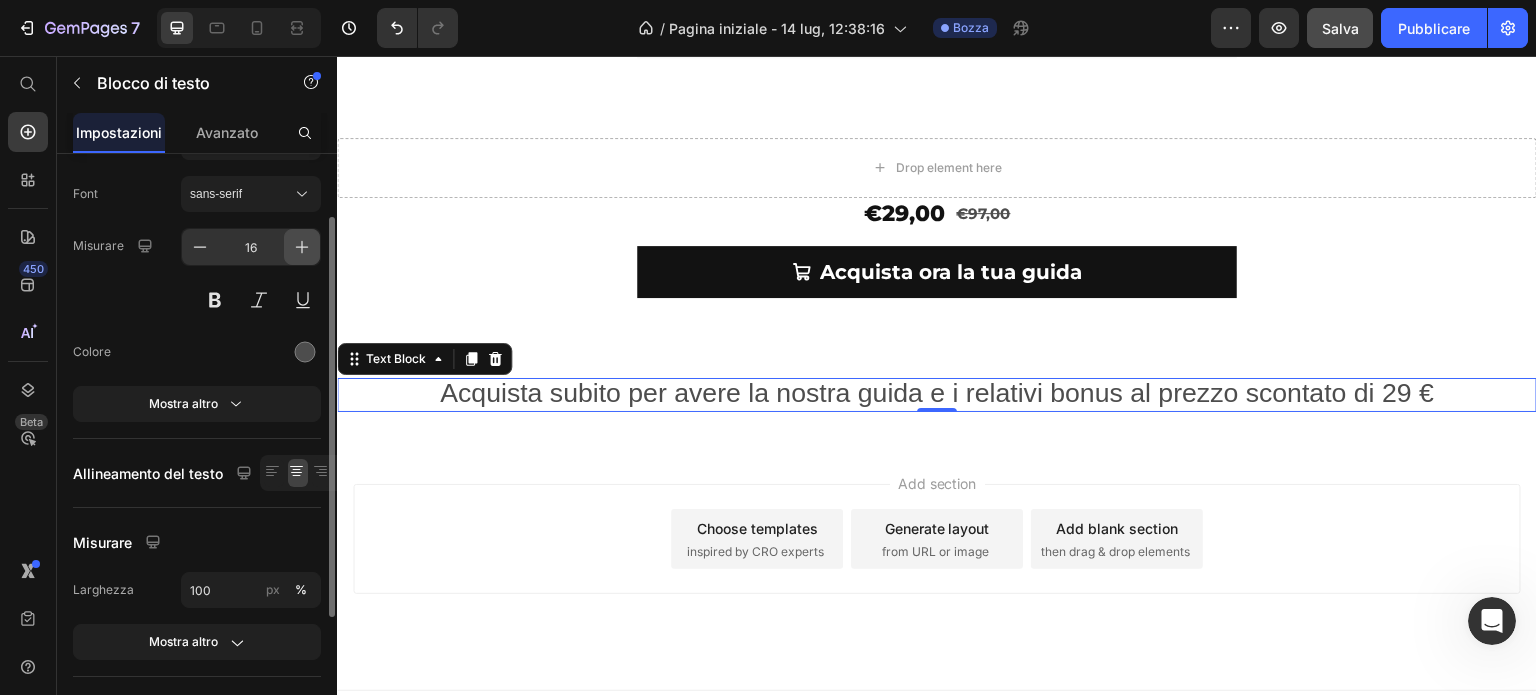 click at bounding box center [302, 247] 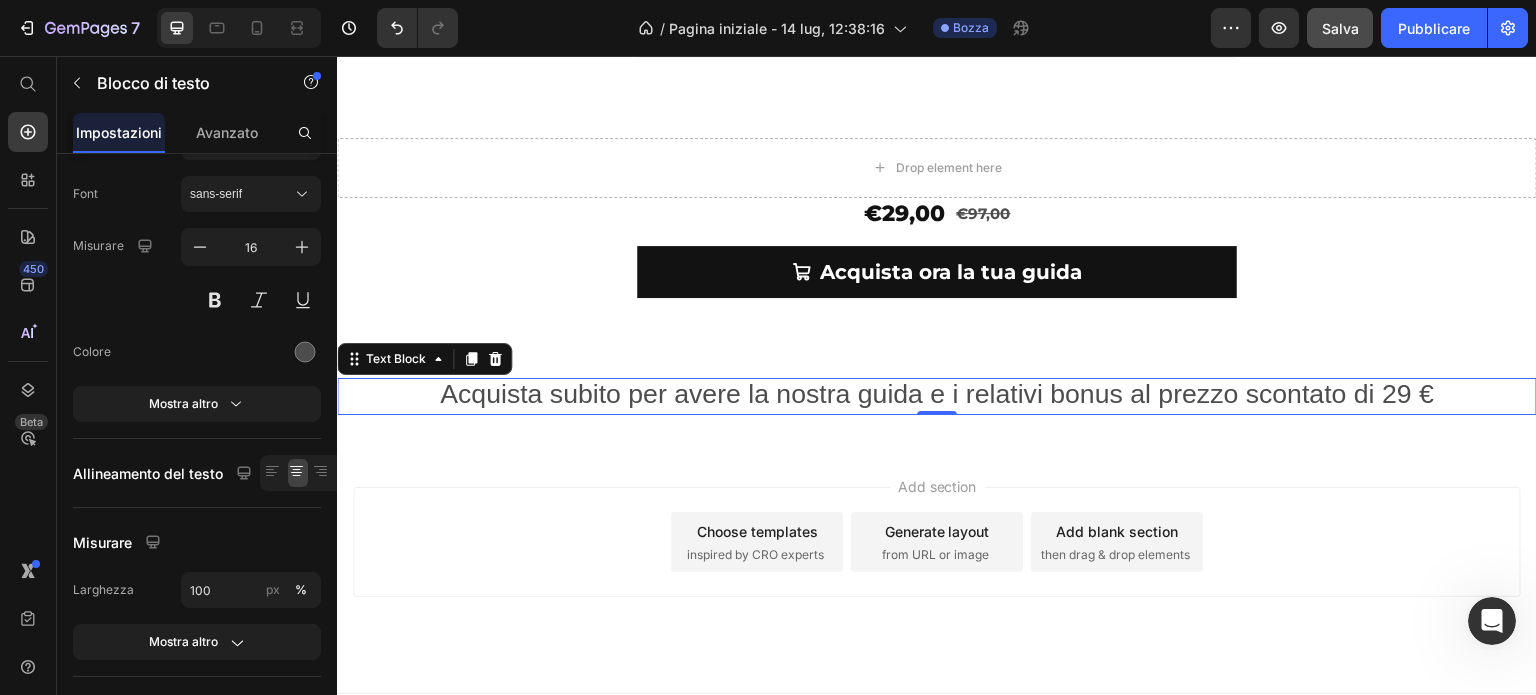 click on "Acquista subito per avere la nostra guida e i relativi bonus al prezzo scontato di 29 €" at bounding box center (937, 394) 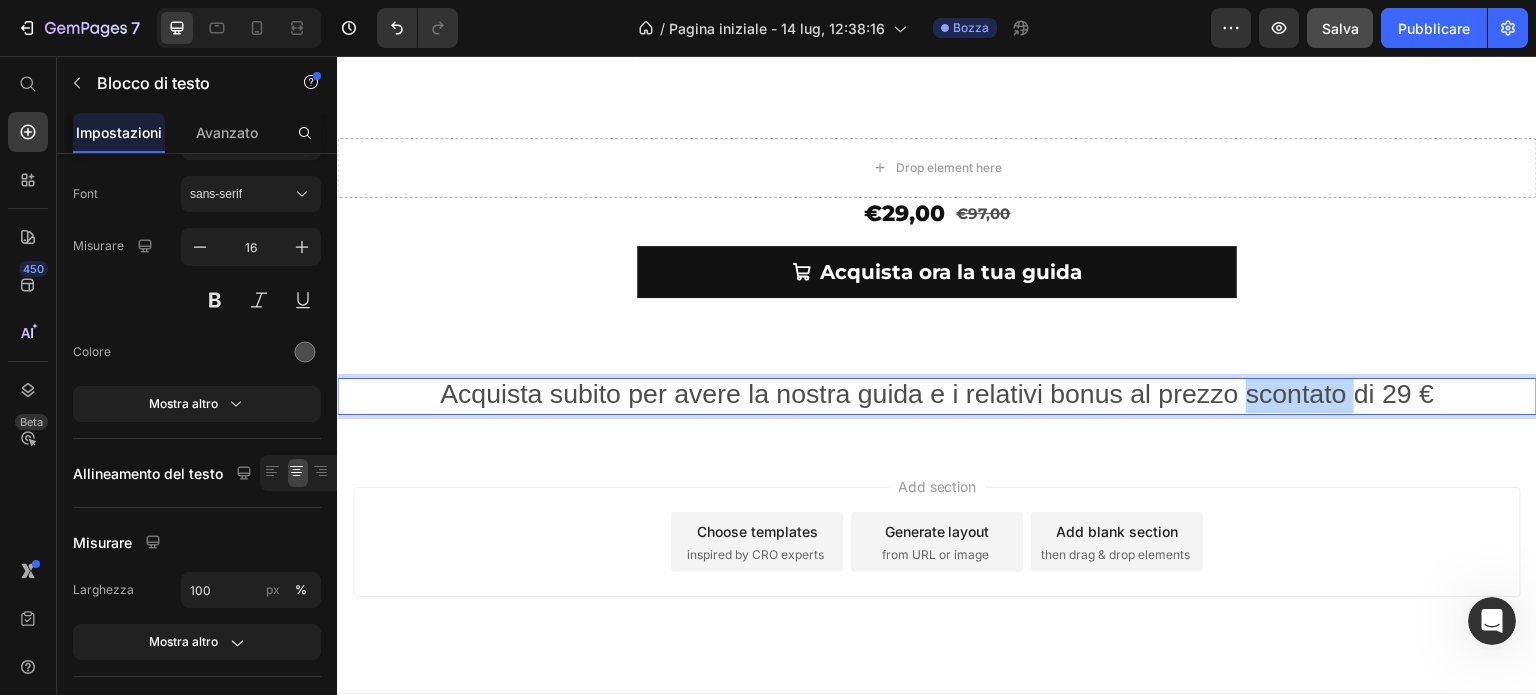 click on "Acquista subito per avere la nostra guida e i relativi bonus al prezzo scontato di 29 €" at bounding box center [937, 394] 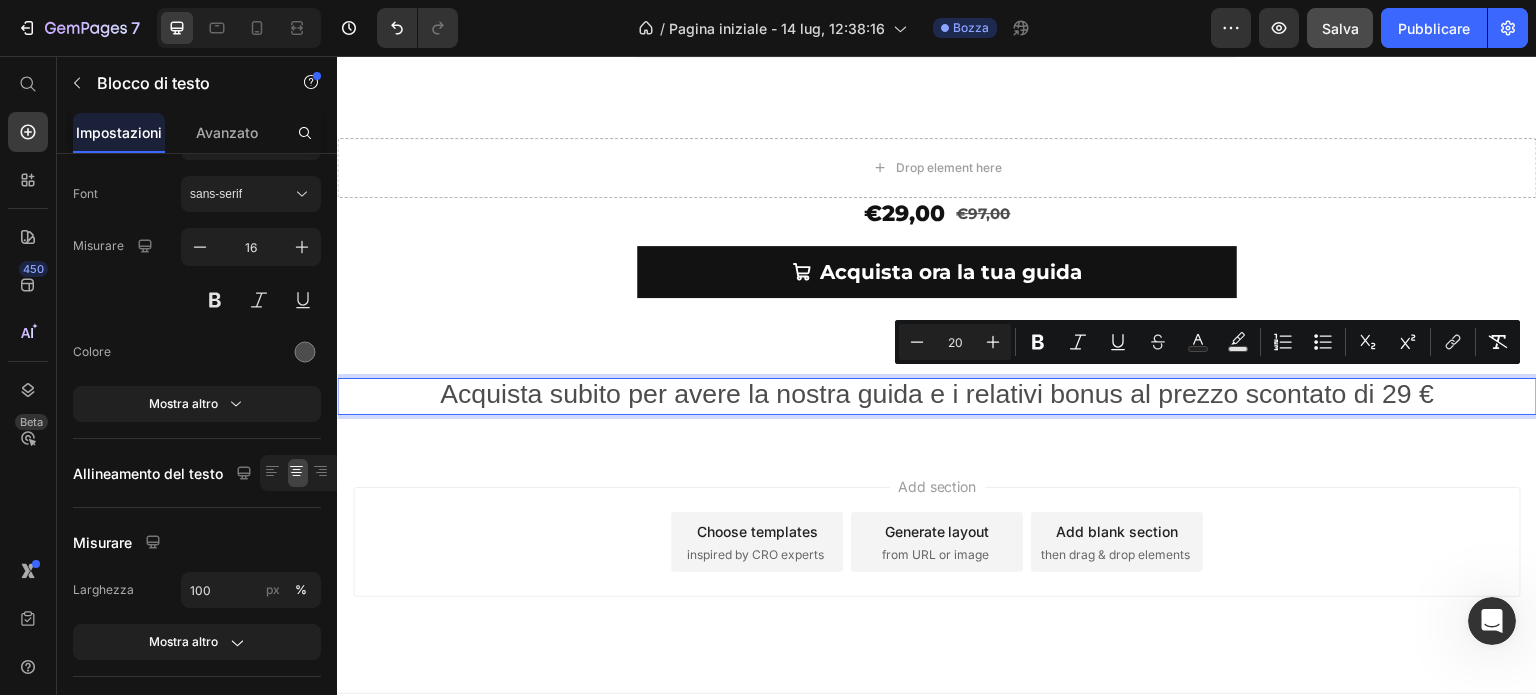 click on "Acquista subito per avere la nostra guida e i relativi bonus al prezzo scontato di 29 €" at bounding box center (937, 394) 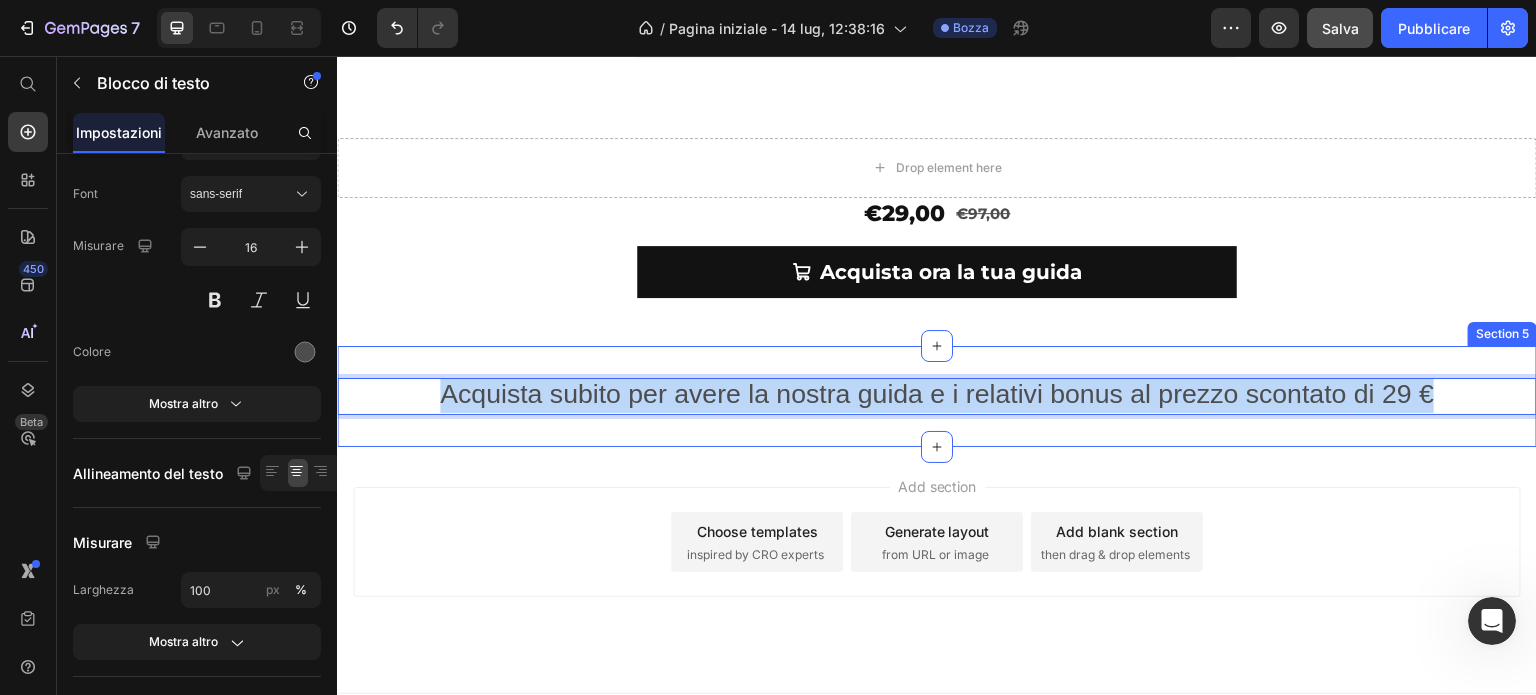 drag, startPoint x: 1428, startPoint y: 393, endPoint x: 436, endPoint y: 412, distance: 992.18195 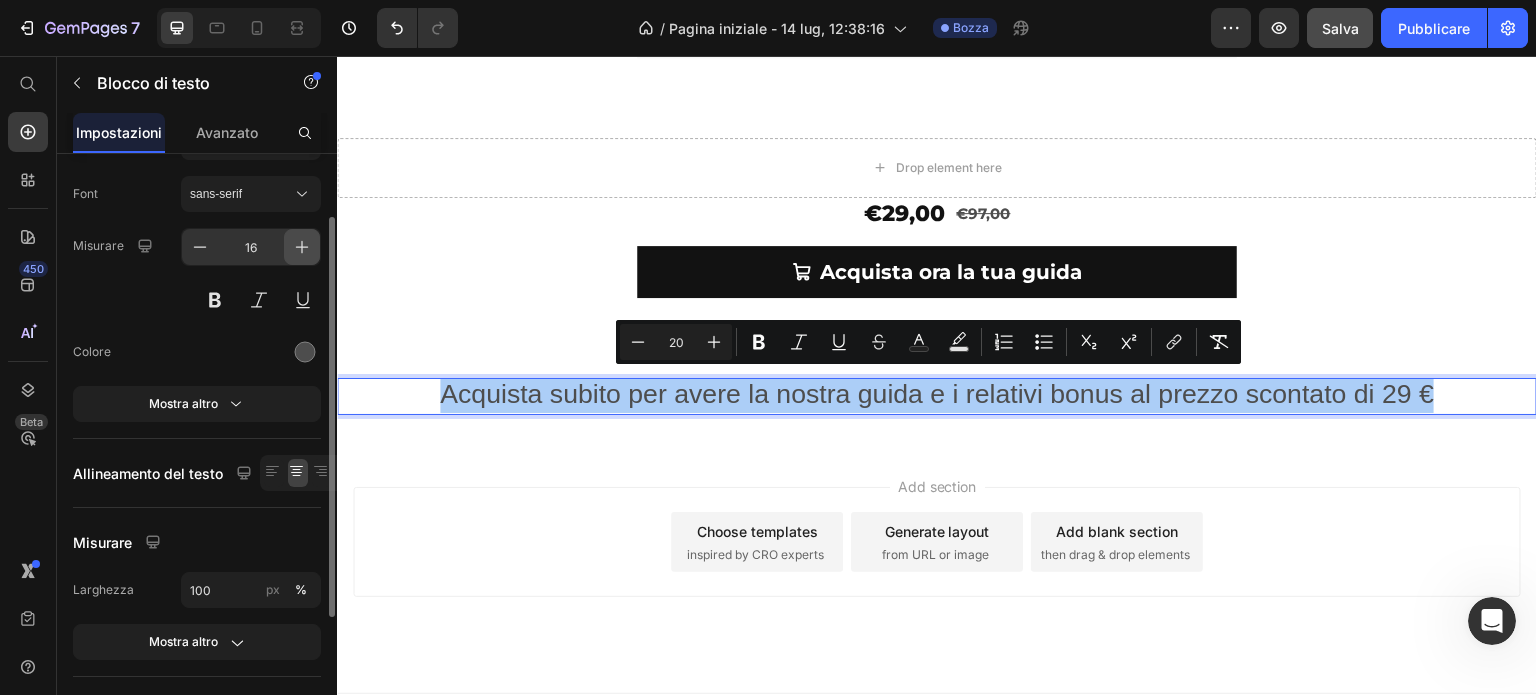 click 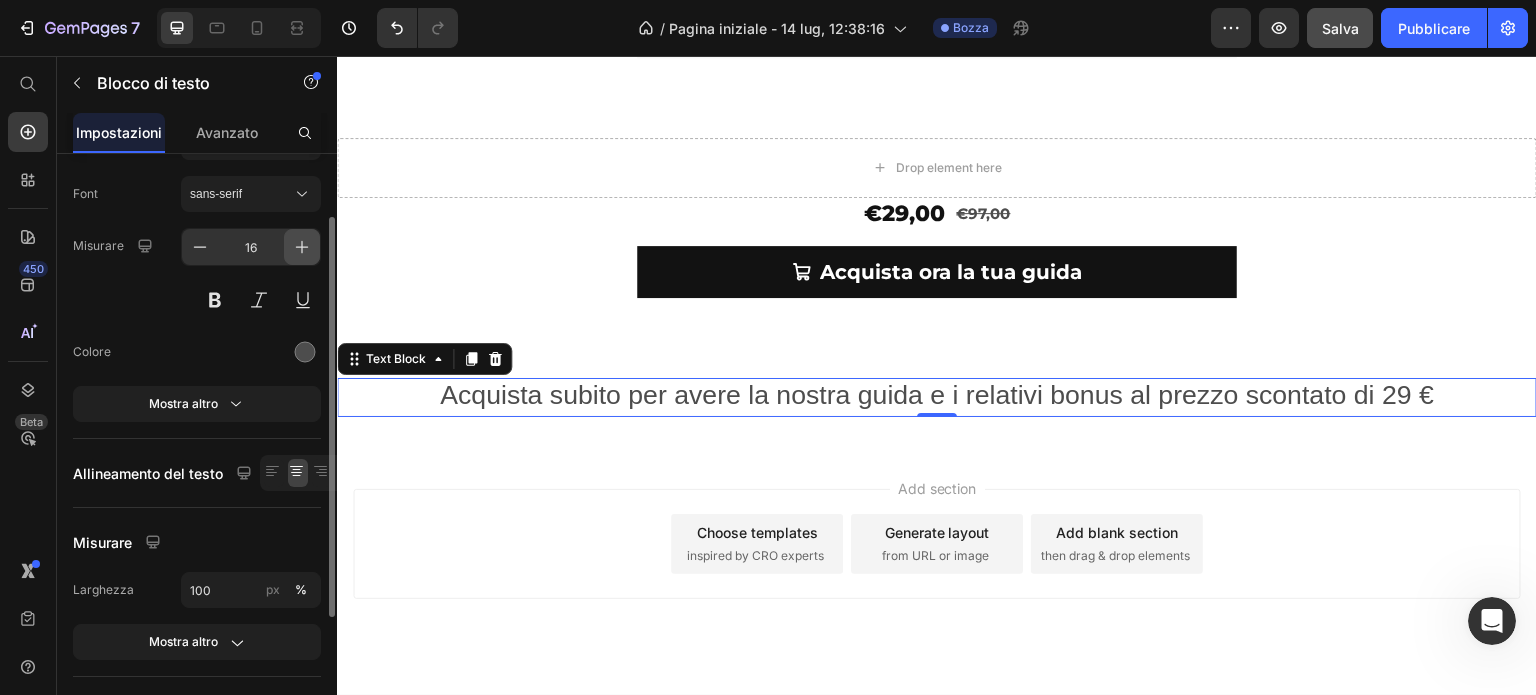 click 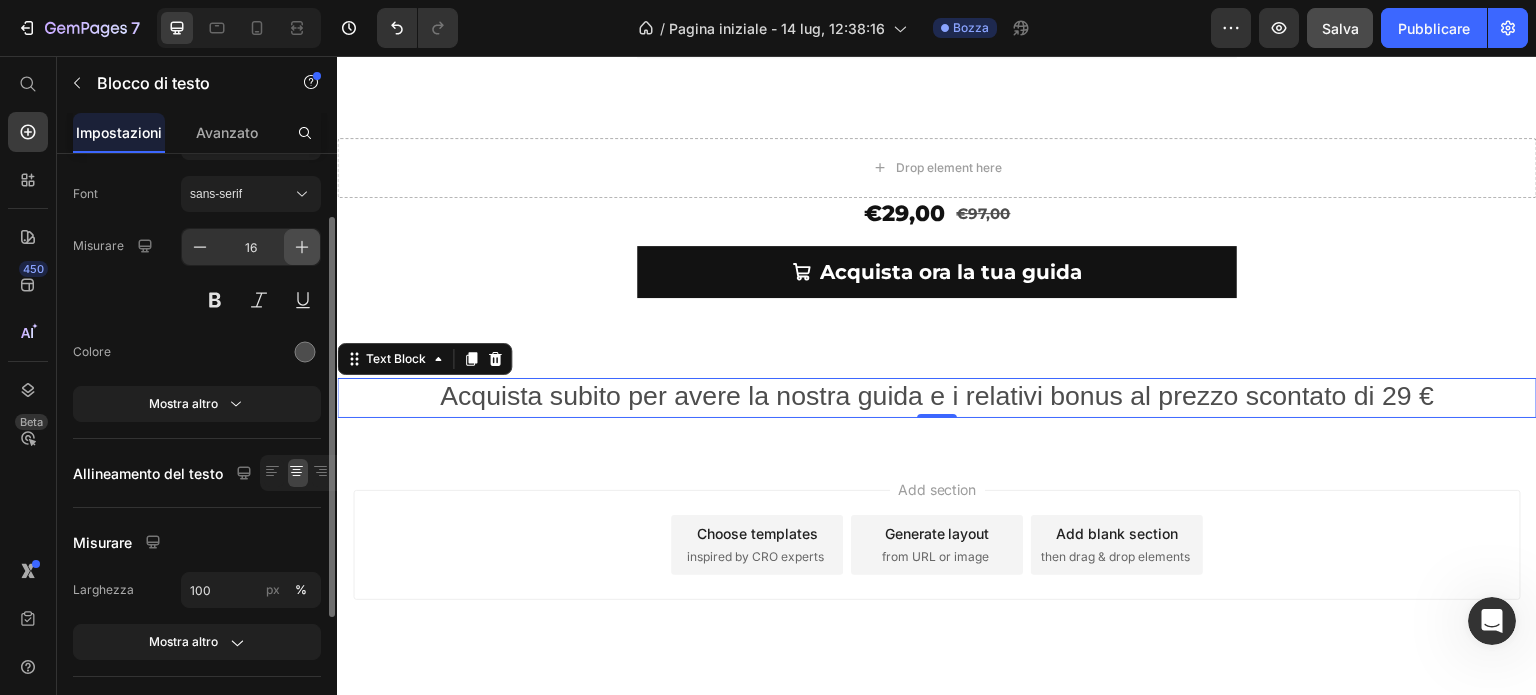 click 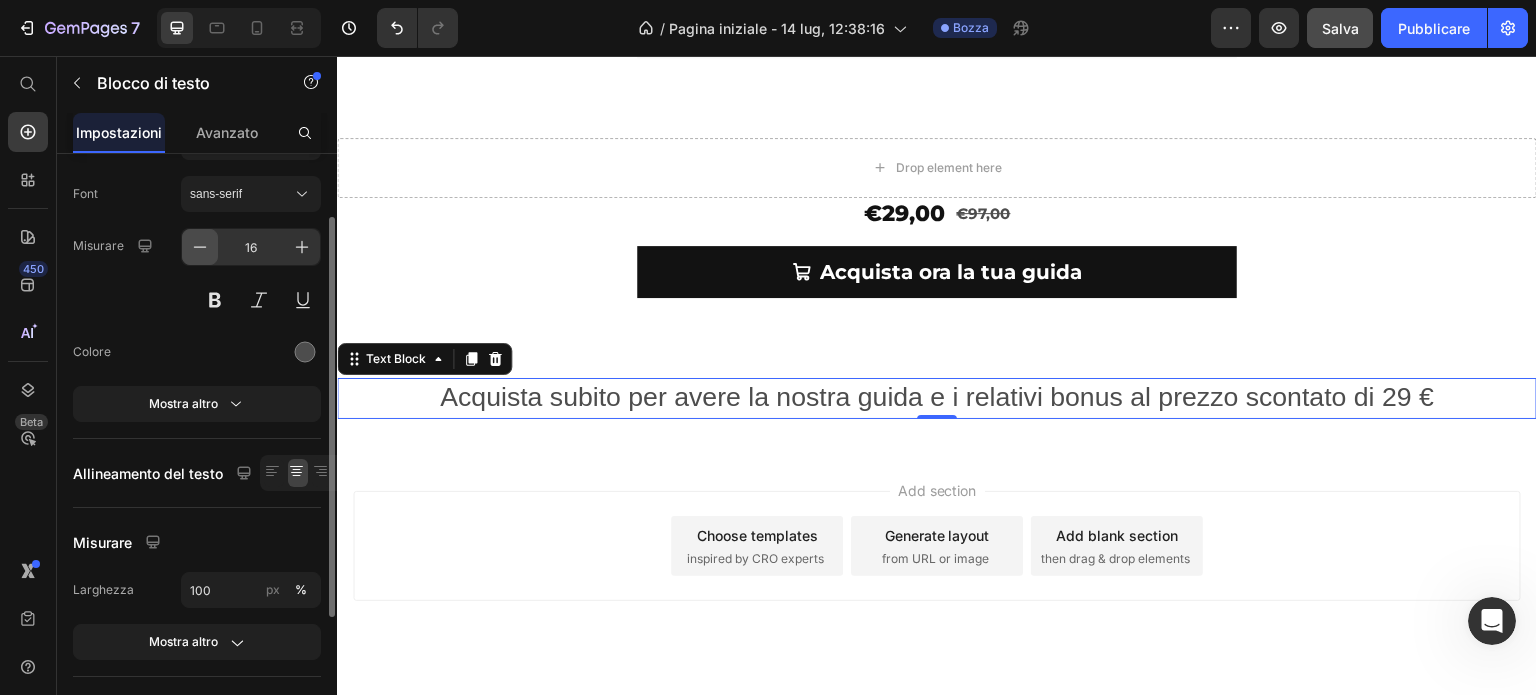 click at bounding box center (200, 247) 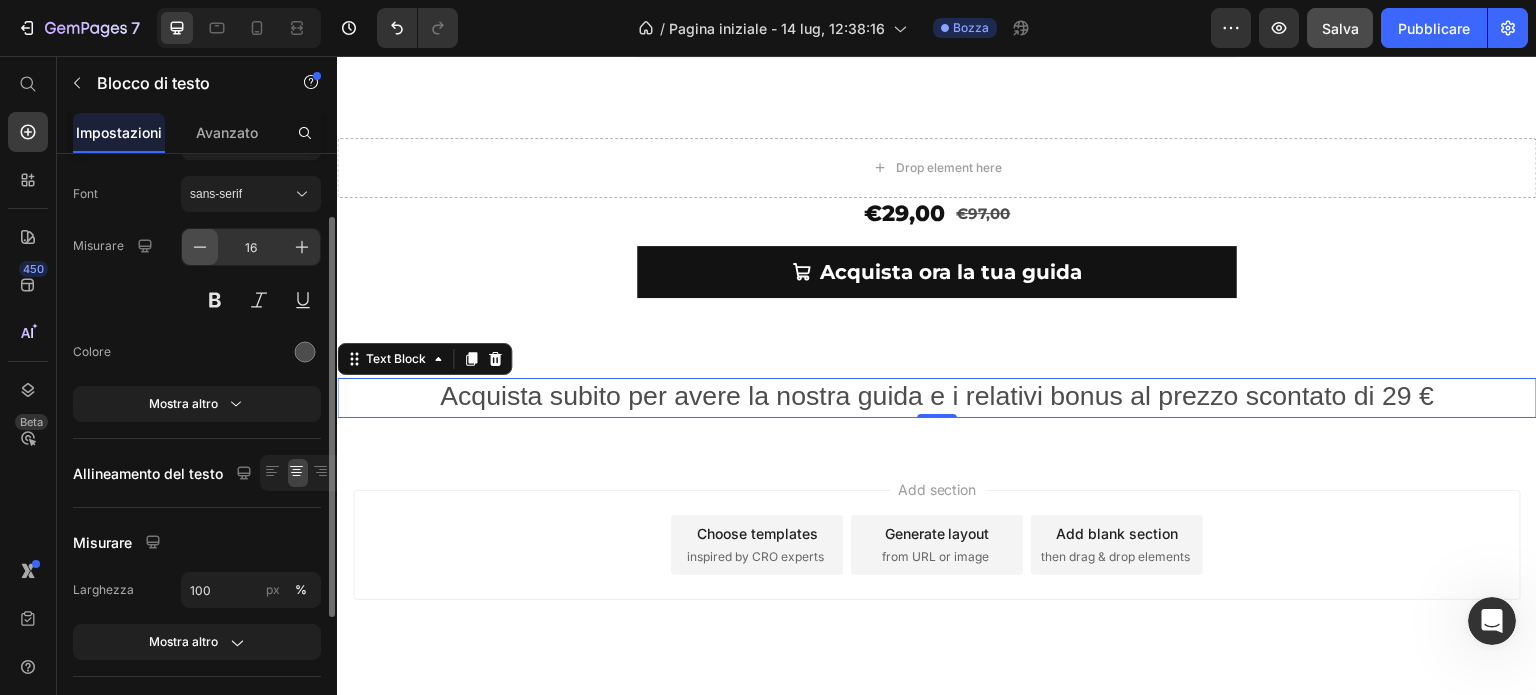click at bounding box center (200, 247) 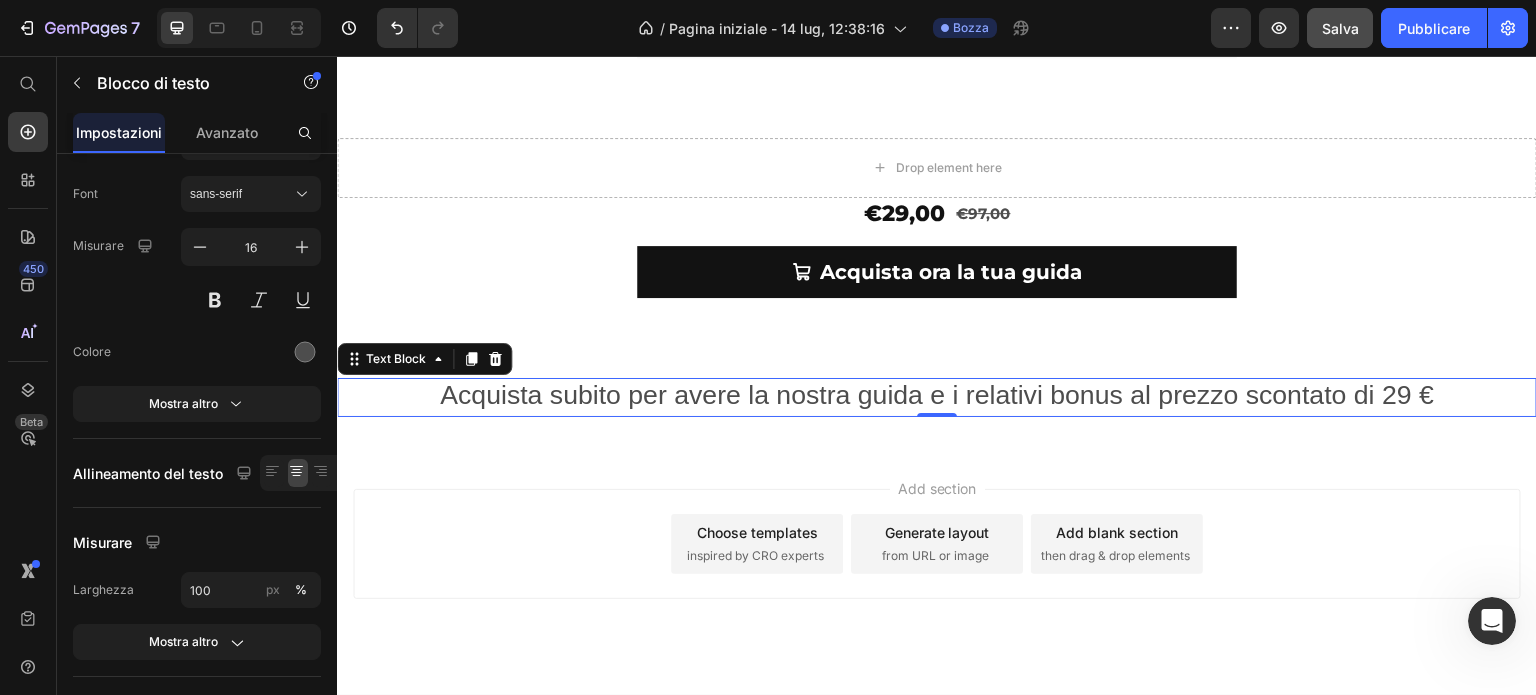 click on "Acquista subito per avere la nostra guida e i relativi bonus al prezzo scontato di 29 €" at bounding box center [937, 395] 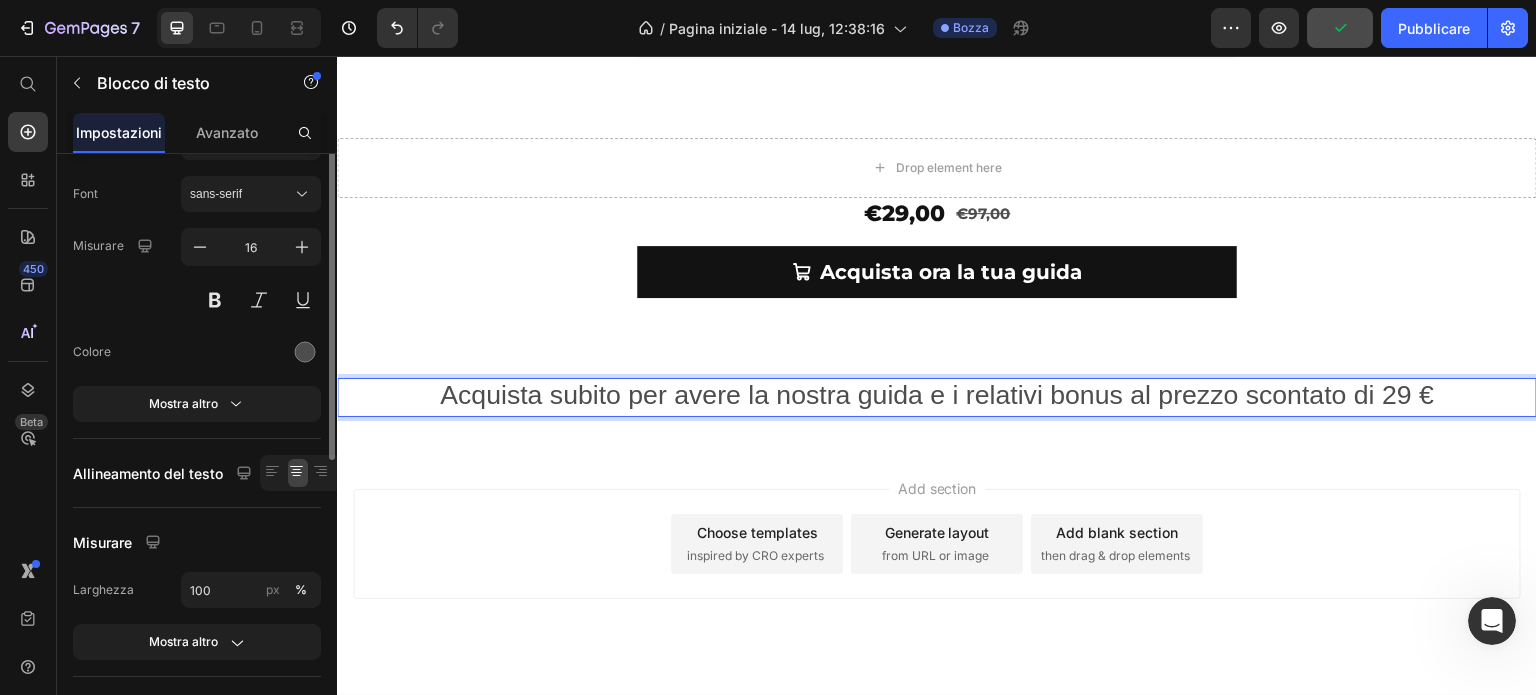 scroll, scrollTop: 0, scrollLeft: 0, axis: both 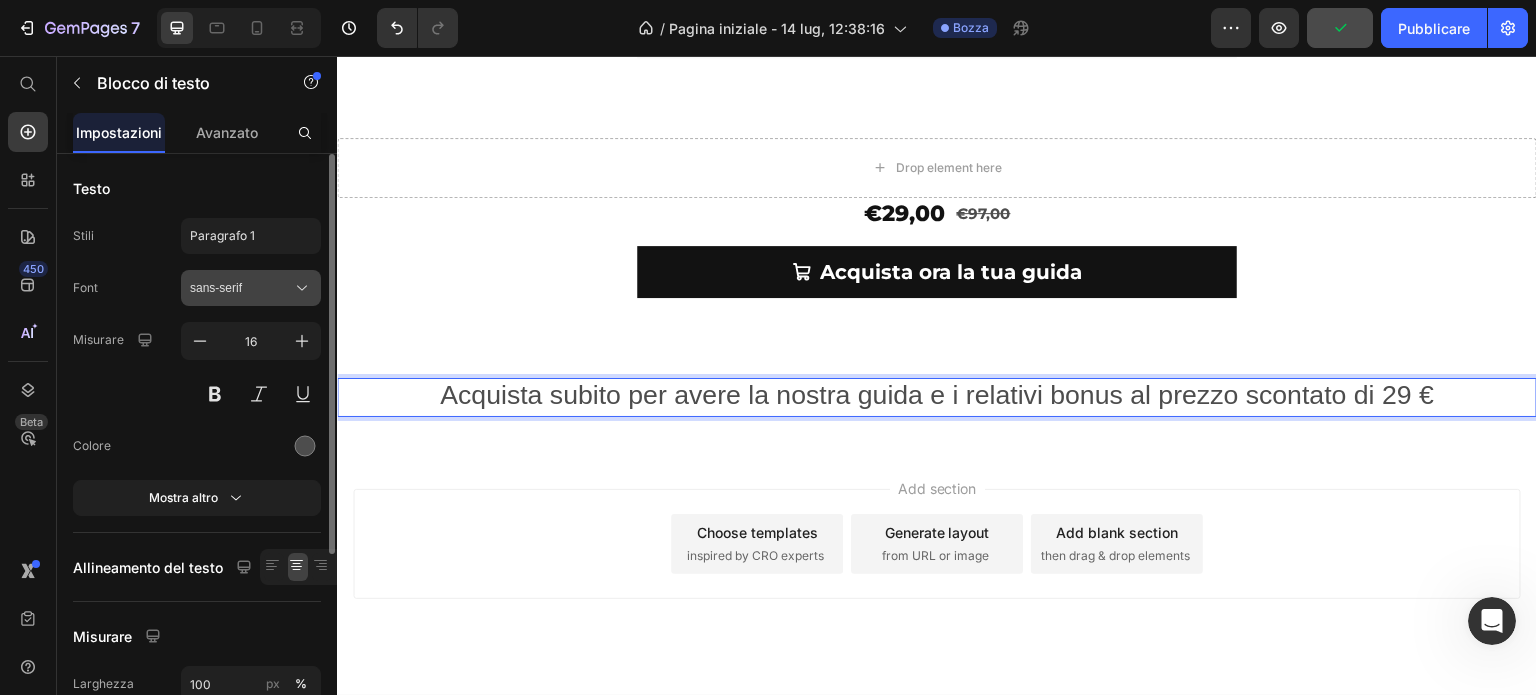 click on "sans-serif" at bounding box center [251, 288] 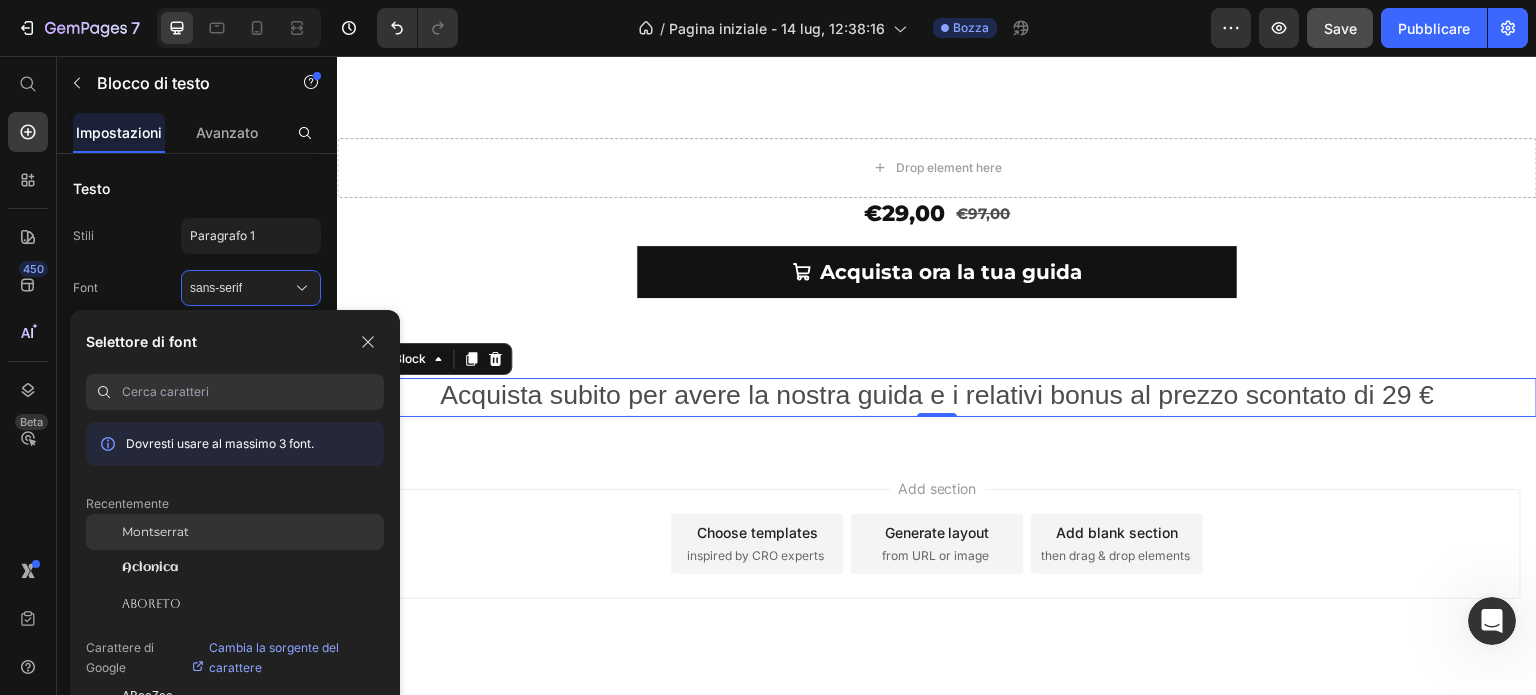 click on "Montserrat" at bounding box center (155, 531) 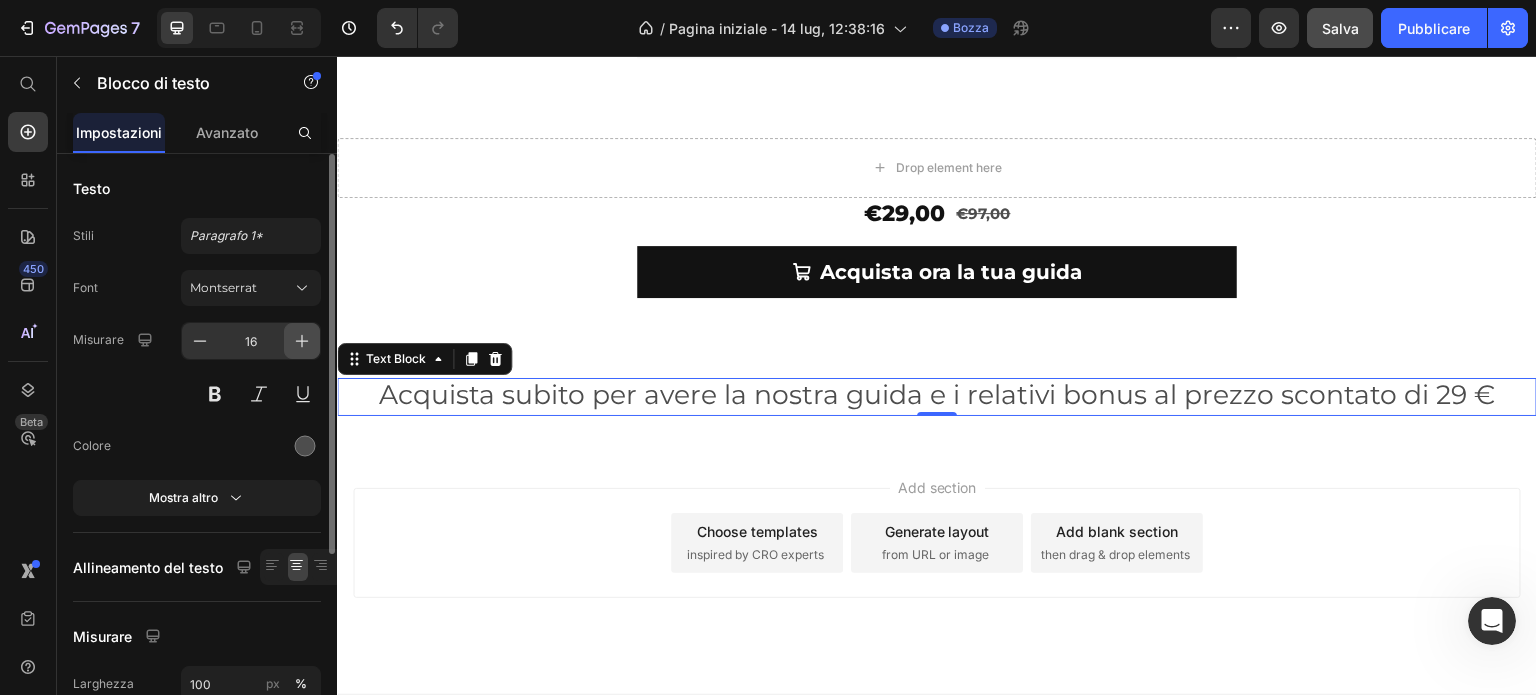 click 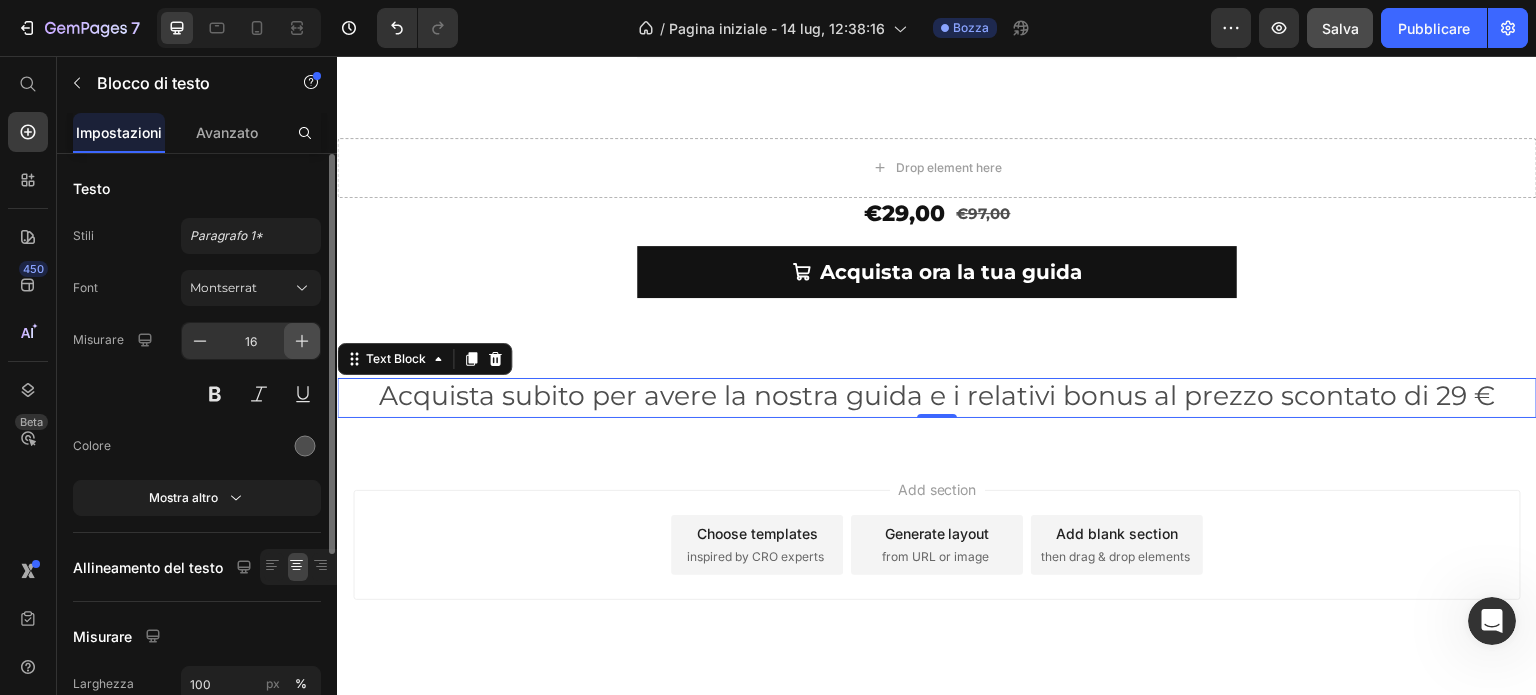 click 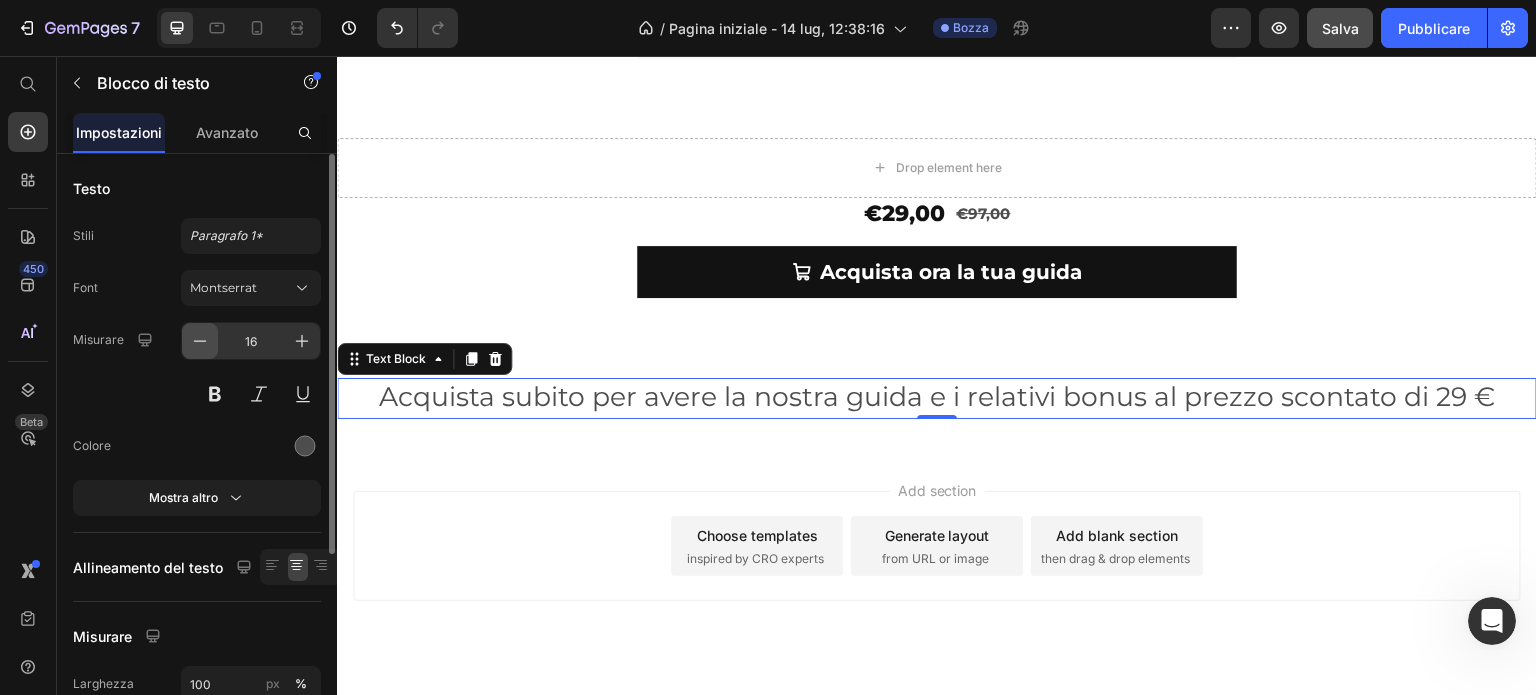 click at bounding box center (200, 341) 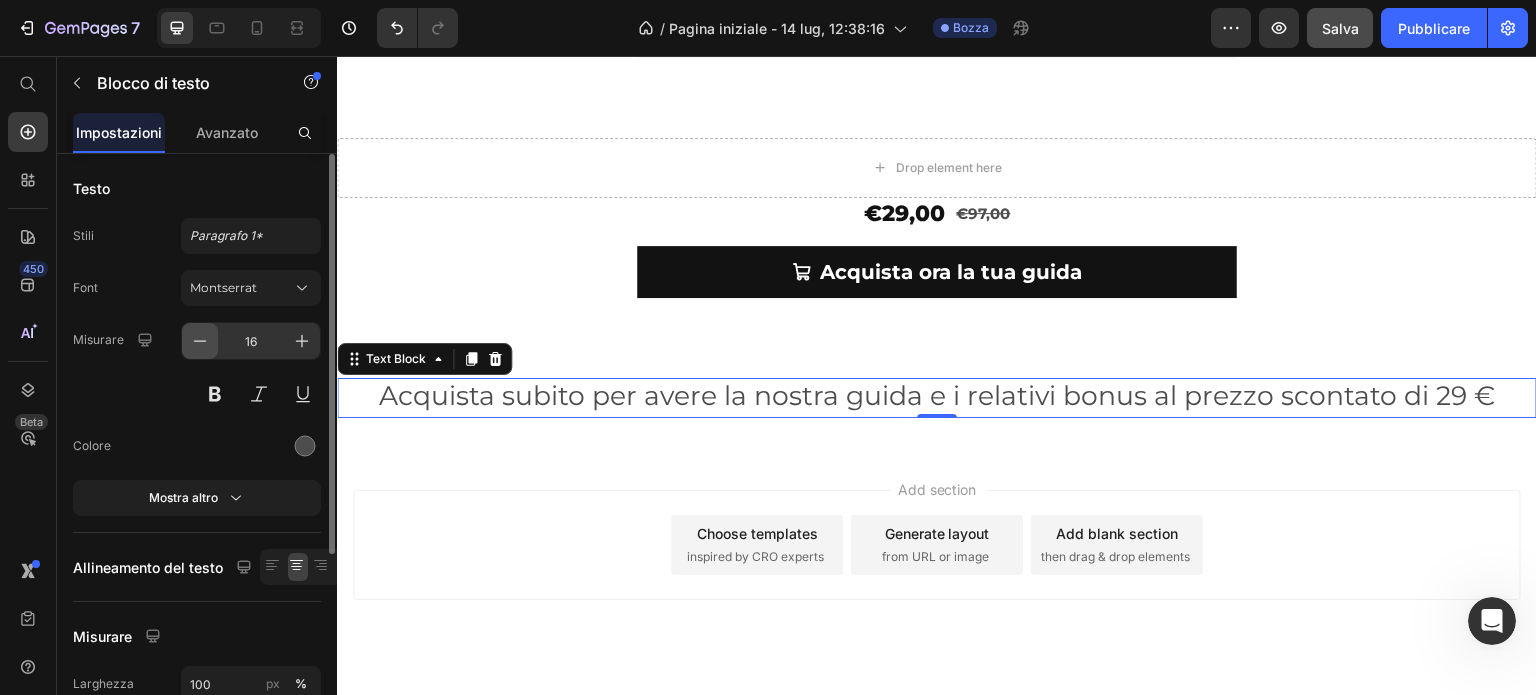 click at bounding box center (200, 341) 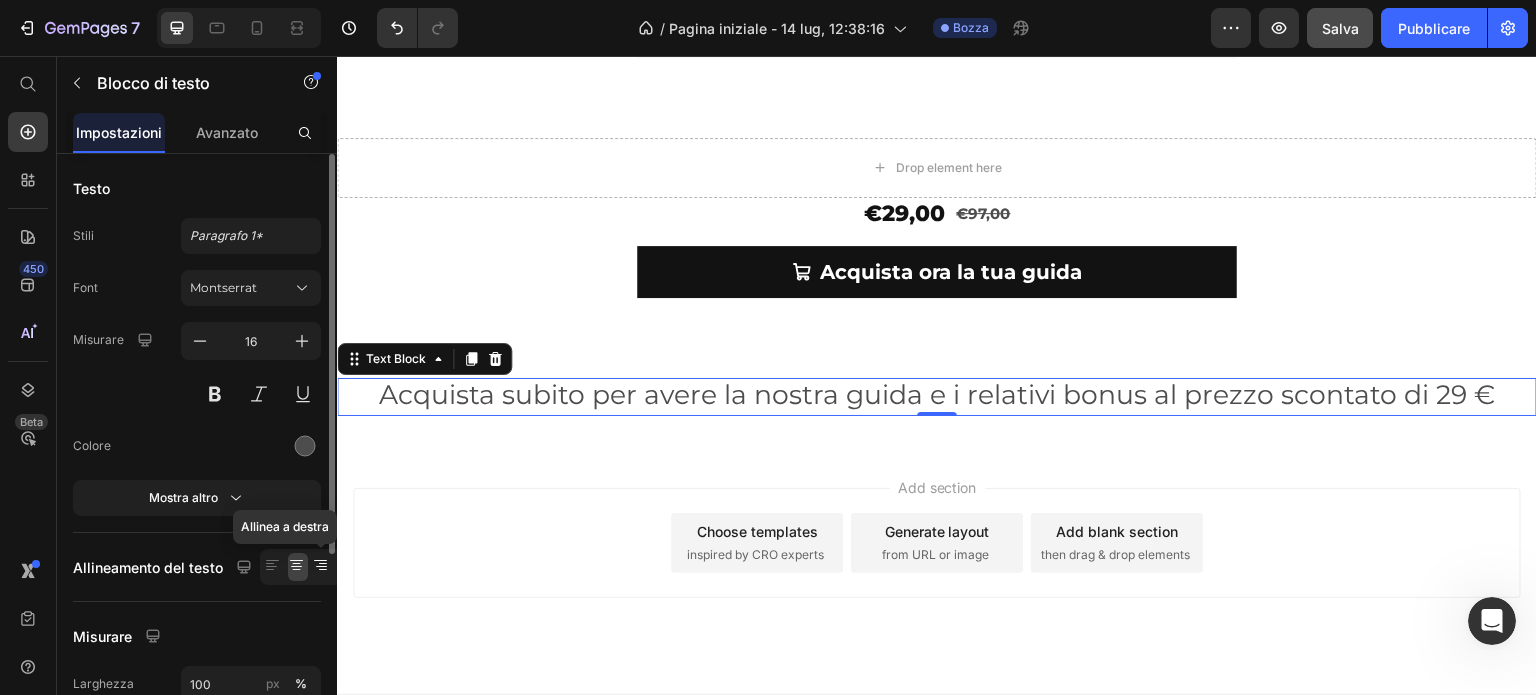 click 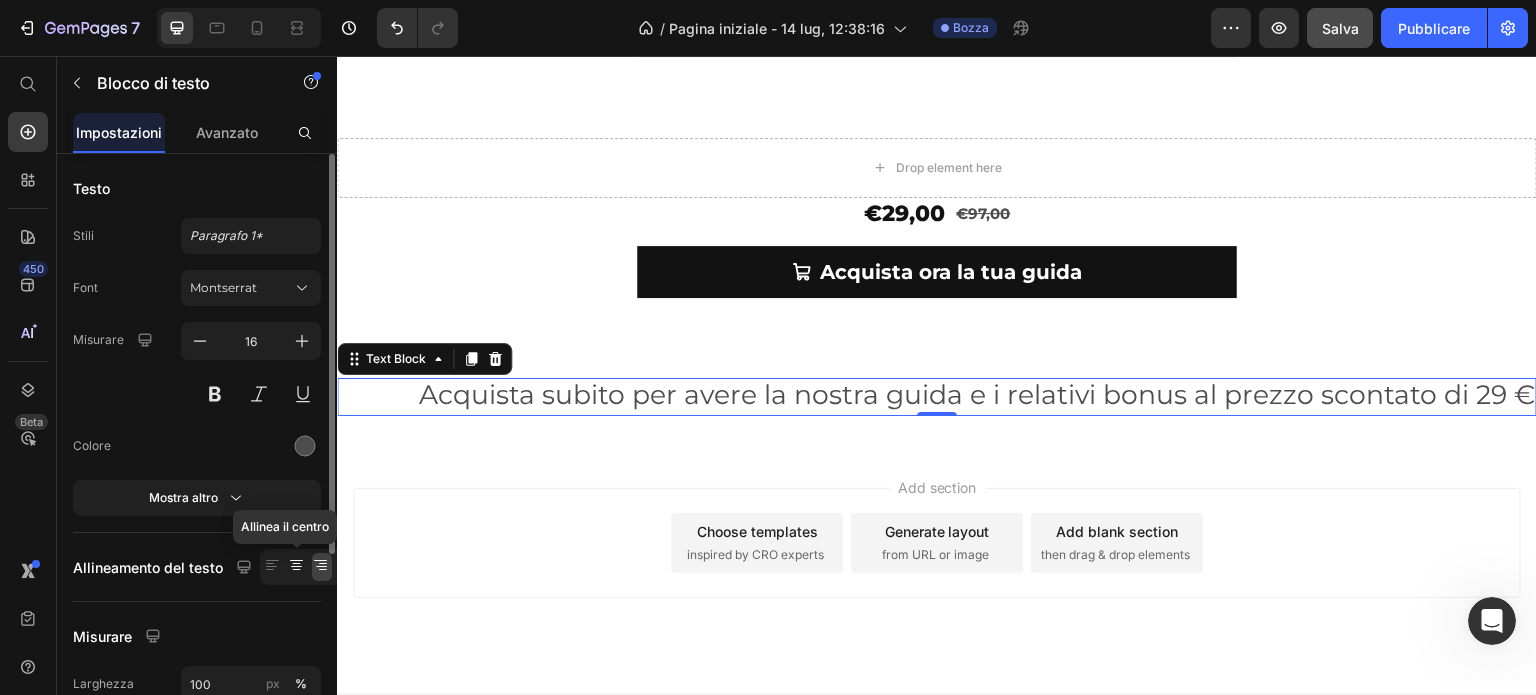 click 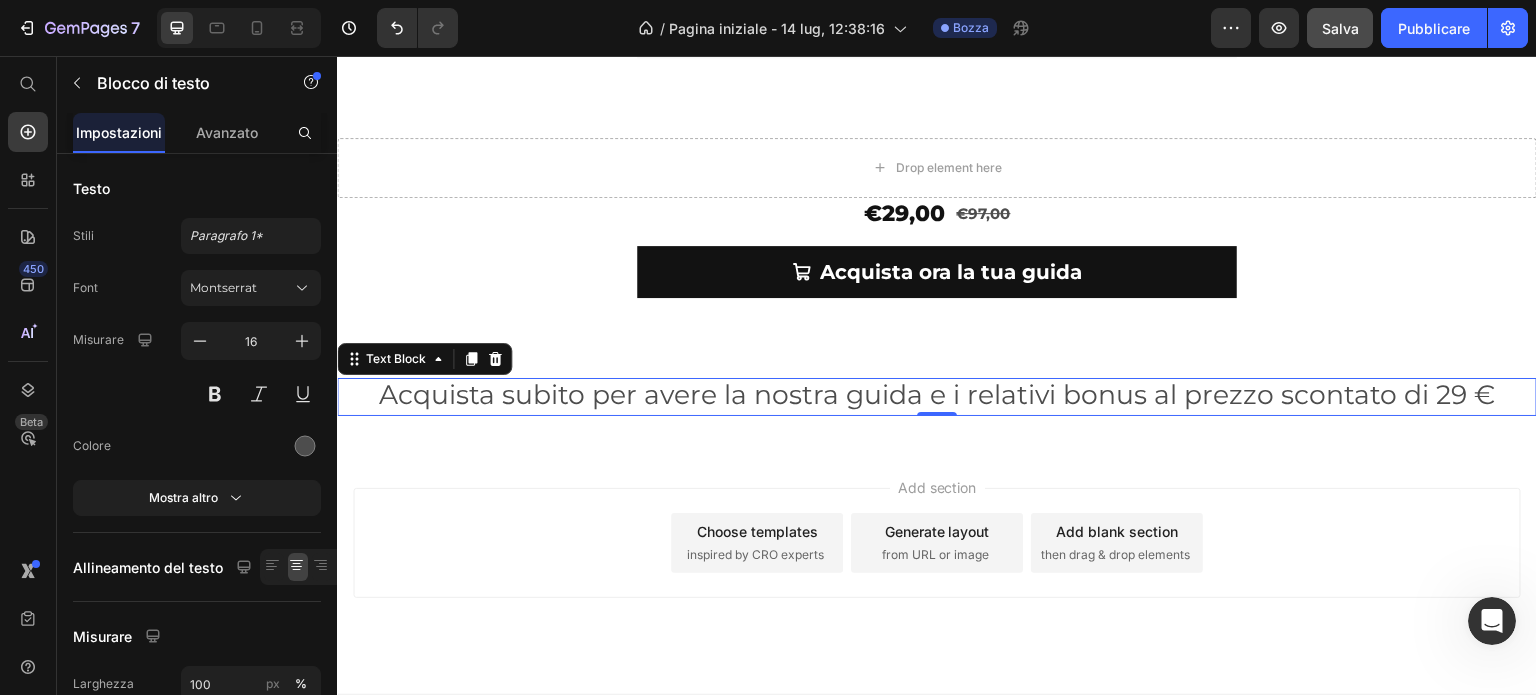 click on "Add section Choose templates inspired by CRO experts Generate layout from URL or image Add blank section then drag & drop elements" at bounding box center (937, 571) 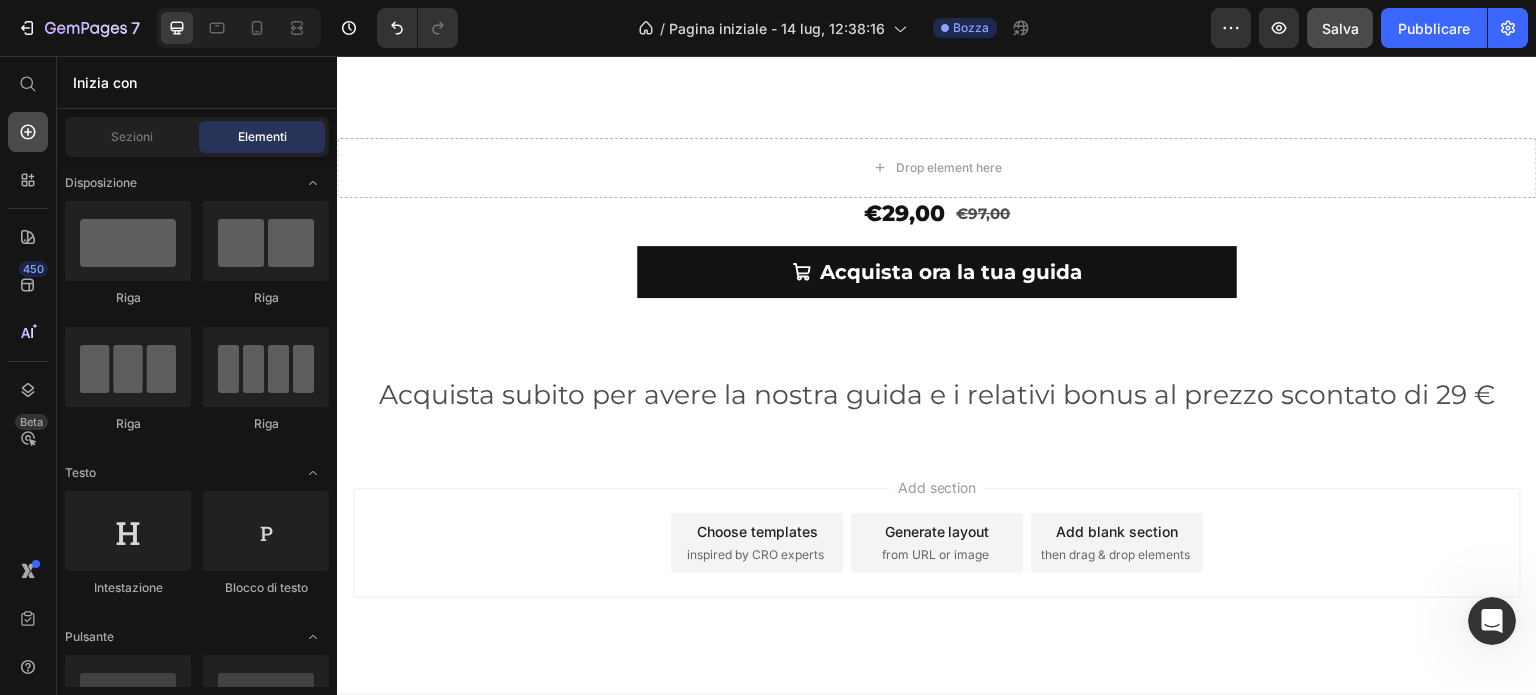 click 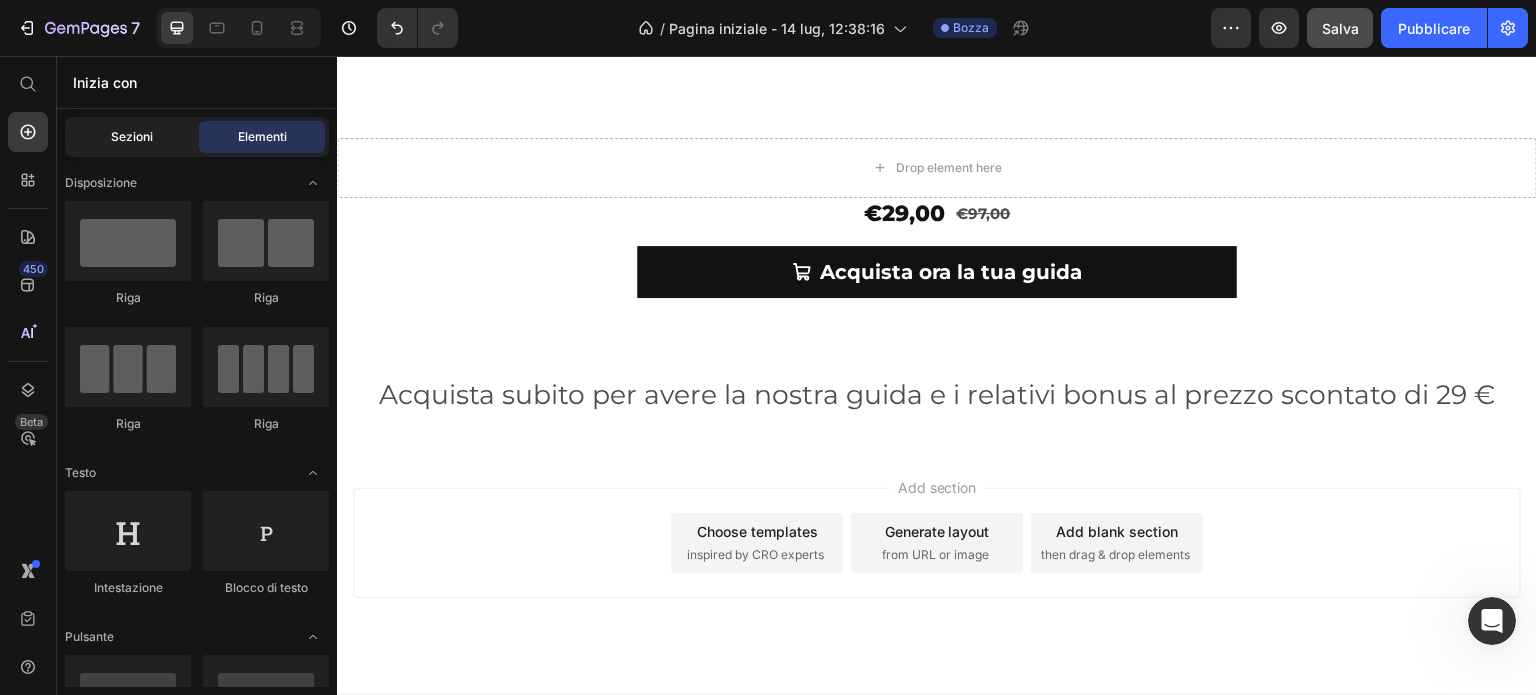 click on "Sezioni" at bounding box center (132, 137) 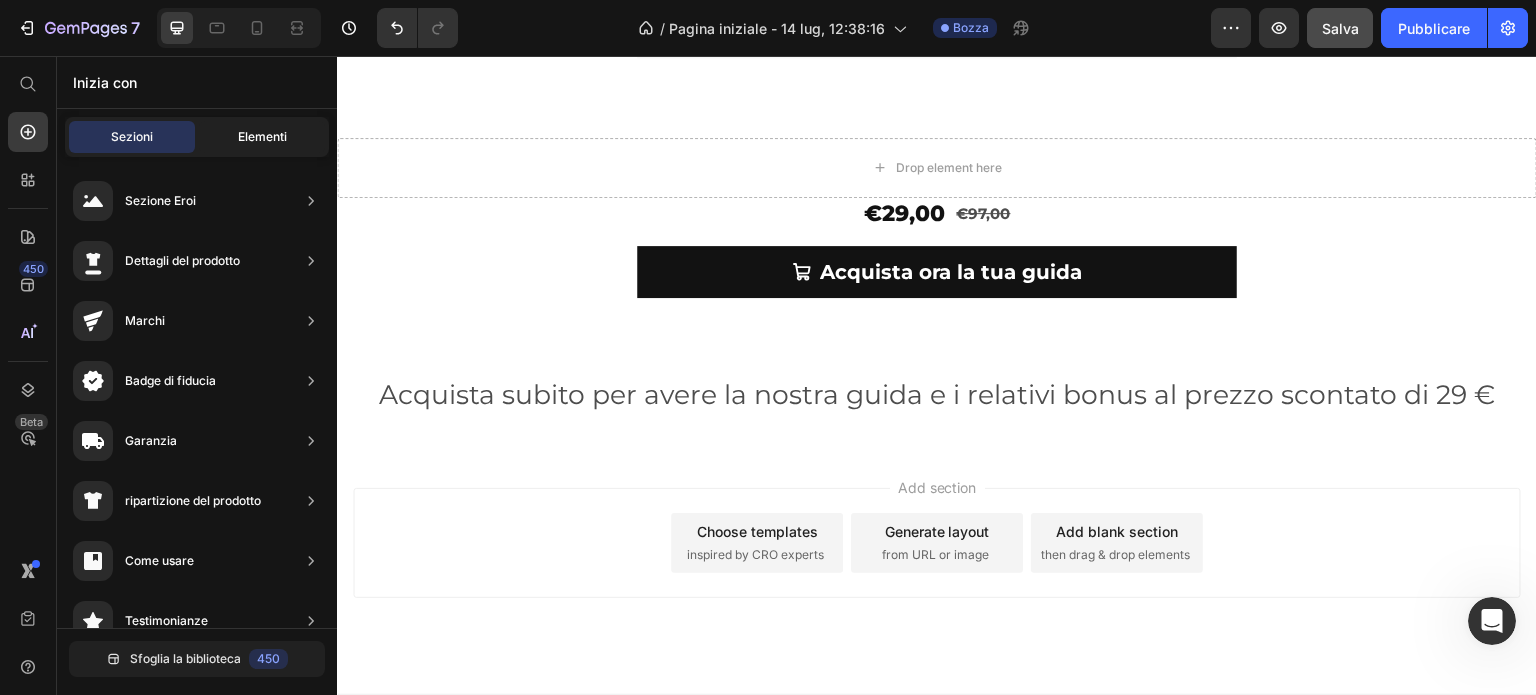 click on "Elementi" at bounding box center (262, 136) 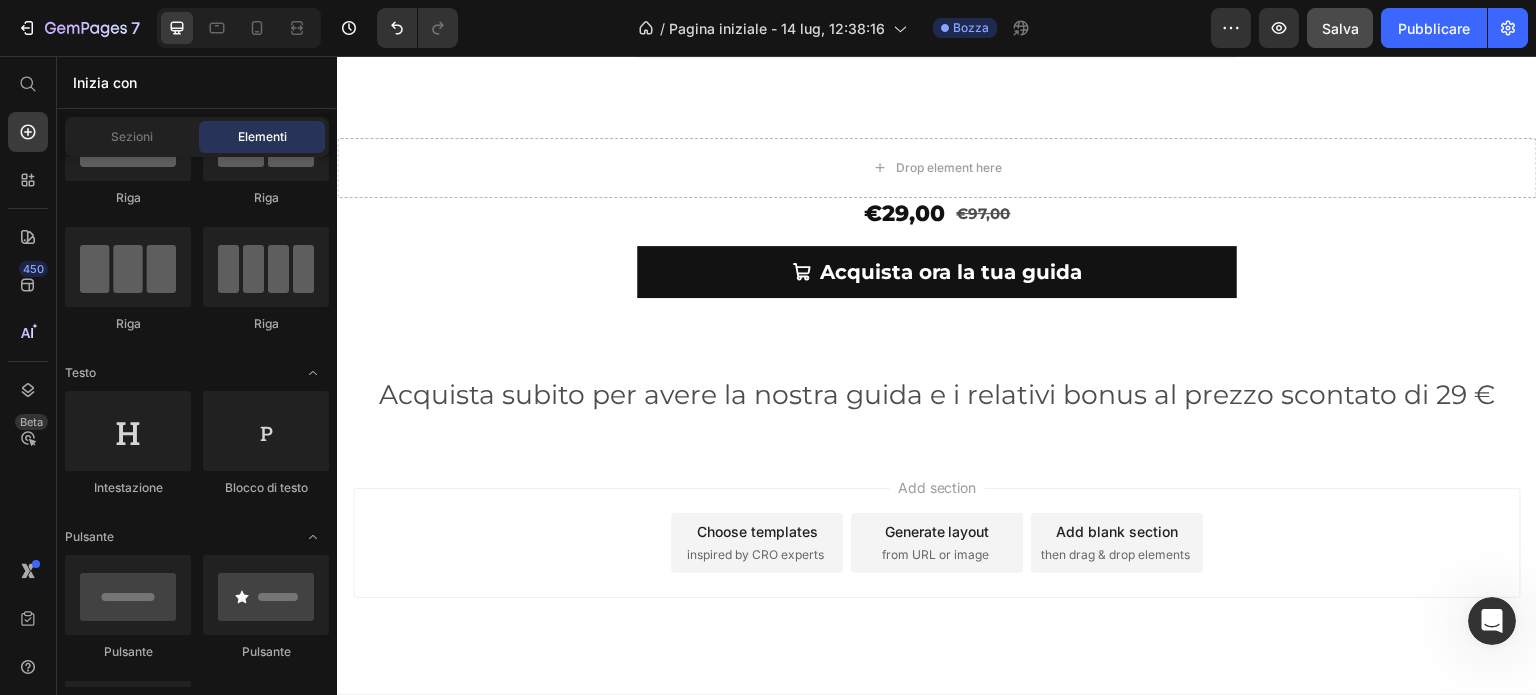 scroll, scrollTop: 0, scrollLeft: 0, axis: both 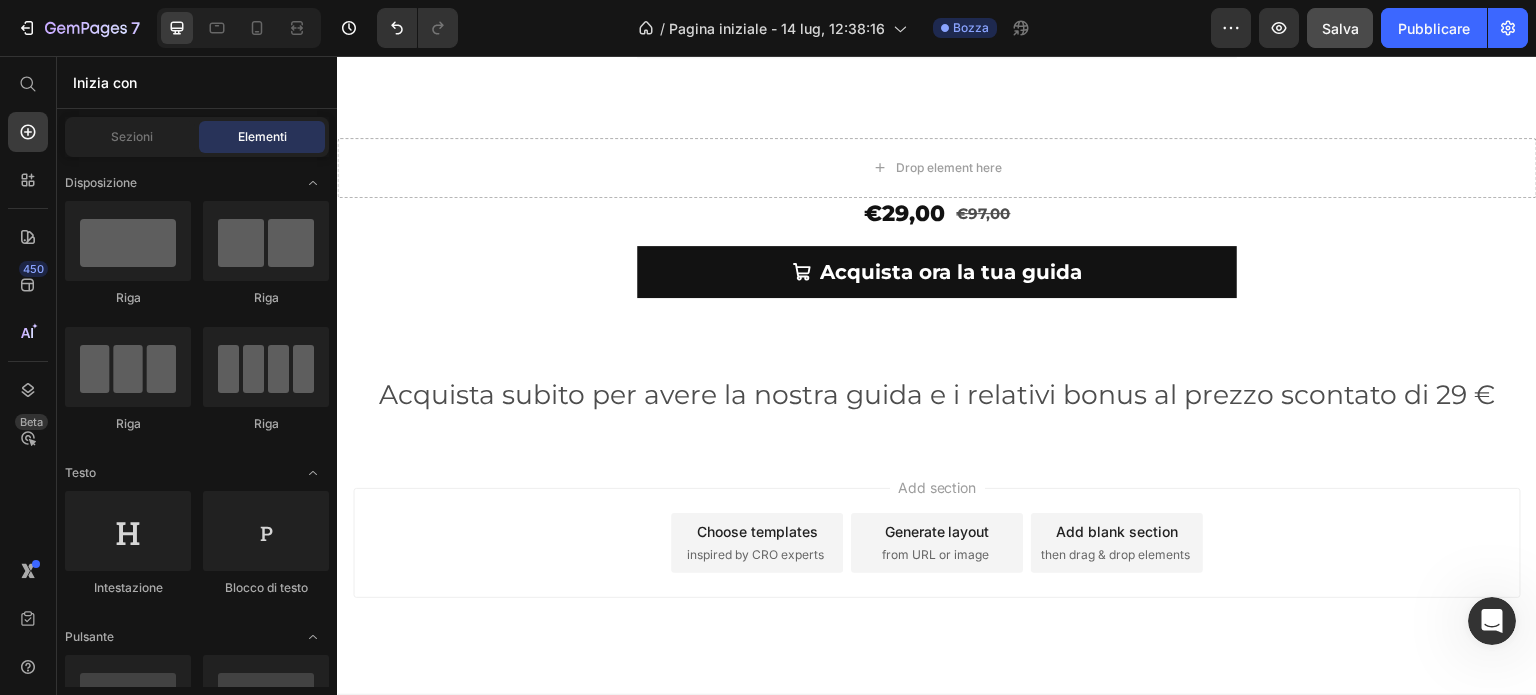 click on "Inizia con" at bounding box center [197, 82] 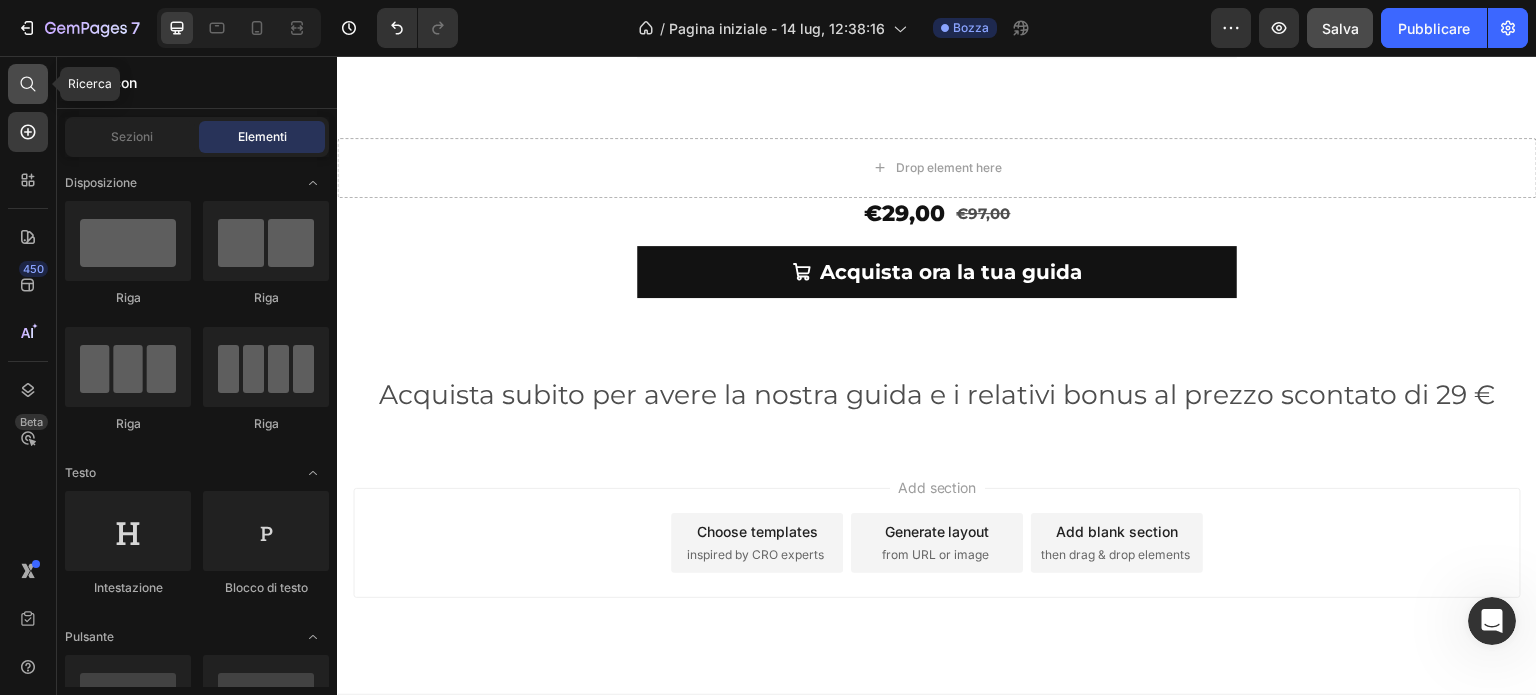 click 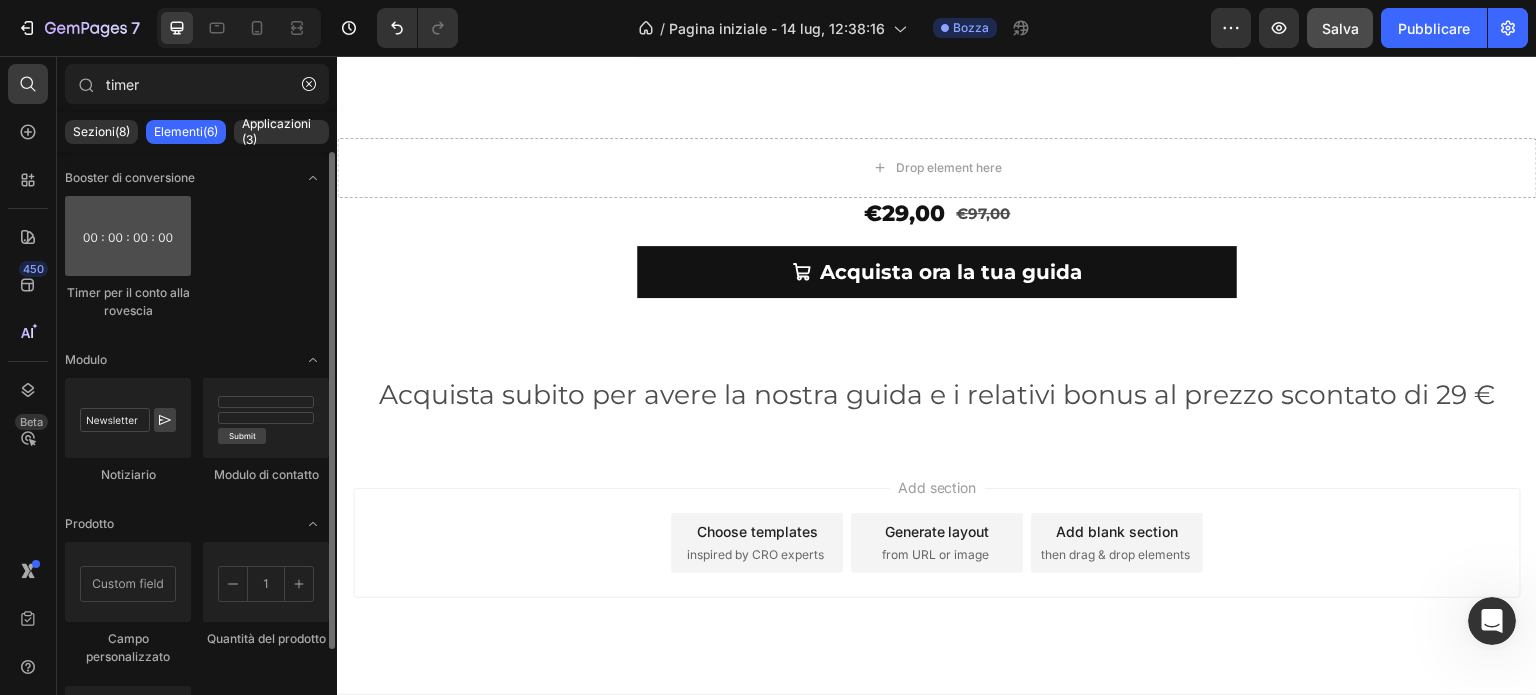 type on "timer" 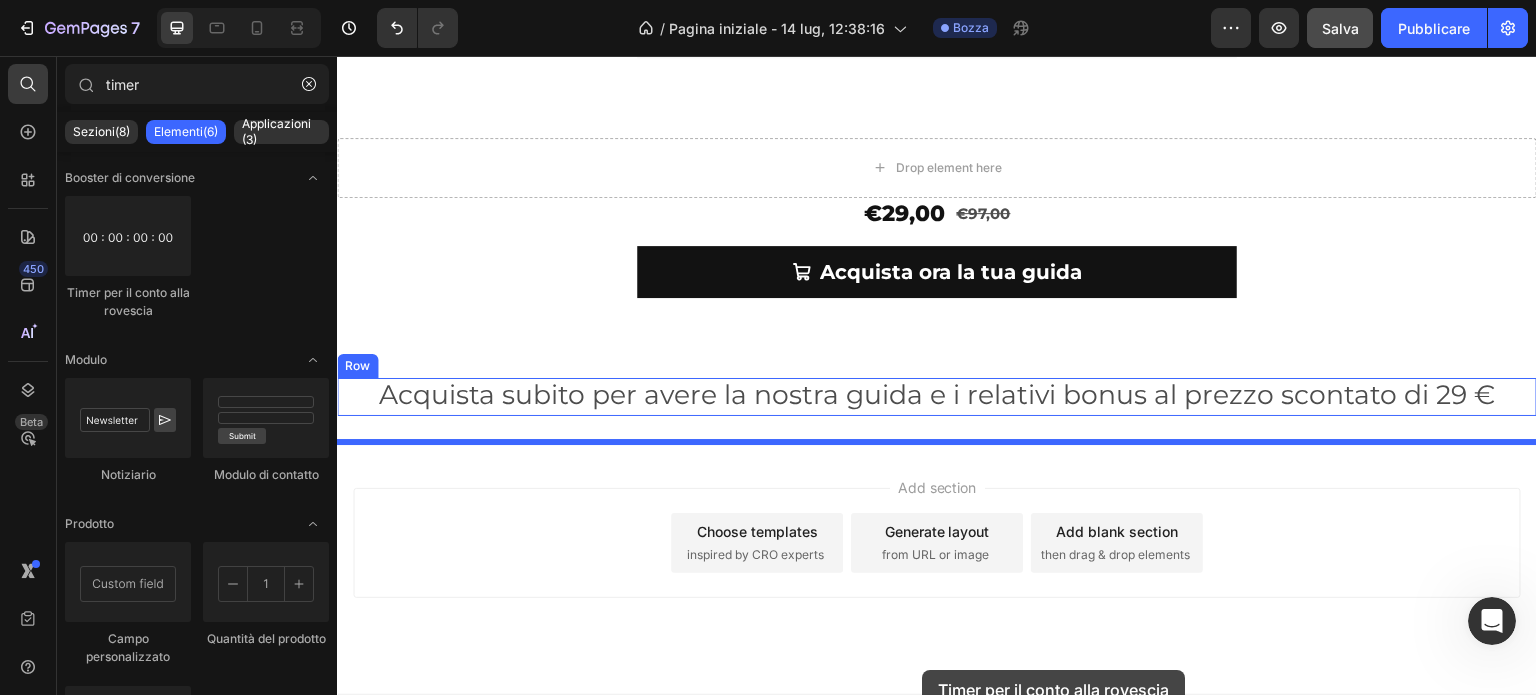 scroll, scrollTop: 799, scrollLeft: 0, axis: vertical 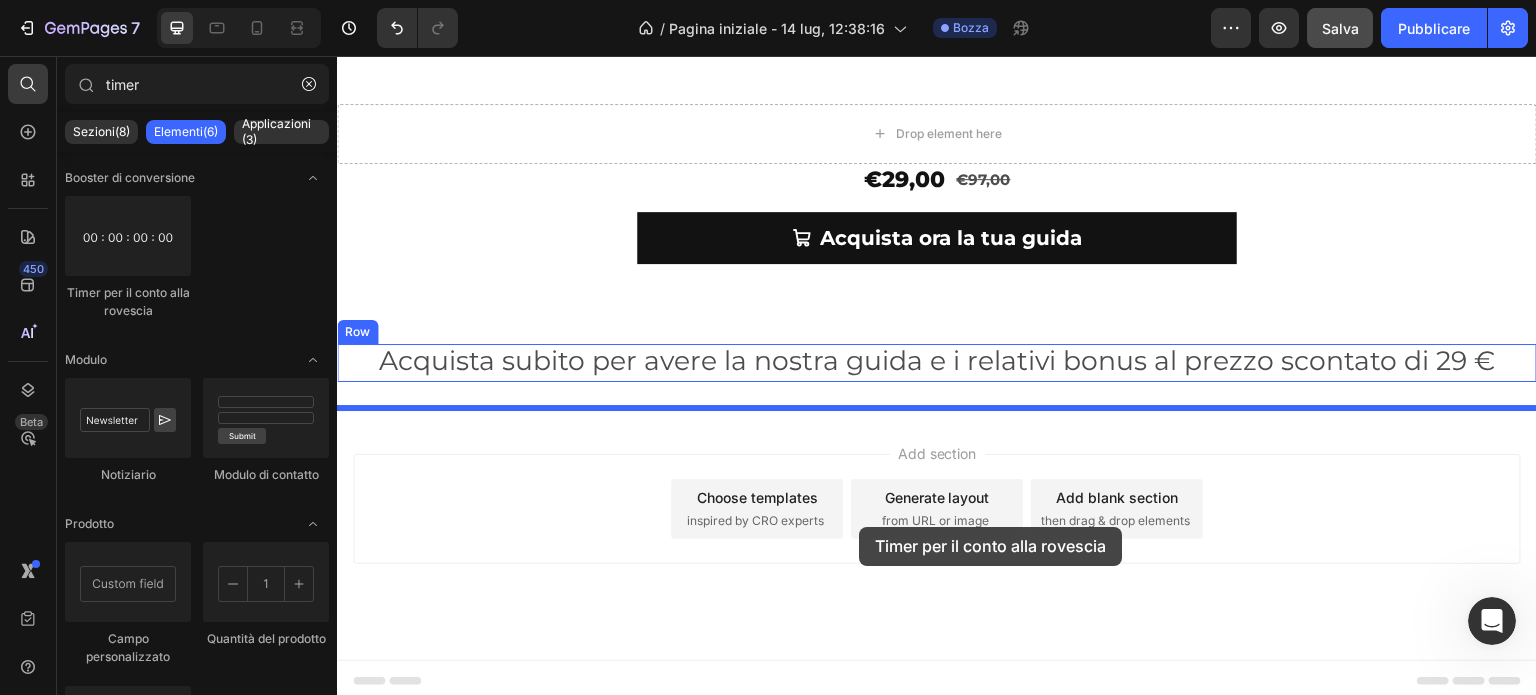 drag, startPoint x: 464, startPoint y: 296, endPoint x: 858, endPoint y: 521, distance: 453.7191 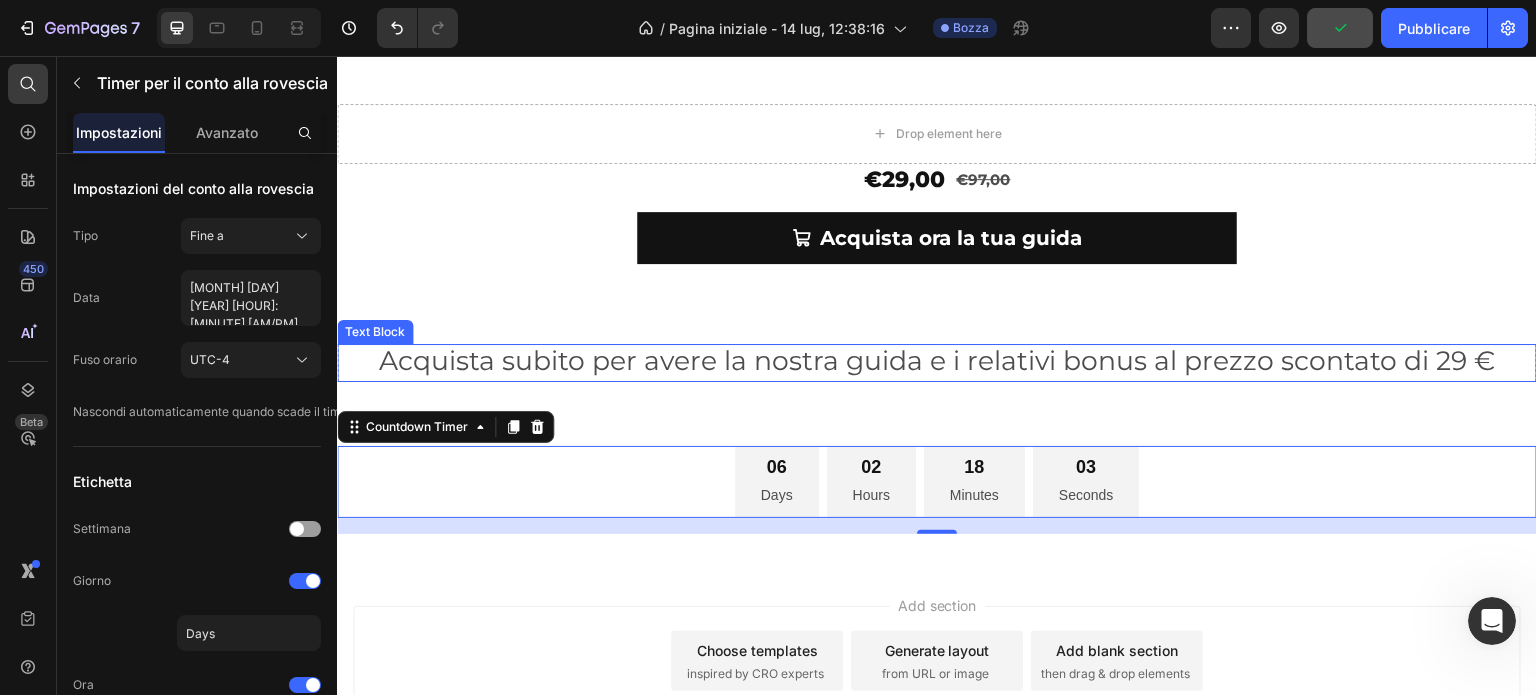 click on "Acquista subito per avere la nostra guida e i relativi bonus al prezzo scontato di 29 €" at bounding box center (937, 360) 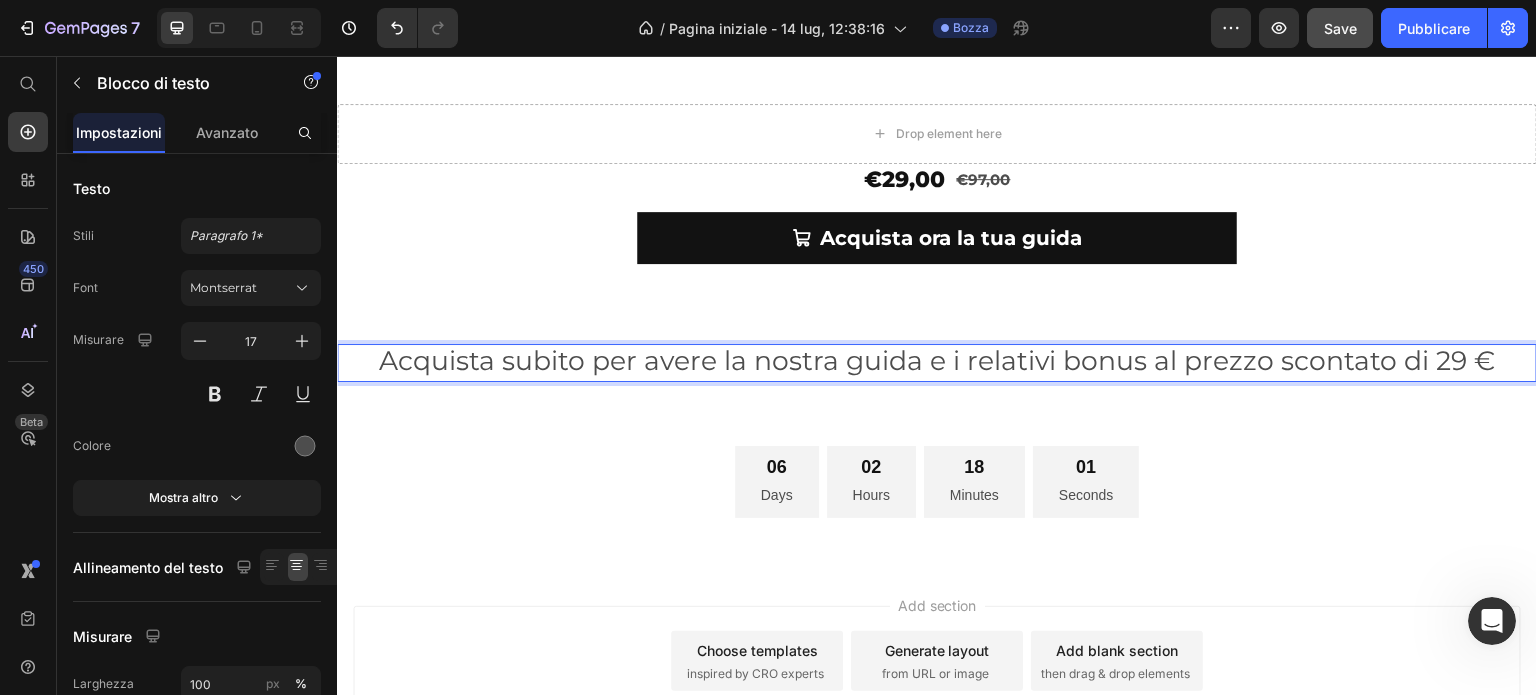 click on "Acquista subito per avere la nostra guida e i relativi bonus al prezzo scontato di 29 €" at bounding box center (937, 360) 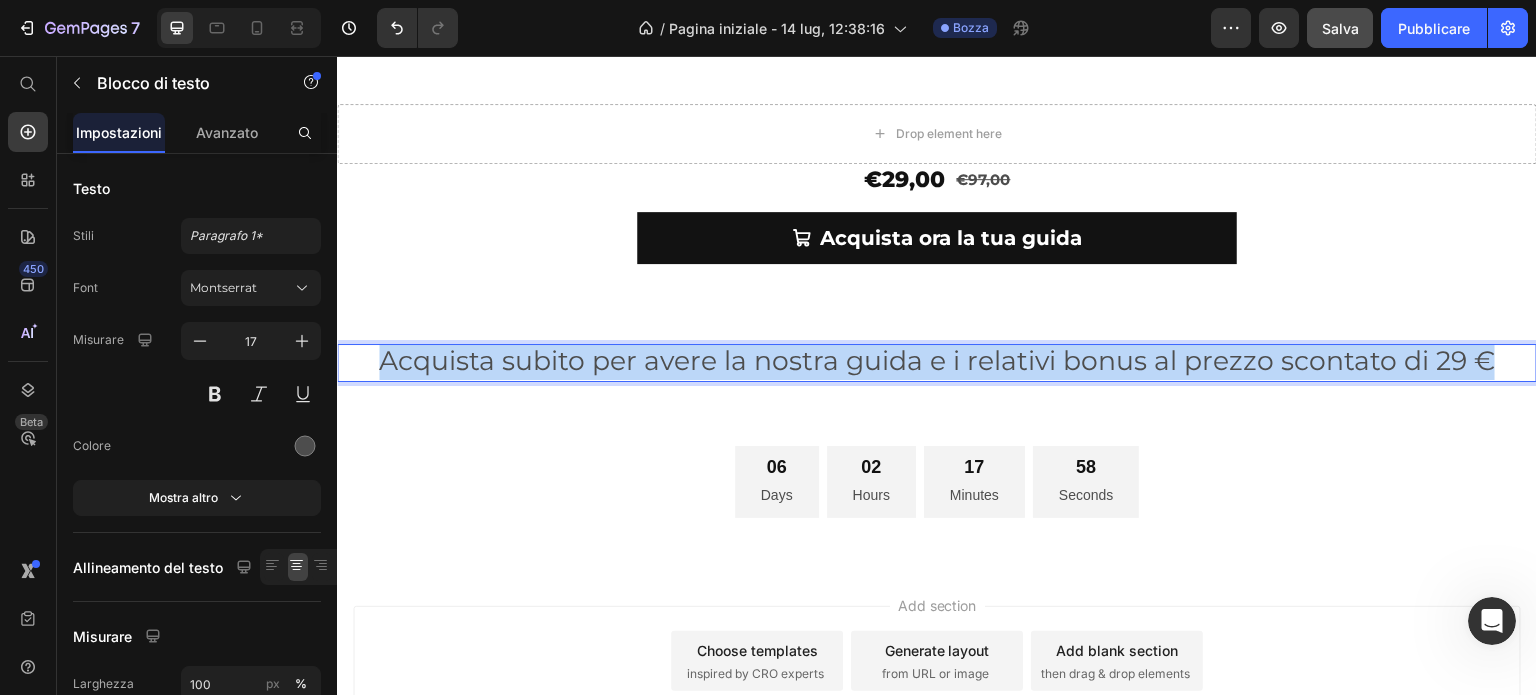 drag, startPoint x: 374, startPoint y: 360, endPoint x: 1480, endPoint y: 362, distance: 1106.0018 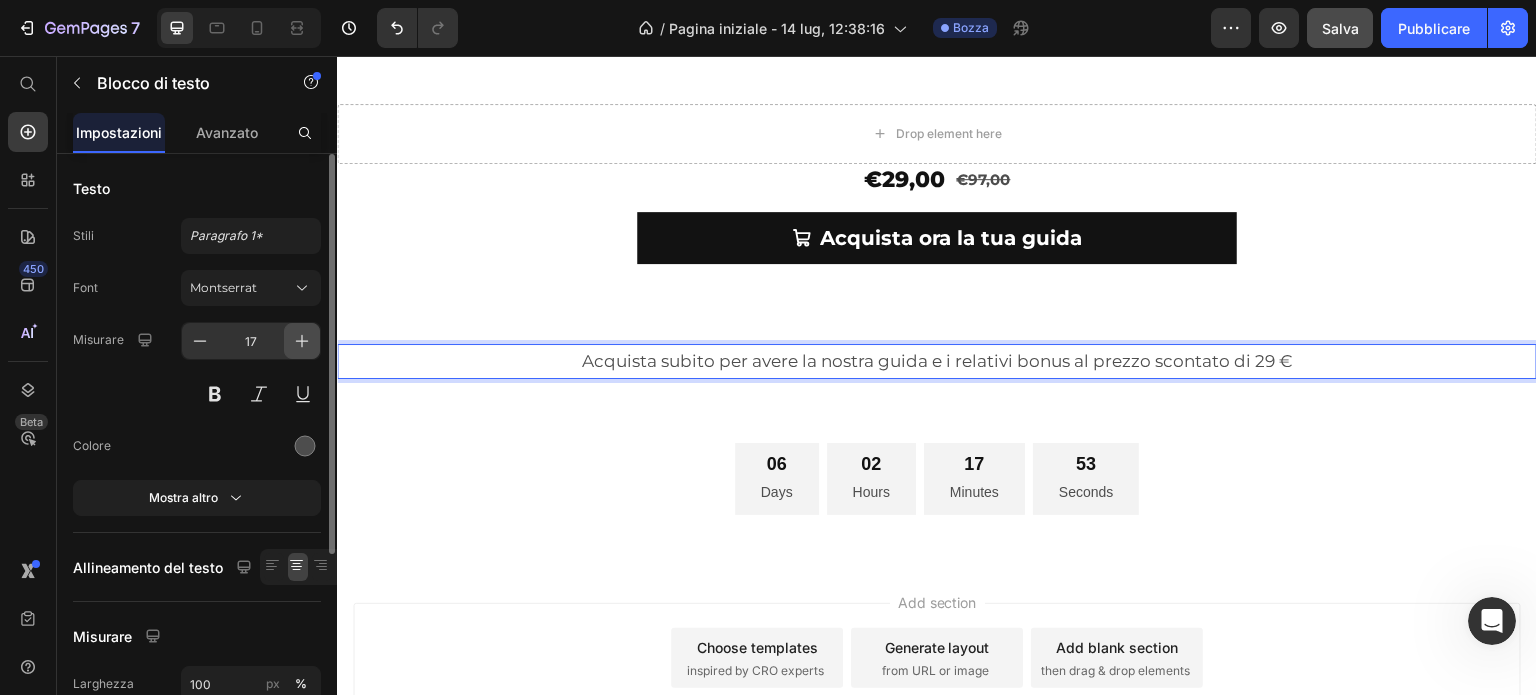 click 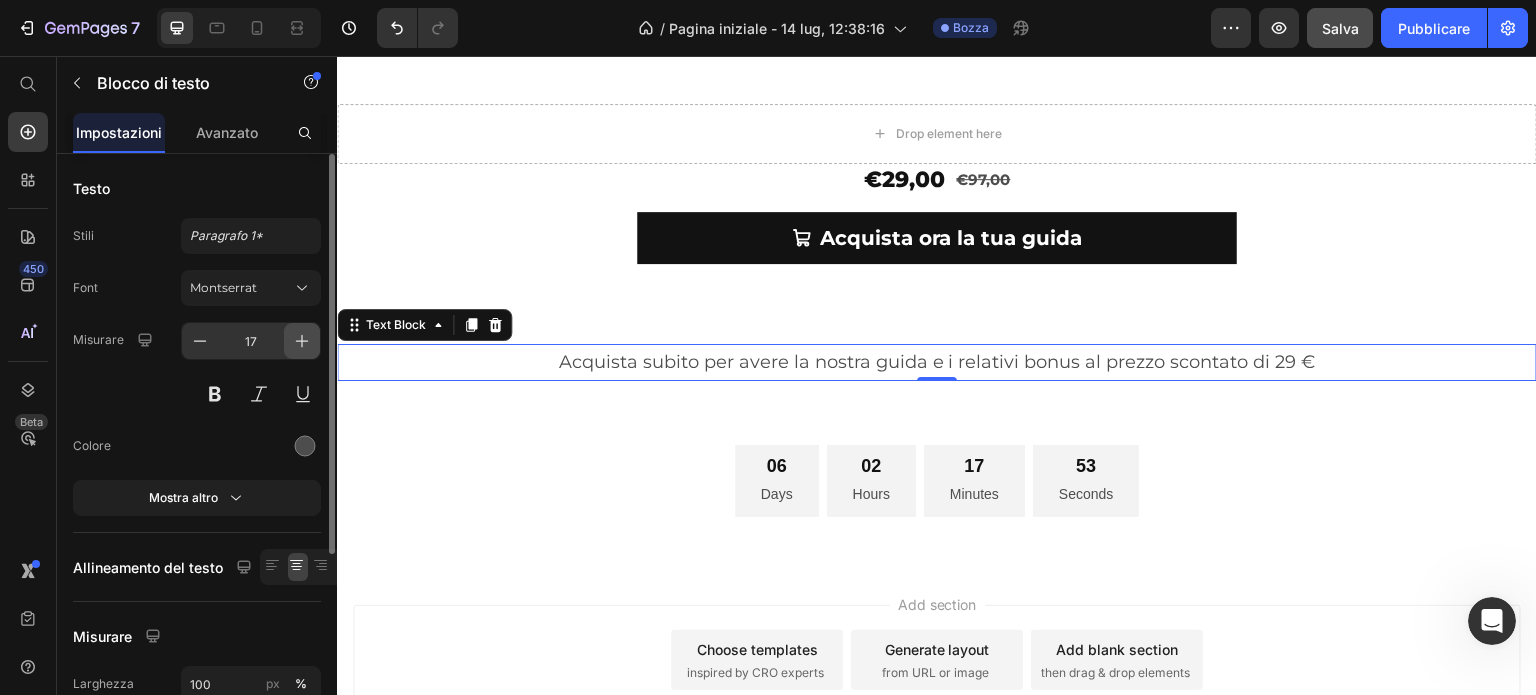 click 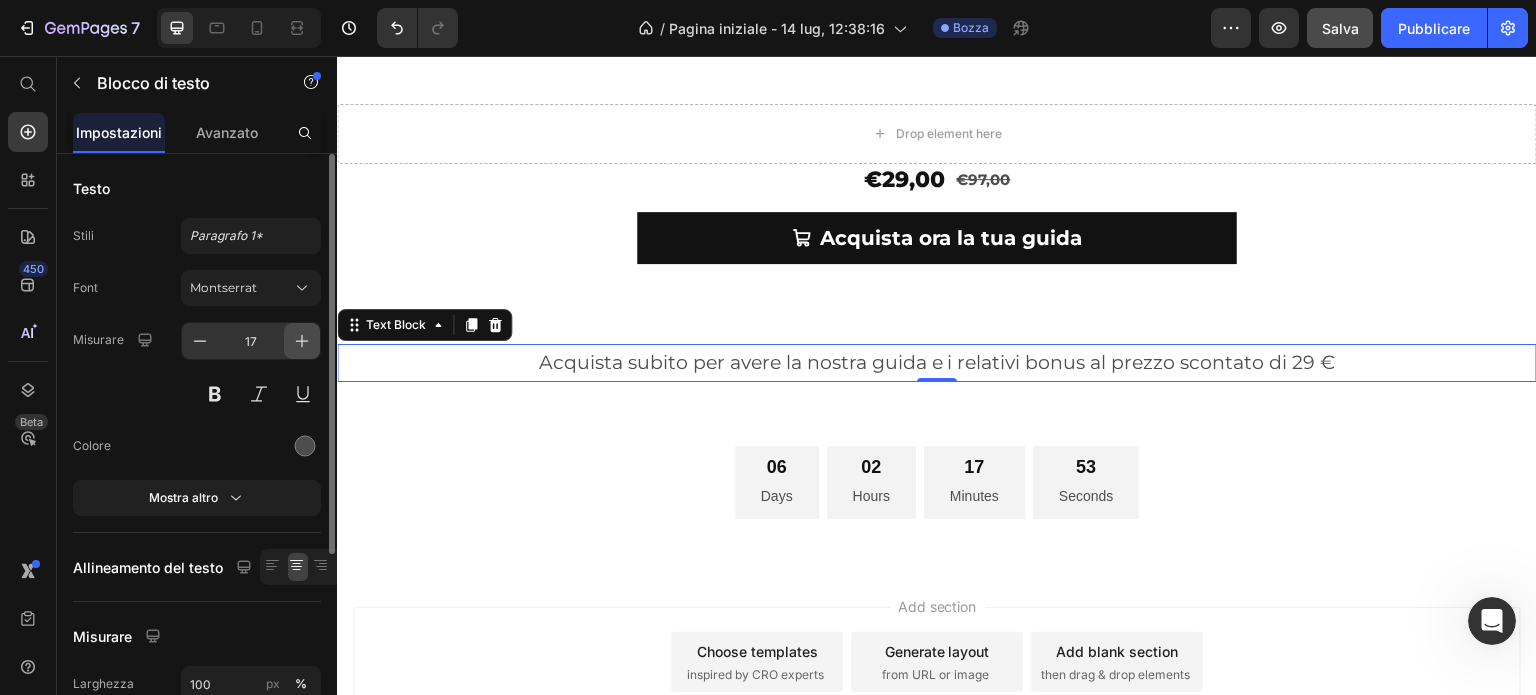 click 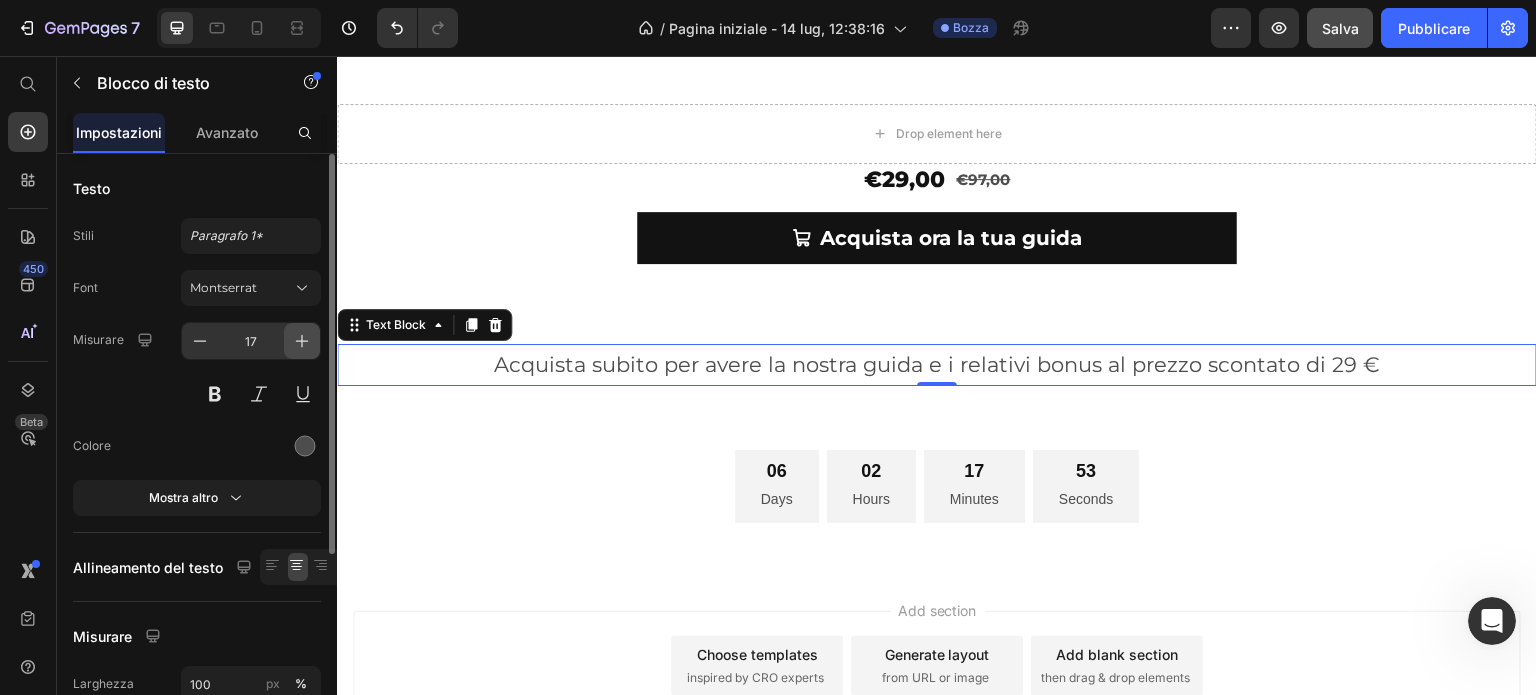 click 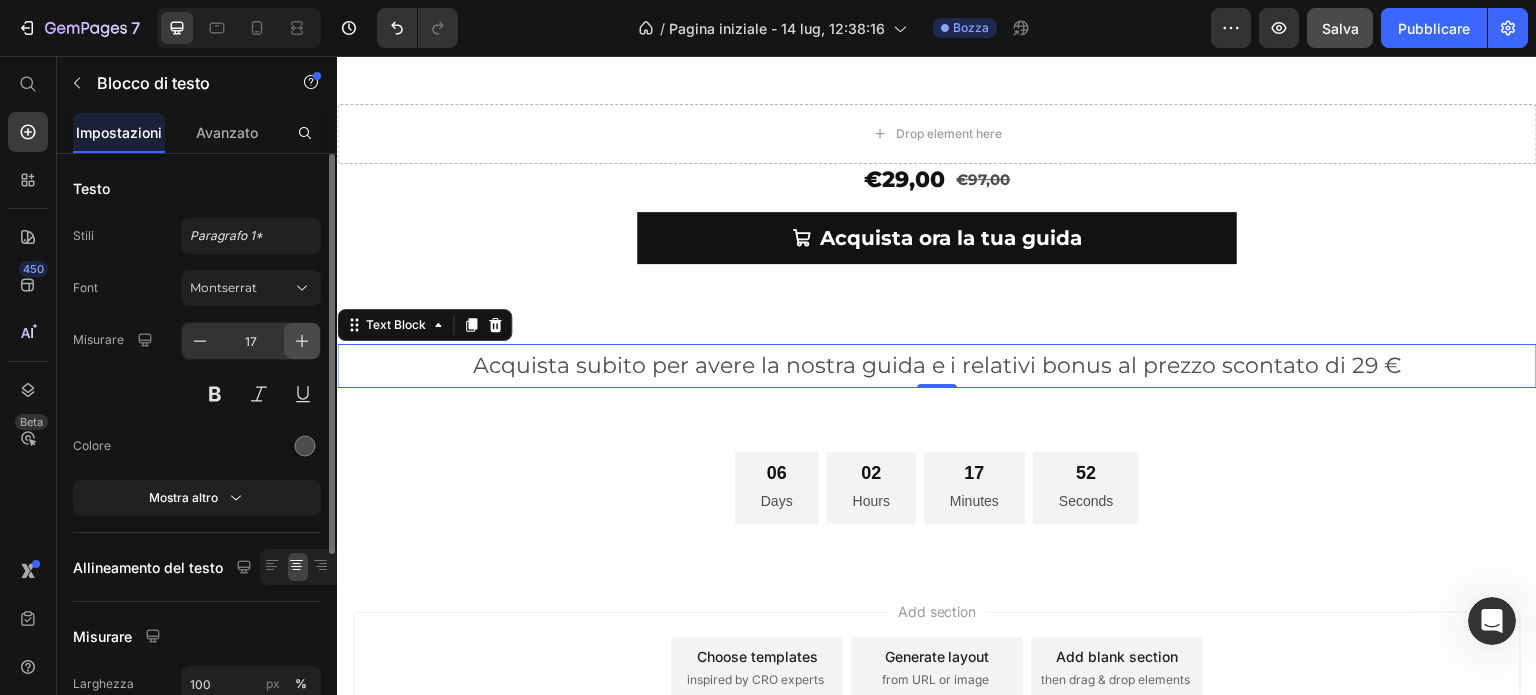 click 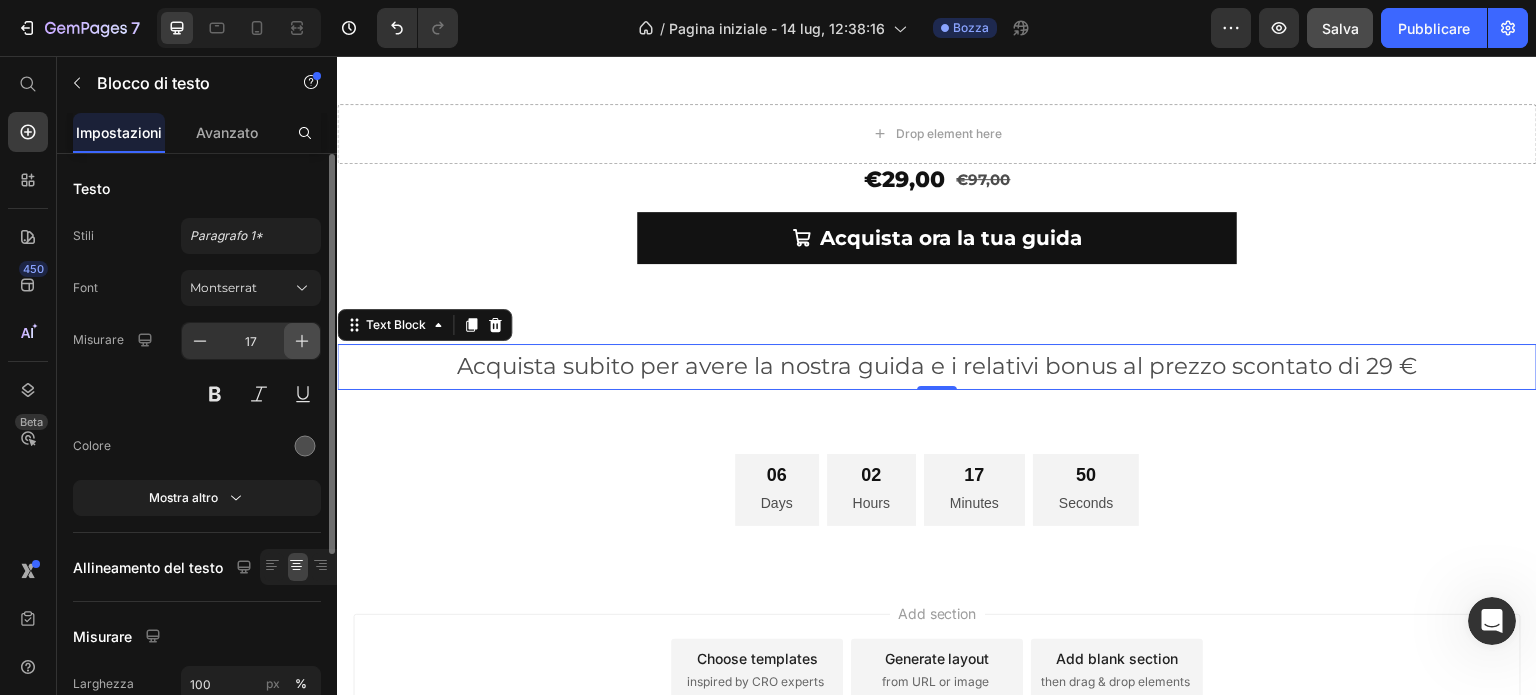 click 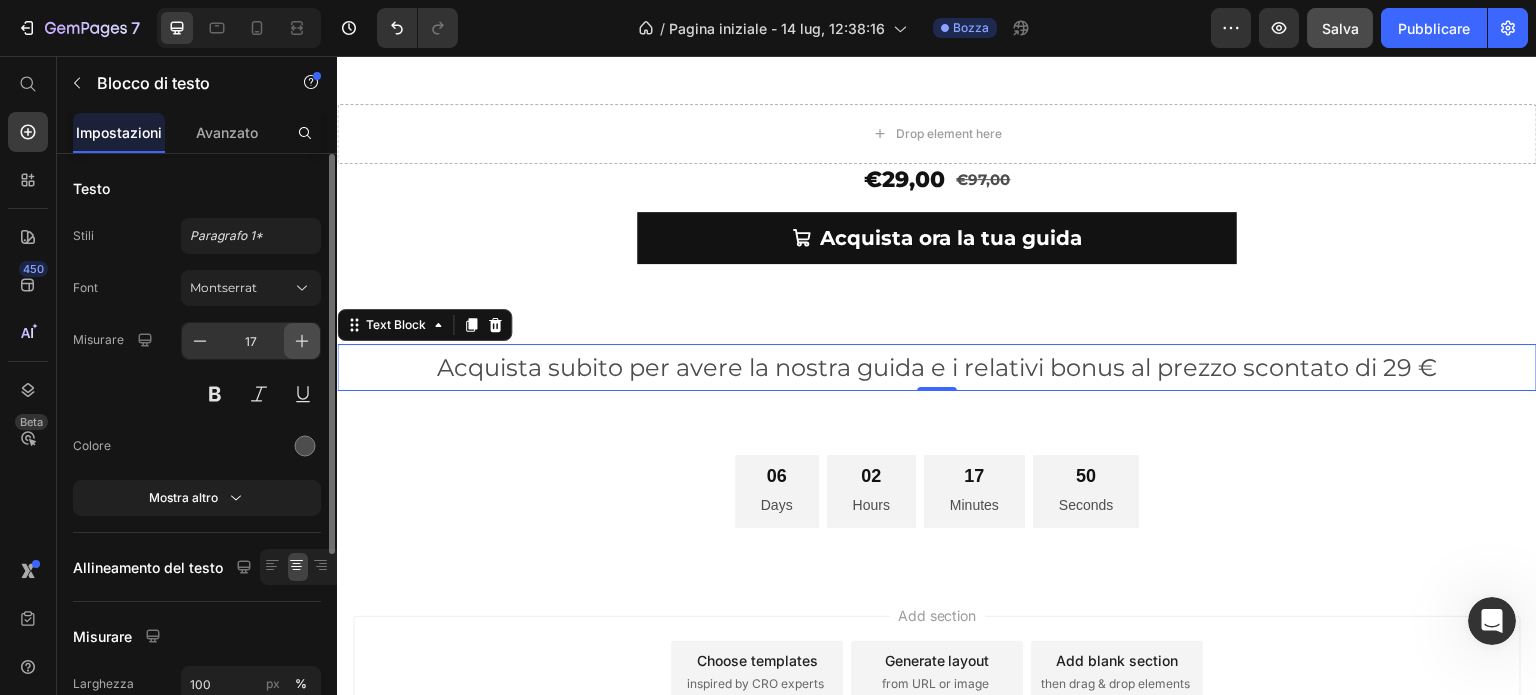 click 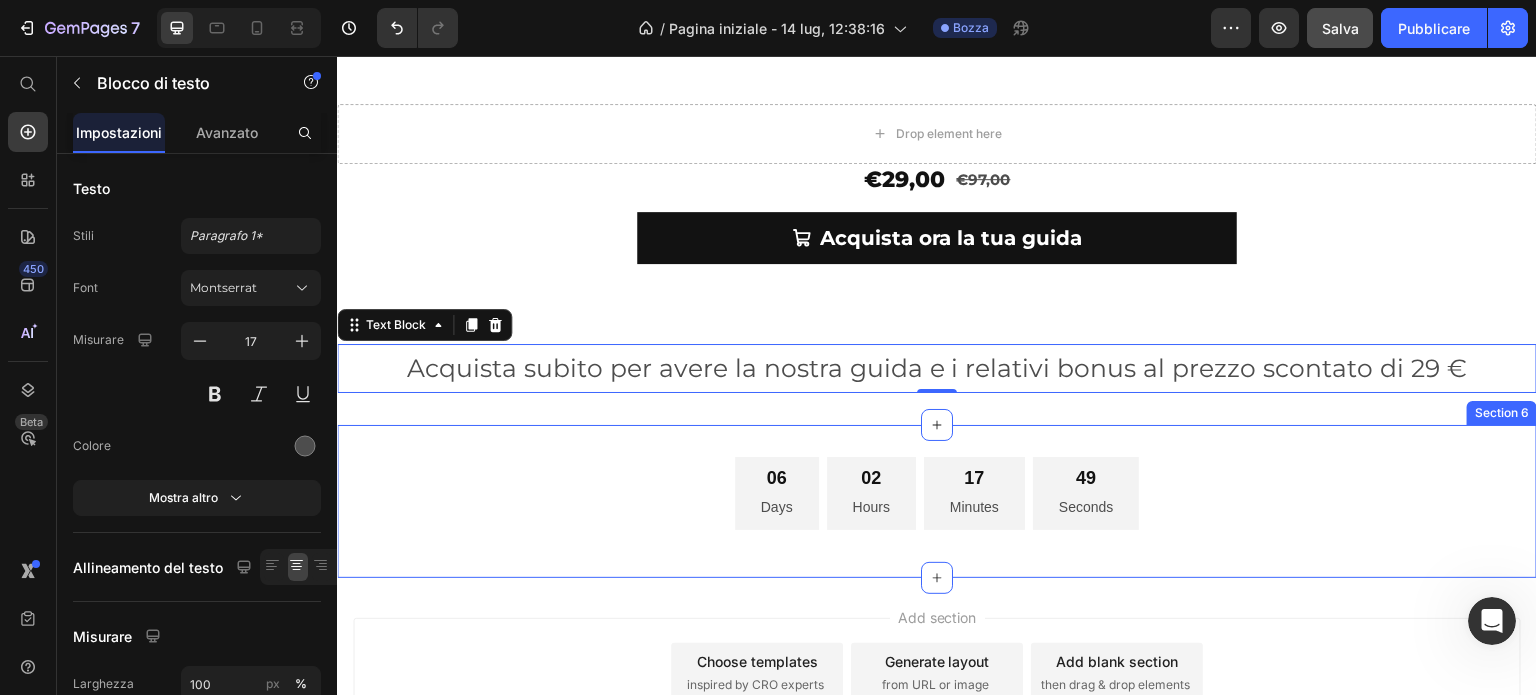 click on "[NUMBER] Days [NUMBER] Hours [NUMBER] Minutes [NUMBER] Seconds Countdown Timer" at bounding box center [937, 501] 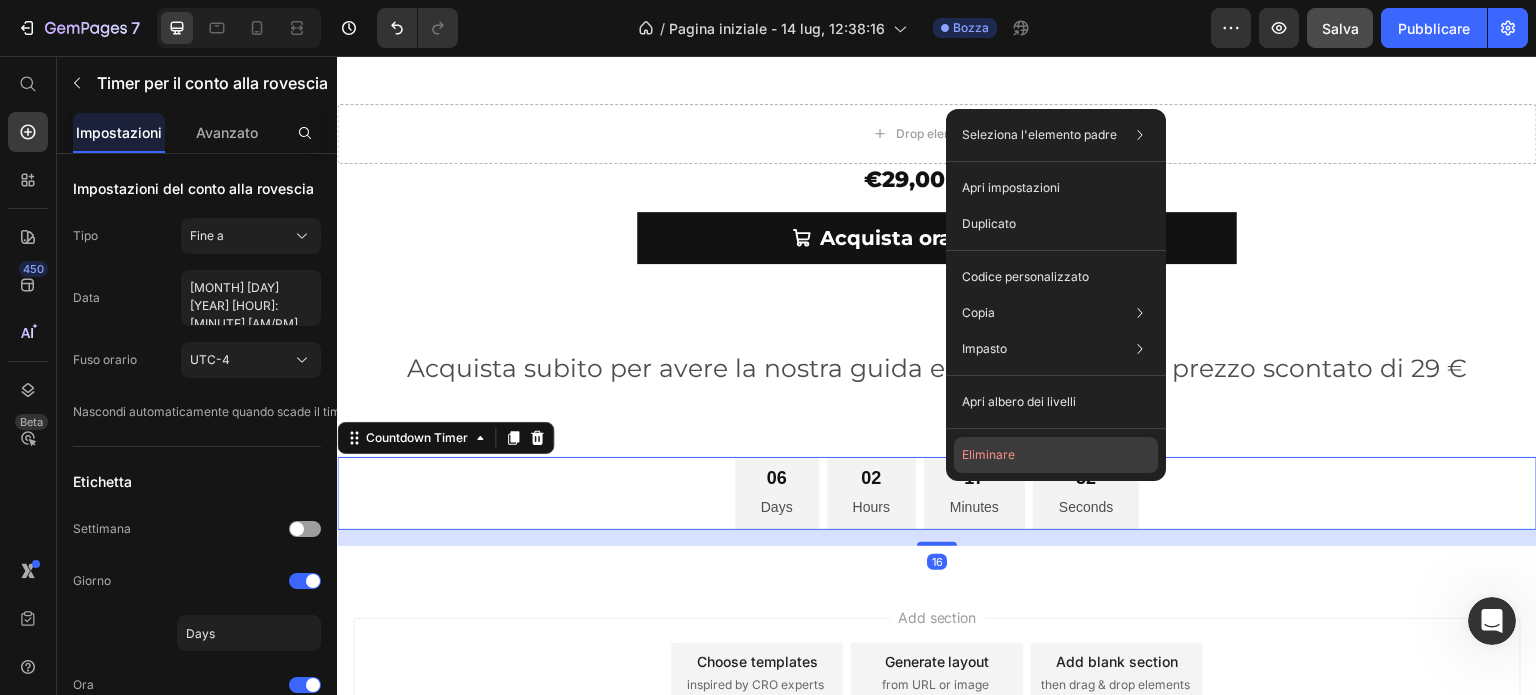 click on "Eliminare" at bounding box center [988, 454] 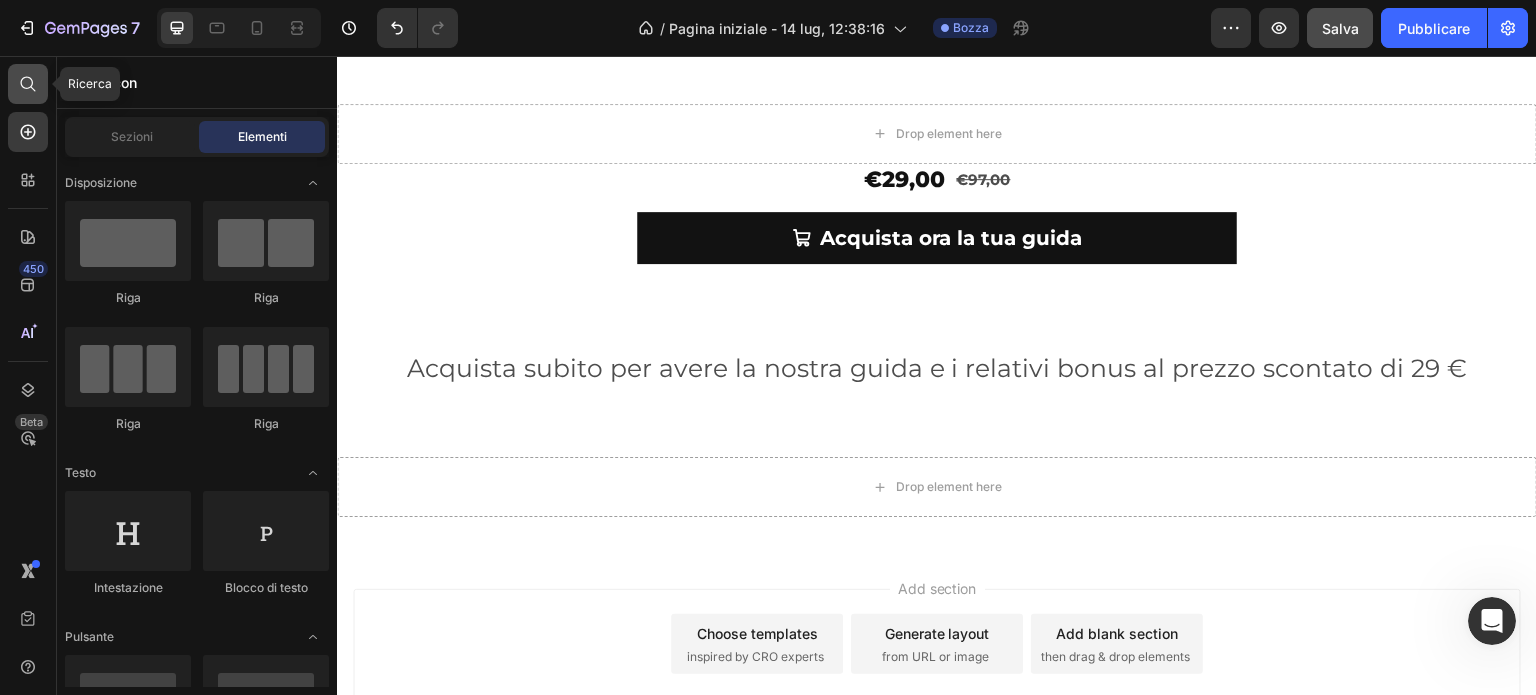 drag, startPoint x: 22, startPoint y: 79, endPoint x: 37, endPoint y: 89, distance: 18.027756 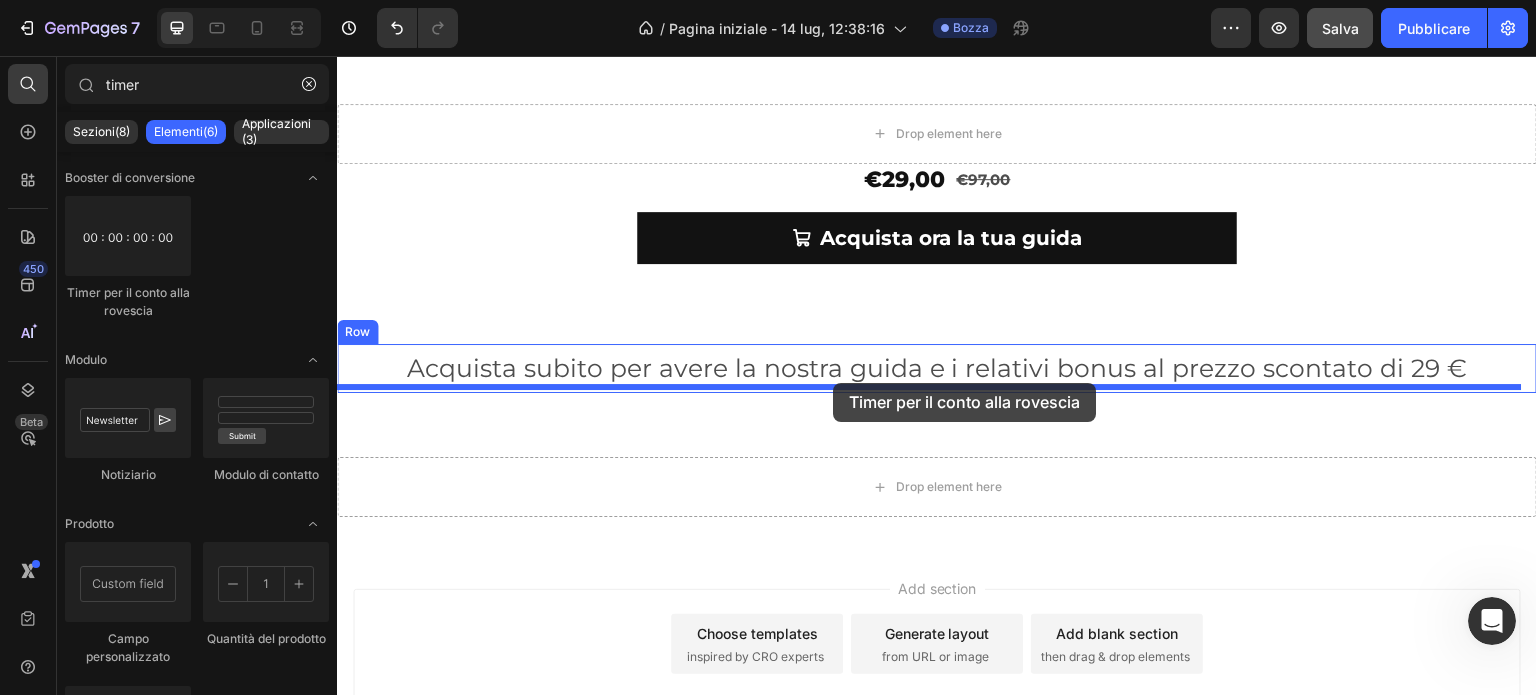 drag, startPoint x: 475, startPoint y: 305, endPoint x: 833, endPoint y: 383, distance: 366.39868 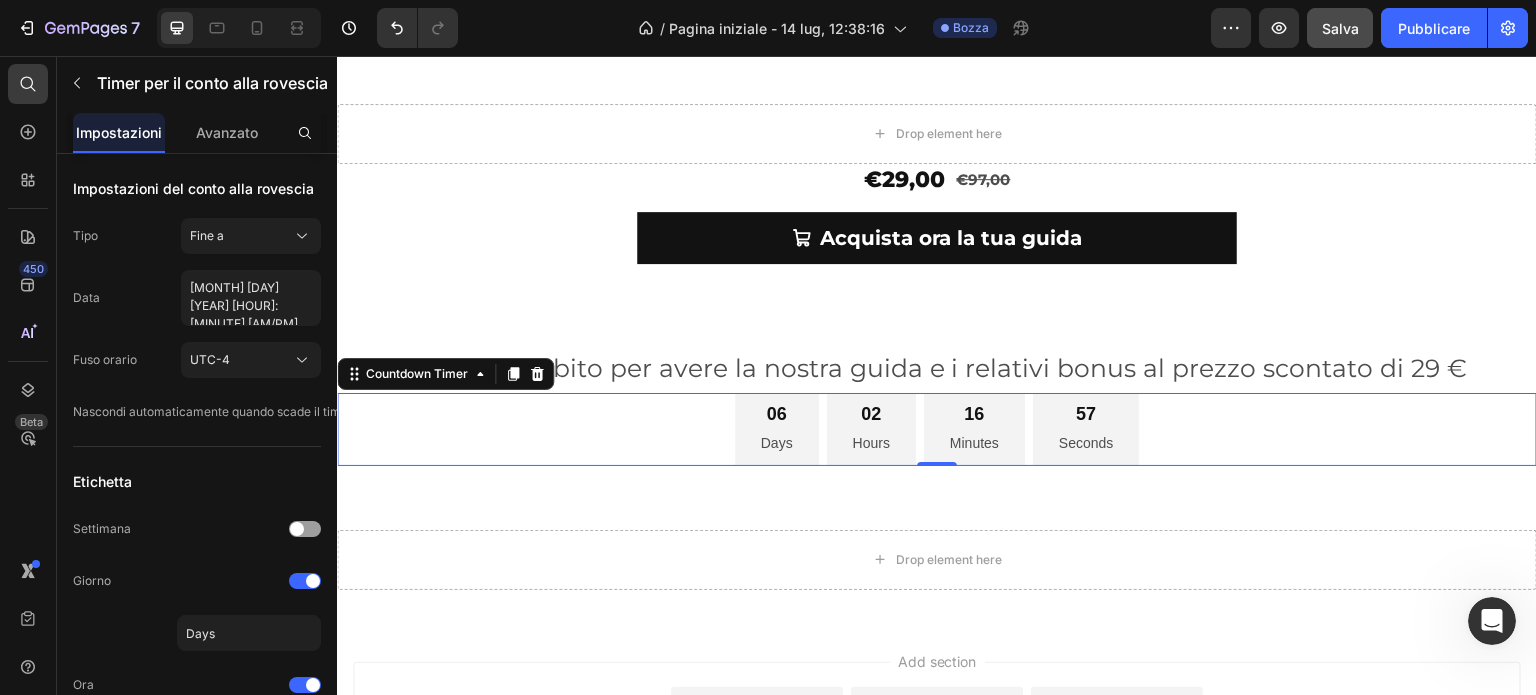 click on "[NUMBER] Days [NUMBER] Hours [NUMBER] Minutes [NUMBER] Seconds" at bounding box center (937, 429) 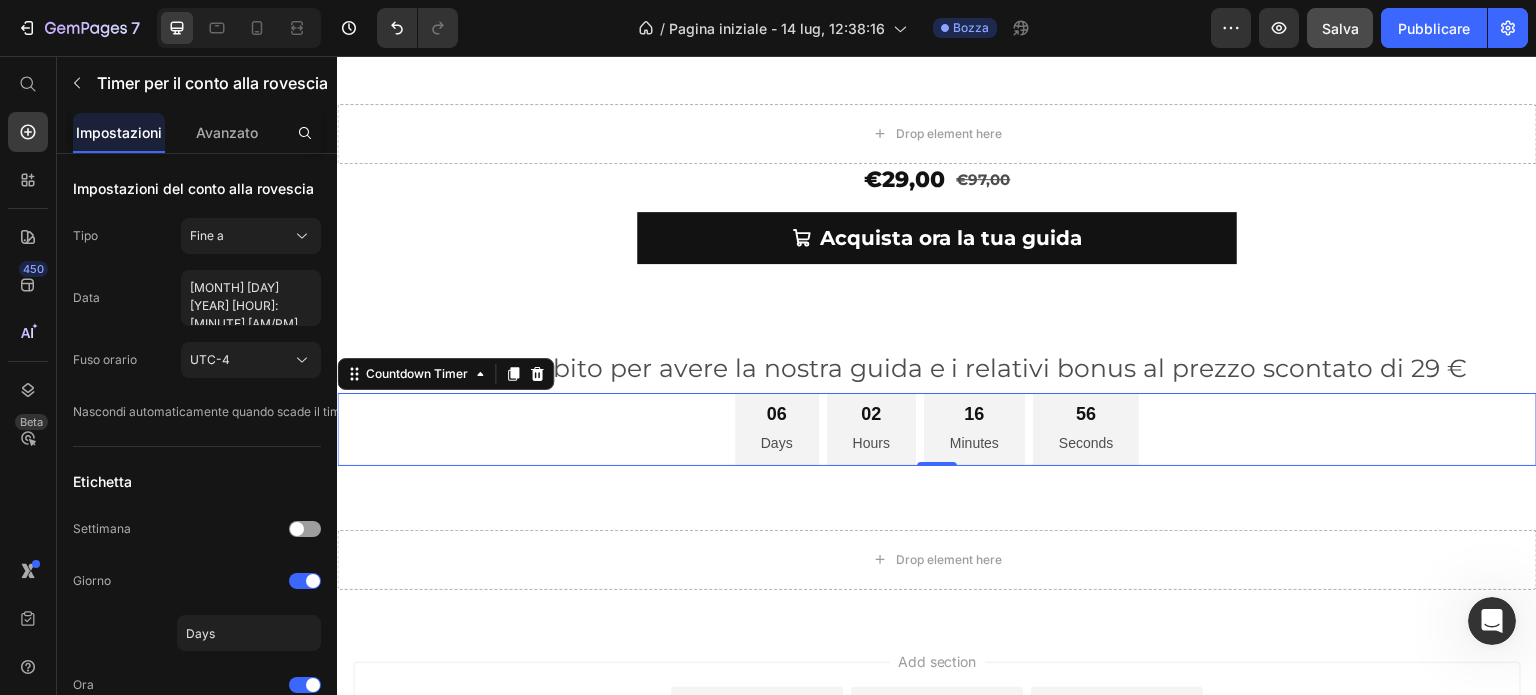 click on "06" at bounding box center [777, 414] 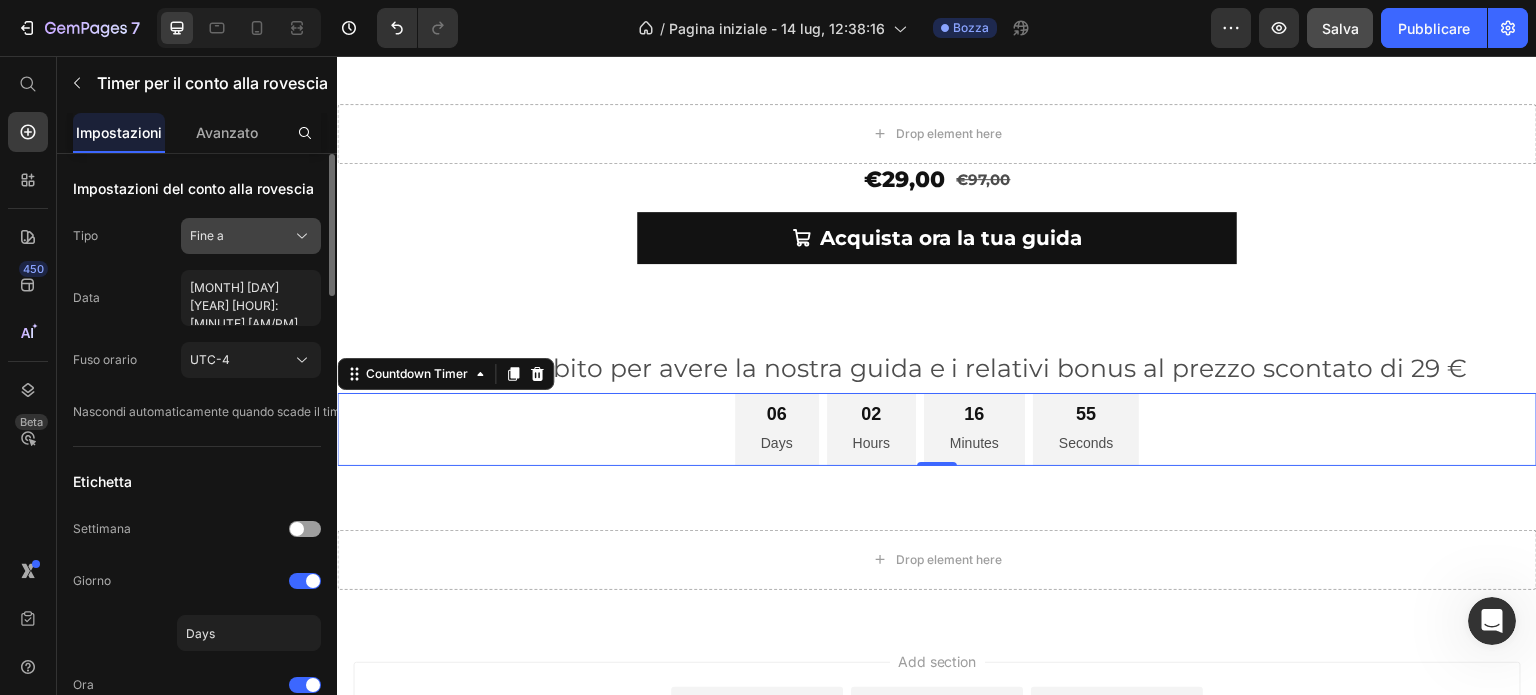 click on "Fine a" at bounding box center [251, 236] 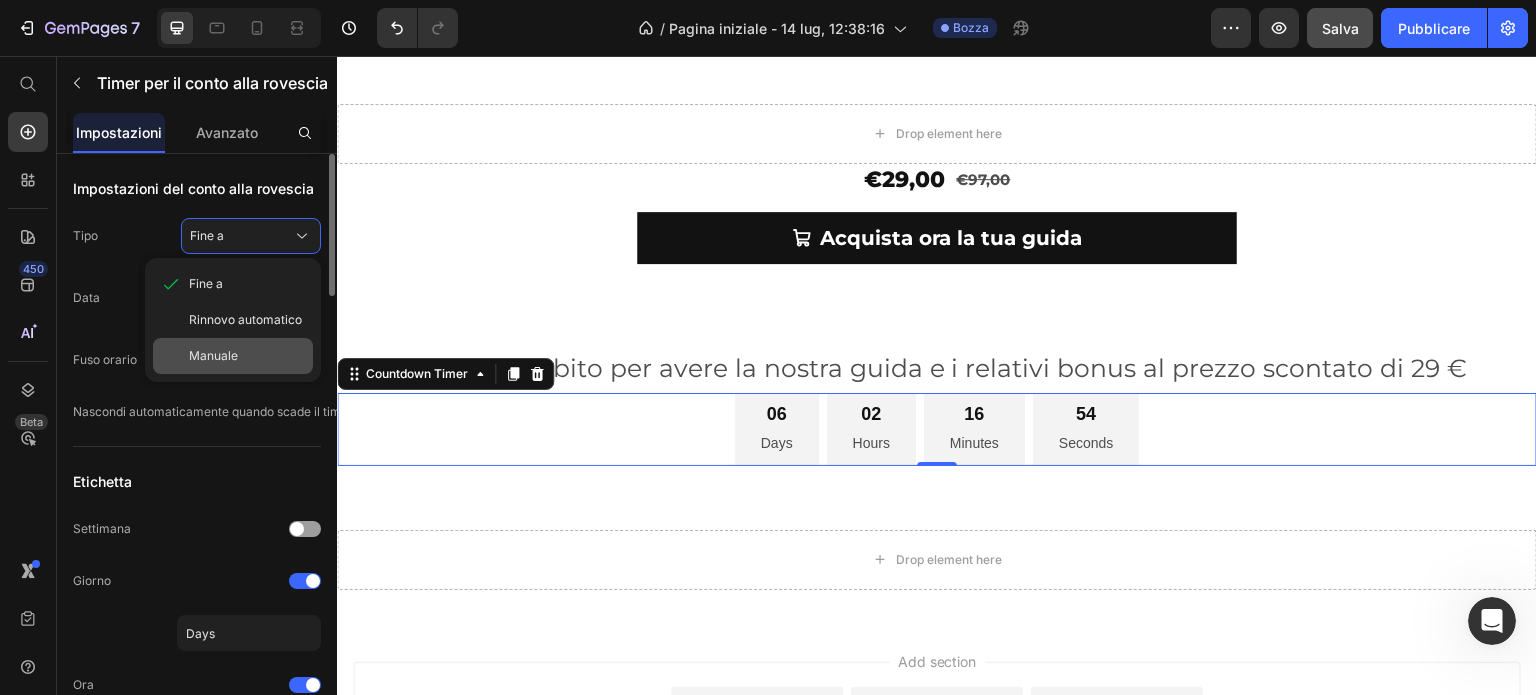 click on "Manuale" at bounding box center (247, 356) 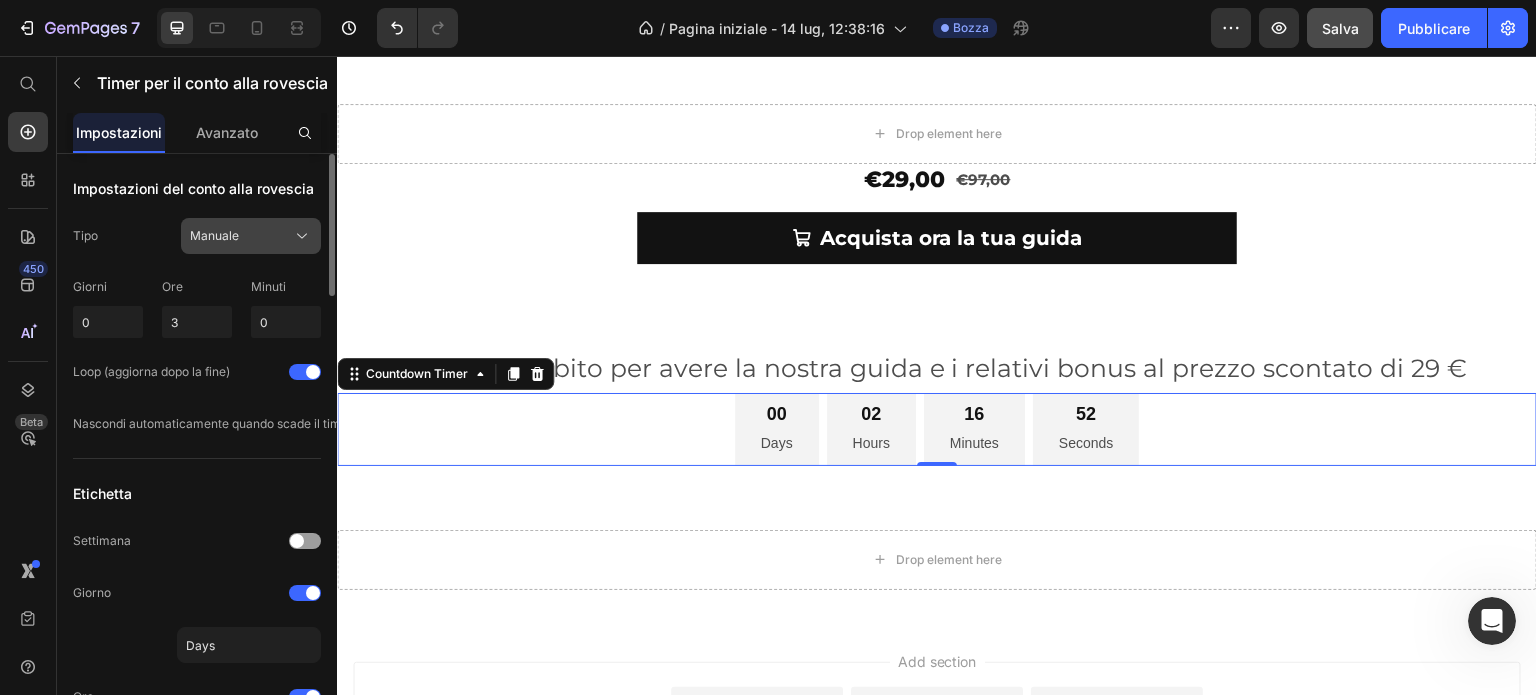 click on "Manuale" 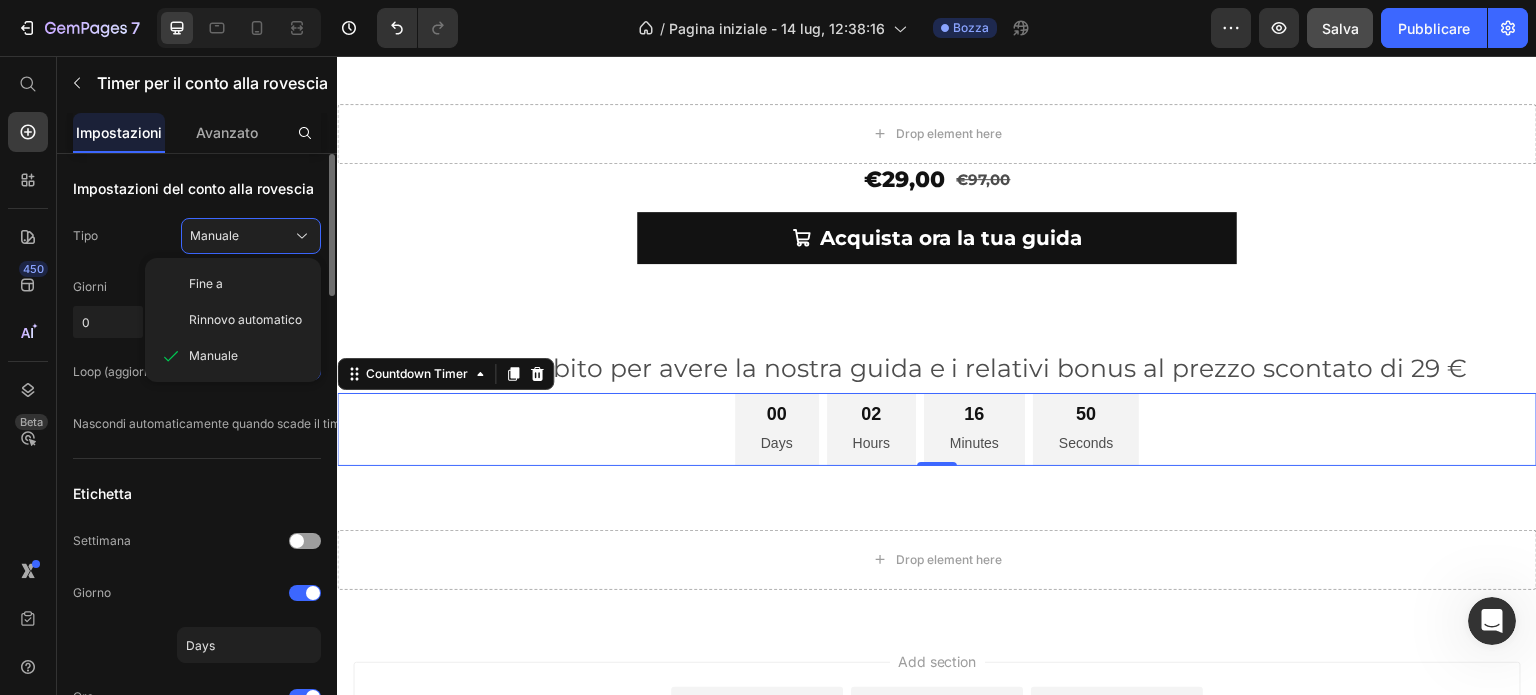 click on "Tipo Manuale Fine a Rinnovo automatico Manuale" 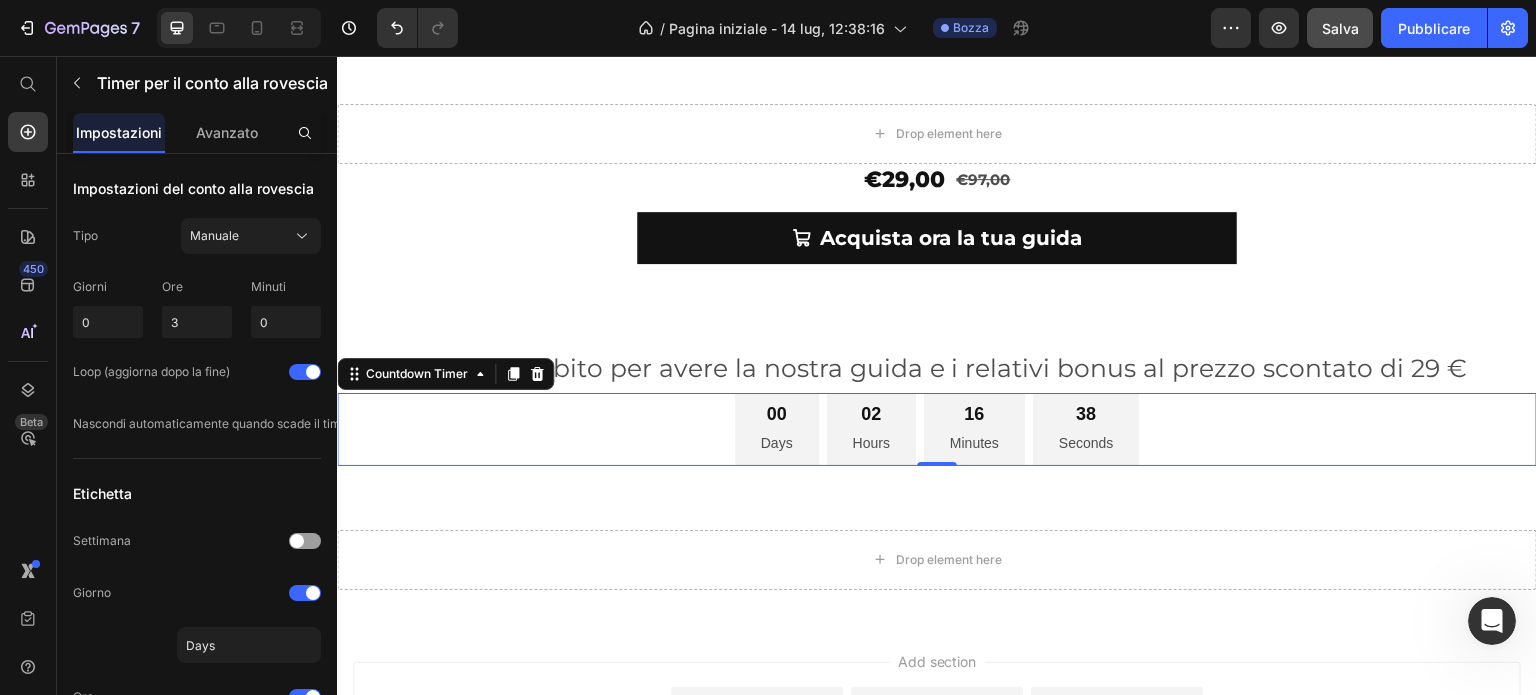 click on "00" at bounding box center [777, 414] 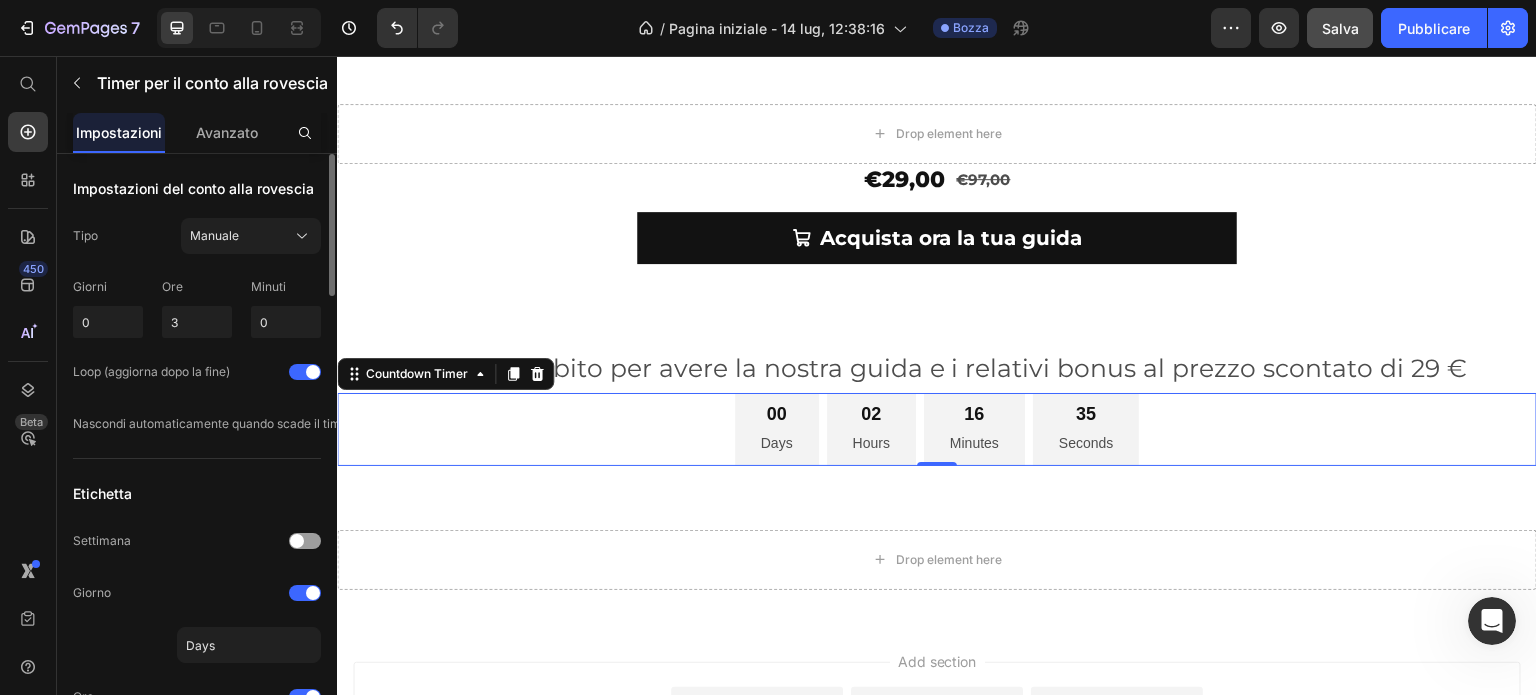 scroll, scrollTop: 300, scrollLeft: 0, axis: vertical 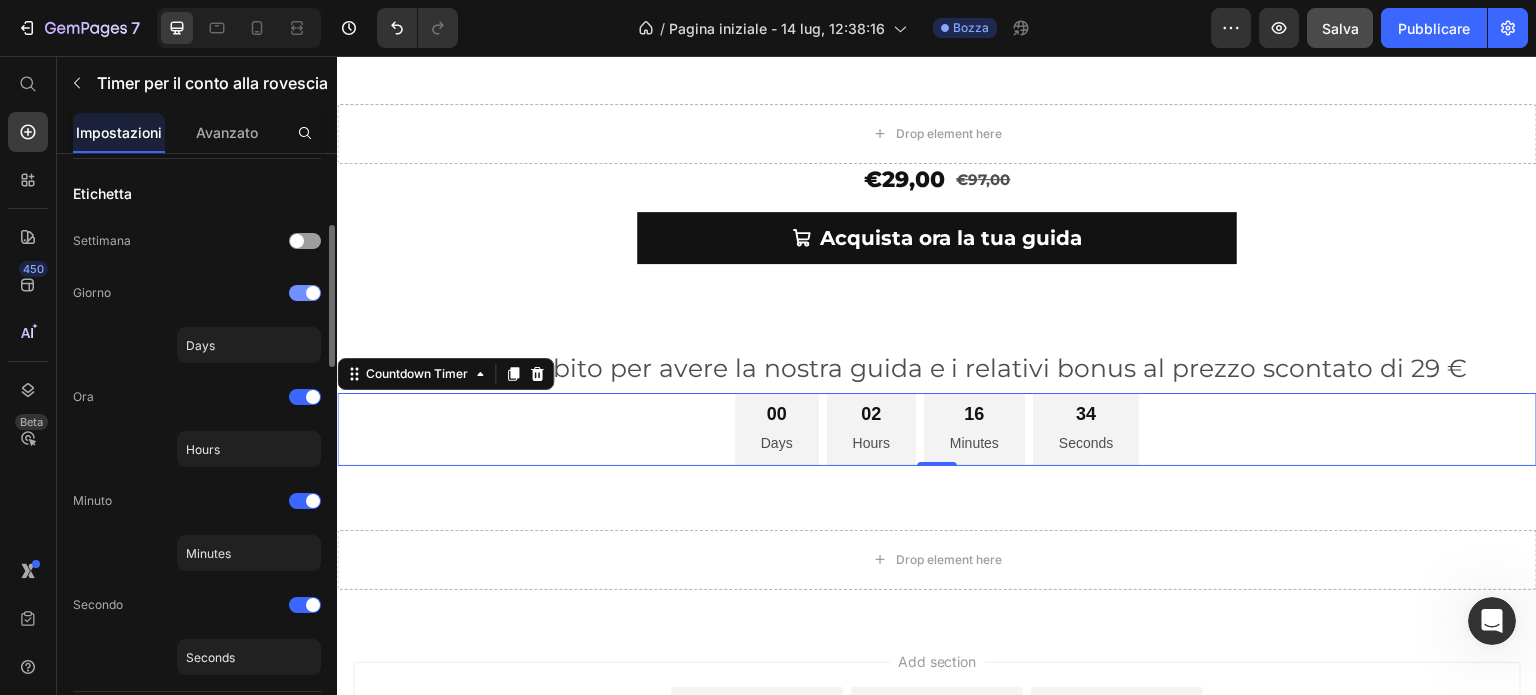 click at bounding box center [305, 293] 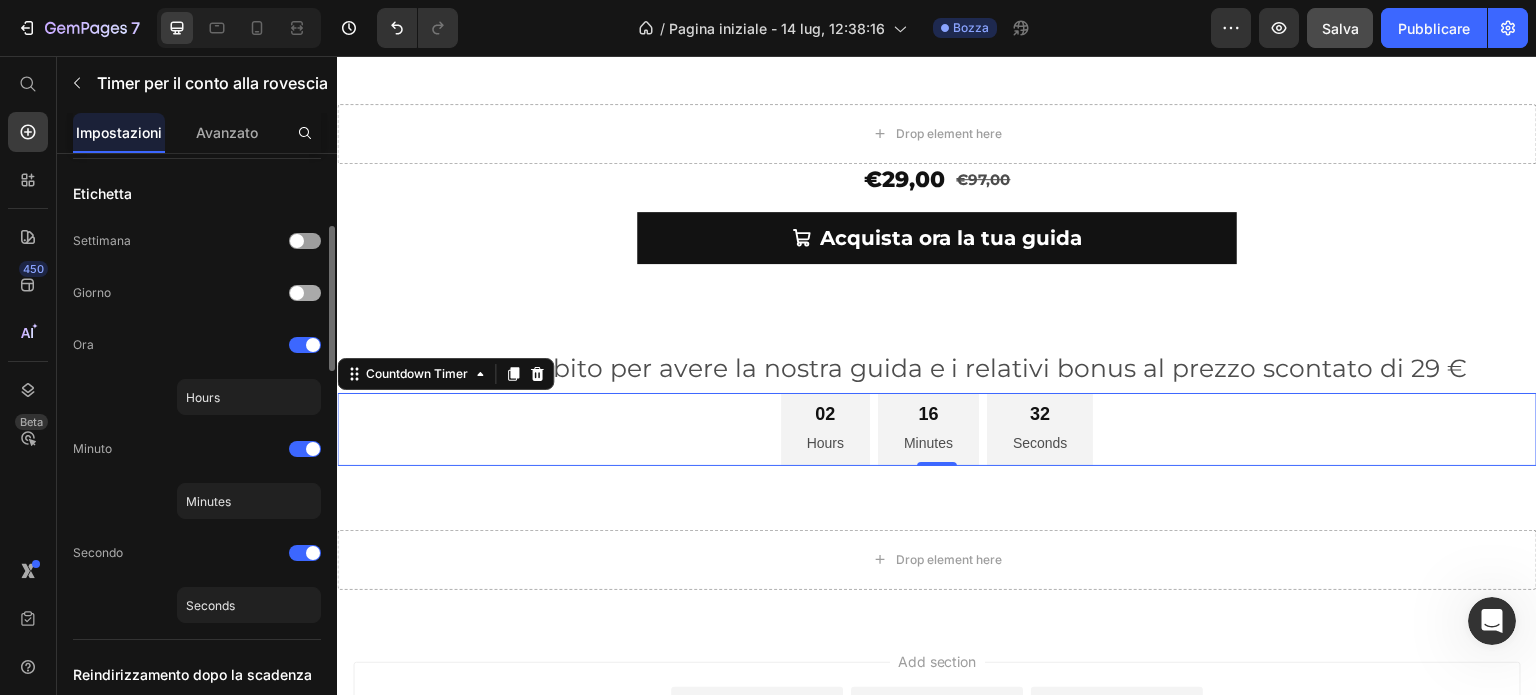 click at bounding box center [305, 293] 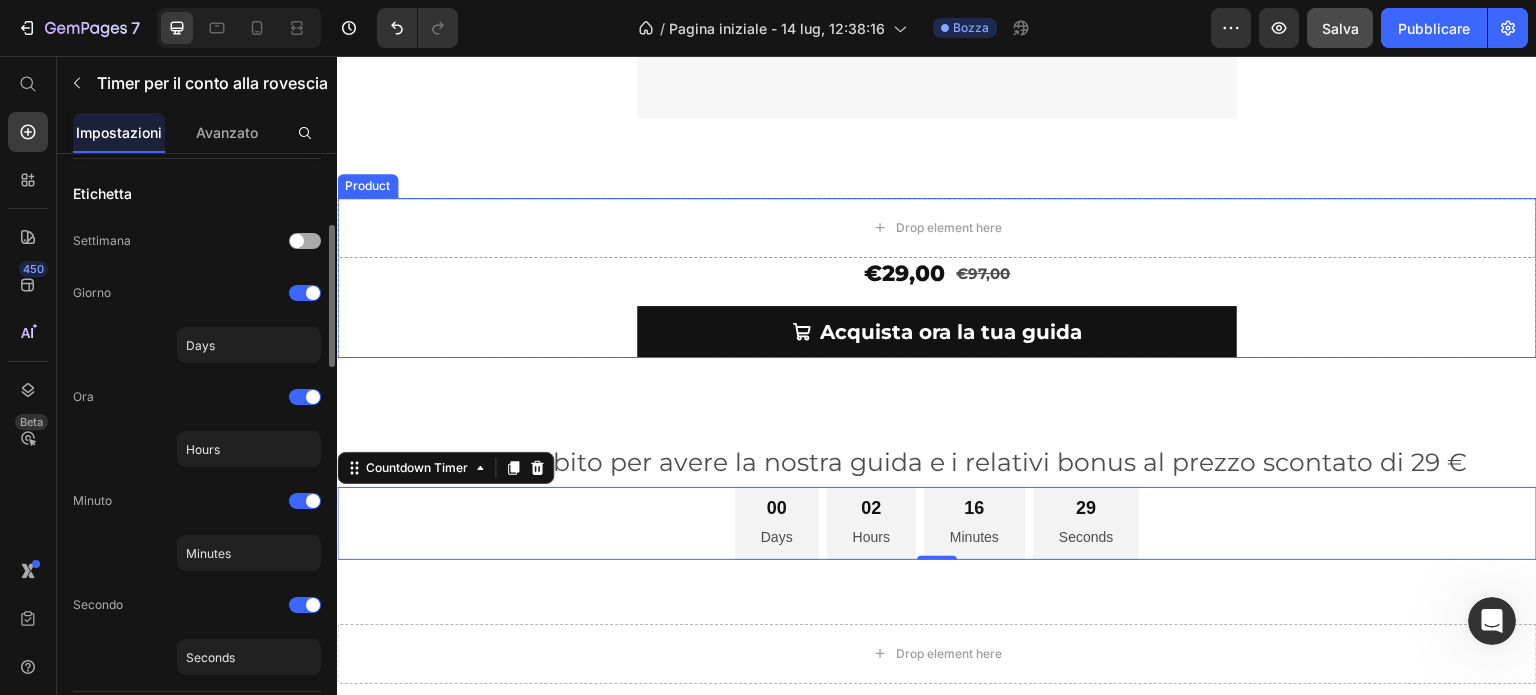 scroll, scrollTop: 599, scrollLeft: 0, axis: vertical 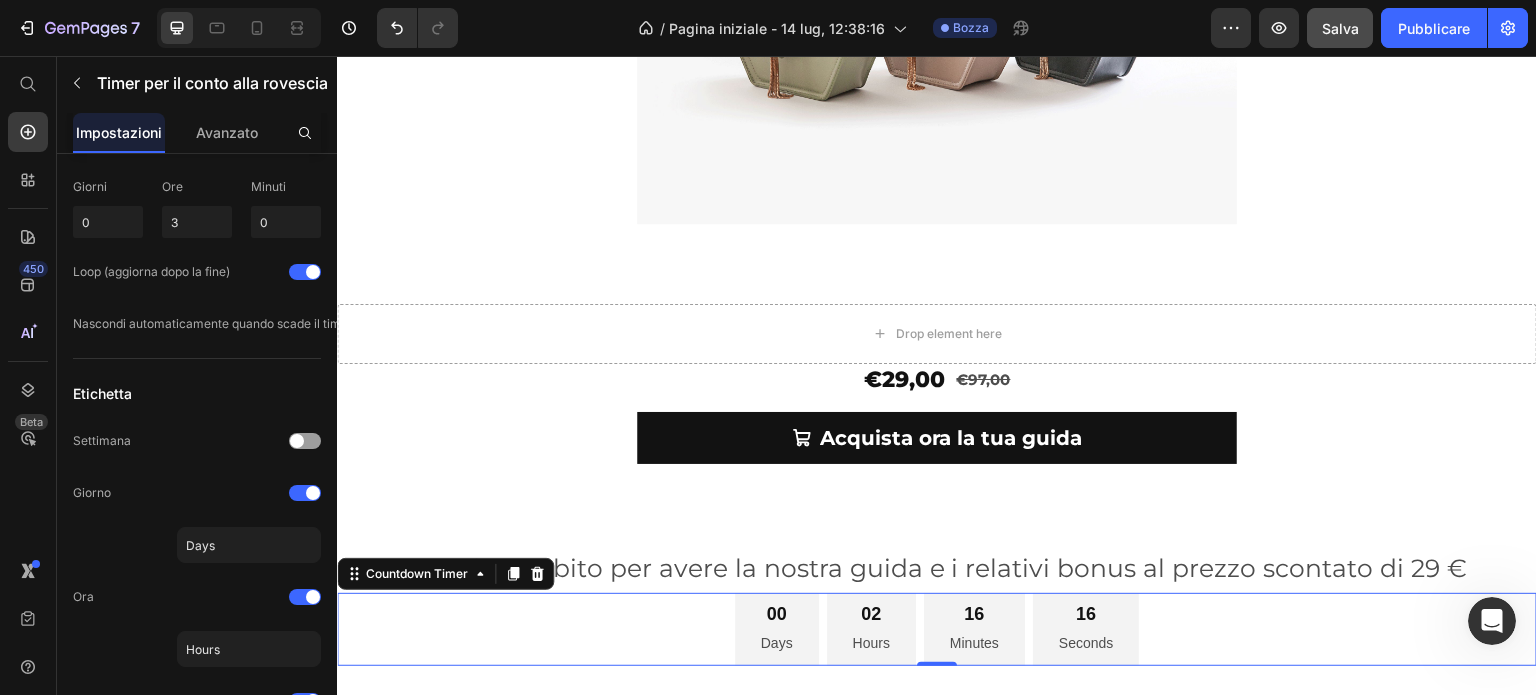click on "02" at bounding box center [871, 614] 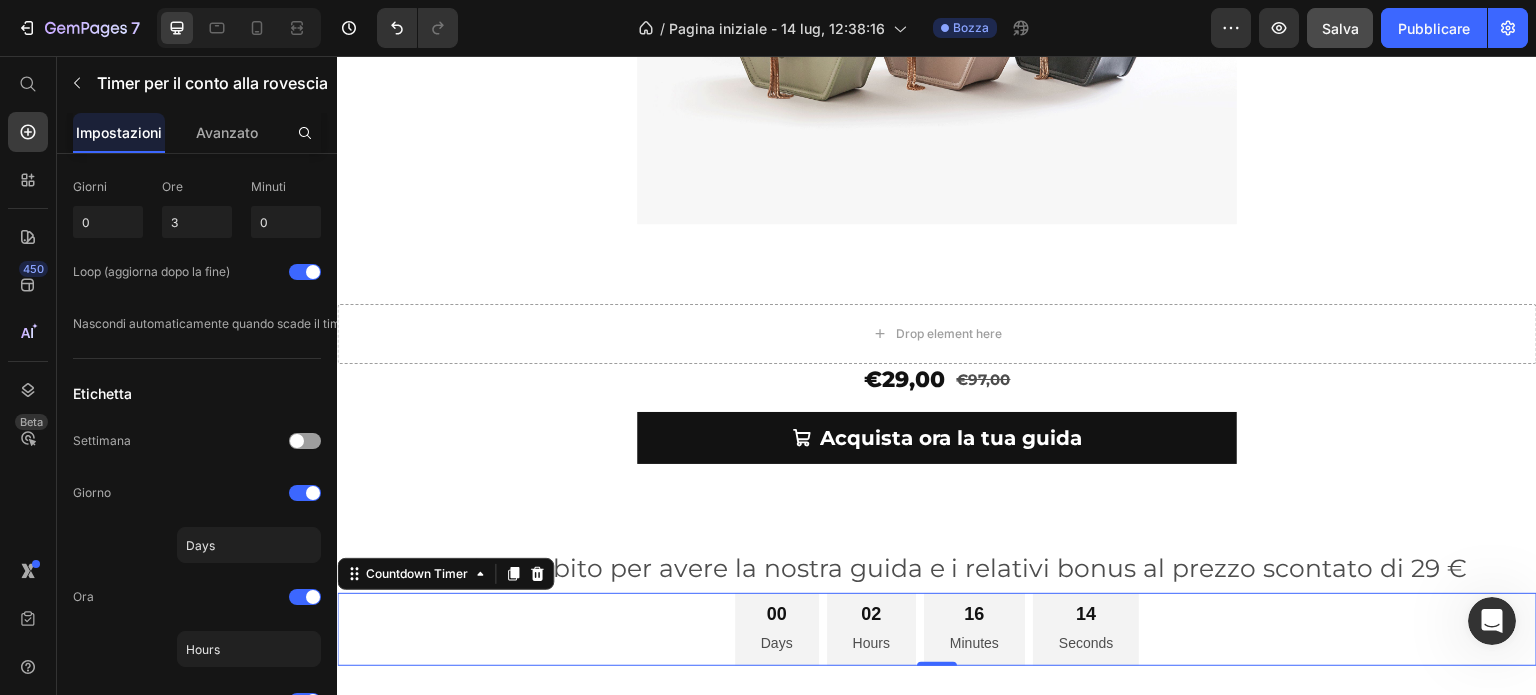 click on "Hours" at bounding box center [871, 643] 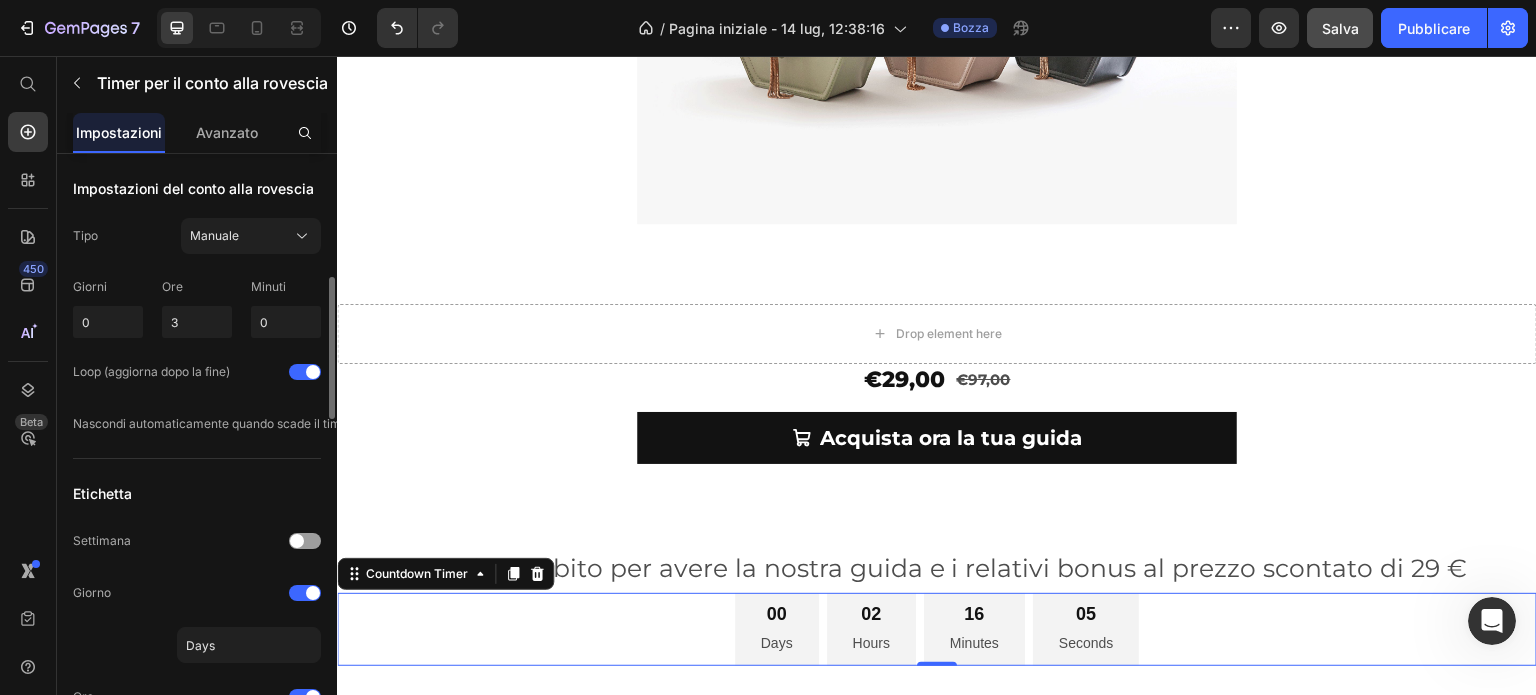 scroll, scrollTop: 300, scrollLeft: 0, axis: vertical 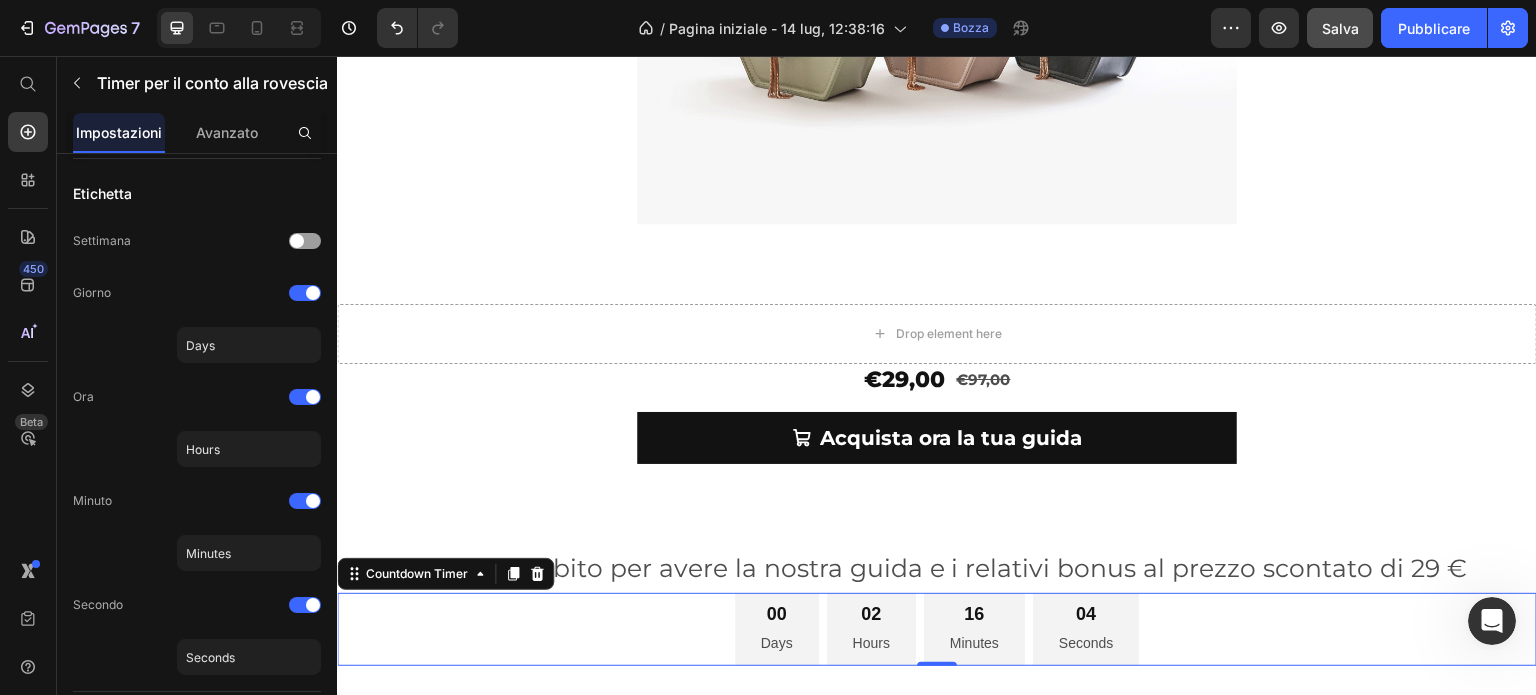 click on "00" at bounding box center (777, 614) 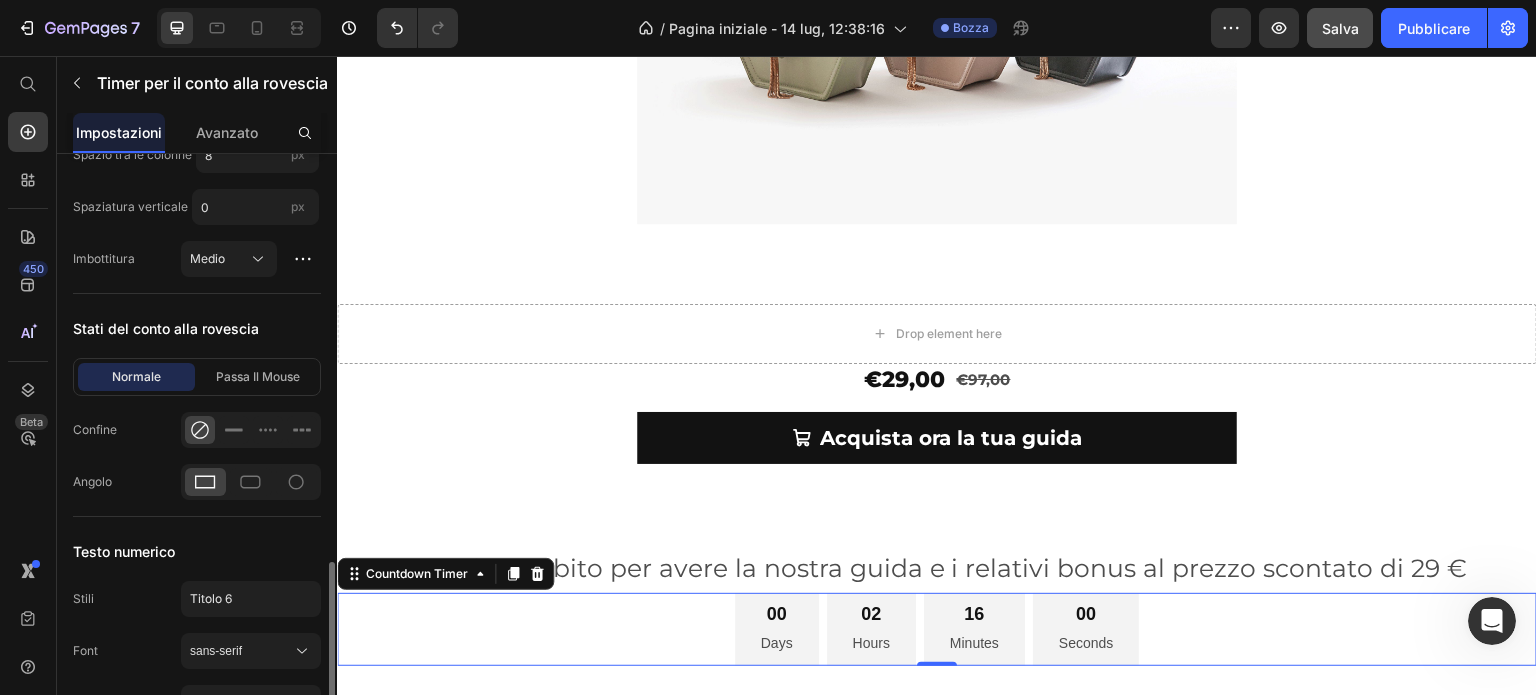 scroll, scrollTop: 1400, scrollLeft: 0, axis: vertical 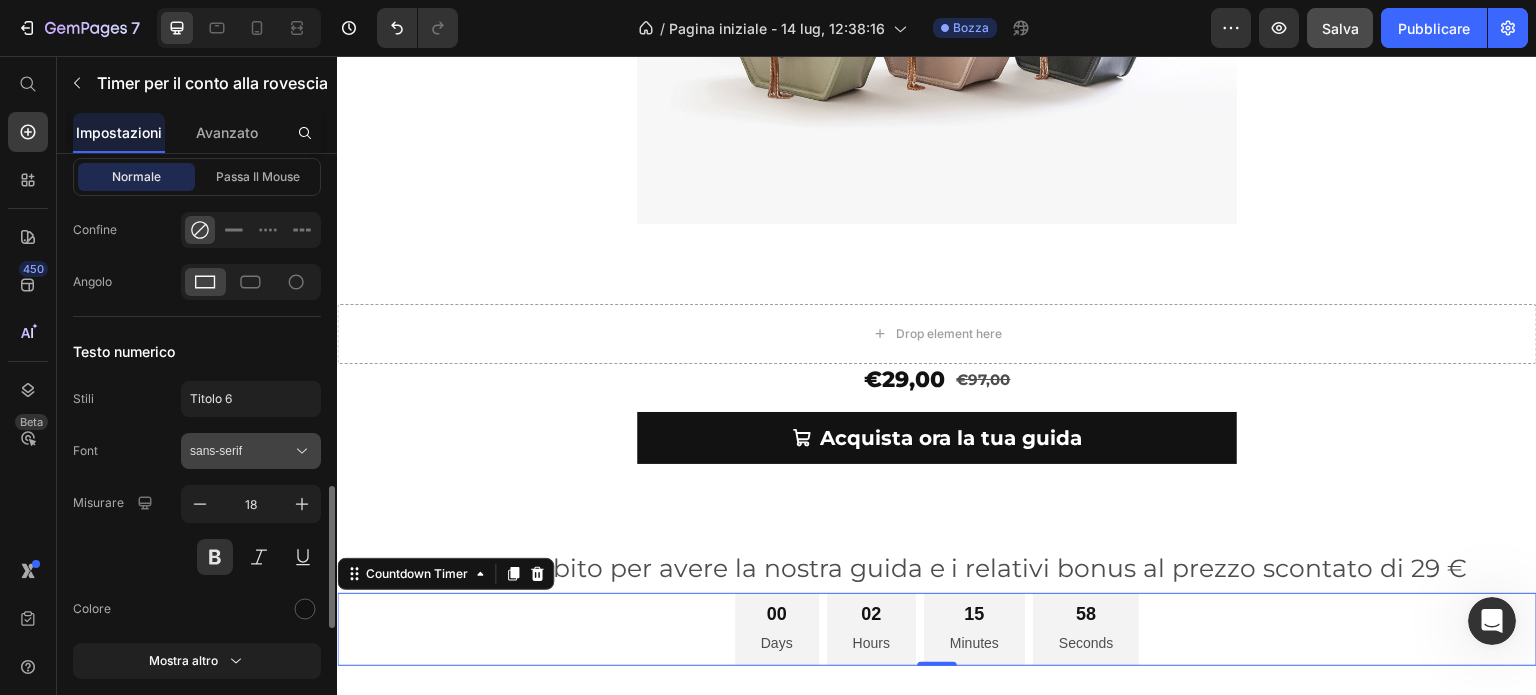 click 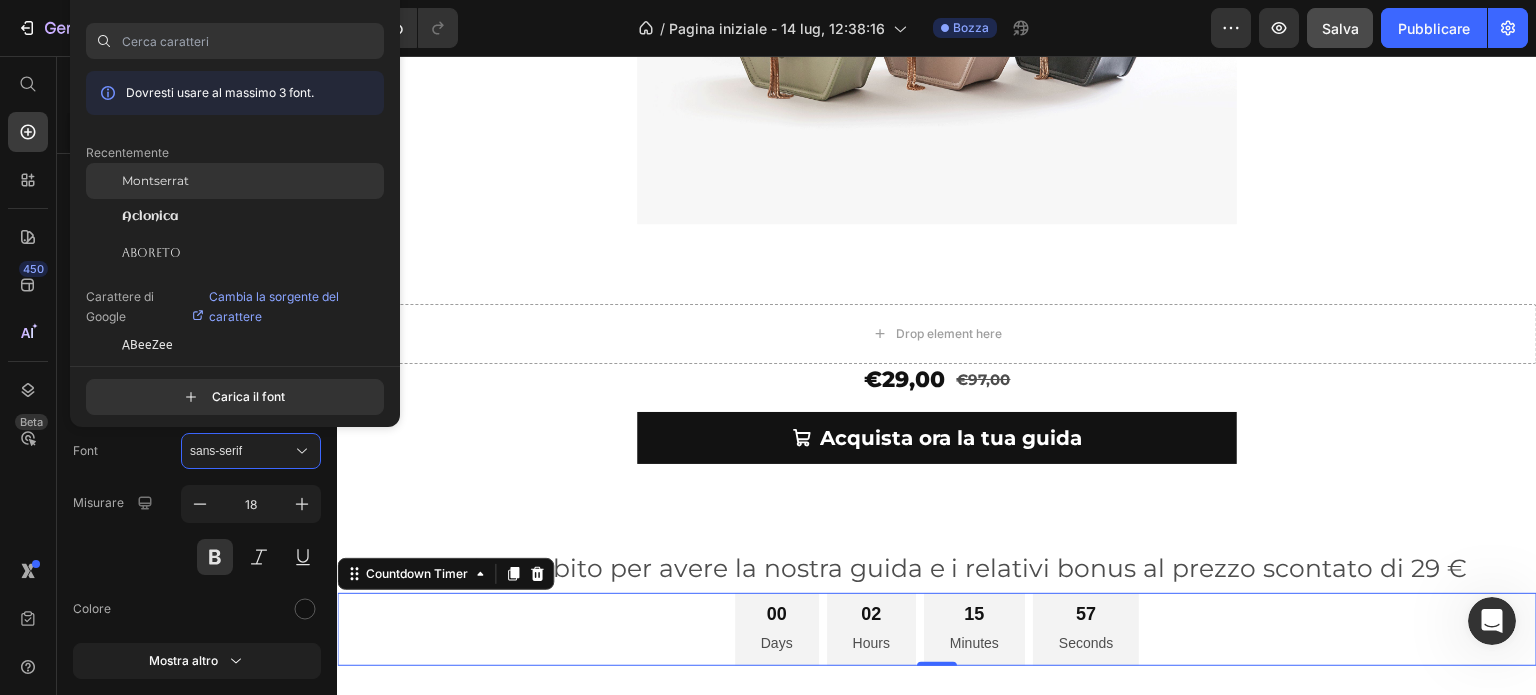 click on "Montserrat" 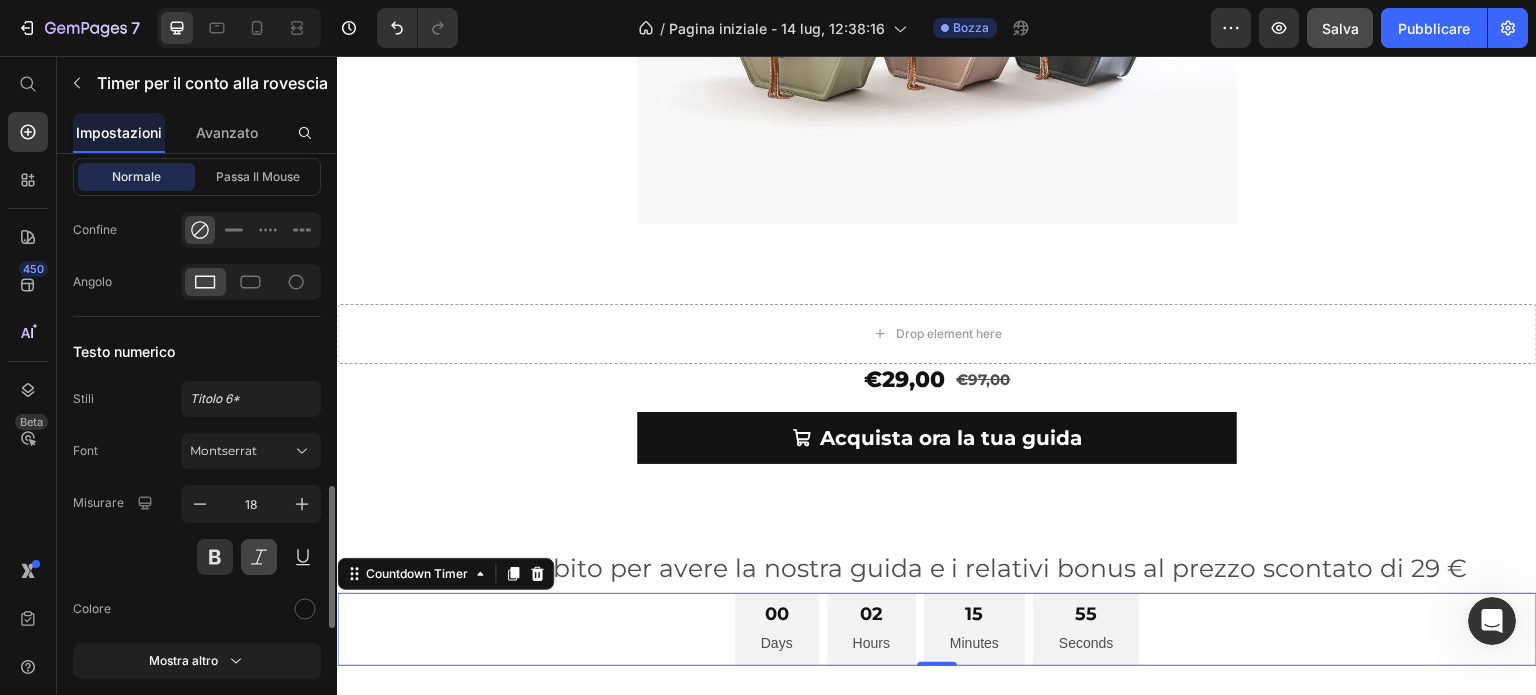 scroll, scrollTop: 1500, scrollLeft: 0, axis: vertical 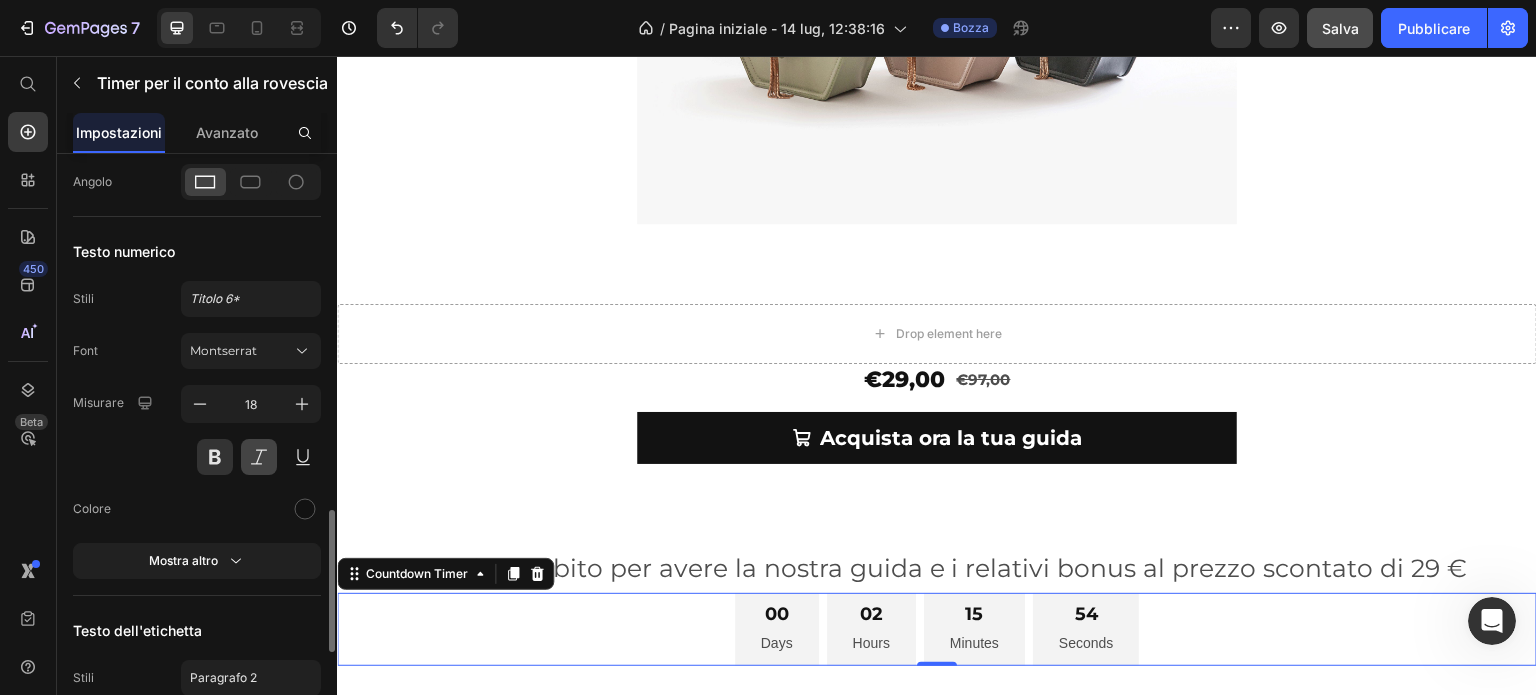 click at bounding box center (259, 457) 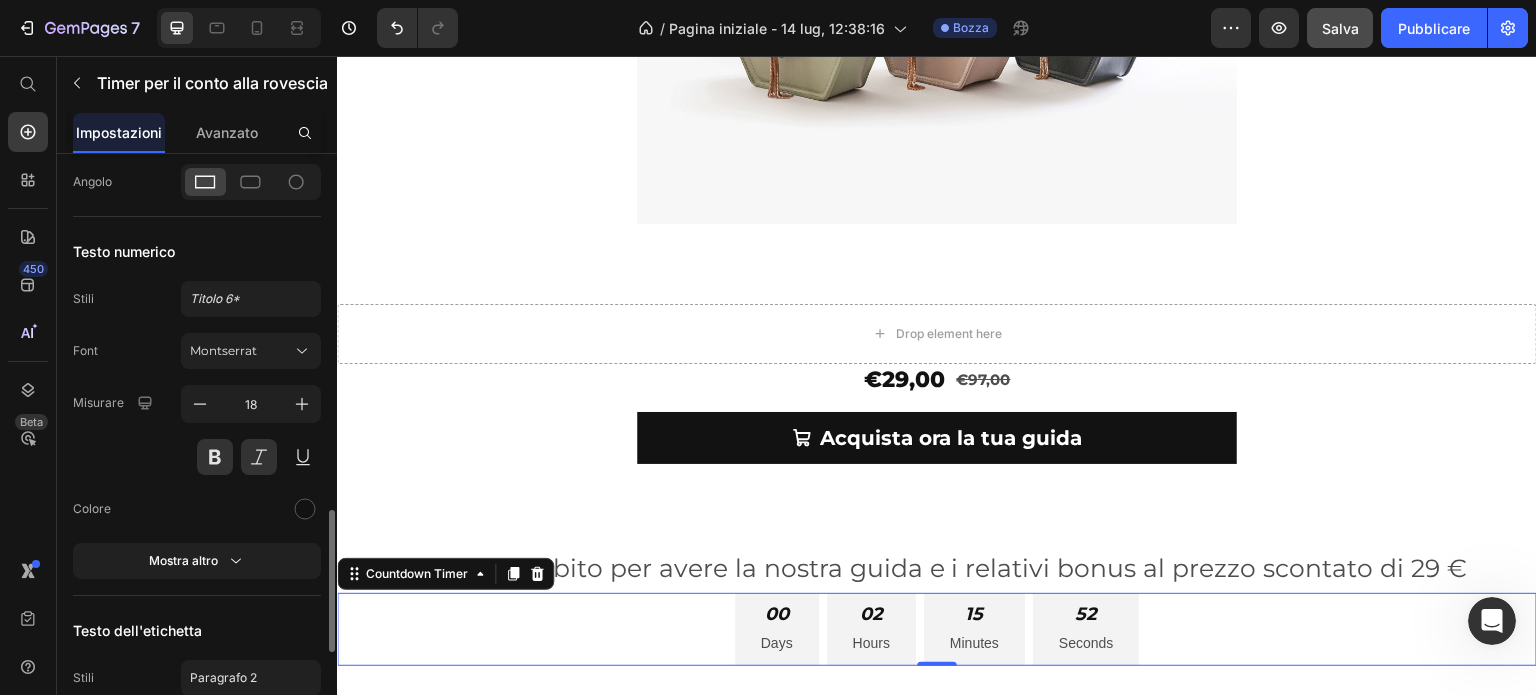 click on "18" at bounding box center (251, 430) 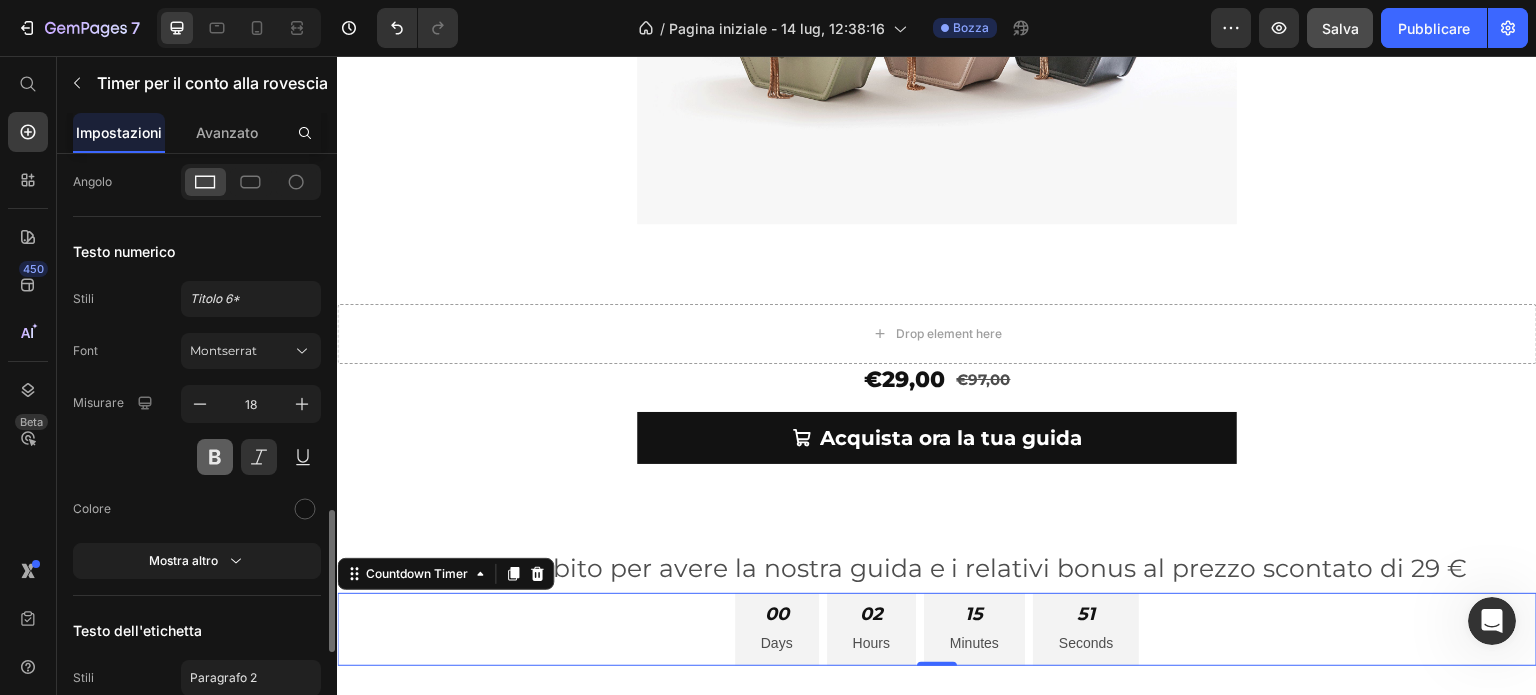click at bounding box center (215, 457) 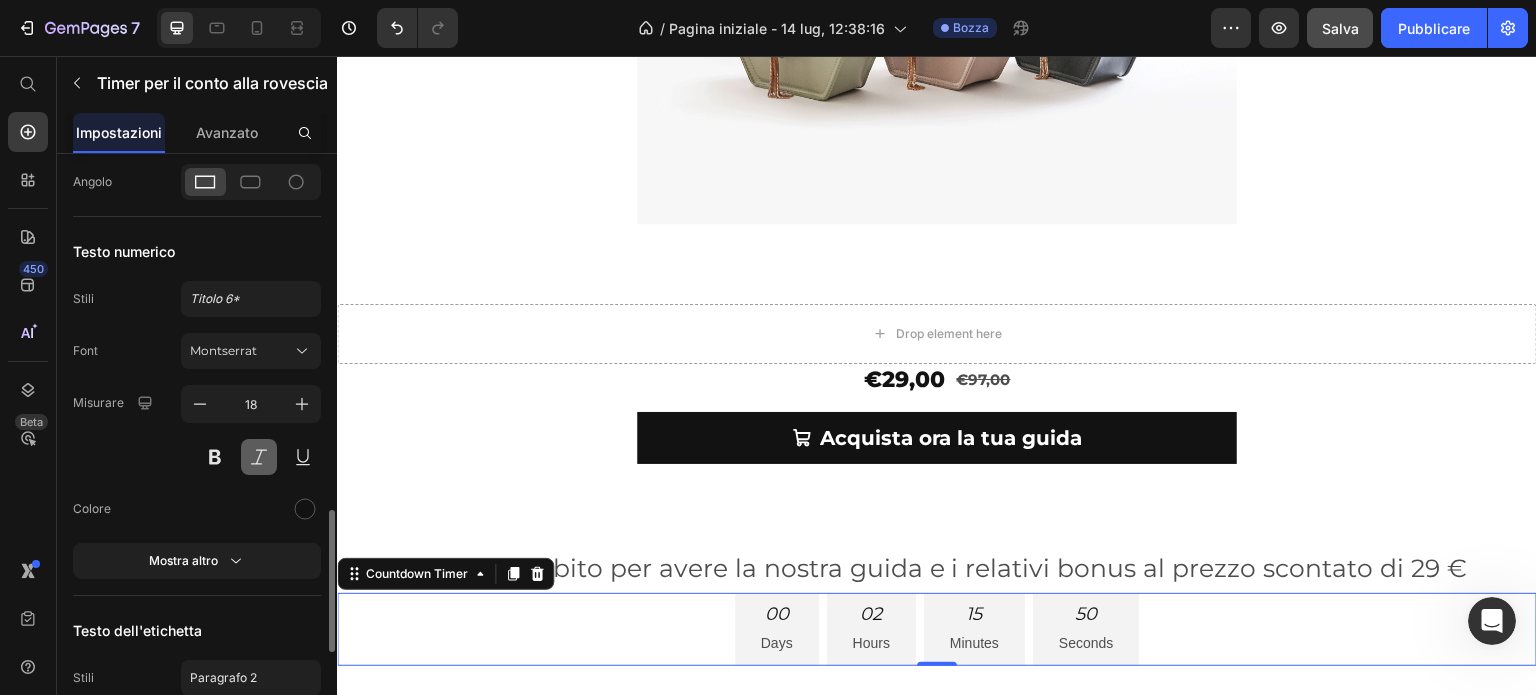 click at bounding box center (259, 457) 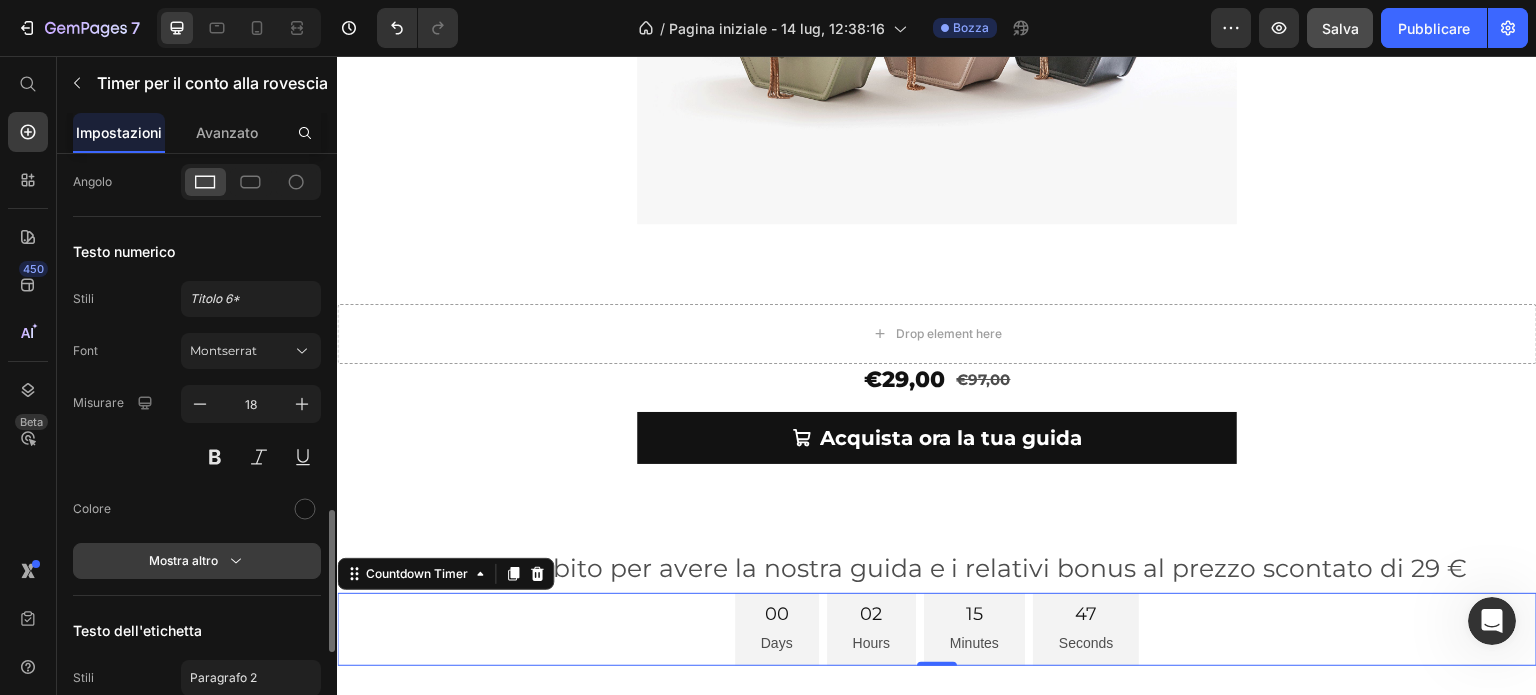 click on "Mostra altro" at bounding box center [197, 561] 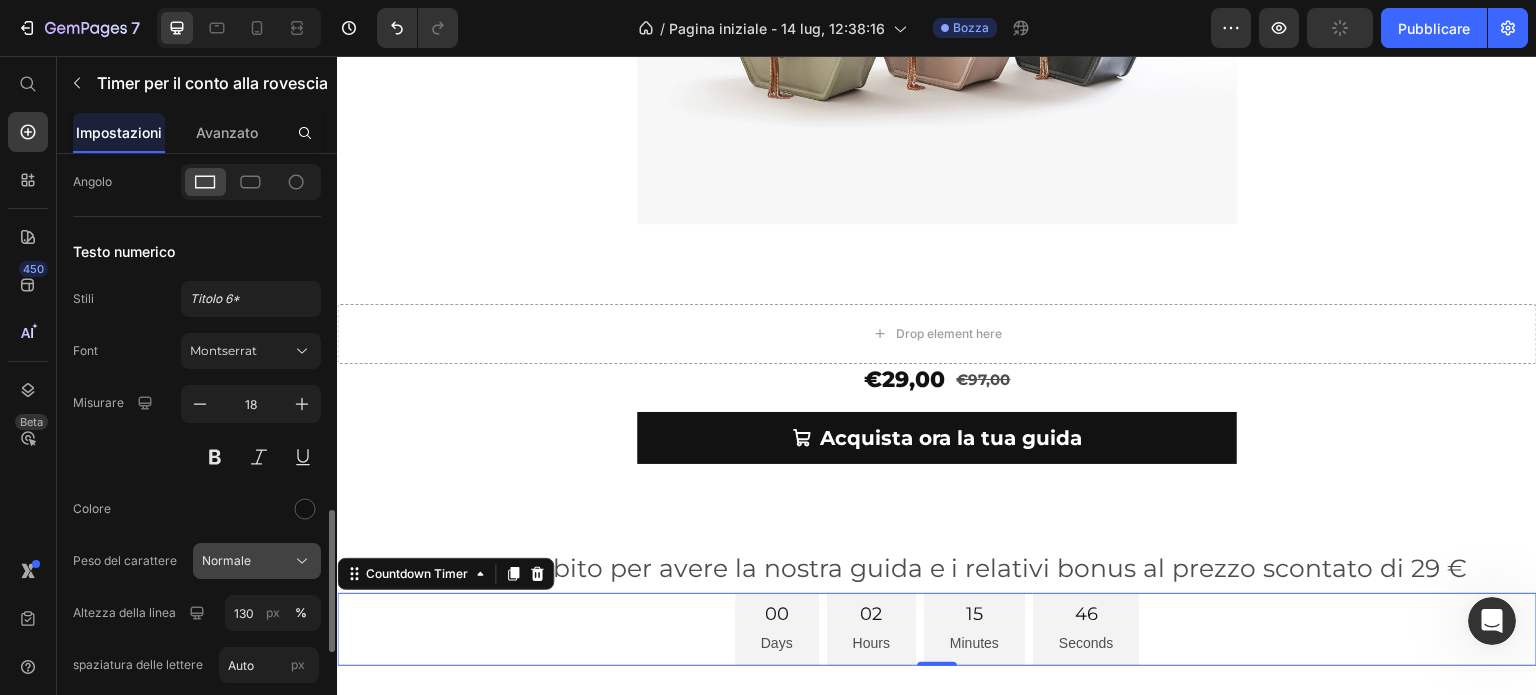 click on "Normale" 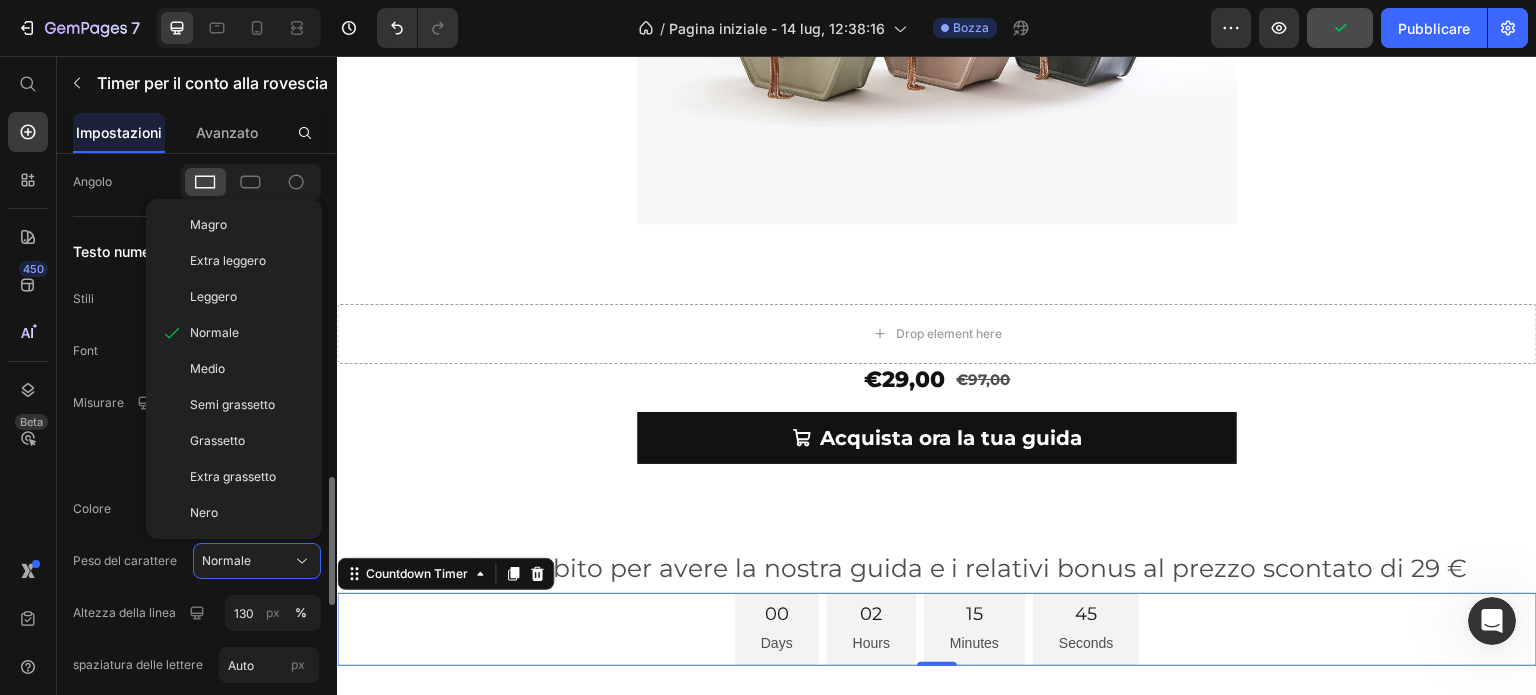 click on "Semi grassetto" 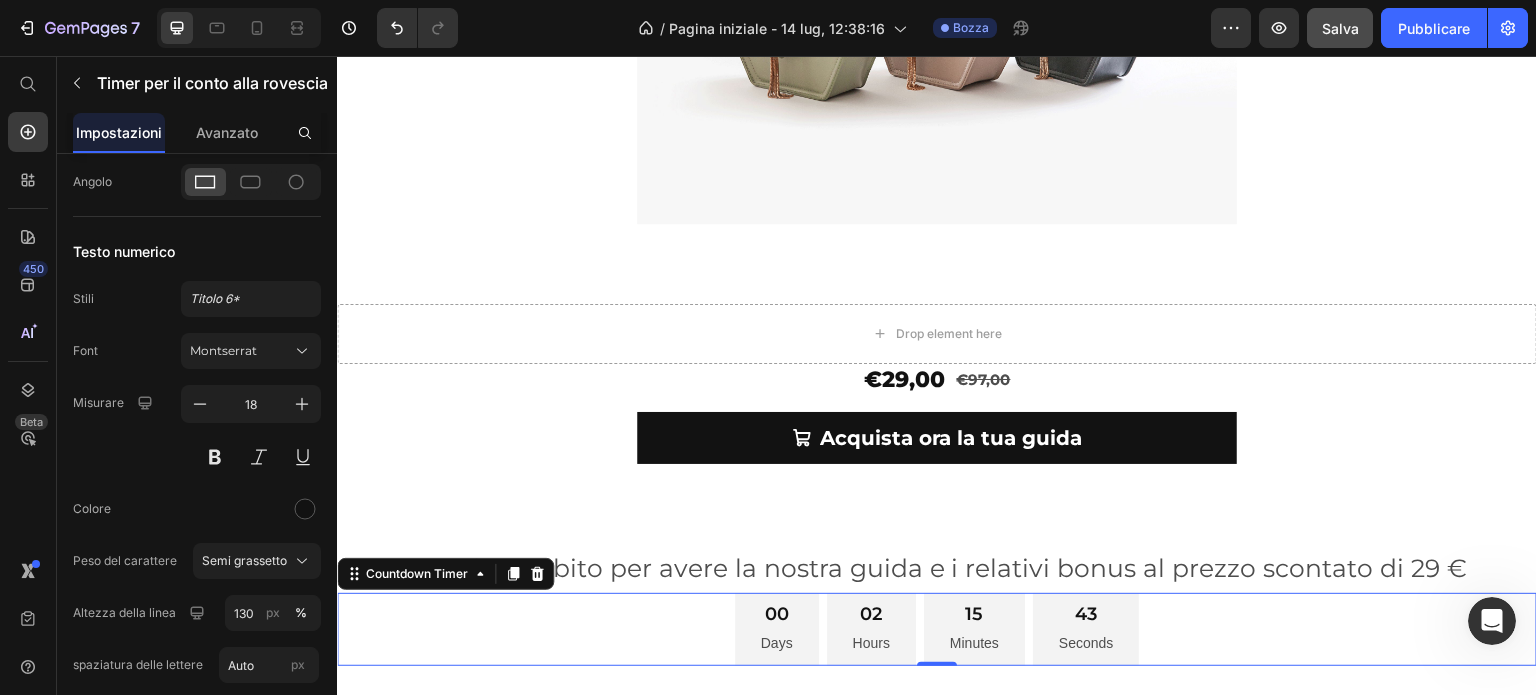scroll, scrollTop: 1800, scrollLeft: 0, axis: vertical 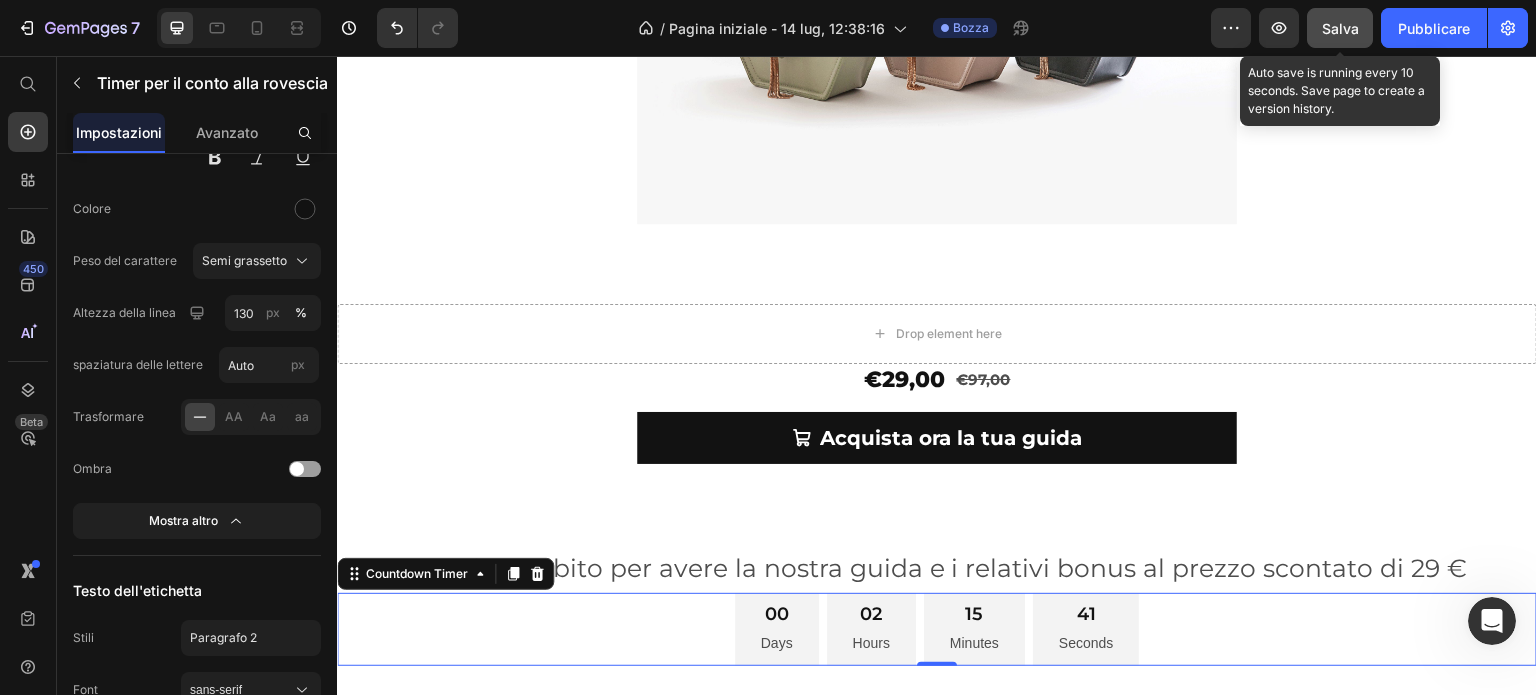 click on "Salva" at bounding box center (1340, 28) 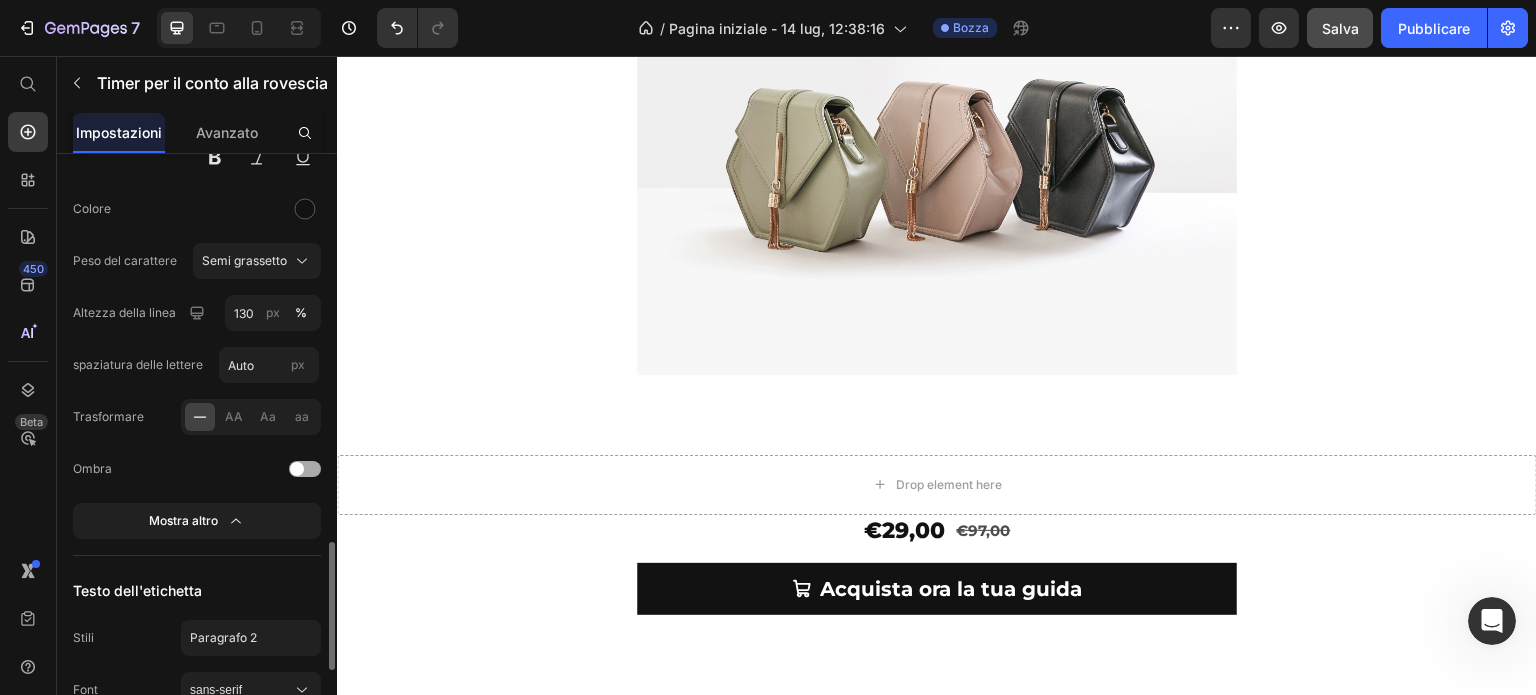 scroll, scrollTop: 299, scrollLeft: 0, axis: vertical 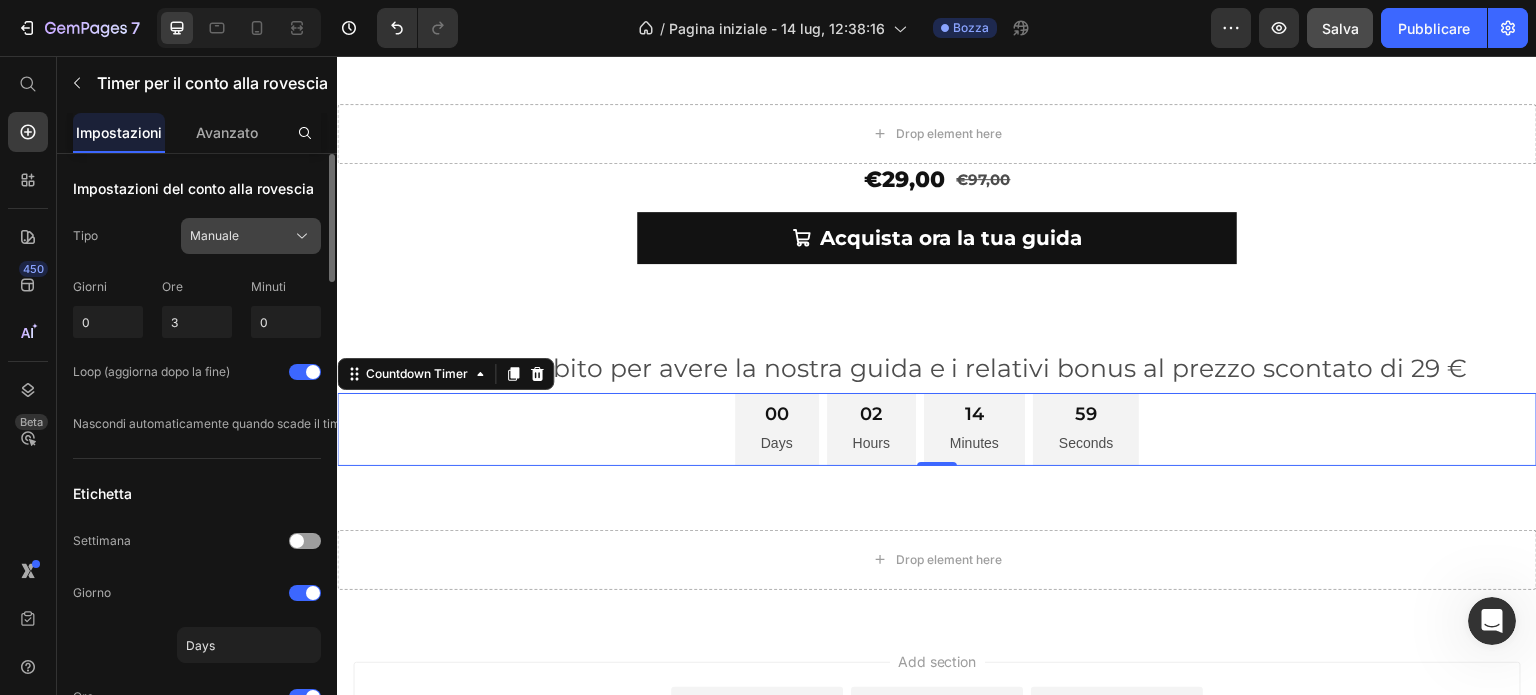 click on "Manuale" 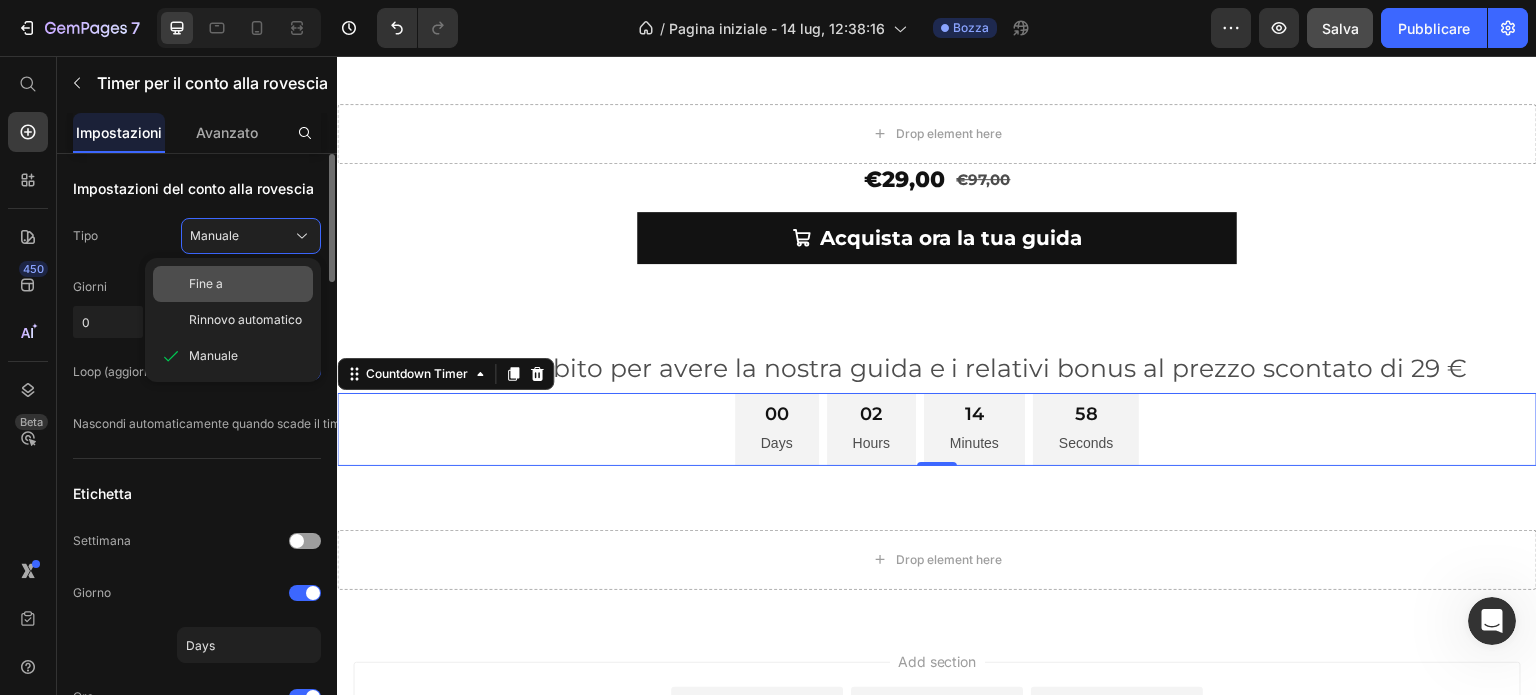 click on "Fine a" at bounding box center [247, 284] 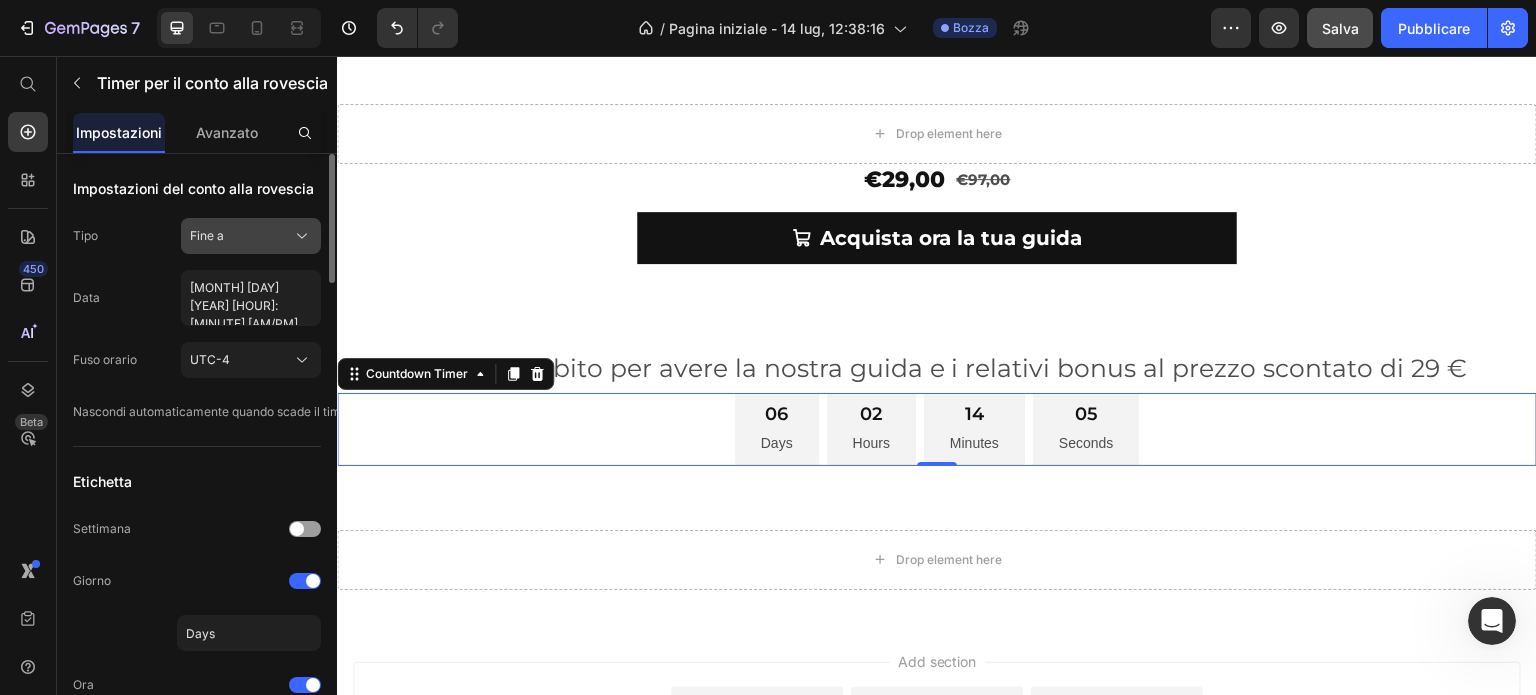 click on "Fine a" 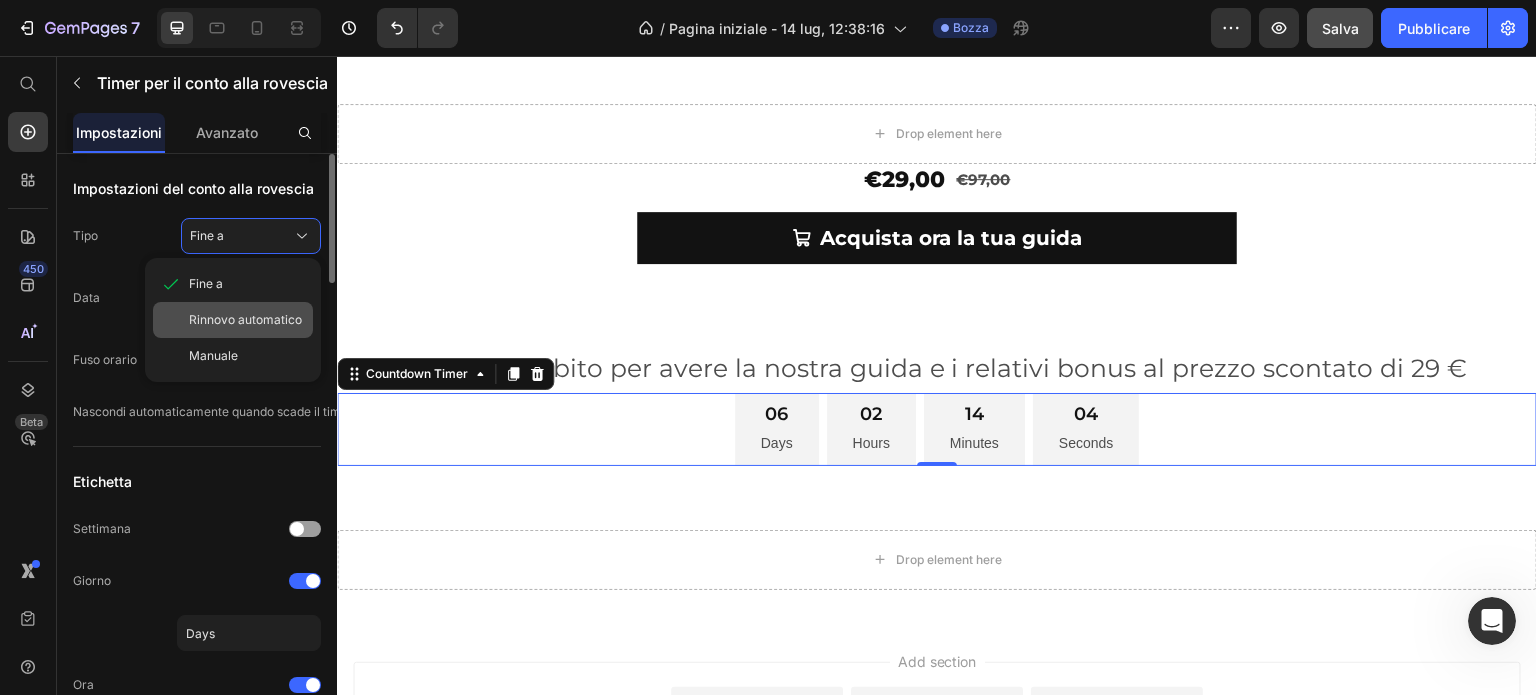 click on "Rinnovo automatico" 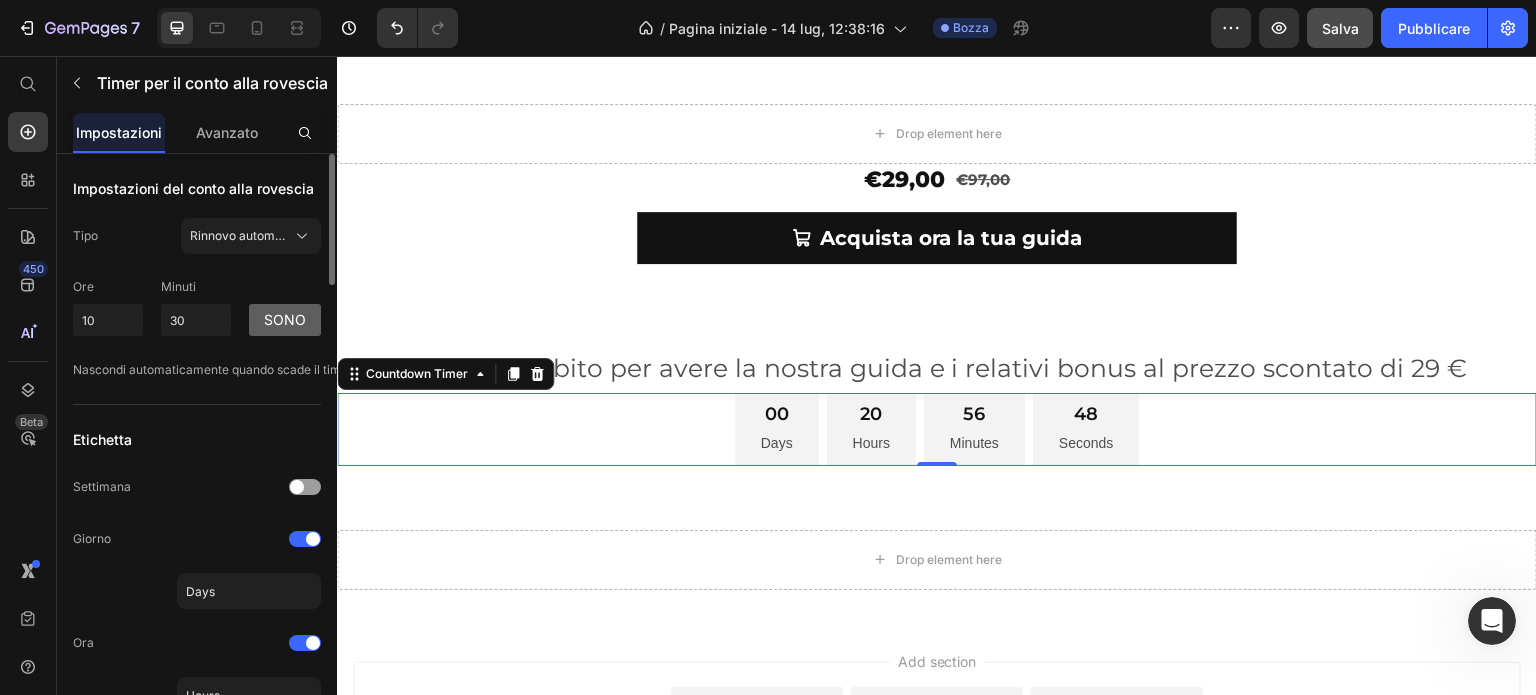 click on "Sono" at bounding box center [285, 319] 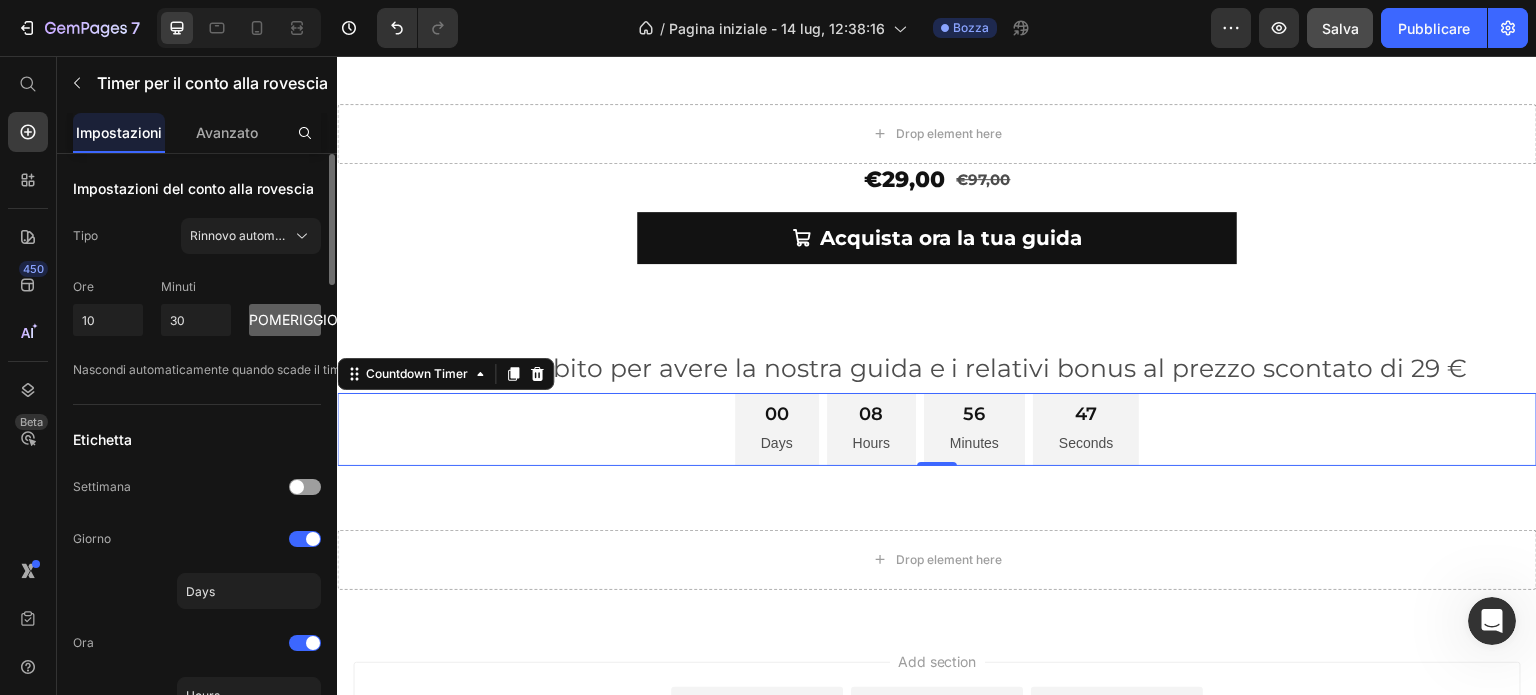 click on "pomeriggio" at bounding box center (293, 319) 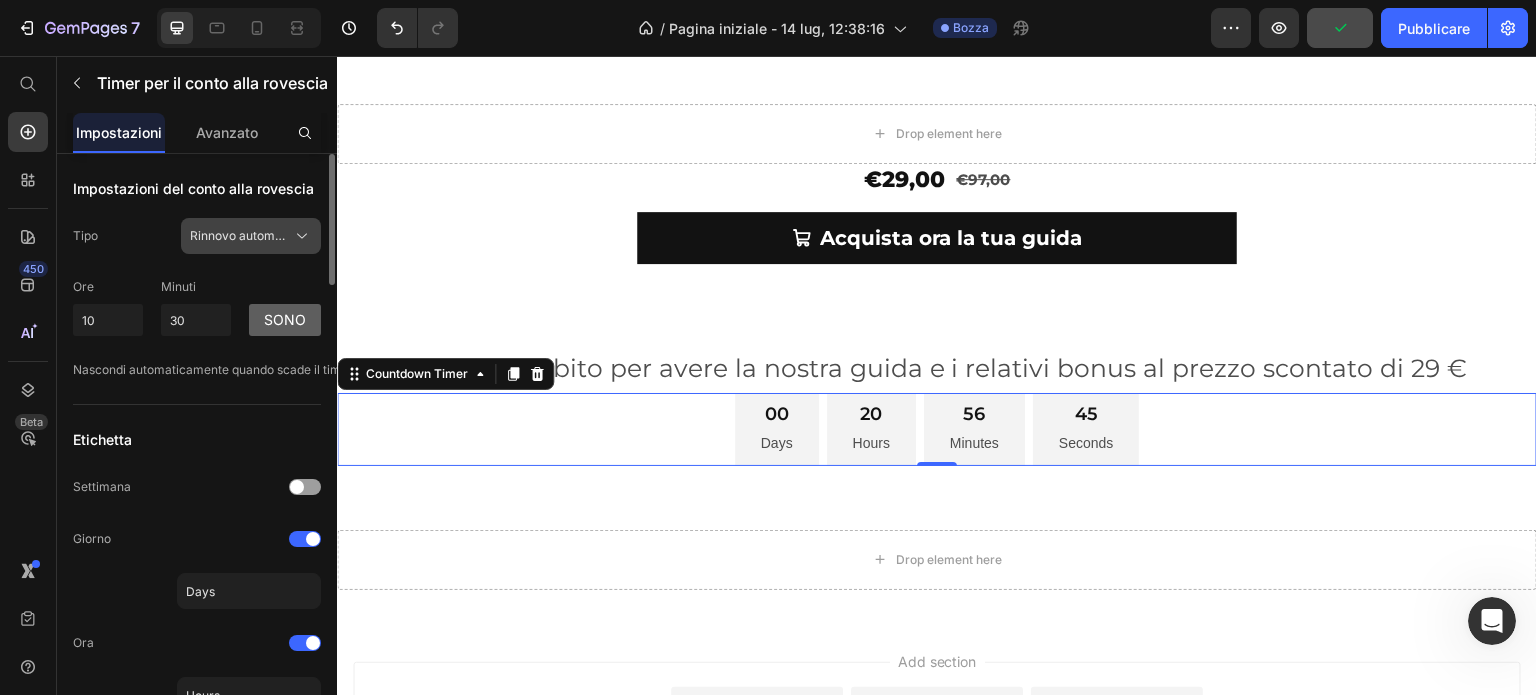 click on "Rinnovo automatico" at bounding box center [251, 236] 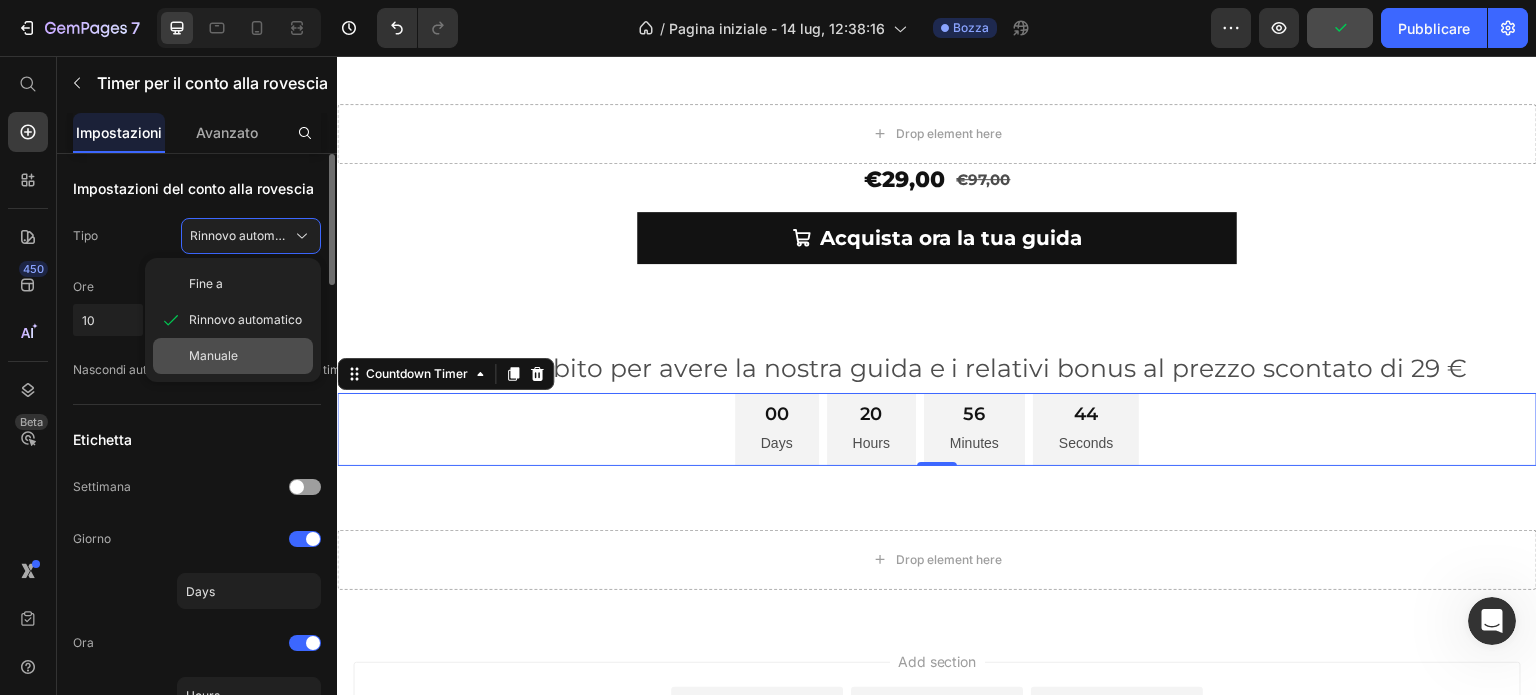 click on "Manuale" at bounding box center (247, 356) 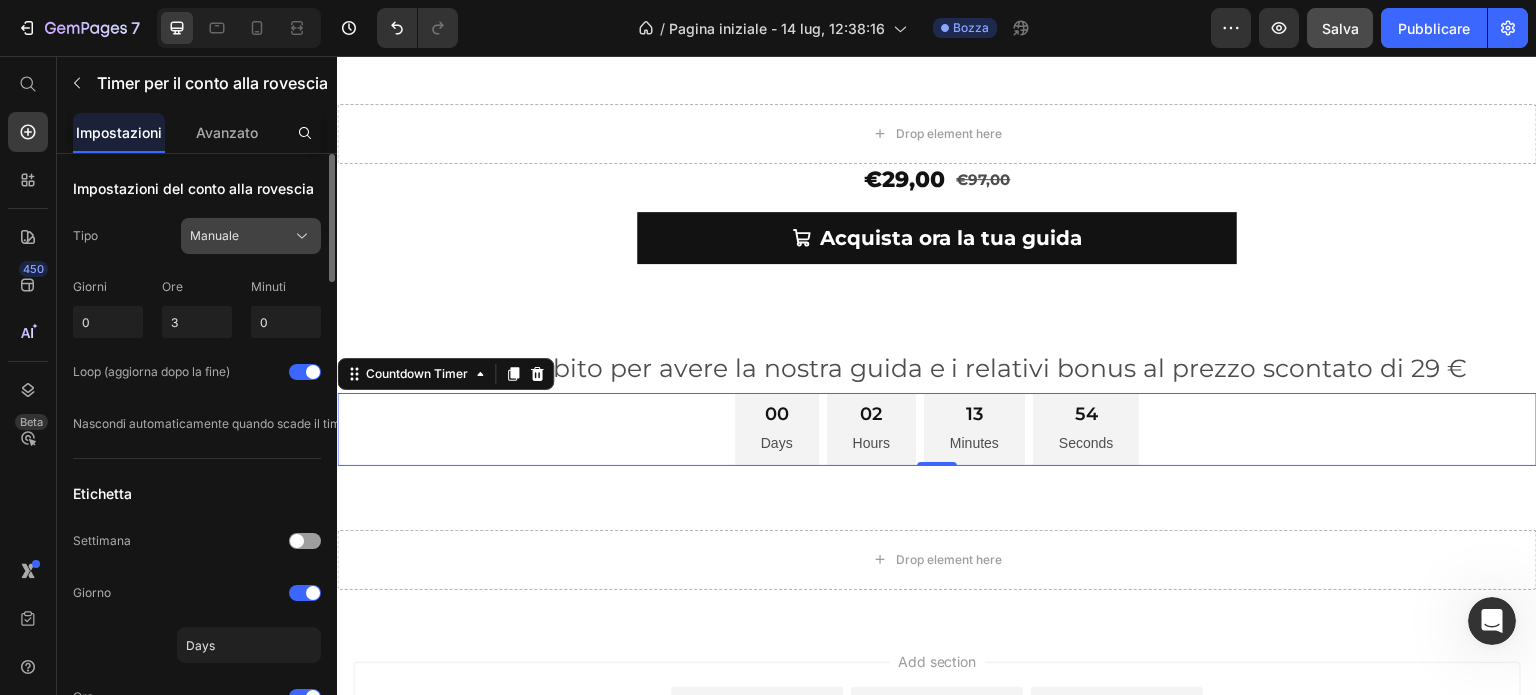 click on "Manuale" 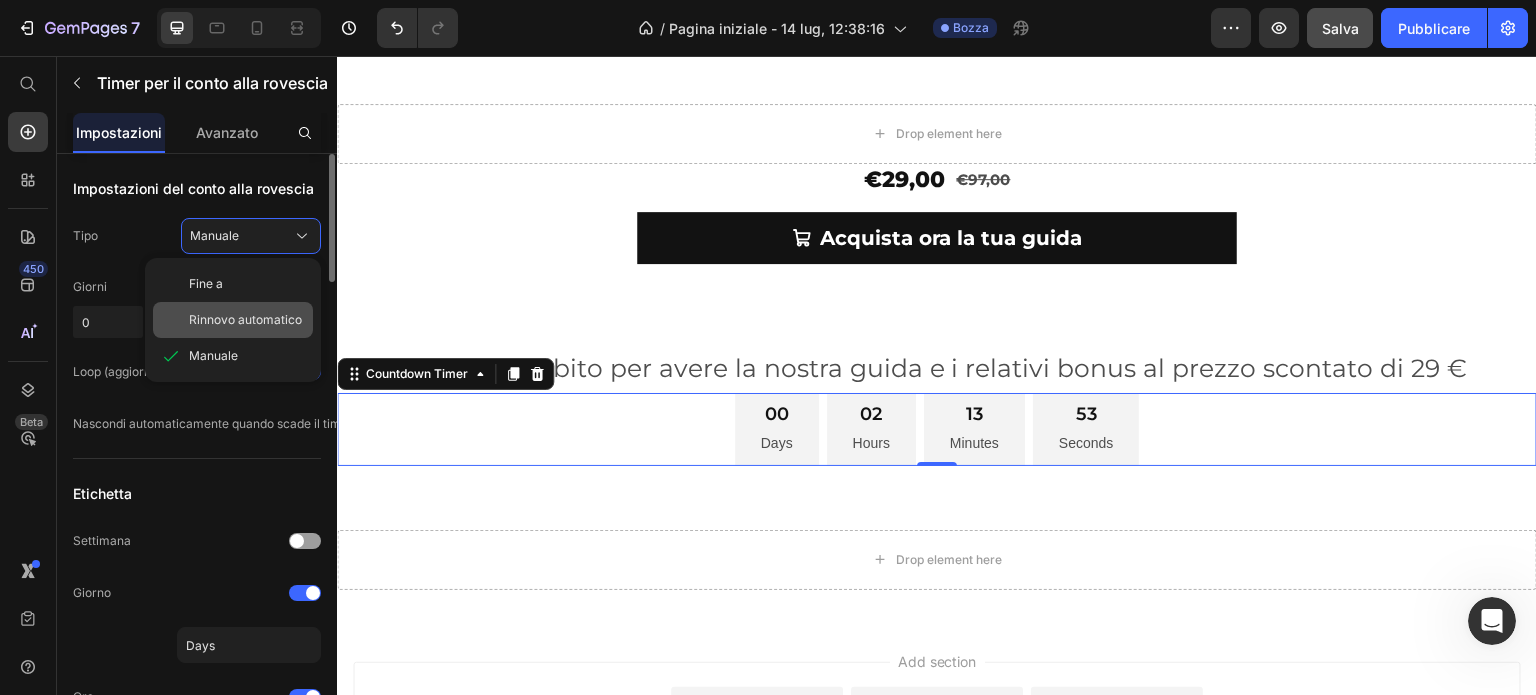 click on "Rinnovo automatico" at bounding box center [245, 319] 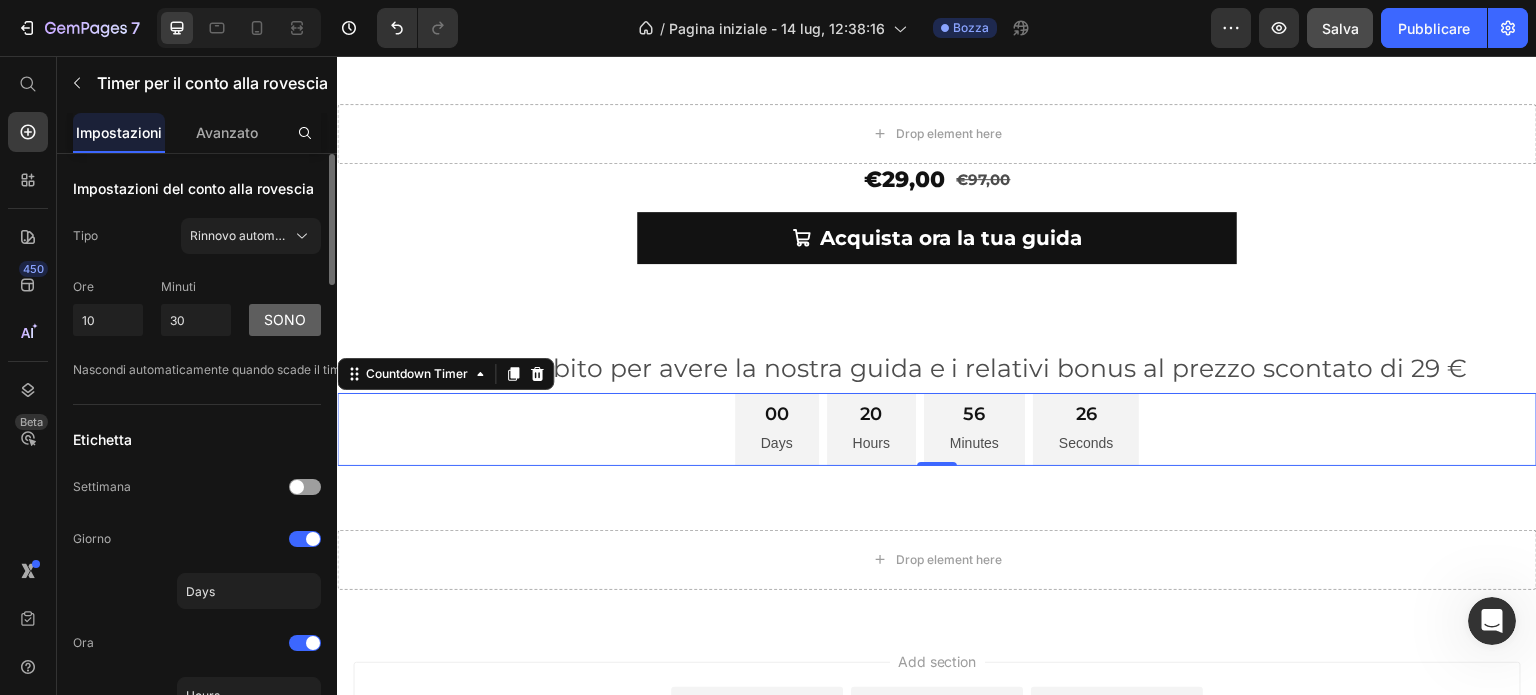 click on "Sono" at bounding box center [285, 319] 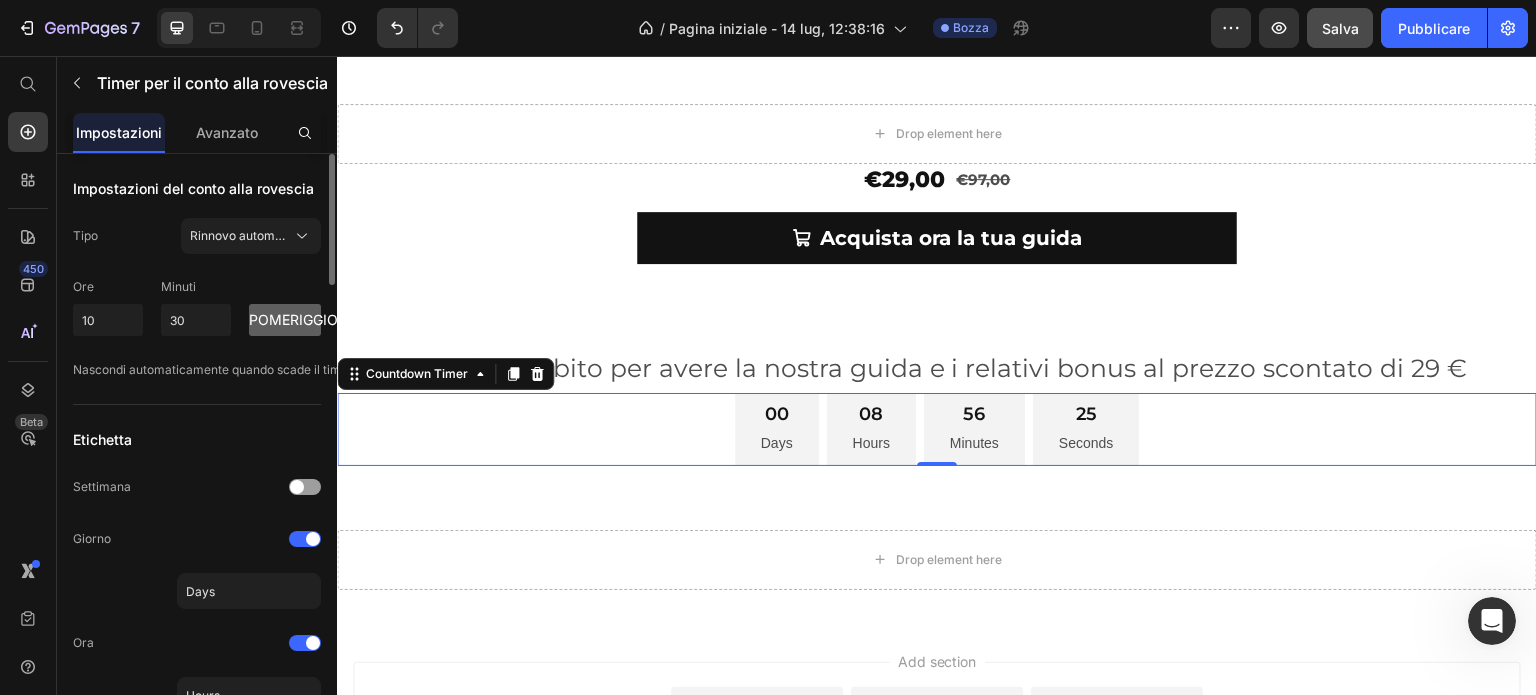 click on "pomeriggio" at bounding box center (293, 319) 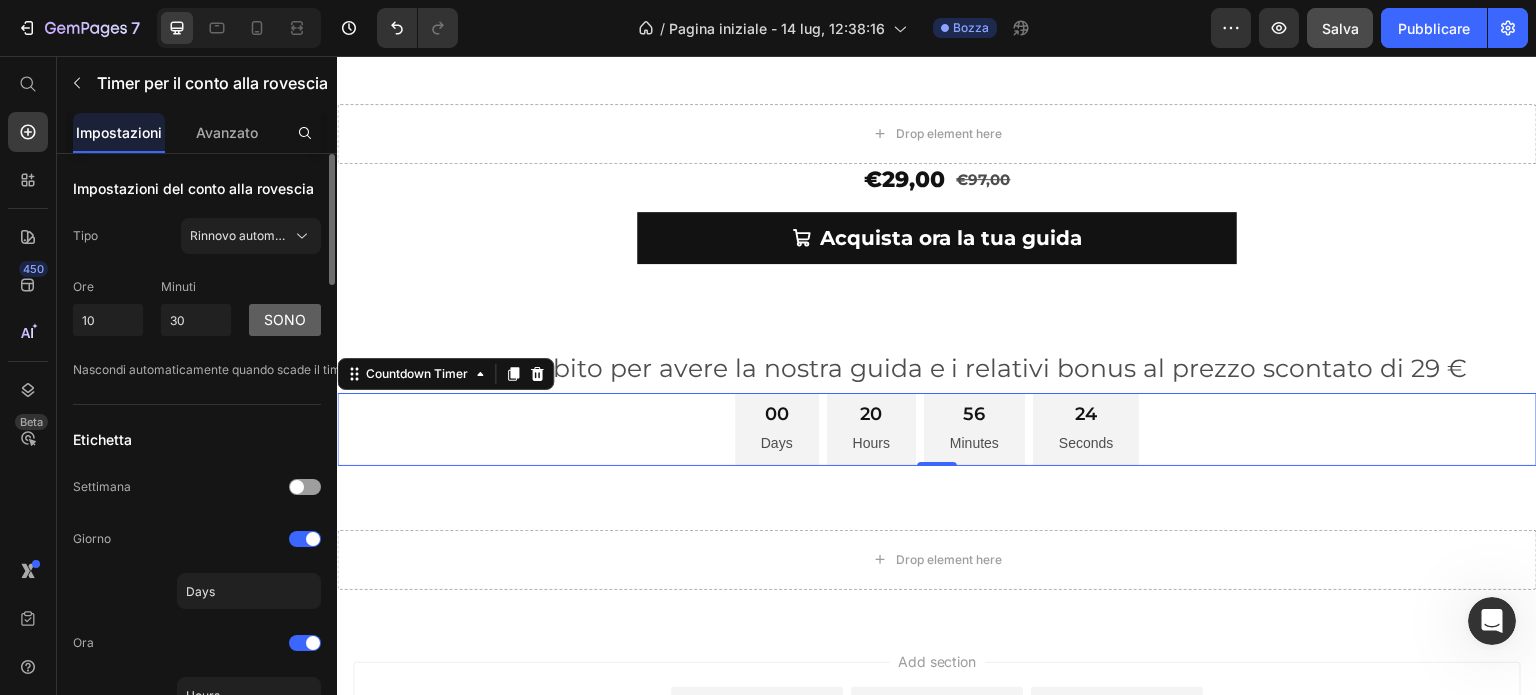 click on "Sono" at bounding box center (285, 319) 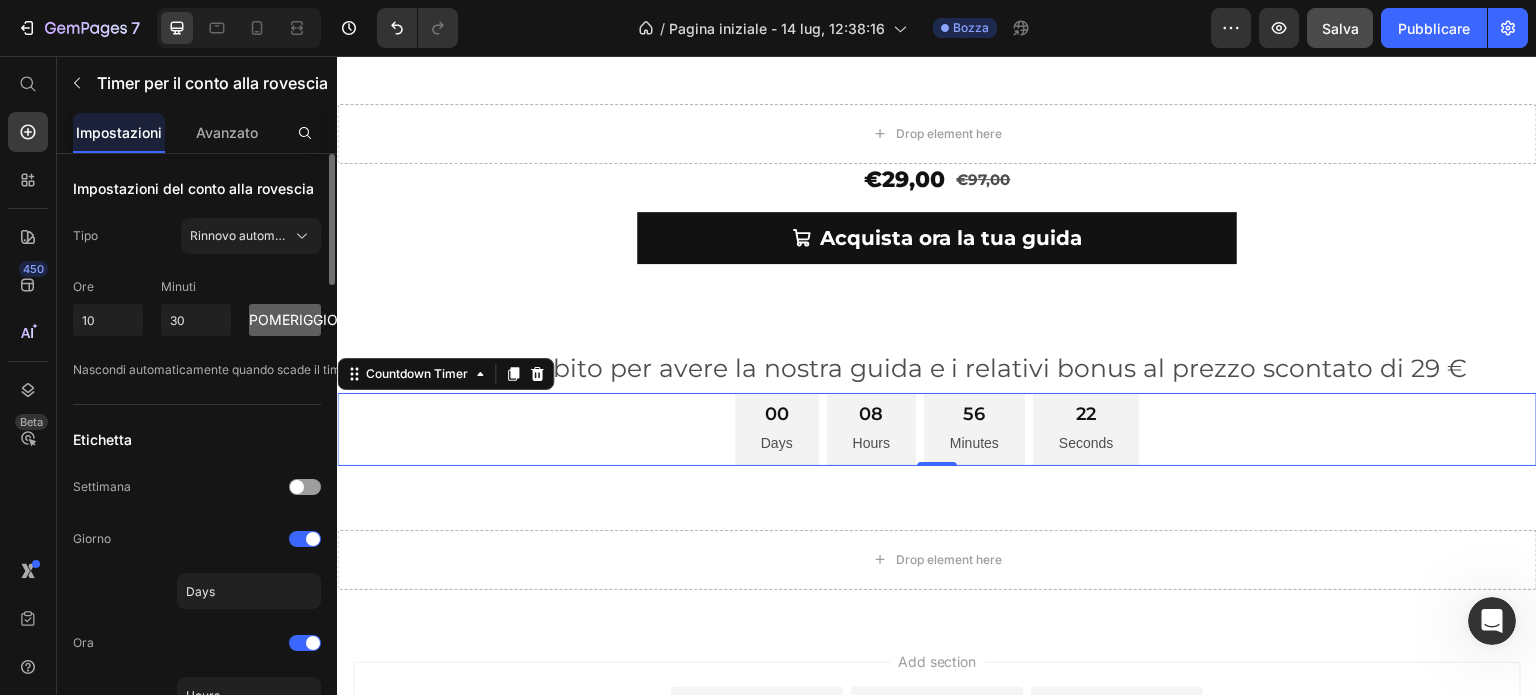 click on "pomeriggio" at bounding box center [293, 319] 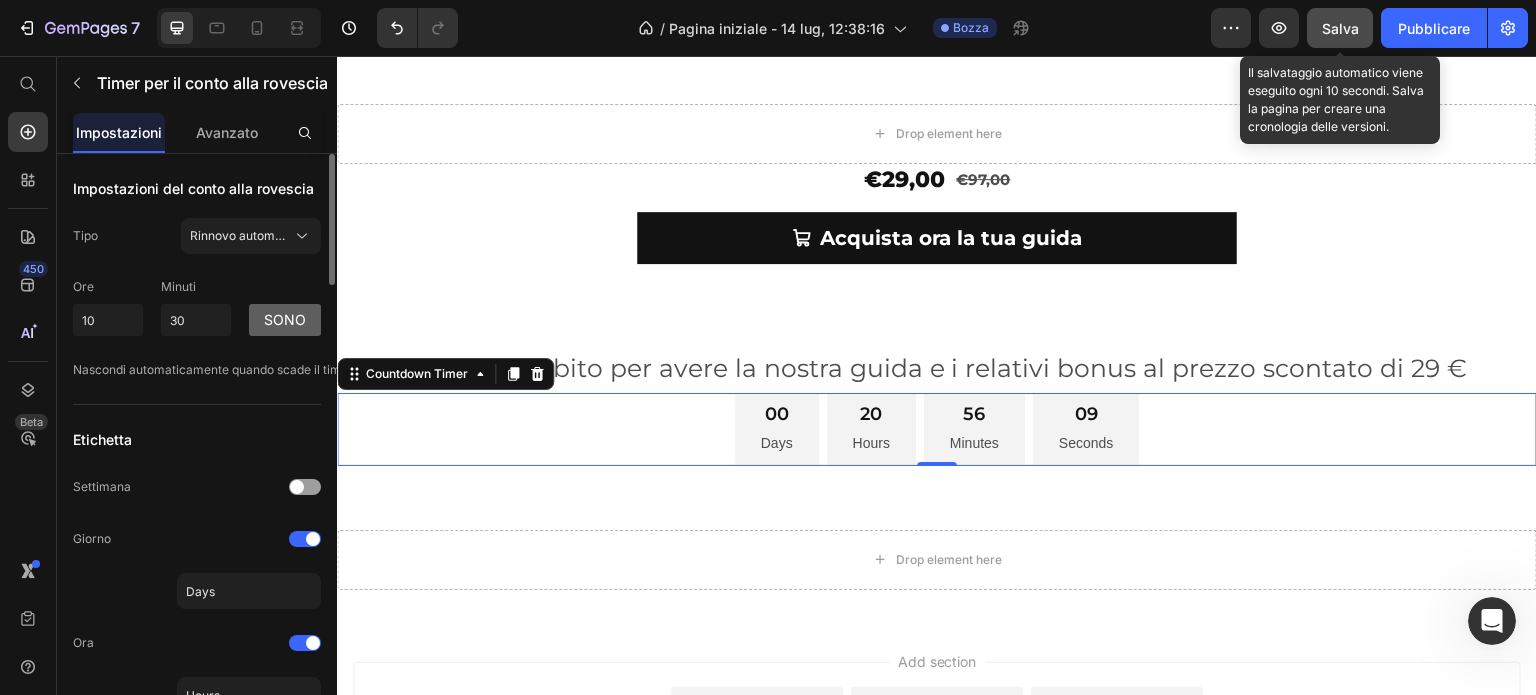 click on "Salva" 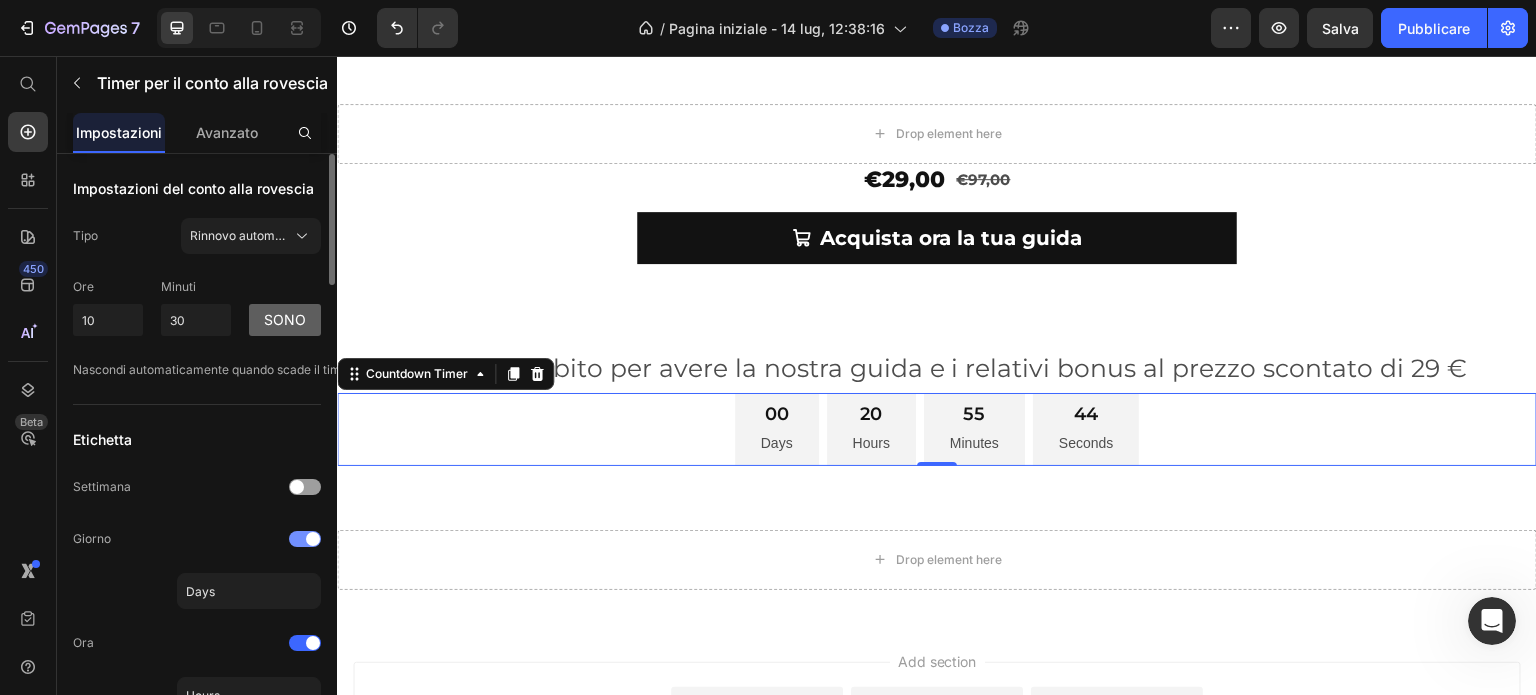 scroll, scrollTop: 100, scrollLeft: 0, axis: vertical 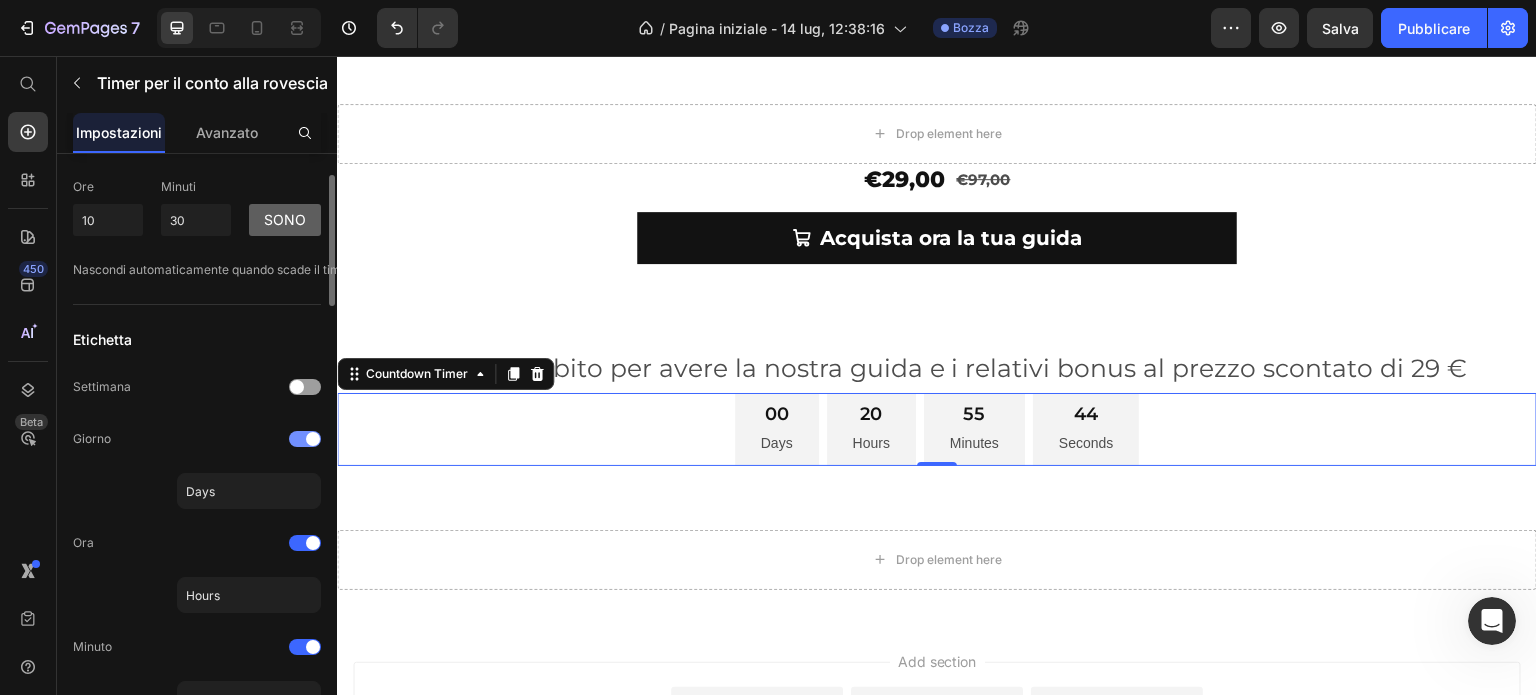click at bounding box center (305, 439) 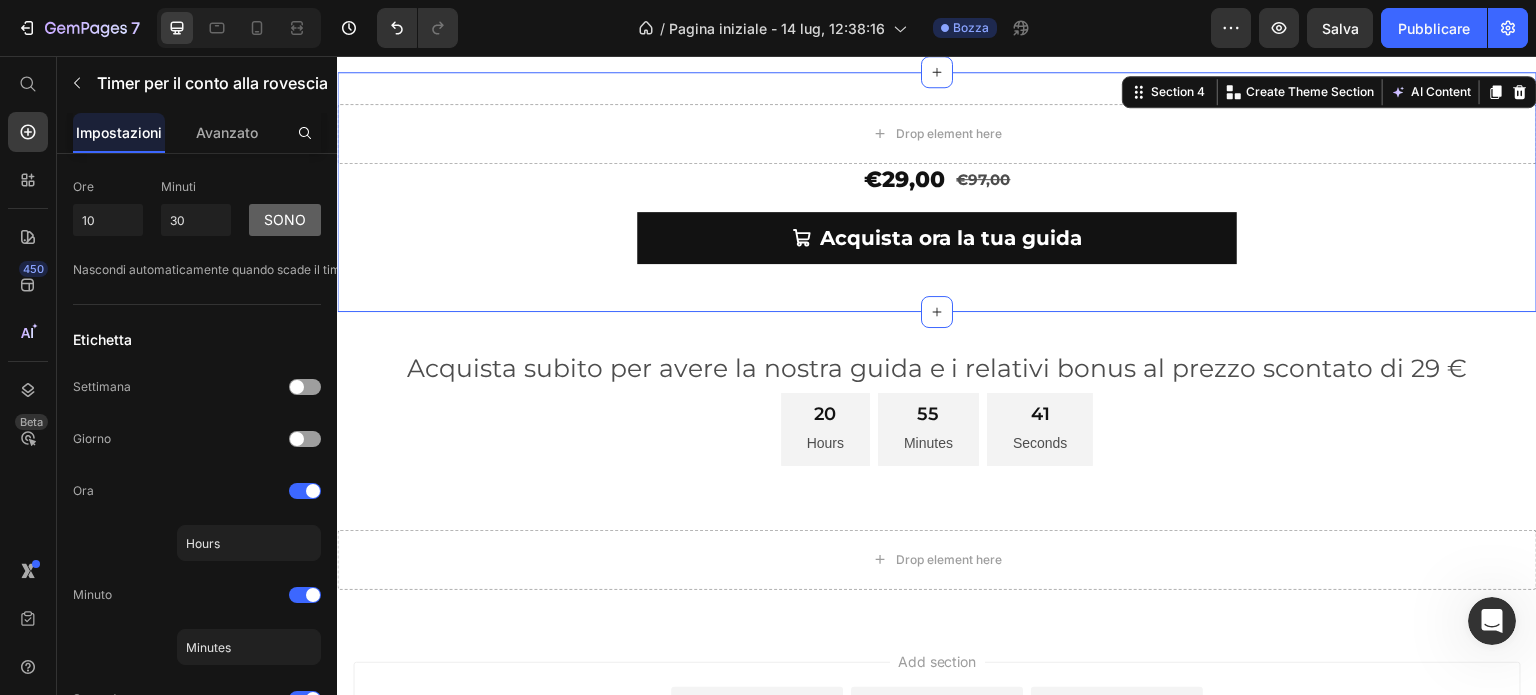 click on "Drop element here €29,00 Product Price €97,00 Product Price Row
Acquista ora la tua guida Add to Cart Product Row Section 4   You can create reusable sections Create Theme Section AI Content Write with GemAI What would you like to describe here? Tone and Voice Persuasive Product Show more Generate" at bounding box center [937, 192] 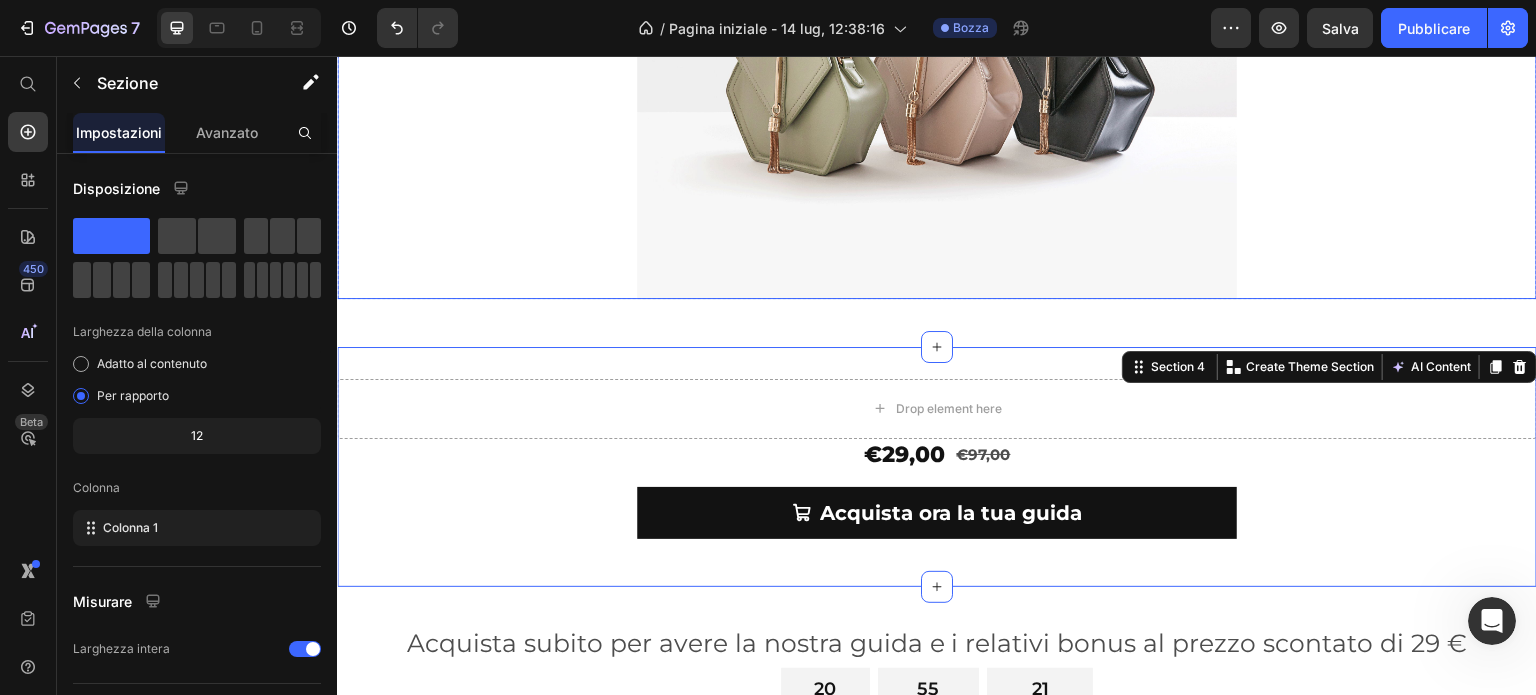 scroll, scrollTop: 800, scrollLeft: 0, axis: vertical 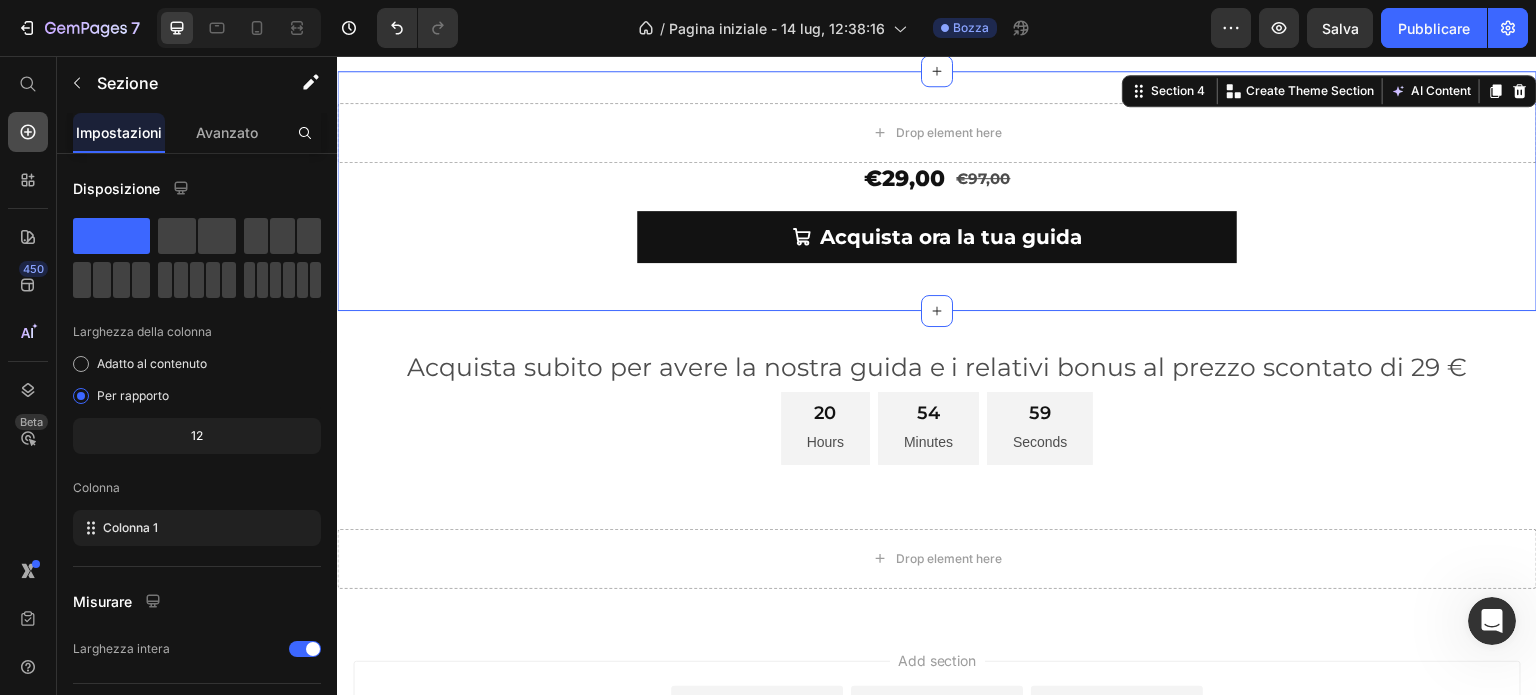 click 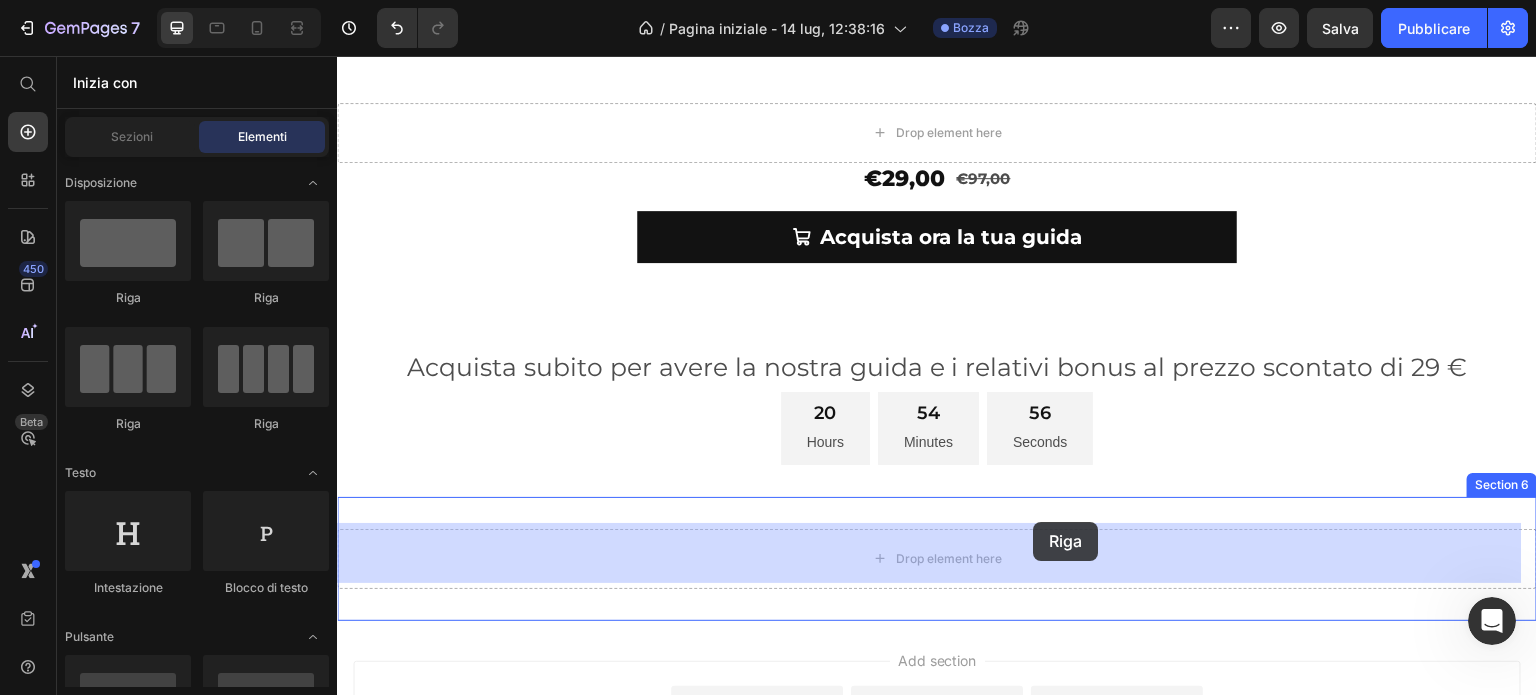 drag, startPoint x: 493, startPoint y: 309, endPoint x: 1034, endPoint y: 522, distance: 581.42065 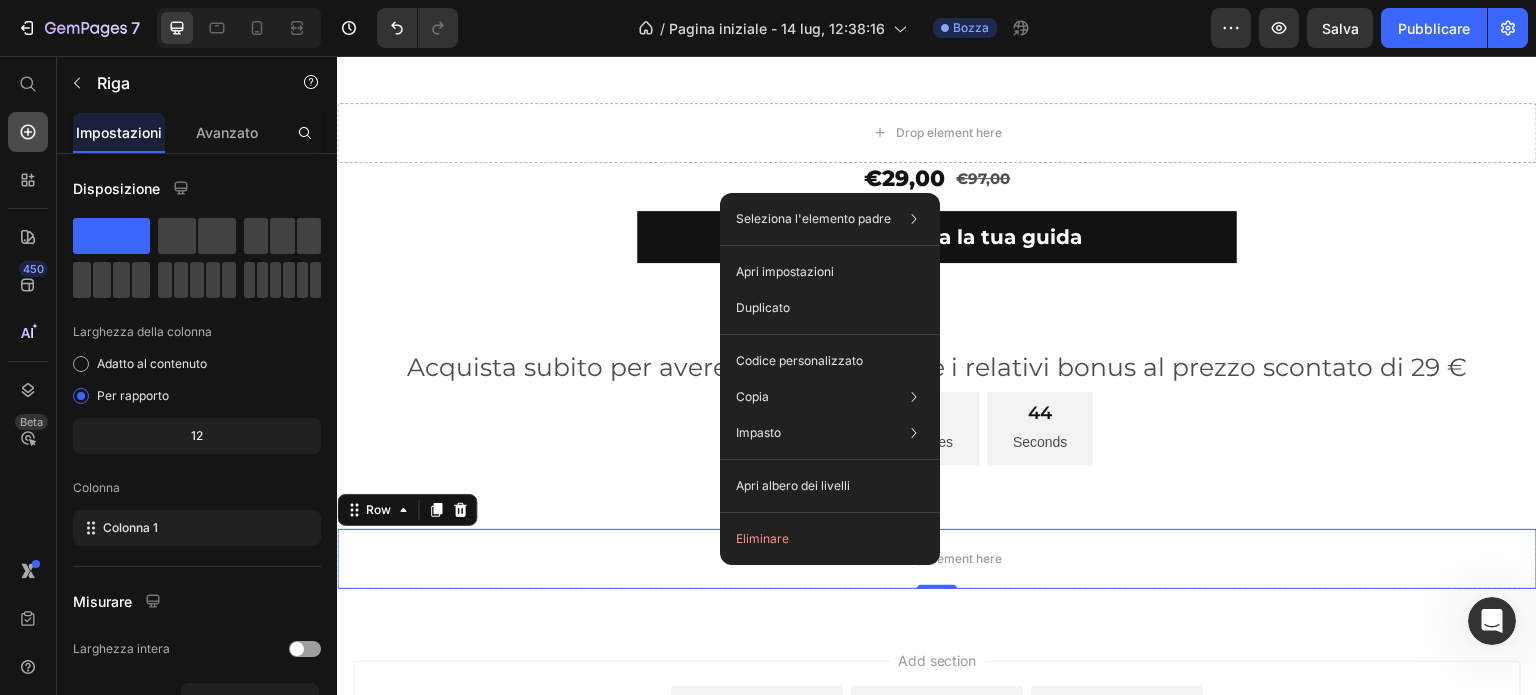 click 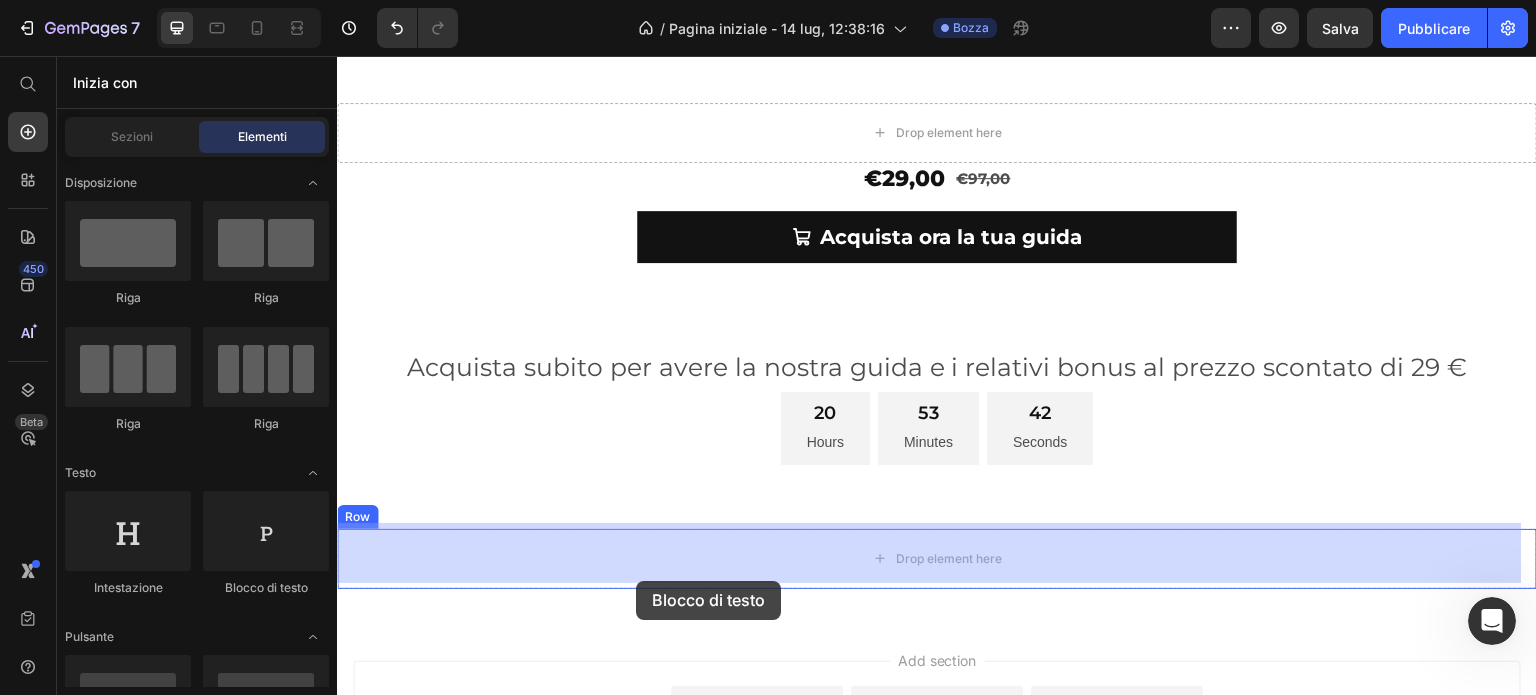 drag, startPoint x: 622, startPoint y: 590, endPoint x: 637, endPoint y: 581, distance: 17.492855 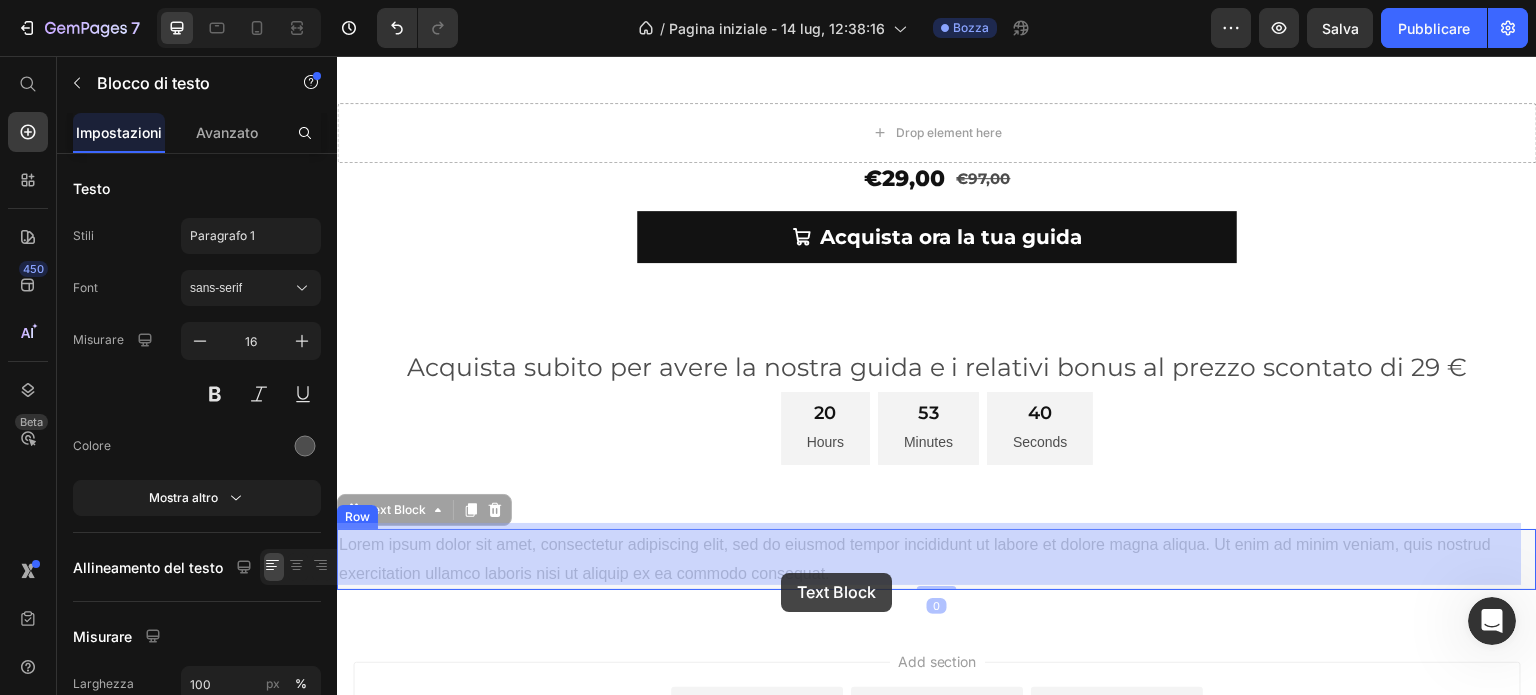 drag, startPoint x: 838, startPoint y: 577, endPoint x: 756, endPoint y: 566, distance: 82.73451 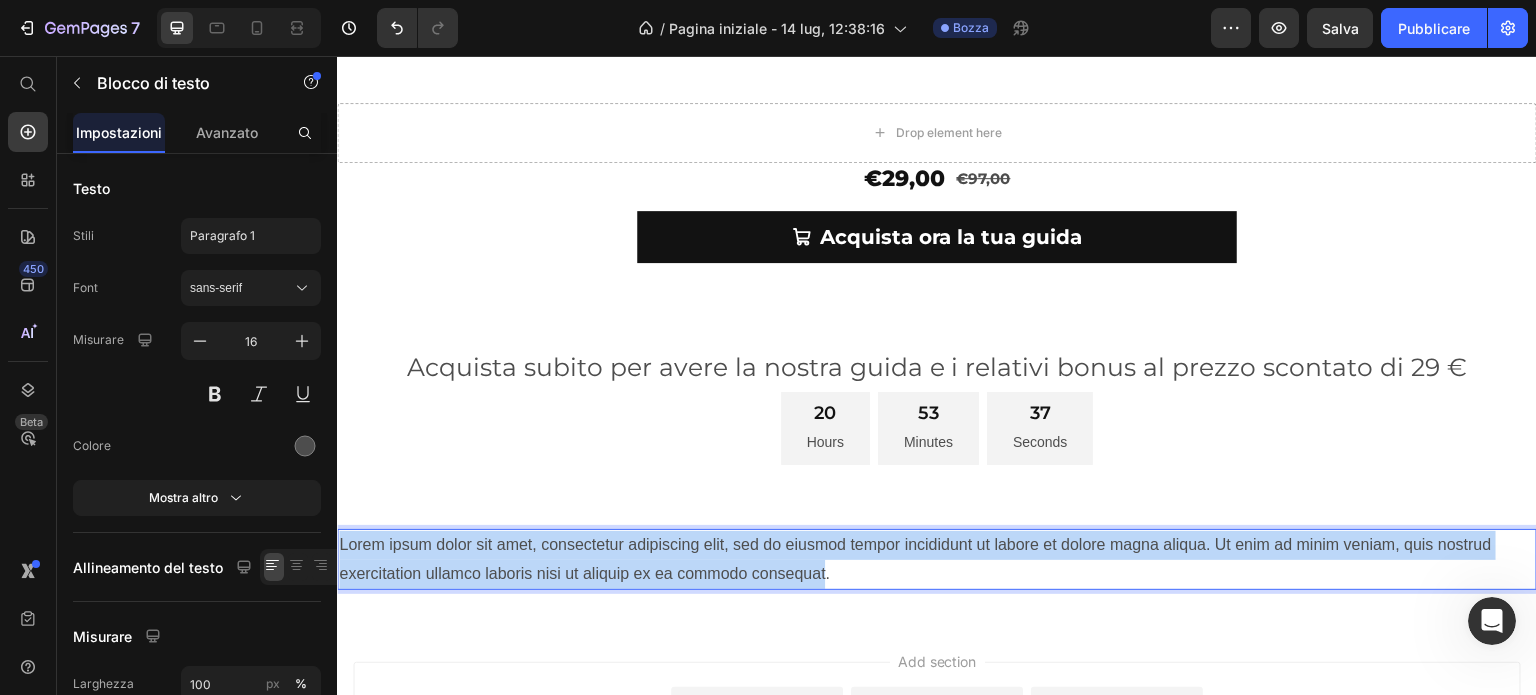 drag, startPoint x: 826, startPoint y: 565, endPoint x: 665, endPoint y: 563, distance: 161.01242 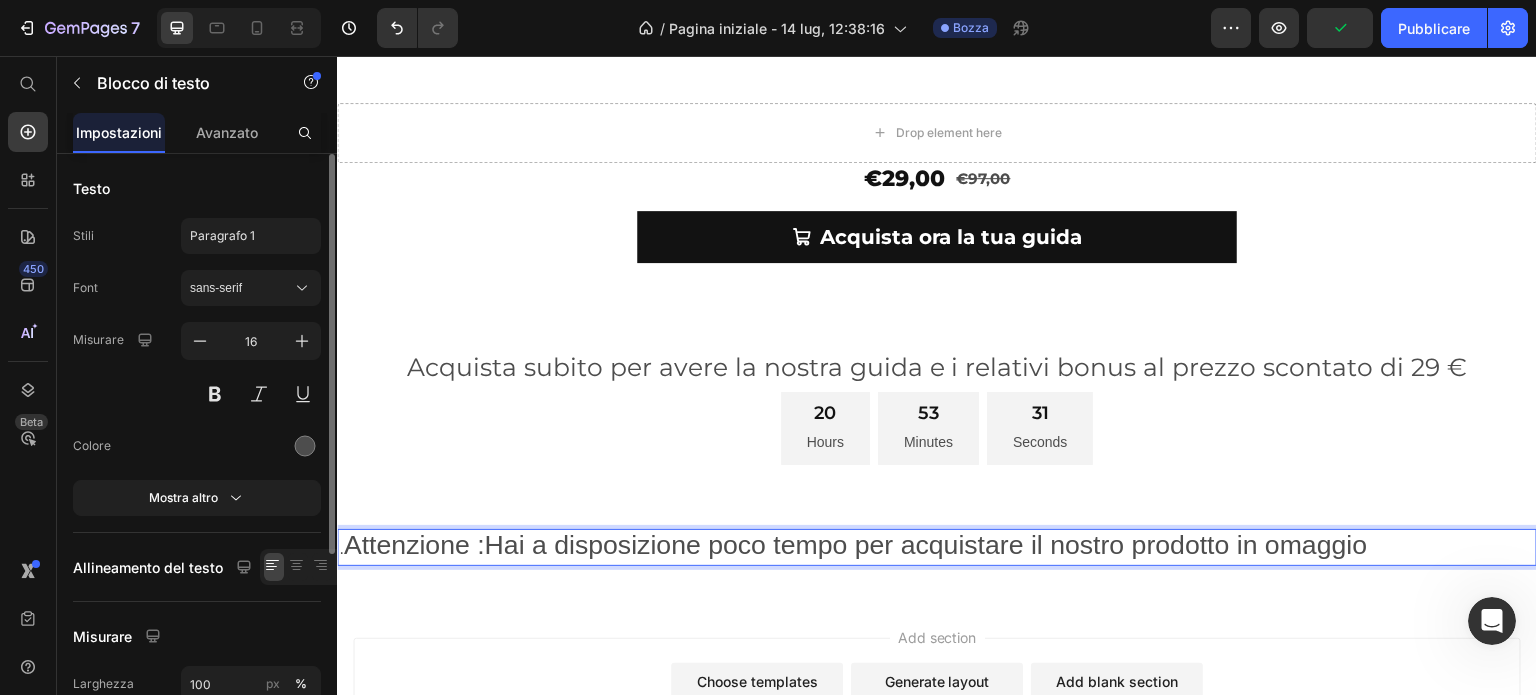 click 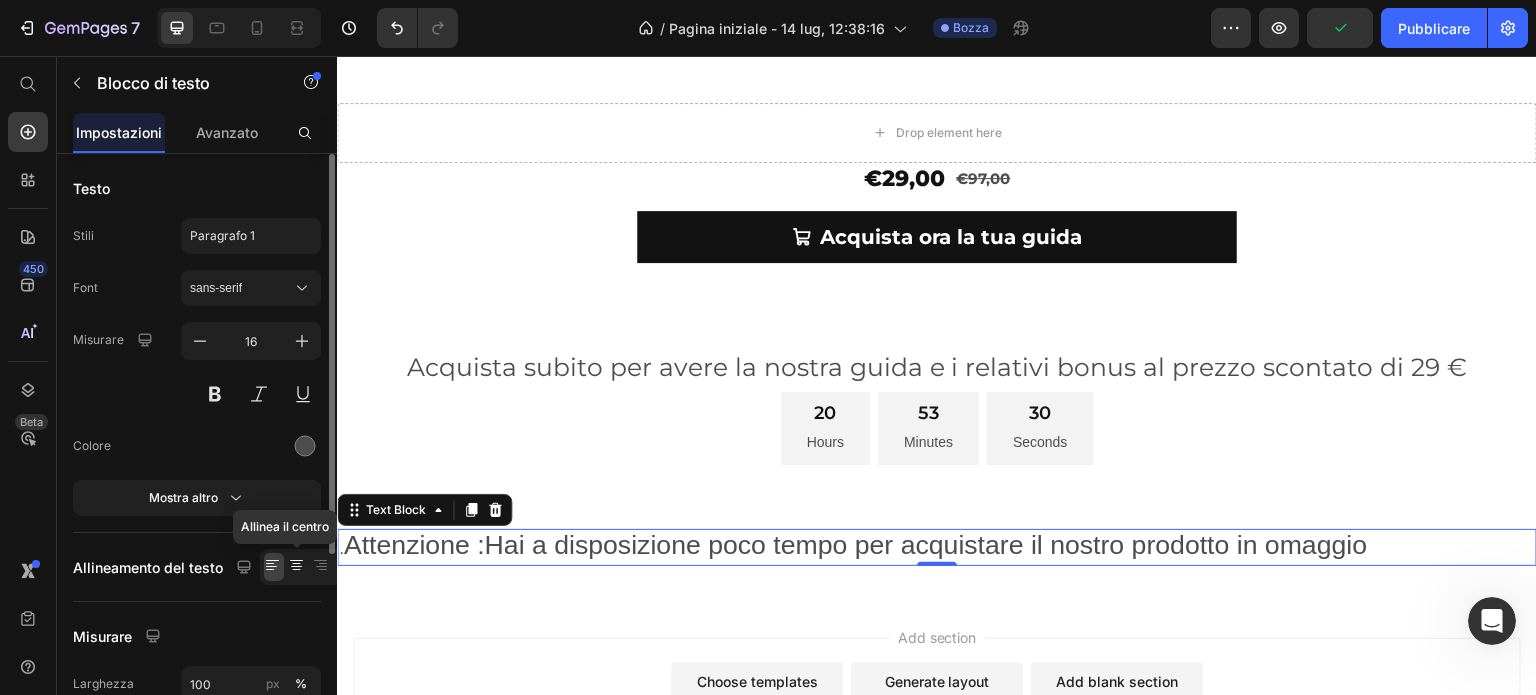 click 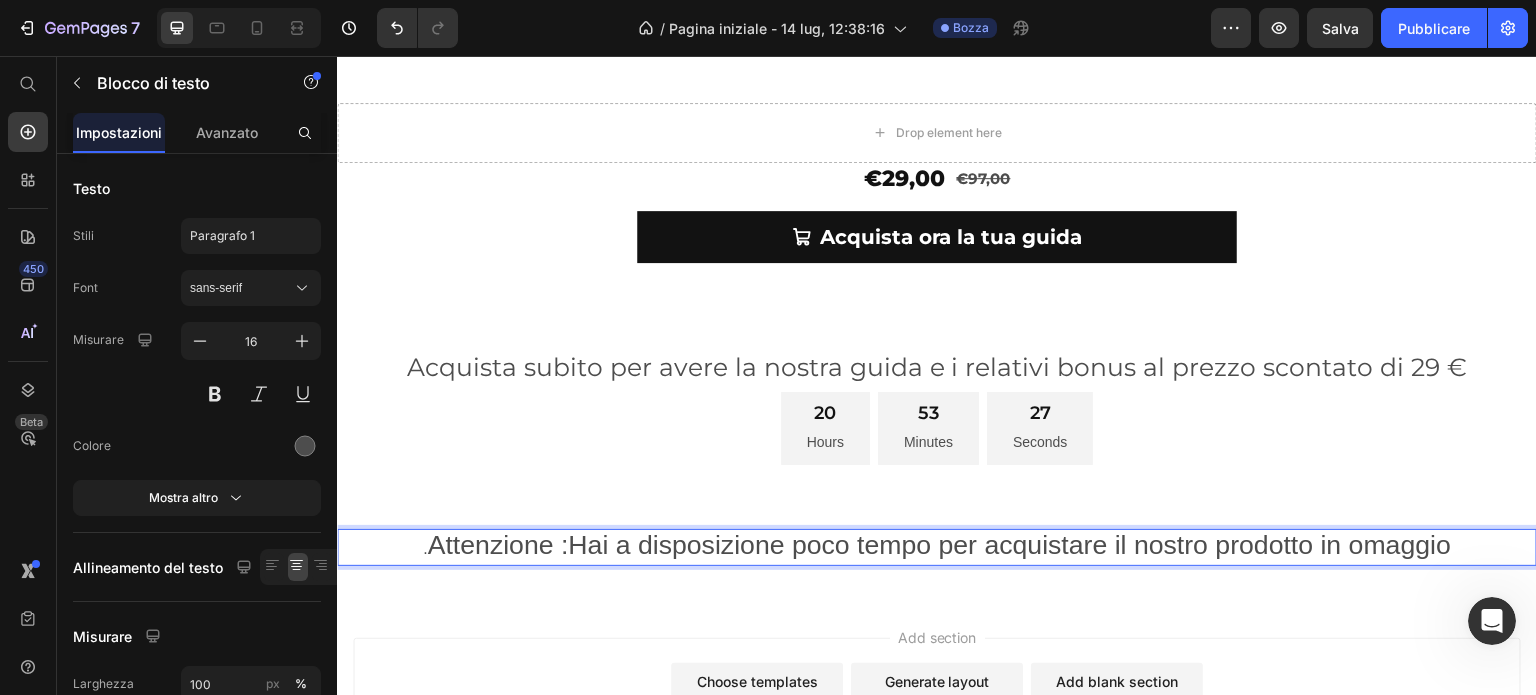 click on "Attenzione :Hai a disposizione poco tempo per acquistare il nostro prodotto in omaggio" at bounding box center (939, 545) 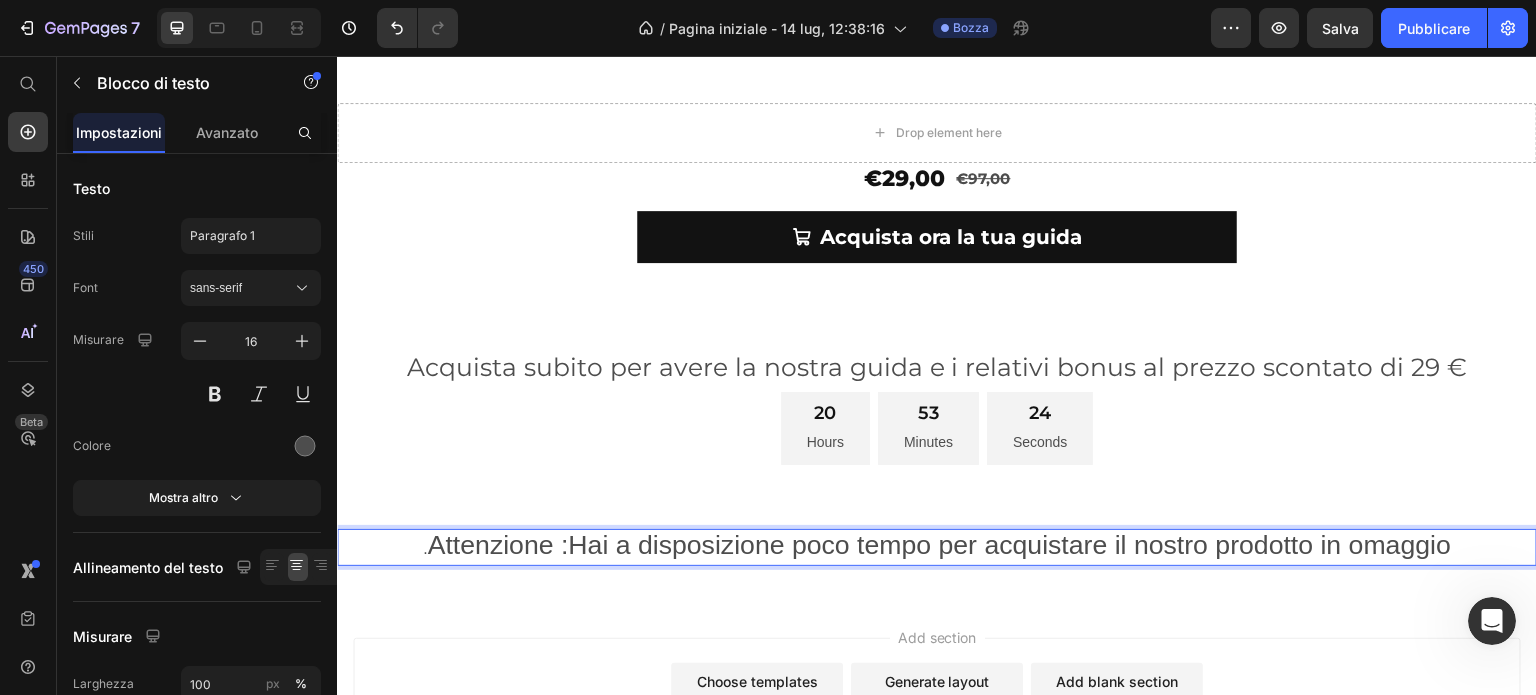 click on "Attenzione :Hai a disposizione poco tempo per acquistare il nostro prodotto in omaggio" at bounding box center (939, 545) 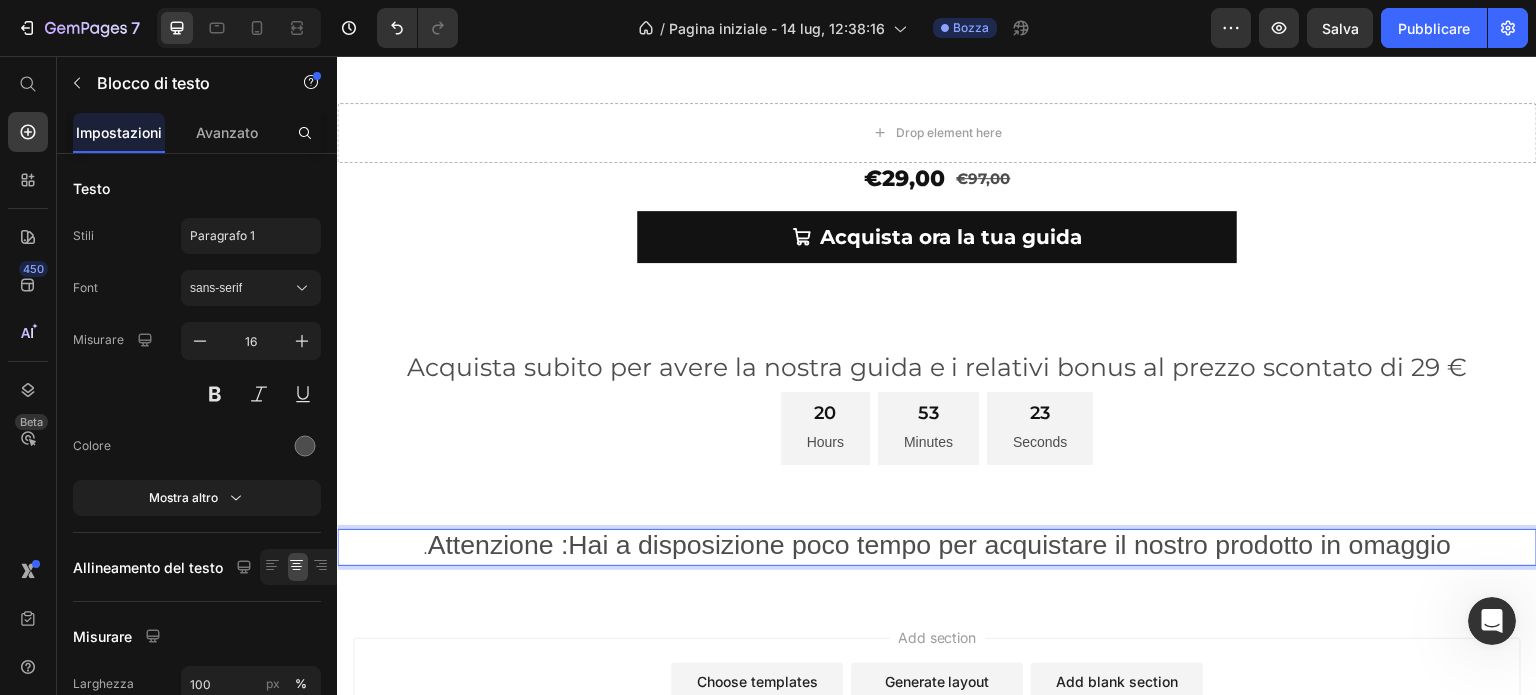 drag, startPoint x: 571, startPoint y: 545, endPoint x: 582, endPoint y: 545, distance: 11 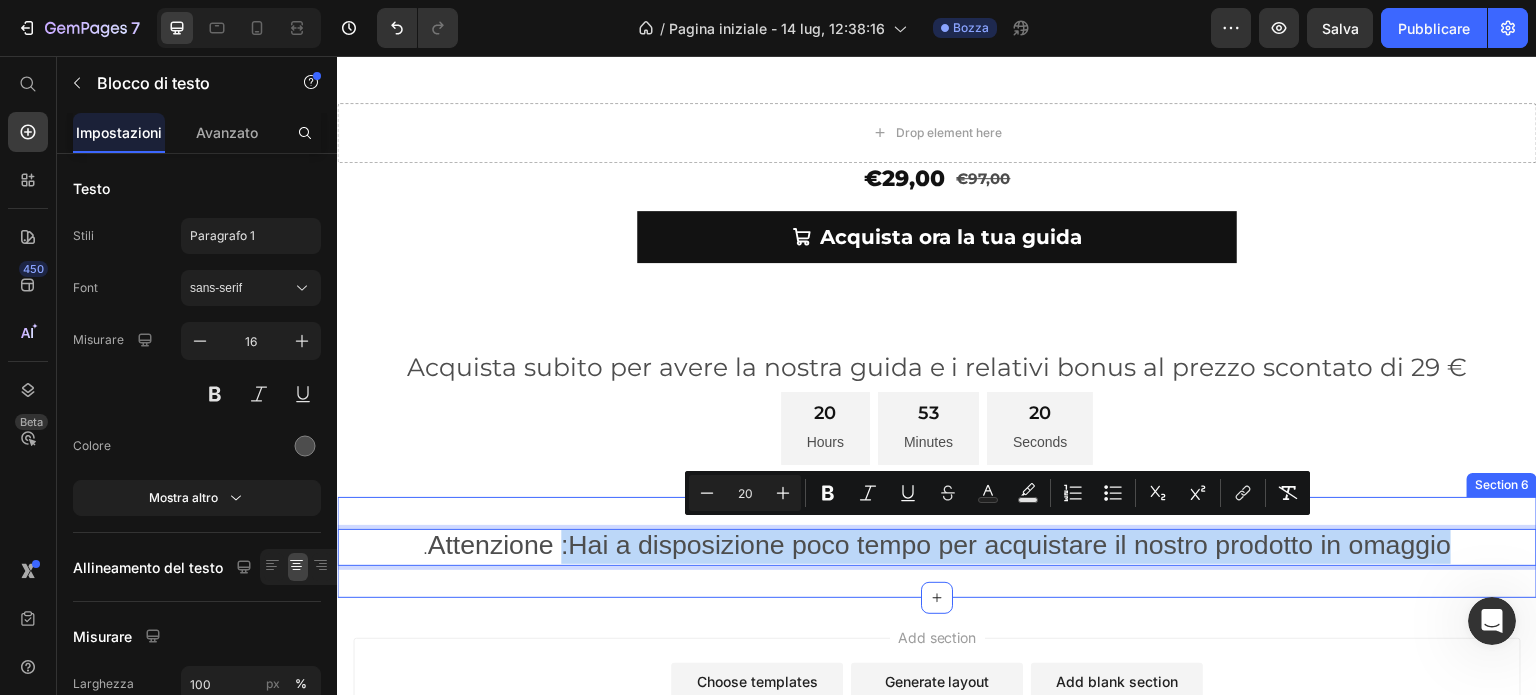 drag, startPoint x: 555, startPoint y: 541, endPoint x: 1444, endPoint y: 581, distance: 889.8994 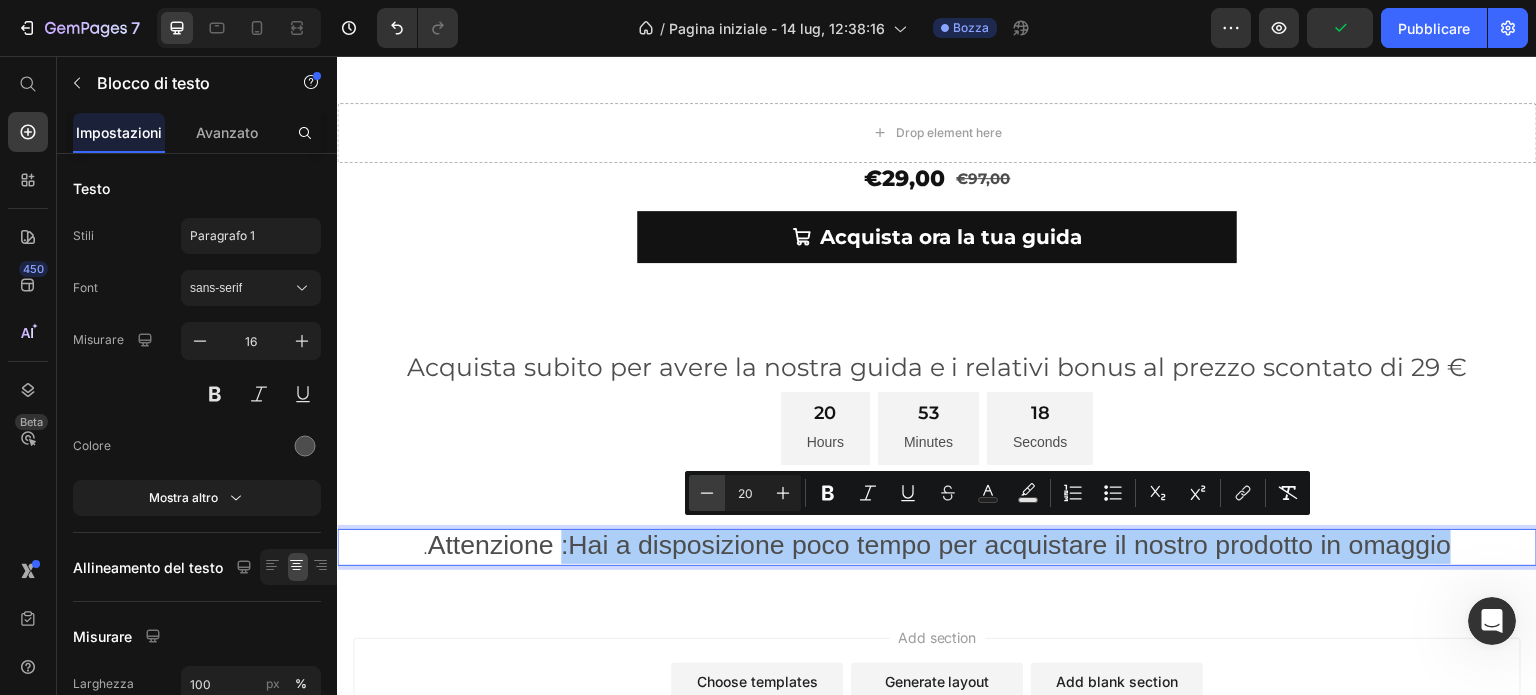 click 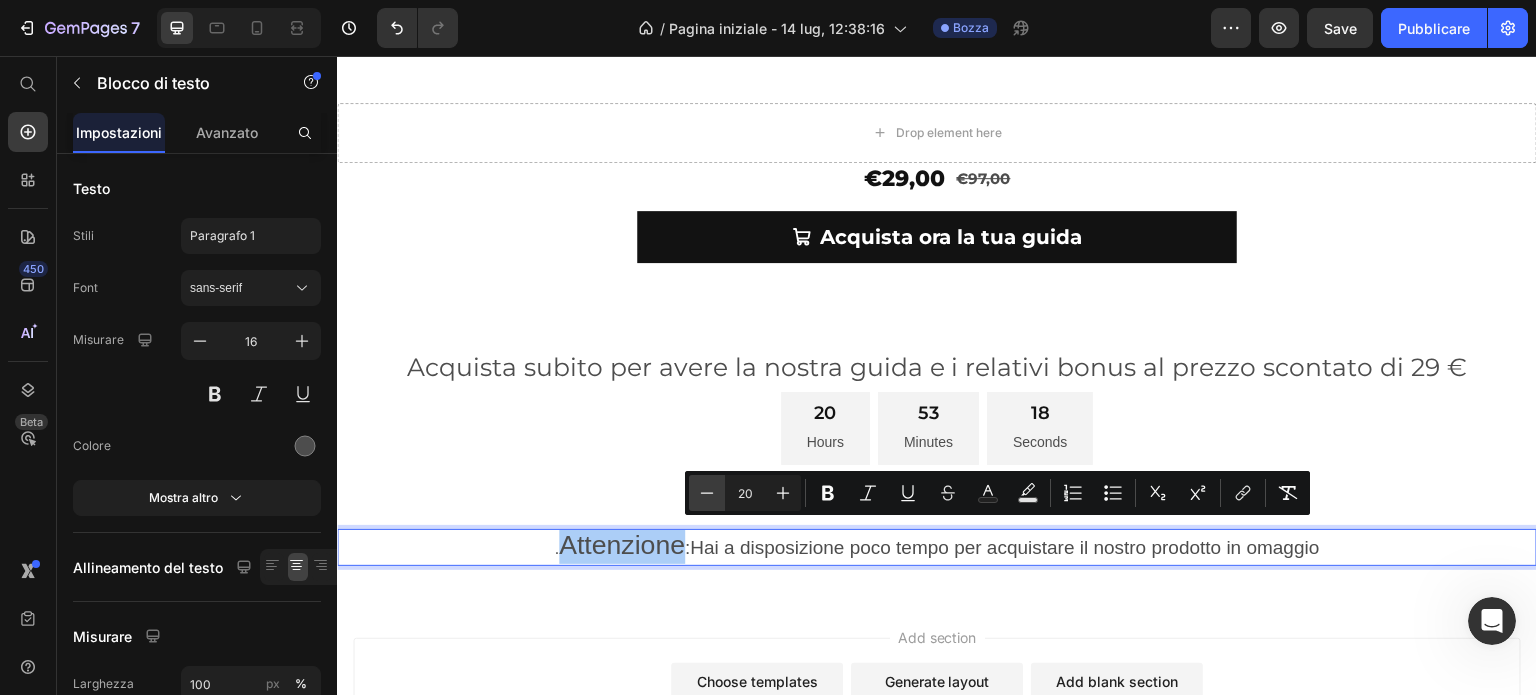 click 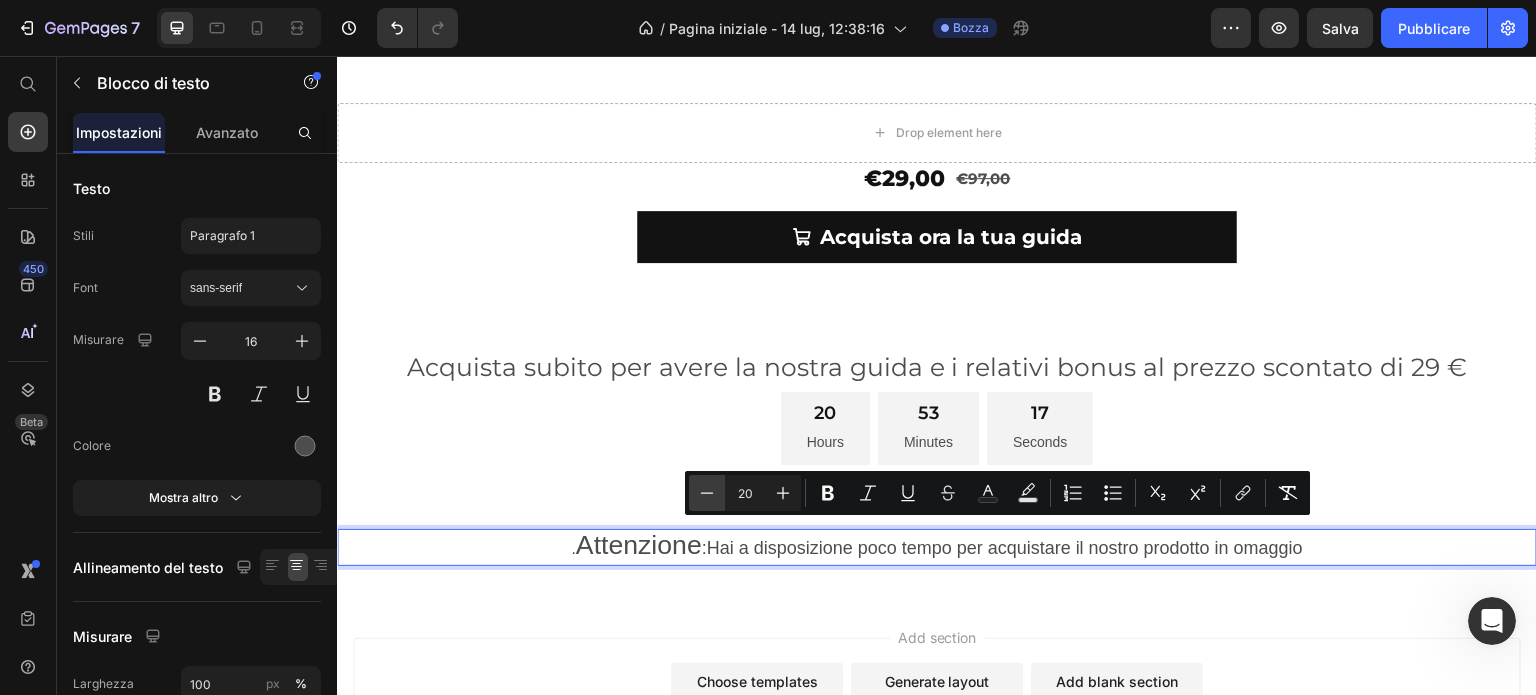 click 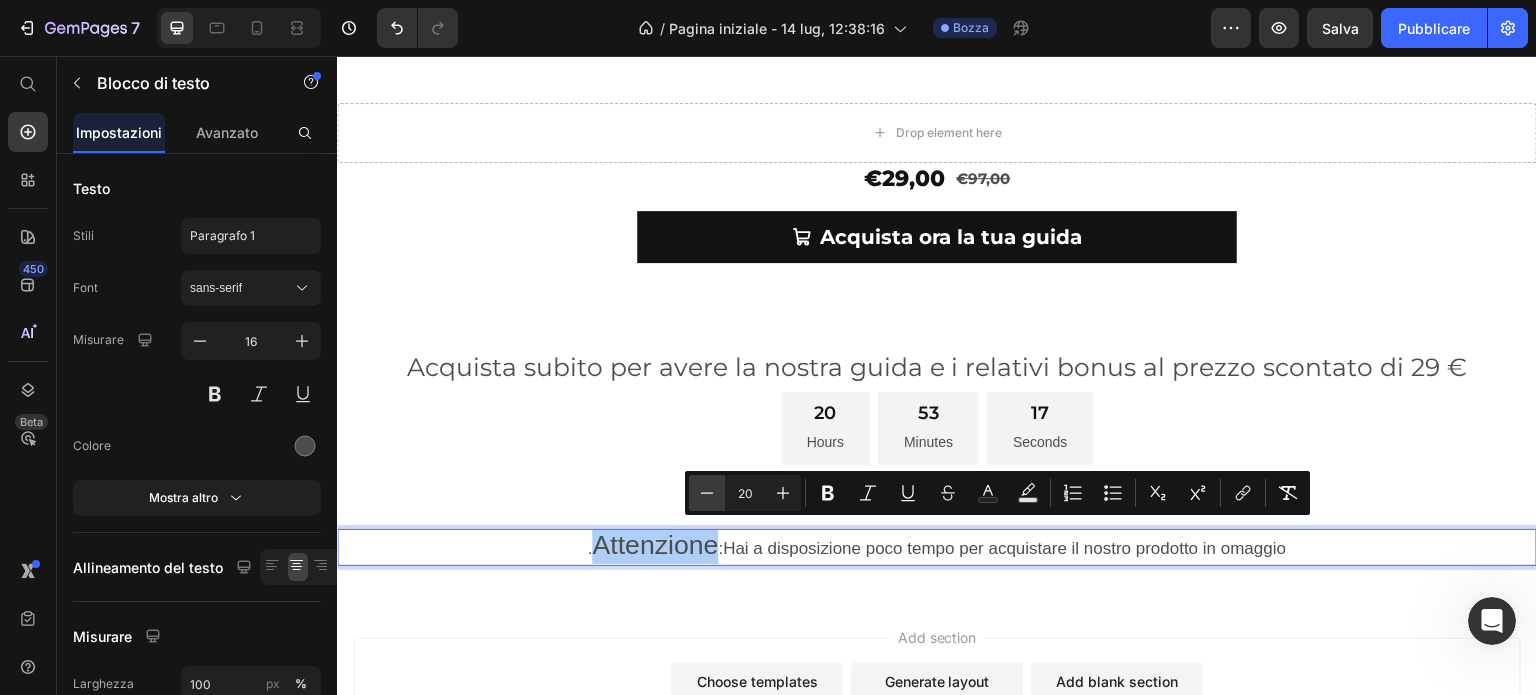 click 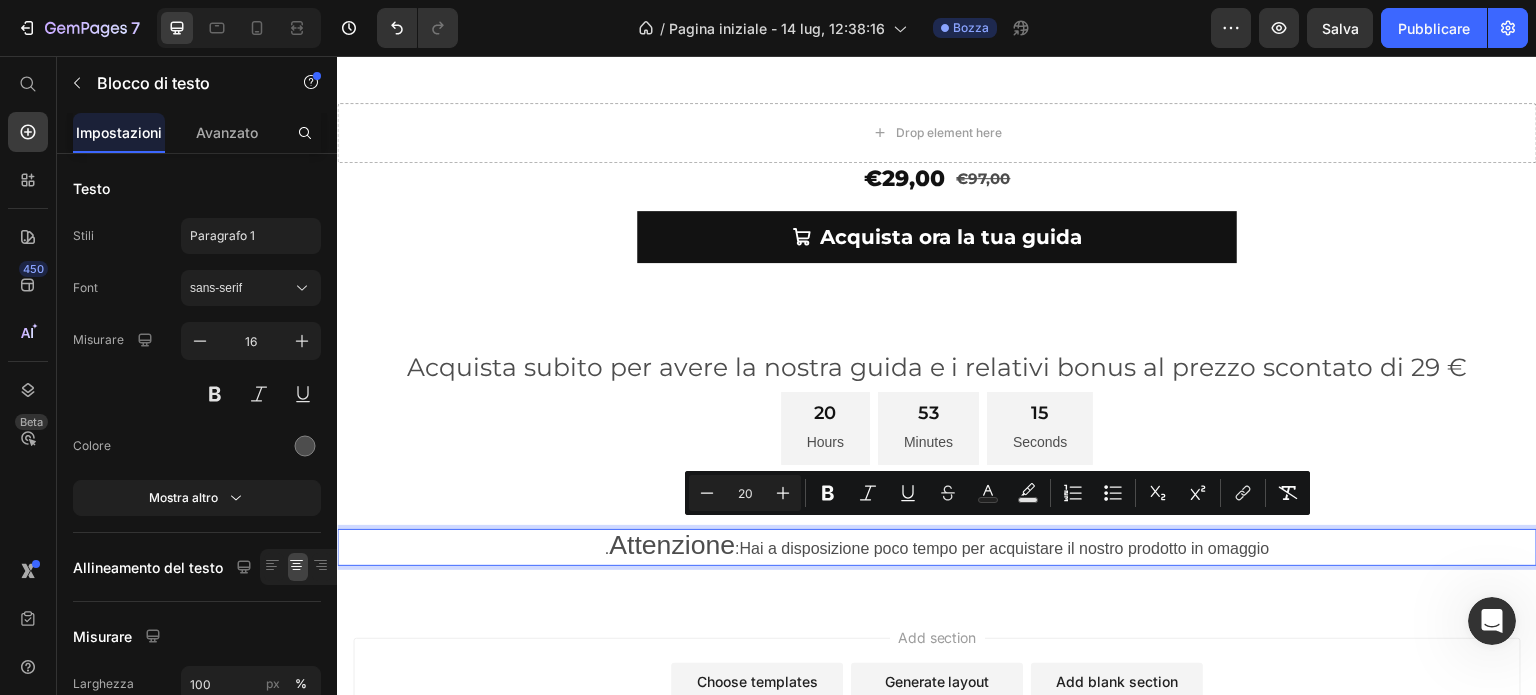 click on ". Attenzione  :Hai a disposizione poco tempo per acquistare il nostro prodotto in omaggio" at bounding box center [937, 547] 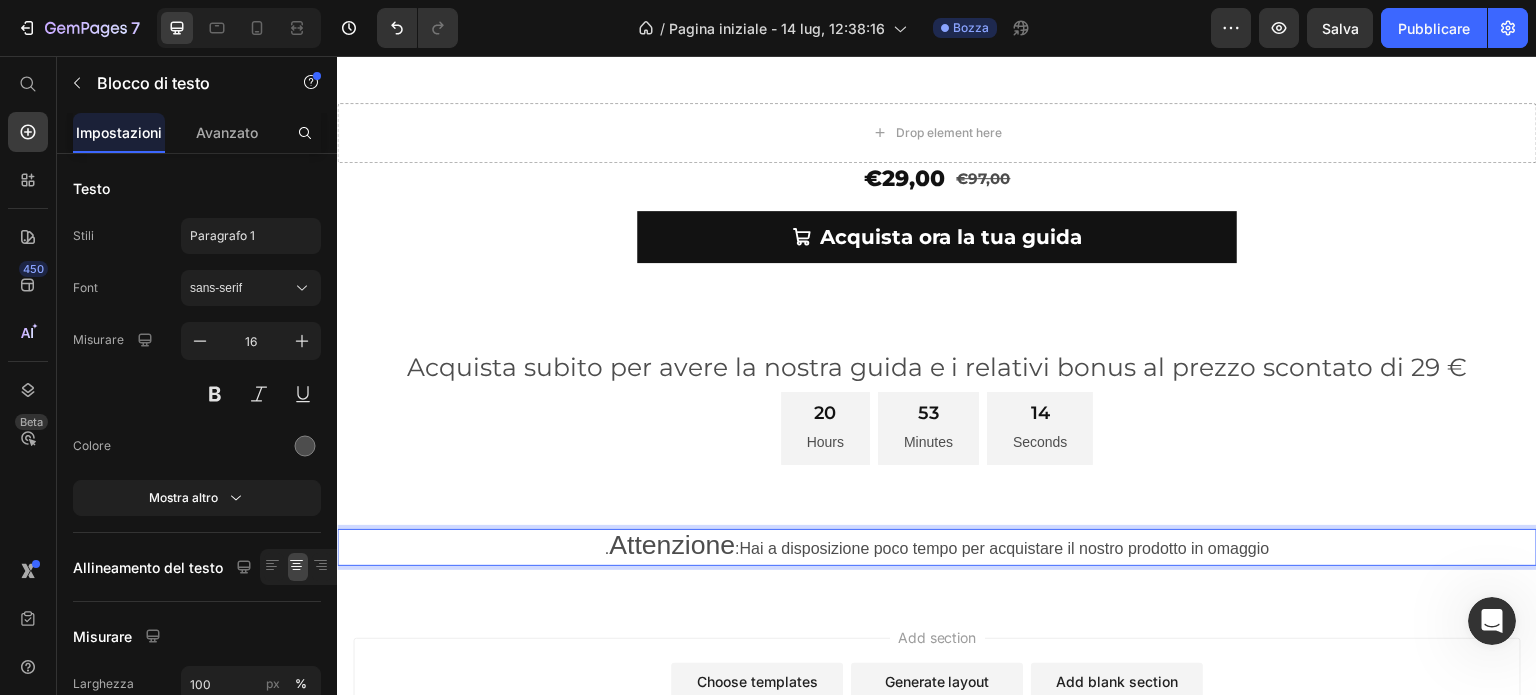 click on "Add section Choose templates inspired by CRO experts Generate layout from URL or image Add blank section then drag & drop elements" at bounding box center (937, 721) 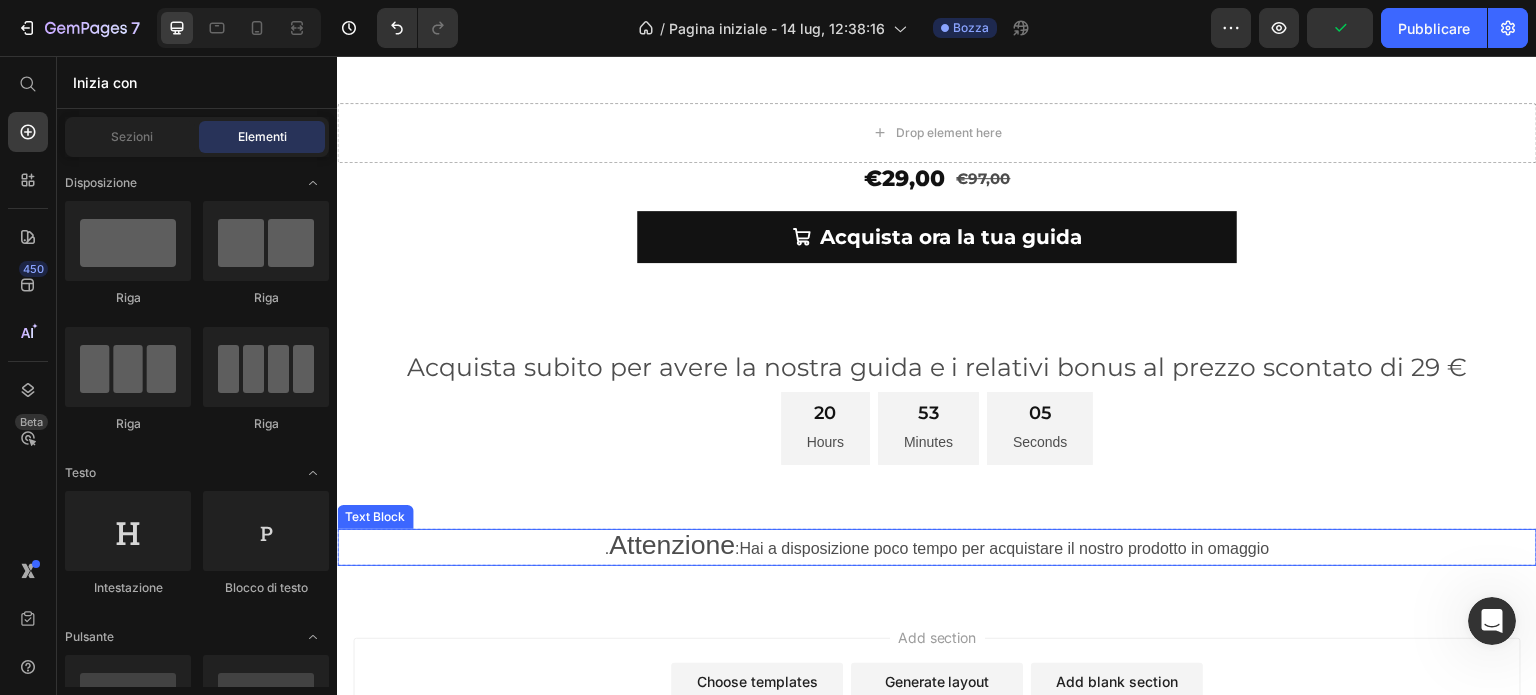 click on "Attenzione" at bounding box center [672, 545] 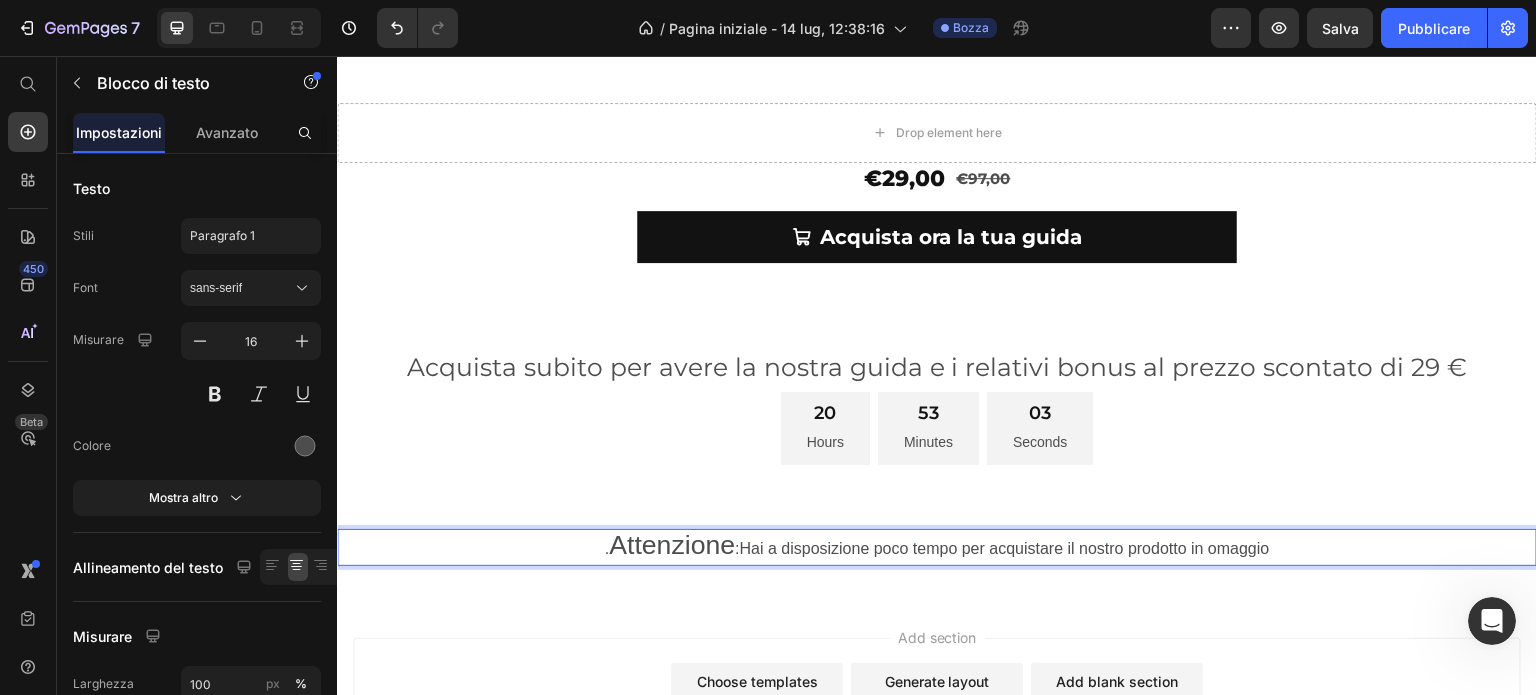 drag, startPoint x: 601, startPoint y: 541, endPoint x: 730, endPoint y: 544, distance: 129.03488 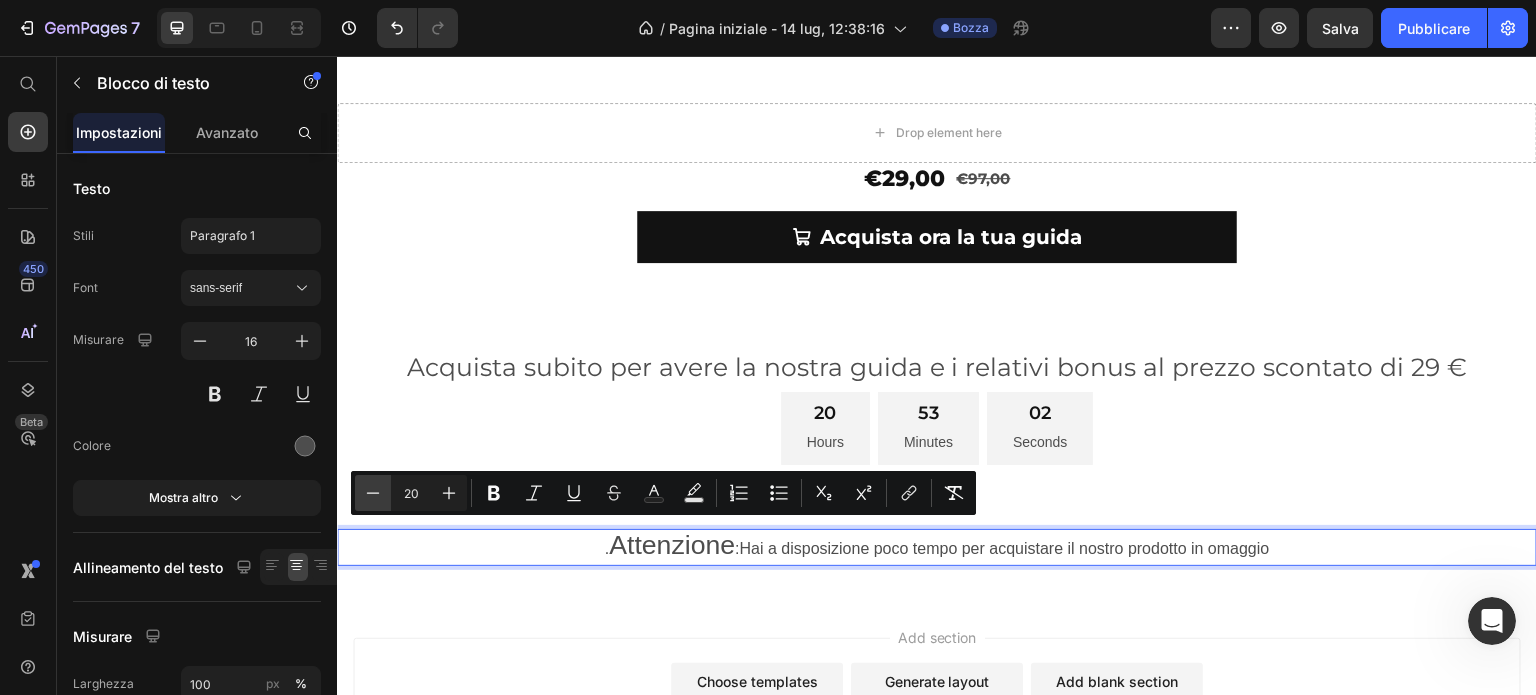 click 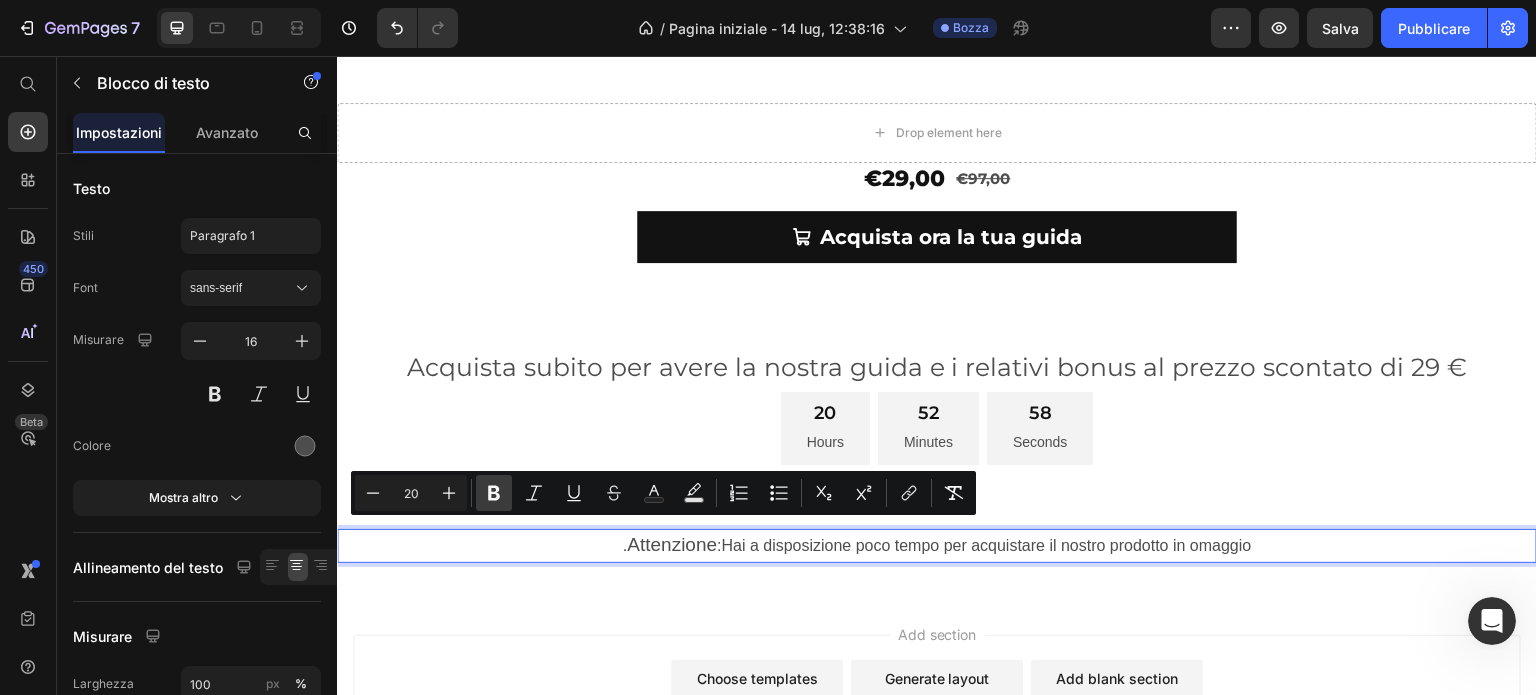 click 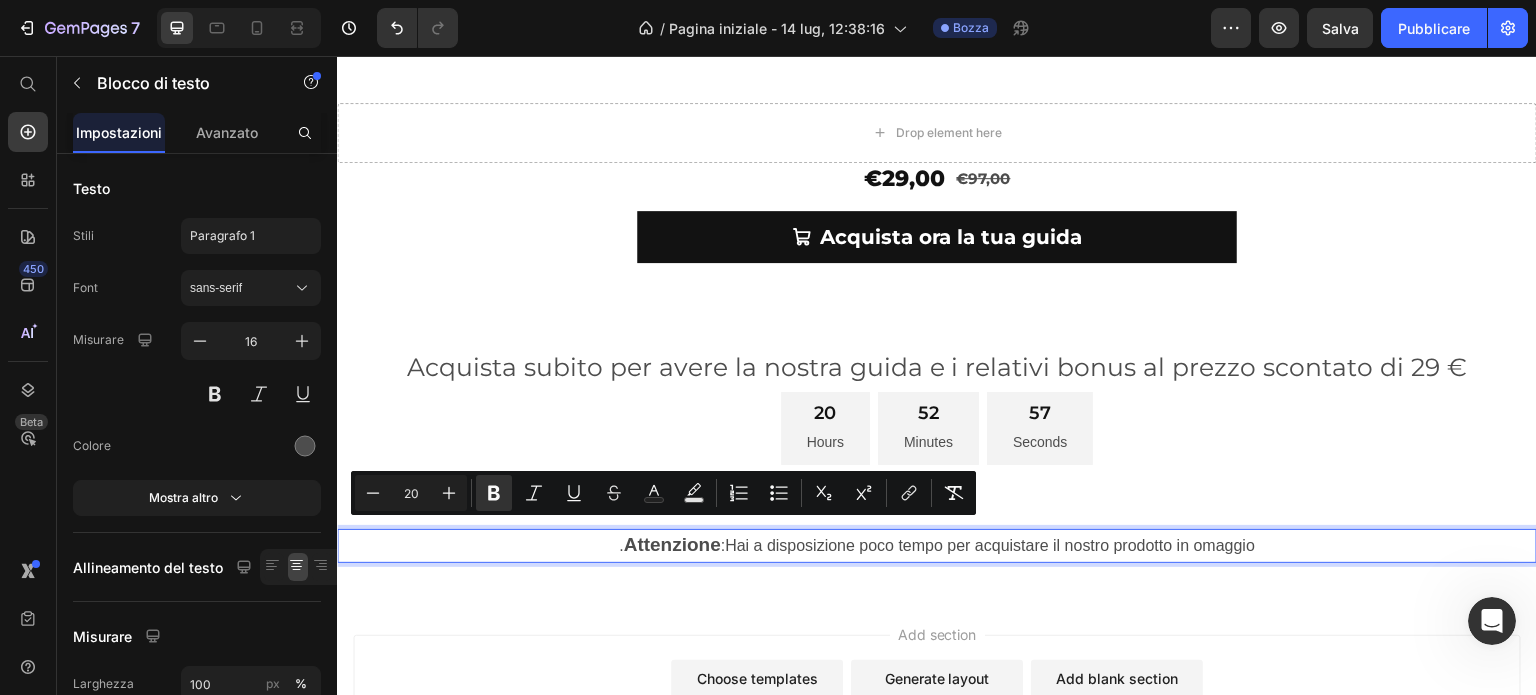 click on "Add section Choose templates inspired by CRO experts Generate layout from URL or image Add blank section then drag & drop elements" at bounding box center (937, 718) 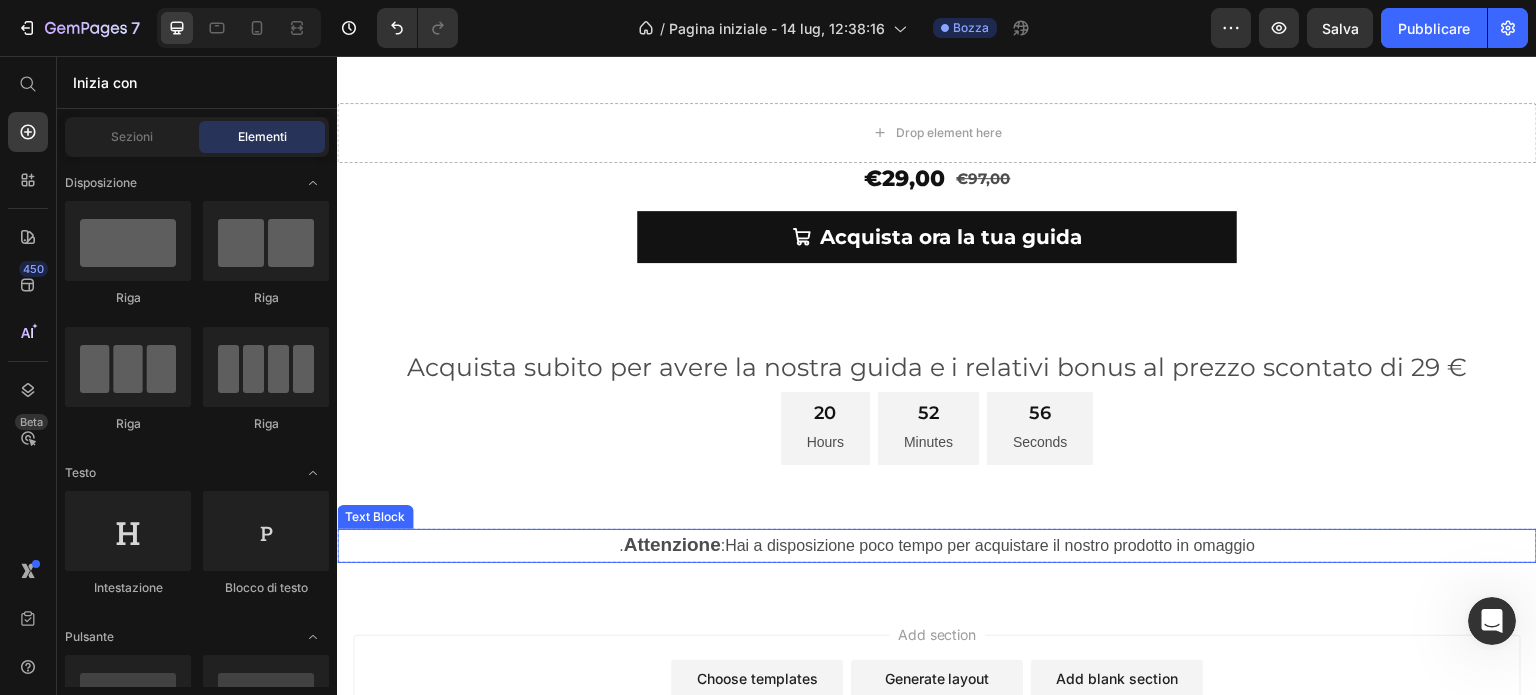 click on ". Attenzione  :Hai a disposizione poco tempo per acquistare il nostro prodotto in omaggio" at bounding box center [937, 546] 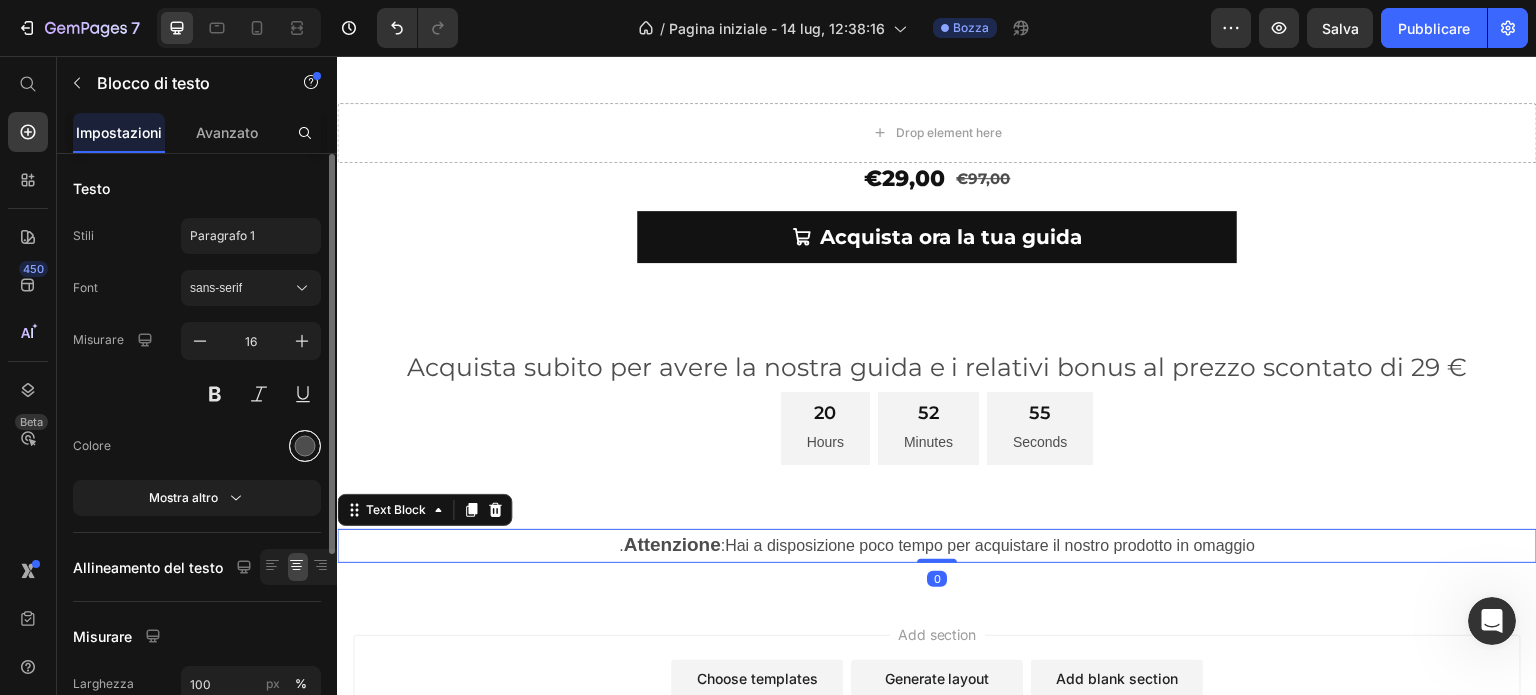 click at bounding box center [305, 446] 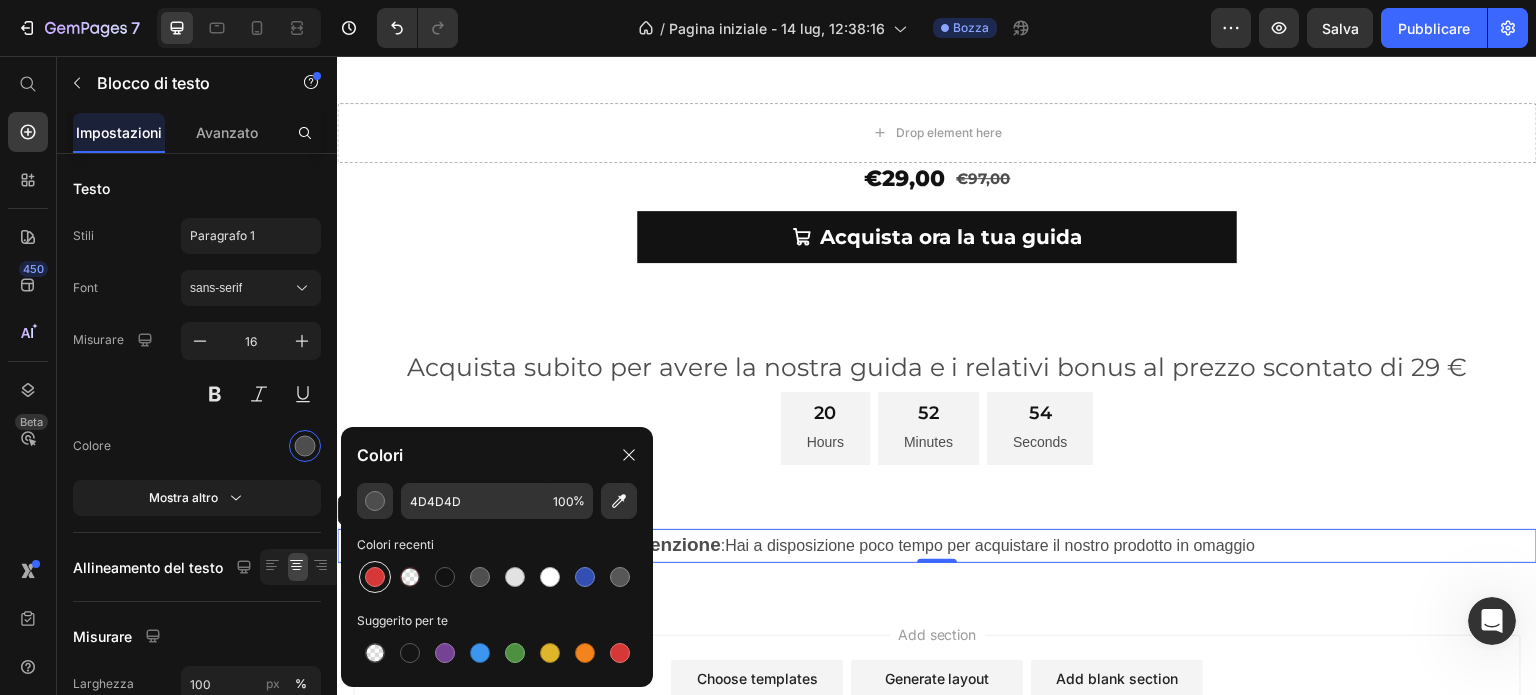 click at bounding box center (375, 577) 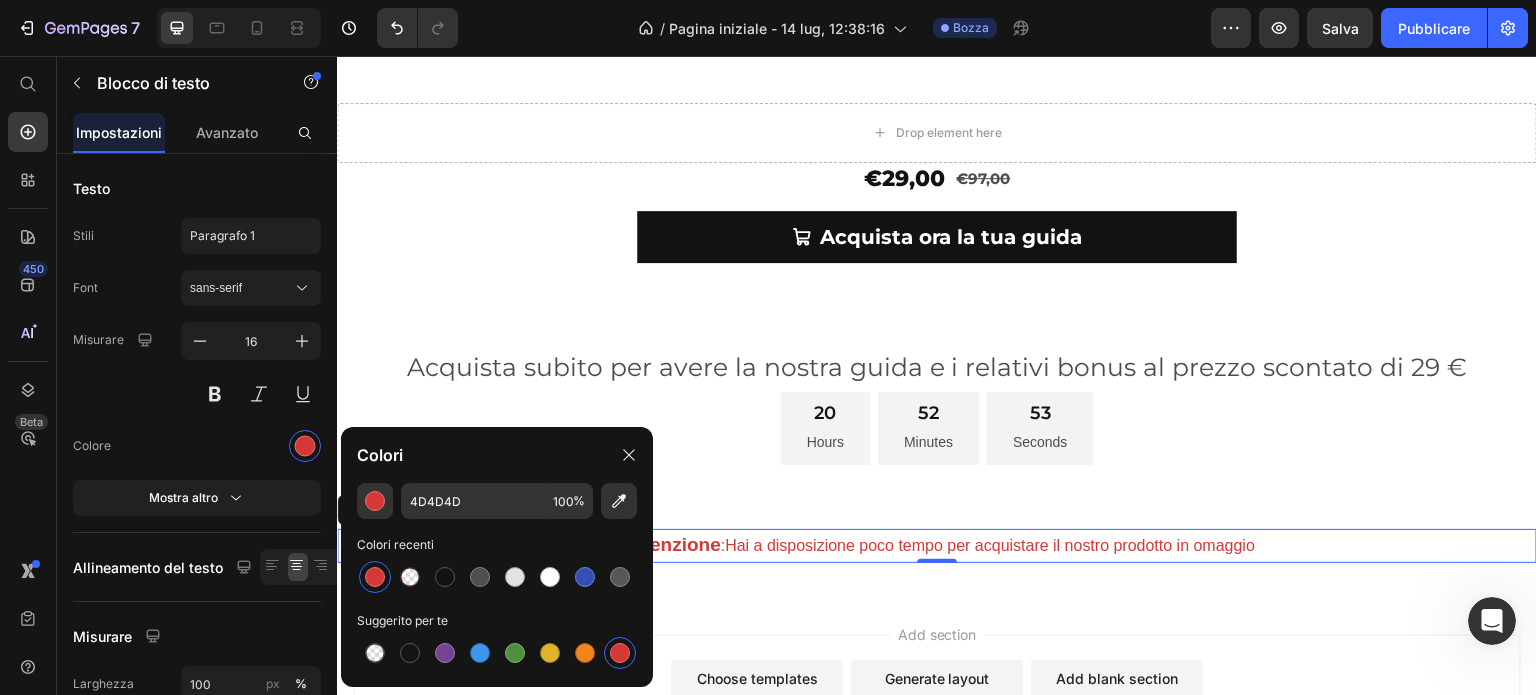 click on "Add section Choose templates inspired by CRO experts Generate layout from URL or image Add blank section then drag & drop elements" at bounding box center (937, 718) 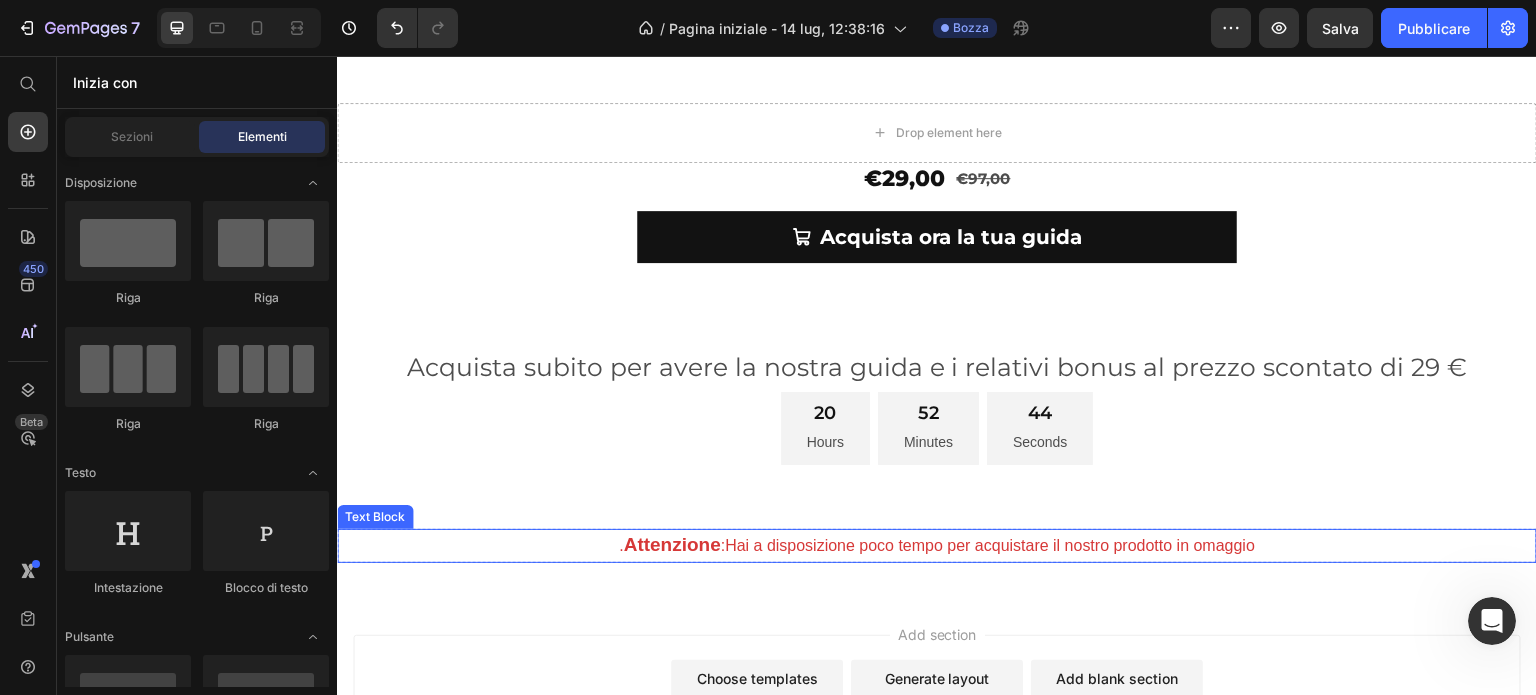 click on ". Attenzione  :Hai a disposizione poco tempo per acquistare il nostro prodotto in omaggio" at bounding box center (937, 546) 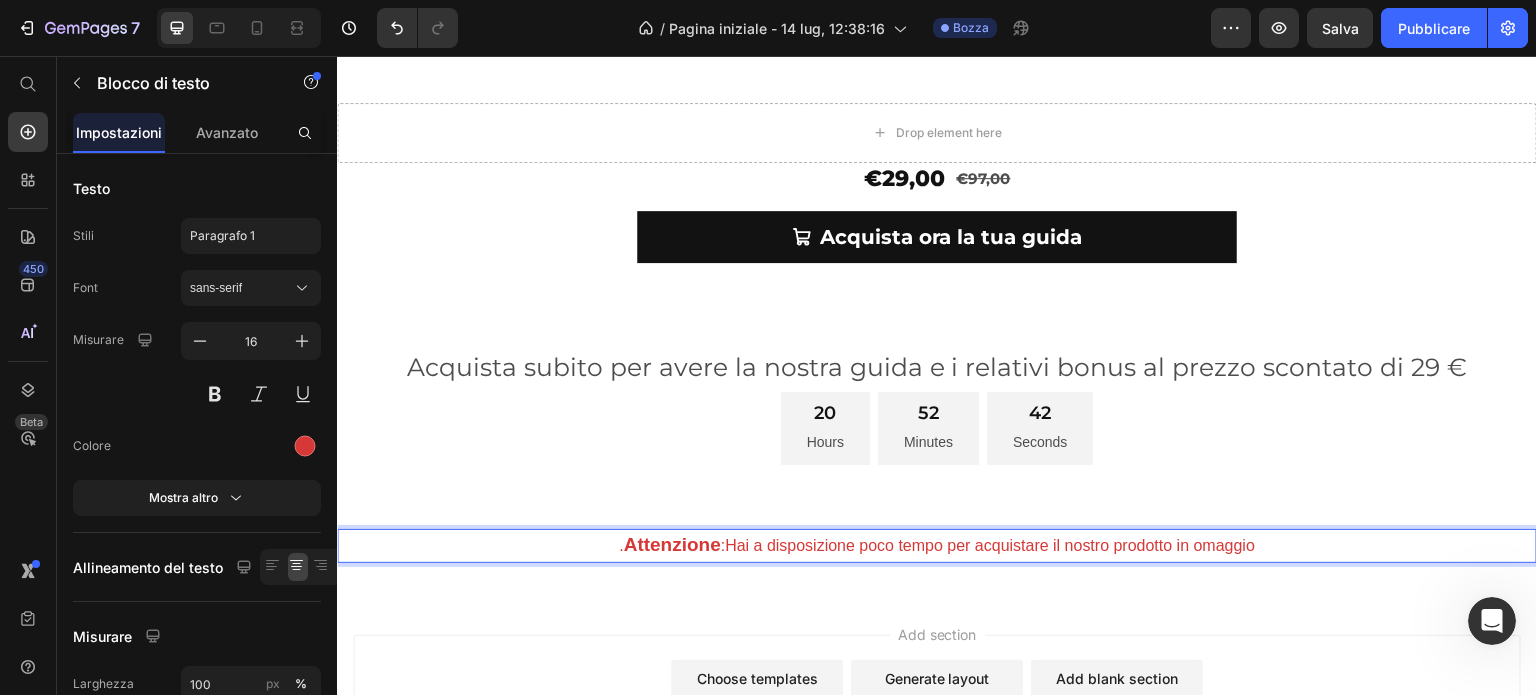 click on "Attenzione" at bounding box center [671, 544] 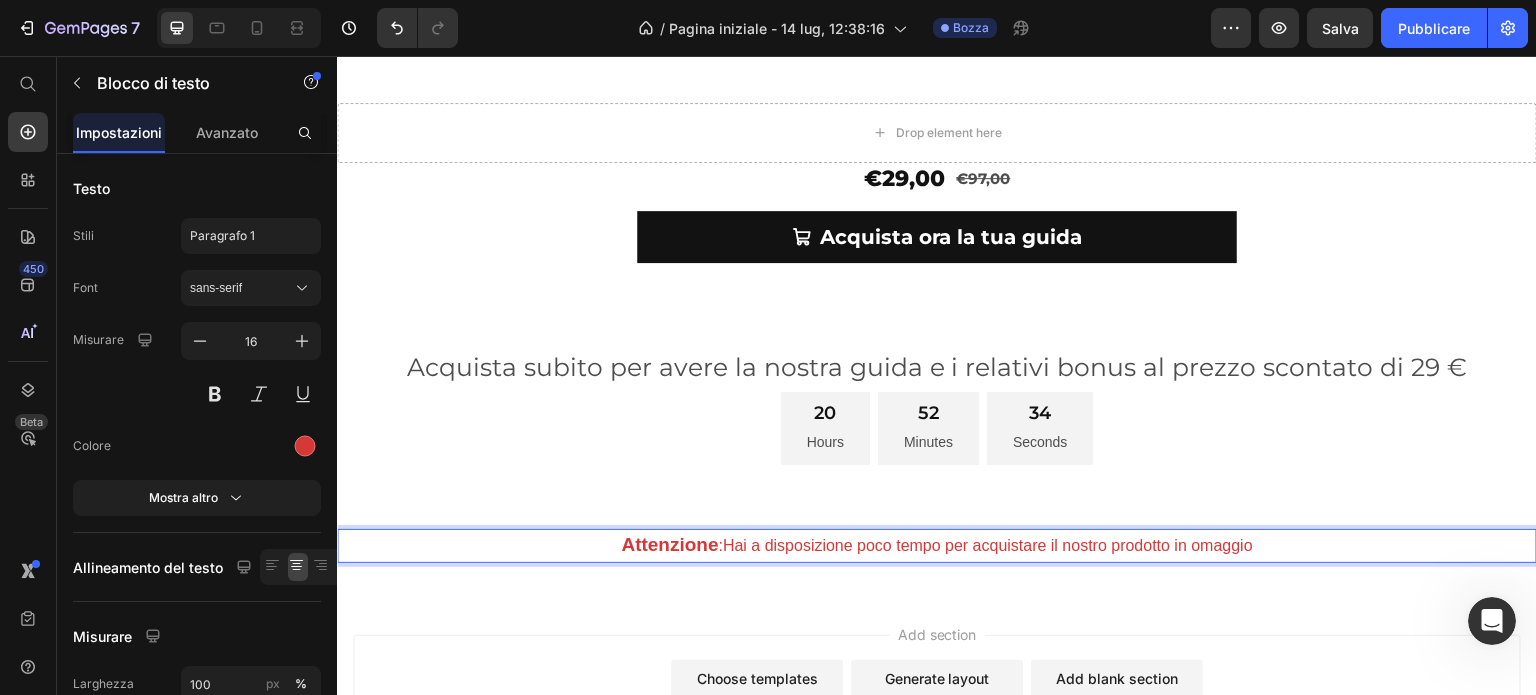 click on "Add section Choose templates inspired by CRO experts Generate layout from URL or image Add blank section then drag & drop elements" at bounding box center [937, 718] 